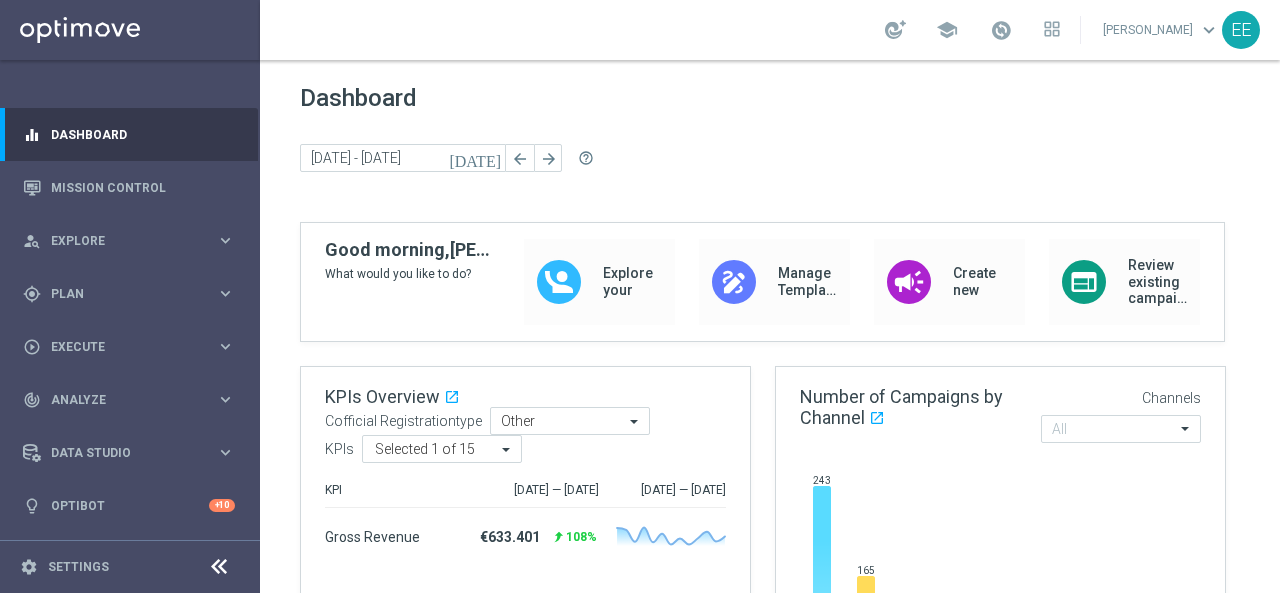 scroll, scrollTop: 0, scrollLeft: 0, axis: both 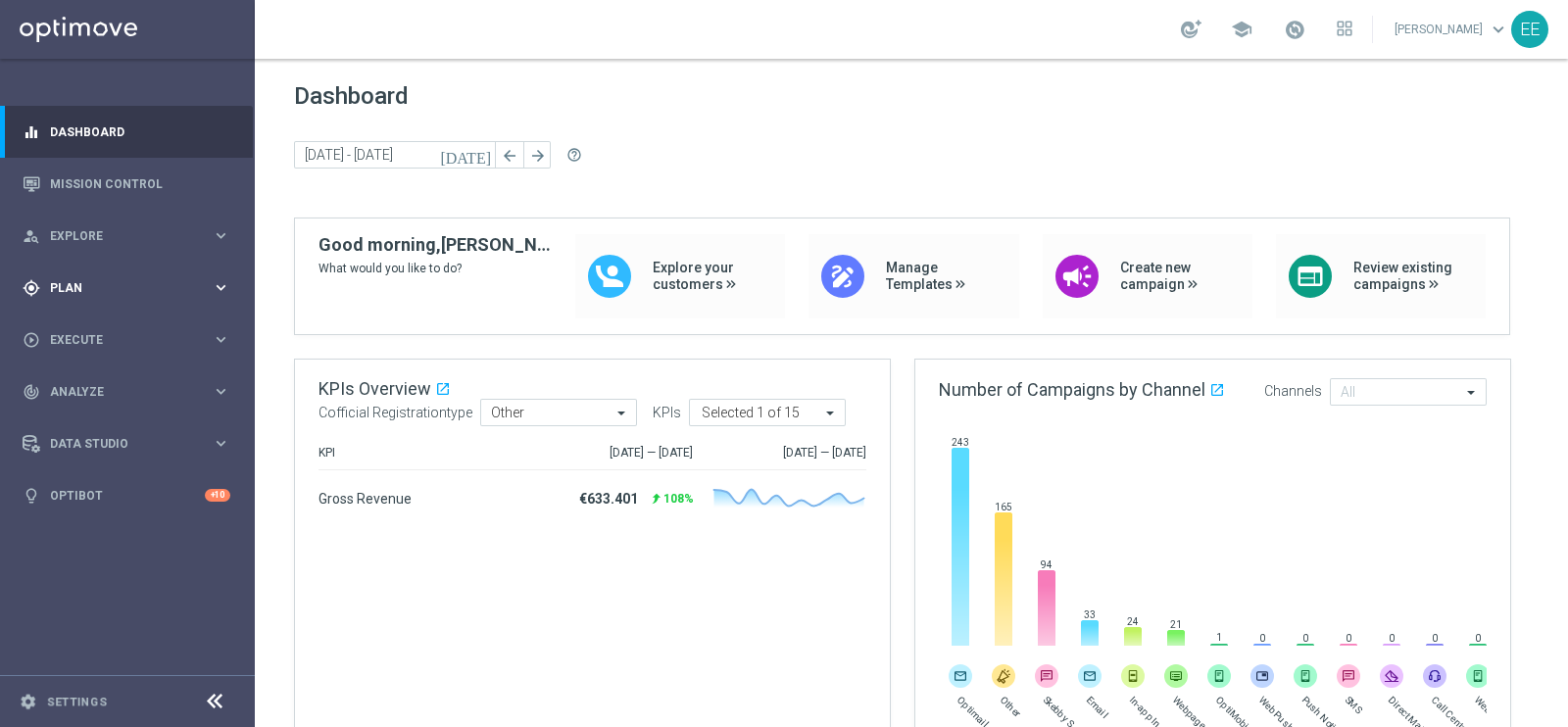 click on "Plan" at bounding box center [130, 288] 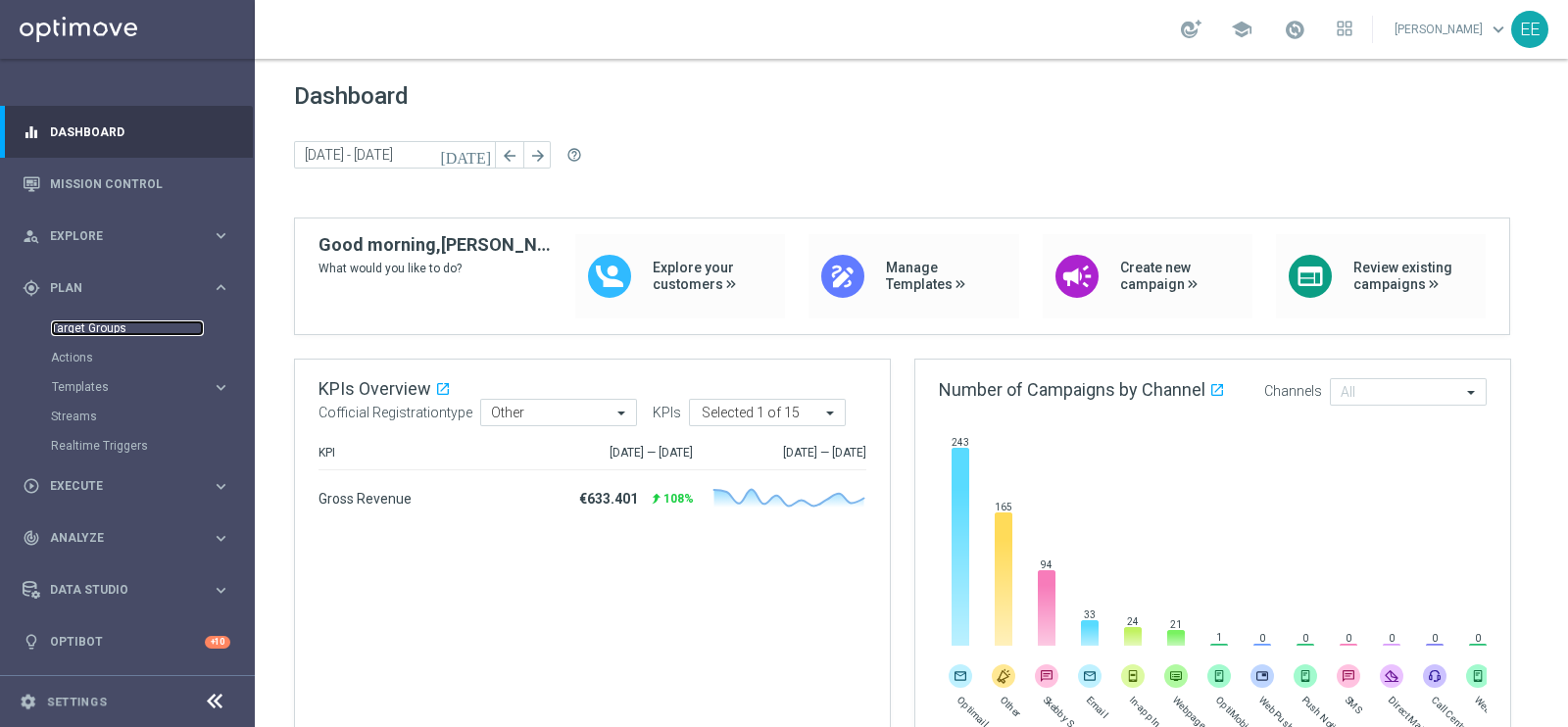 click on "Target Groups" at bounding box center [127, 328] 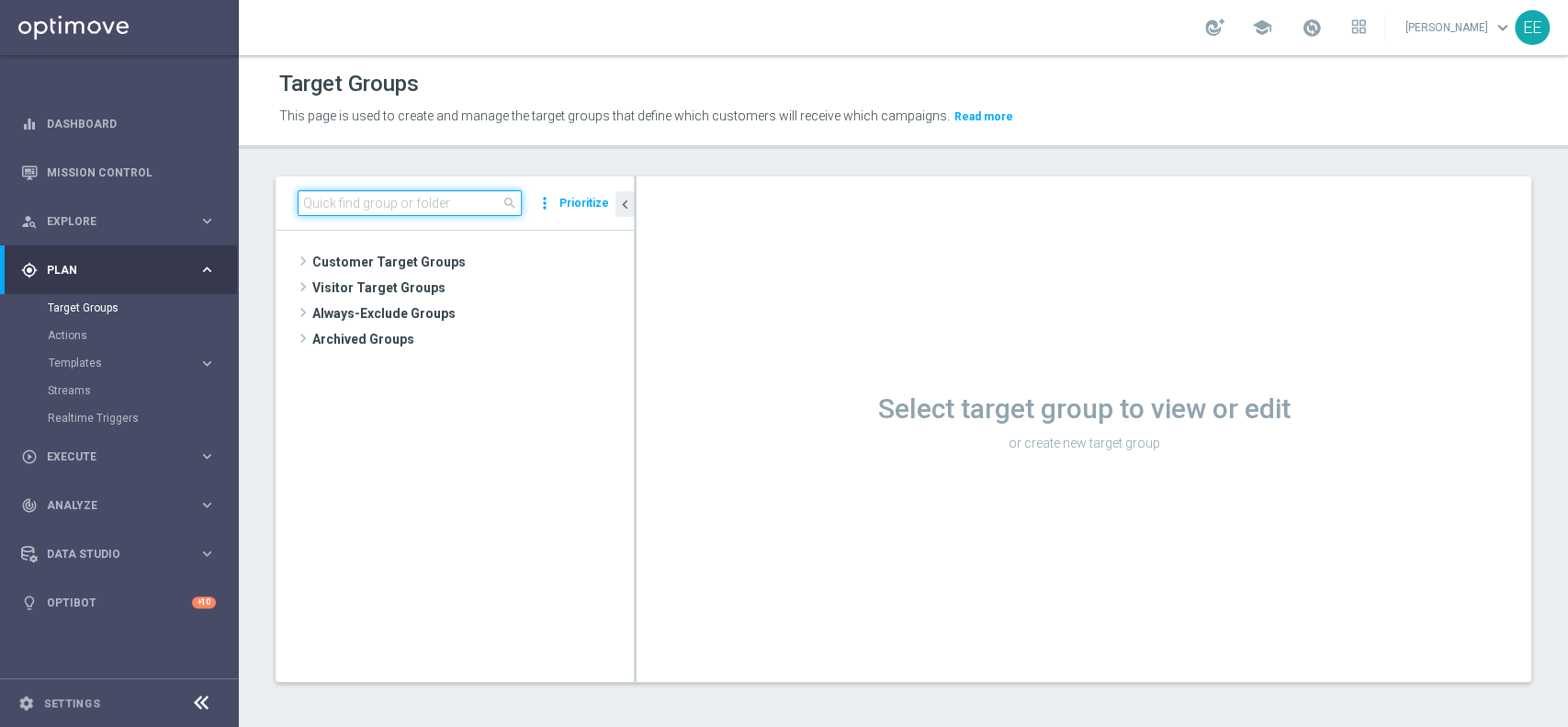 click at bounding box center [410, 203] 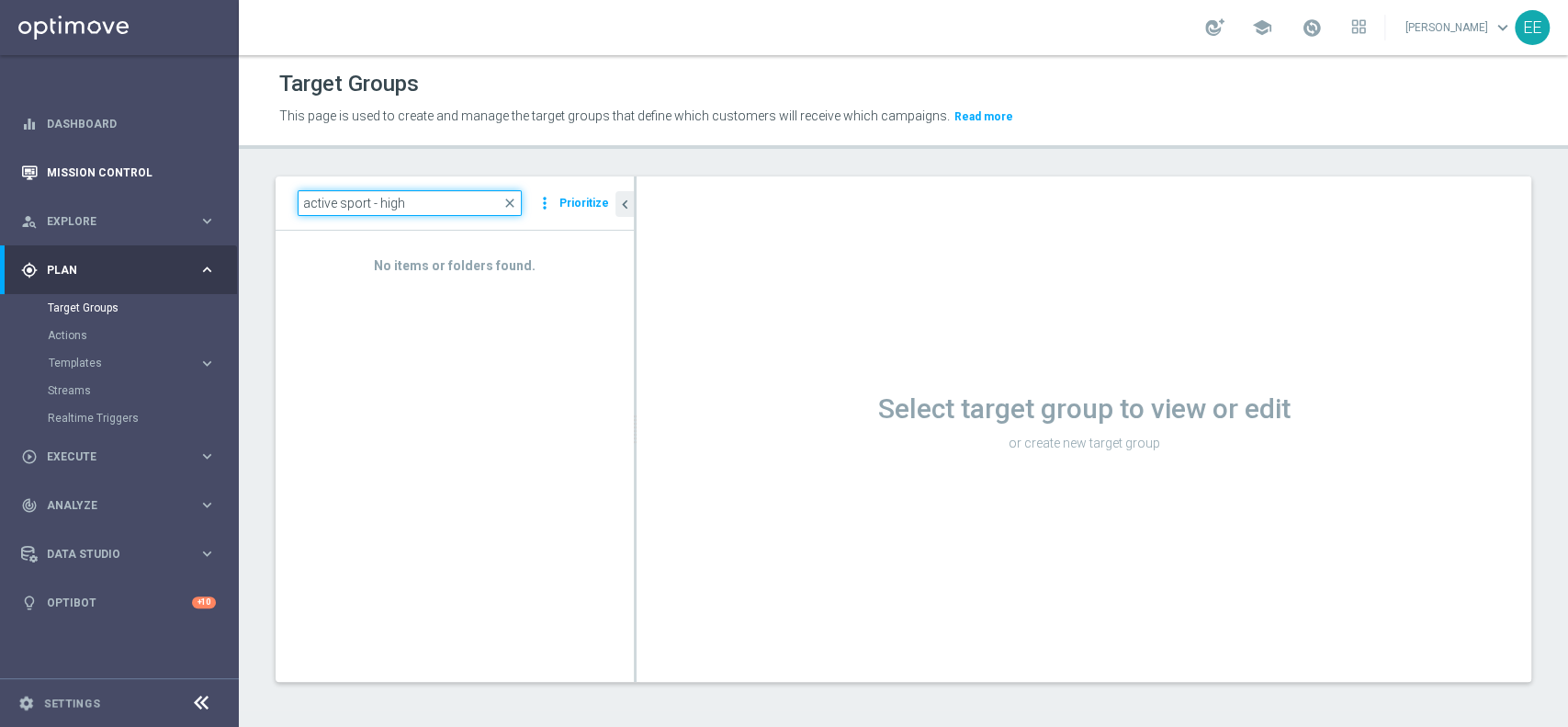 drag, startPoint x: 432, startPoint y: 205, endPoint x: 226, endPoint y: 189, distance: 206.62042 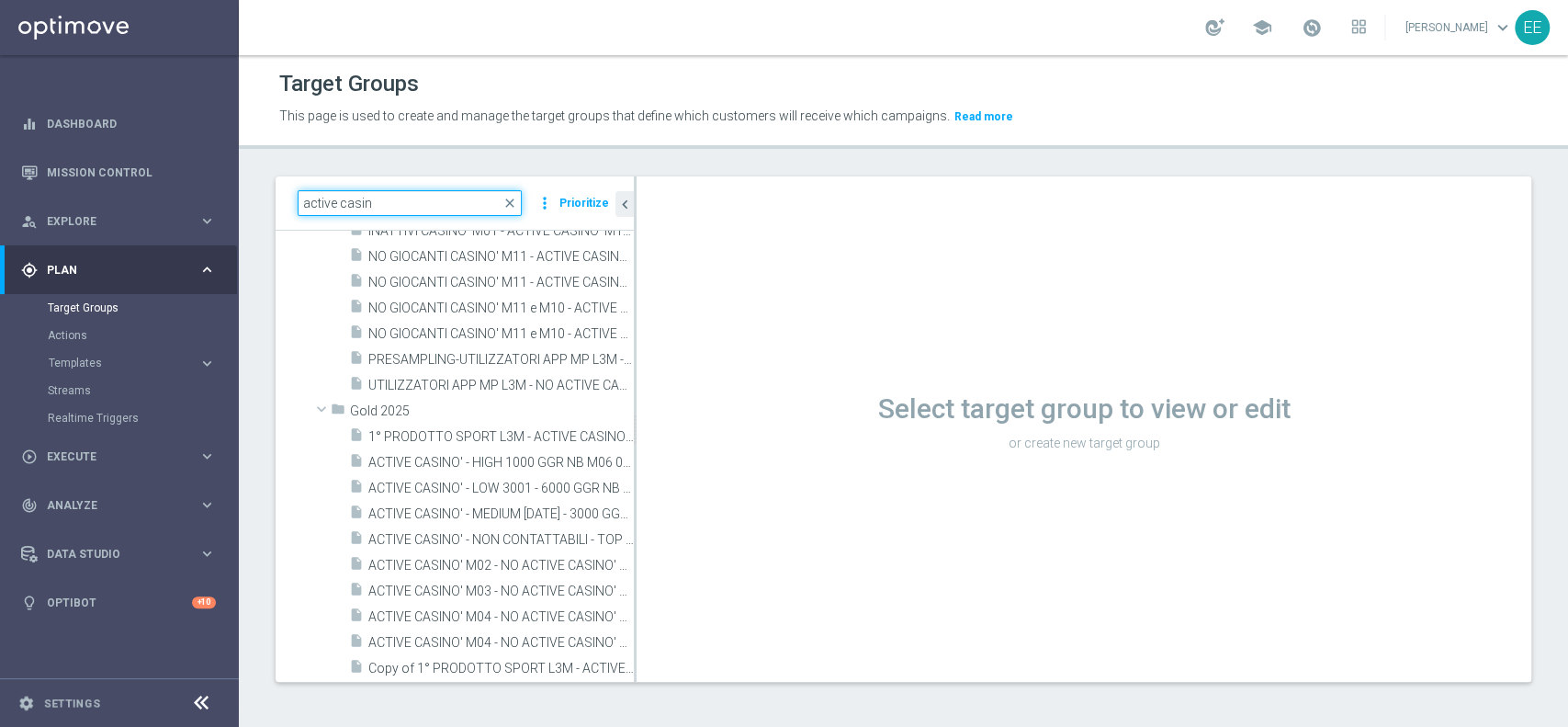 scroll, scrollTop: 1869, scrollLeft: 0, axis: vertical 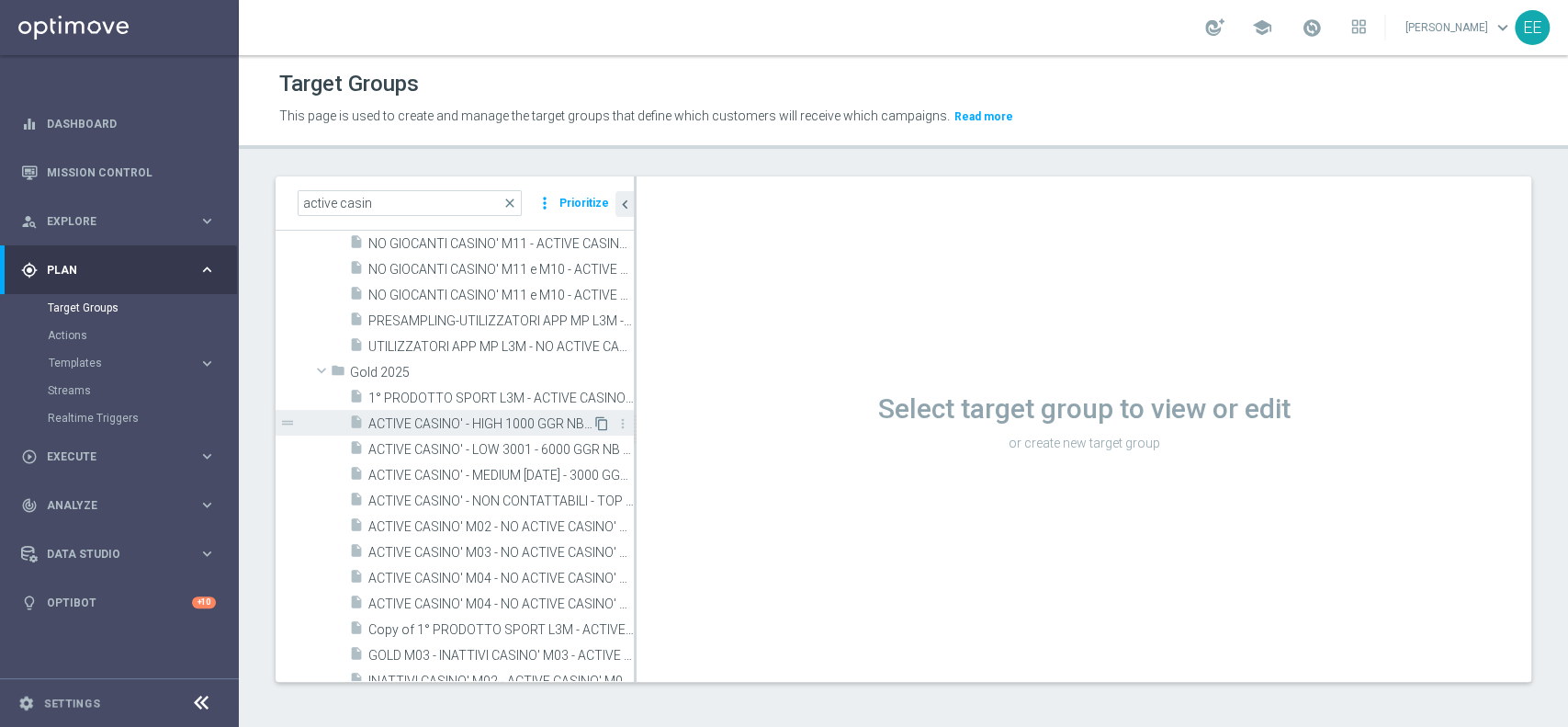 click on "content_copy" 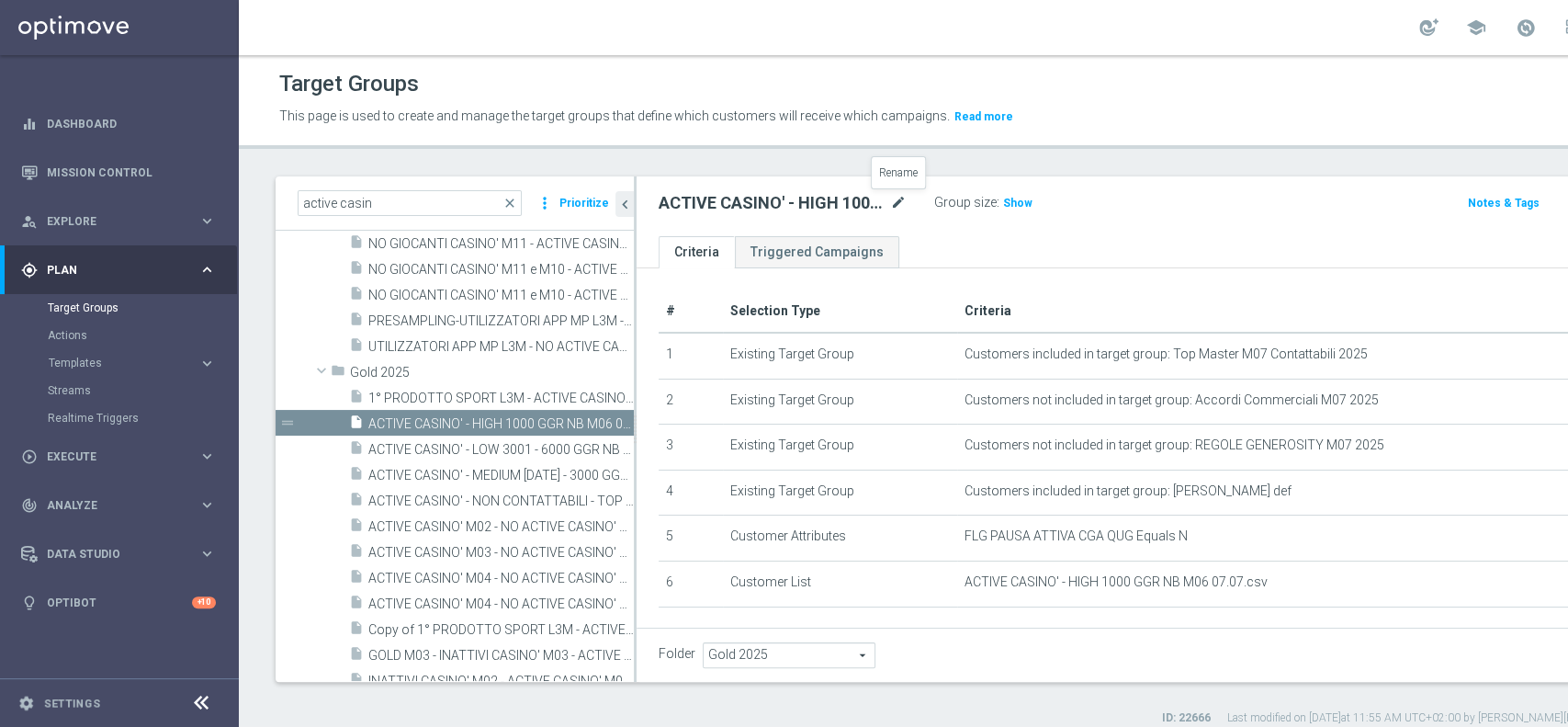 click on "mode_edit" 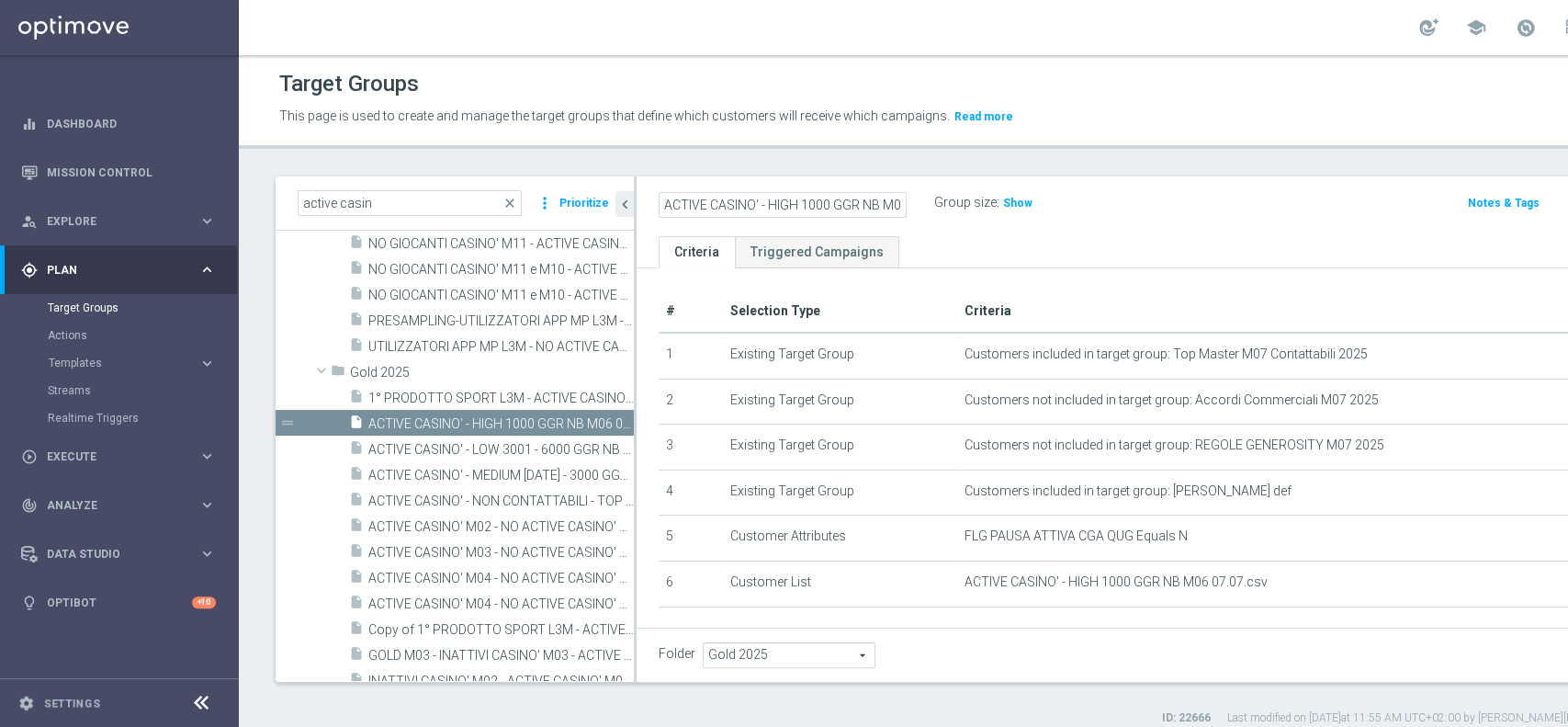 scroll, scrollTop: 0, scrollLeft: 39, axis: horizontal 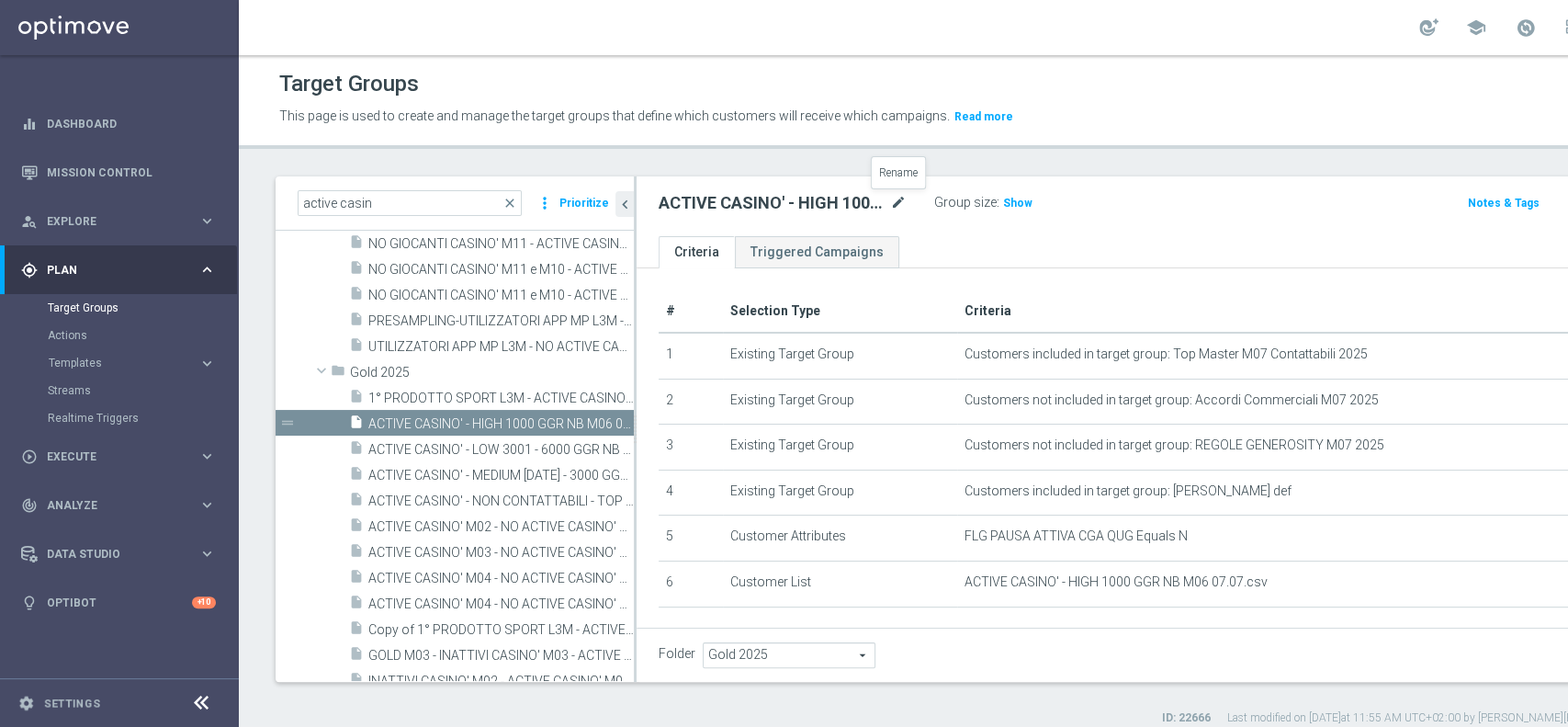 click on "mode_edit" 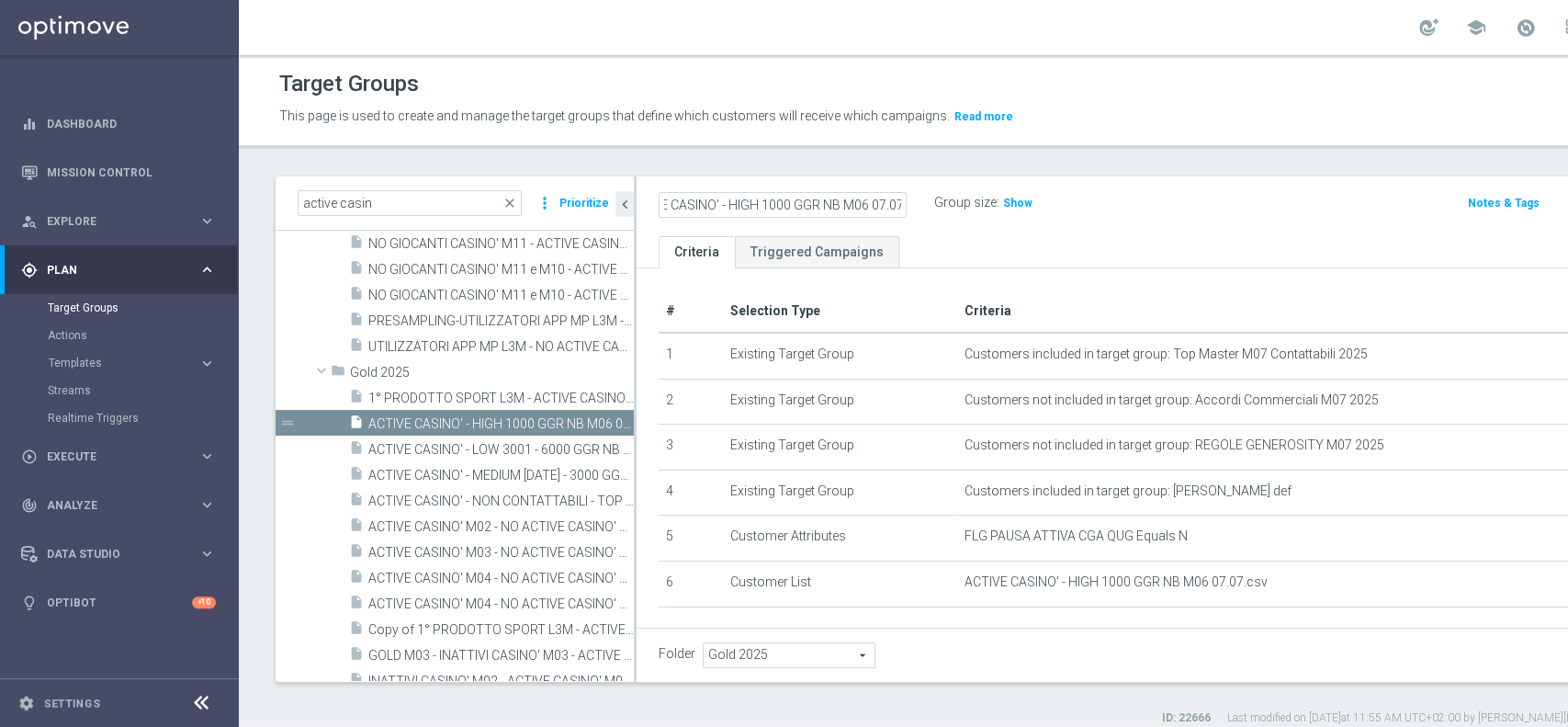 scroll, scrollTop: 0, scrollLeft: 0, axis: both 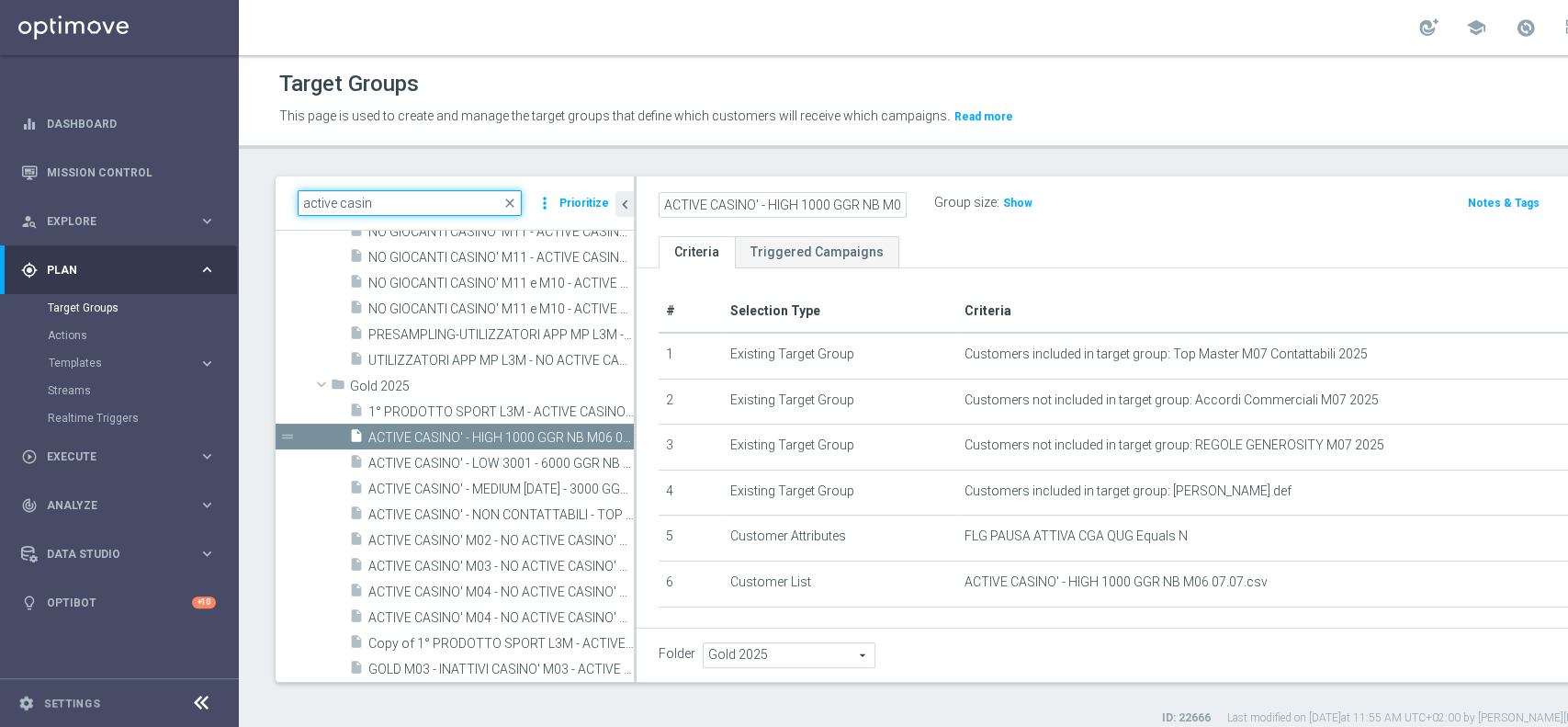 click on "active casin" at bounding box center (410, 203) 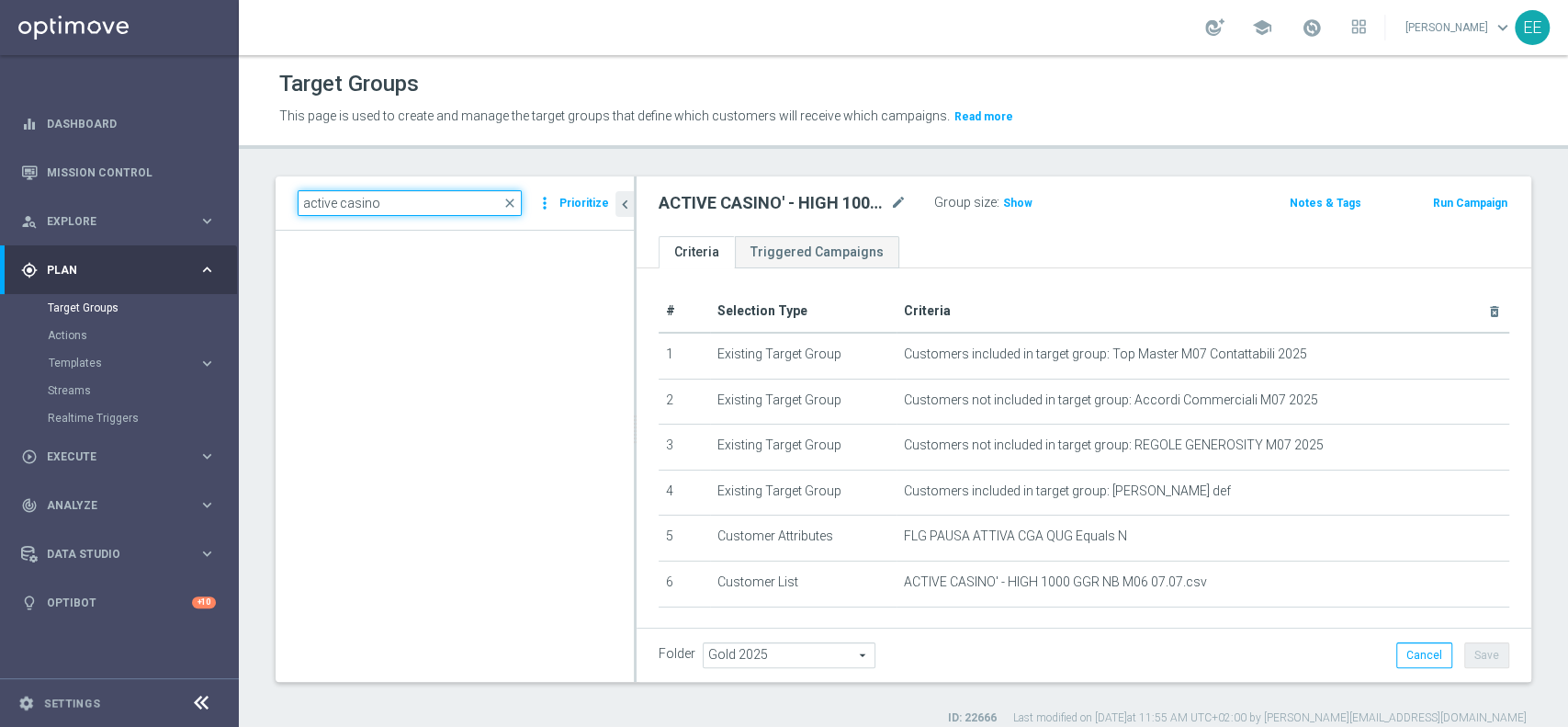 type on "active casino" 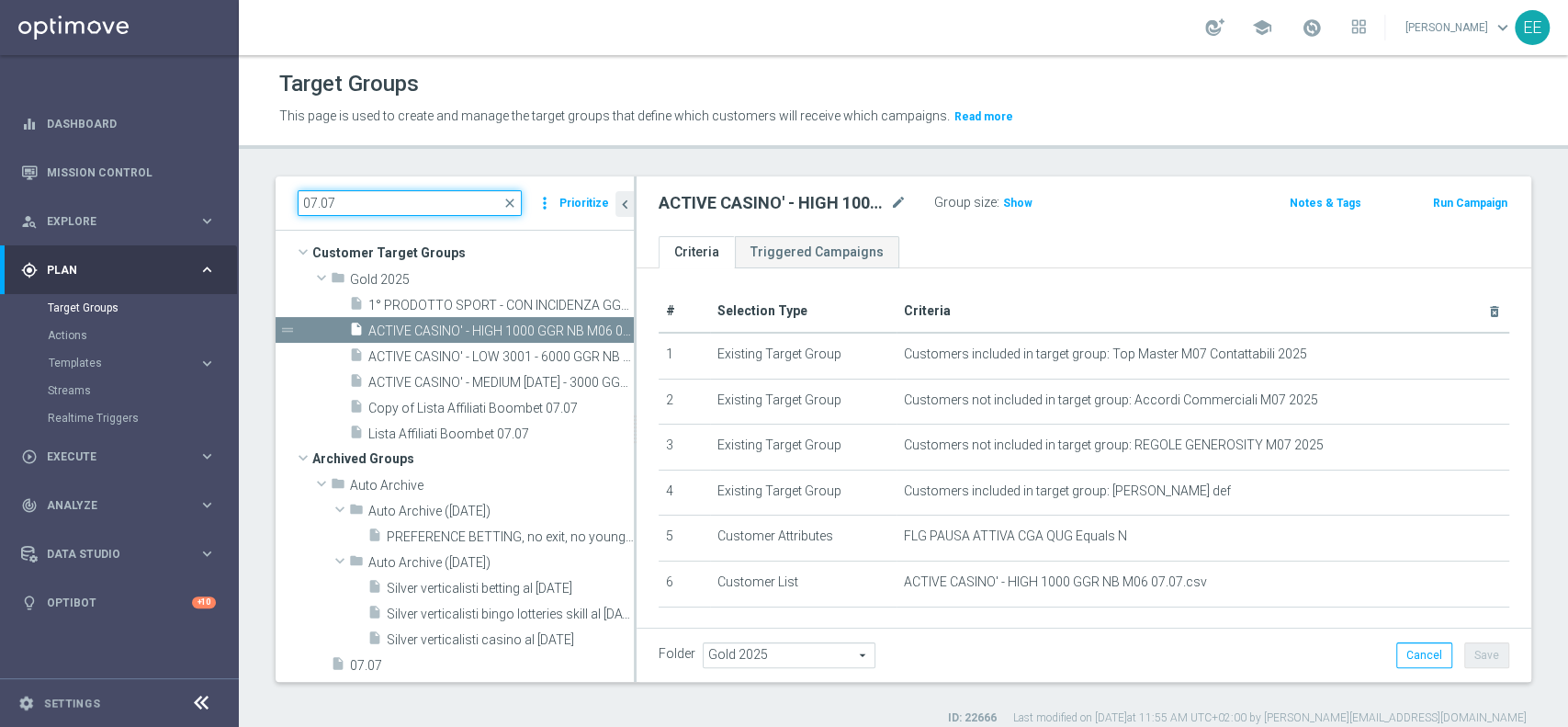 scroll, scrollTop: 9, scrollLeft: 0, axis: vertical 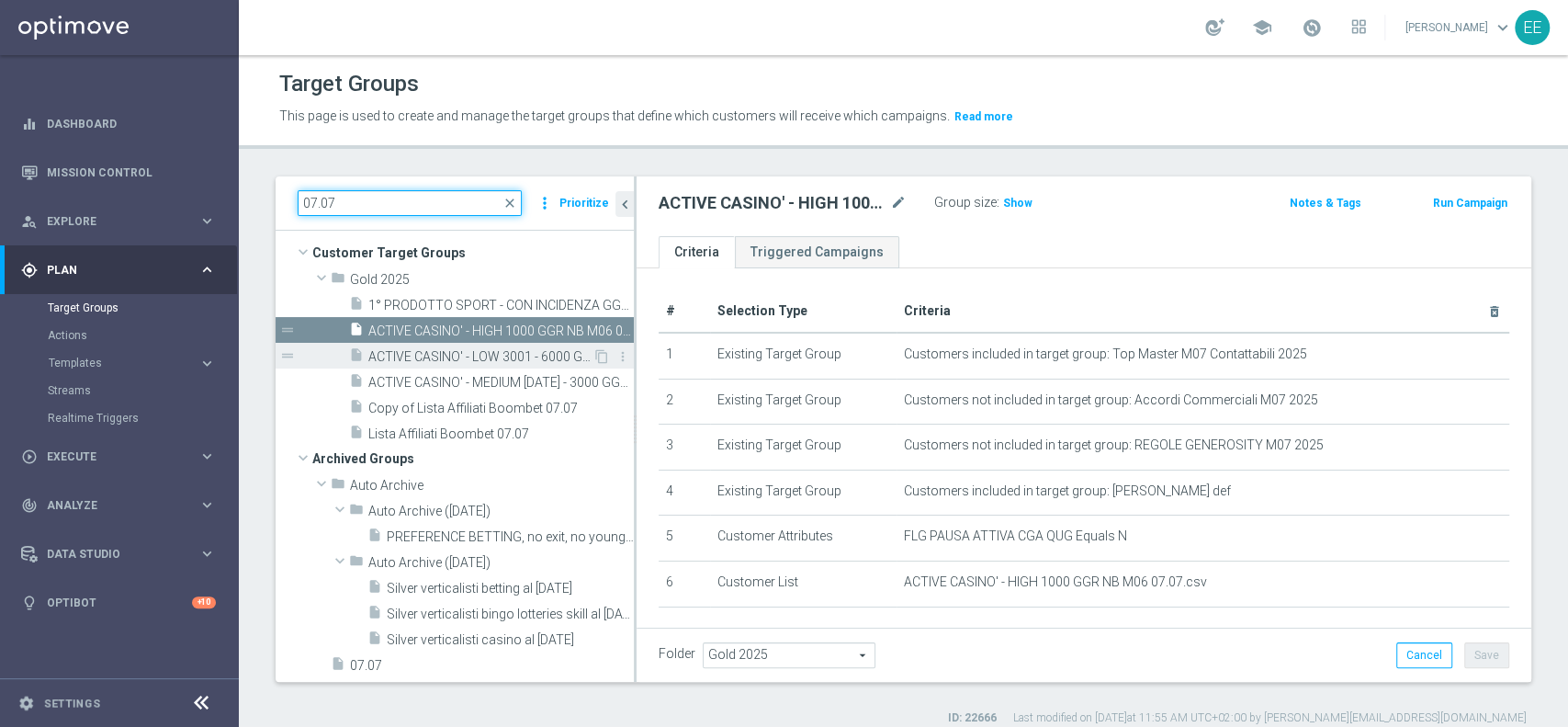 type on "07.07" 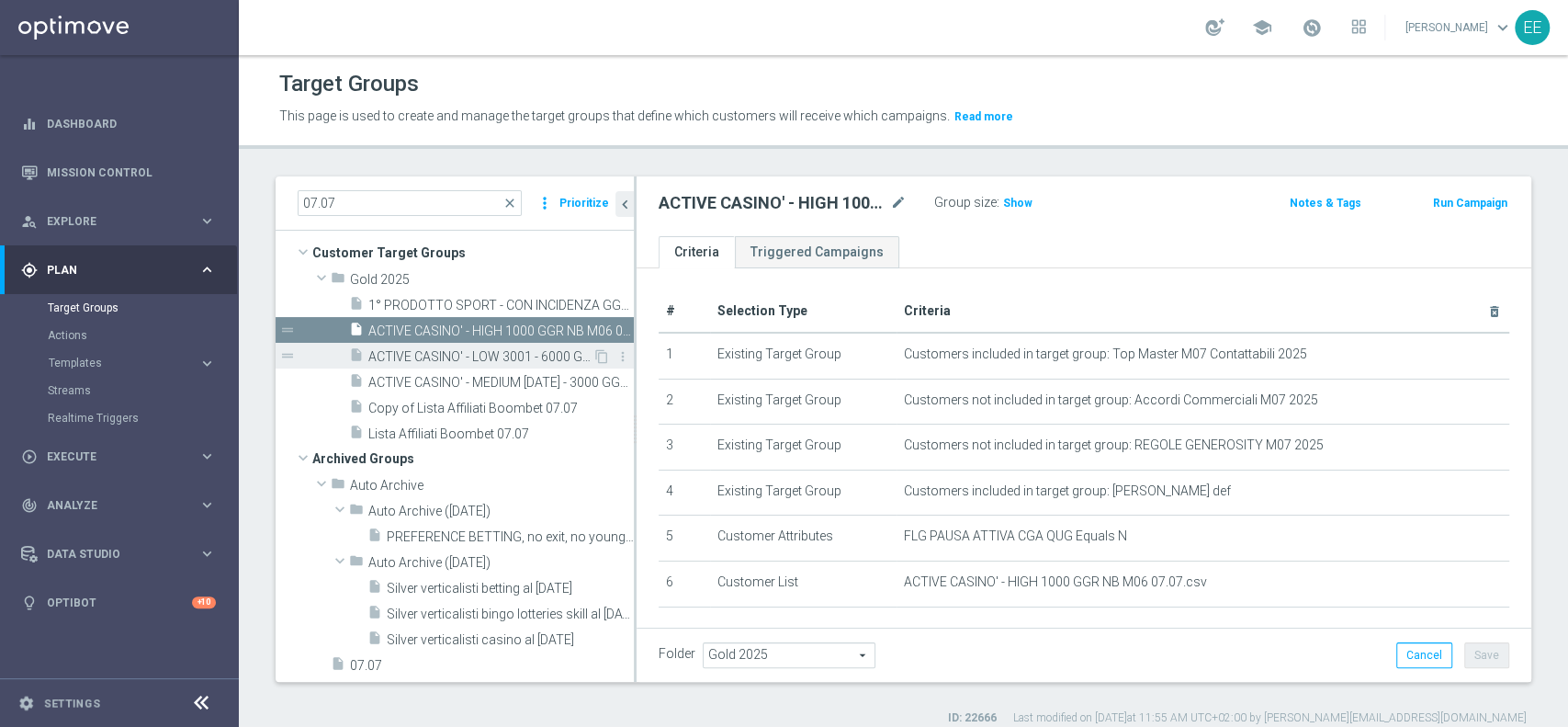 click on "insert_drive_file
ACTIVE CASINO' - LOW 3001 - 6000 GGR NB M06 07.07" at bounding box center (470, 356) 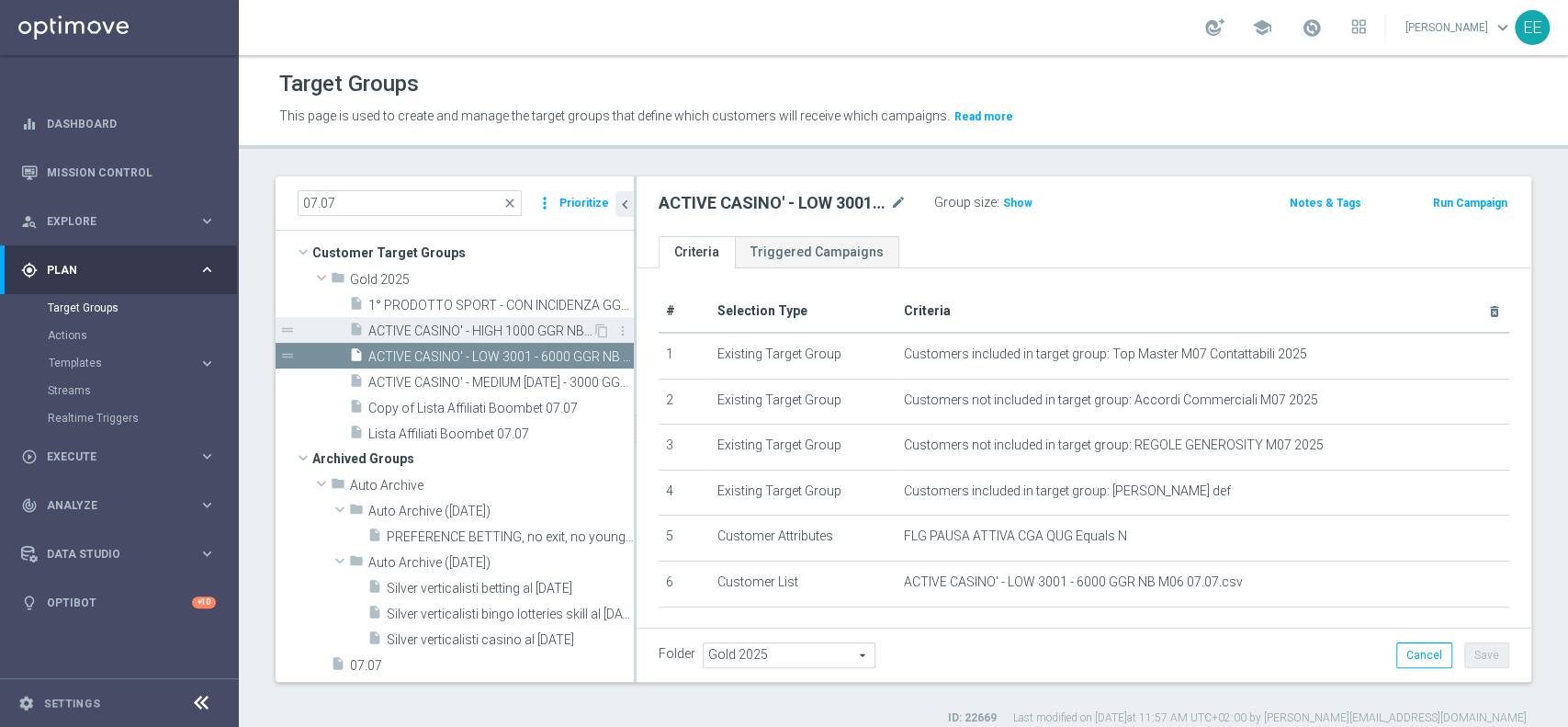 click on "insert_drive_file
ACTIVE CASINO' - HIGH 1000 GGR NB M06 07.07" at bounding box center (470, 330) 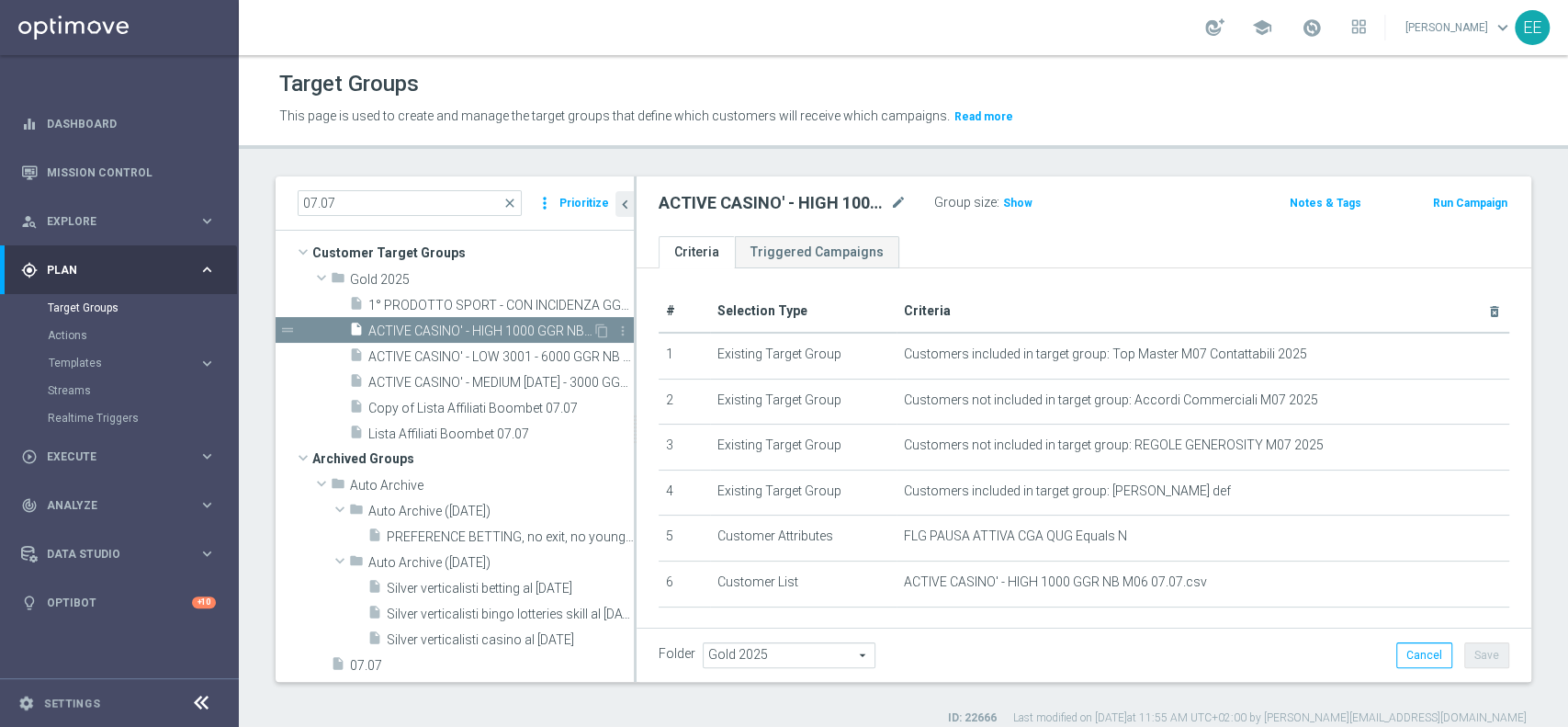 click on "insert_drive_file
ACTIVE CASINO' - HIGH 1000 GGR NB M06 07.07" at bounding box center (470, 330) 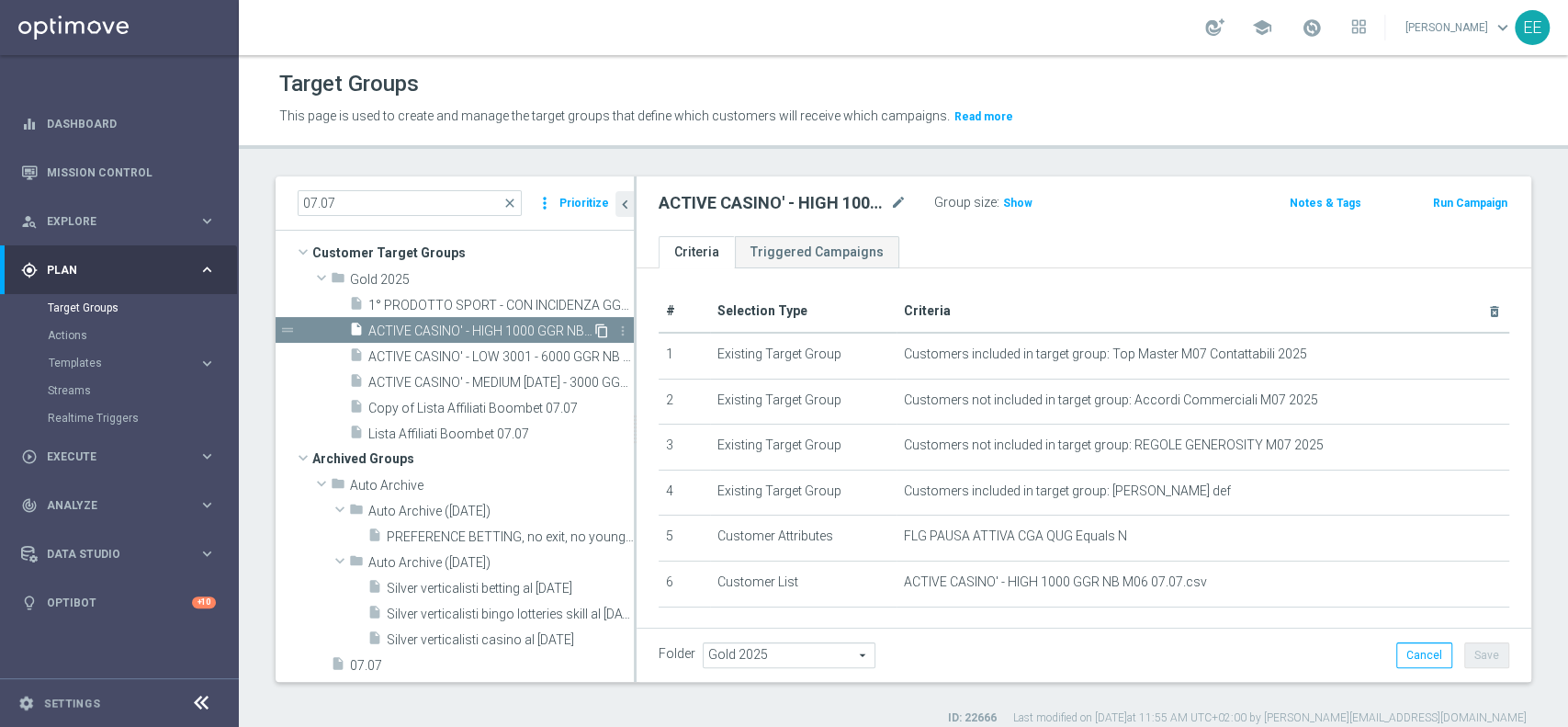 click on "content_copy" 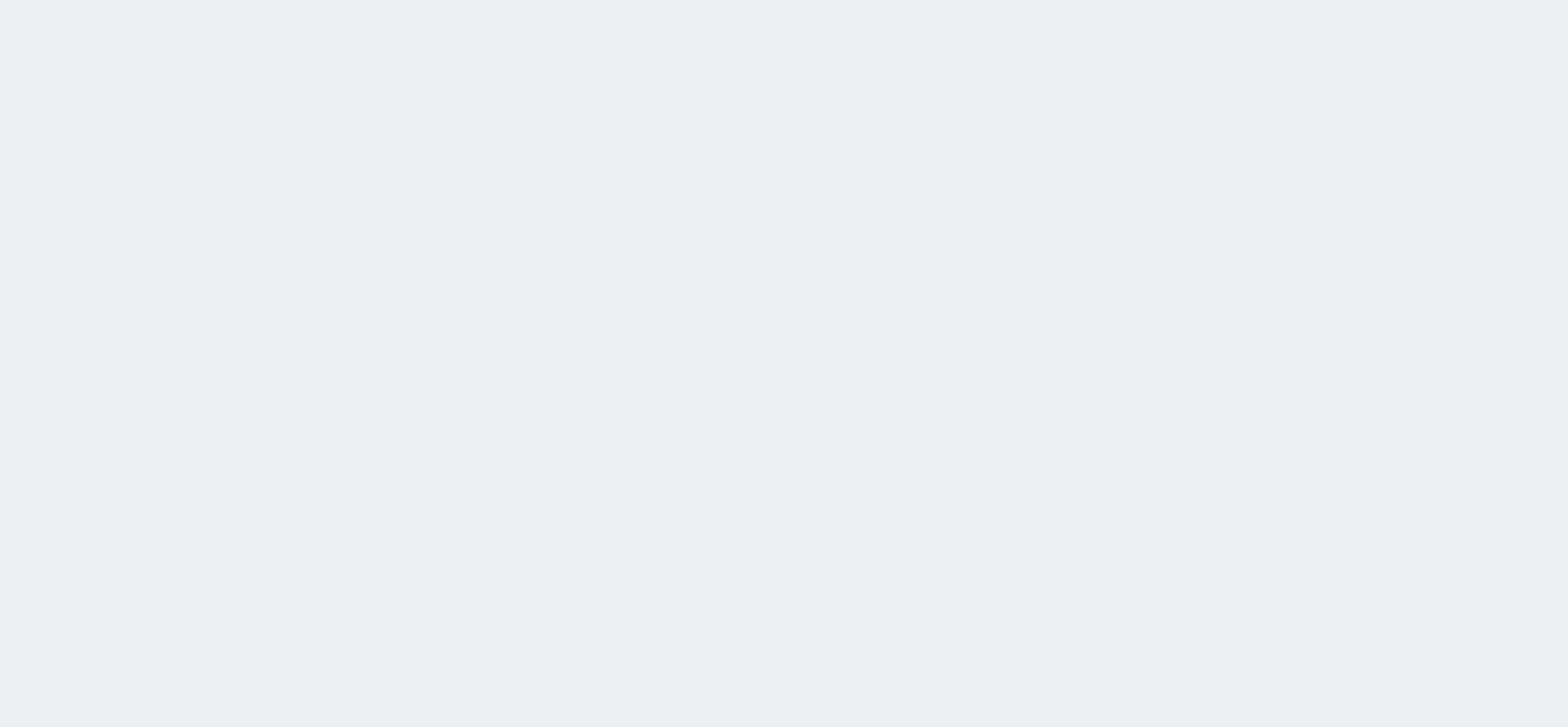 scroll, scrollTop: 0, scrollLeft: 0, axis: both 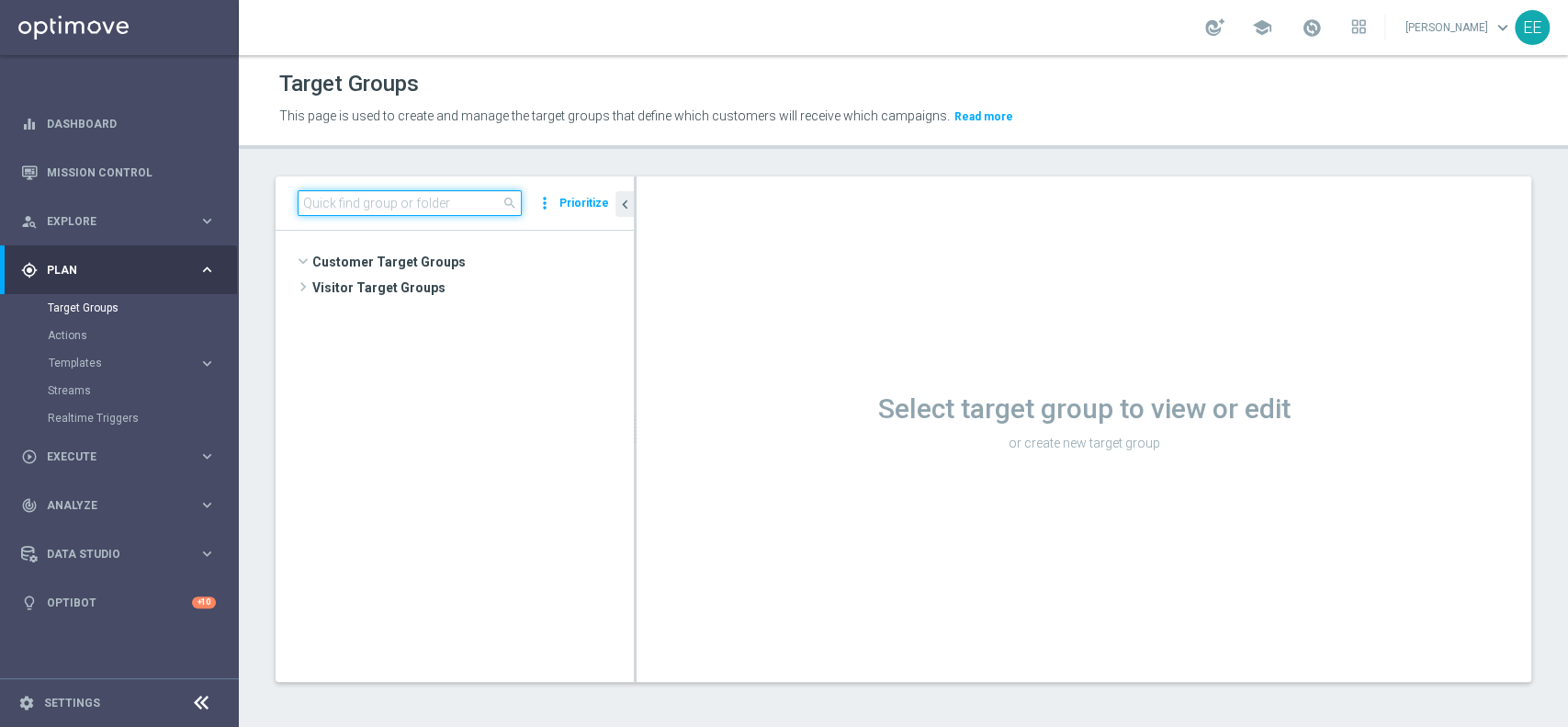click at bounding box center [410, 203] 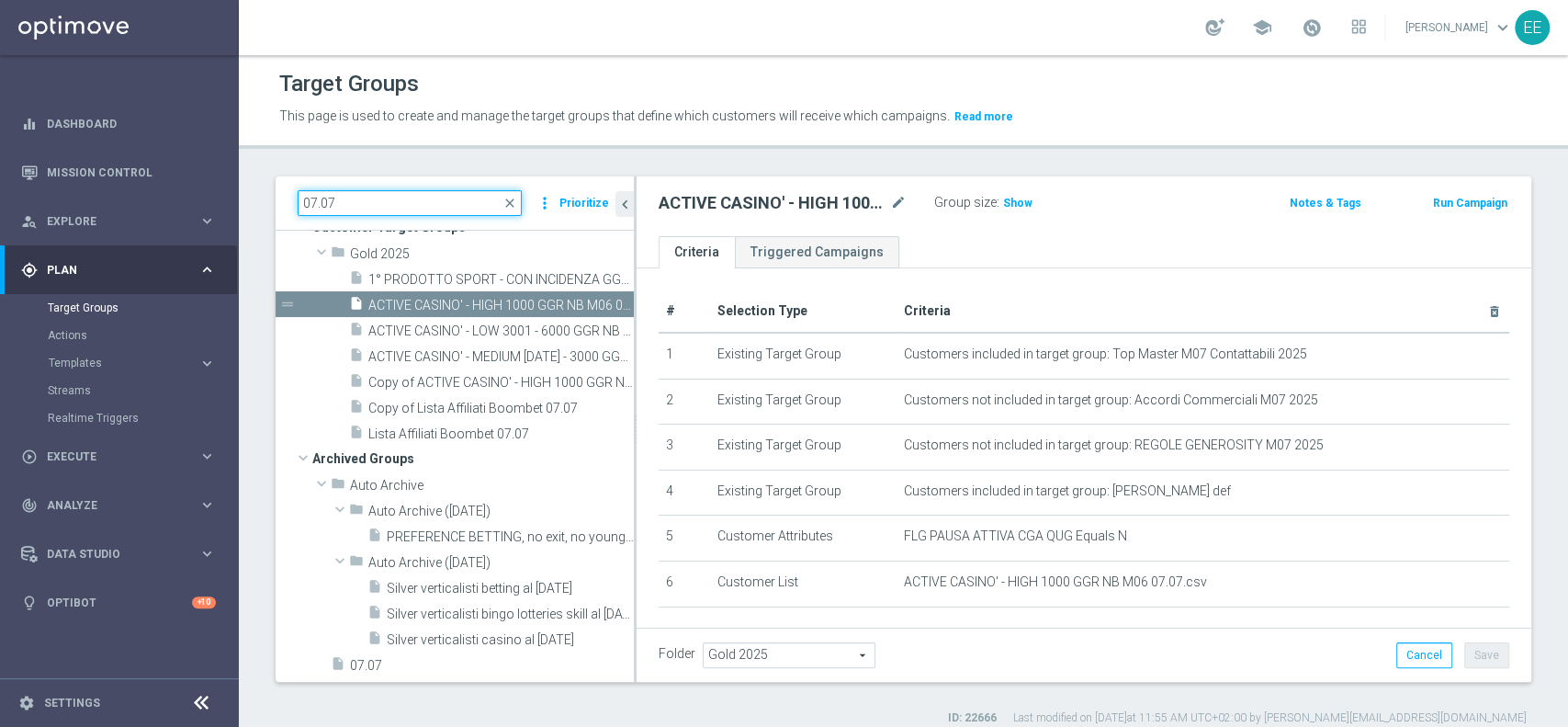 scroll, scrollTop: 35, scrollLeft: 0, axis: vertical 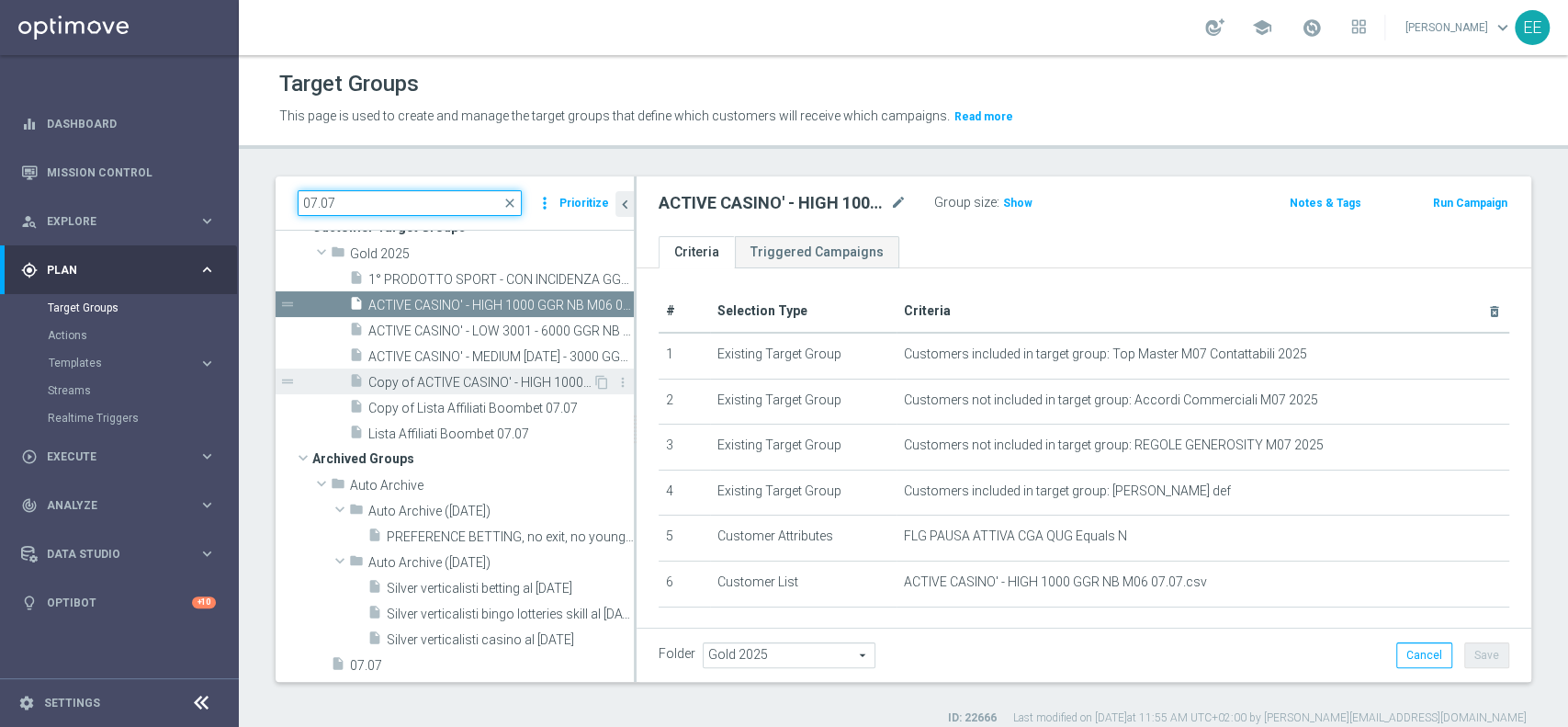 type on "07.07" 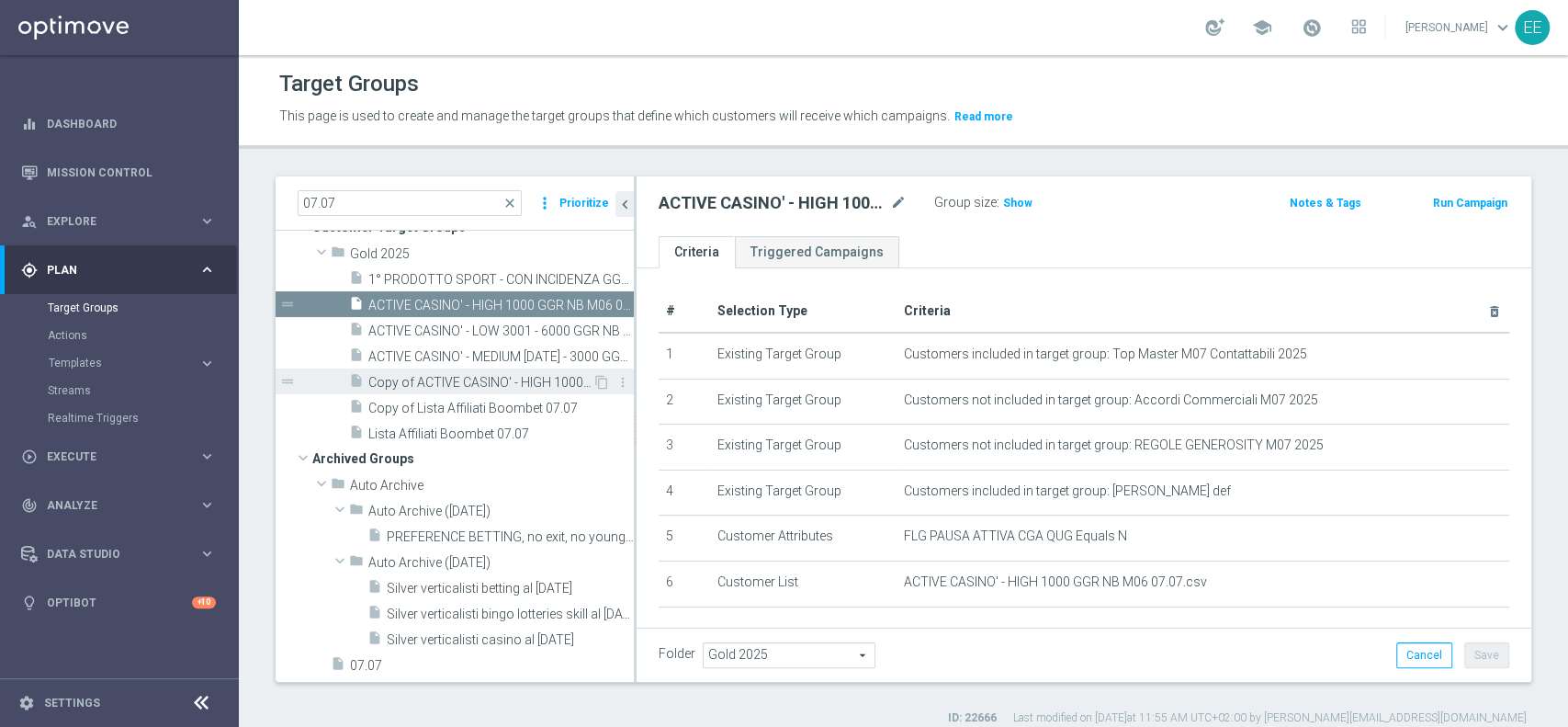 click on "Copy of ACTIVE CASINO' - HIGH 1000 GGR NB M06 07.07" at bounding box center [480, 382] 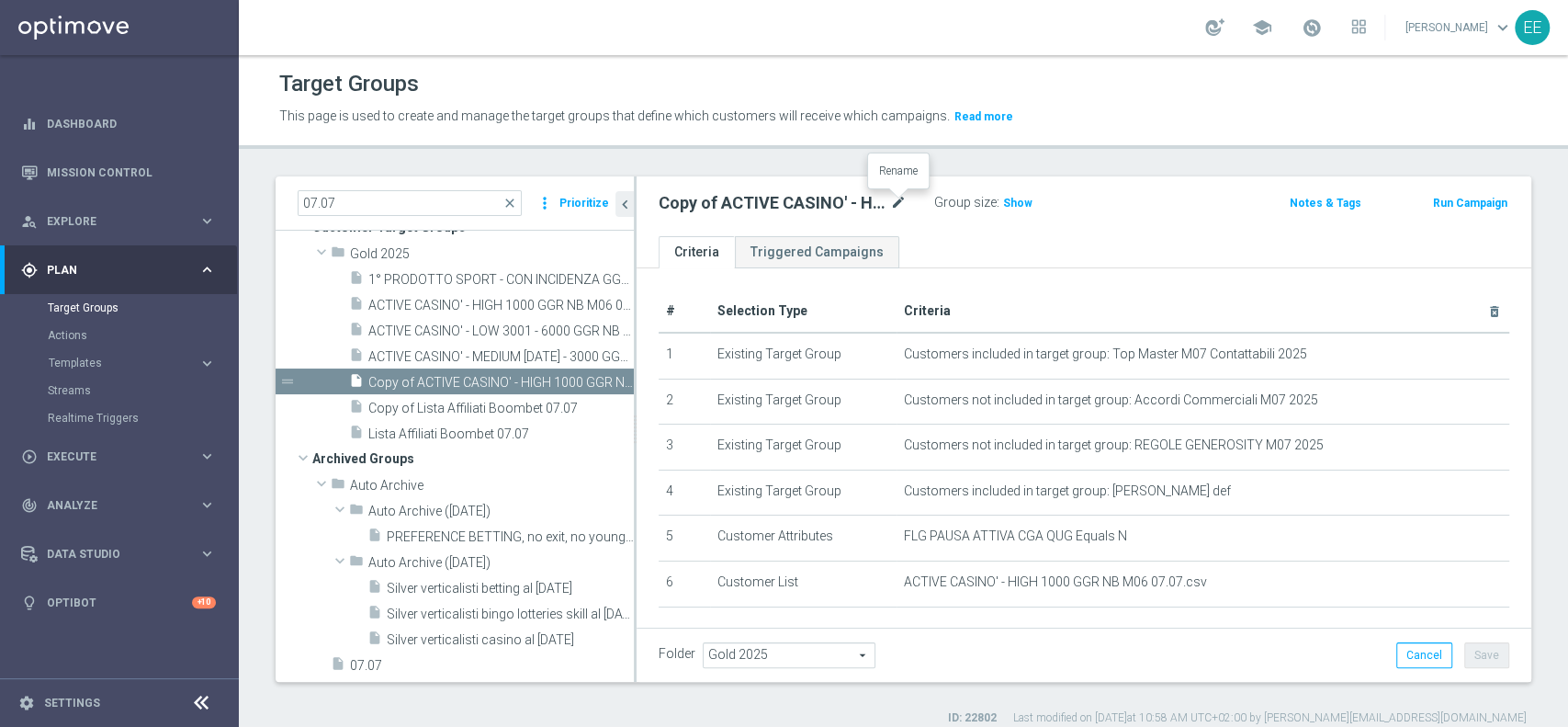 click on "mode_edit" 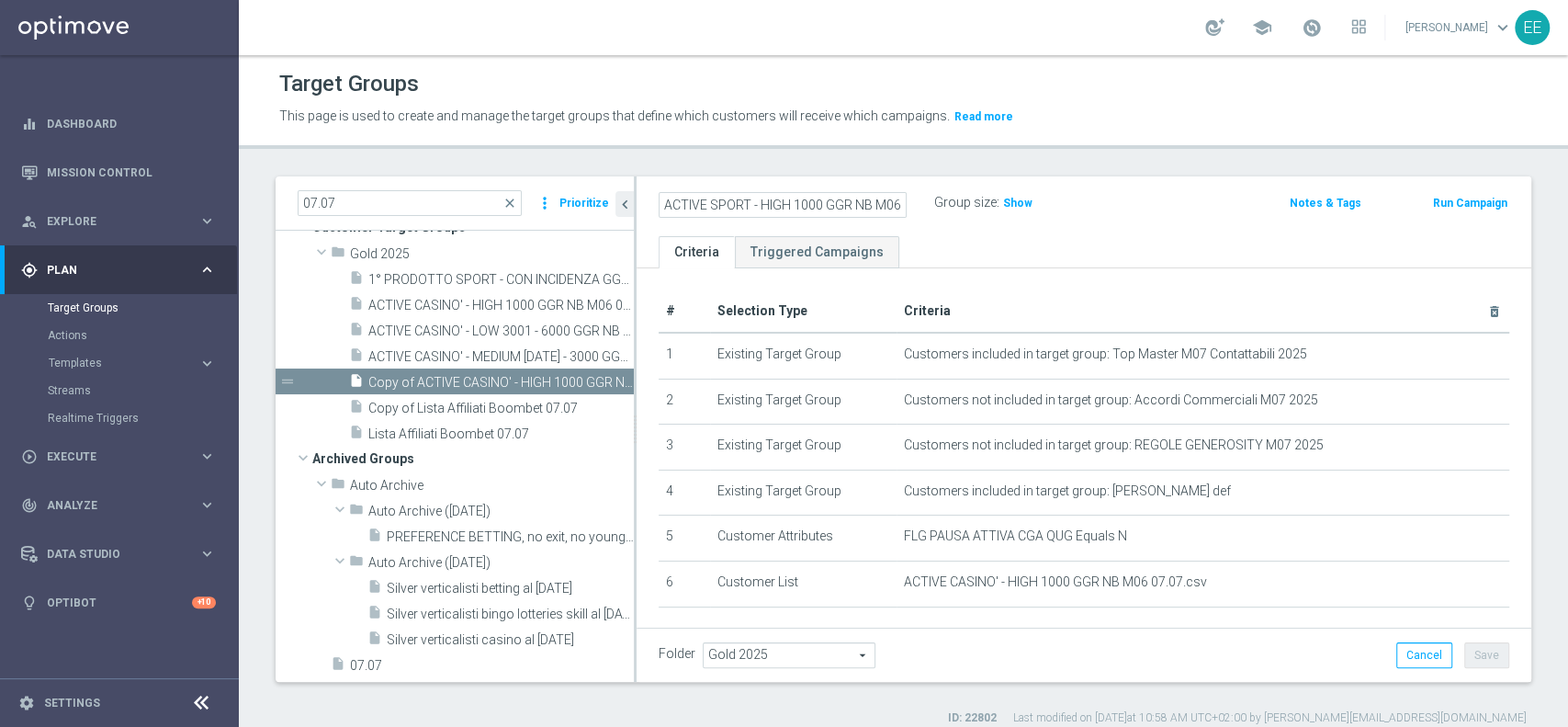 scroll, scrollTop: 0, scrollLeft: 0, axis: both 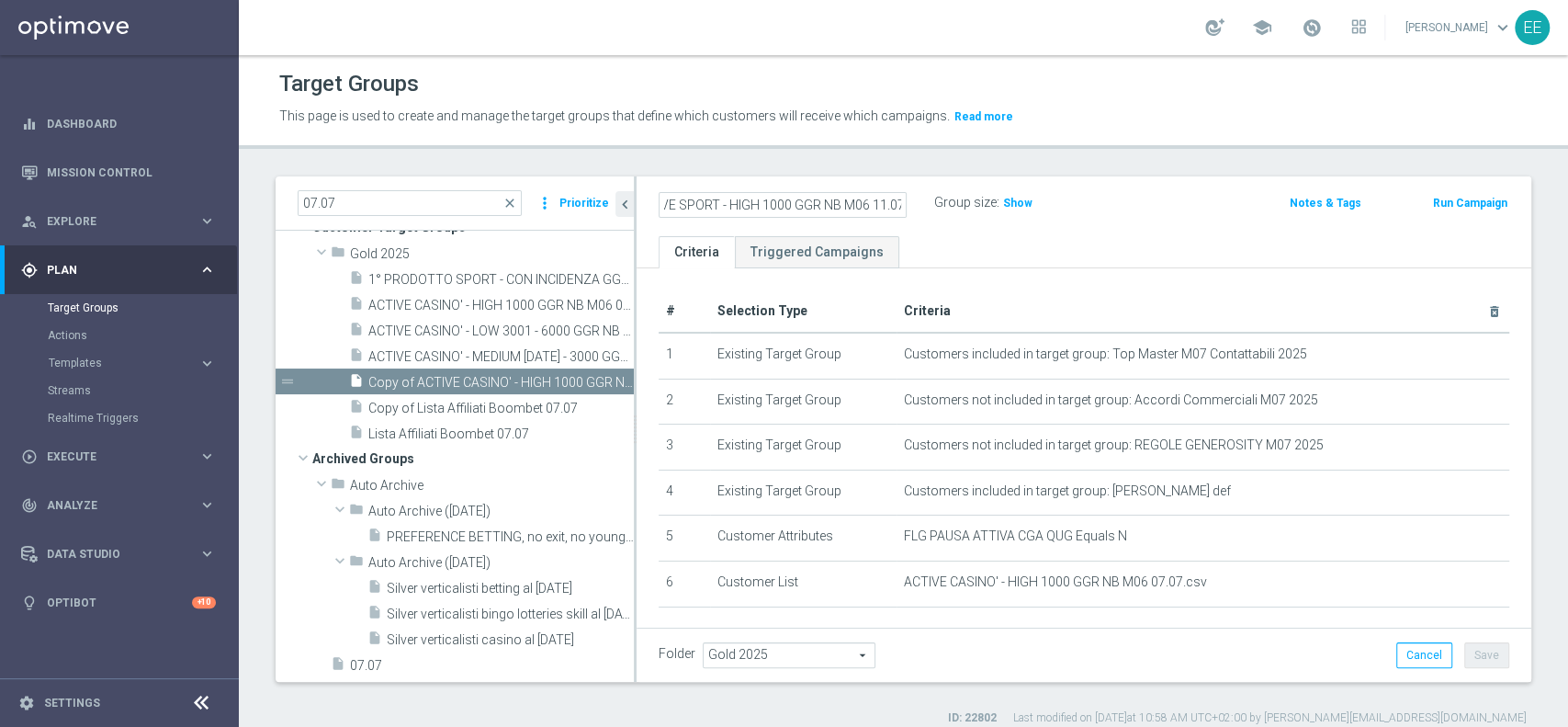 type on "ACTIVE SPORT - HIGH 1000 GGR NB M06 11.07" 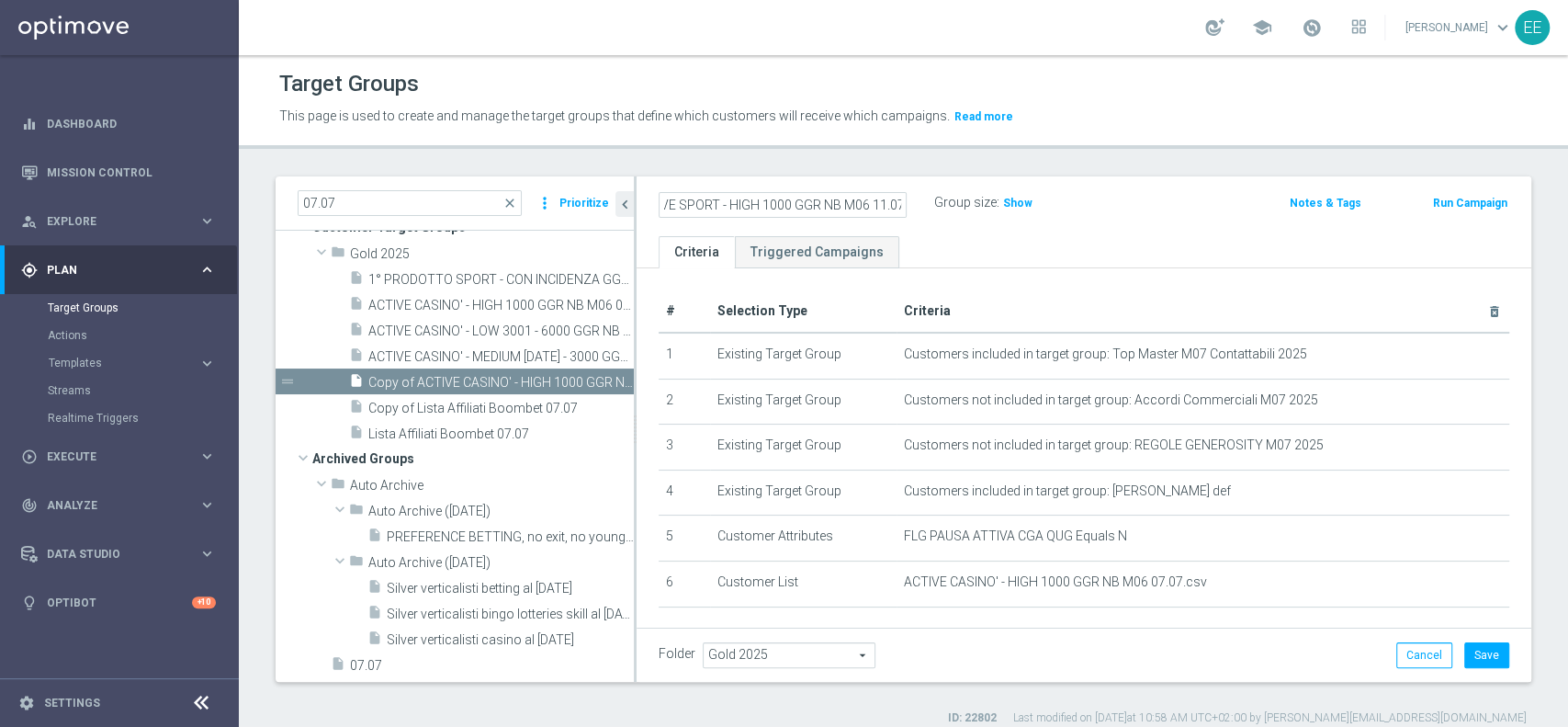 scroll, scrollTop: 0, scrollLeft: 0, axis: both 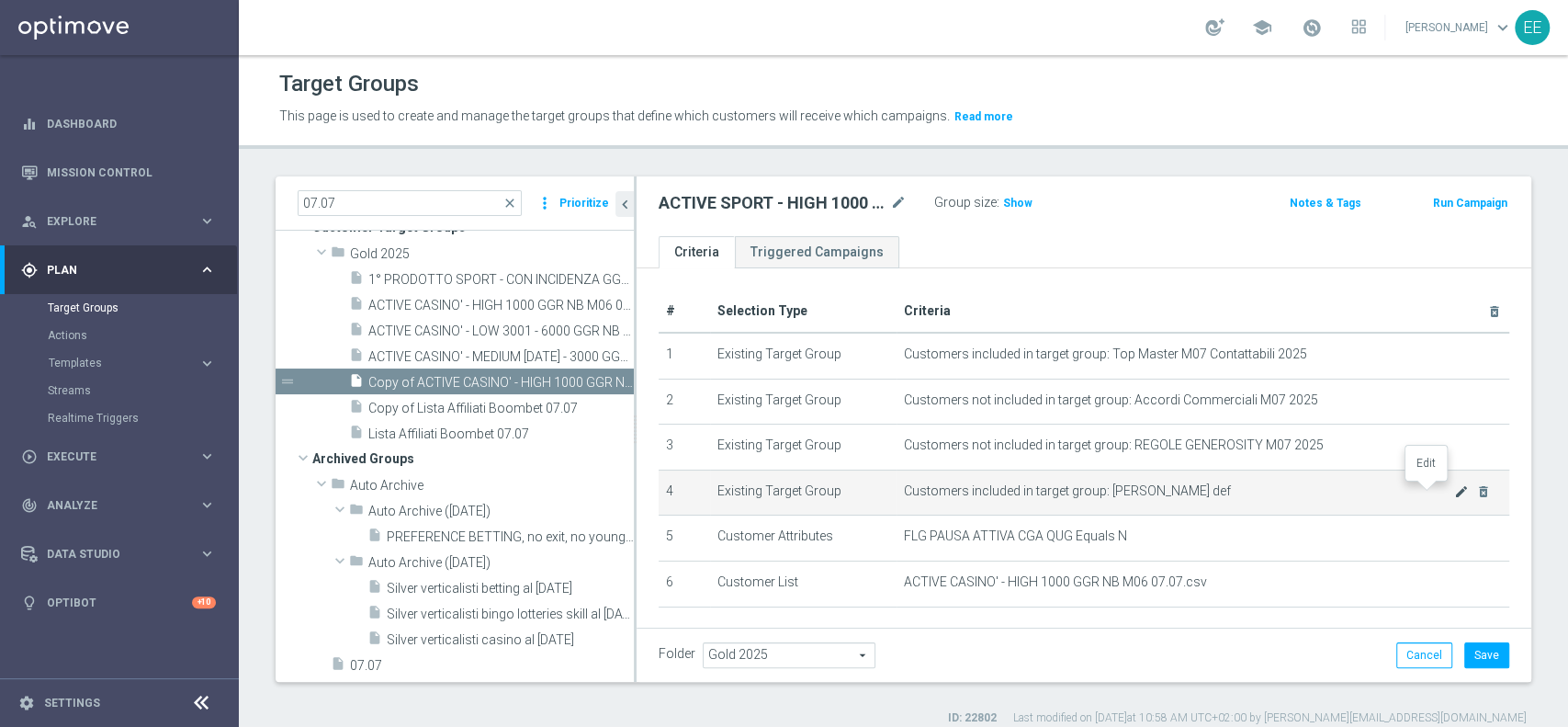 click on "mode_edit" 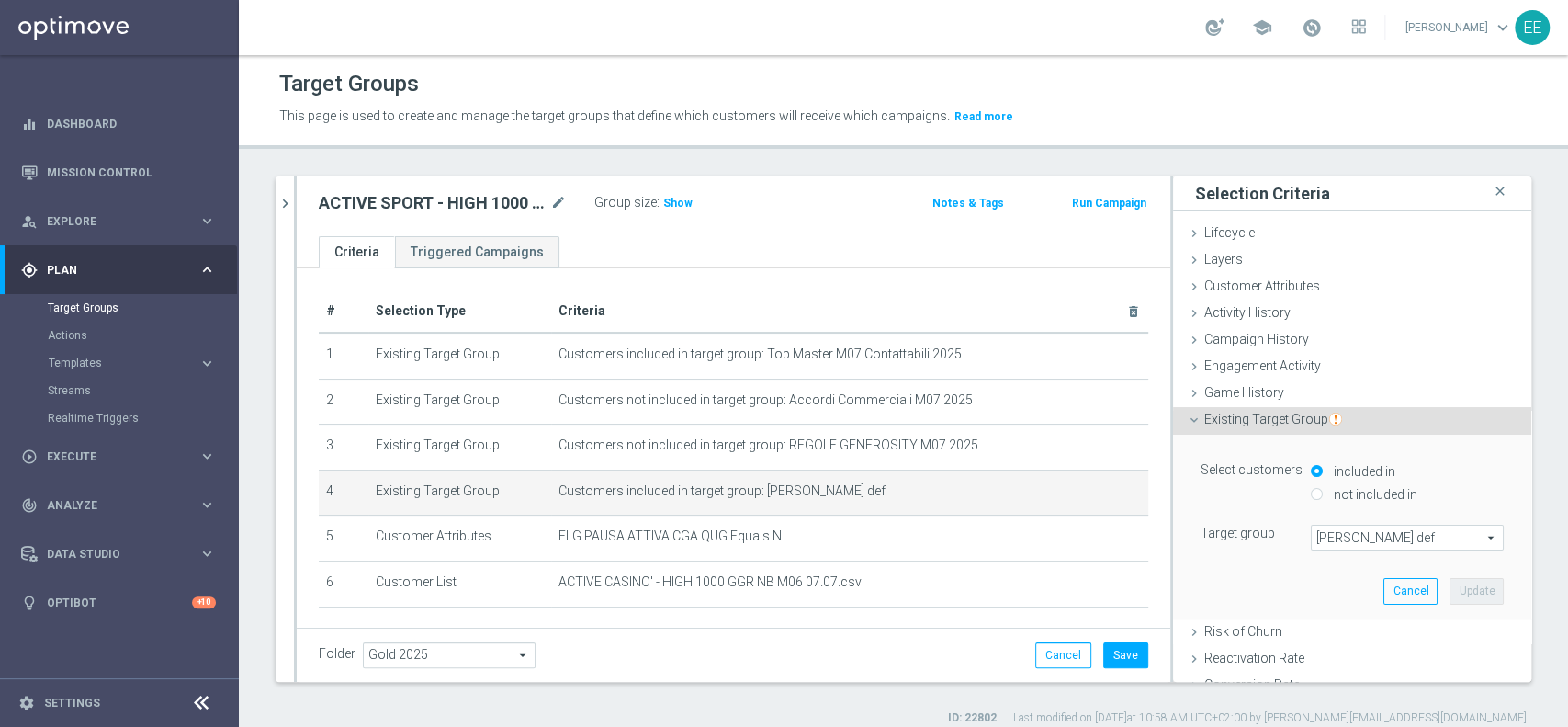 click on "Conti Laura def" at bounding box center (1407, 538) 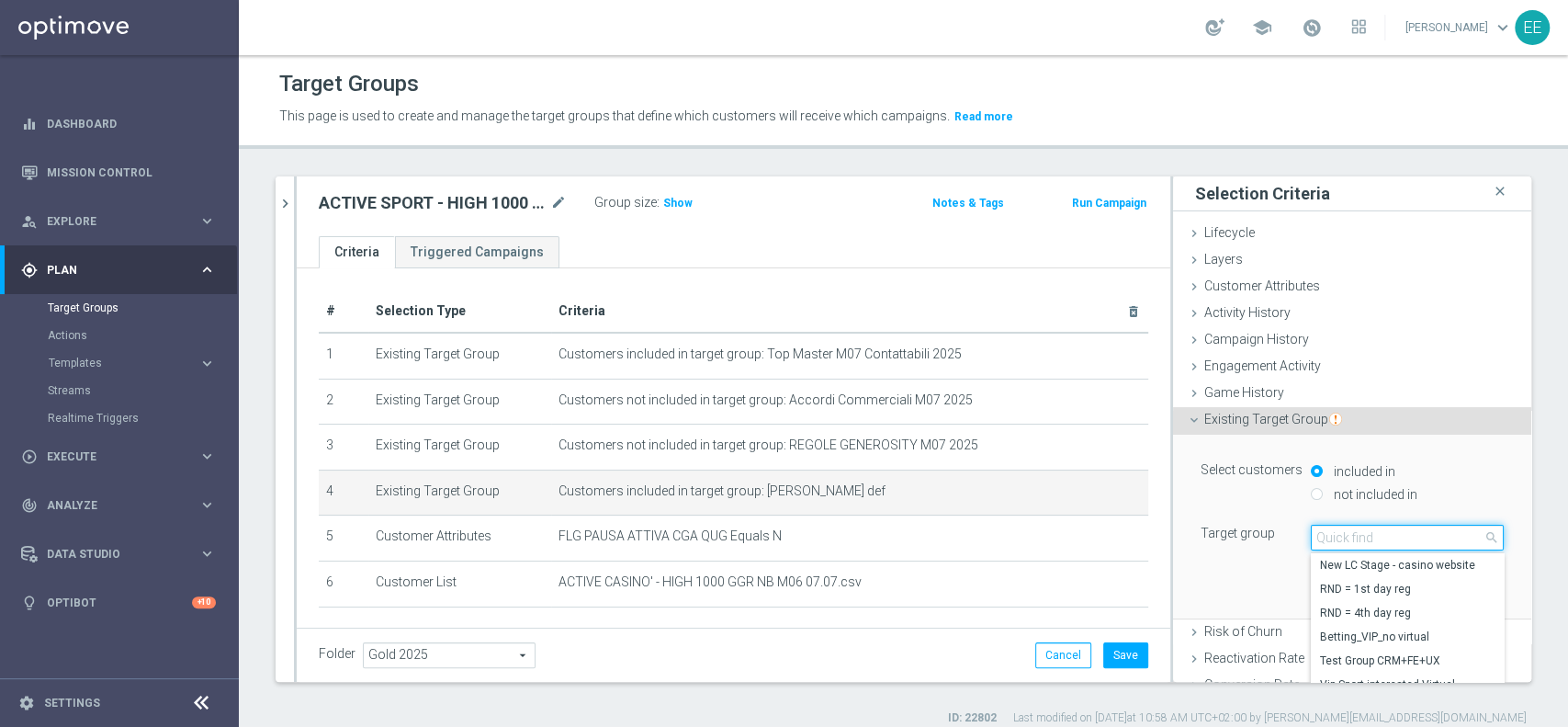 click at bounding box center [1407, 538] 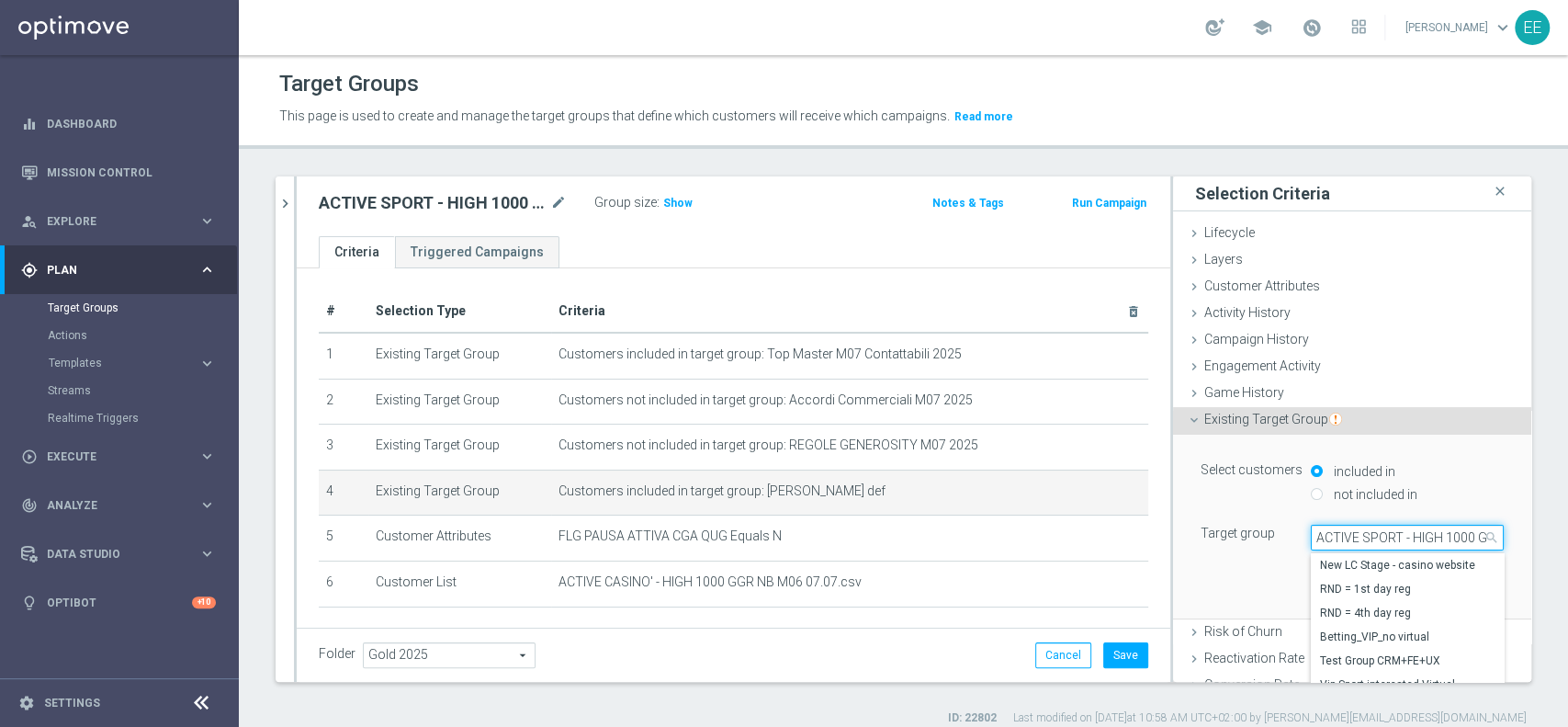 scroll, scrollTop: 0, scrollLeft: 76, axis: horizontal 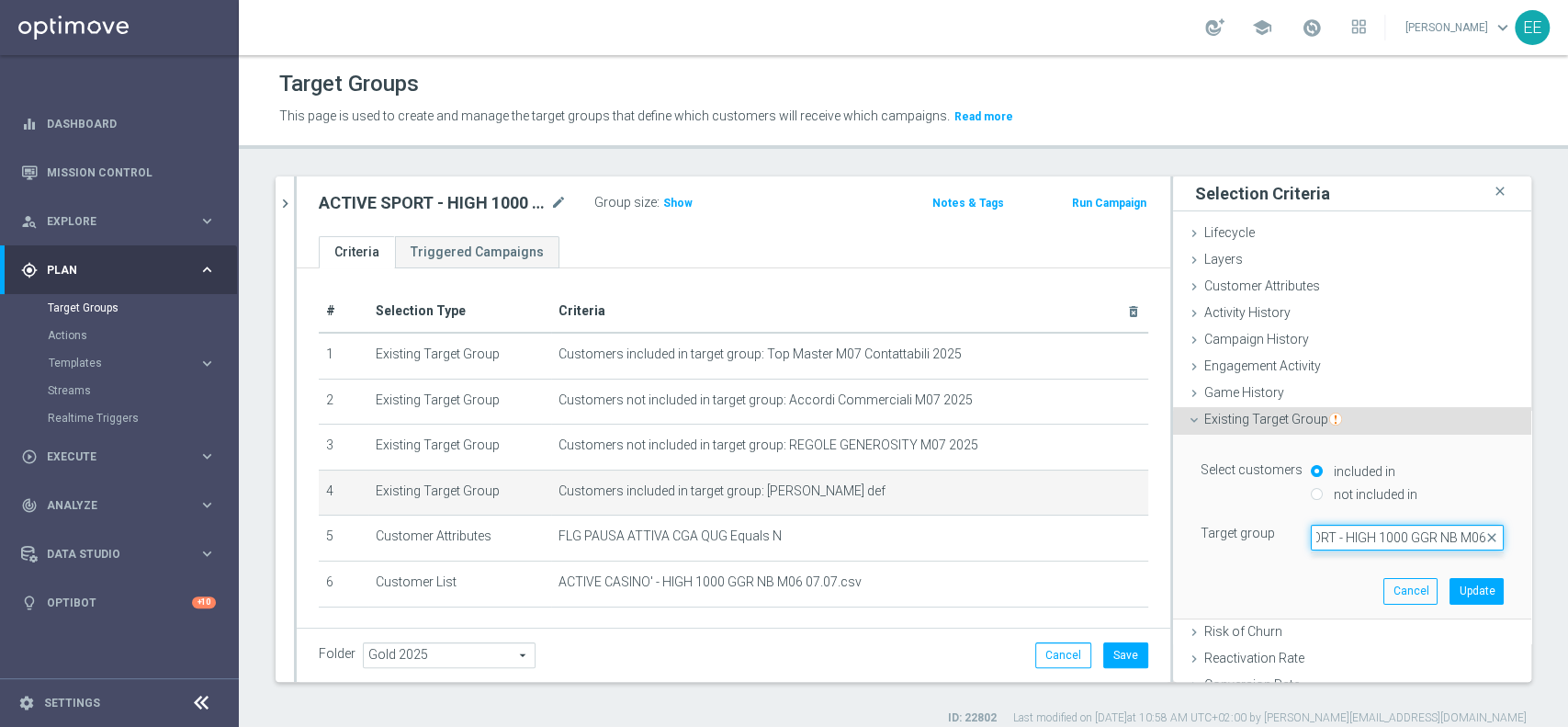 paste on "Conto check top master Luigi" 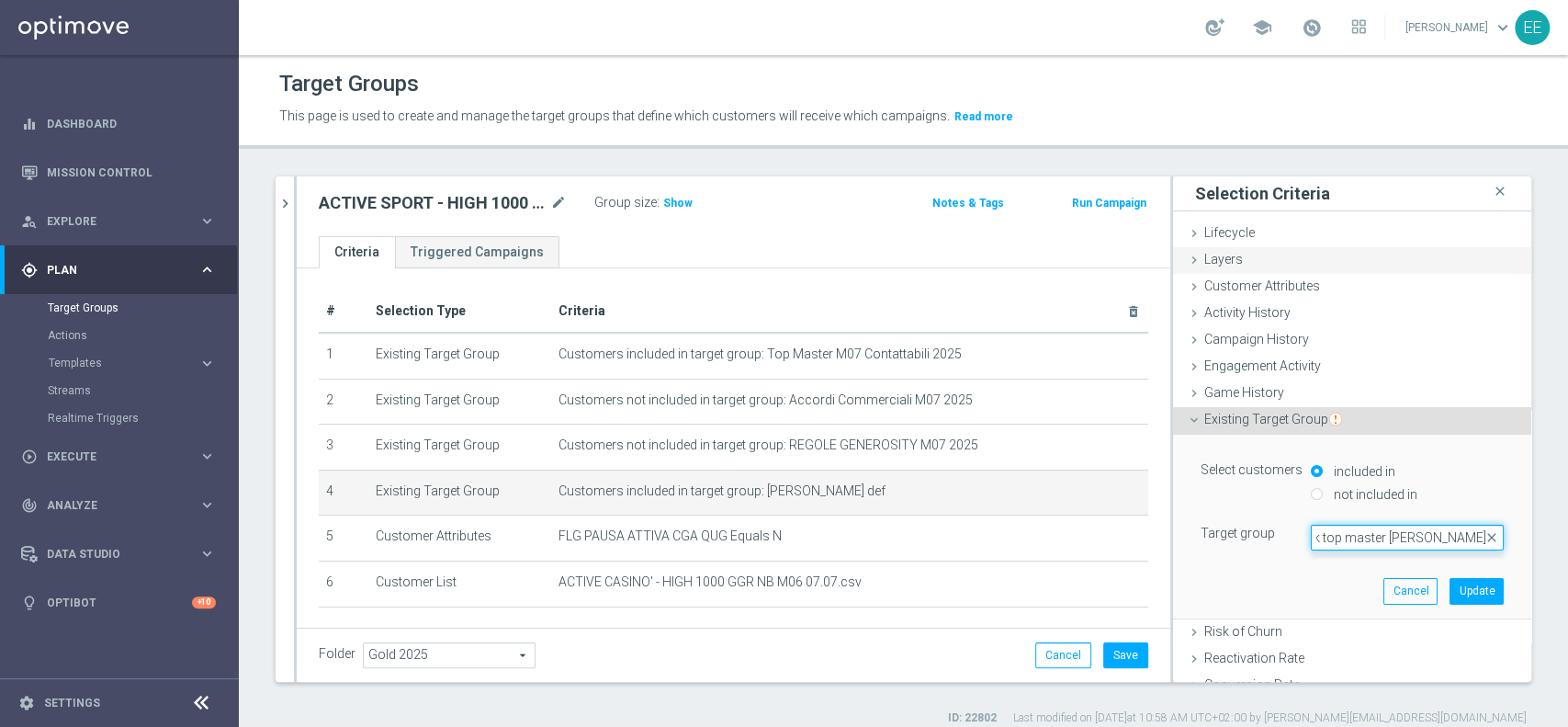 scroll, scrollTop: 0, scrollLeft: 6, axis: horizontal 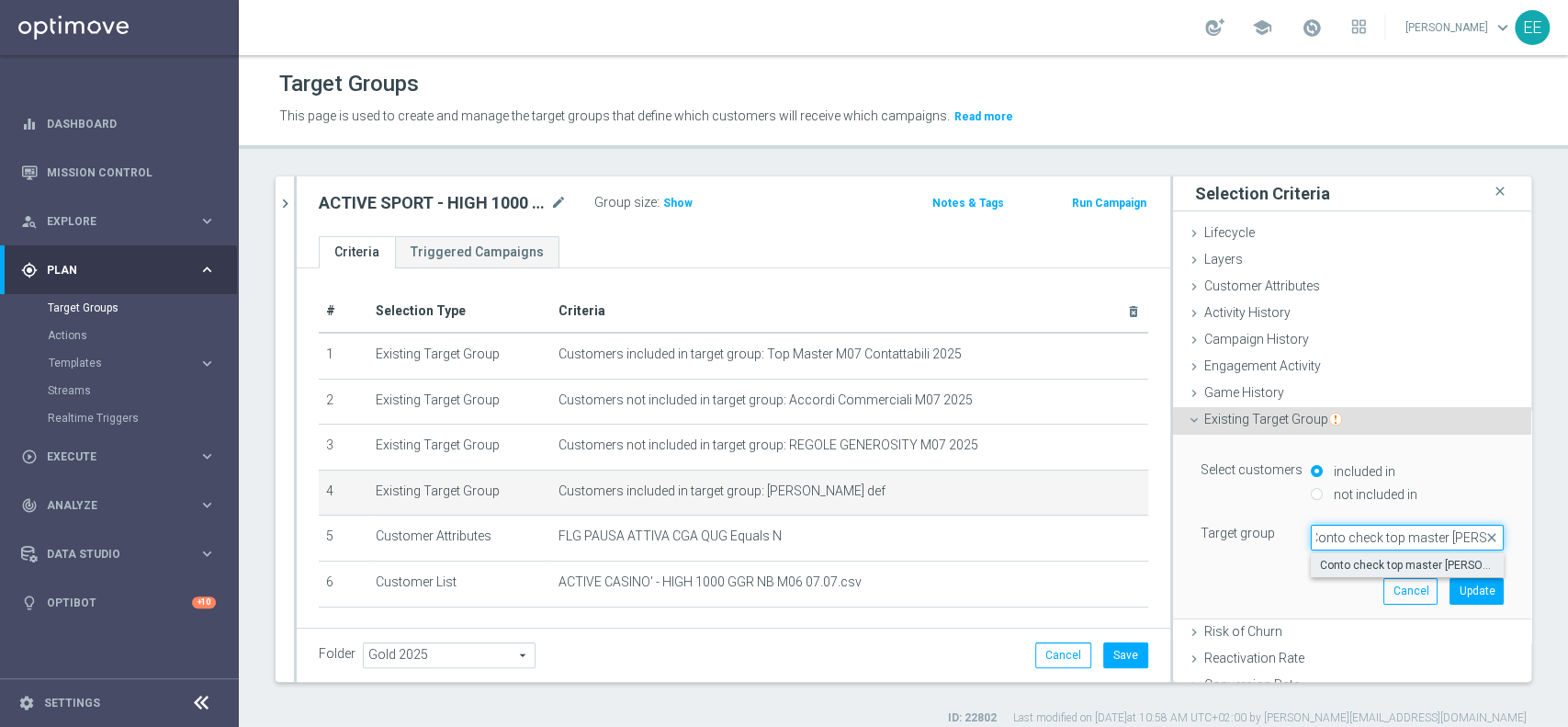 type on "Conto check top master Luigi" 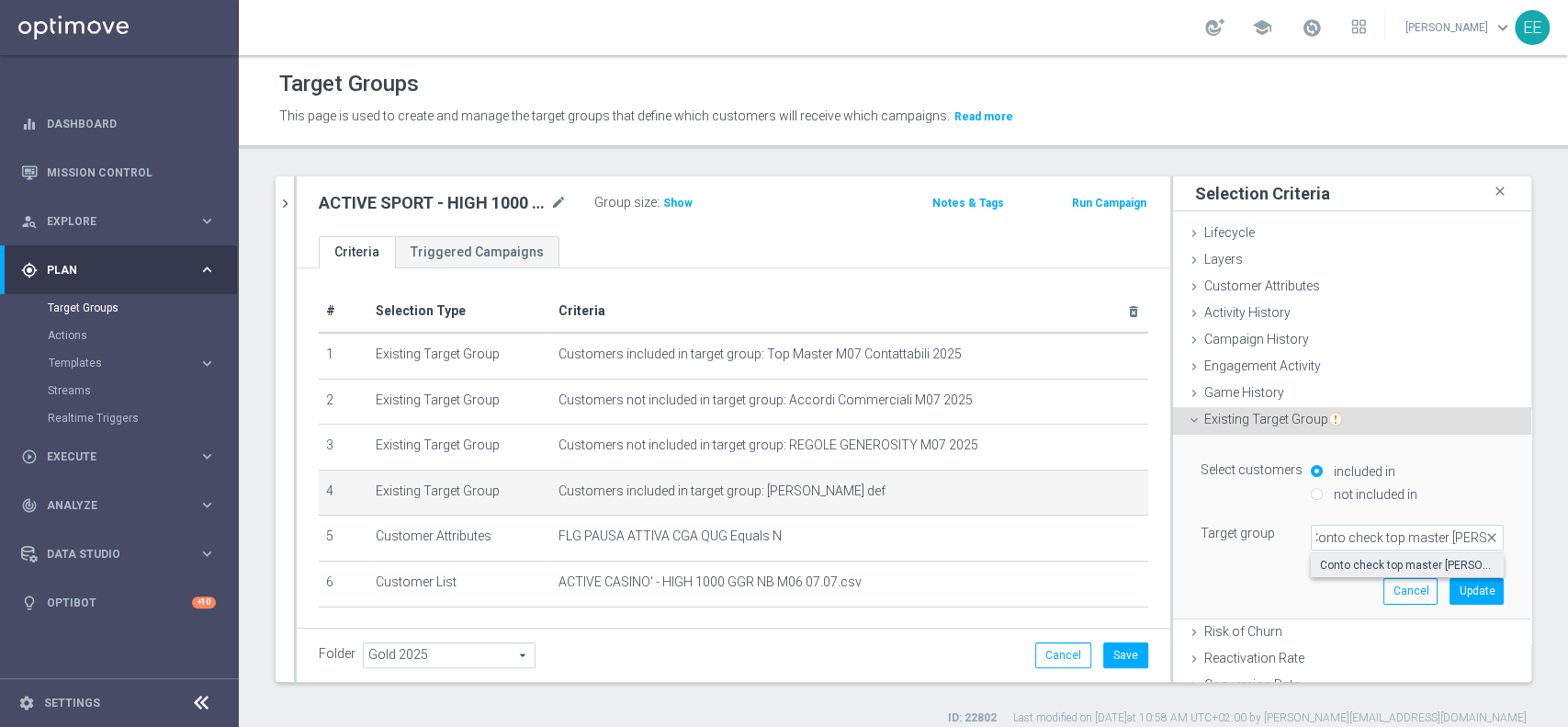 click on "Conto check top master Luigi" at bounding box center (1407, 565) 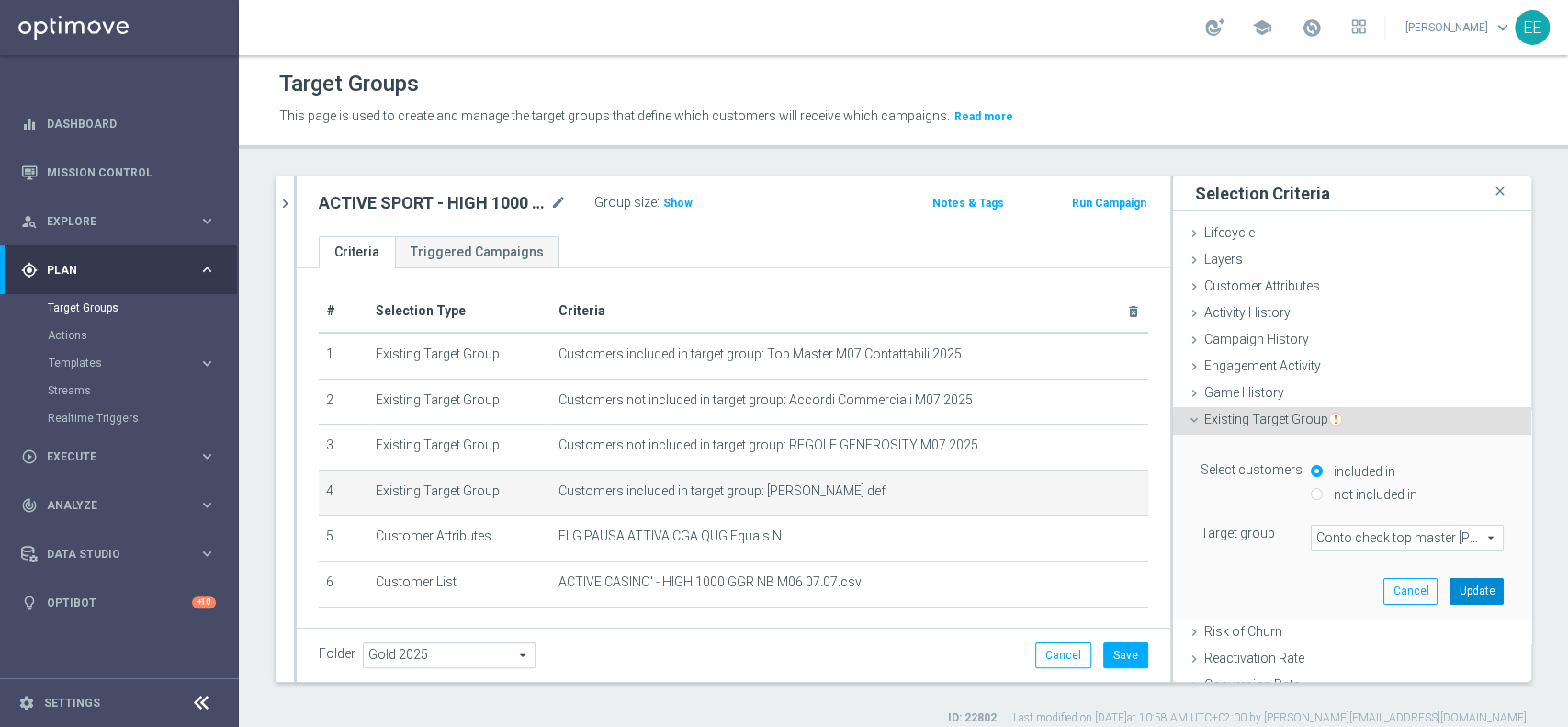 click on "Update" at bounding box center [1476, 591] 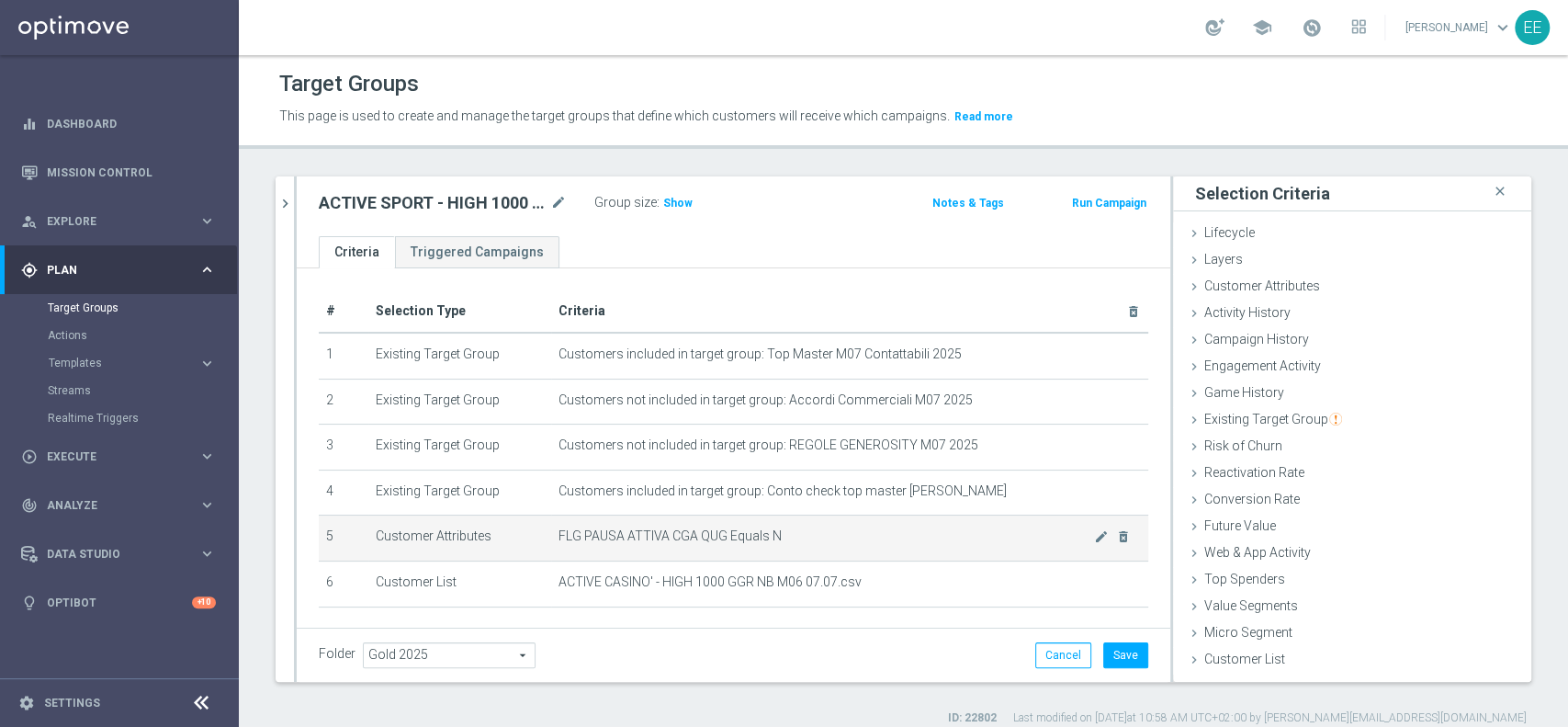 scroll, scrollTop: 88, scrollLeft: 0, axis: vertical 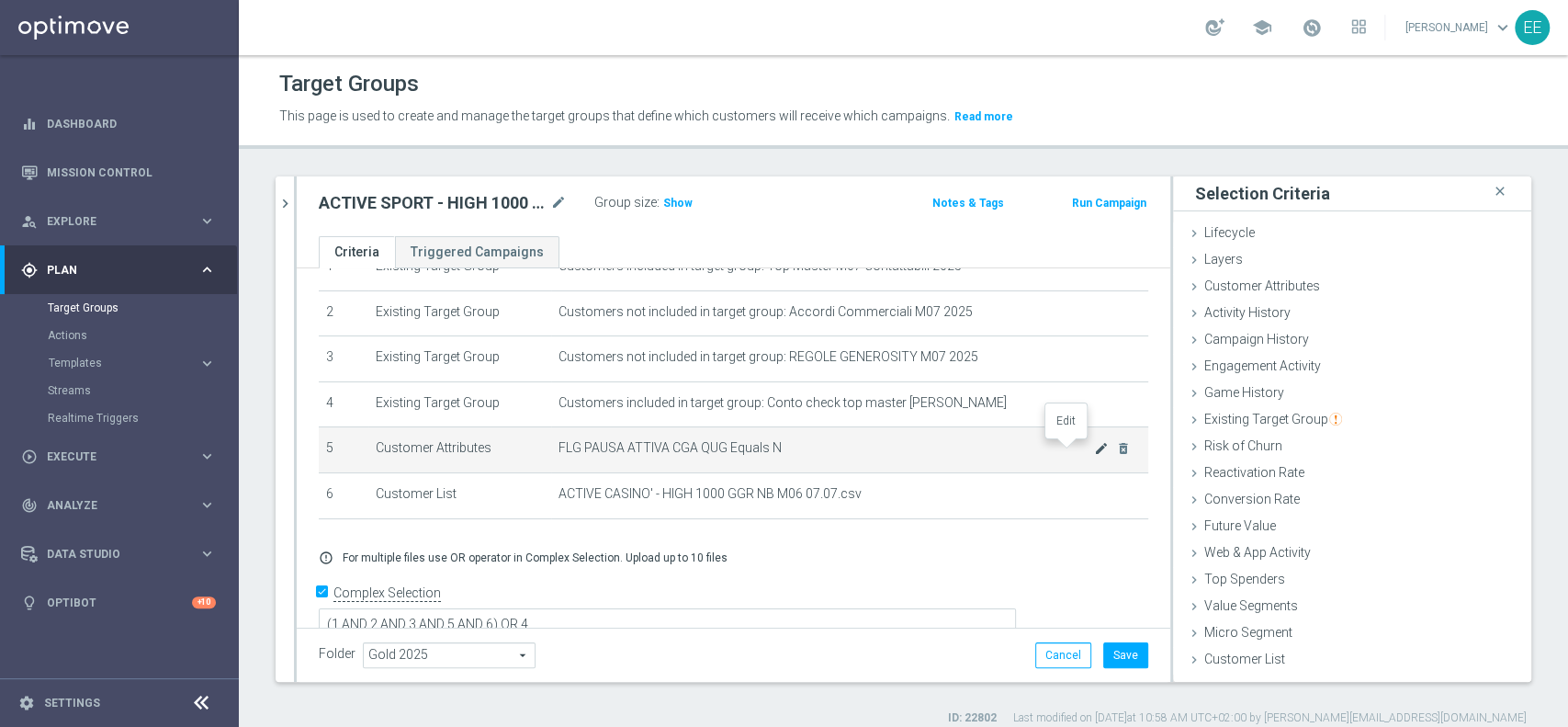 click on "mode_edit" 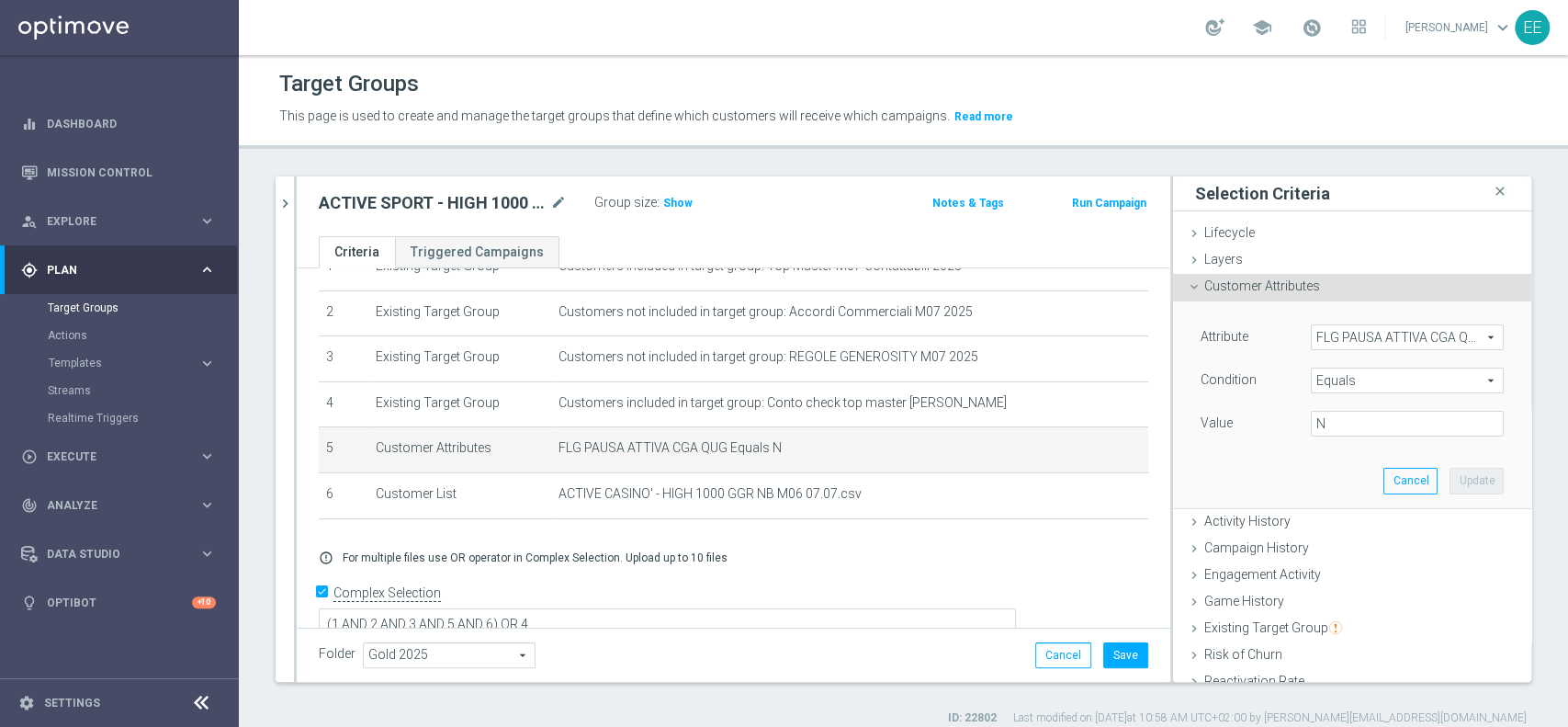 click on "FLG PAUSA ATTIVA CGA QUG" at bounding box center [1407, 337] 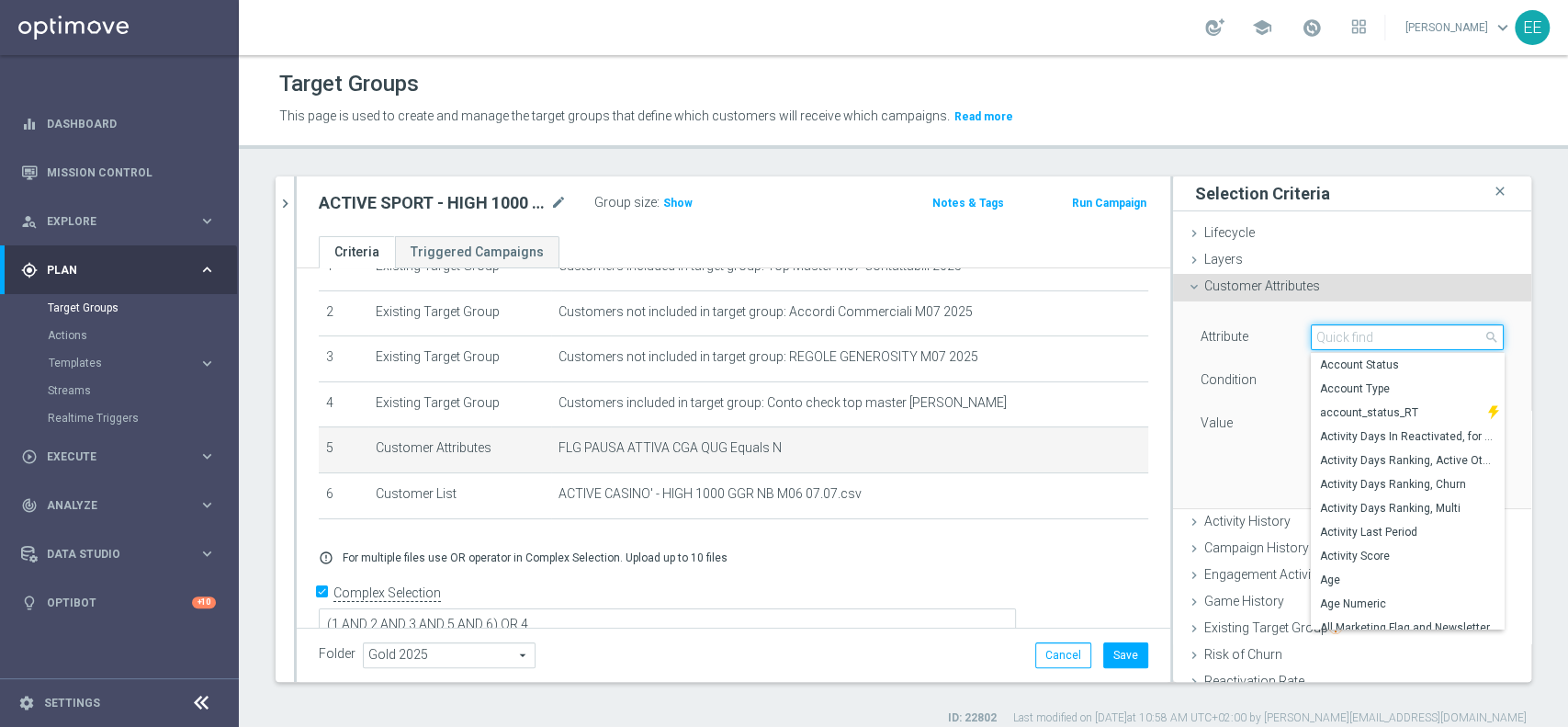 click at bounding box center [1407, 337] 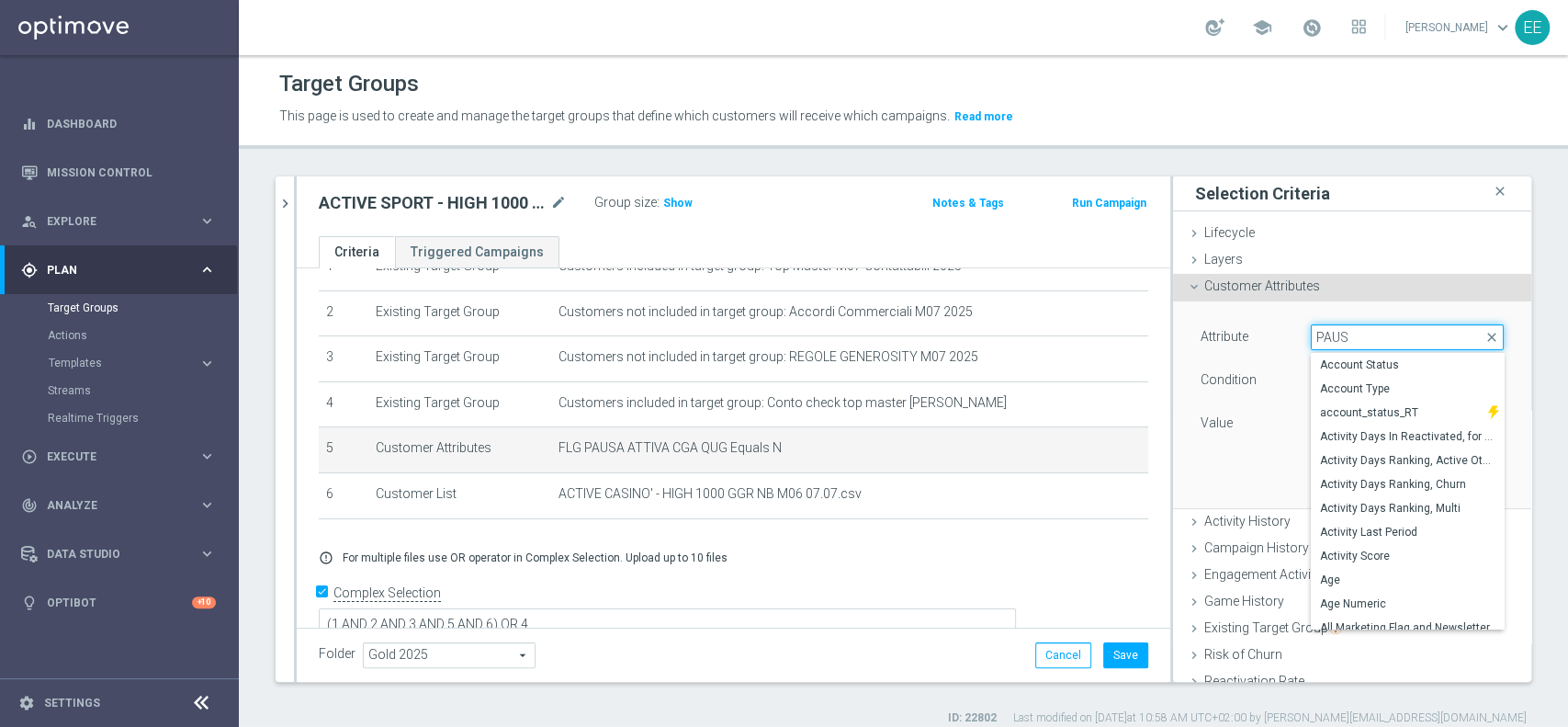 type on "PAUSA" 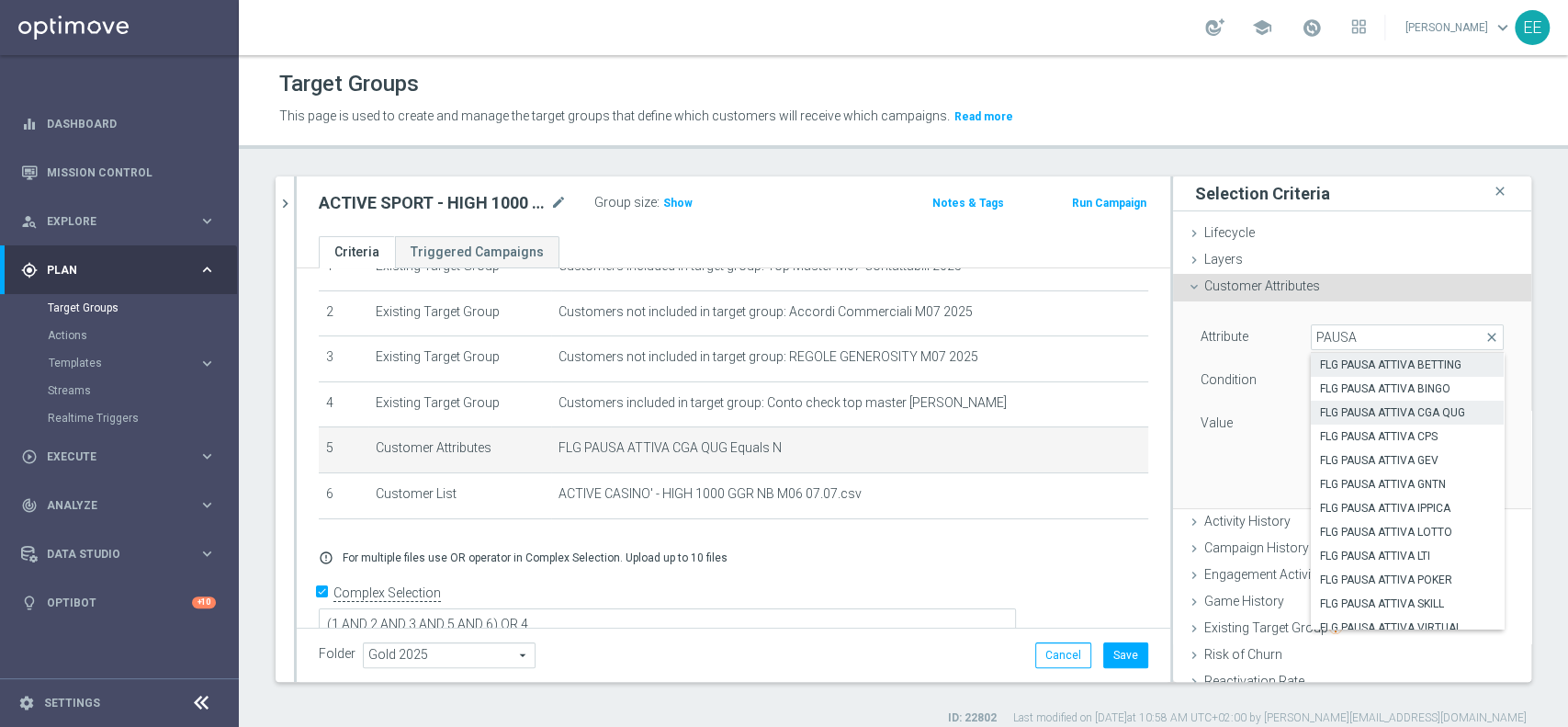 click on "FLG PAUSA ATTIVA BETTING" at bounding box center [1407, 365] 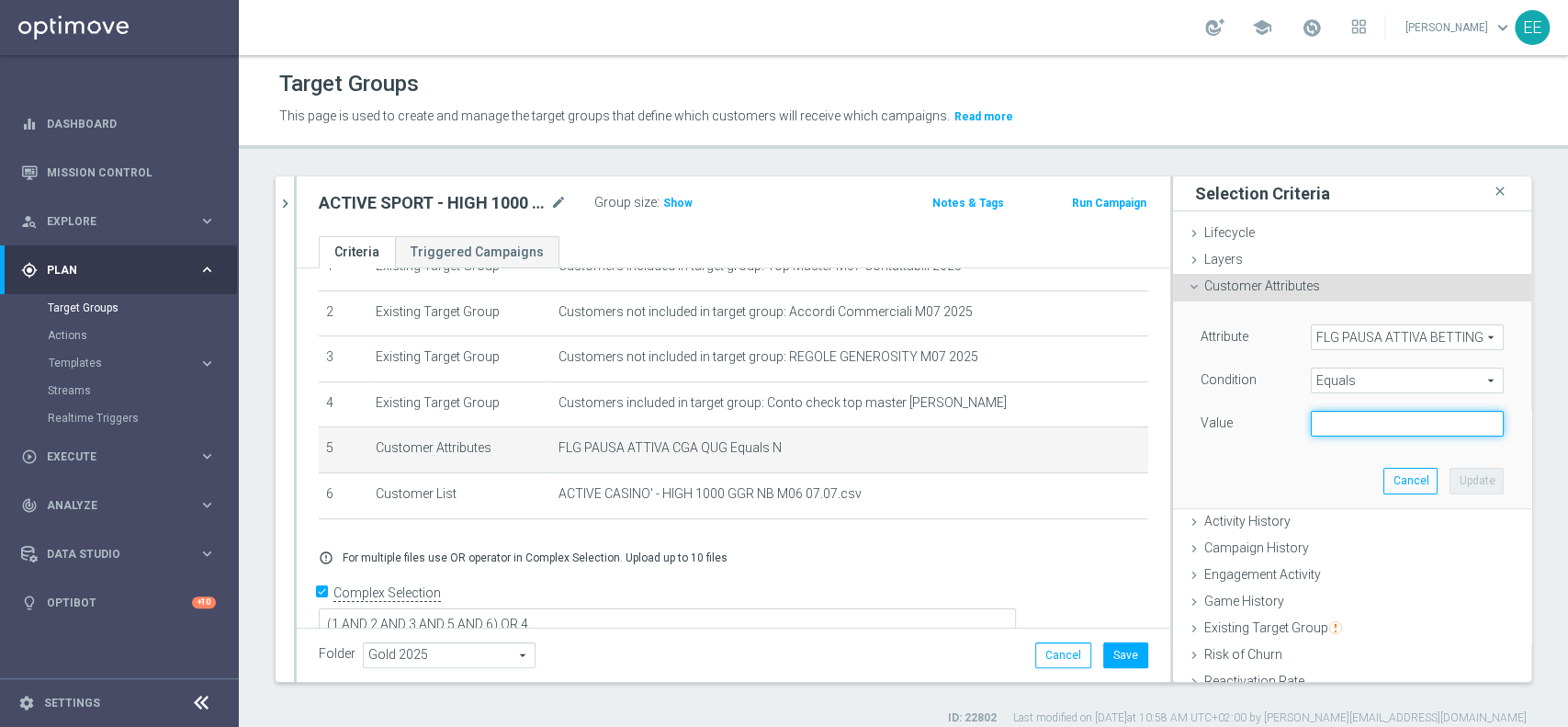 click at bounding box center [1407, 424] 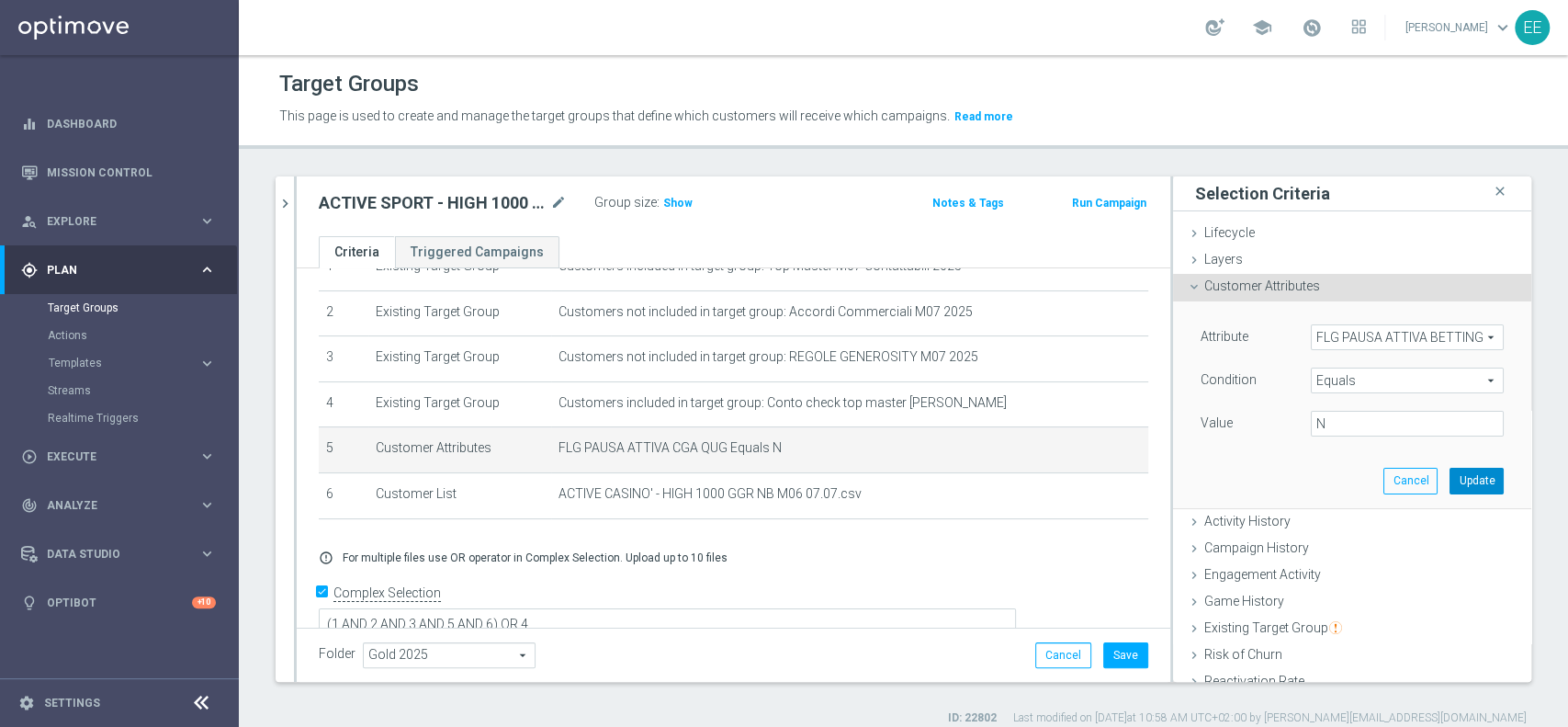 click on "Update" at bounding box center [1476, 481] 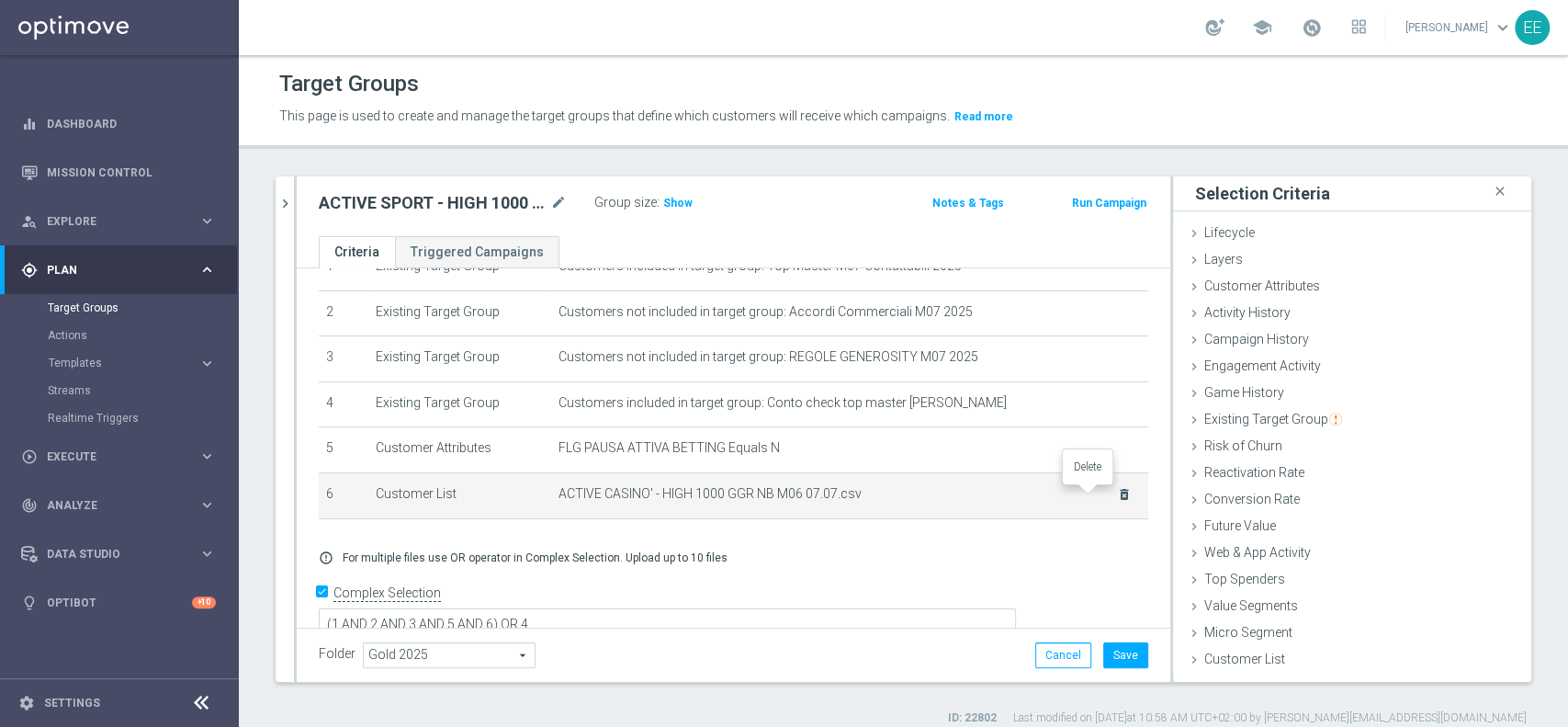 click on "delete_forever" 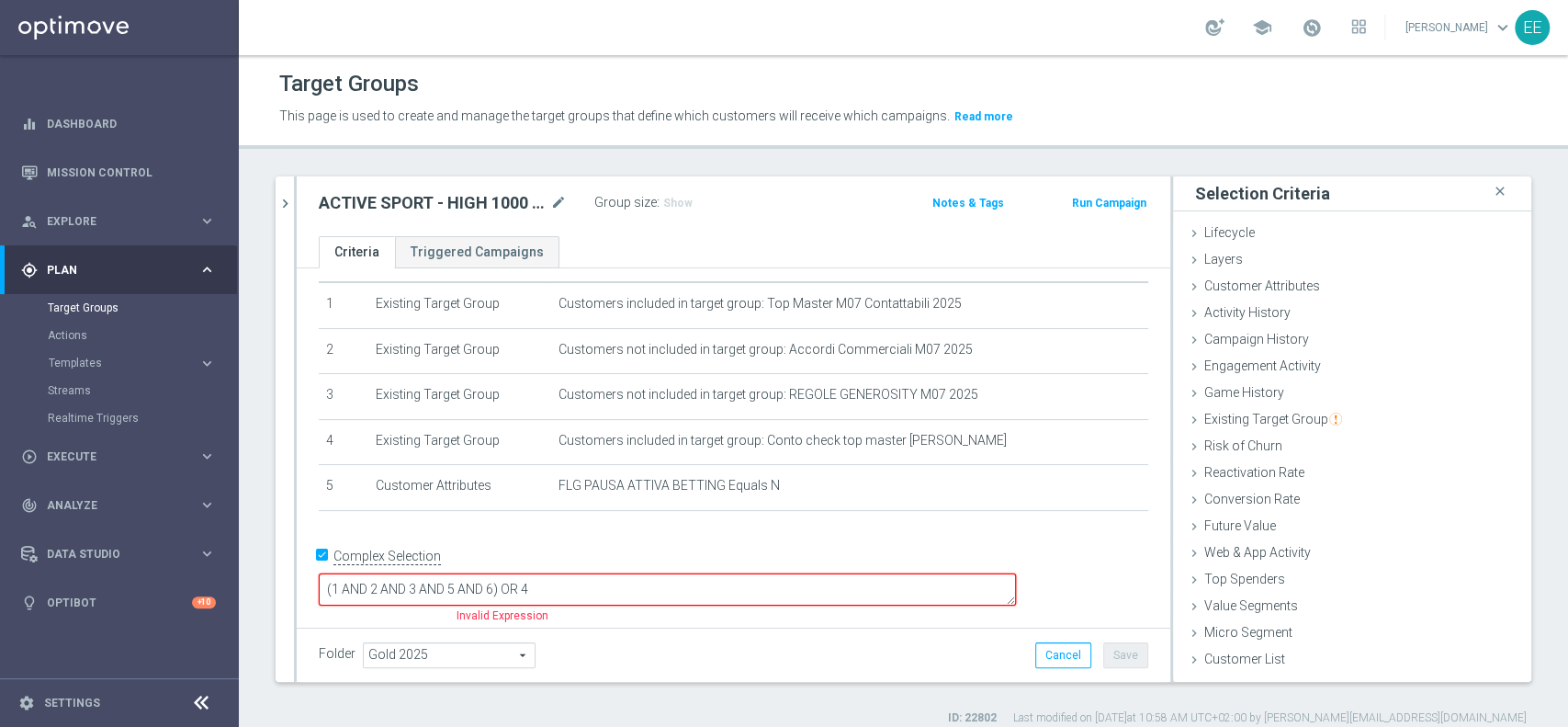 scroll, scrollTop: 22, scrollLeft: 0, axis: vertical 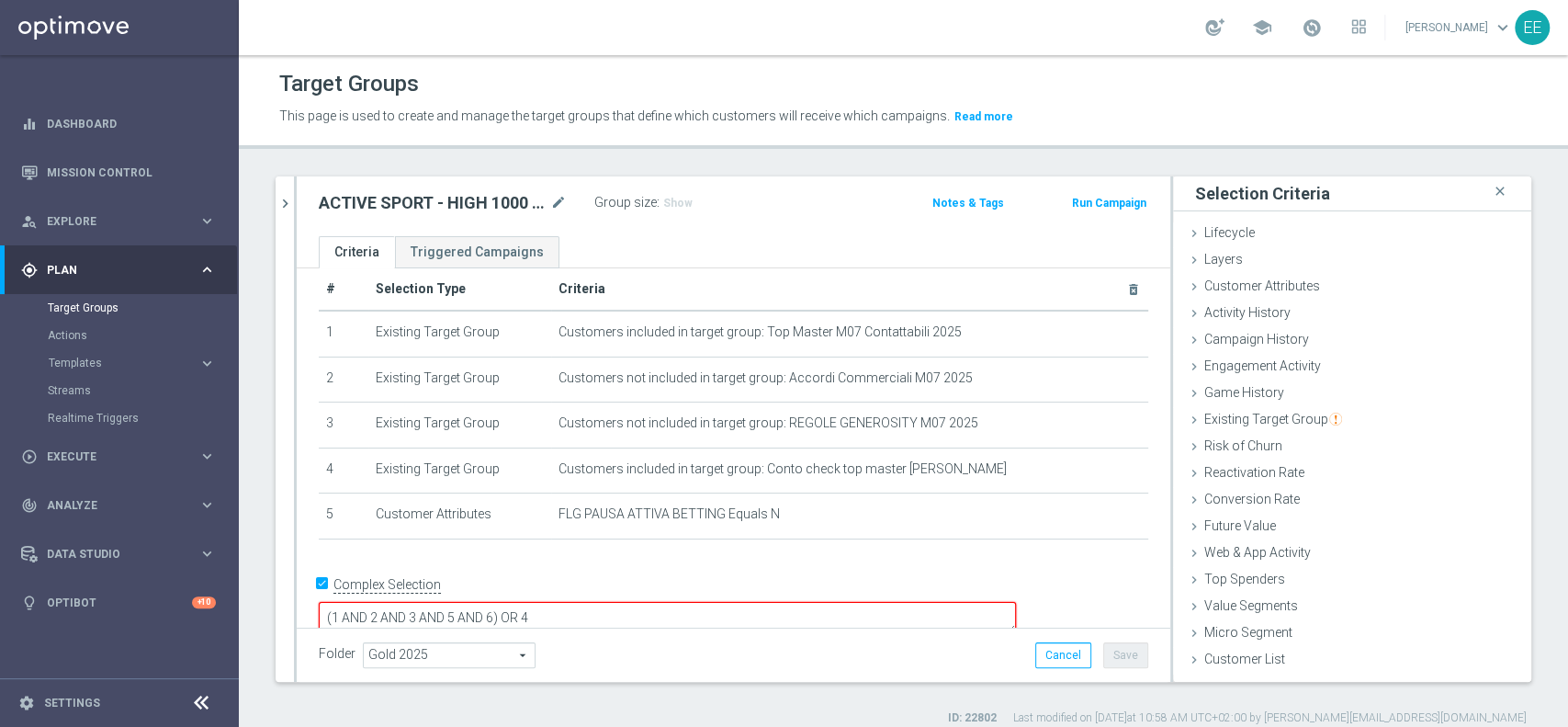 click on "(1 AND 2 AND 3 AND 5 AND 6) OR 4" at bounding box center (667, 618) 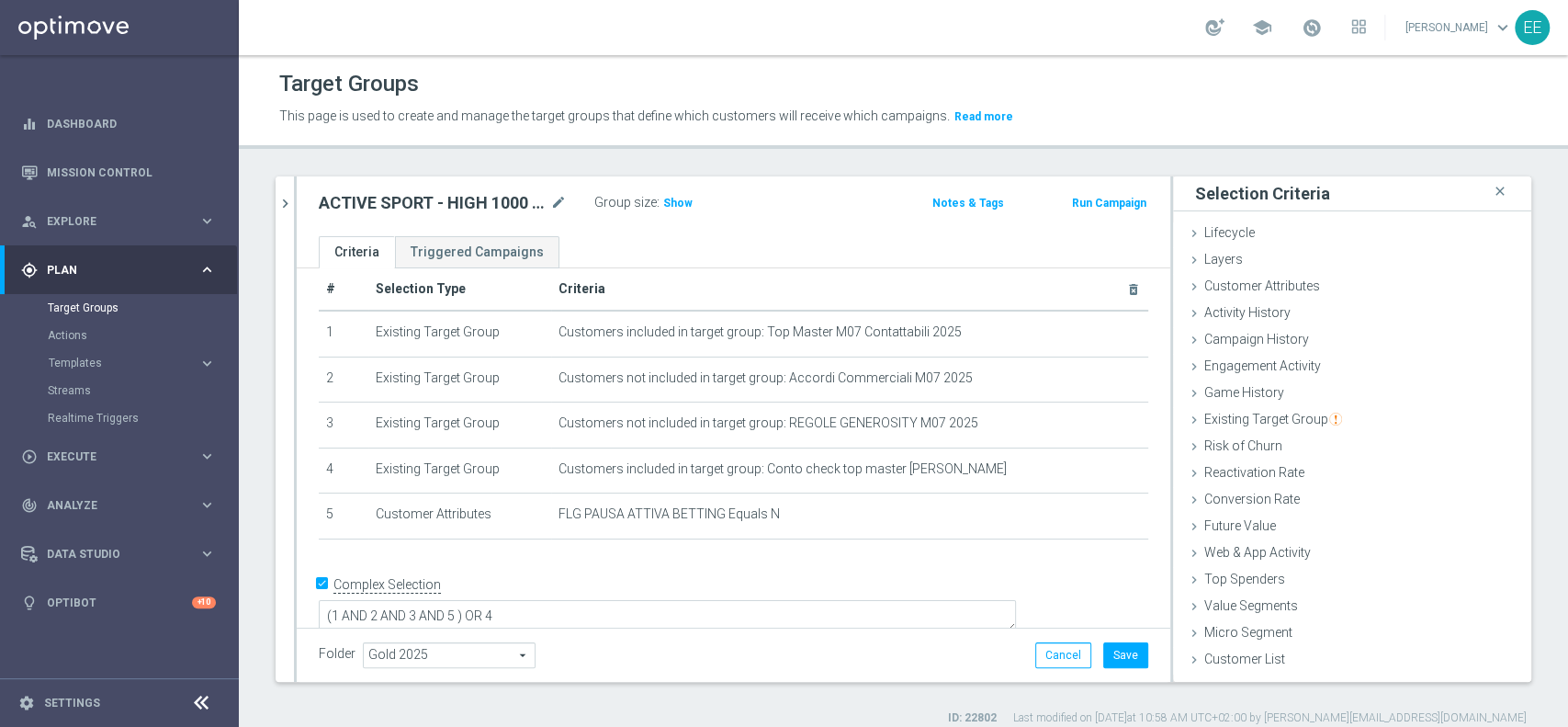 click on "#
Selection Type
Criteria
delete_forever
1
Existing Target Group
Customers included in target group: Top Master M07 Contattabili 2025
mode_edit
delete_forever
2
Existing Target Group
Customers not included in target group: Accordi Commerciali M07 2025
mode_edit
delete_forever
3
Existing Target Group
Customers not included in target group: REGOLE GENEROSITY M07 2025
mode_edit" 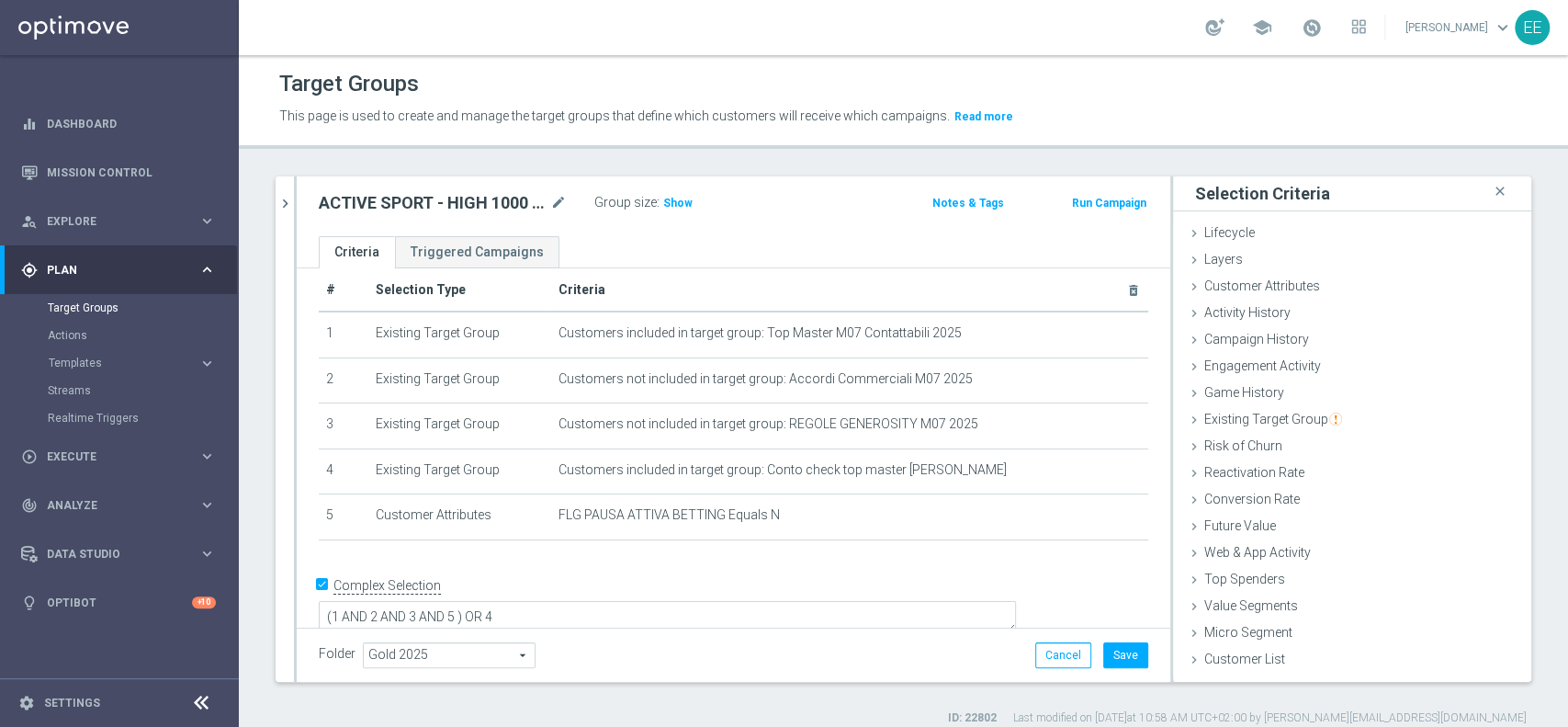 scroll, scrollTop: 0, scrollLeft: 0, axis: both 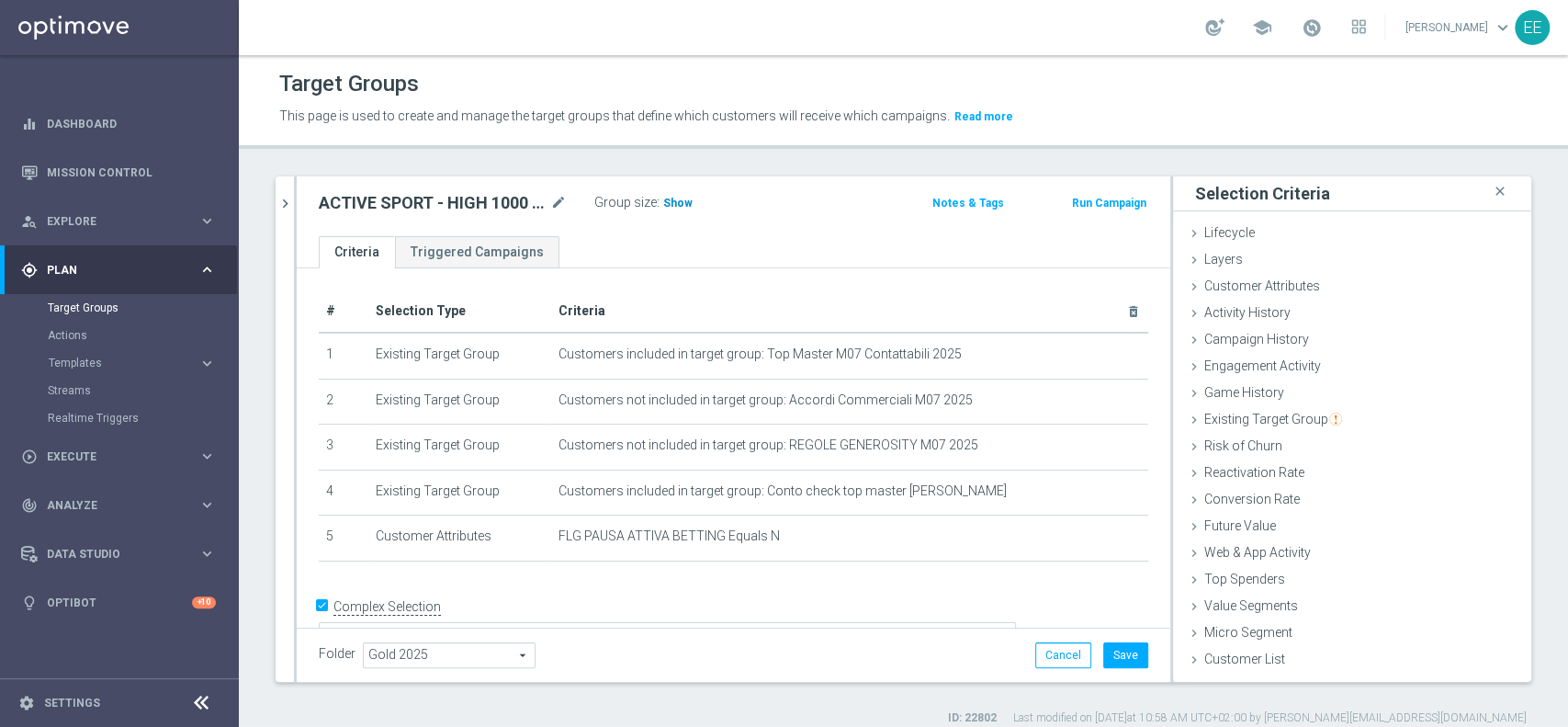 click on "Show" 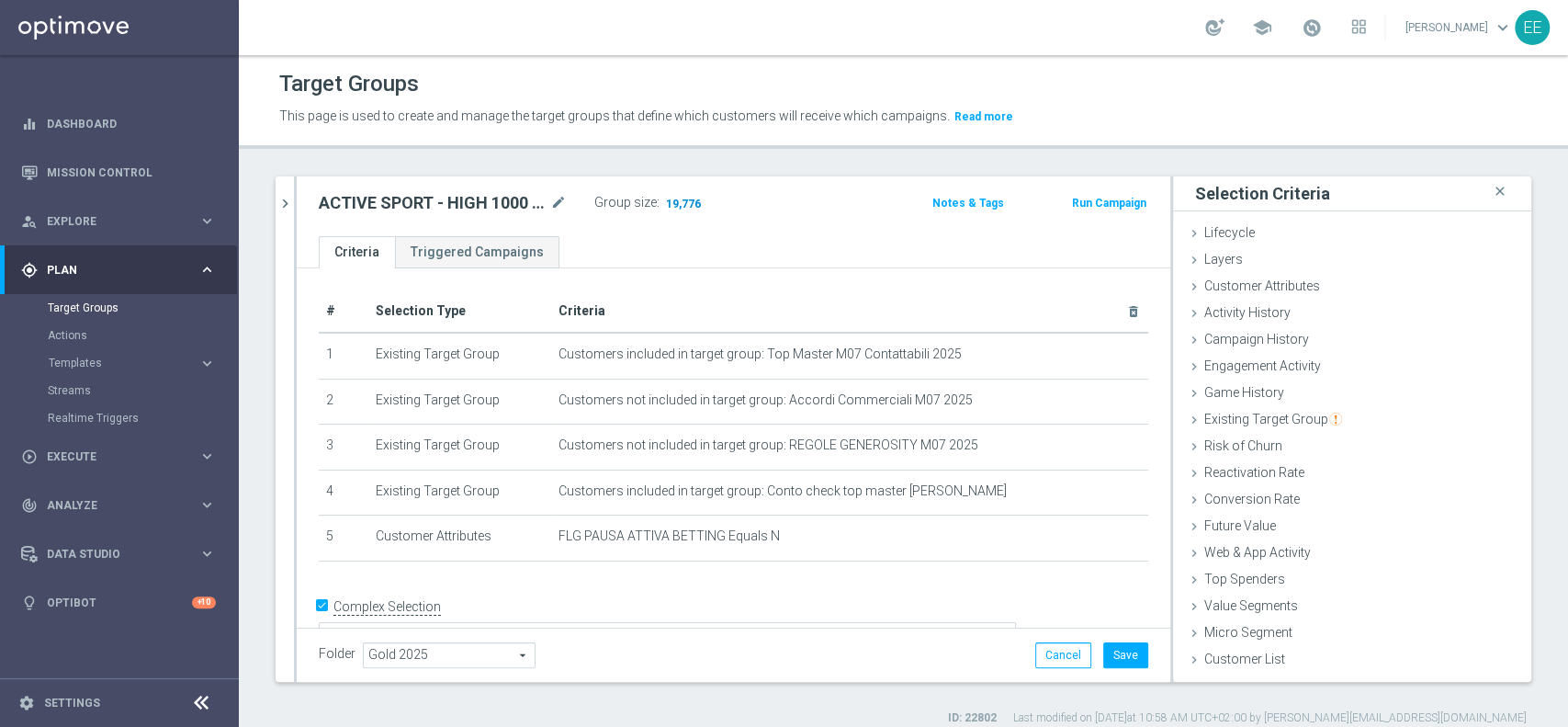 click on "19,776" 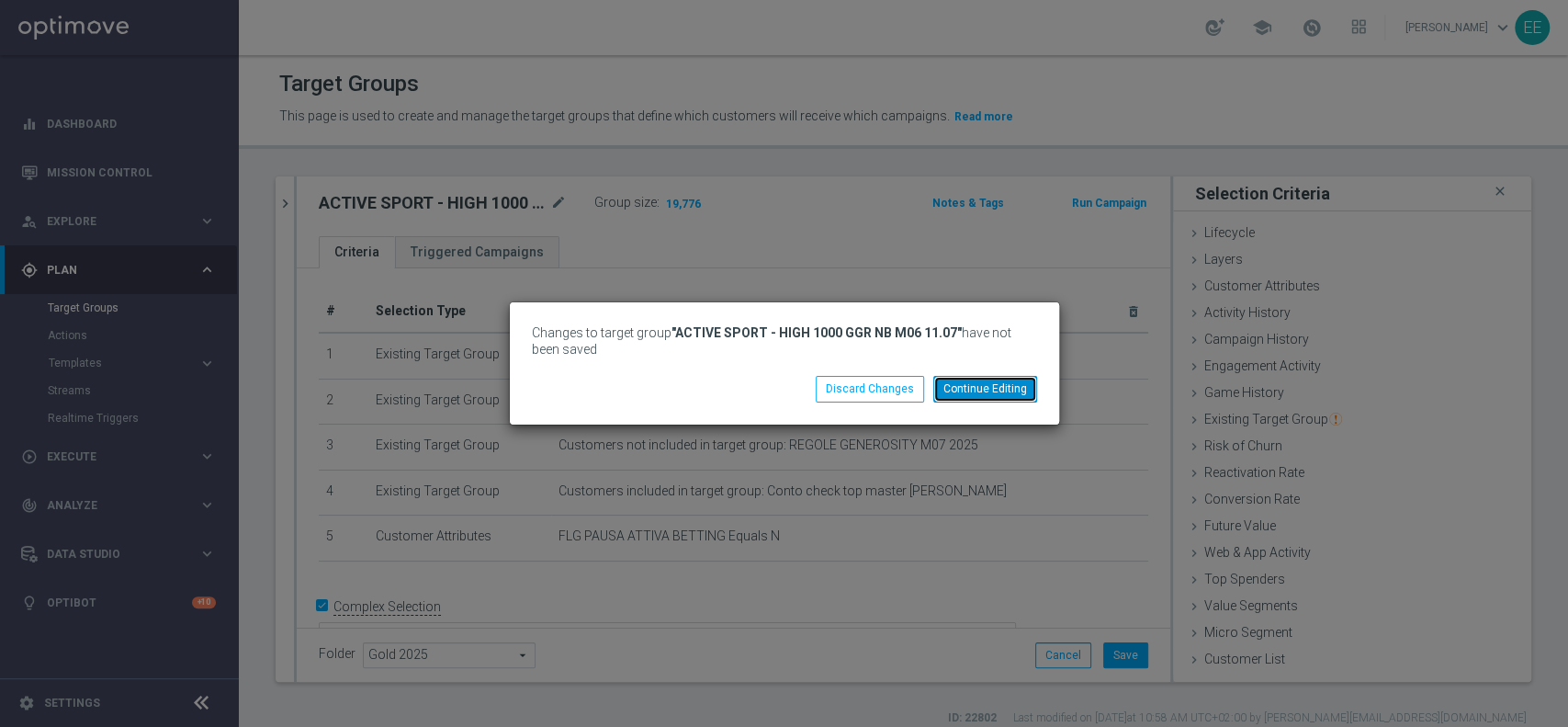 click on "Continue Editing" at bounding box center [985, 389] 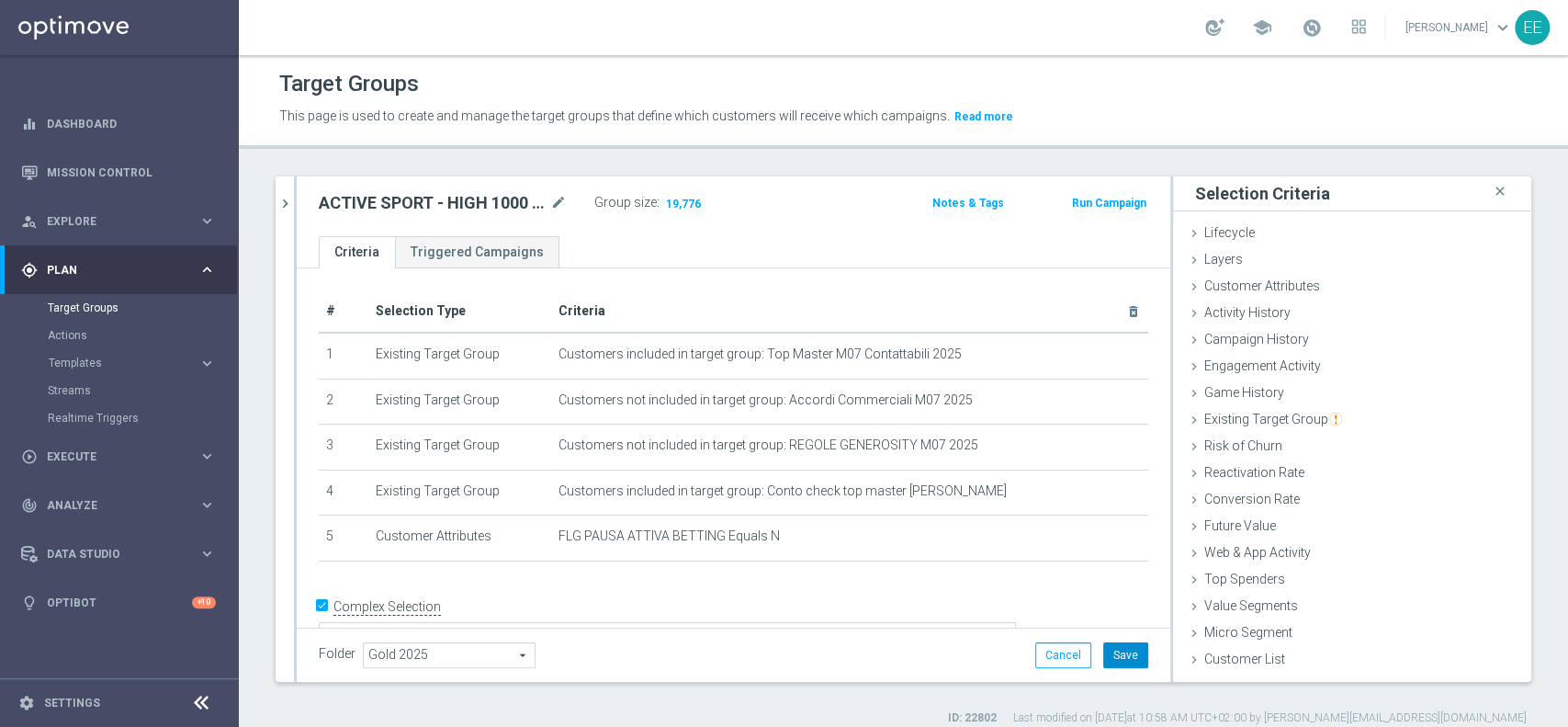 click on "Save" 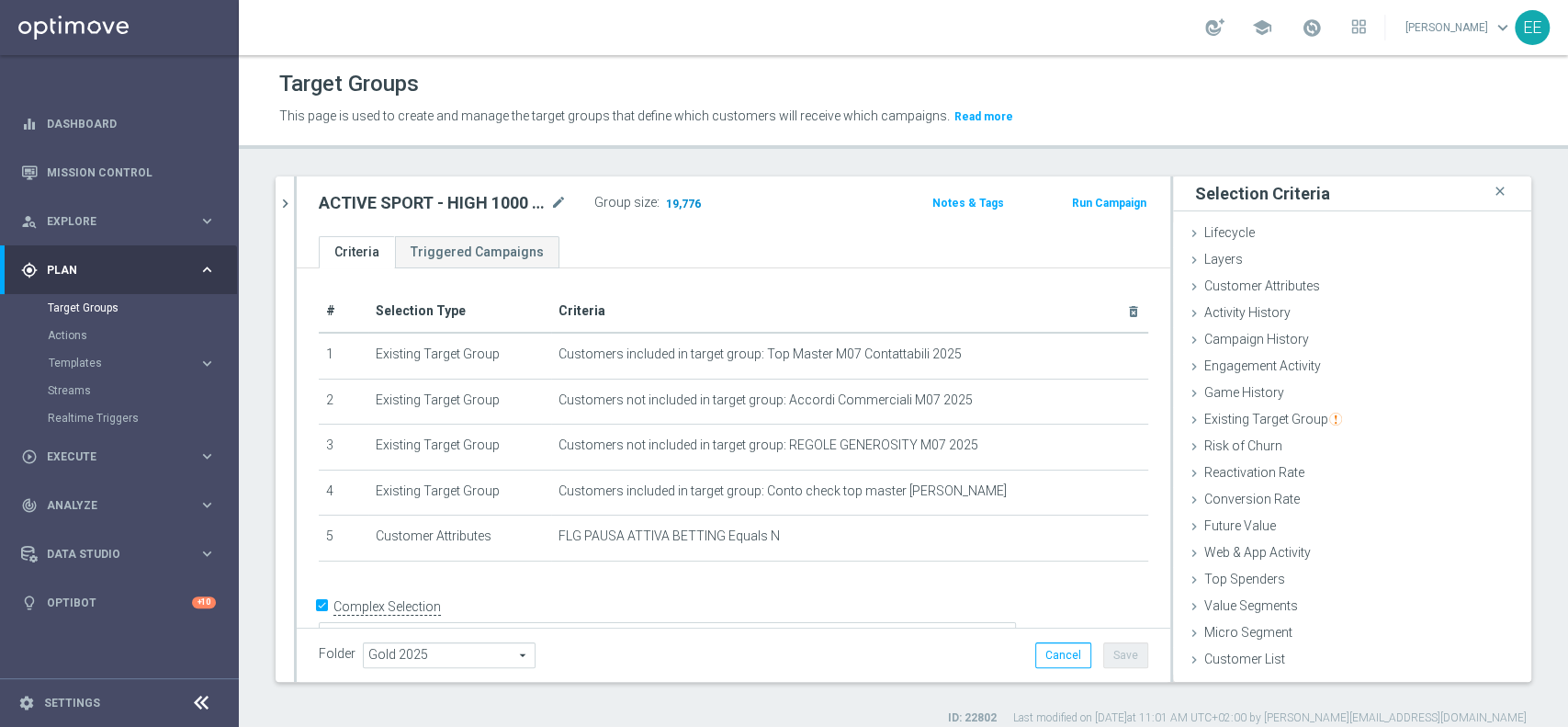 click on "19,776" 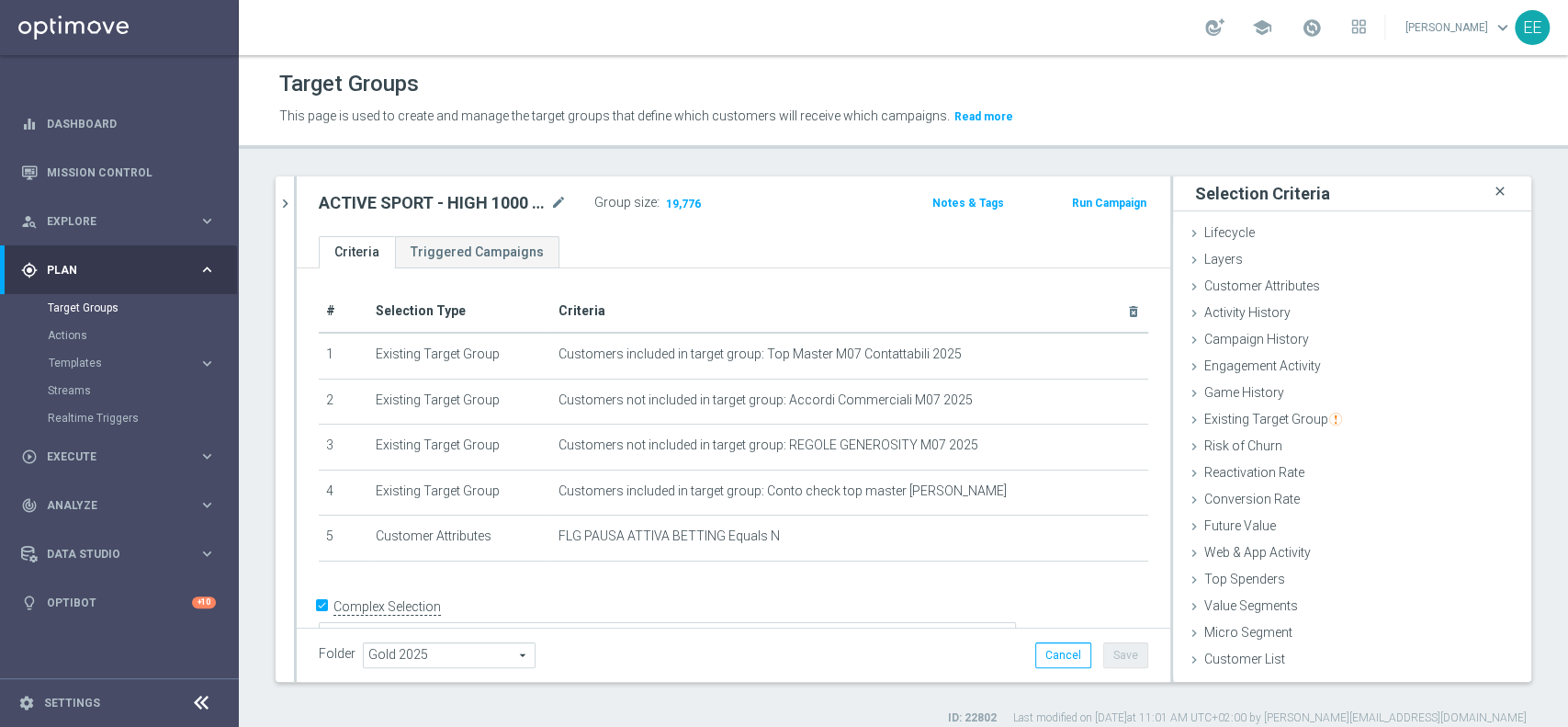 click on "close" 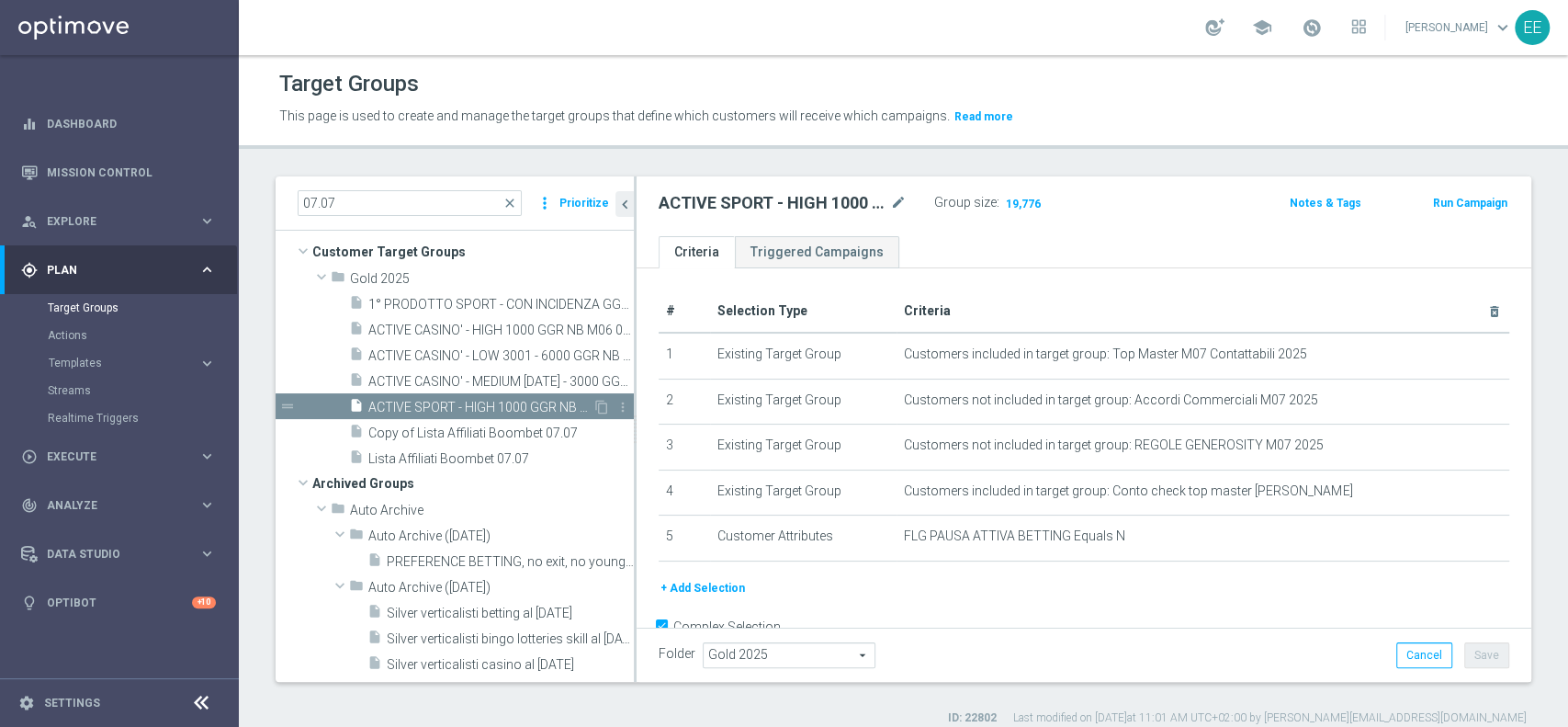 scroll, scrollTop: 0, scrollLeft: 0, axis: both 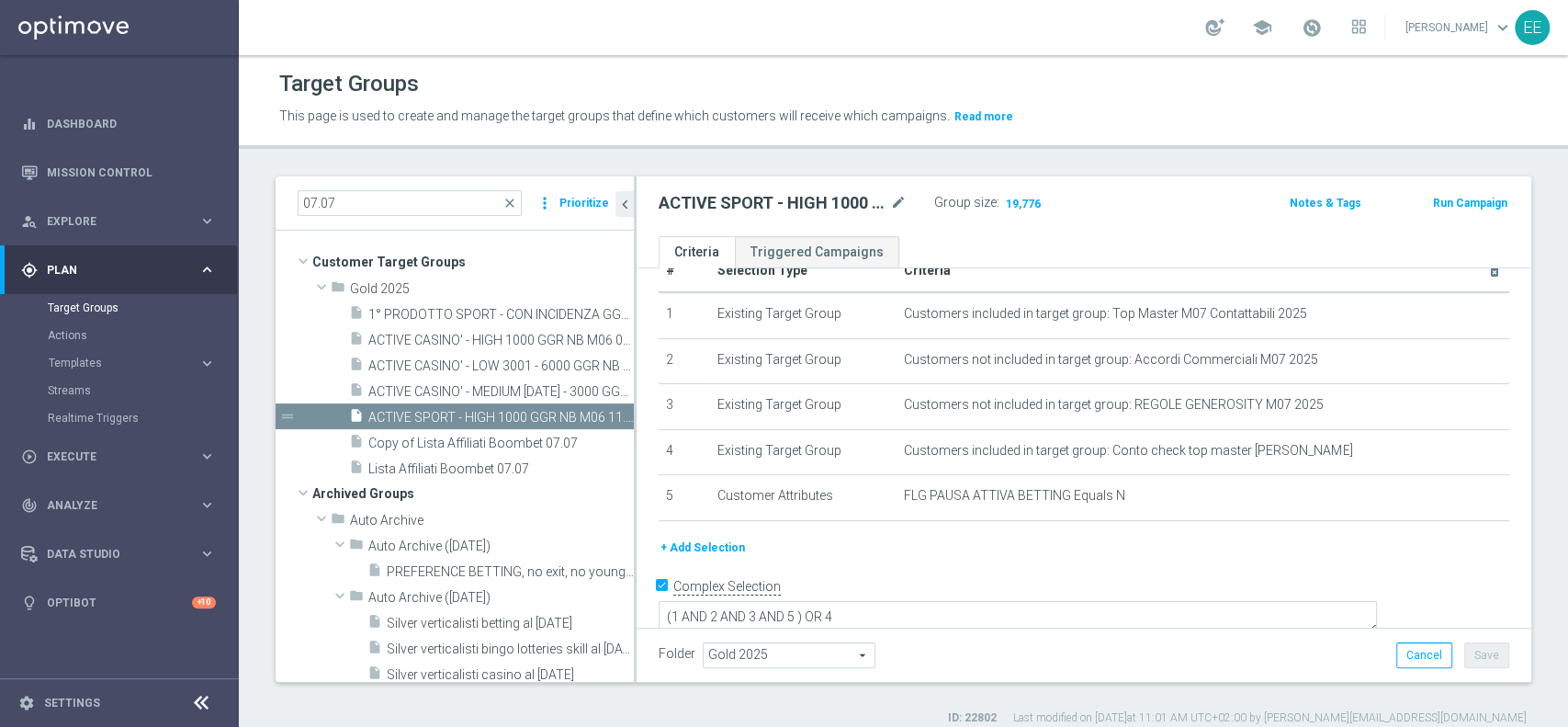 click on "+ Add Selection" 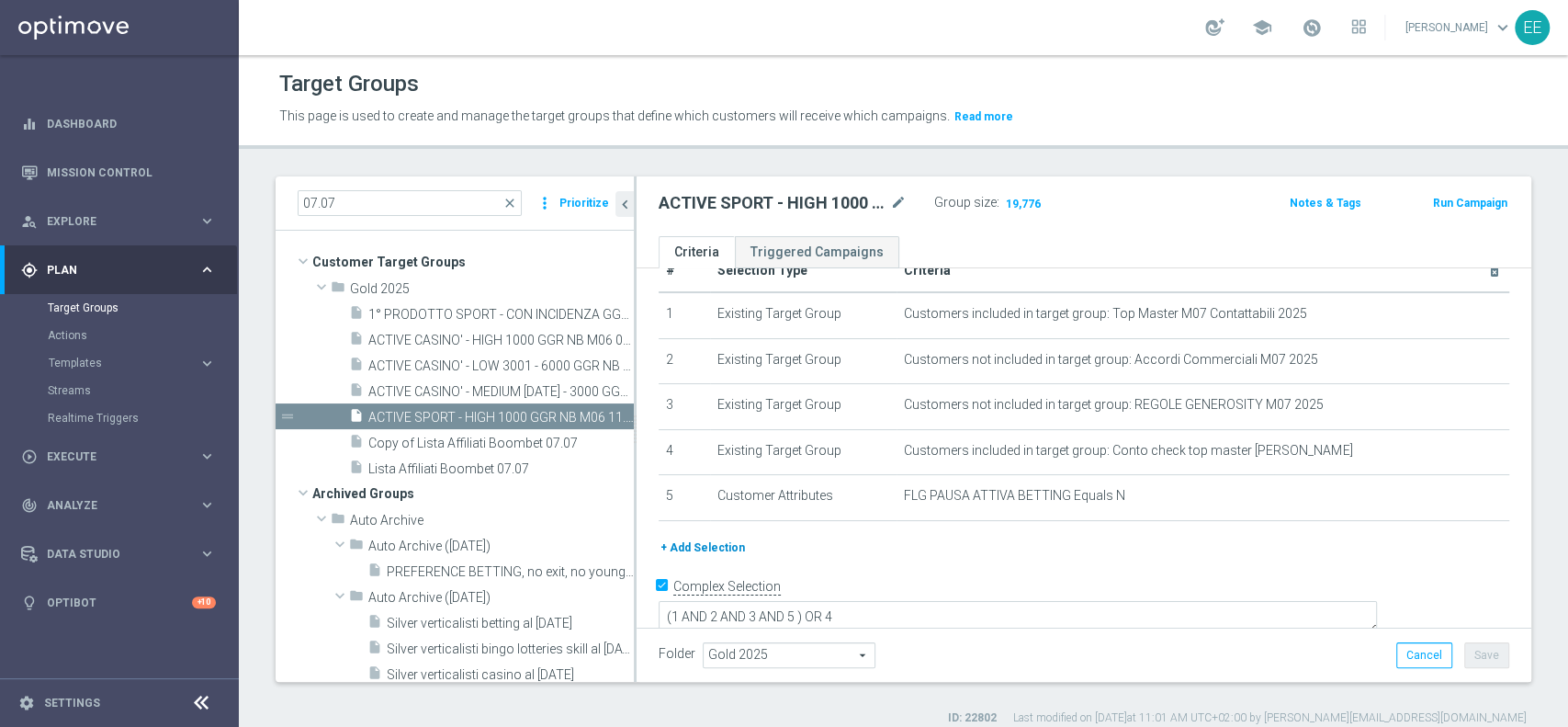 scroll, scrollTop: 21, scrollLeft: 0, axis: vertical 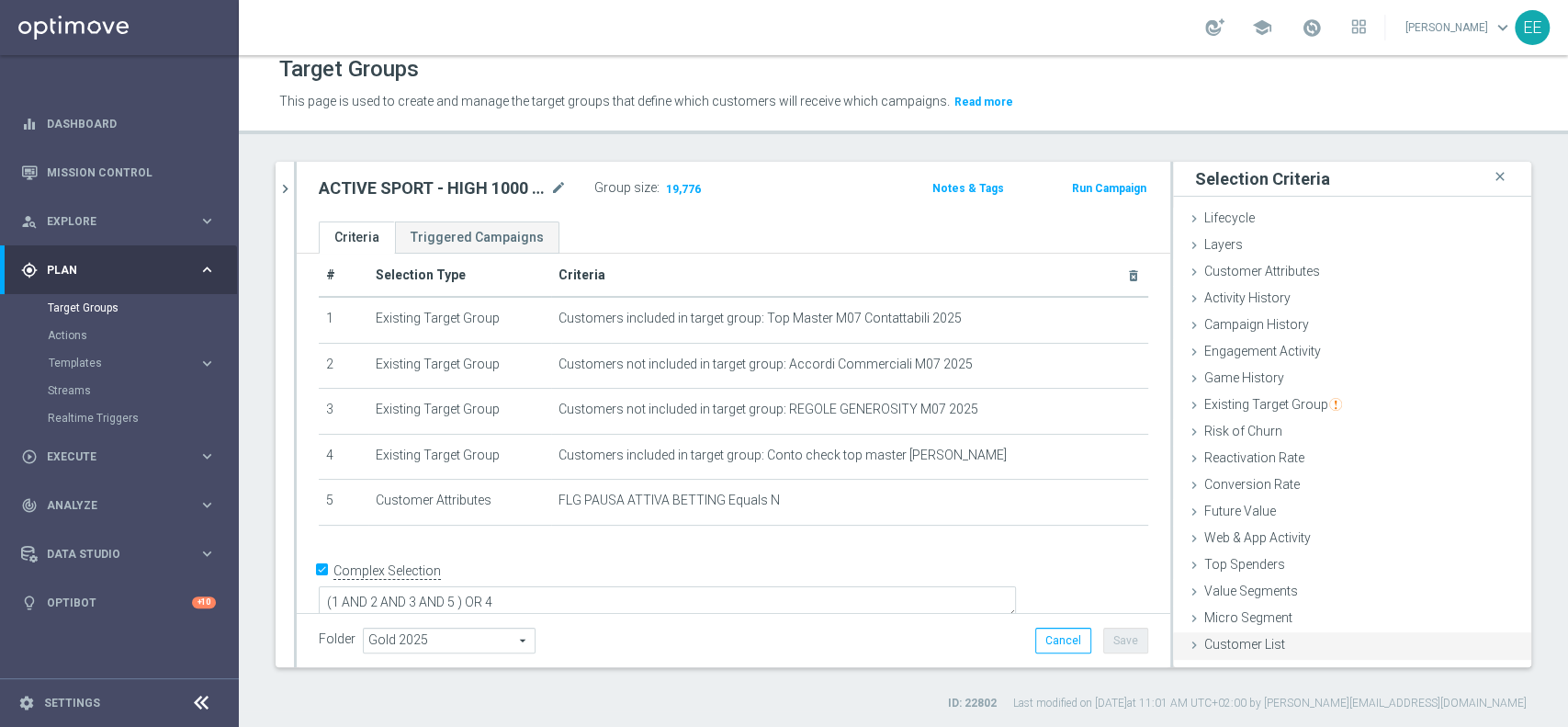 click on "Customer List
done" at bounding box center [1352, 646] 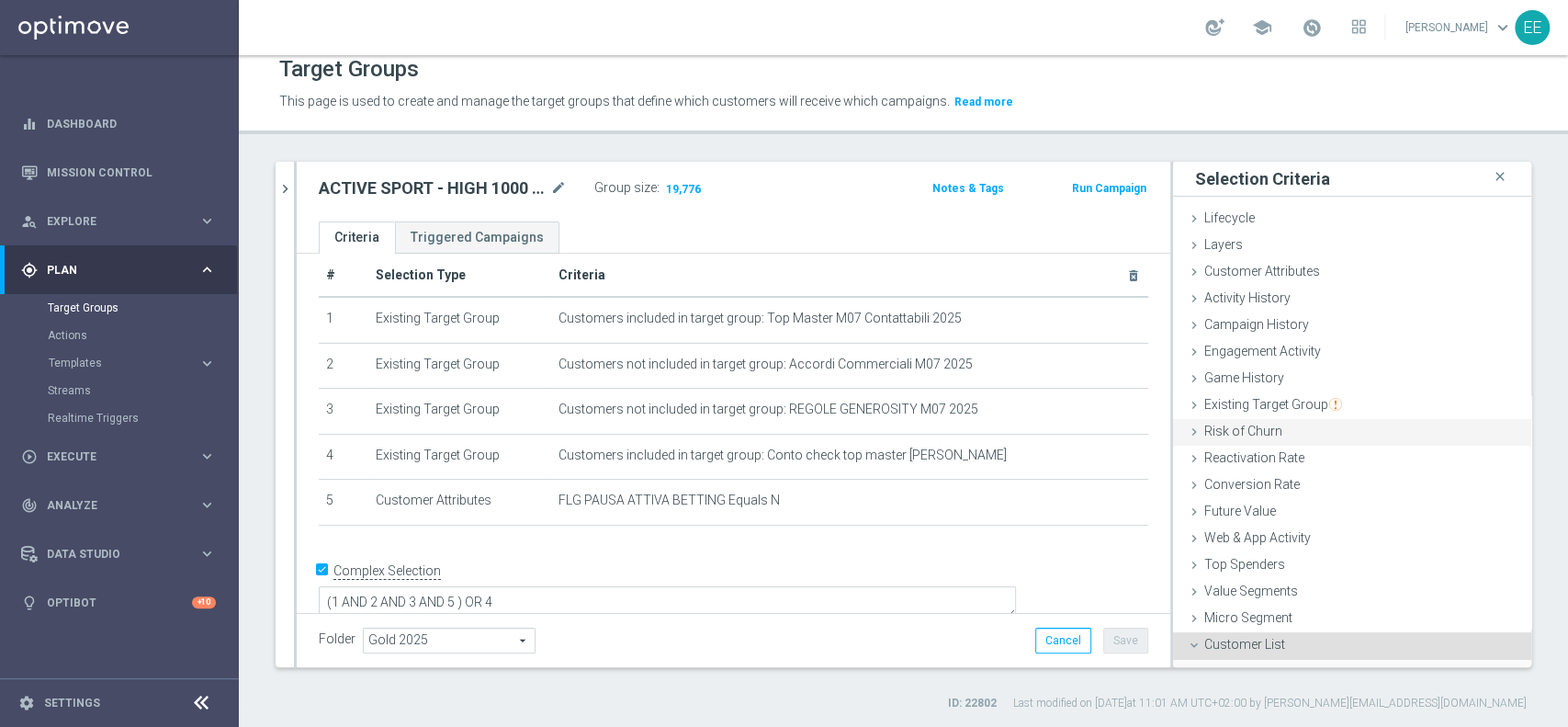 scroll, scrollTop: 156, scrollLeft: 0, axis: vertical 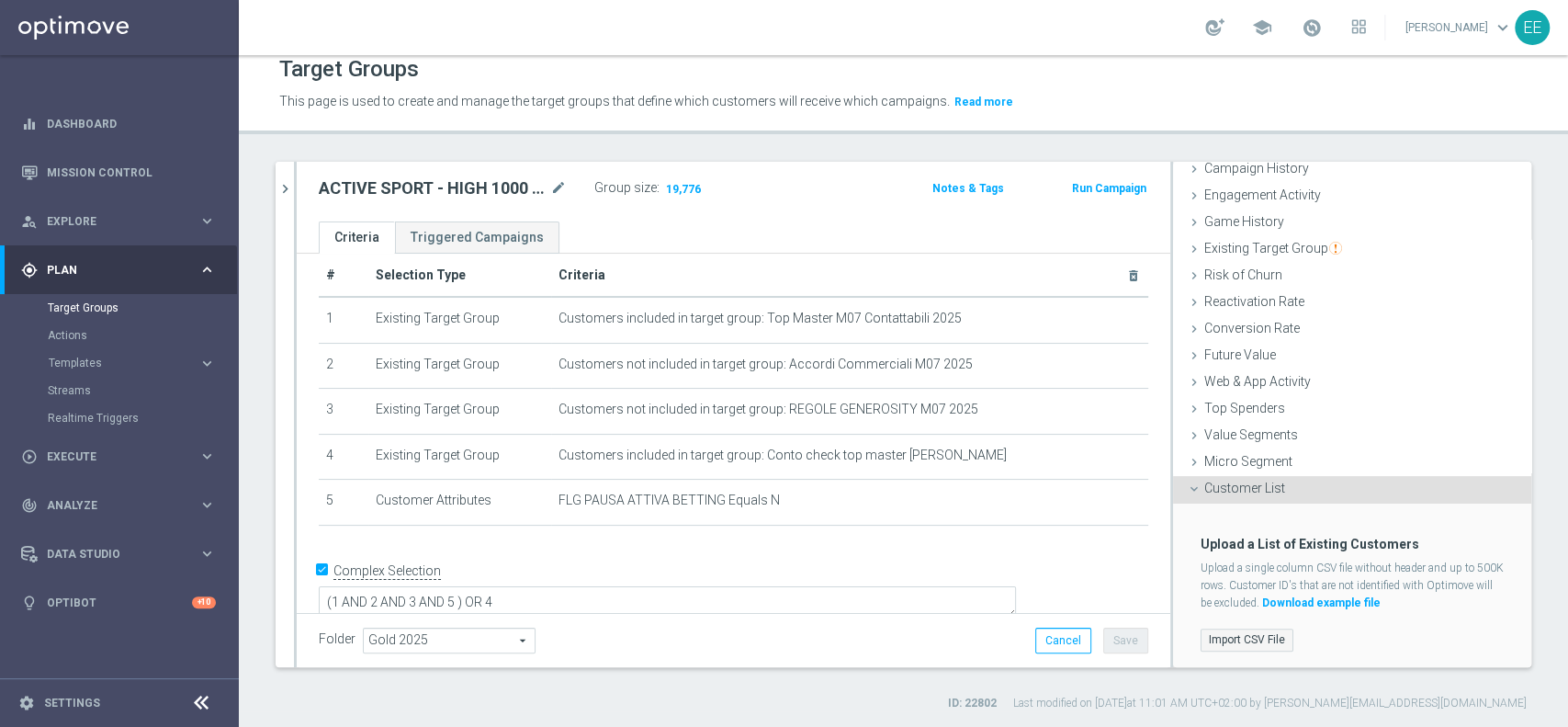 click on "Import CSV File" at bounding box center [1247, 640] 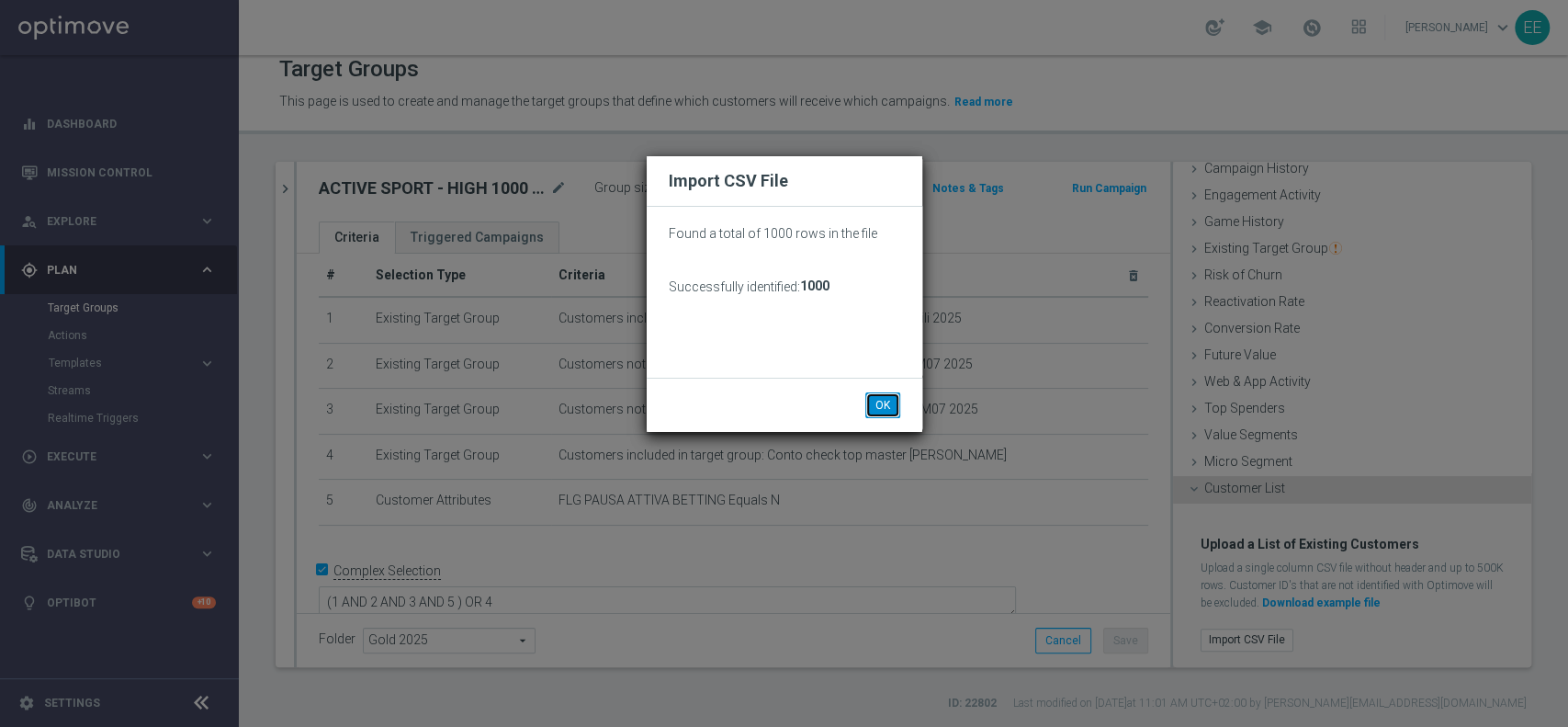 click on "OK" at bounding box center [883, 405] 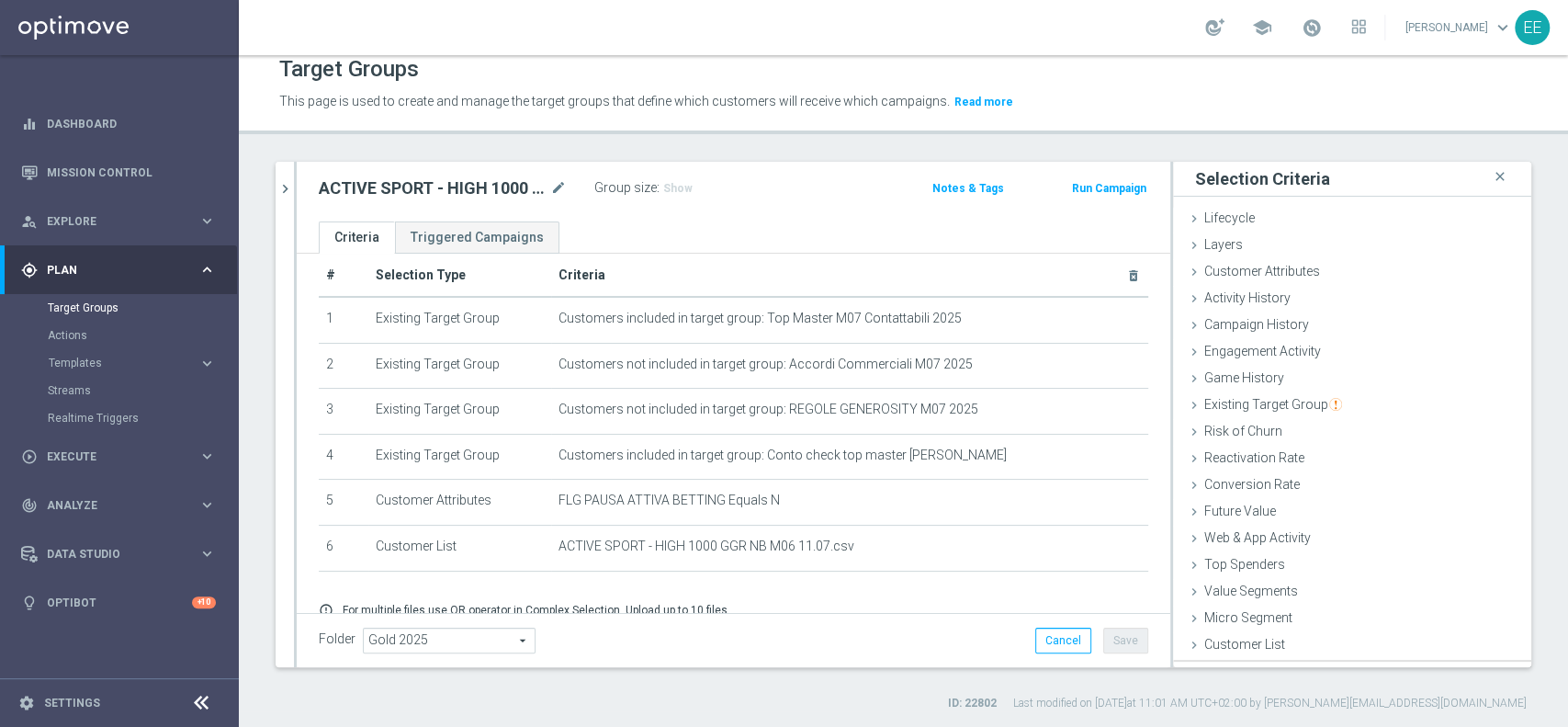 scroll, scrollTop: 0, scrollLeft: 0, axis: both 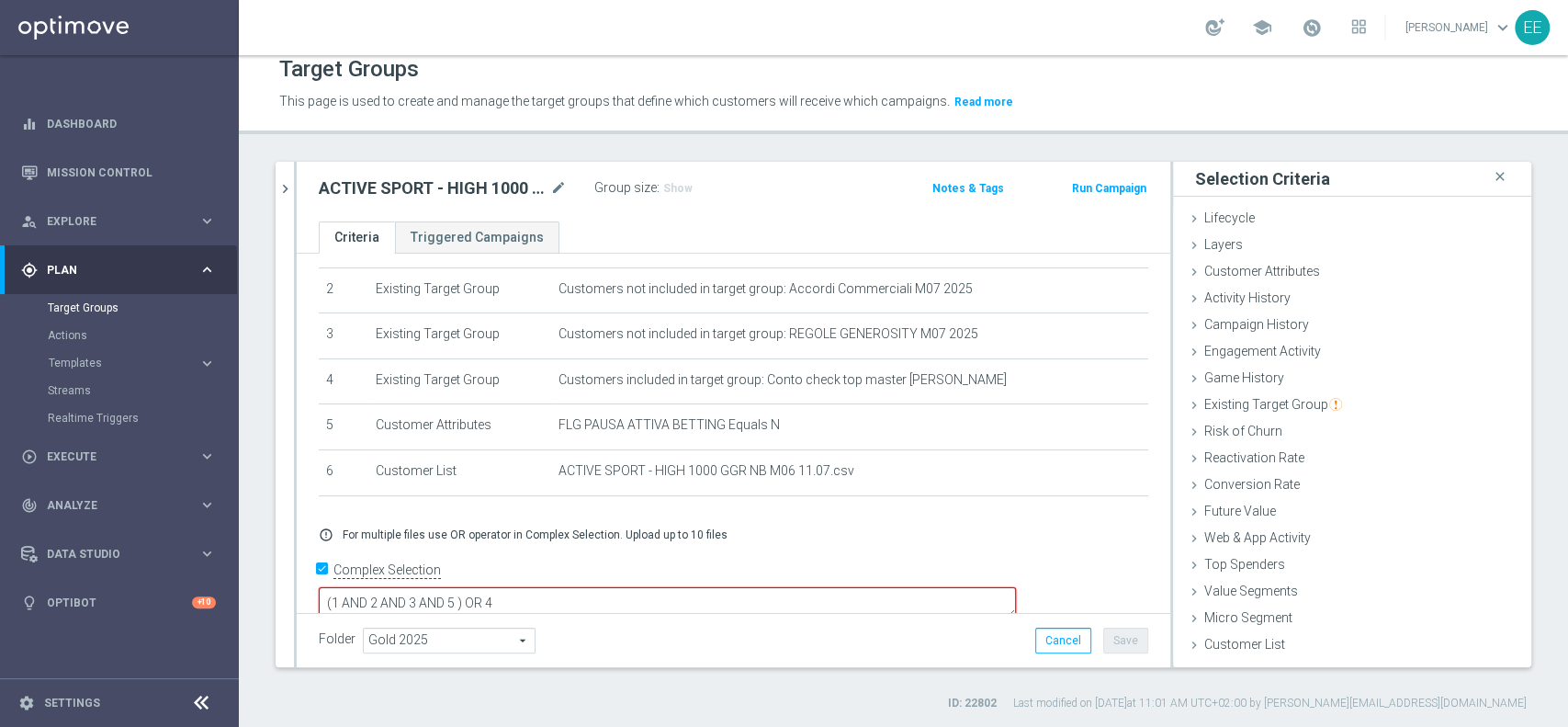 click on "(1 AND 2 AND 3 AND 5 ) OR 4" at bounding box center [667, 603] 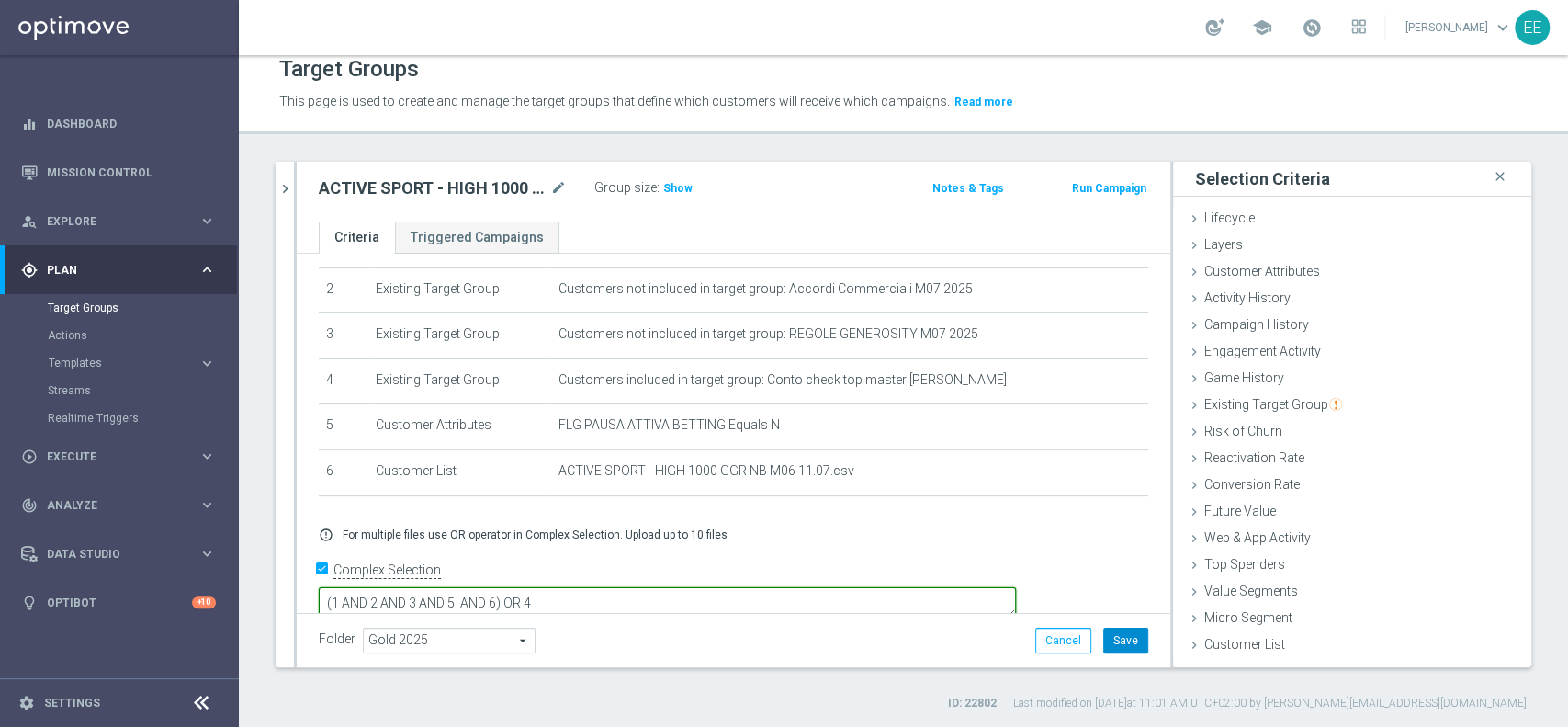 type on "(1 AND 2 AND 3 AND 5  AND 6) OR 4" 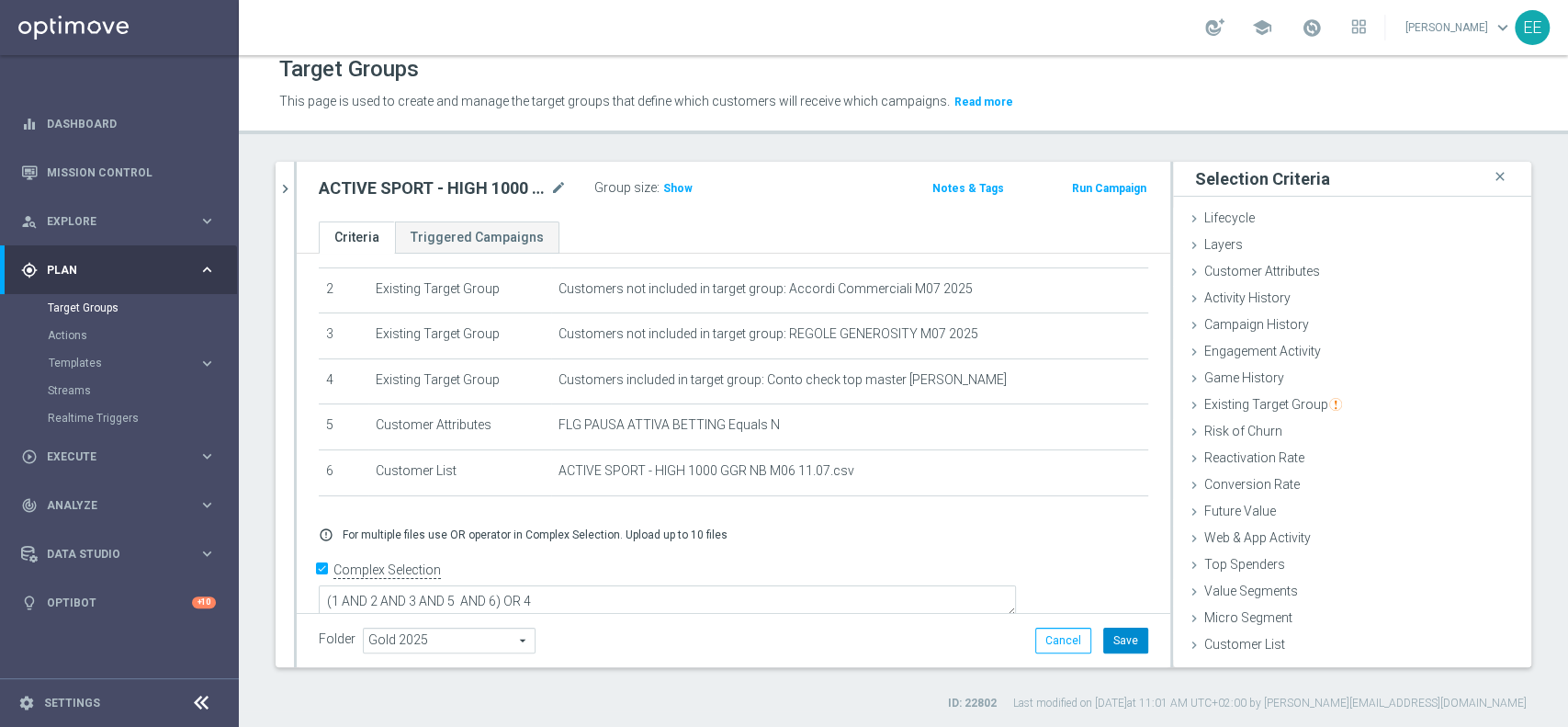 click on "Save" 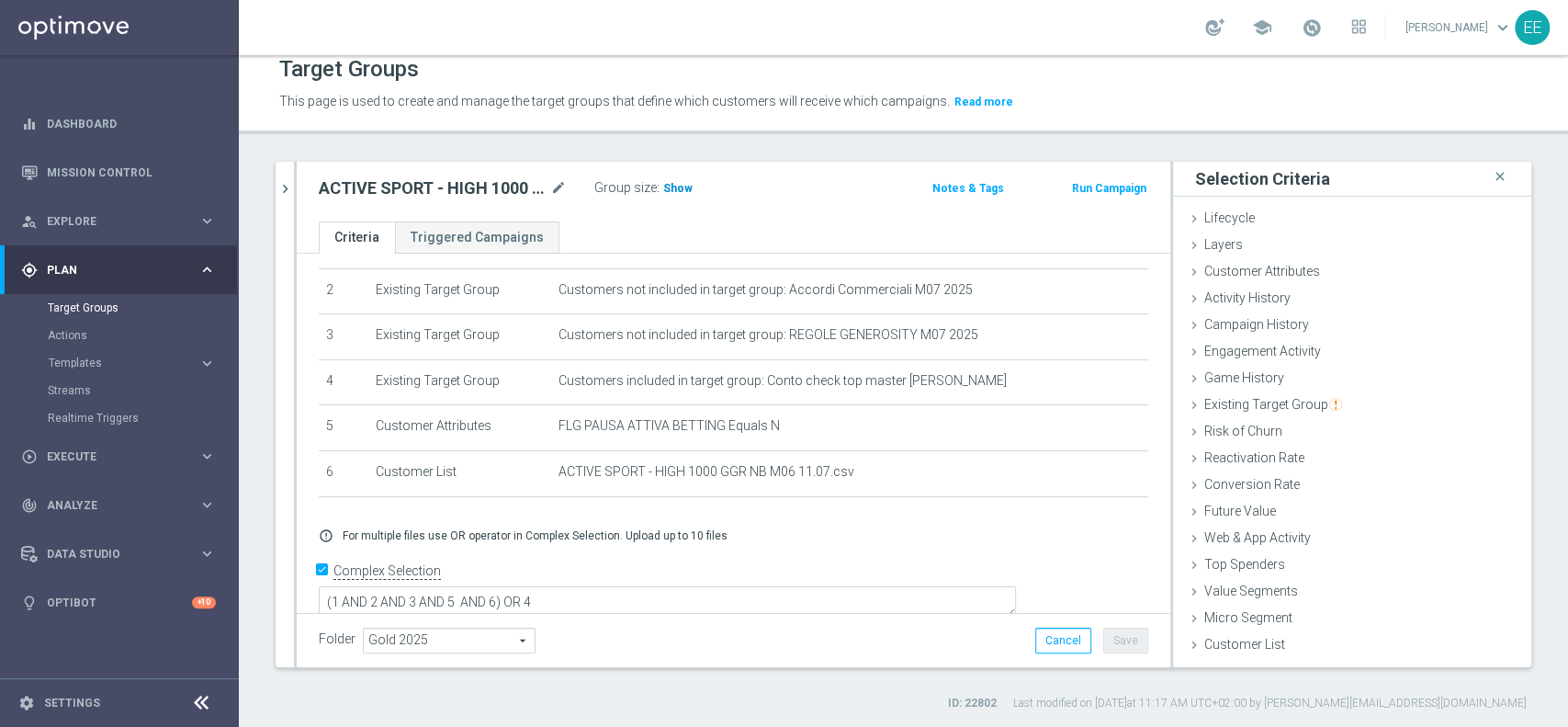 click on "Show" 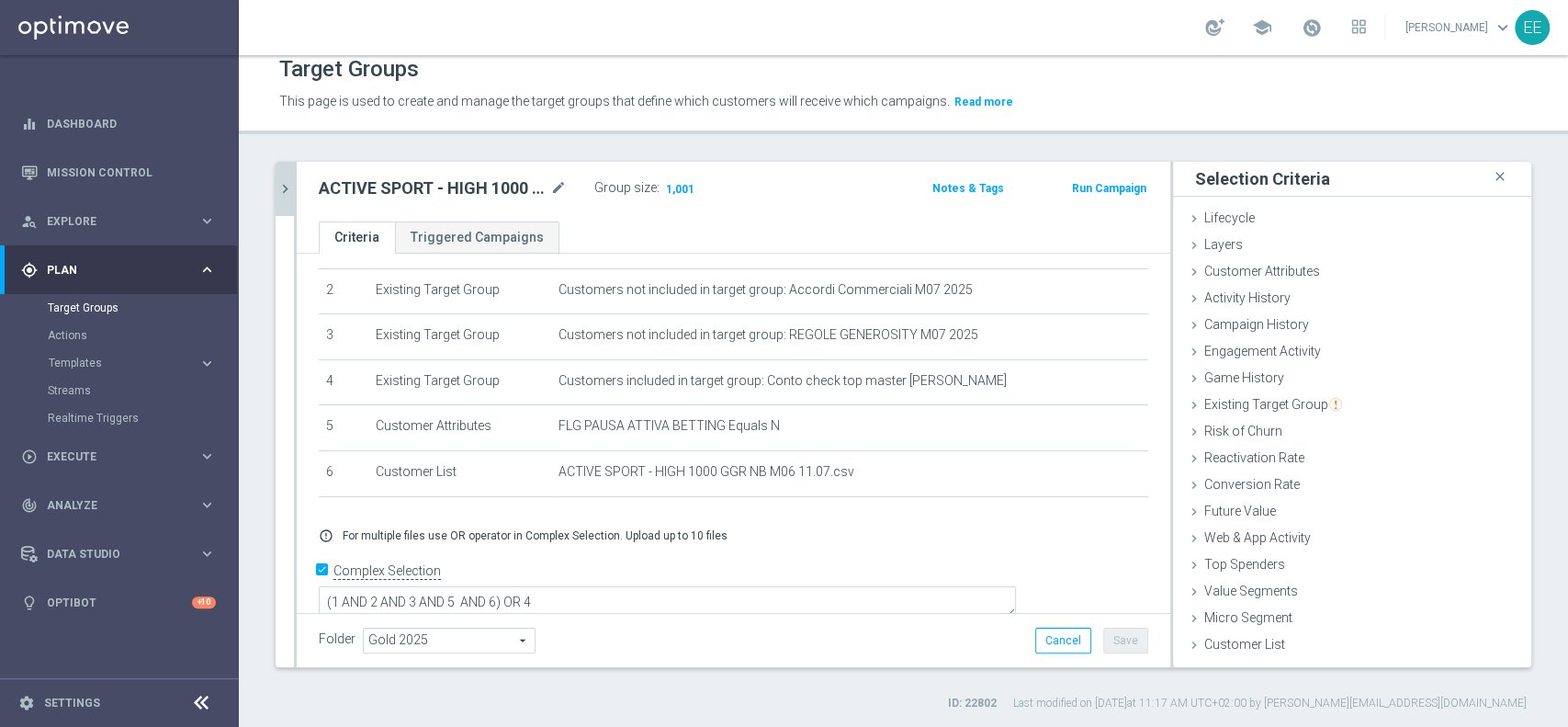 click on "chevron_right" 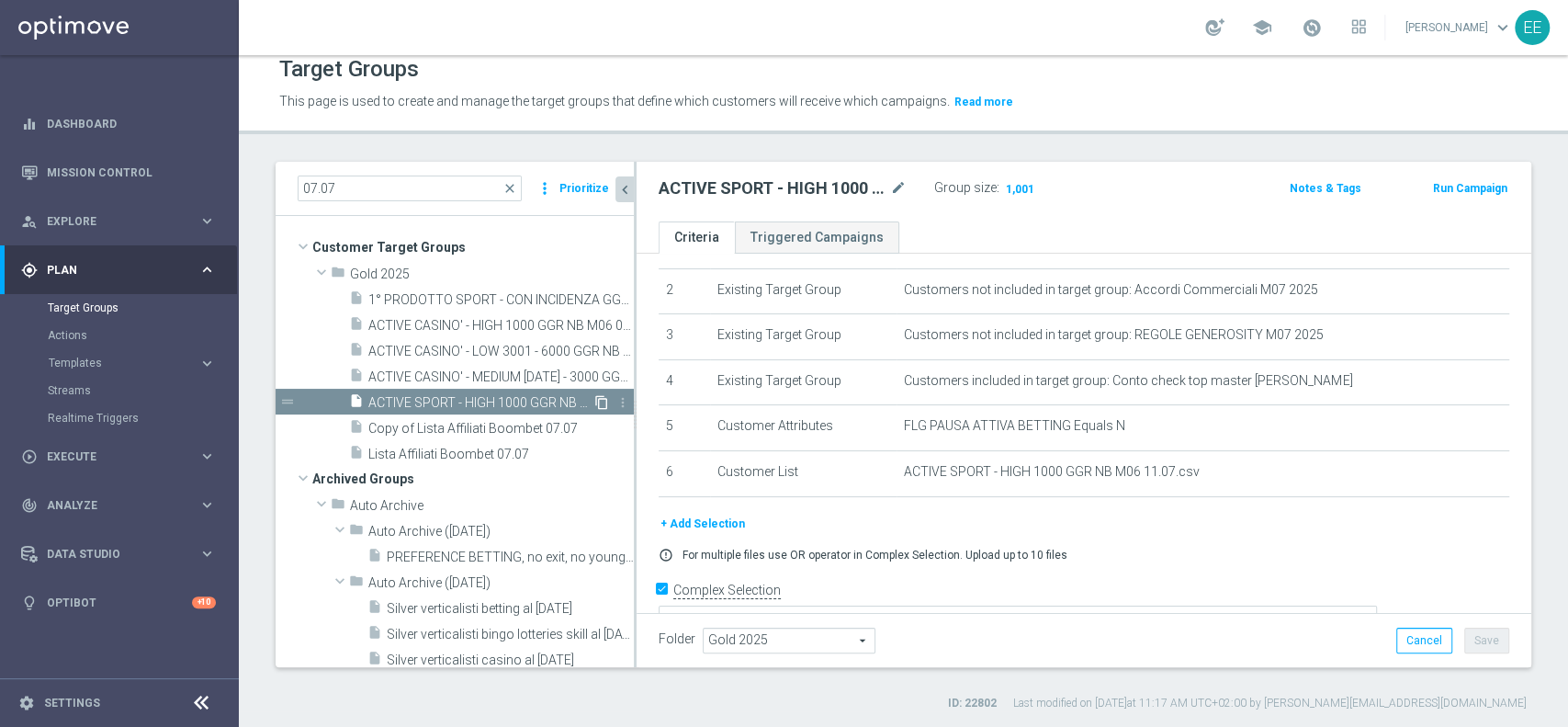 click on "content_copy" 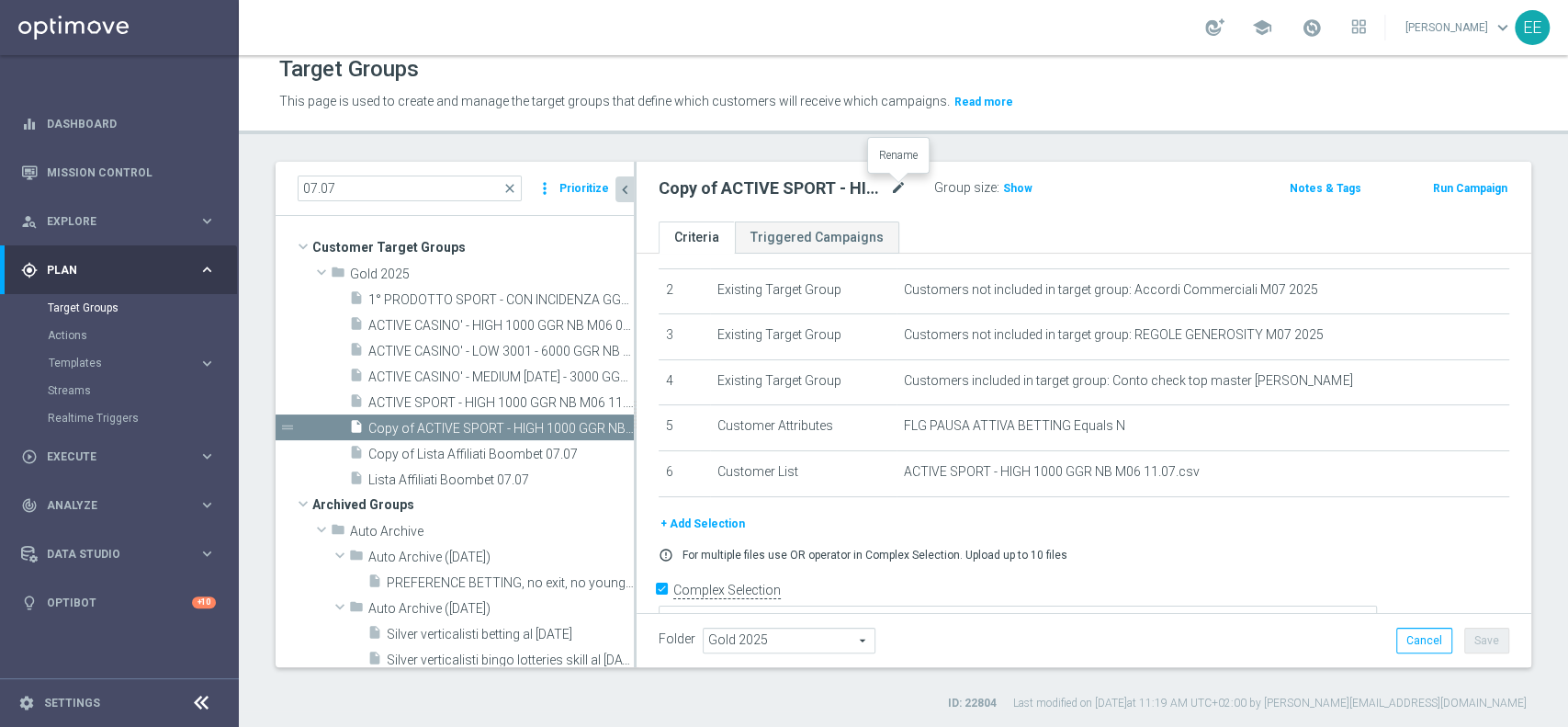 click on "mode_edit" 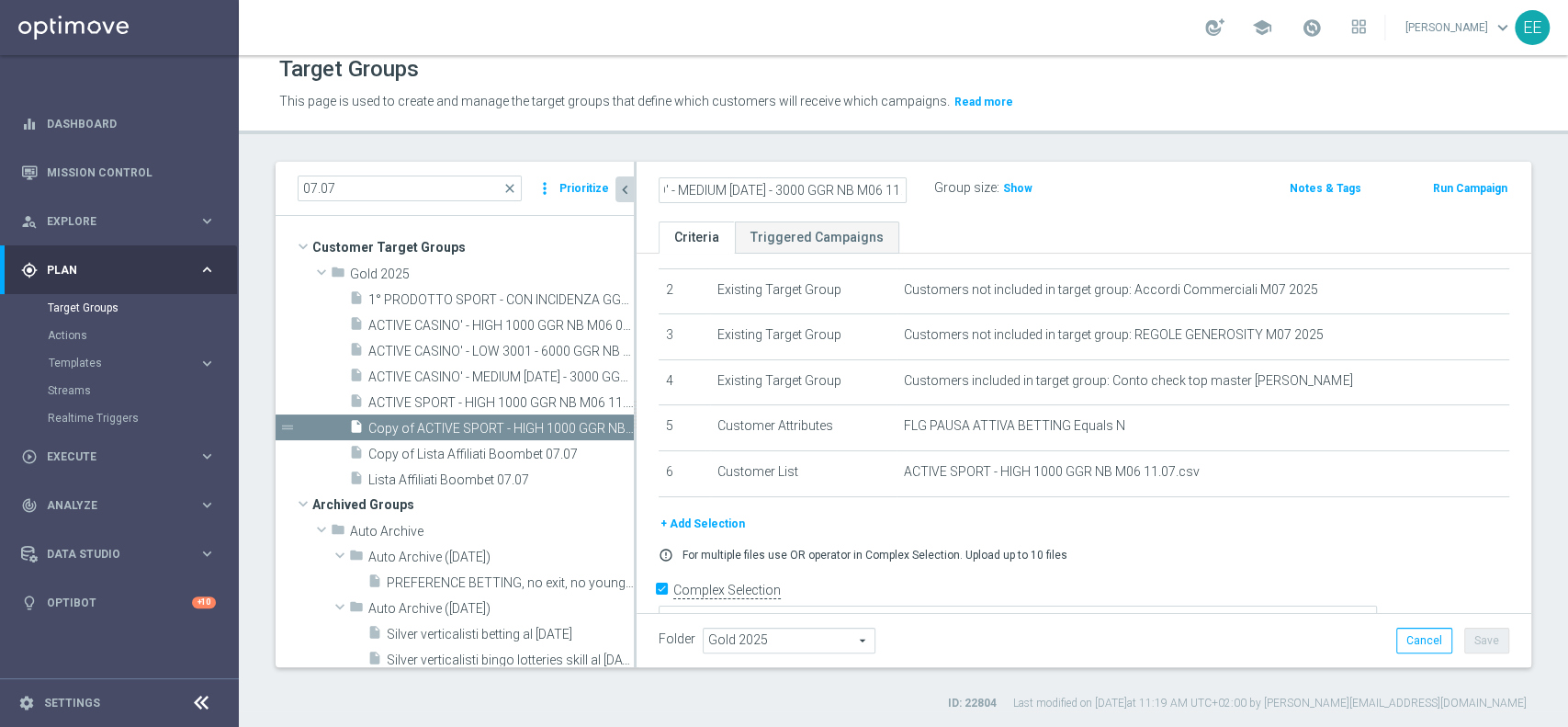 scroll, scrollTop: 0, scrollLeft: 97, axis: horizontal 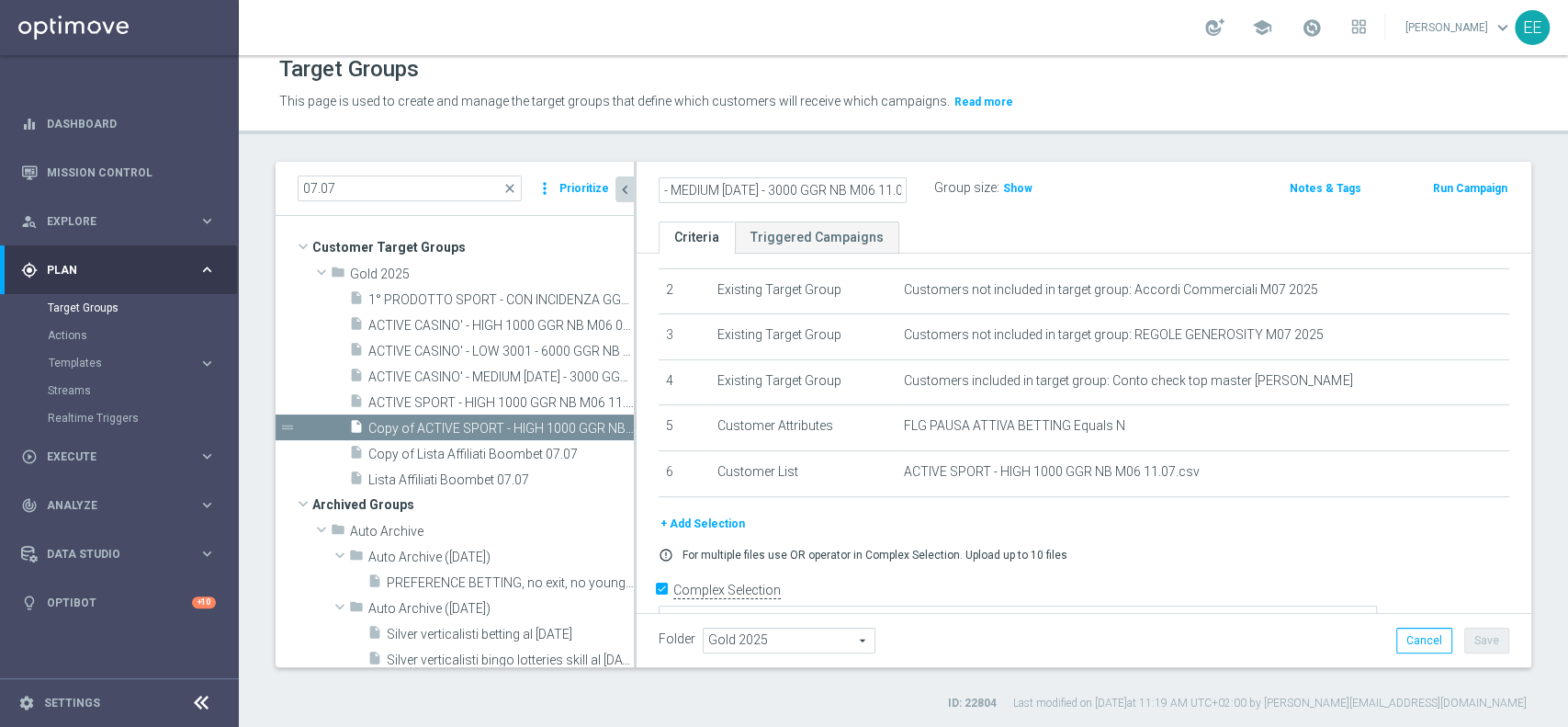 type on "ACTIVE CASINO' - MEDIUM 1001 - 3000 GGR NB M06 11.07" 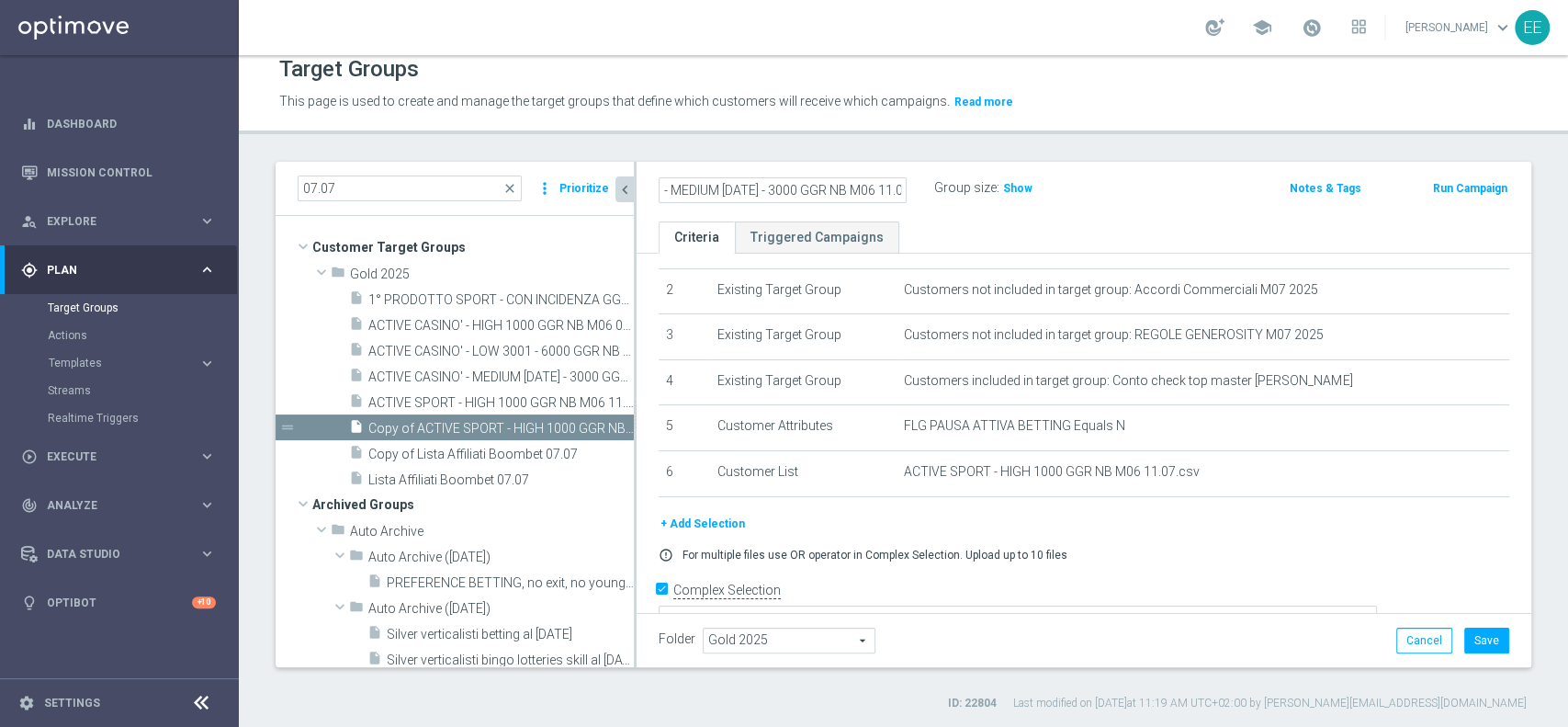 scroll, scrollTop: 0, scrollLeft: 0, axis: both 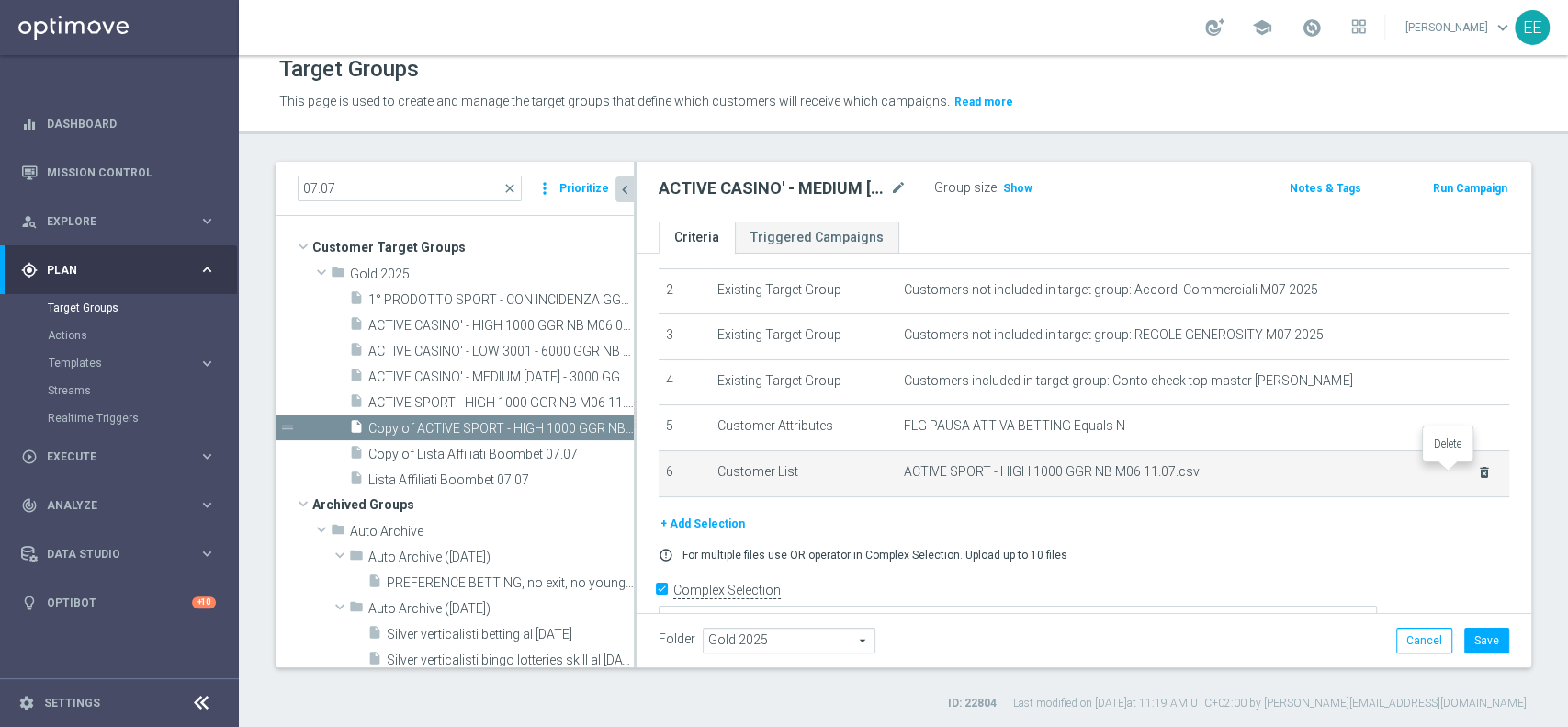 click on "delete_forever" 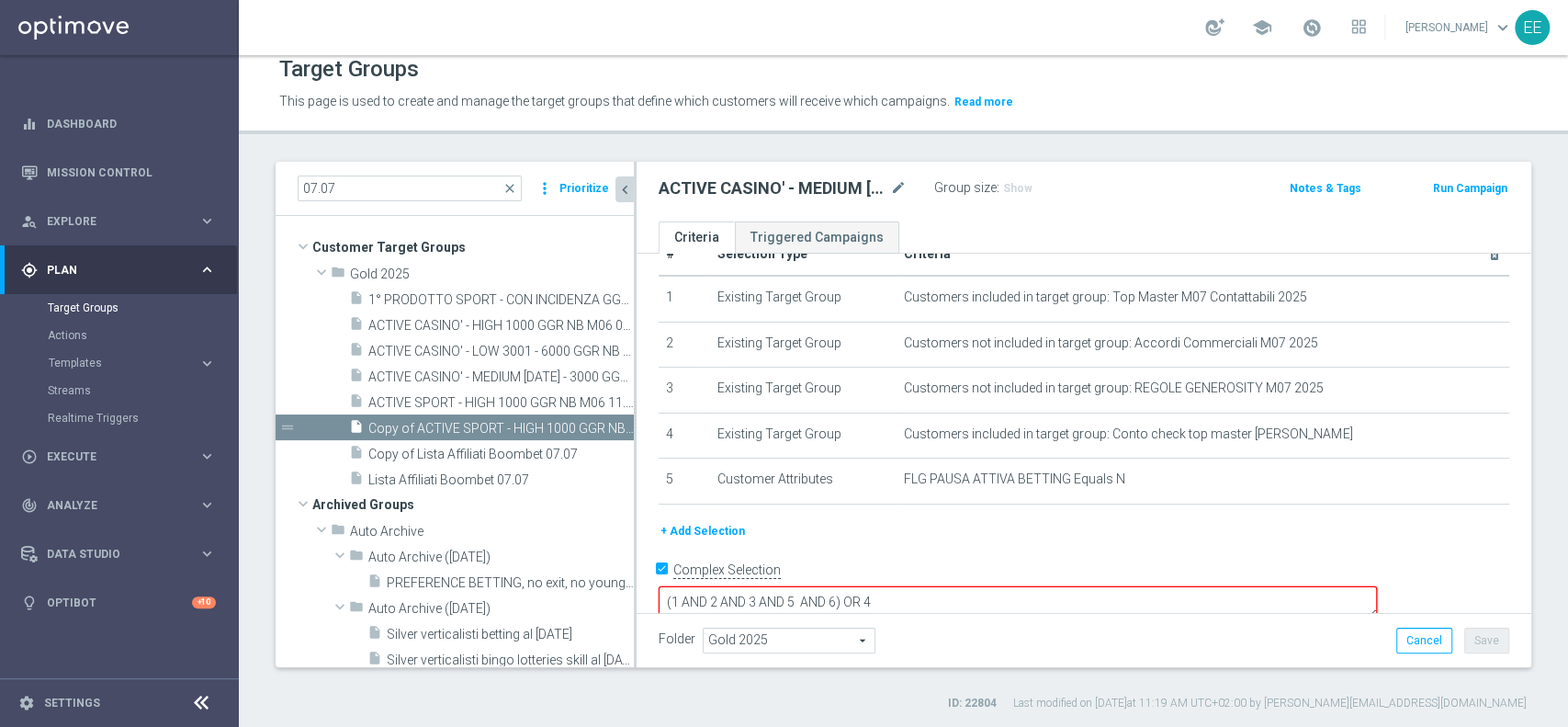 click on "+ Add Selection" 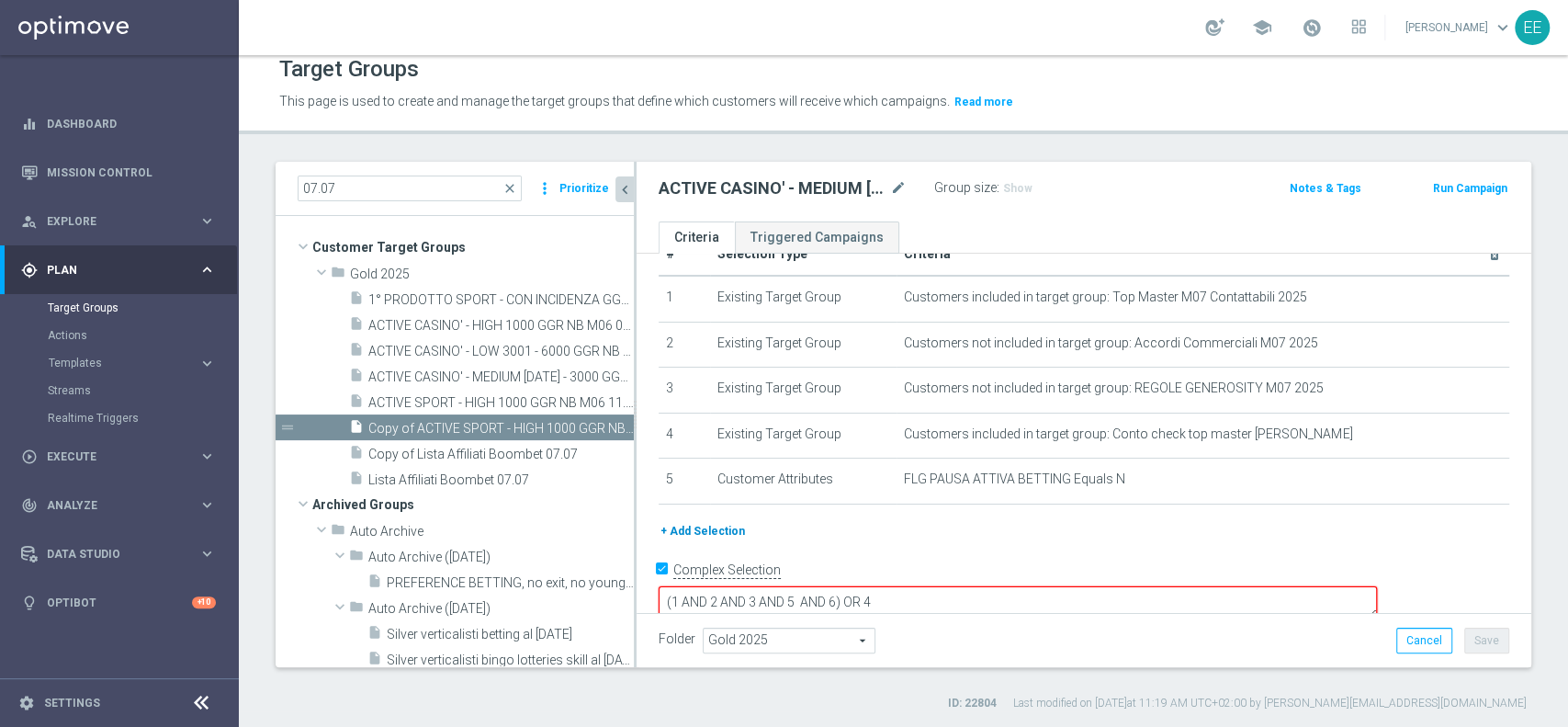 scroll, scrollTop: 22, scrollLeft: 0, axis: vertical 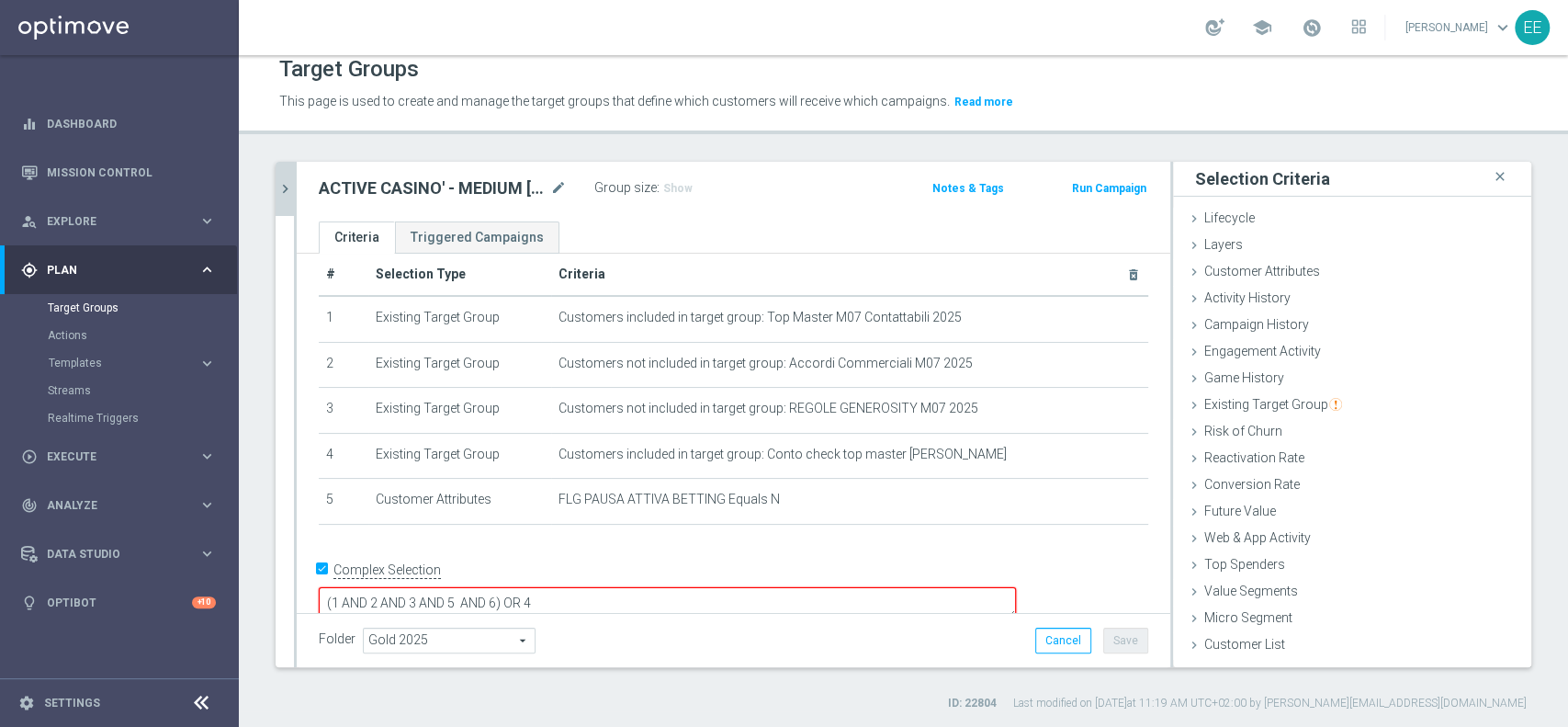 click on "Selection Criteria
close
Lifecycle
done
Cancel
Add
Layers
done
Cancel
Add
done" 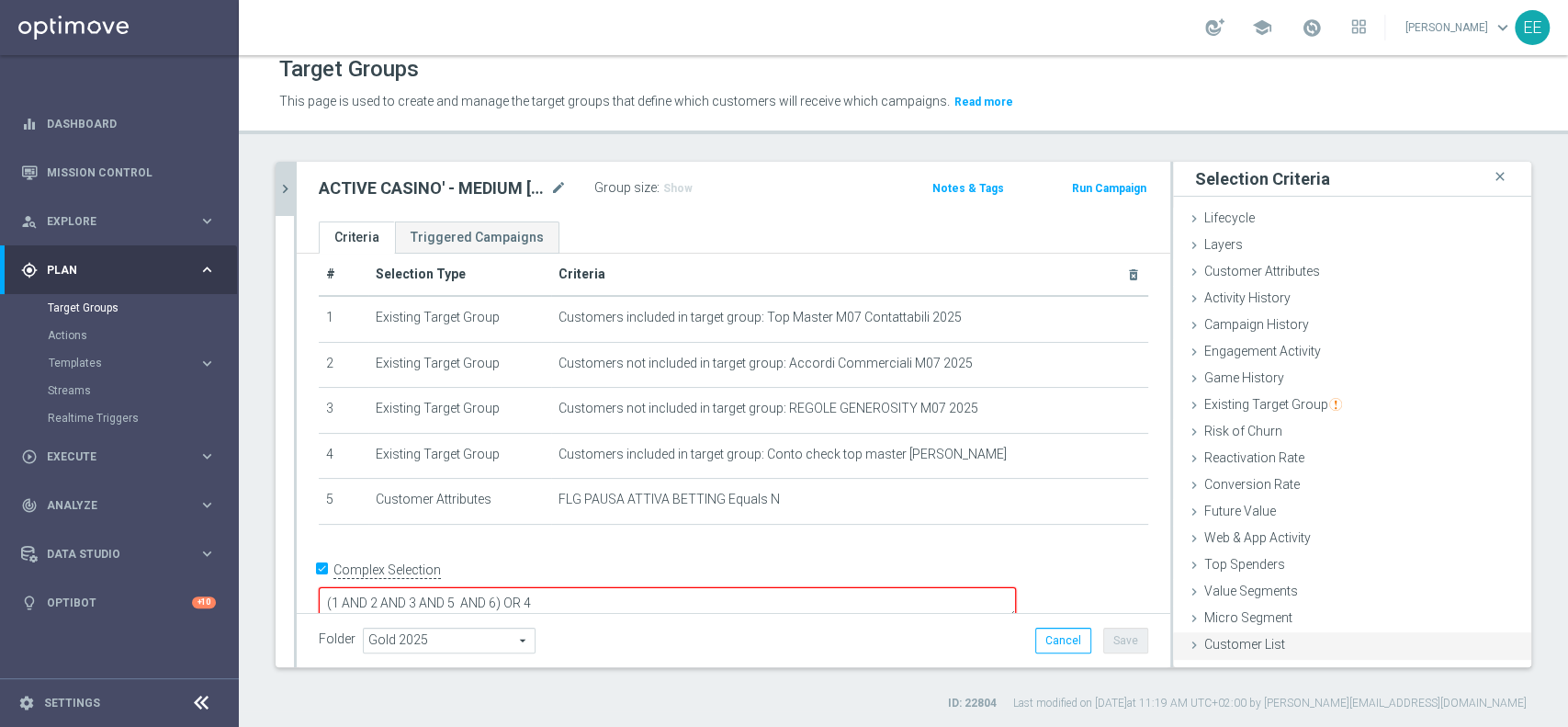 click on "Customer List" at bounding box center [1245, 644] 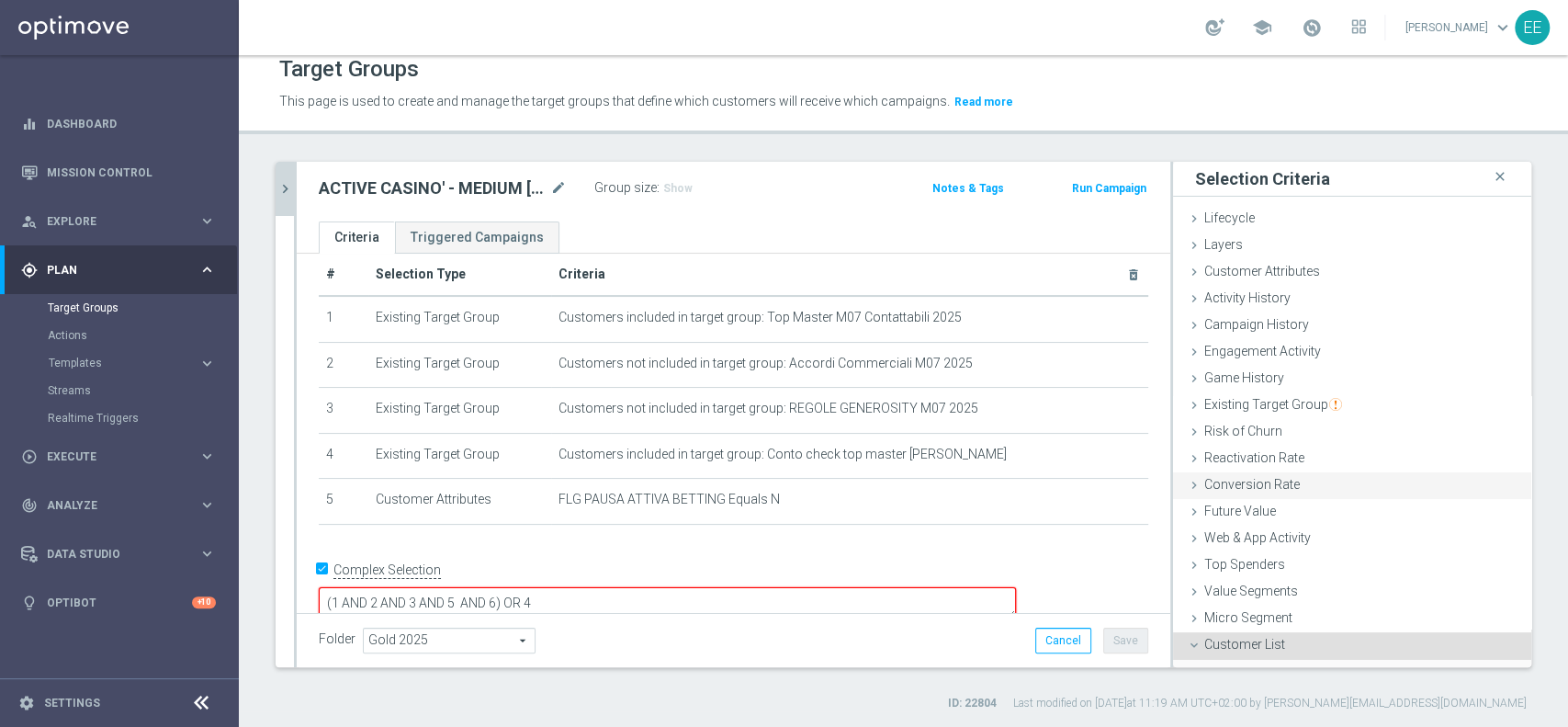 scroll, scrollTop: 156, scrollLeft: 0, axis: vertical 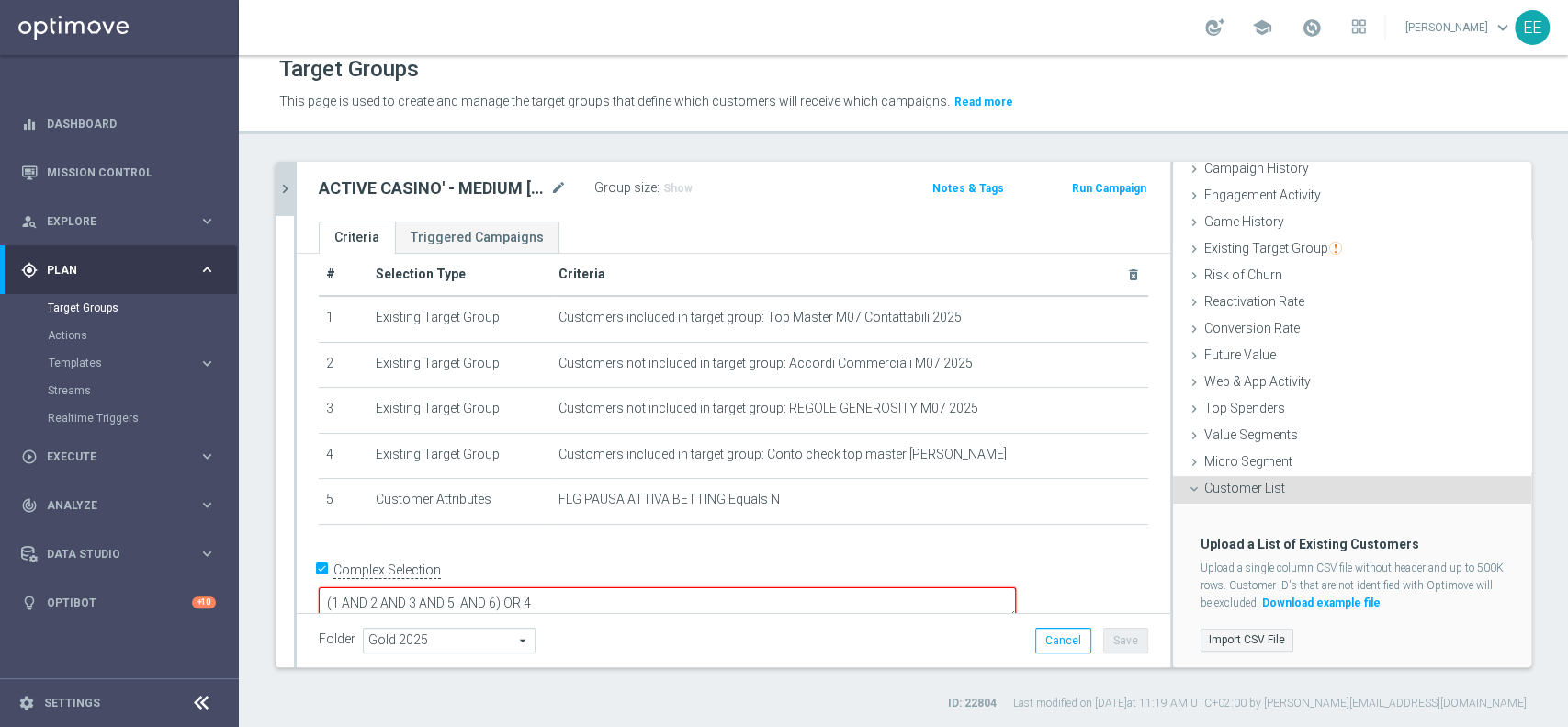 click on "Import CSV File" at bounding box center [1247, 640] 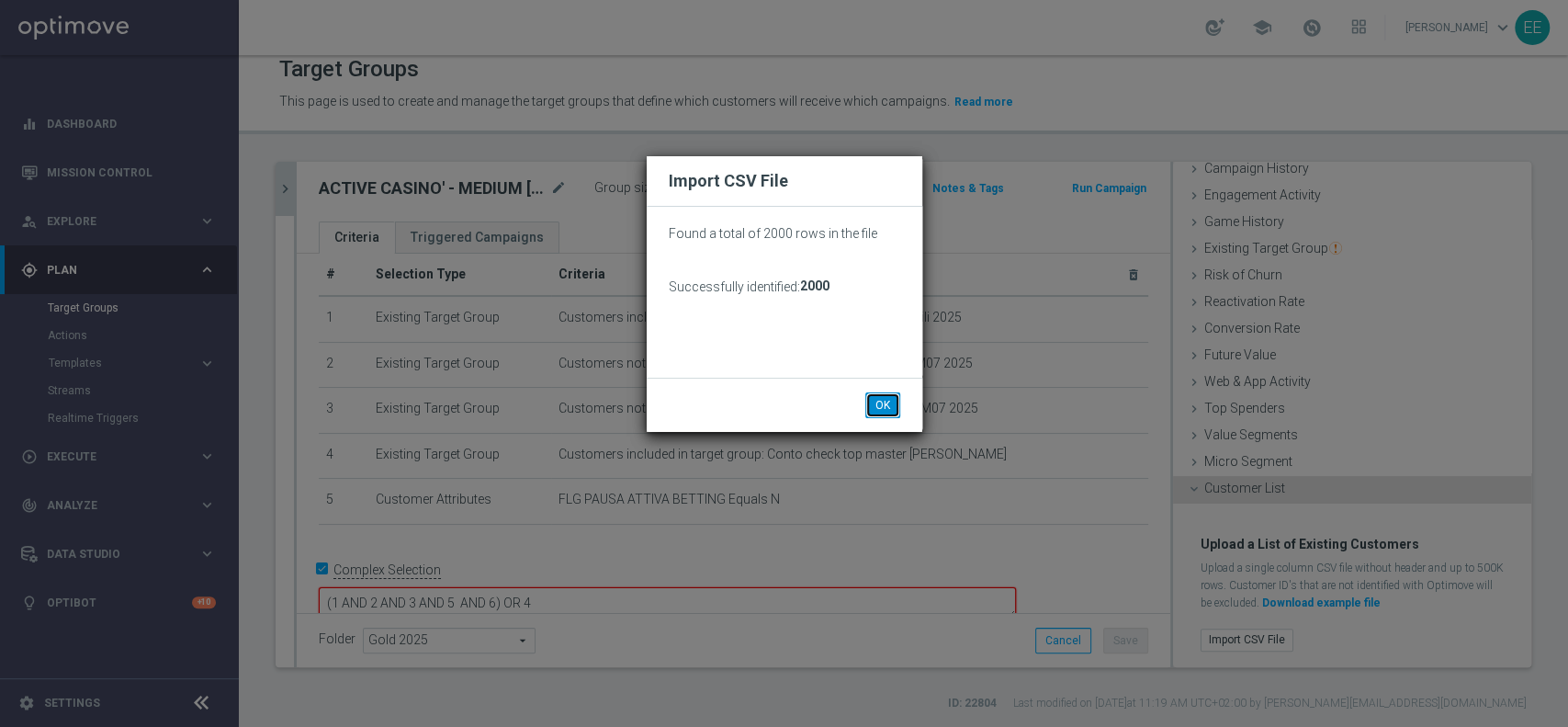 click on "OK" at bounding box center (883, 405) 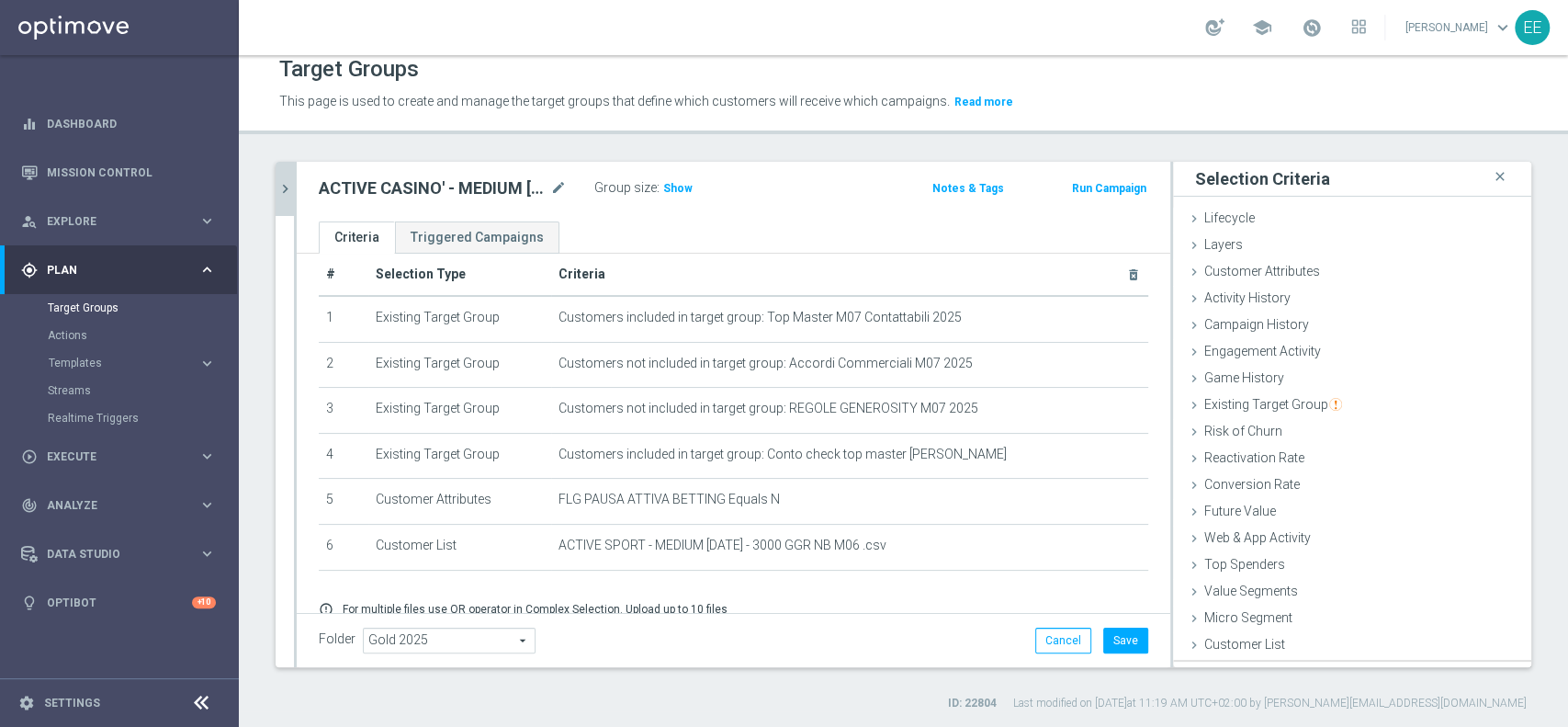 scroll, scrollTop: 0, scrollLeft: 0, axis: both 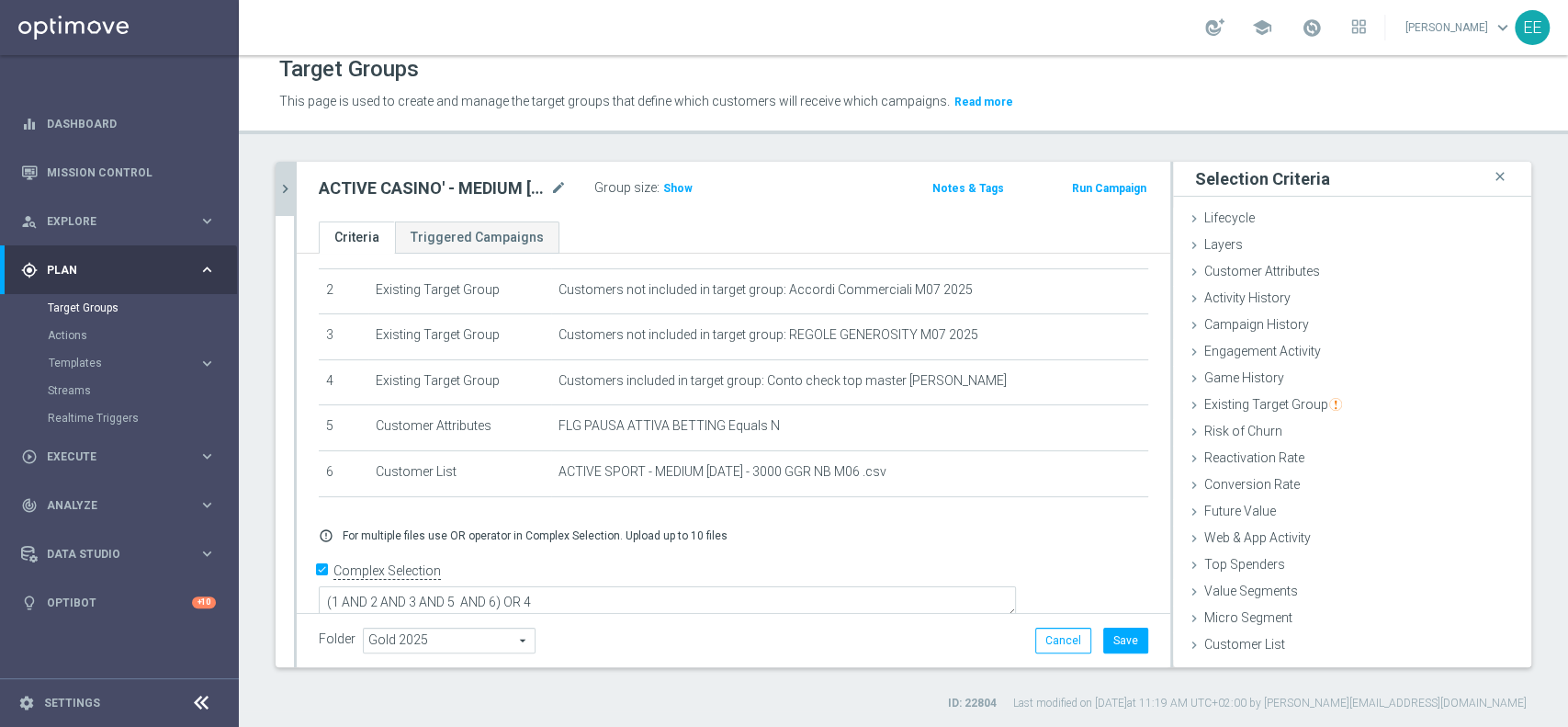click on "chevron_right" 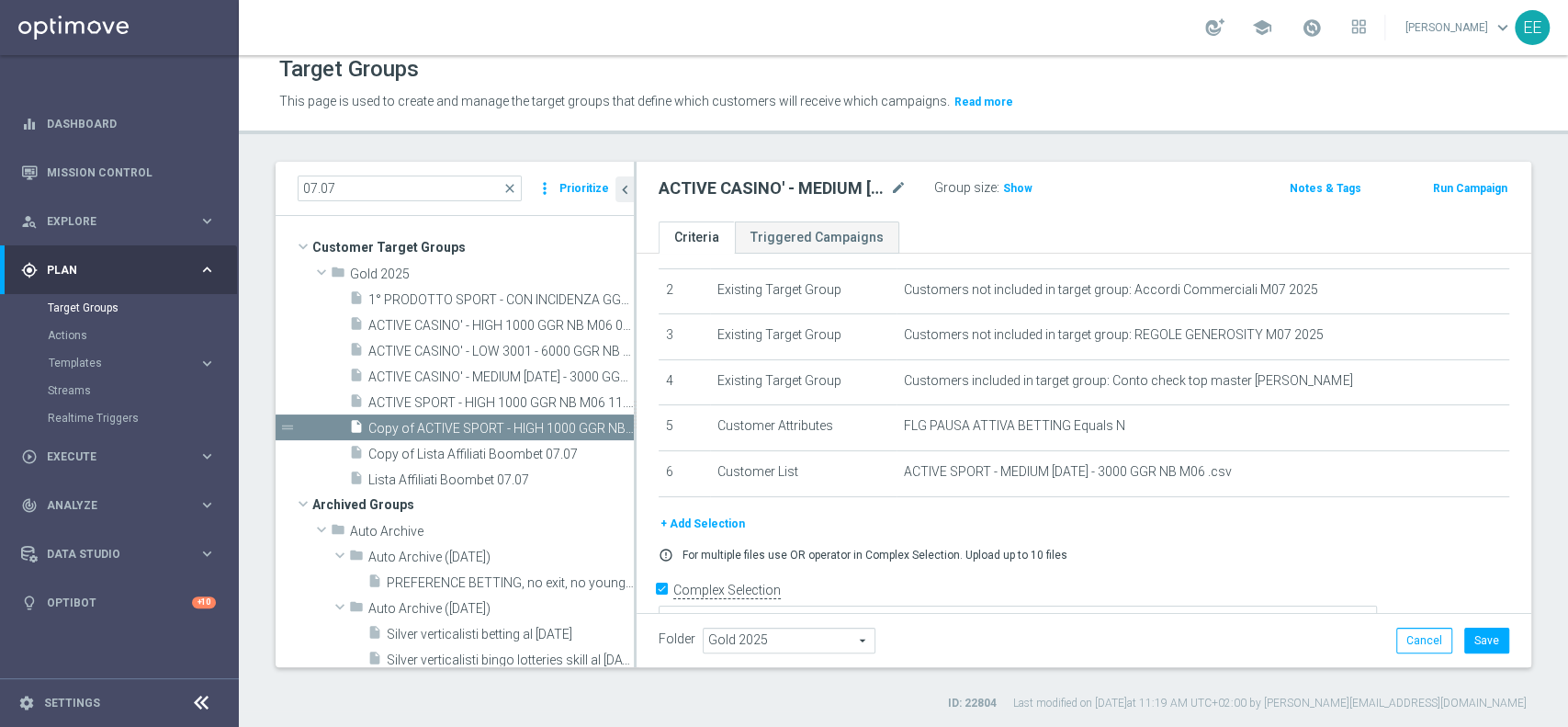 click on "ACTIVE CASINO' - MEDIUM 1001 - 3000 GGR NB M06 11.07
mode_edit" 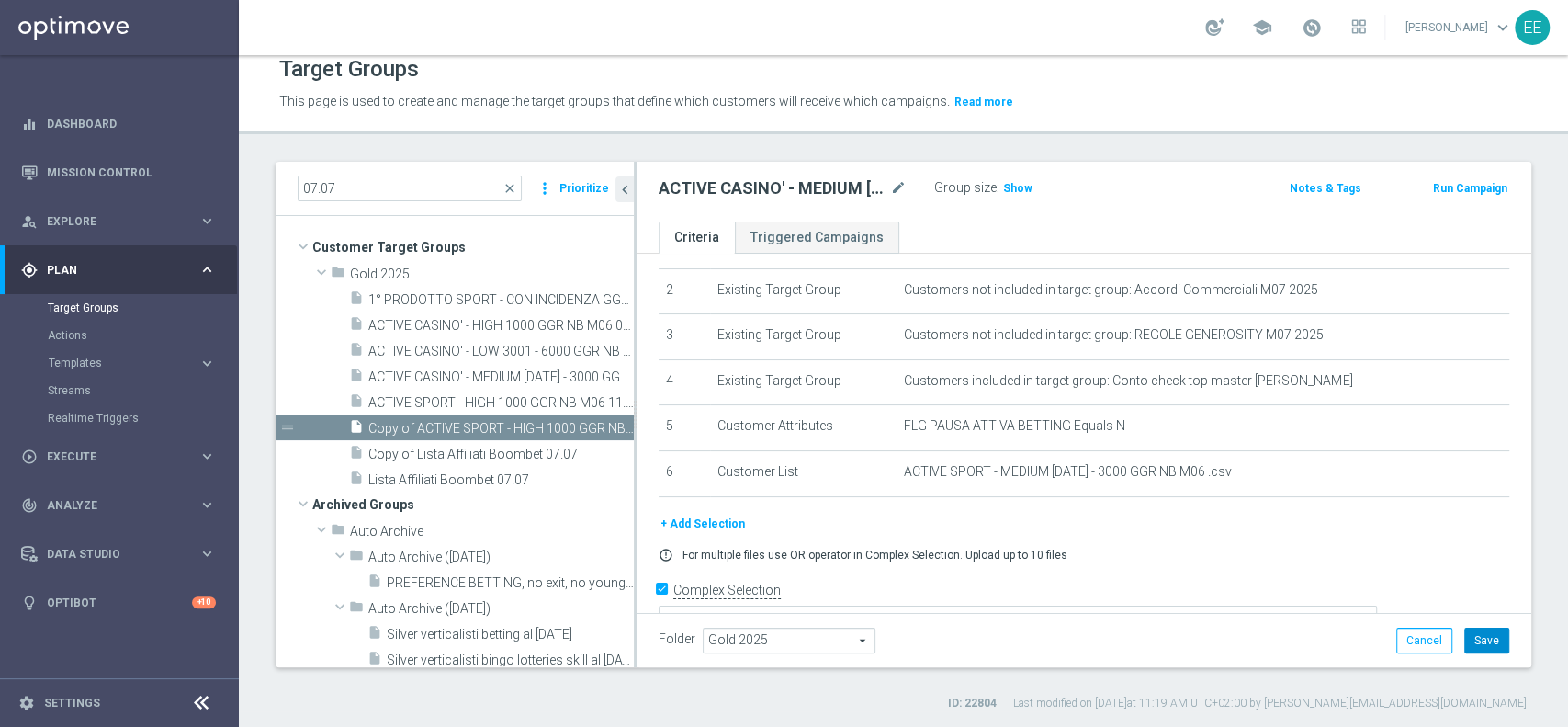 click on "Save" 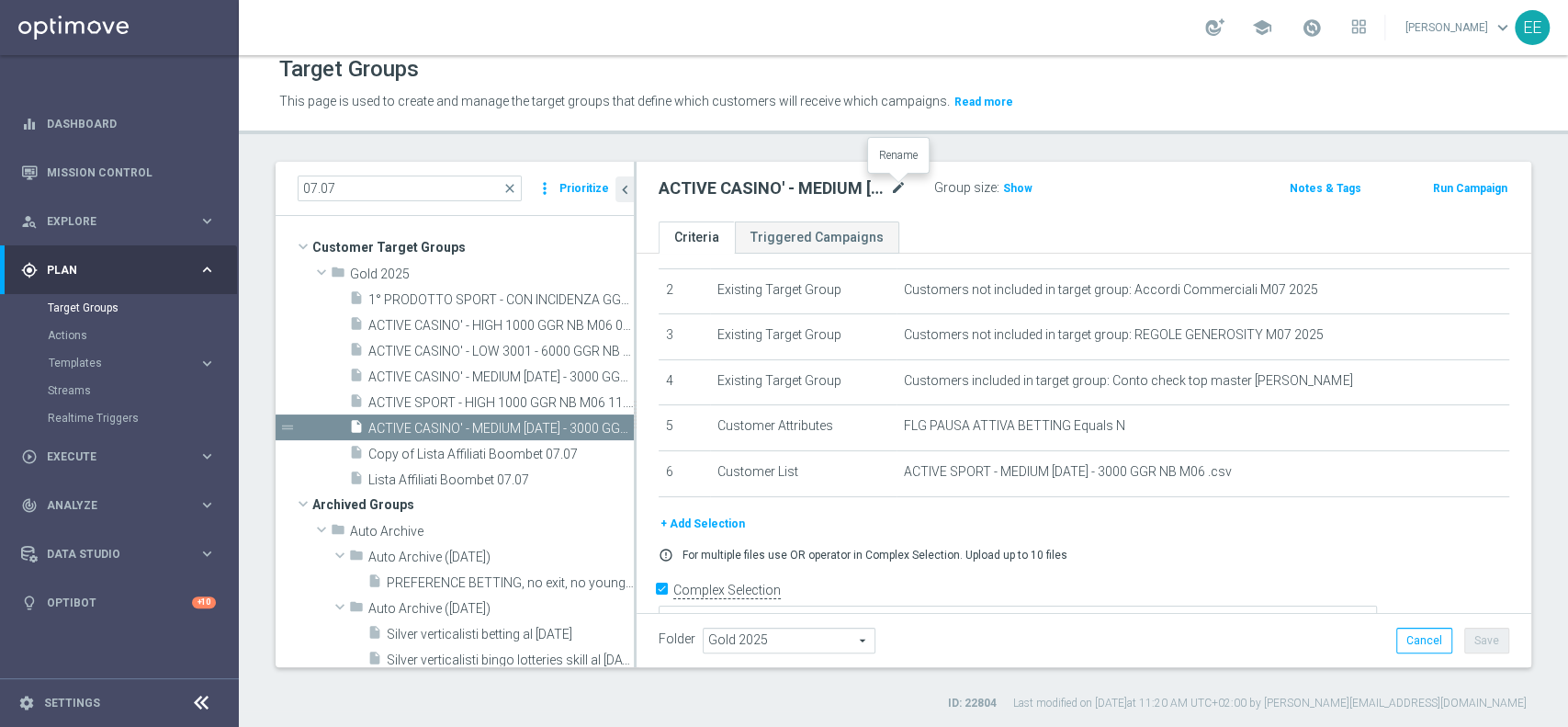 click on "mode_edit" 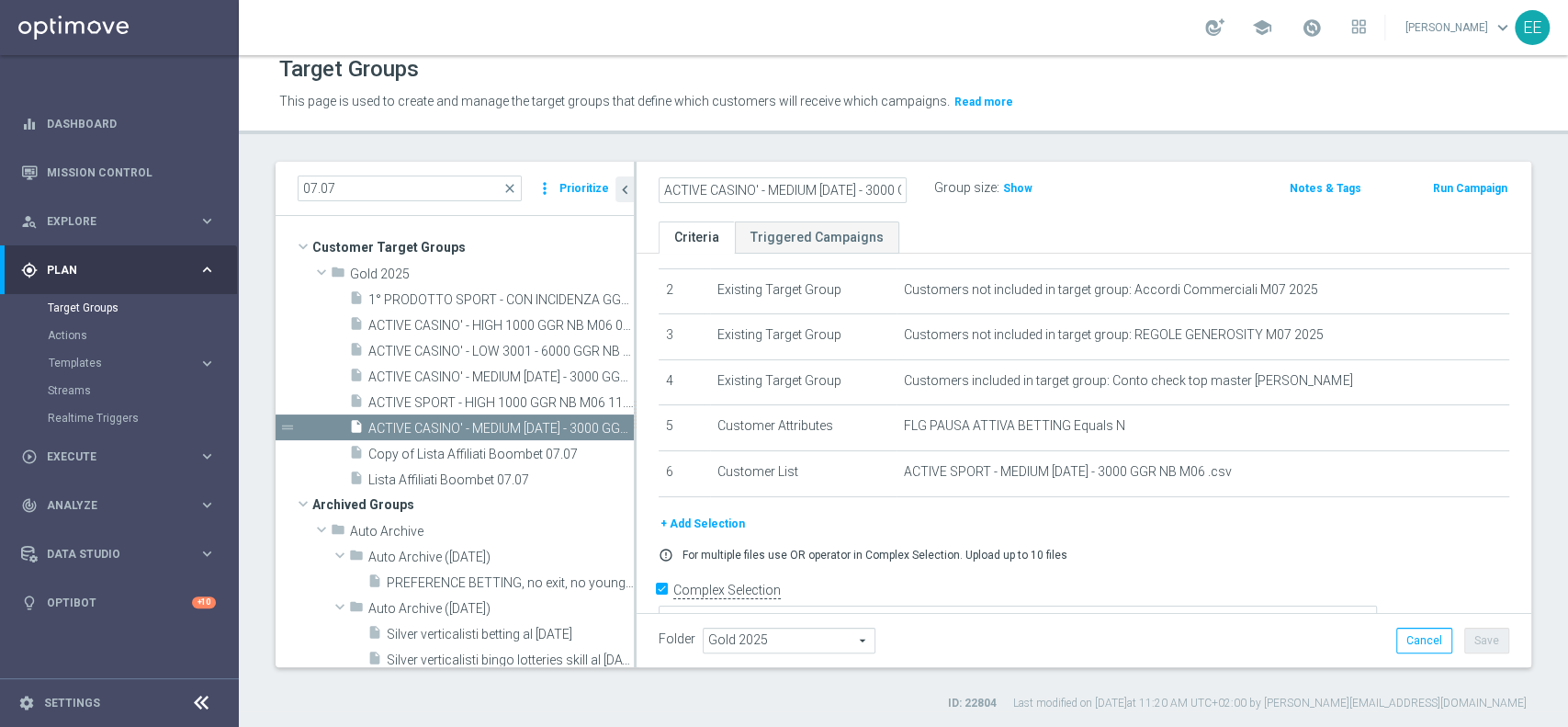 scroll, scrollTop: 0, scrollLeft: 97, axis: horizontal 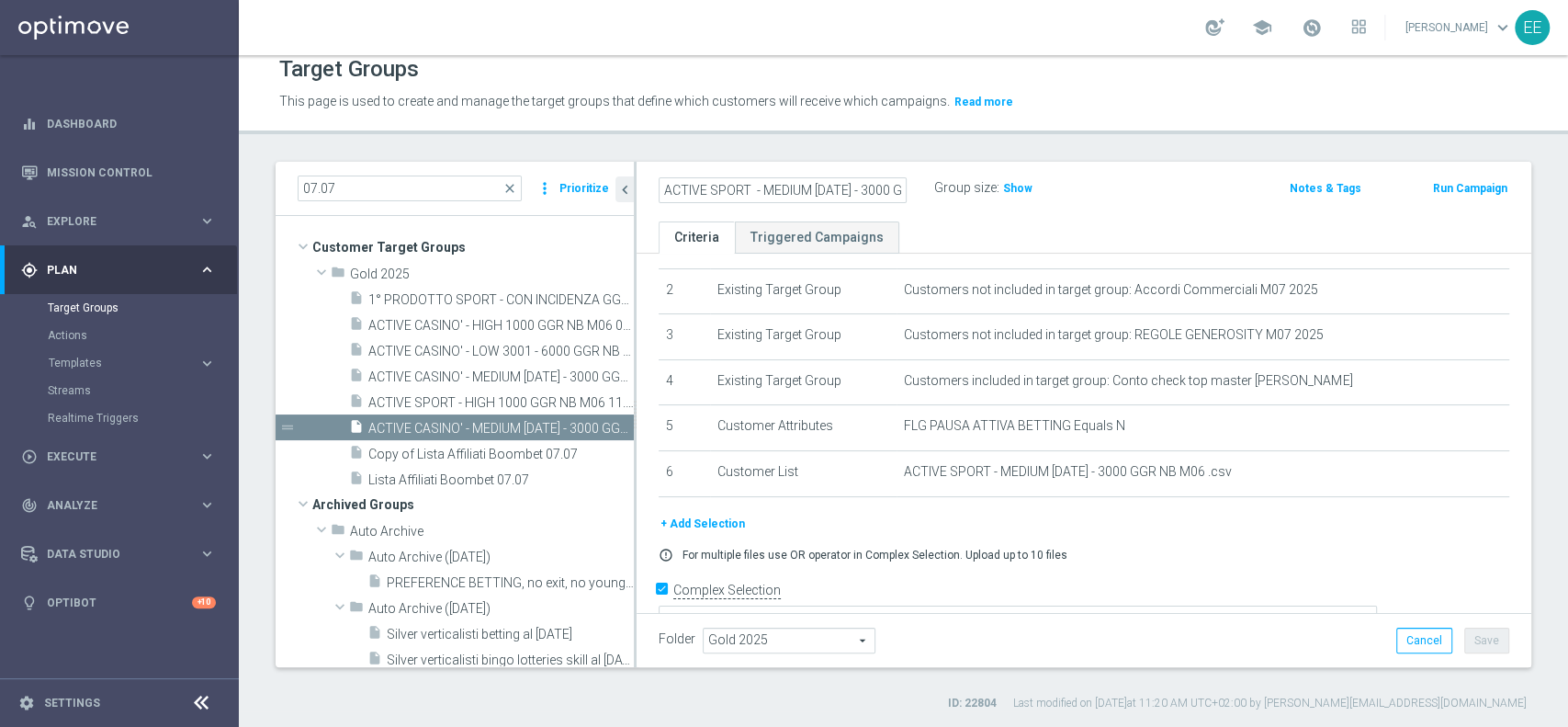type on "ACTIVE SPORT  - MEDIUM [DATE] - 3000 GGR NB M06 11.07" 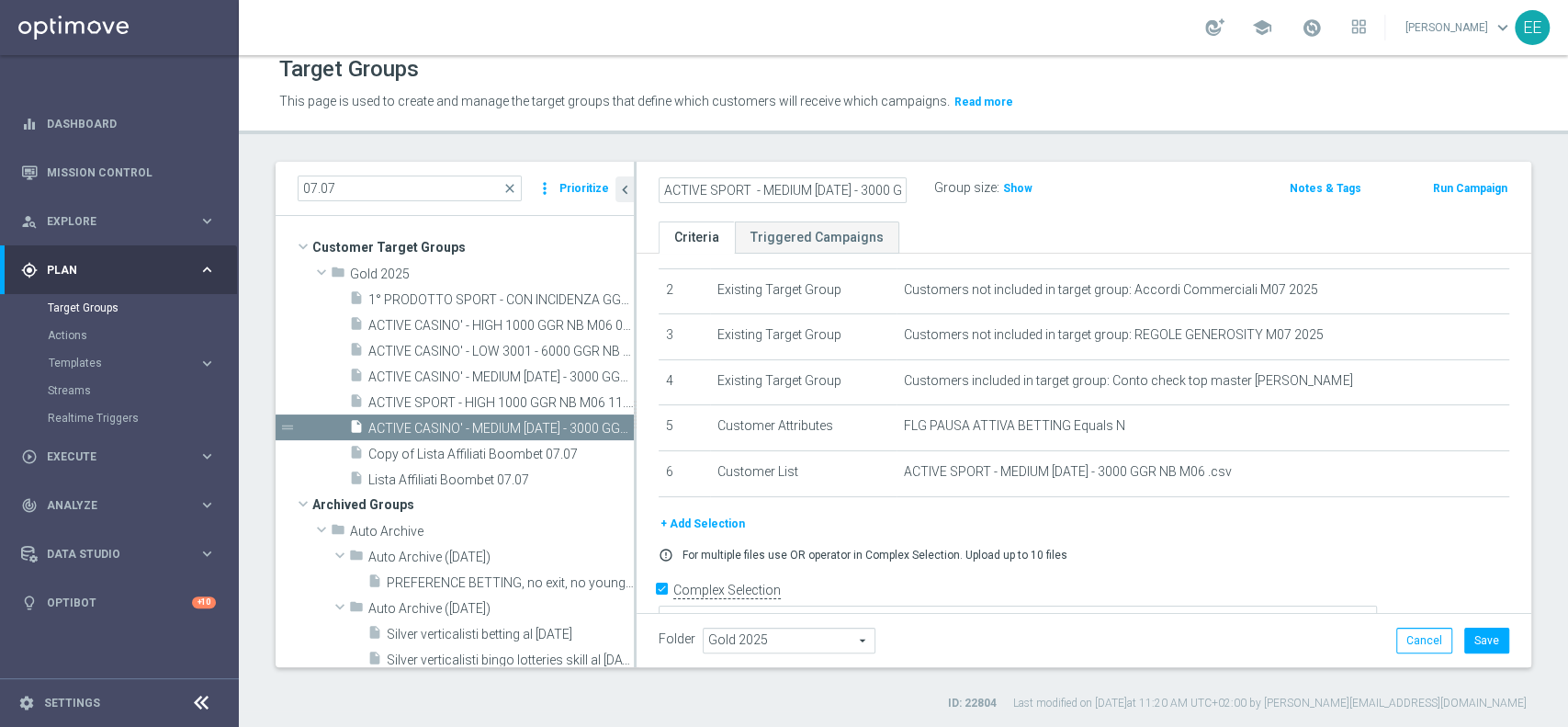 click on "error_outline
For multiple files use OR operator in Complex Selection. Upload up to 10 files" 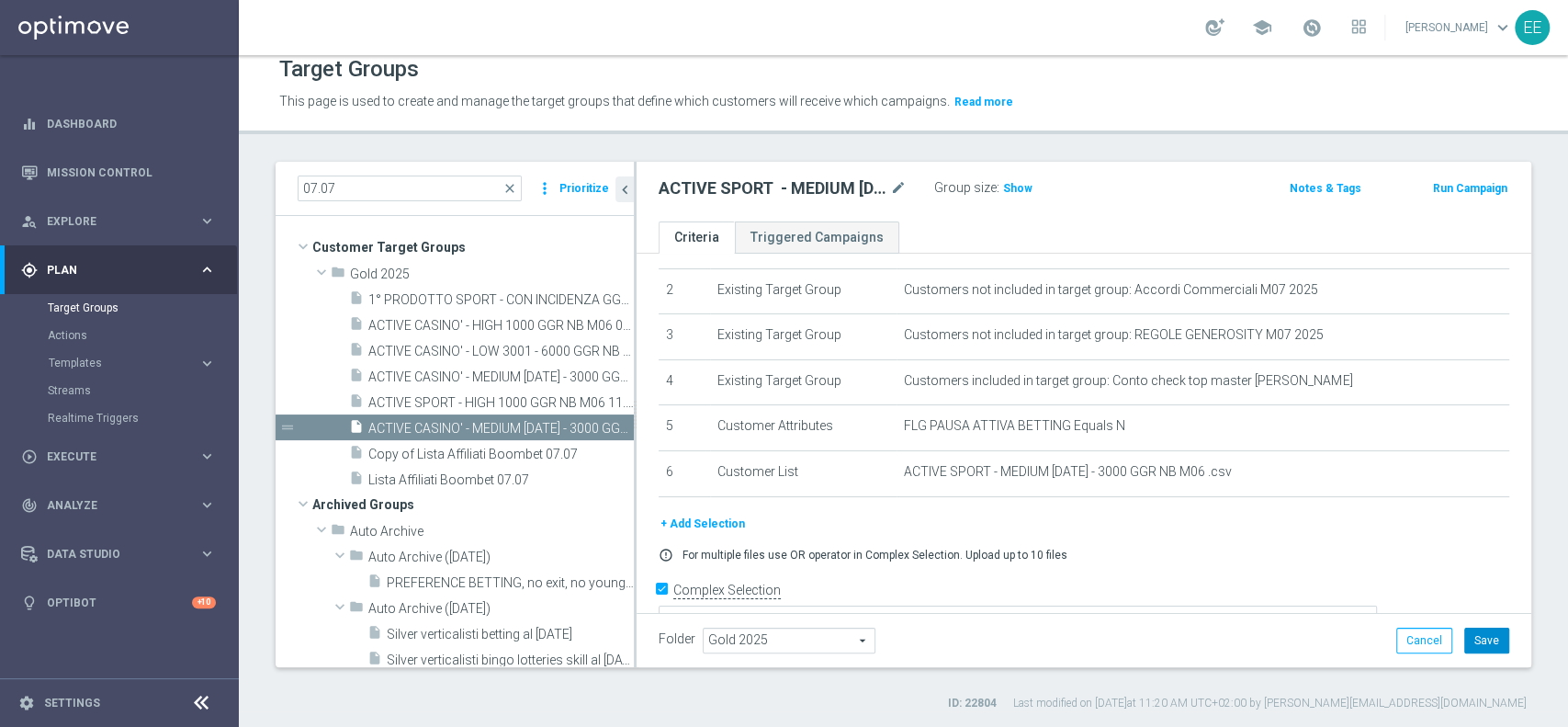 click on "Save" 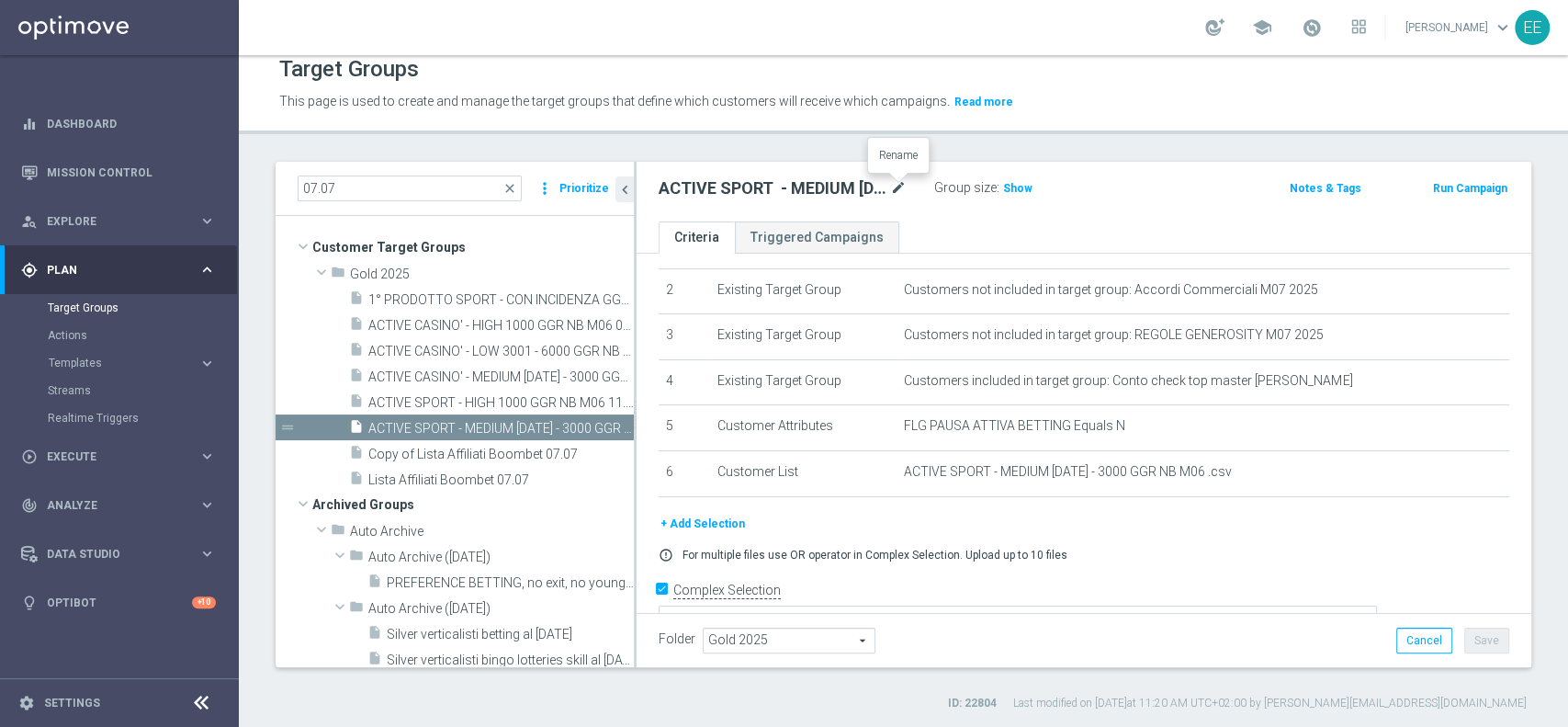 click on "mode_edit" 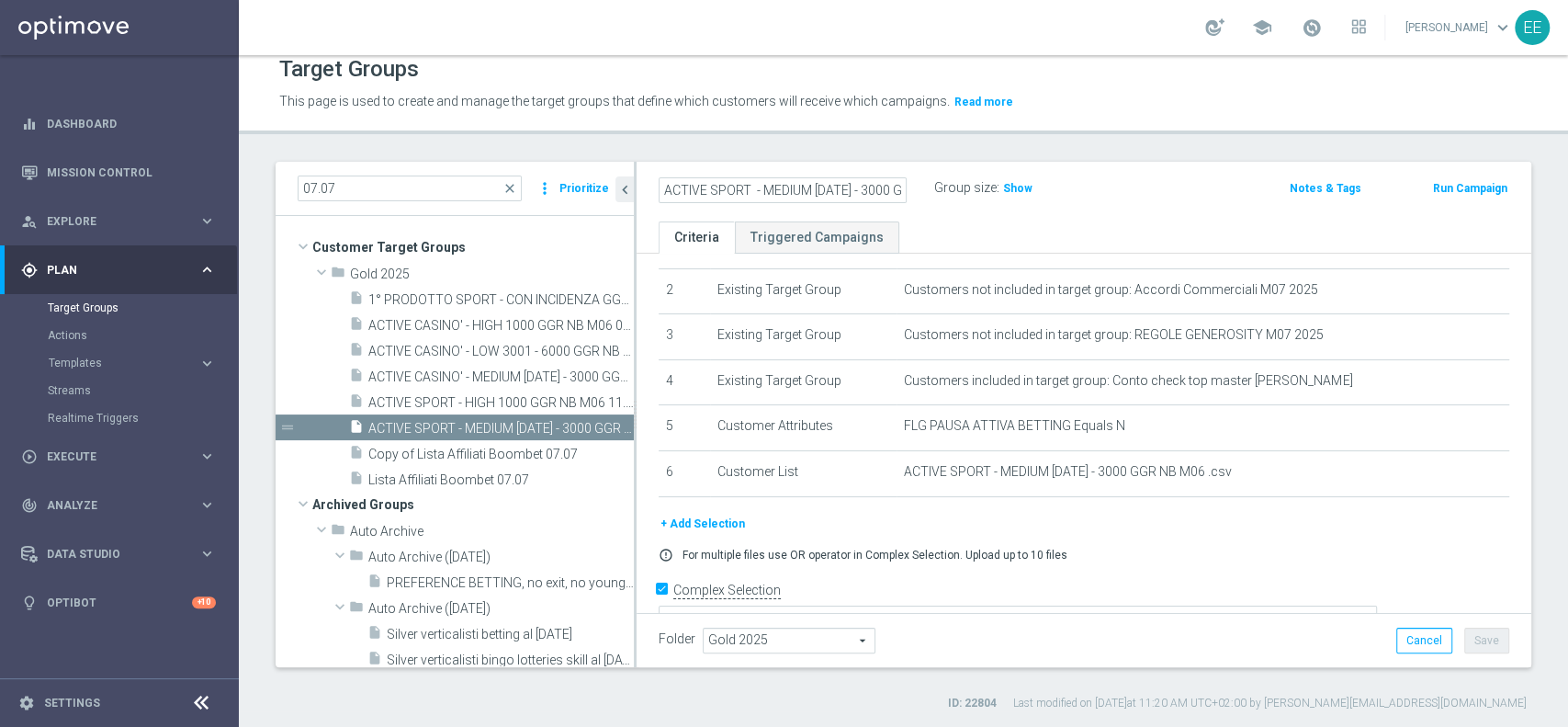 scroll, scrollTop: 0, scrollLeft: 93, axis: horizontal 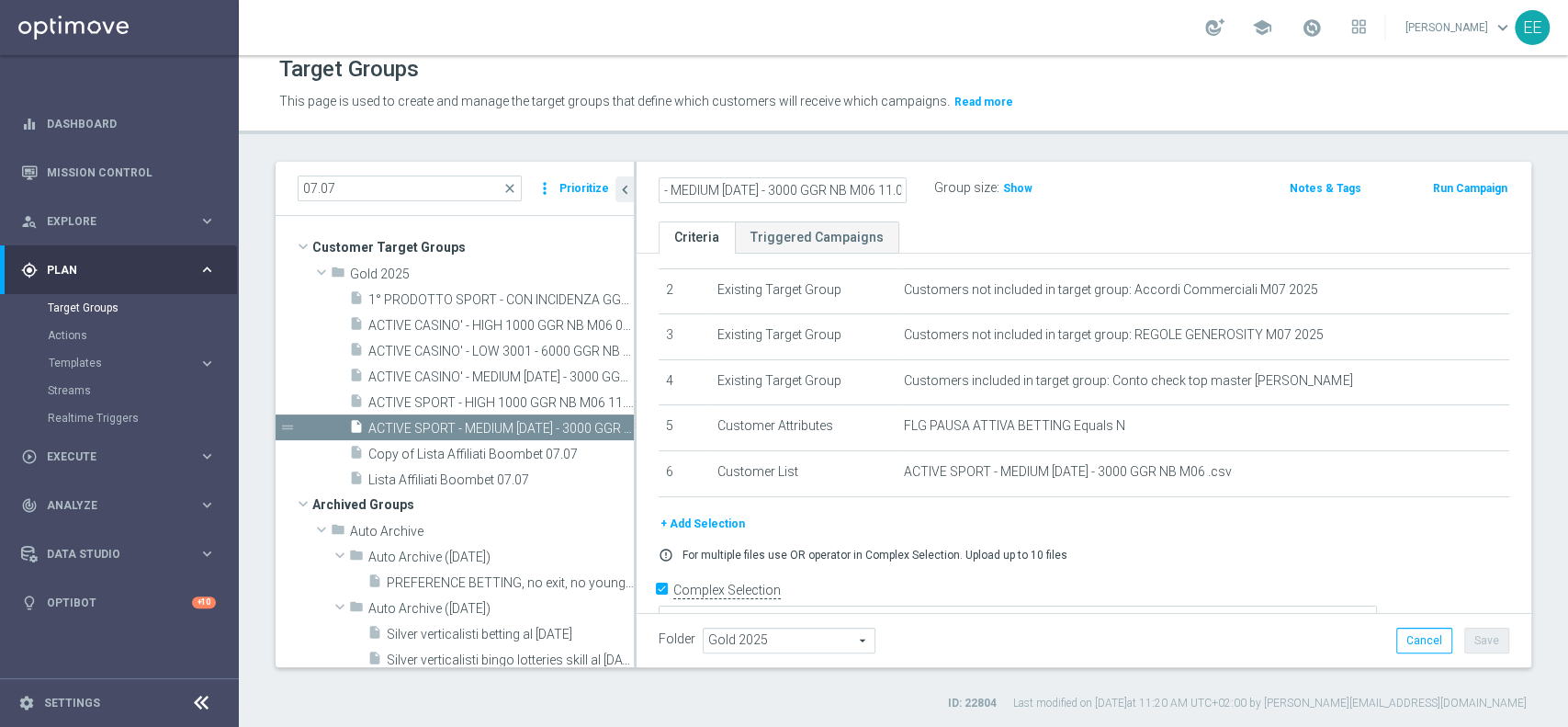 click on "ACTIVE SPORT  - MEDIUM [DATE] - 3000 GGR NB M06 11.07" 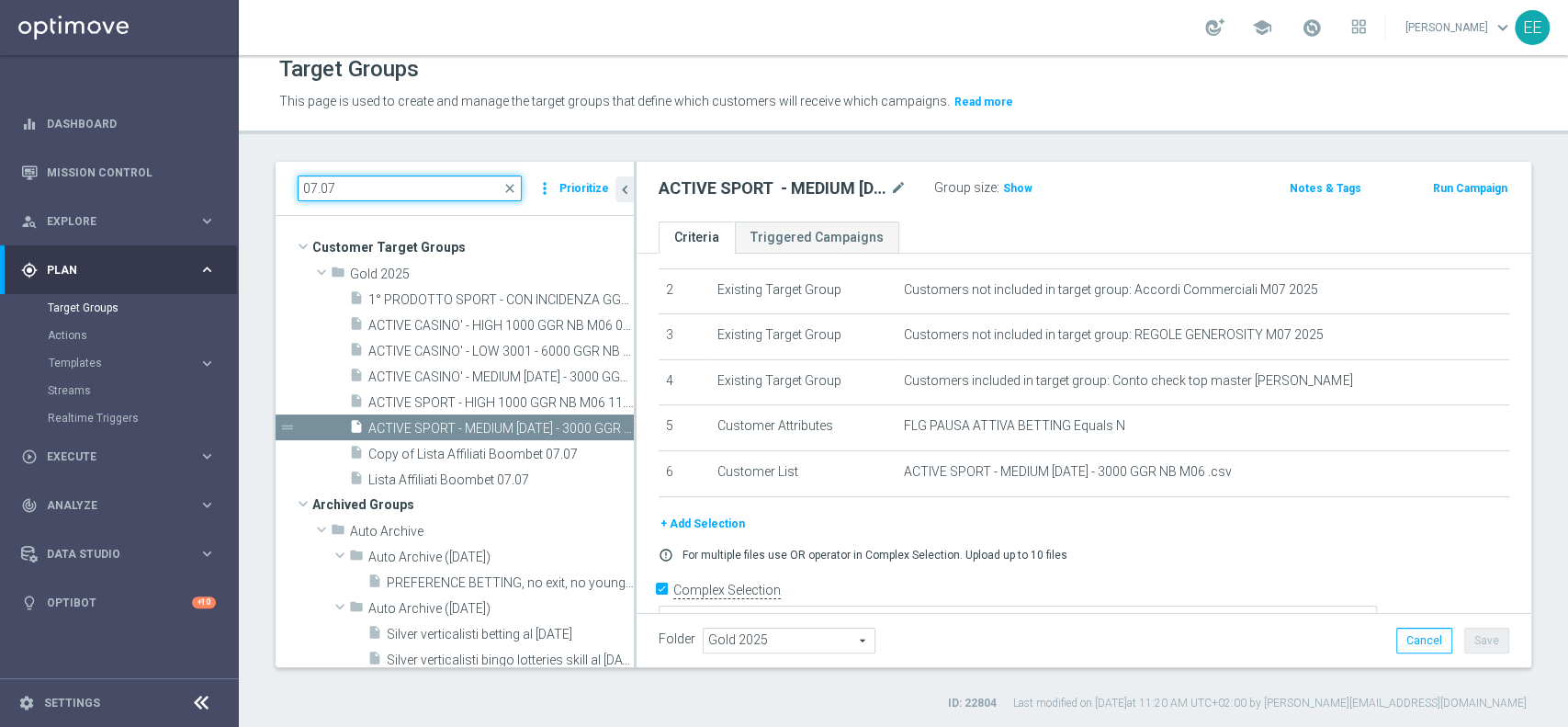 click on "07.07" at bounding box center [410, 188] 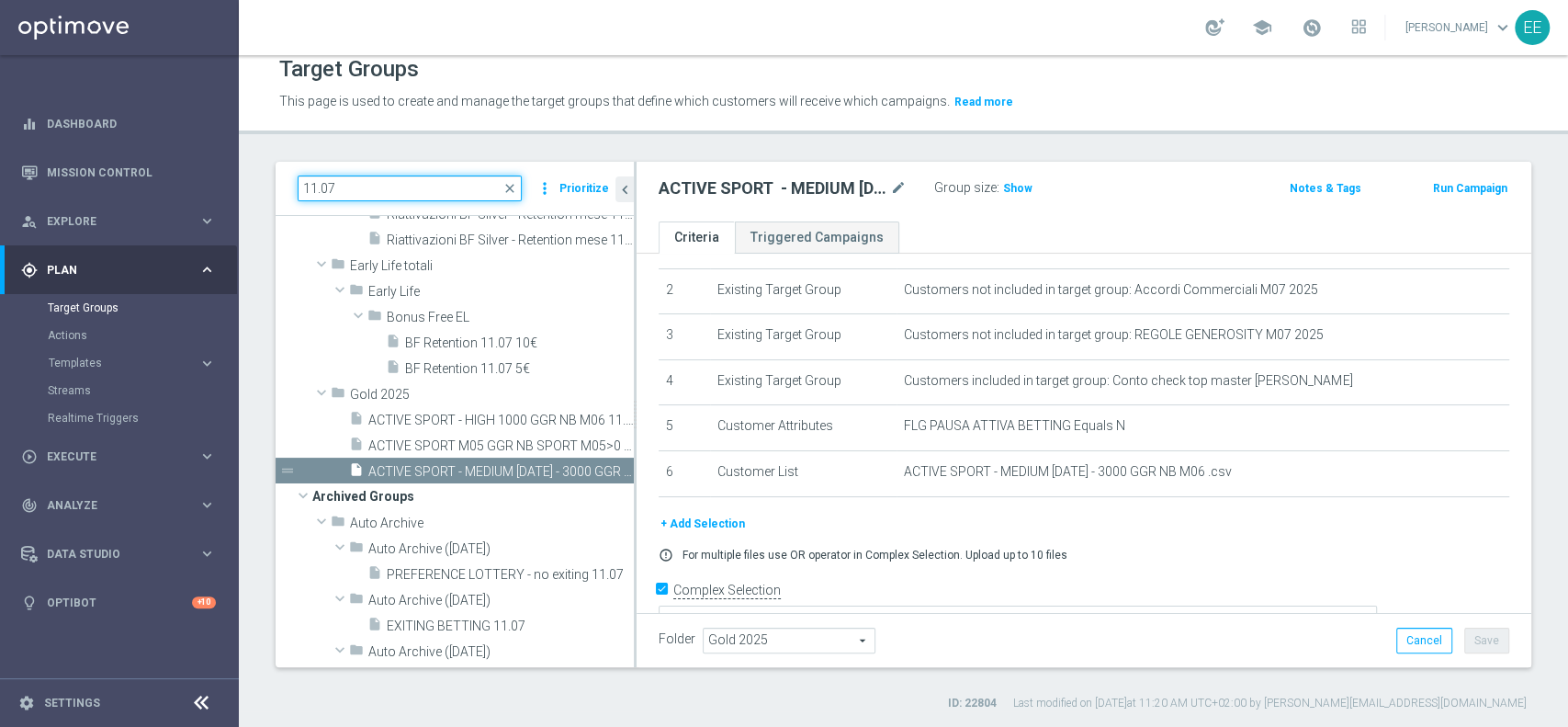 scroll, scrollTop: 239, scrollLeft: 0, axis: vertical 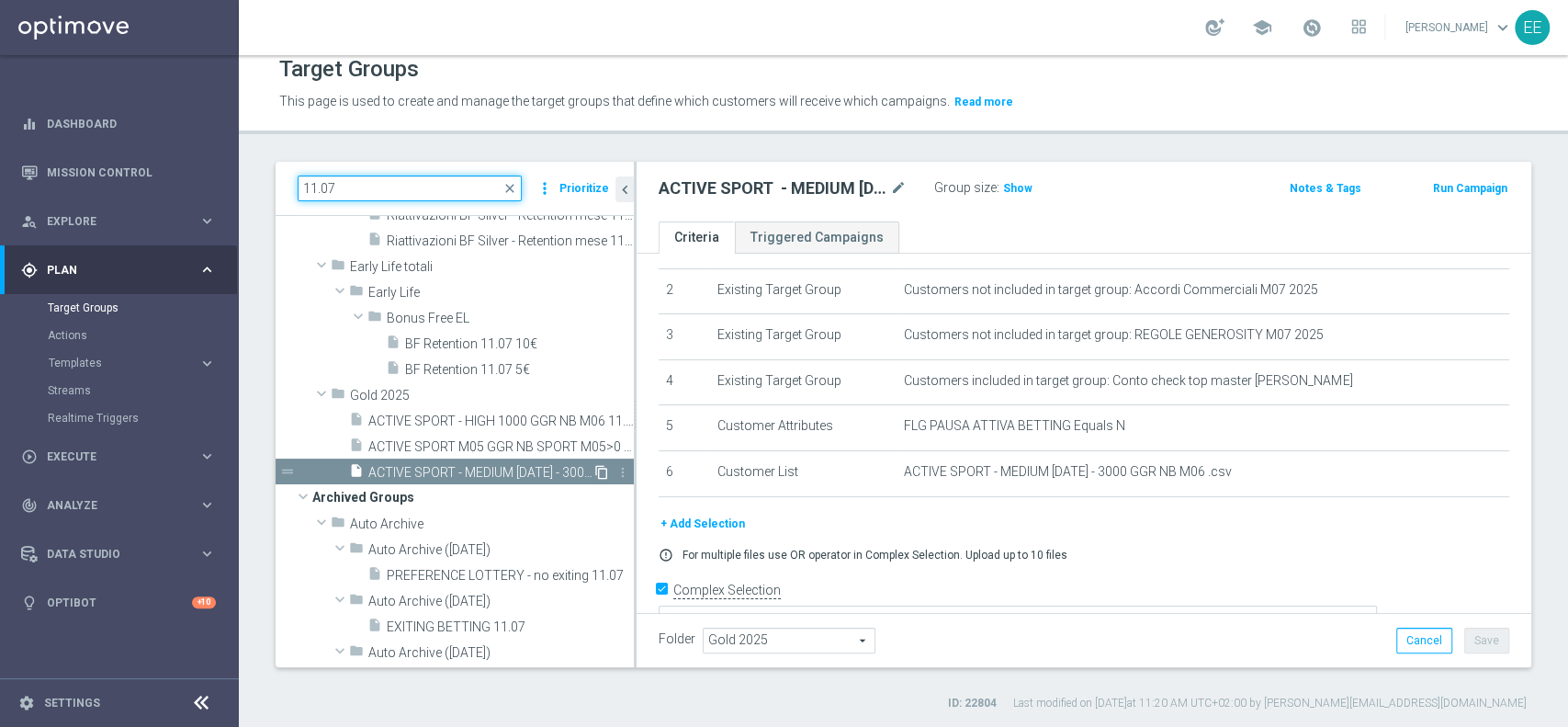 type on "11.07" 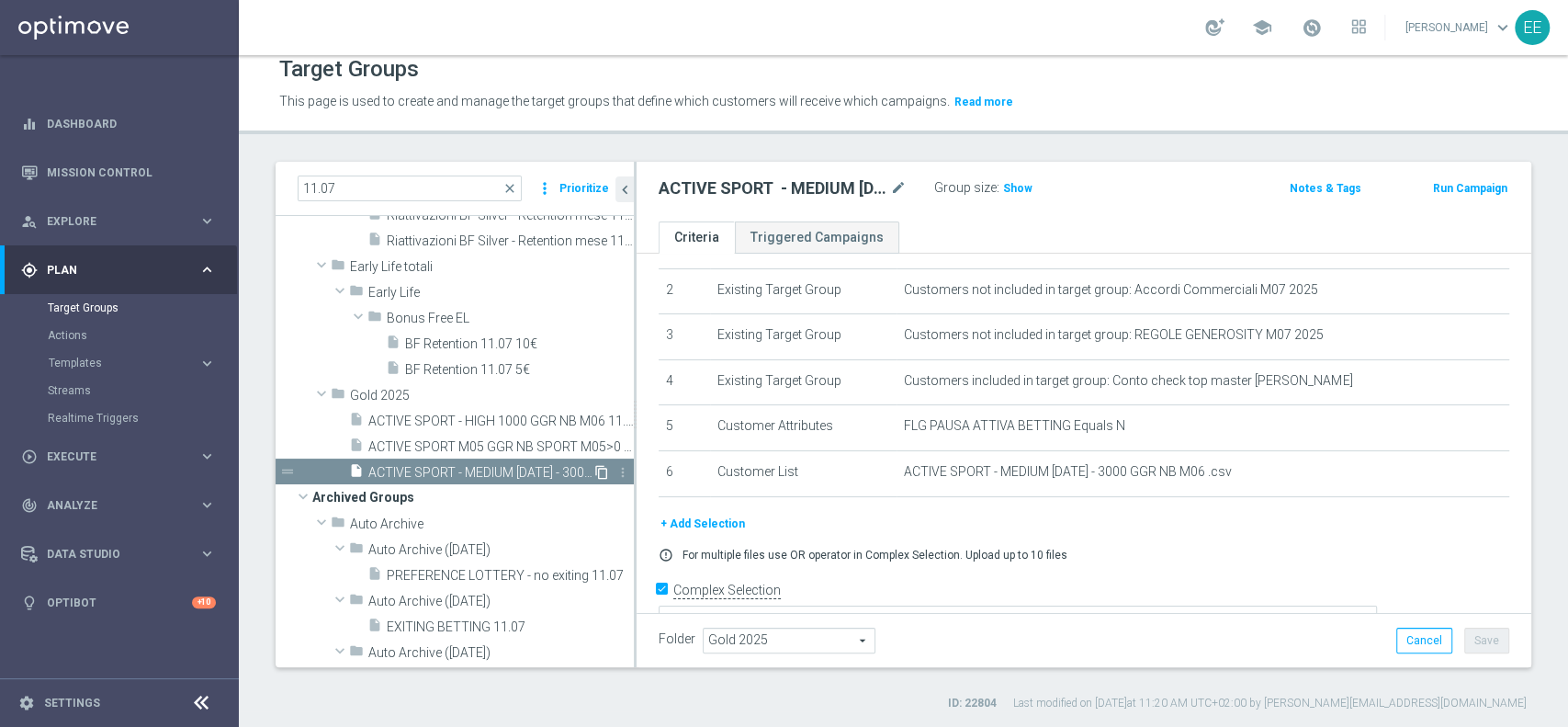 click on "content_copy" 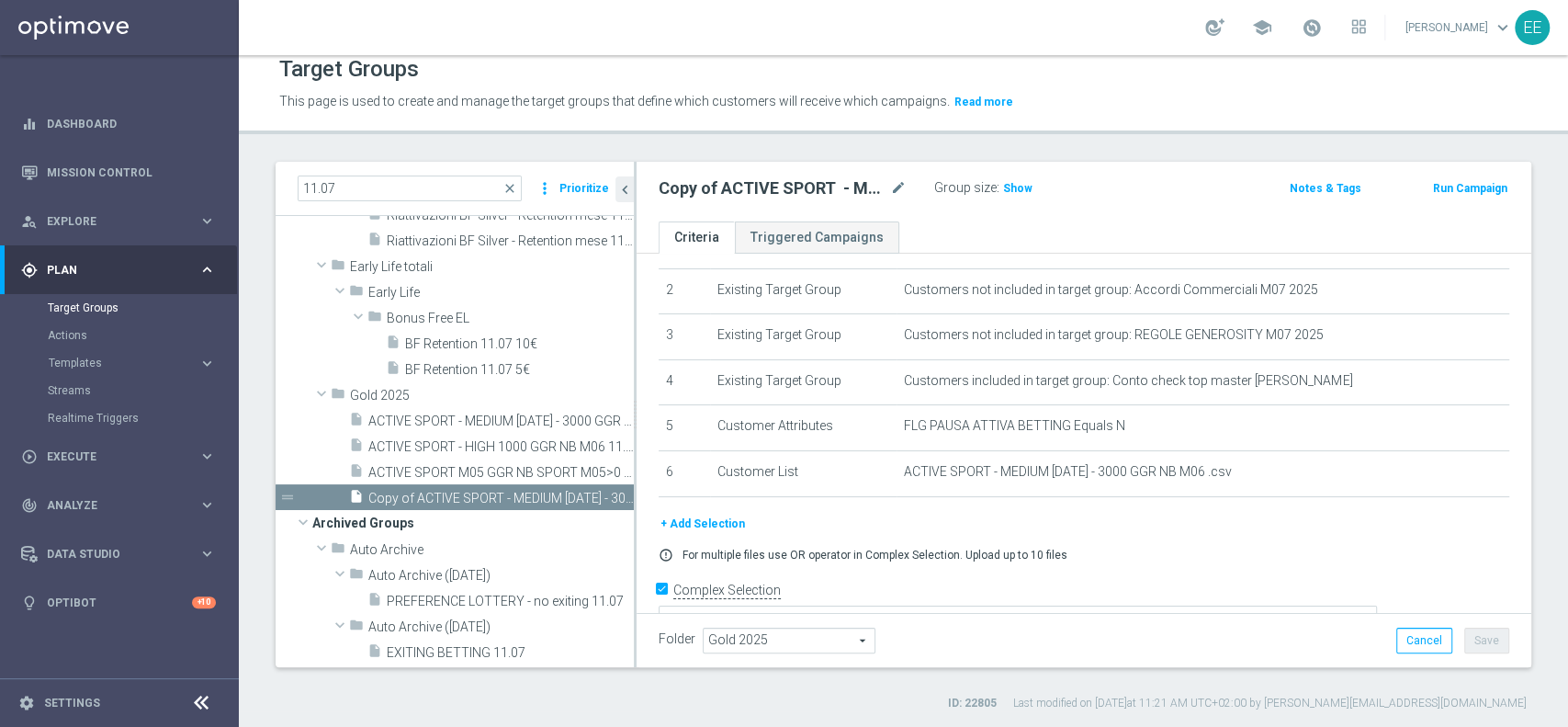 scroll, scrollTop: 228, scrollLeft: 0, axis: vertical 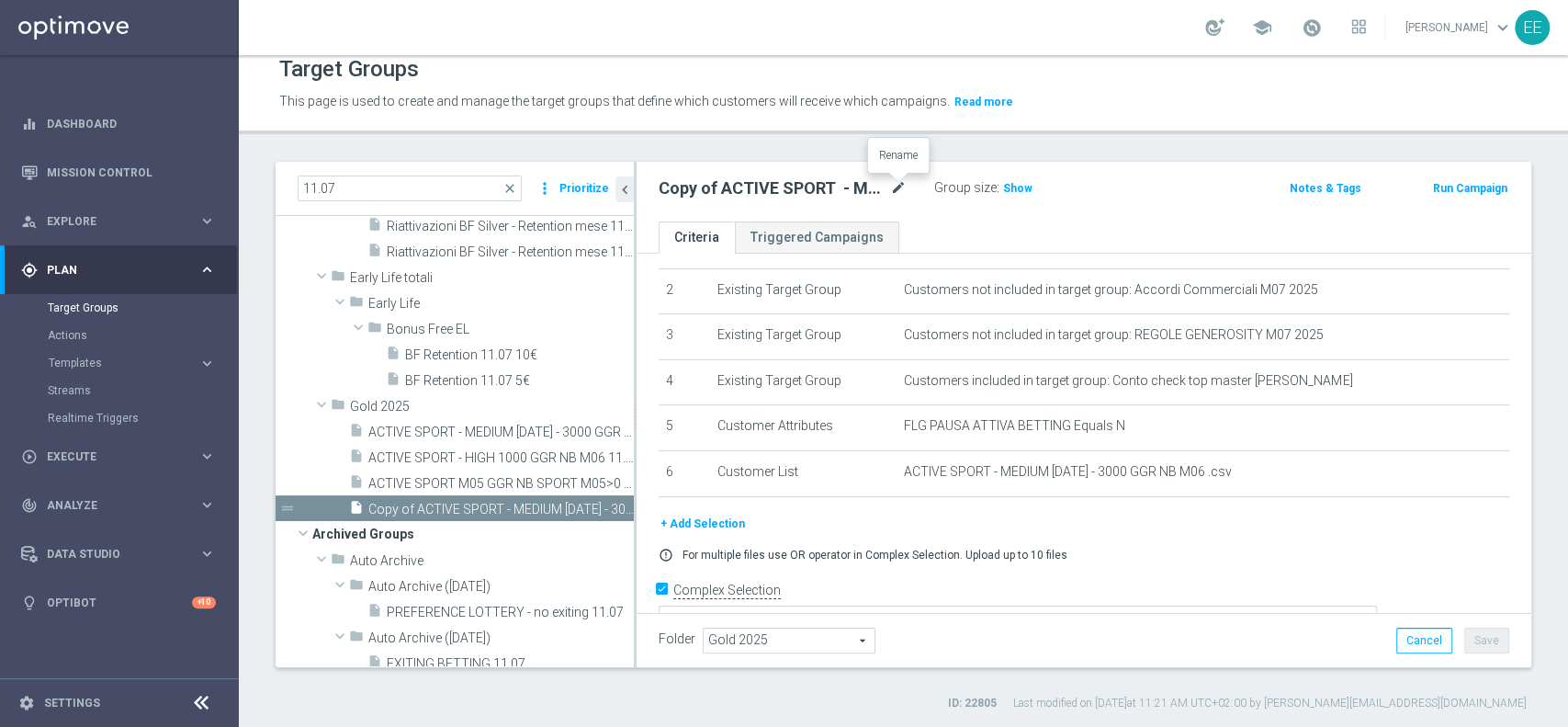 click on "mode_edit" 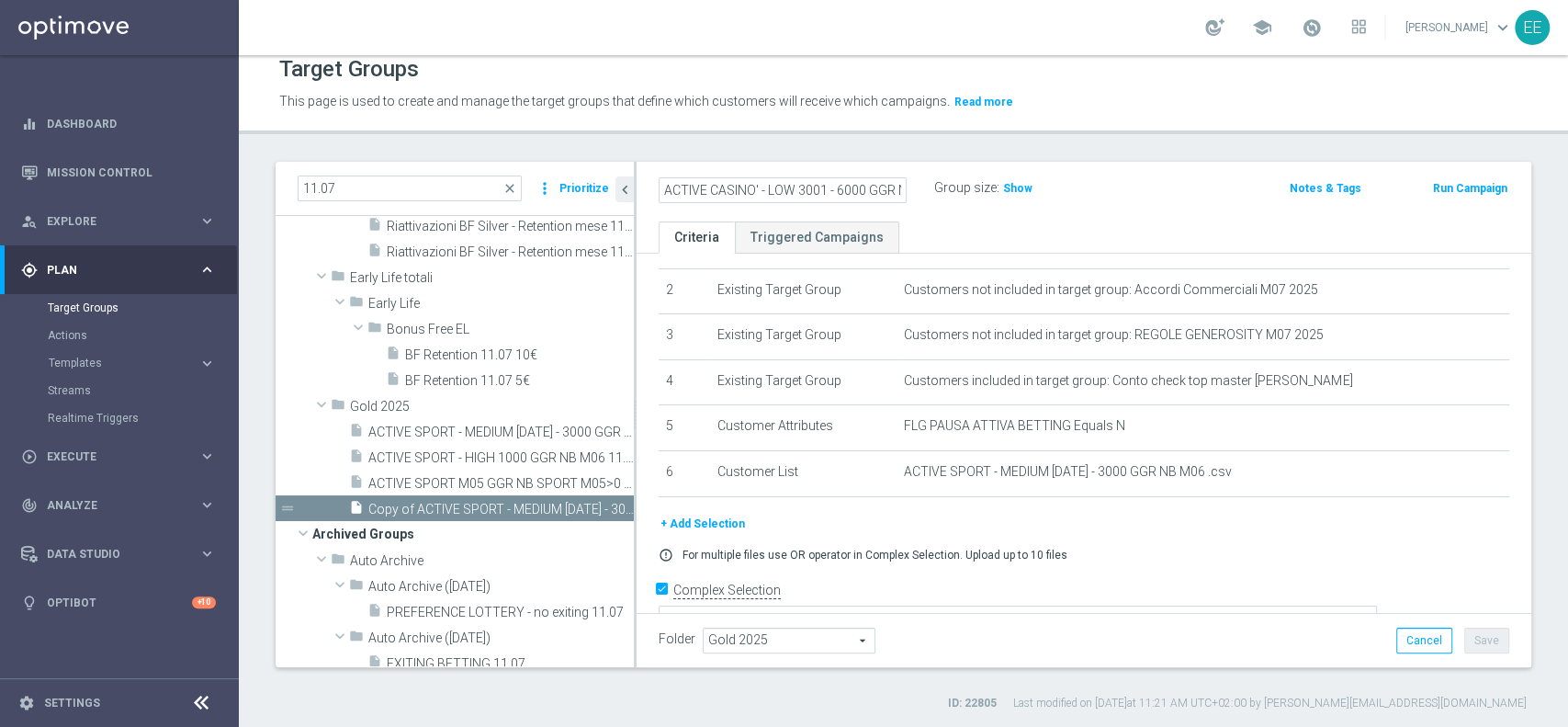 scroll, scrollTop: 0, scrollLeft: 73, axis: horizontal 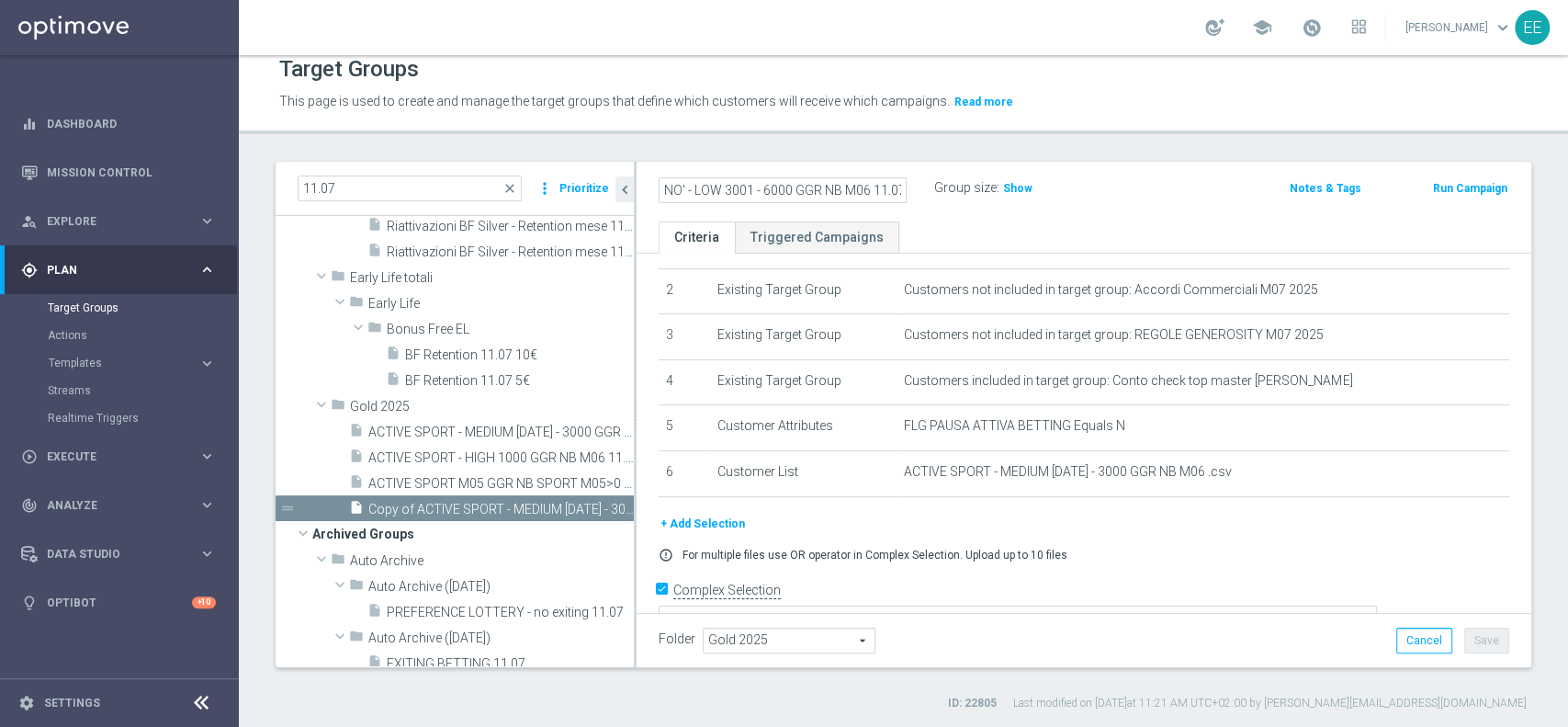 type on "ACTIVE CASINO' - LOW 3001 - 6000 GGR NB M06 11.07" 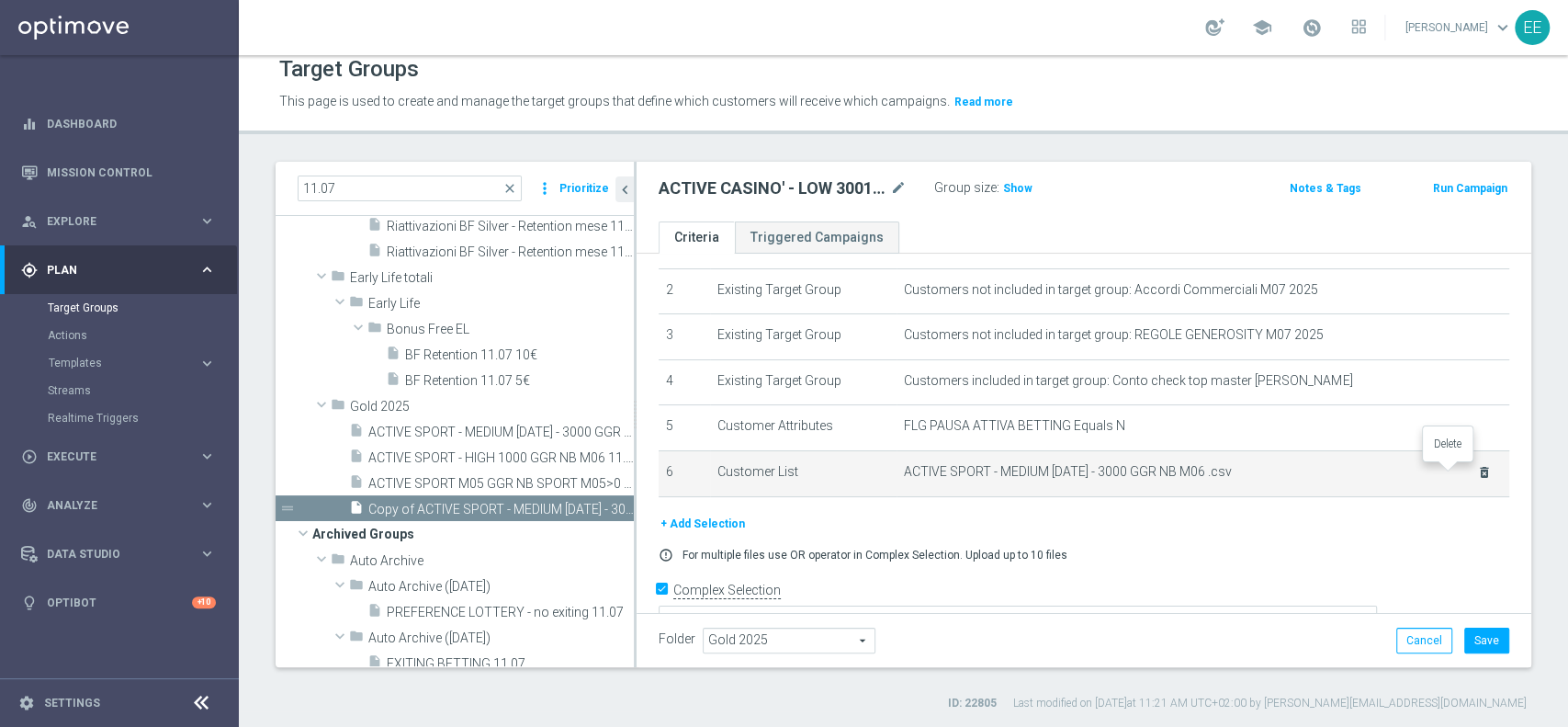 click on "delete_forever" 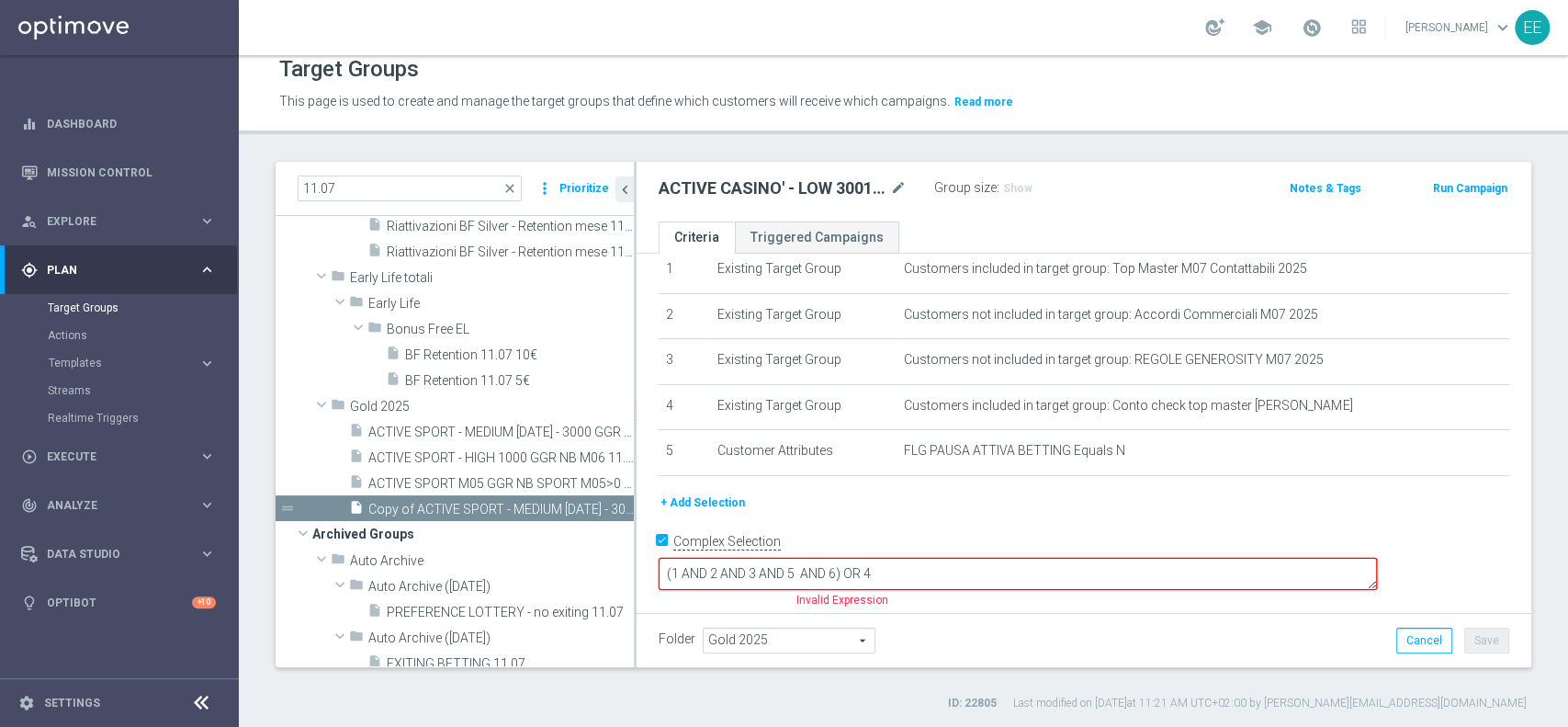 scroll, scrollTop: 42, scrollLeft: 0, axis: vertical 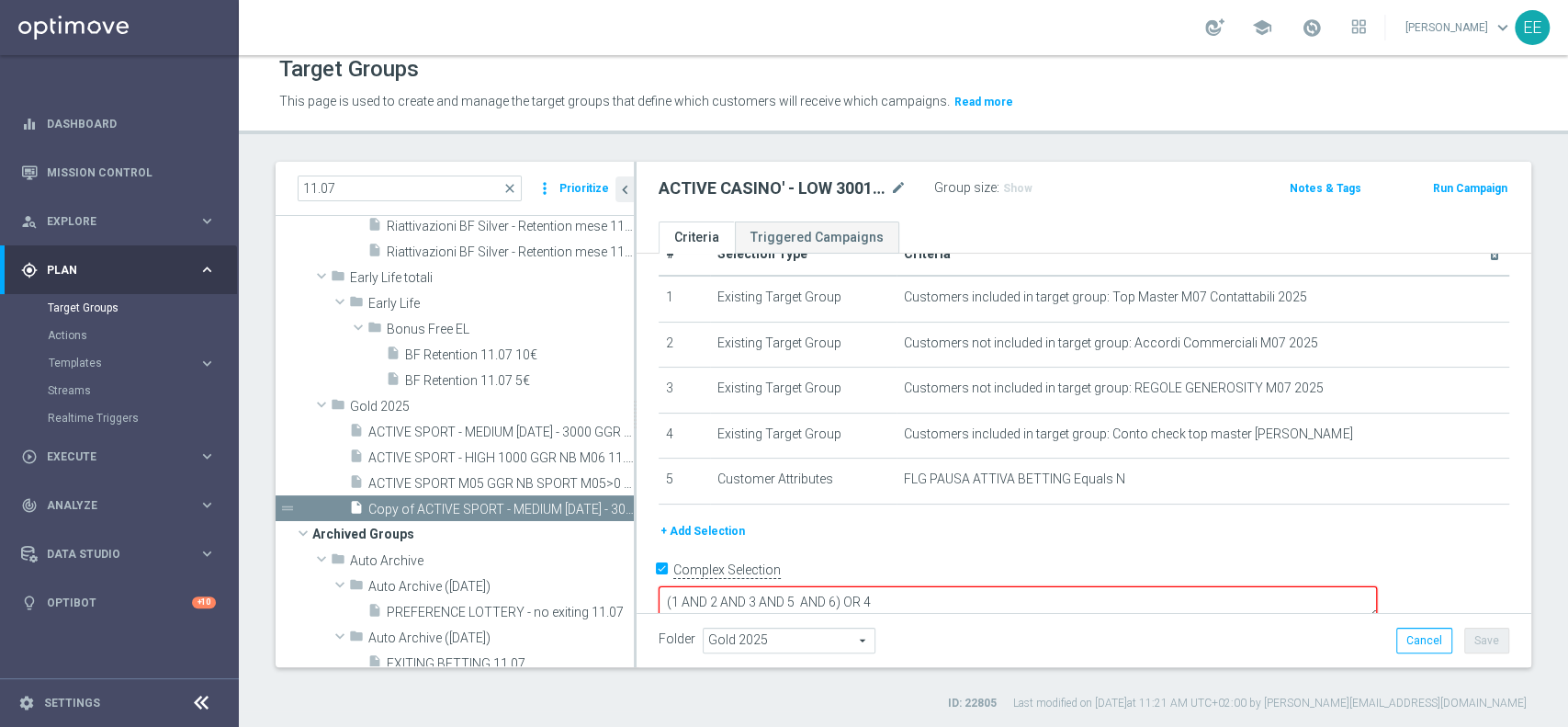 click on "+ Add Selection" 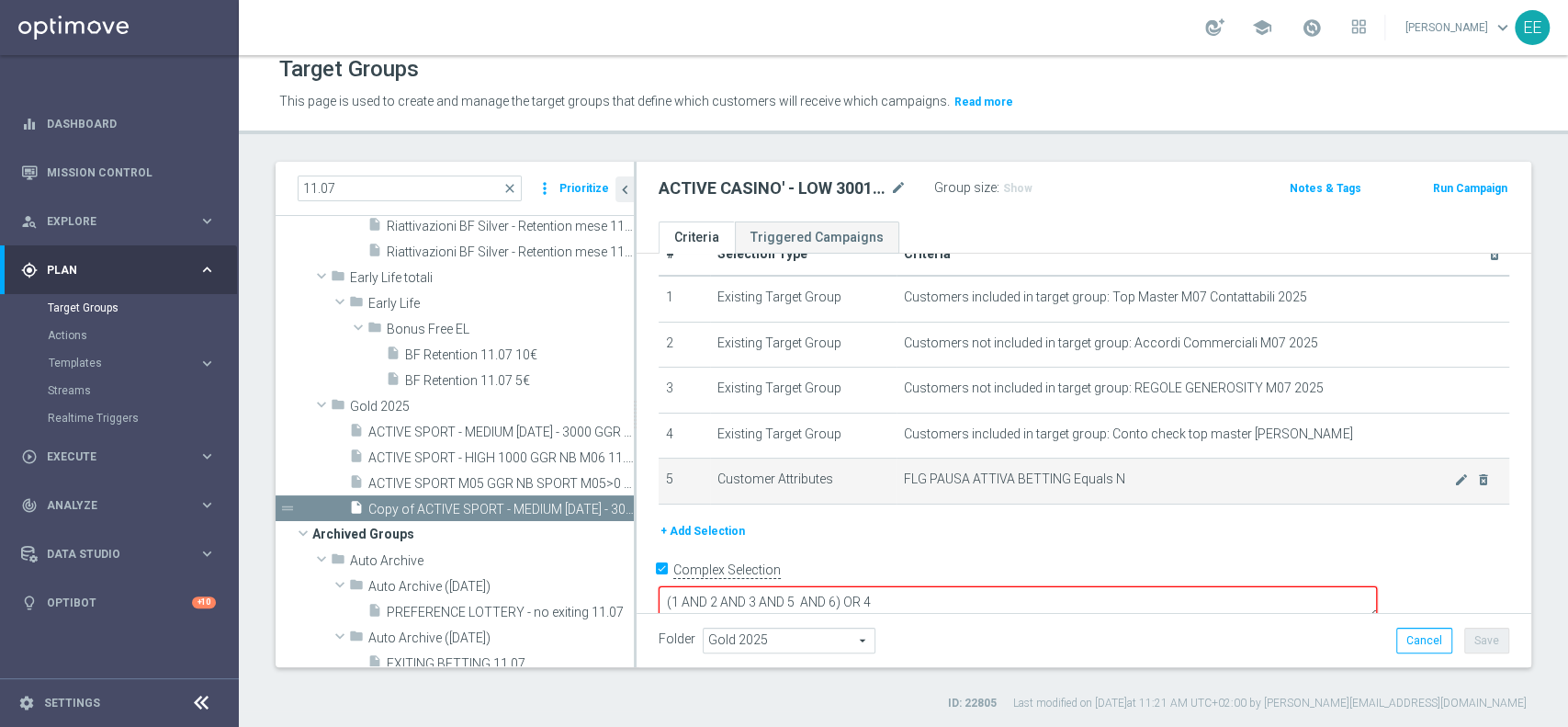 scroll, scrollTop: 22, scrollLeft: 0, axis: vertical 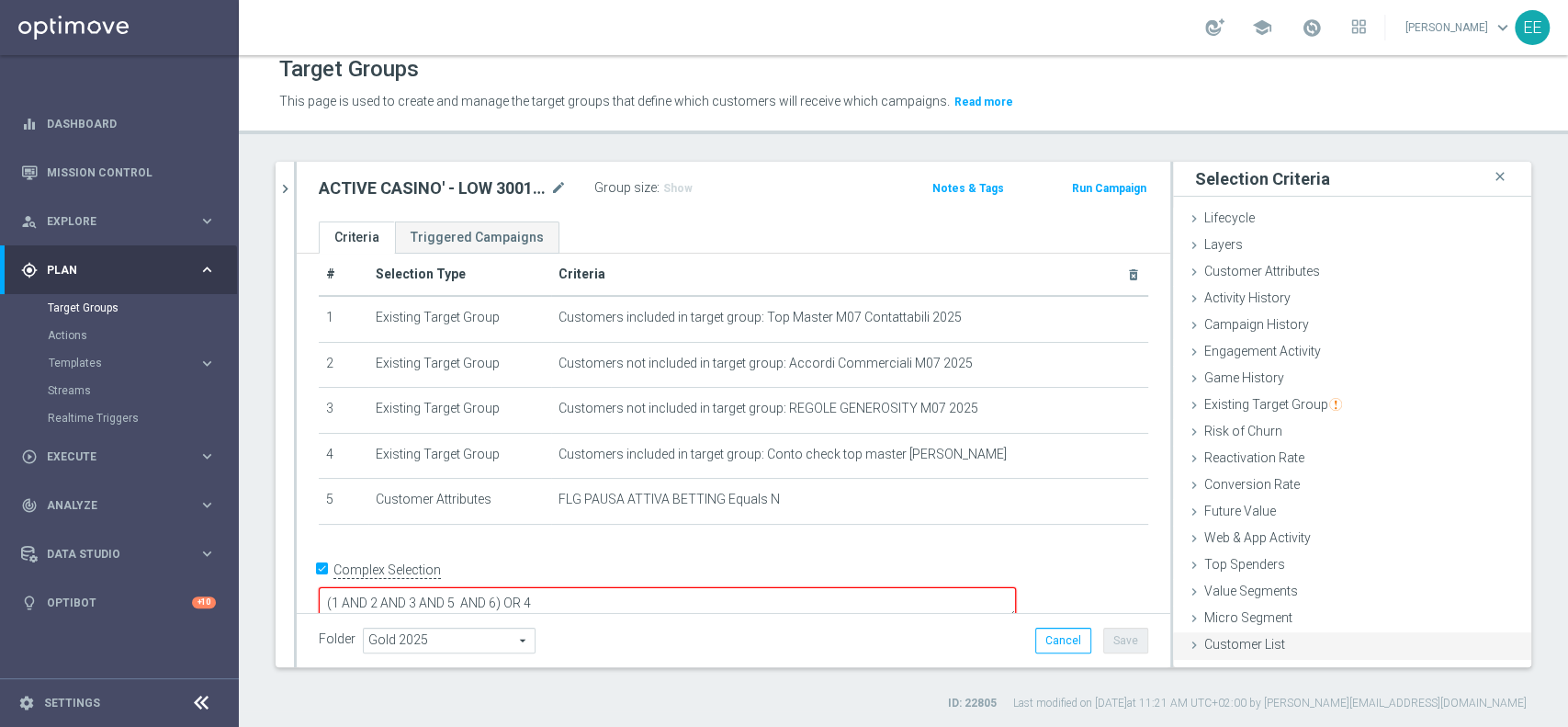 click on "Customer List" at bounding box center [1245, 644] 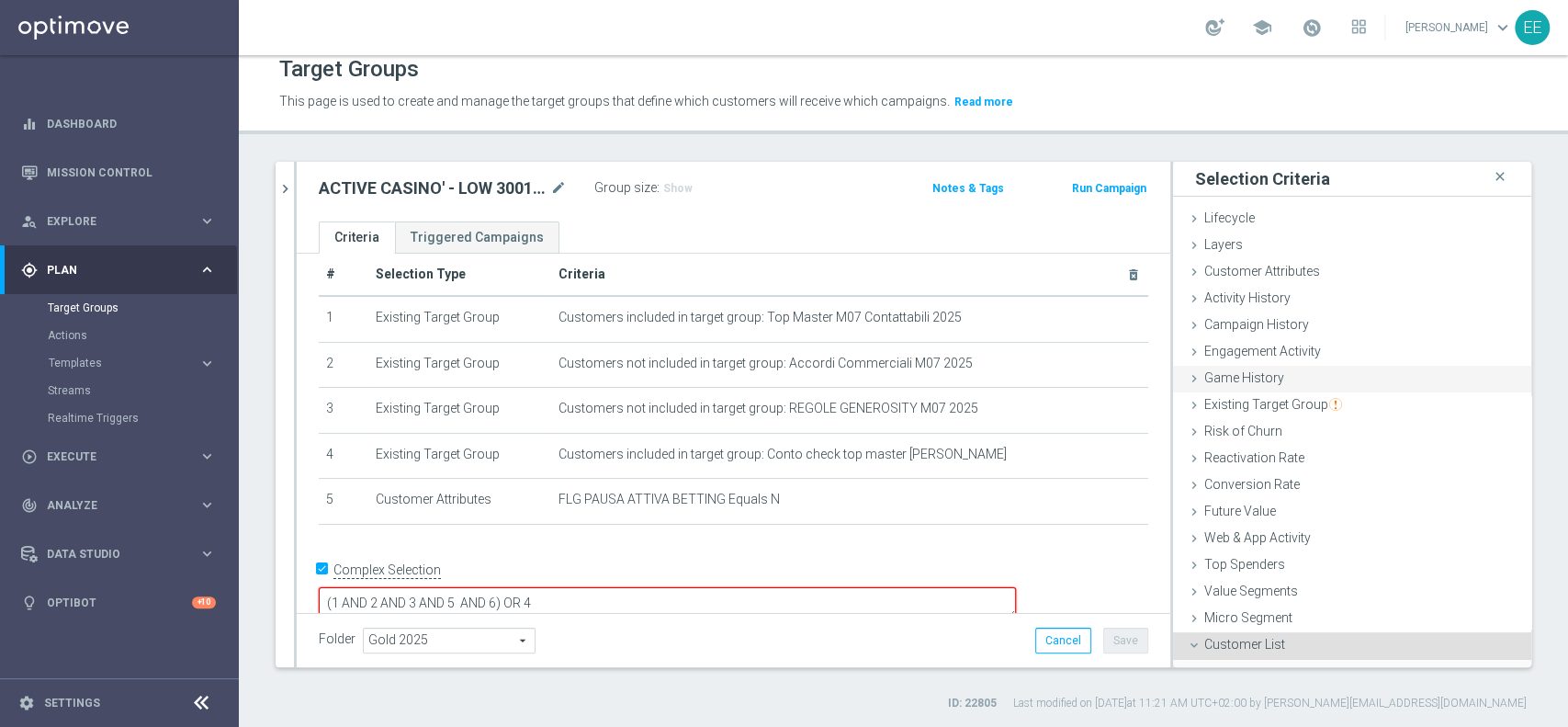 scroll, scrollTop: 156, scrollLeft: 0, axis: vertical 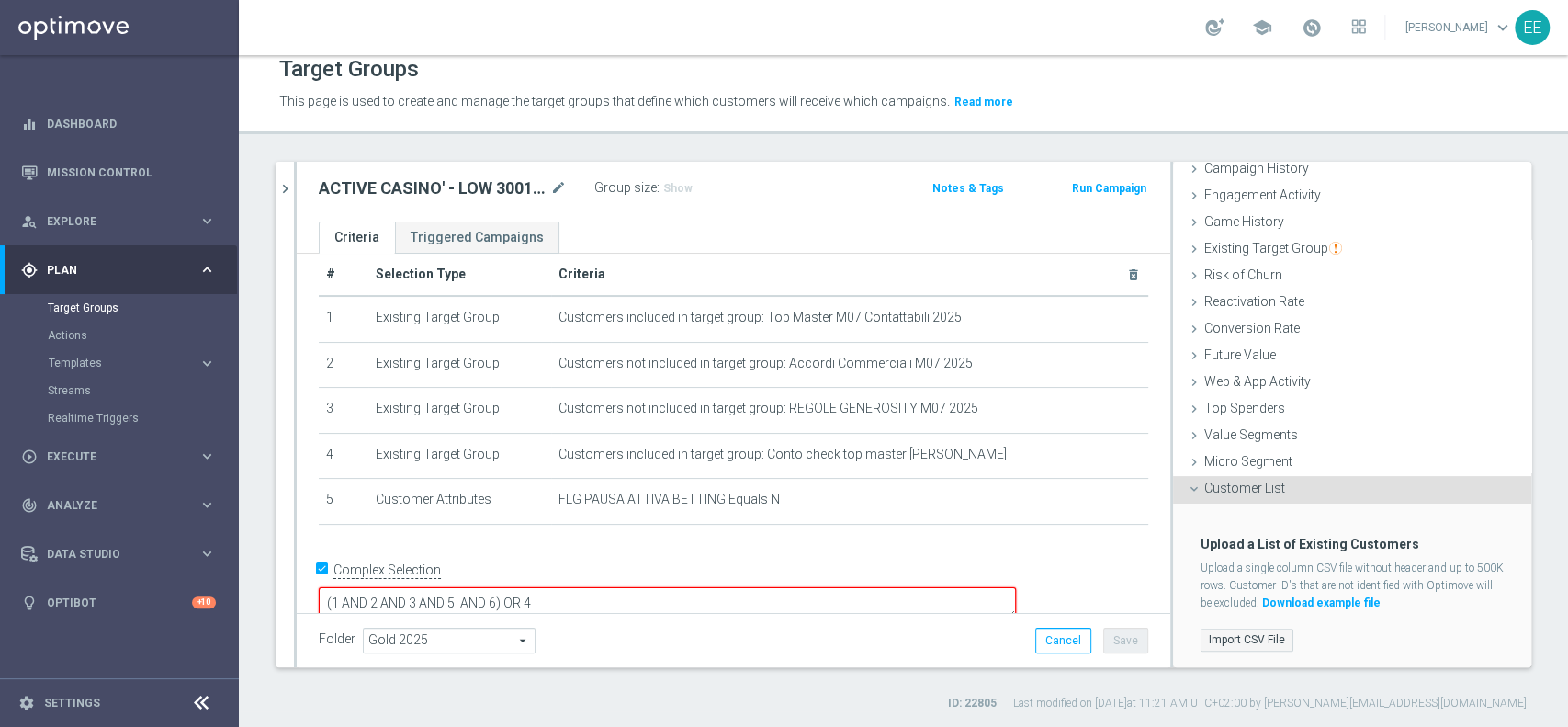 click on "Import CSV File" at bounding box center (1247, 640) 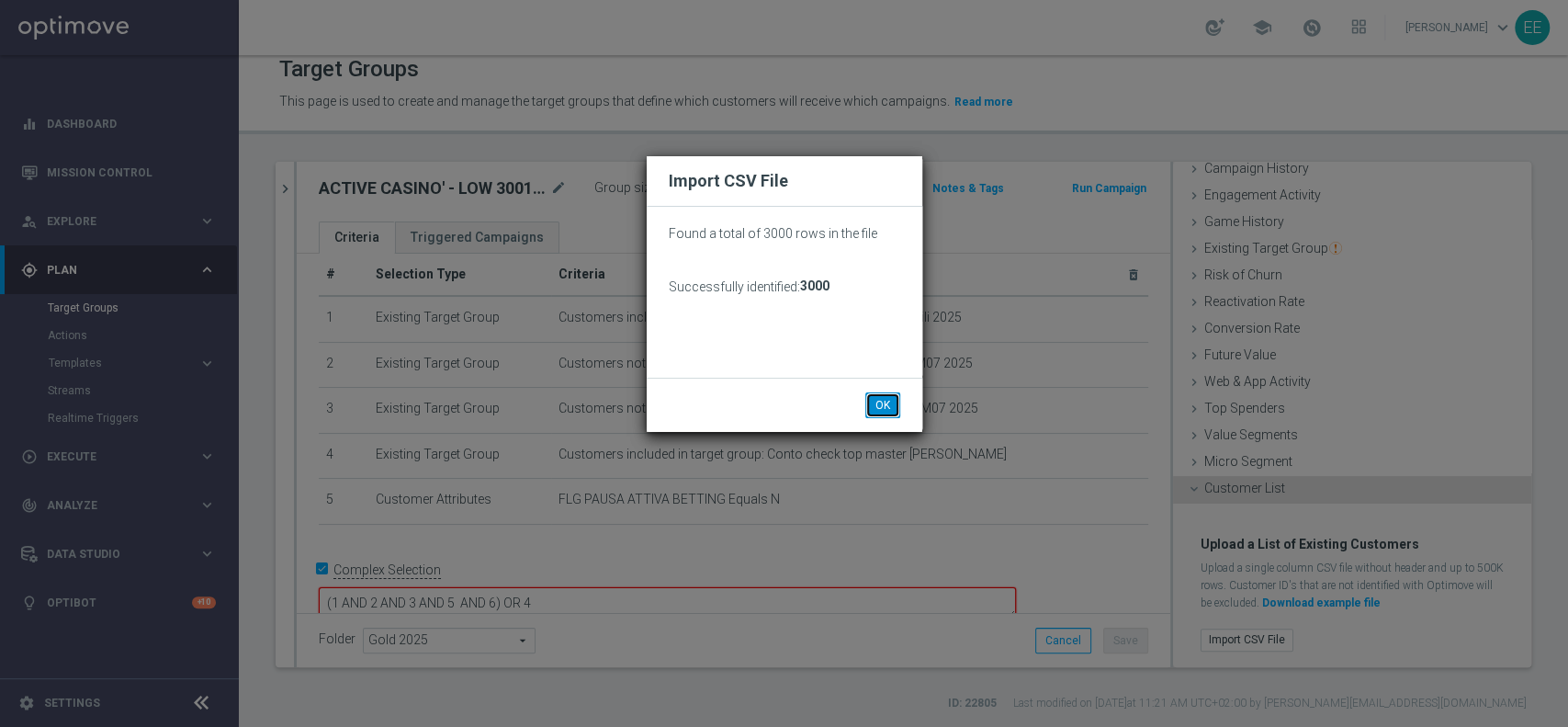 click on "OK" at bounding box center (883, 405) 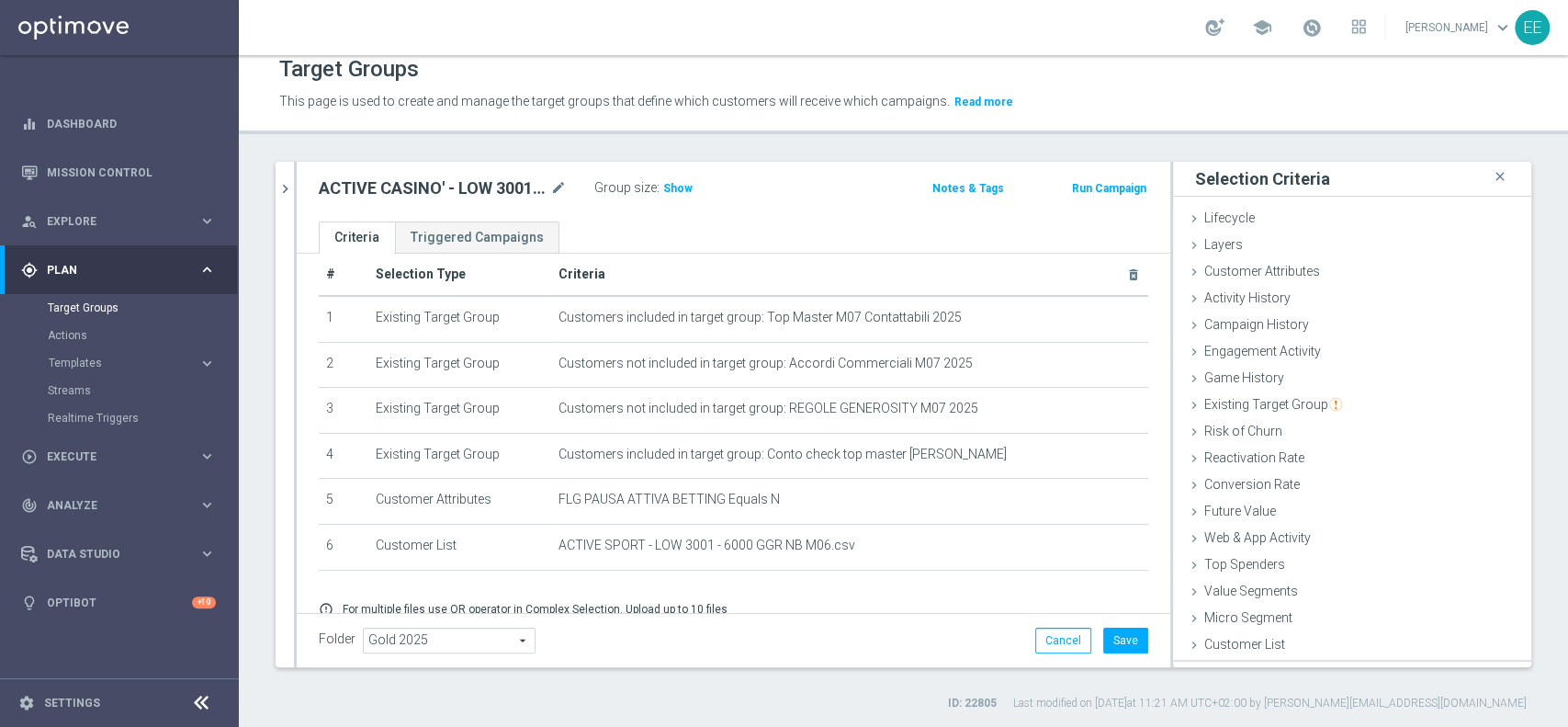 scroll, scrollTop: 0, scrollLeft: 0, axis: both 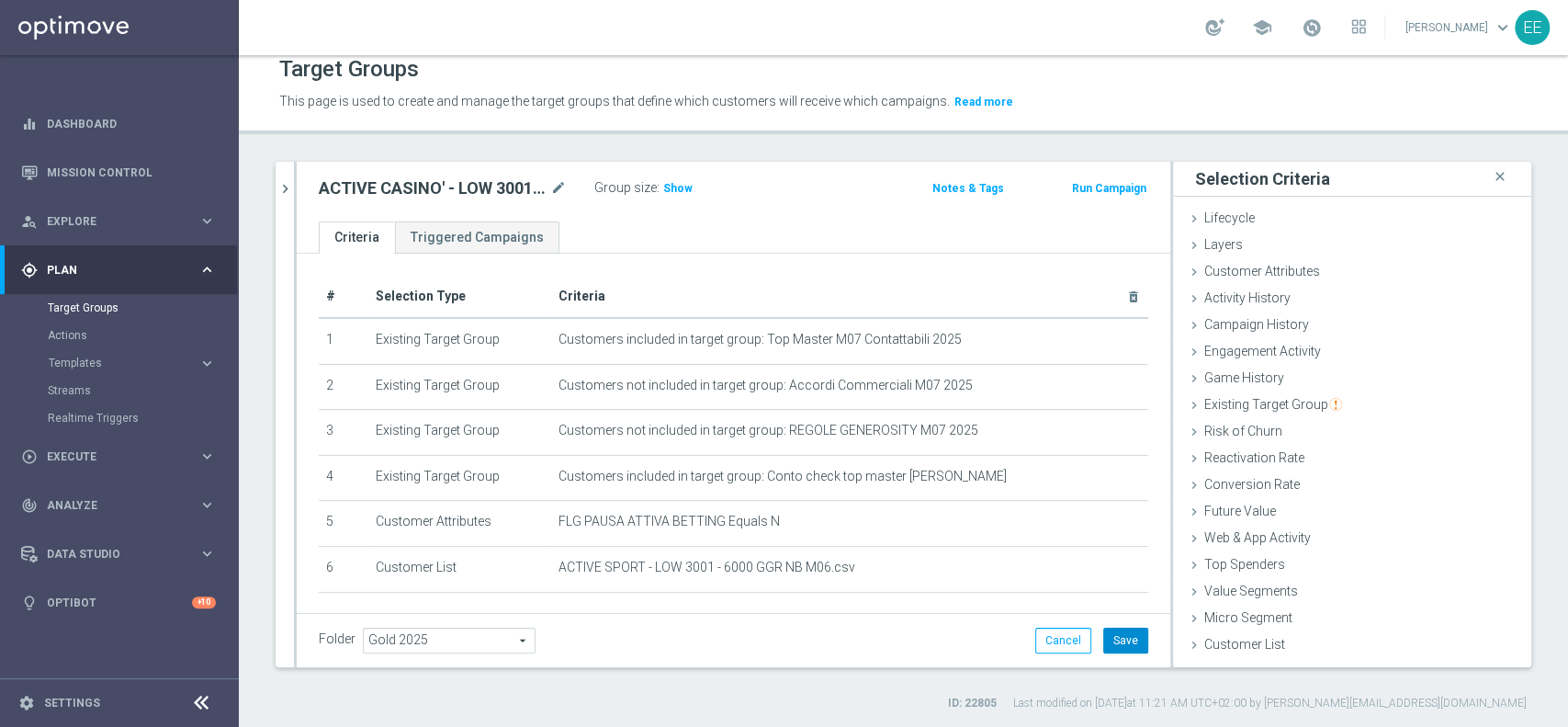 click on "Save" 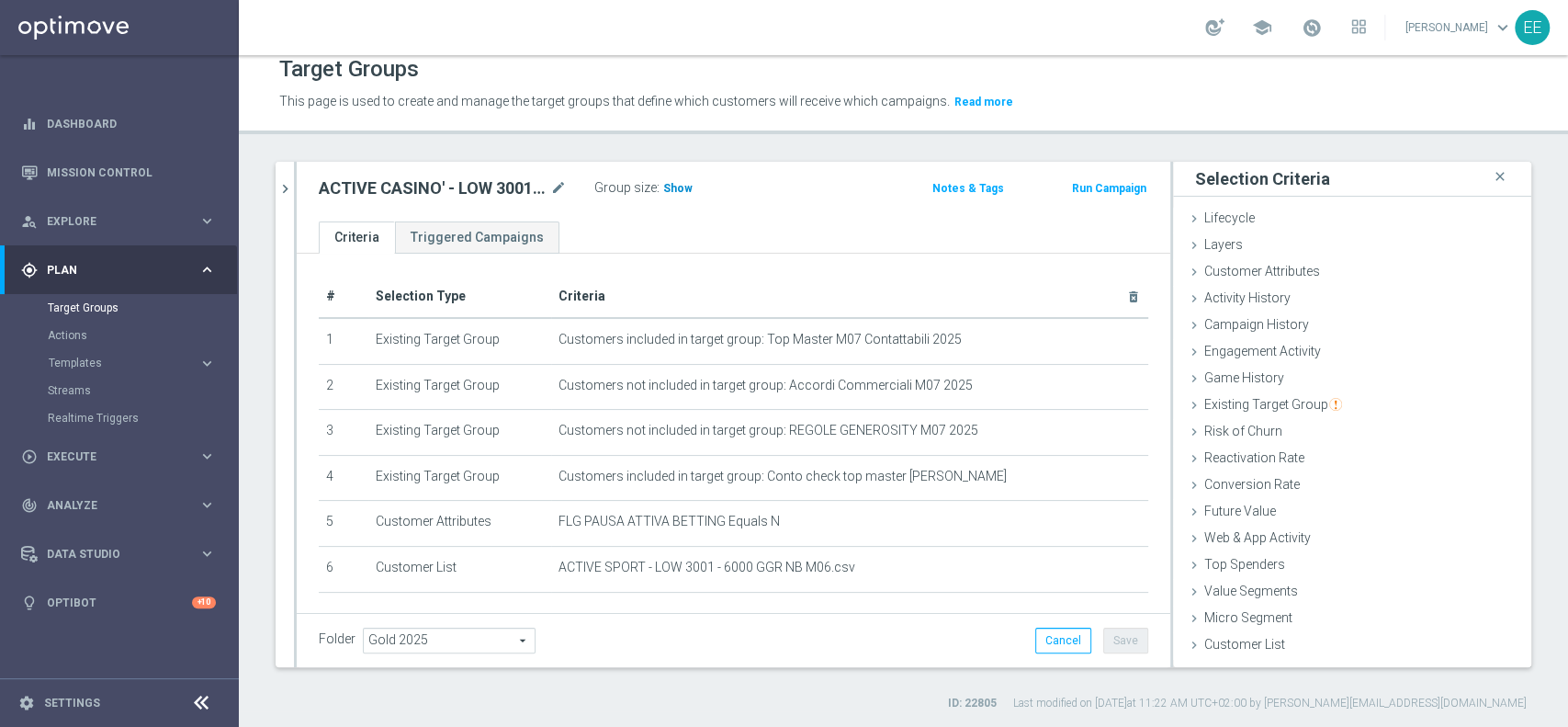 click on "Show" 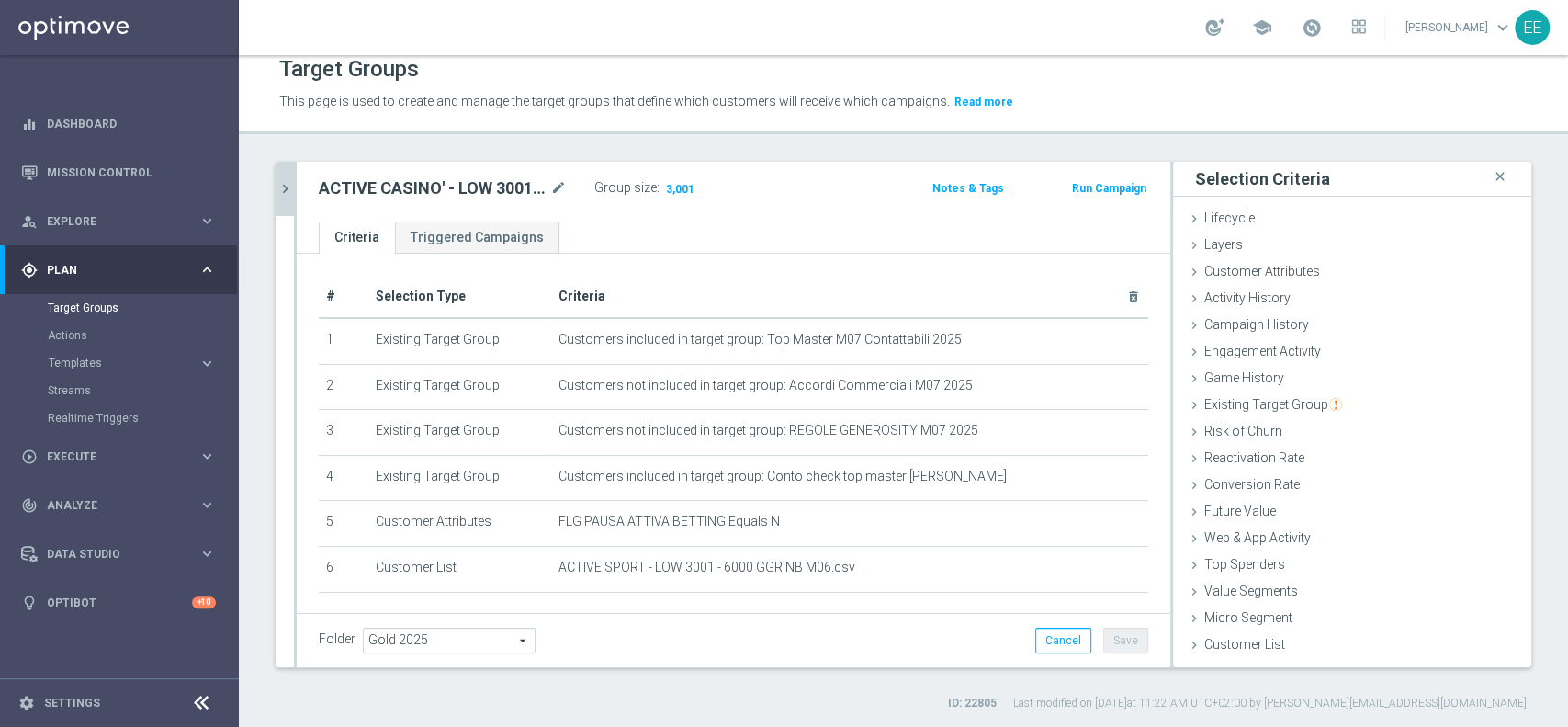 click on "chevron_right" 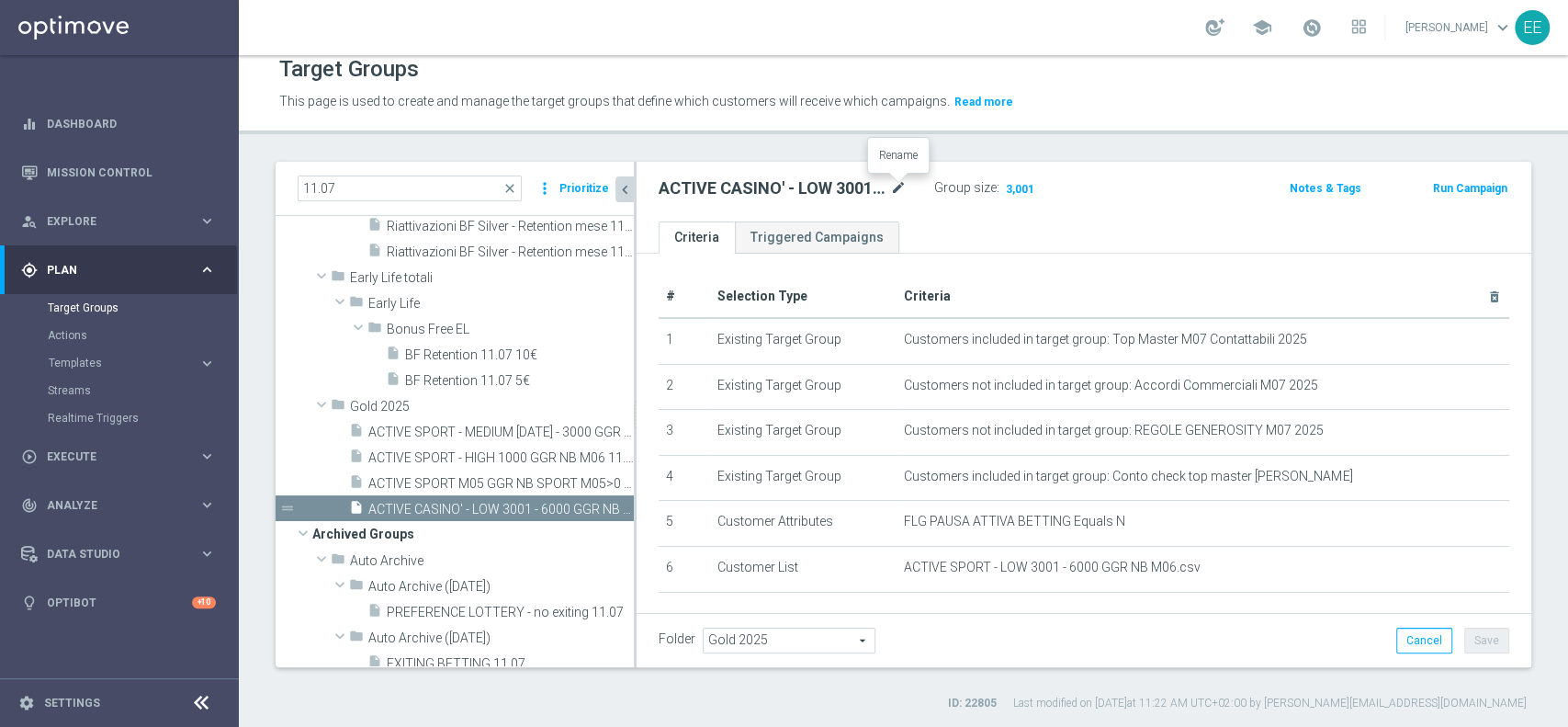 click on "mode_edit" 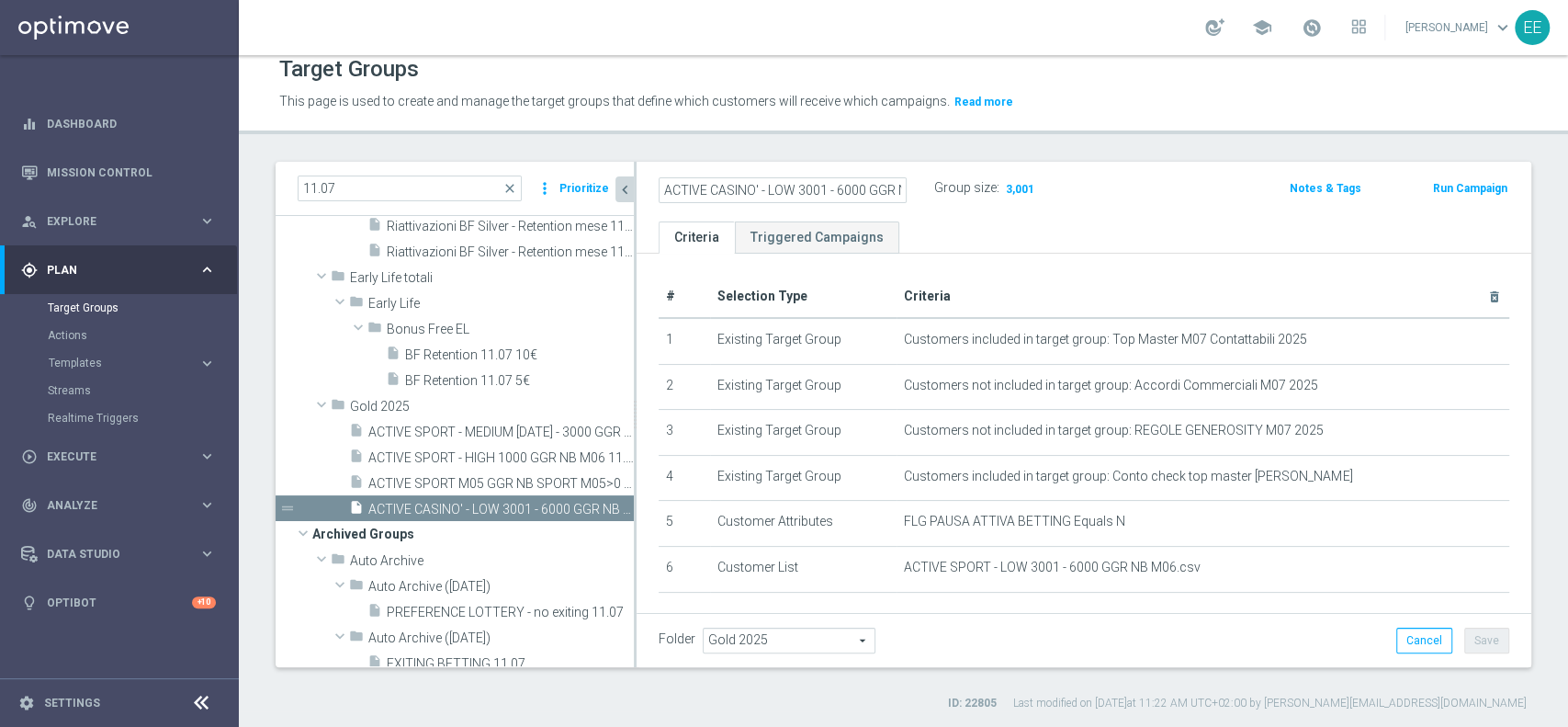 scroll, scrollTop: 0, scrollLeft: 73, axis: horizontal 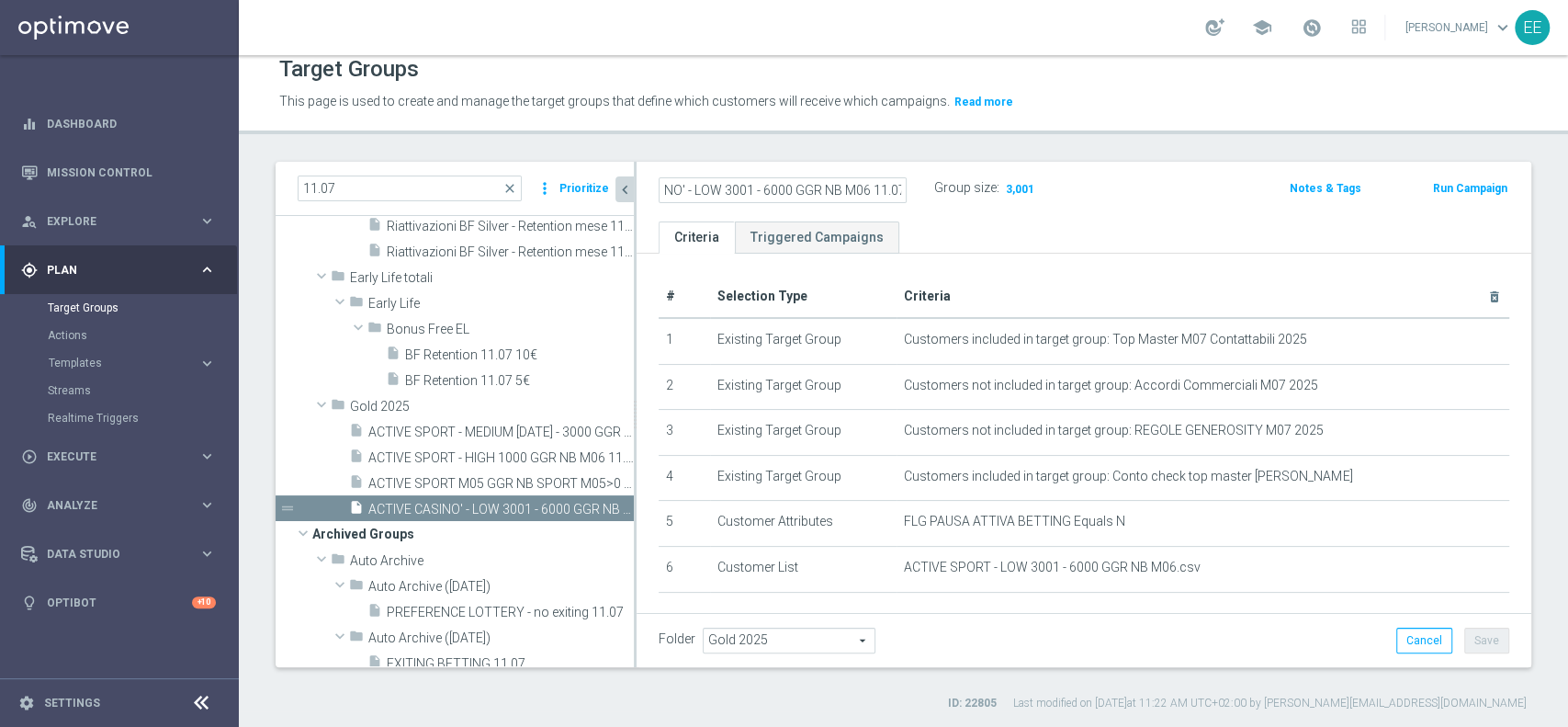 click on "ACTIVE CASINO' - LOW 3001 - 6000 GGR NB M06 11.07" 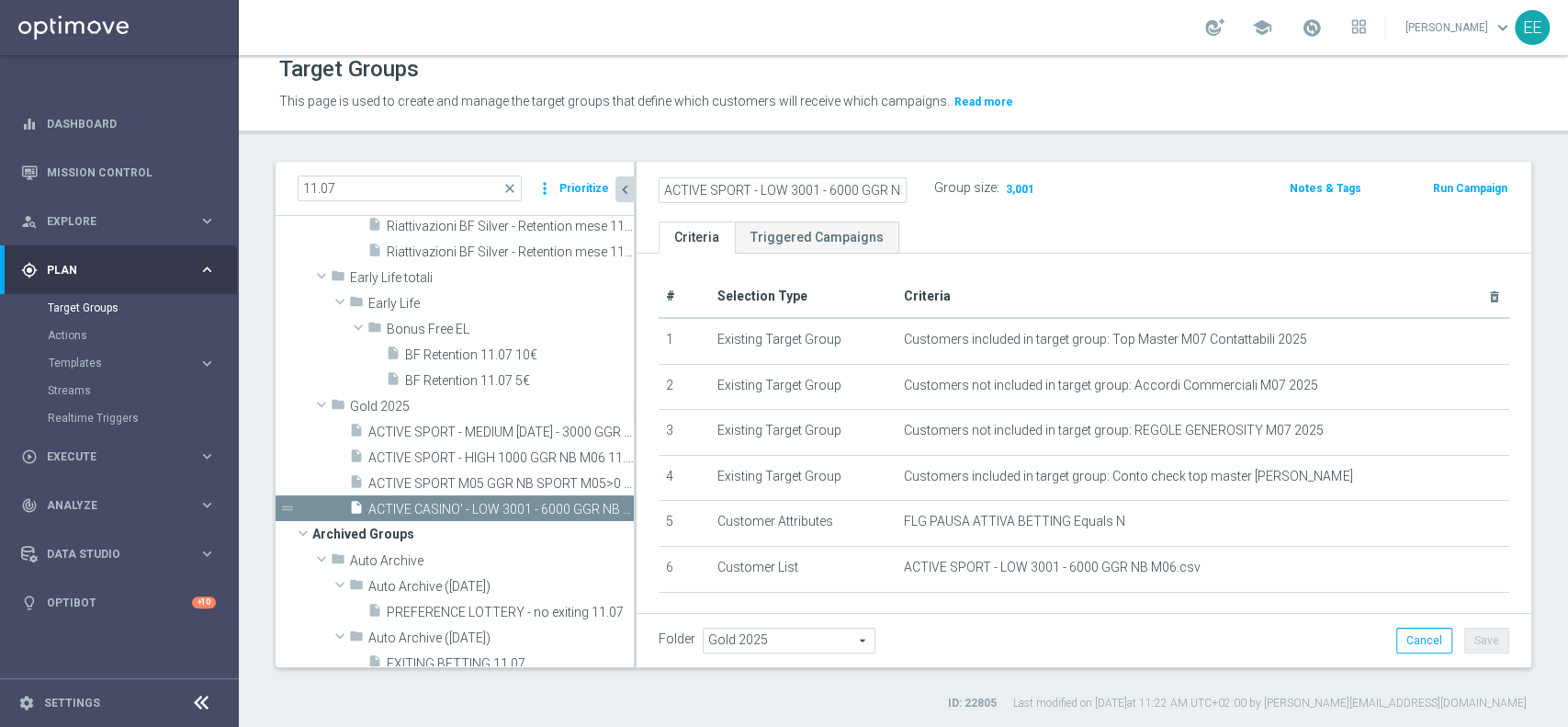 type on "ACTIVE SPORT - LOW 3001 - 6000 GGR NB M06 11.07" 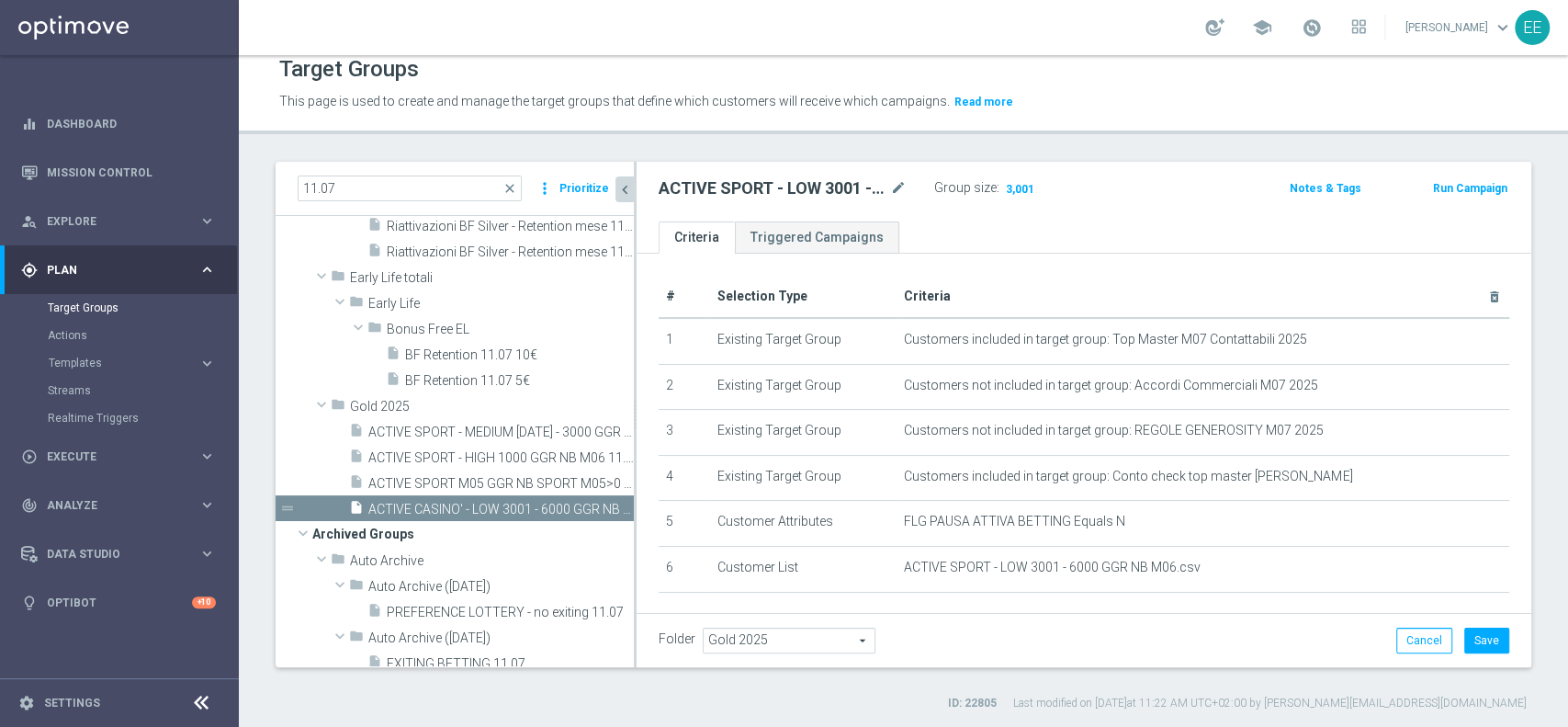 click on "Folder
Gold 2025
Gold 2025
arrow_drop_down
search
Cancel
Save
Saving..." 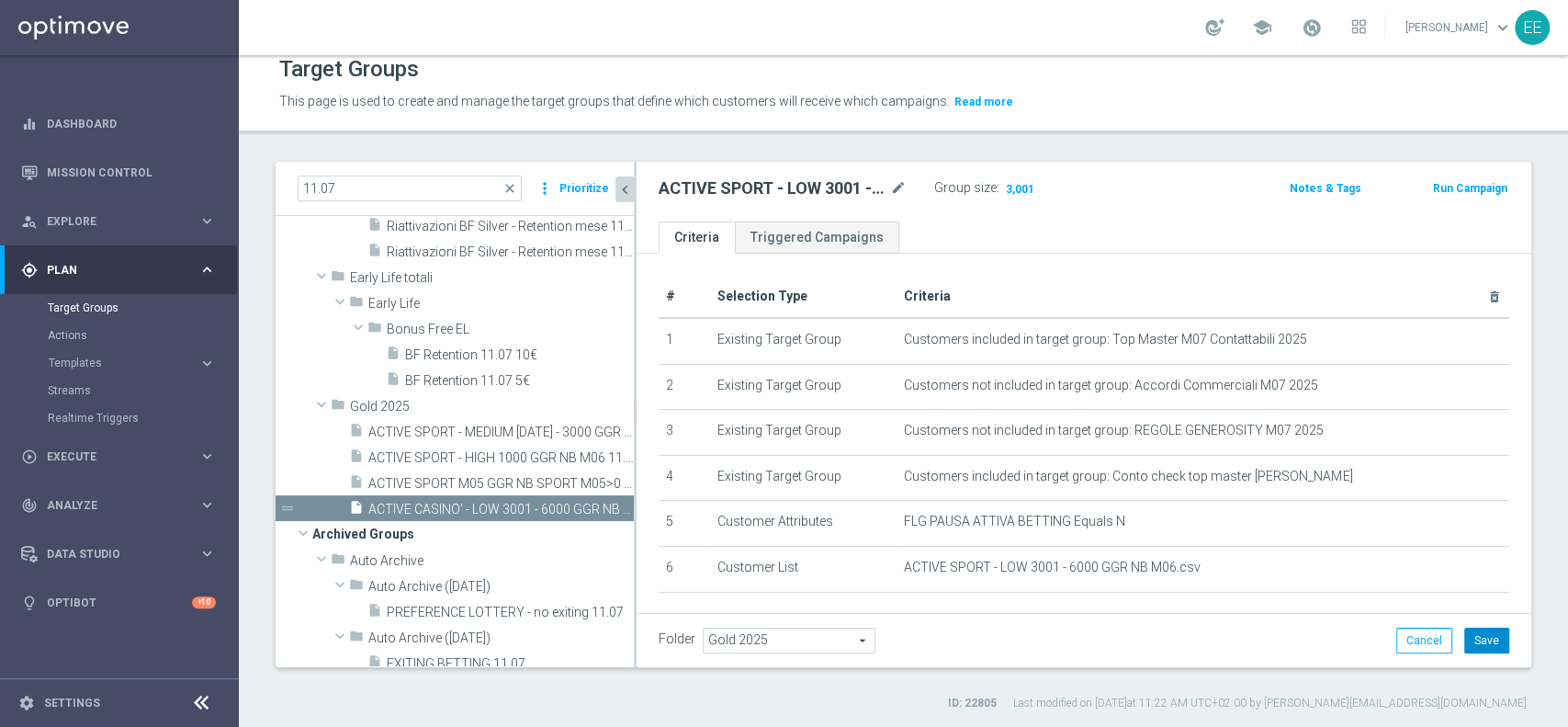 click on "Save" 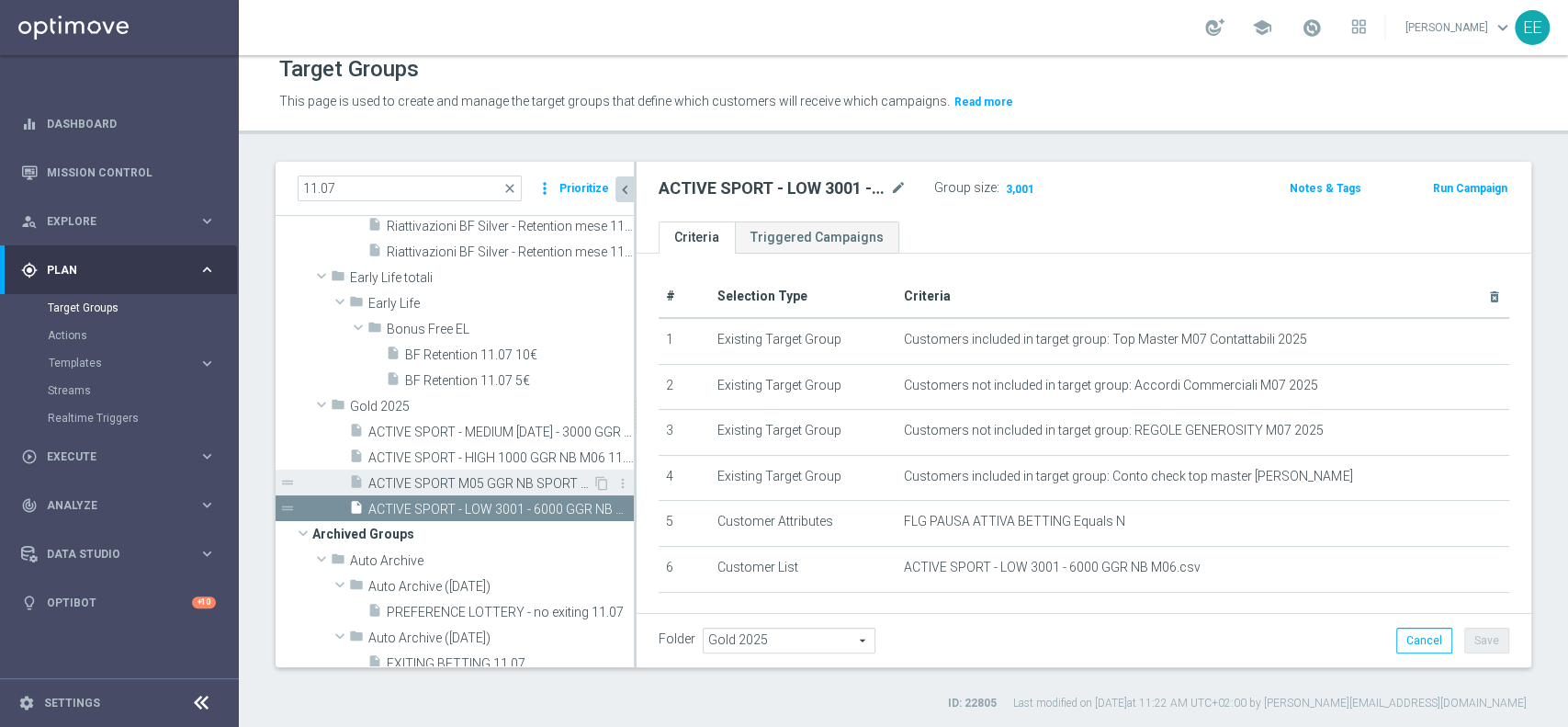 click on "insert_drive_file
ACTIVE SPORT M05 GGR NB SPORT M05>0  - INATTIVI SPORT M06 - INATTIVI SPORT M07 11.07" at bounding box center (470, 483) 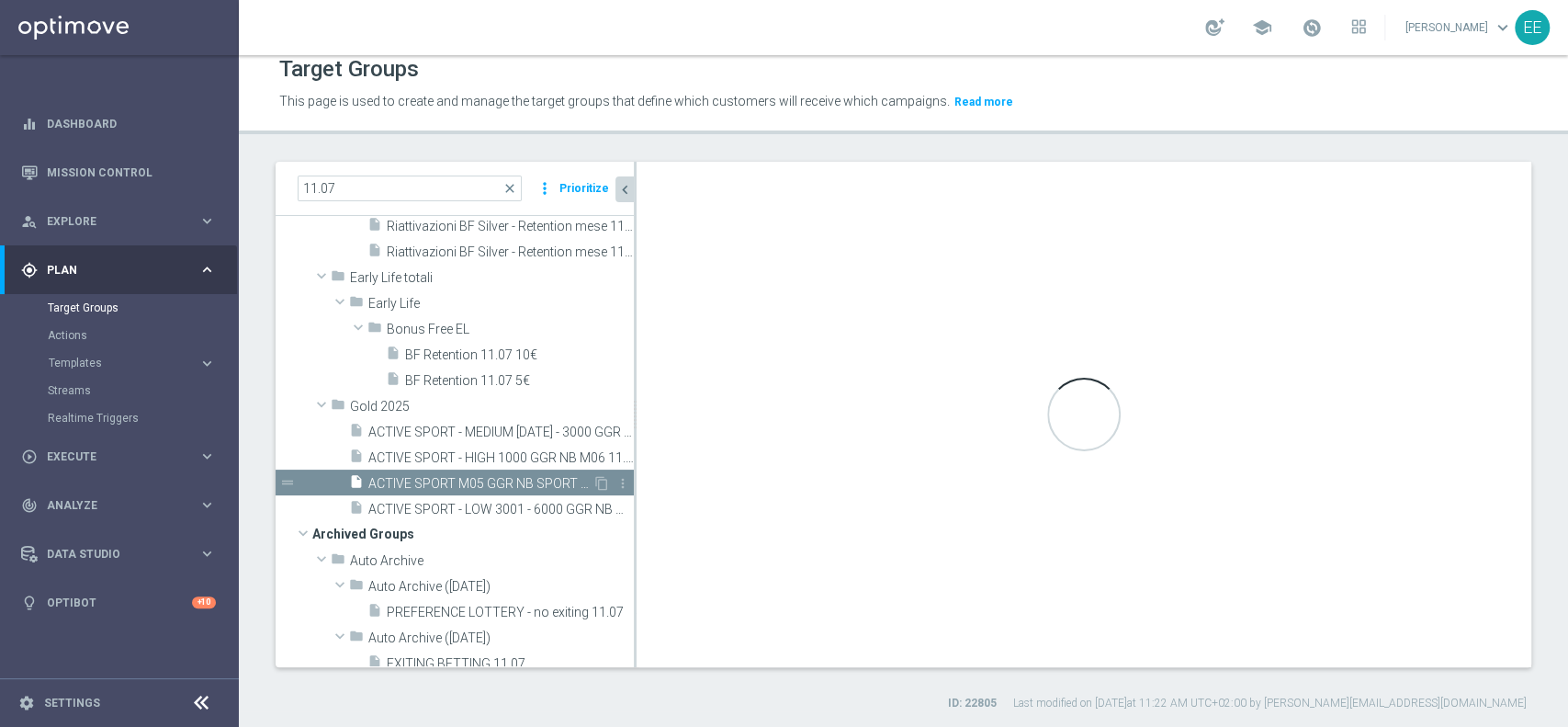 type on "(1 AND 2 AND 3 AND 5 and 6 and 7) OR 4" 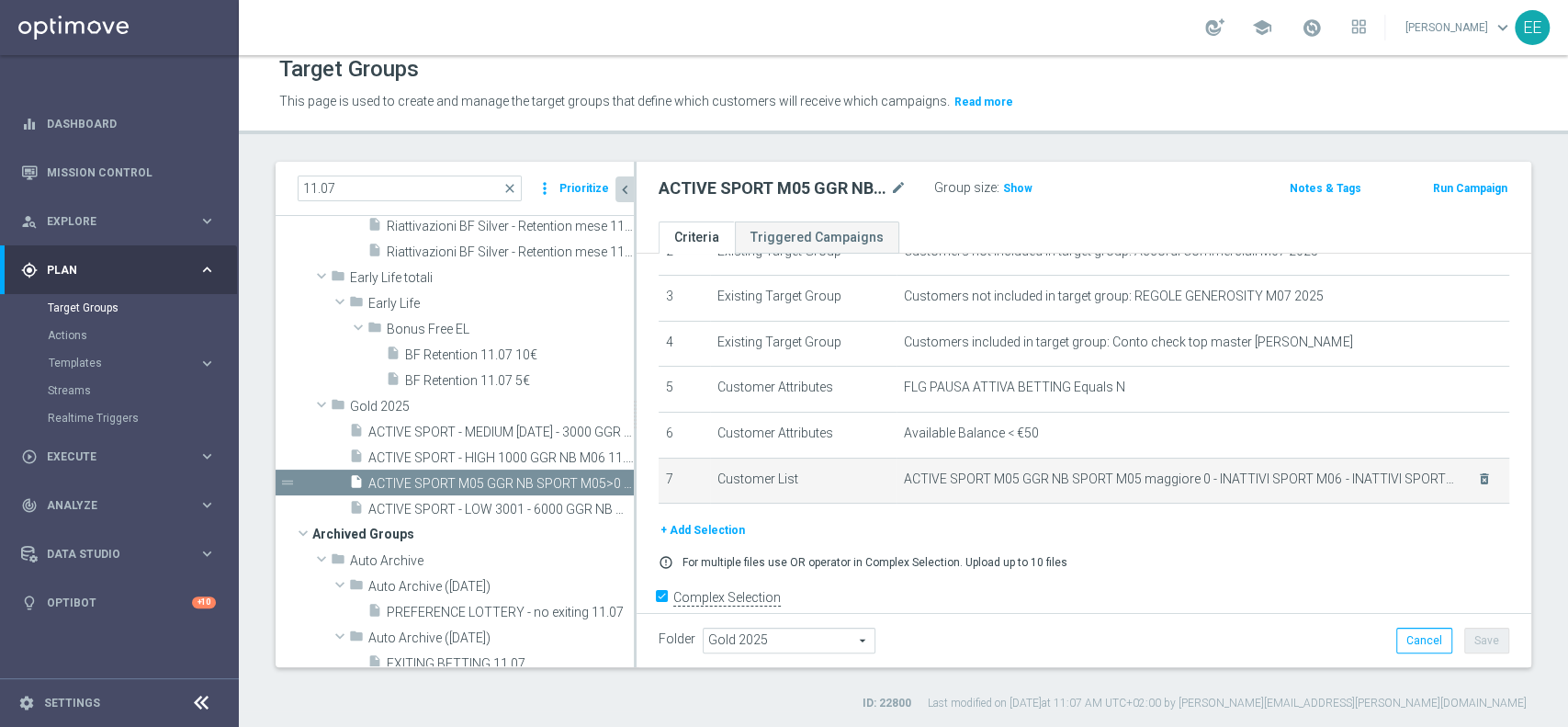 scroll, scrollTop: 161, scrollLeft: 0, axis: vertical 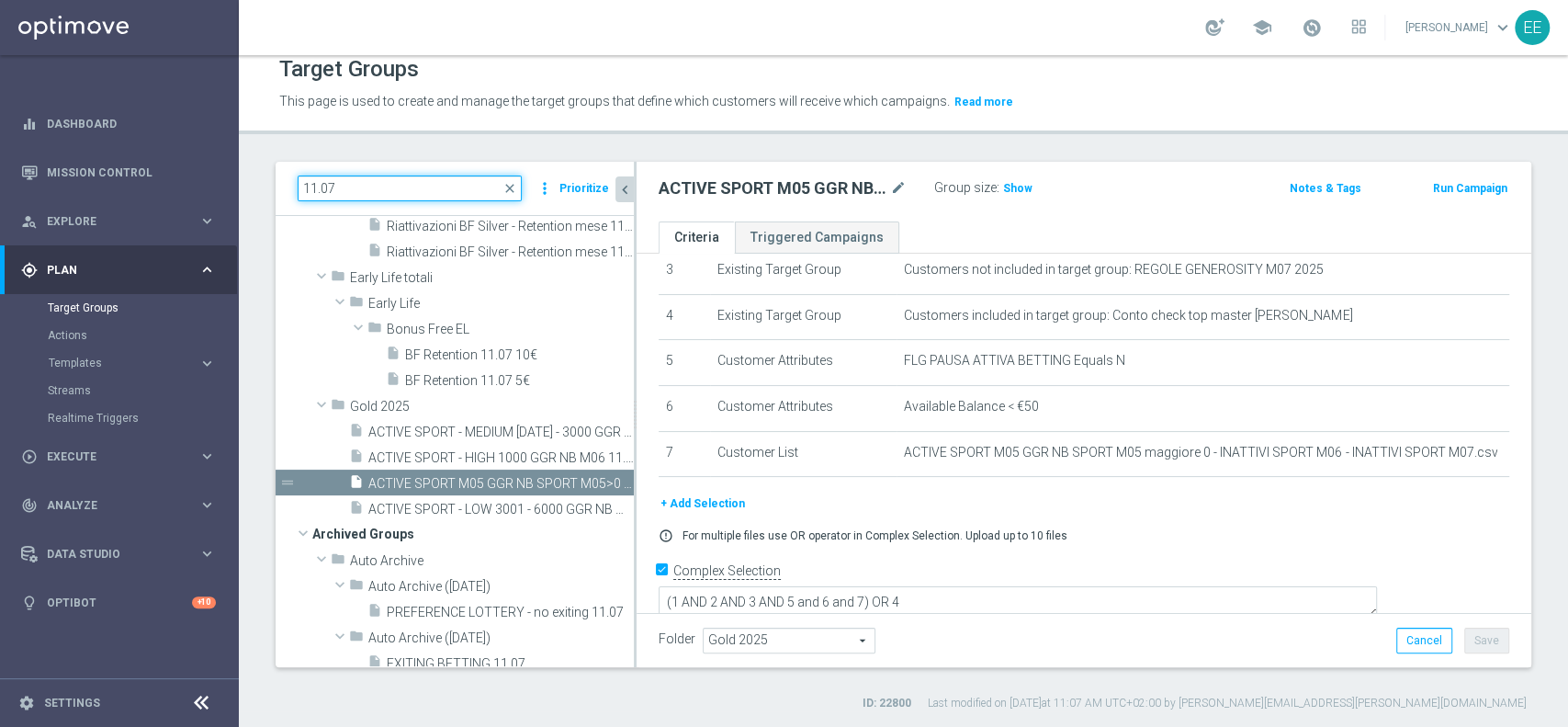 click on "11.07" at bounding box center (410, 188) 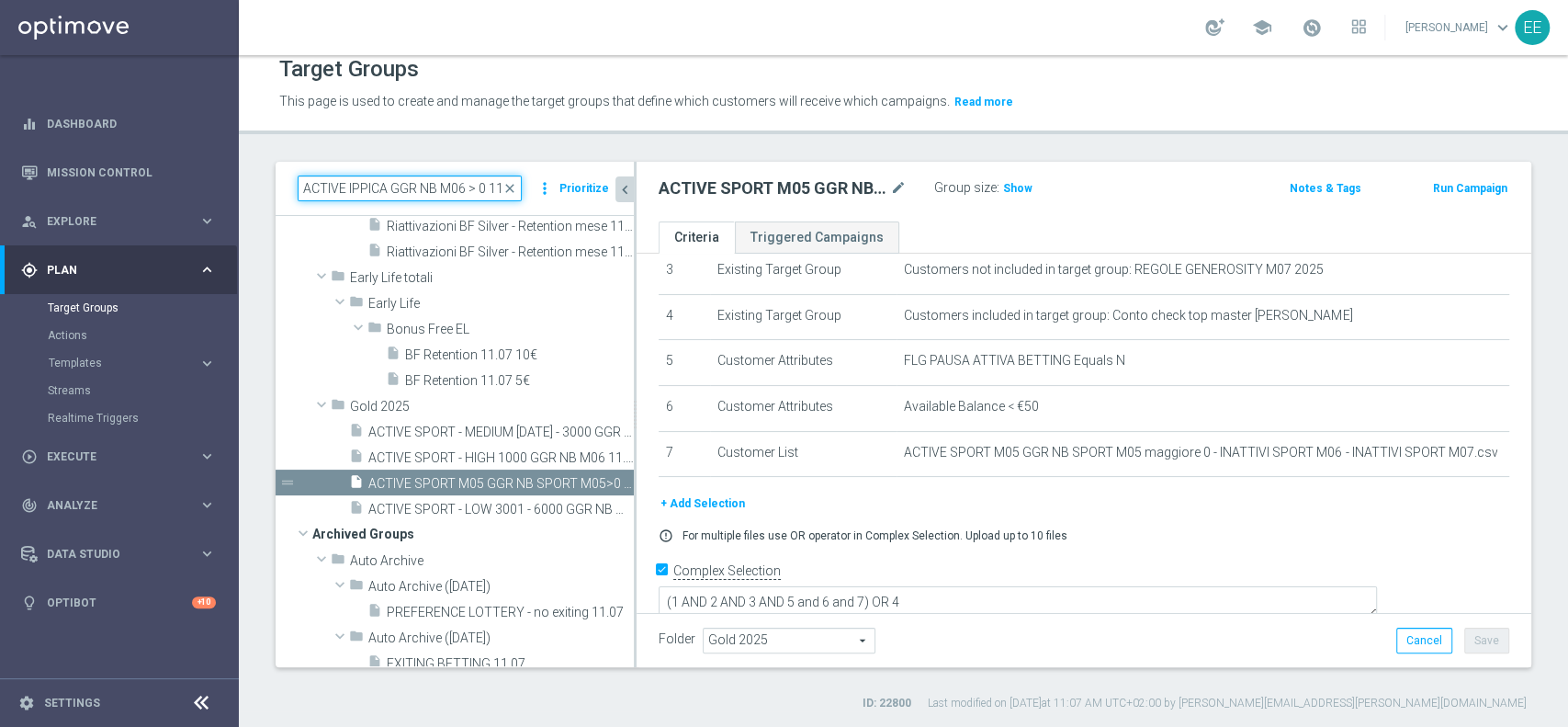 scroll, scrollTop: 0, scrollLeft: 13, axis: horizontal 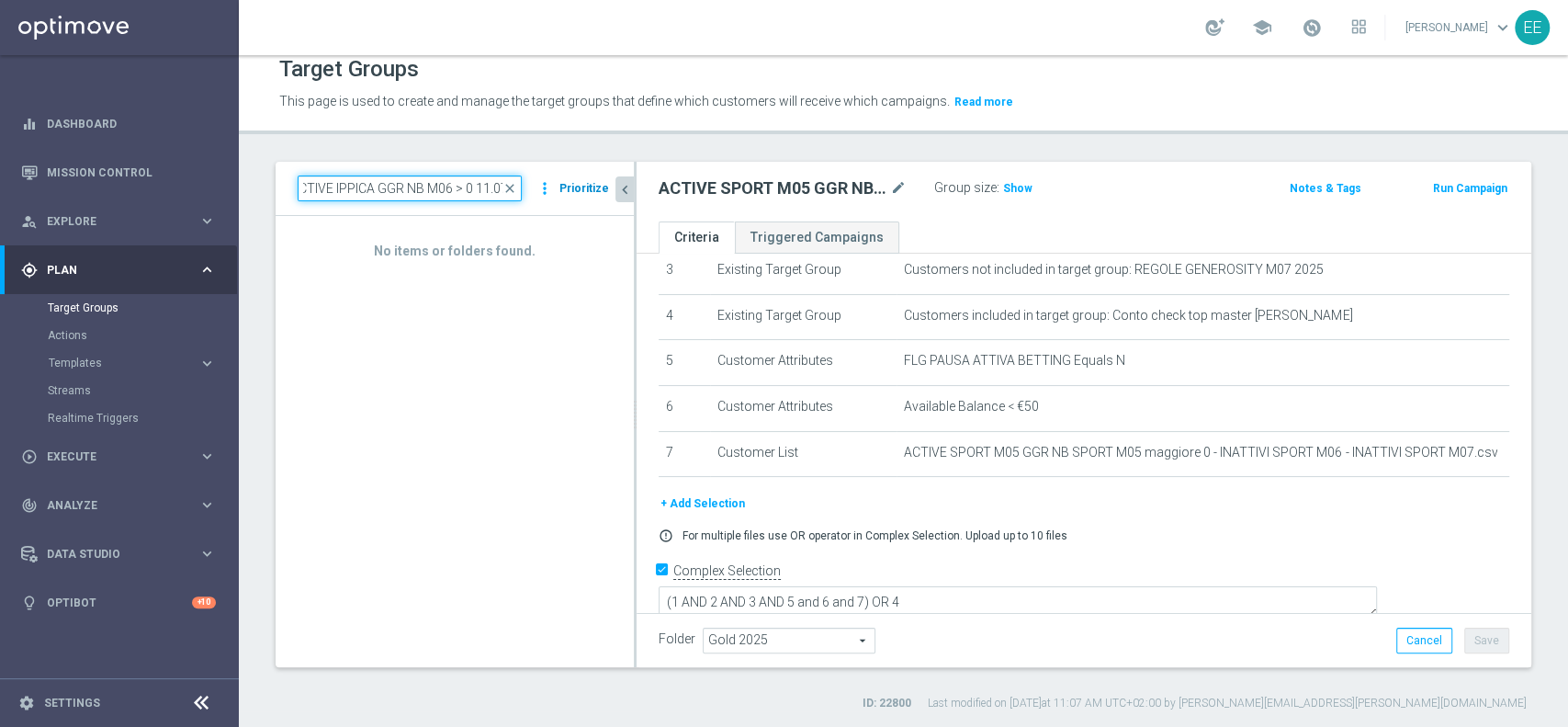 drag, startPoint x: 452, startPoint y: 187, endPoint x: 573, endPoint y: 196, distance: 121.33425 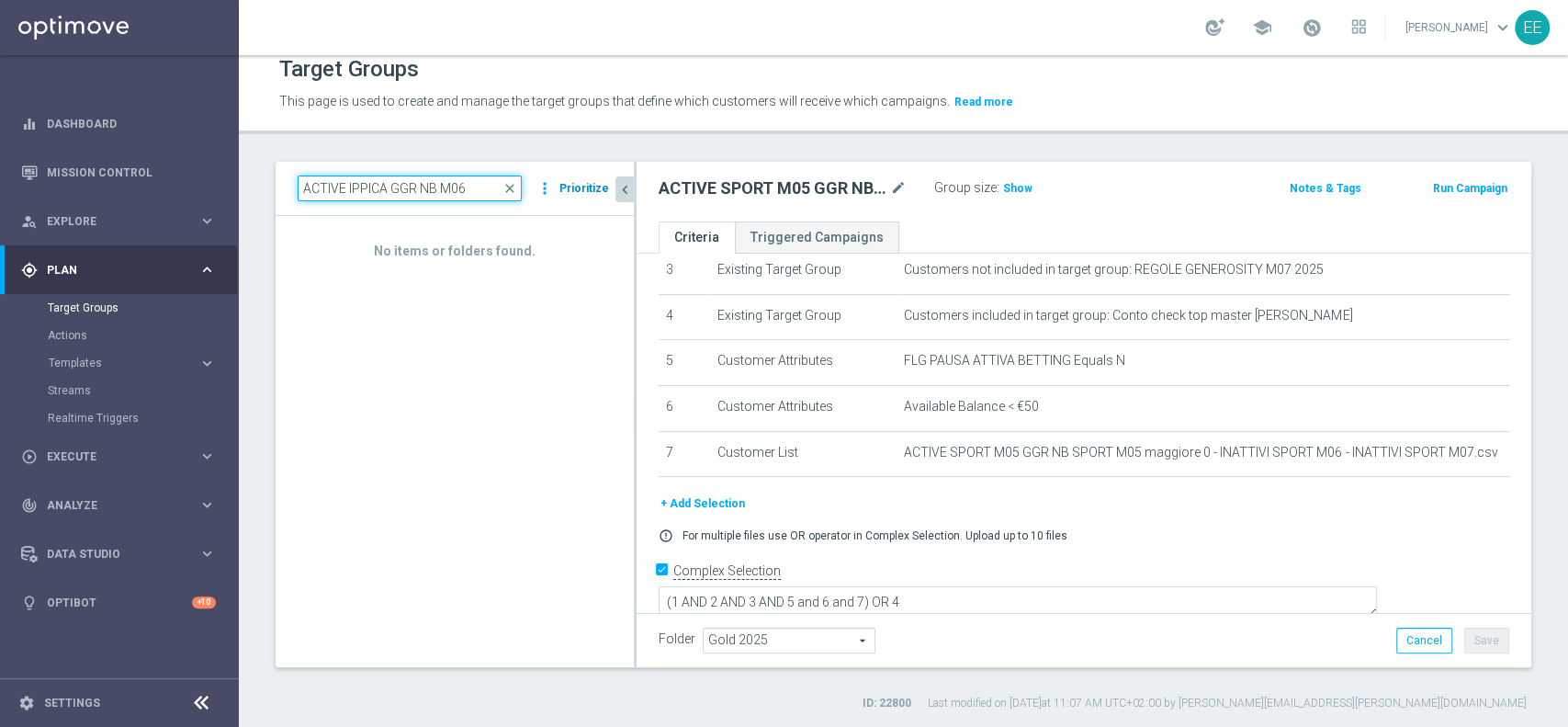 scroll, scrollTop: 0, scrollLeft: 0, axis: both 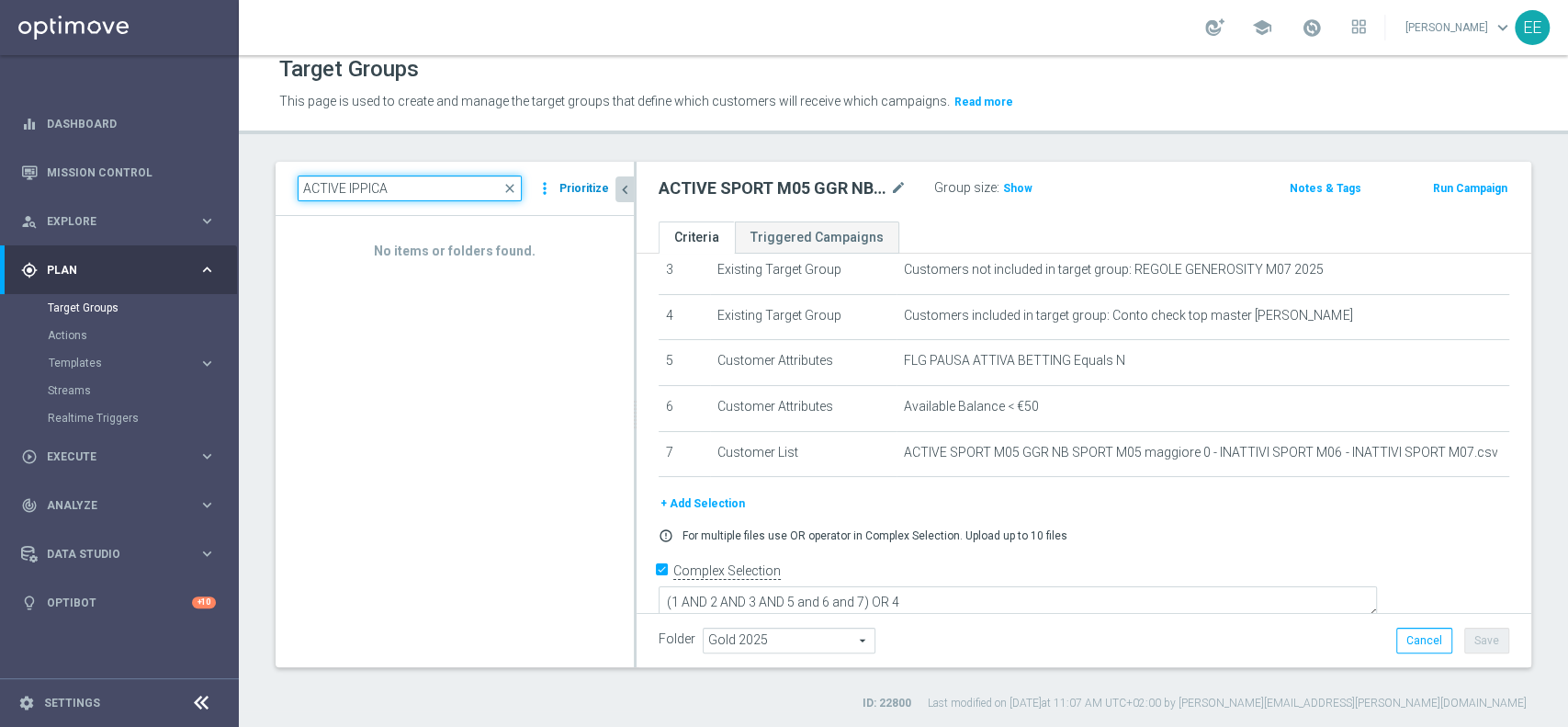 type on "ACTIVE IPPICA" 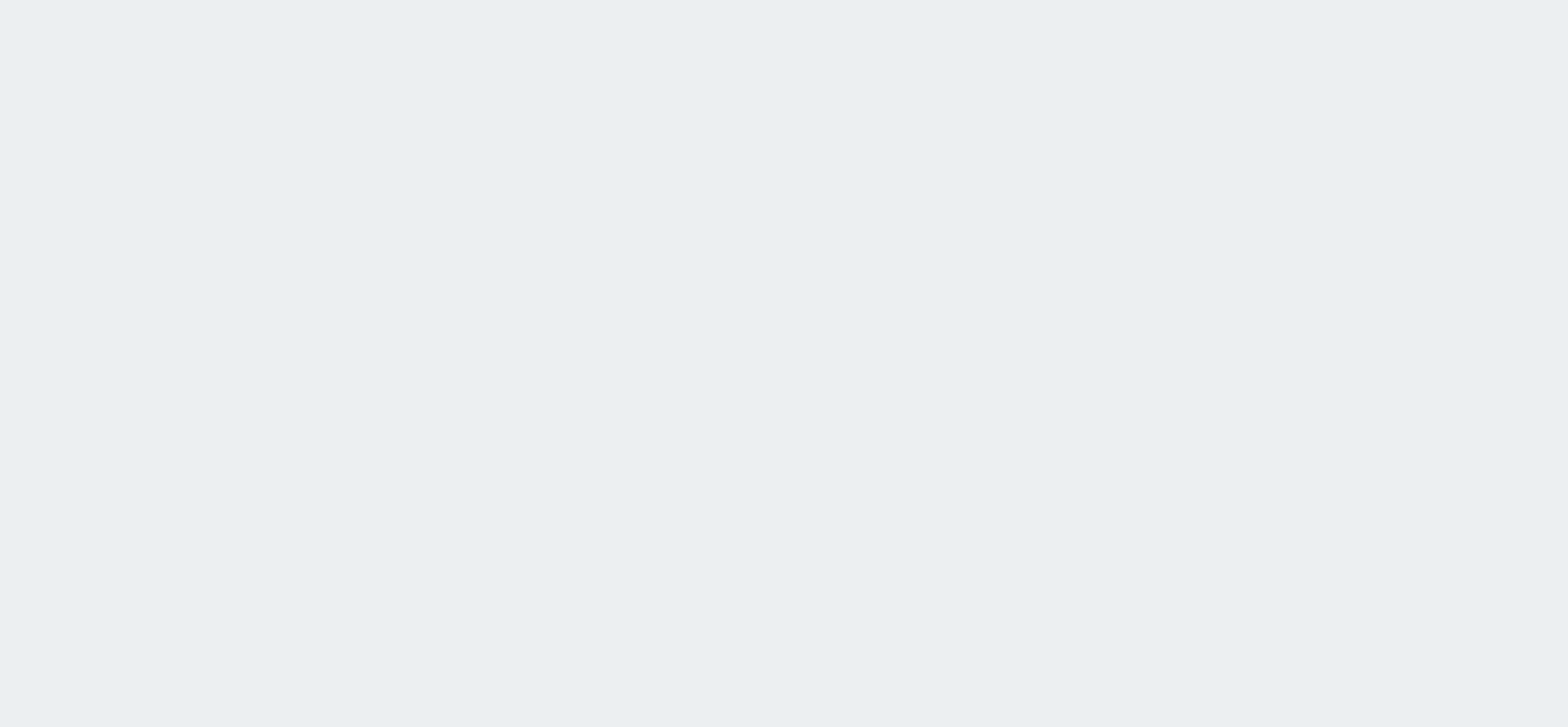 scroll, scrollTop: 0, scrollLeft: 0, axis: both 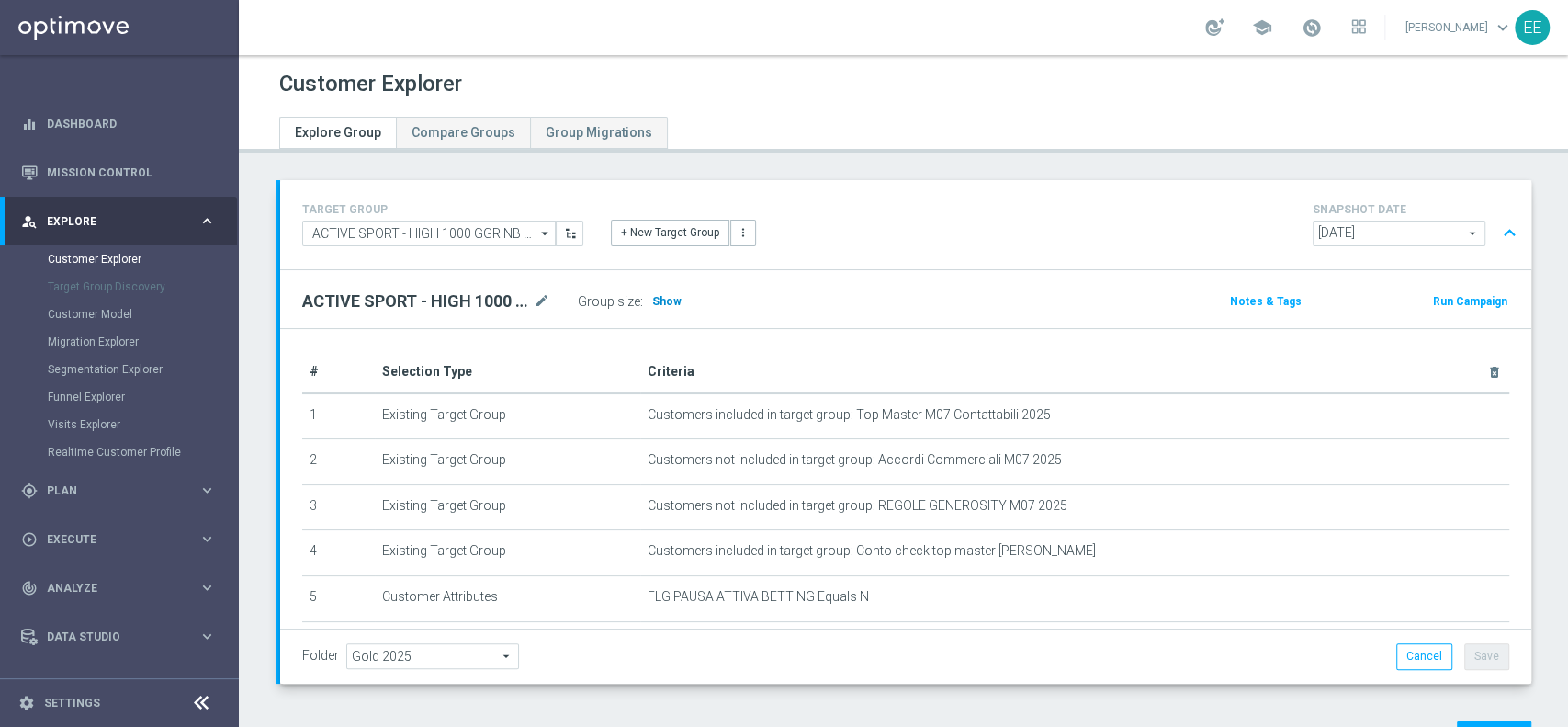 click on "Show" 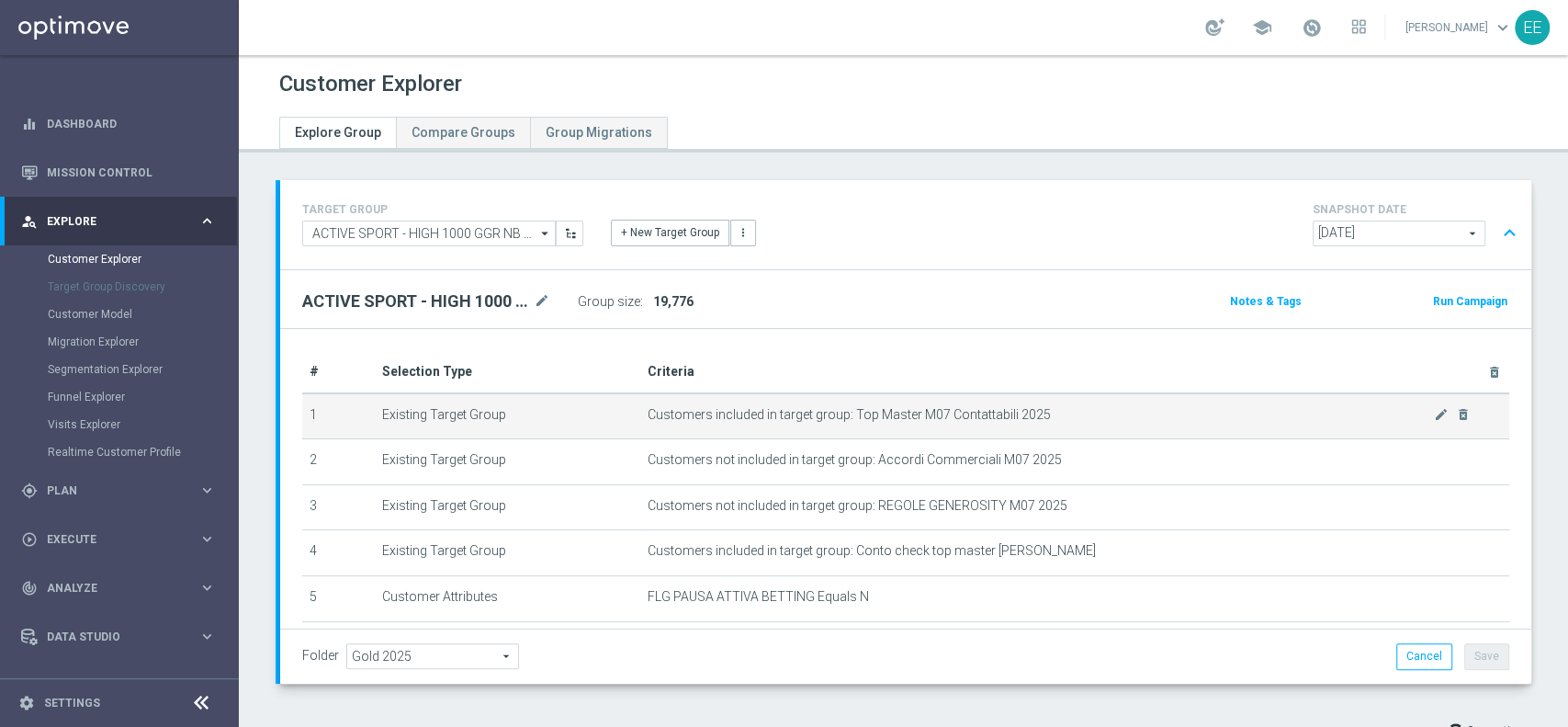 scroll, scrollTop: 96, scrollLeft: 0, axis: vertical 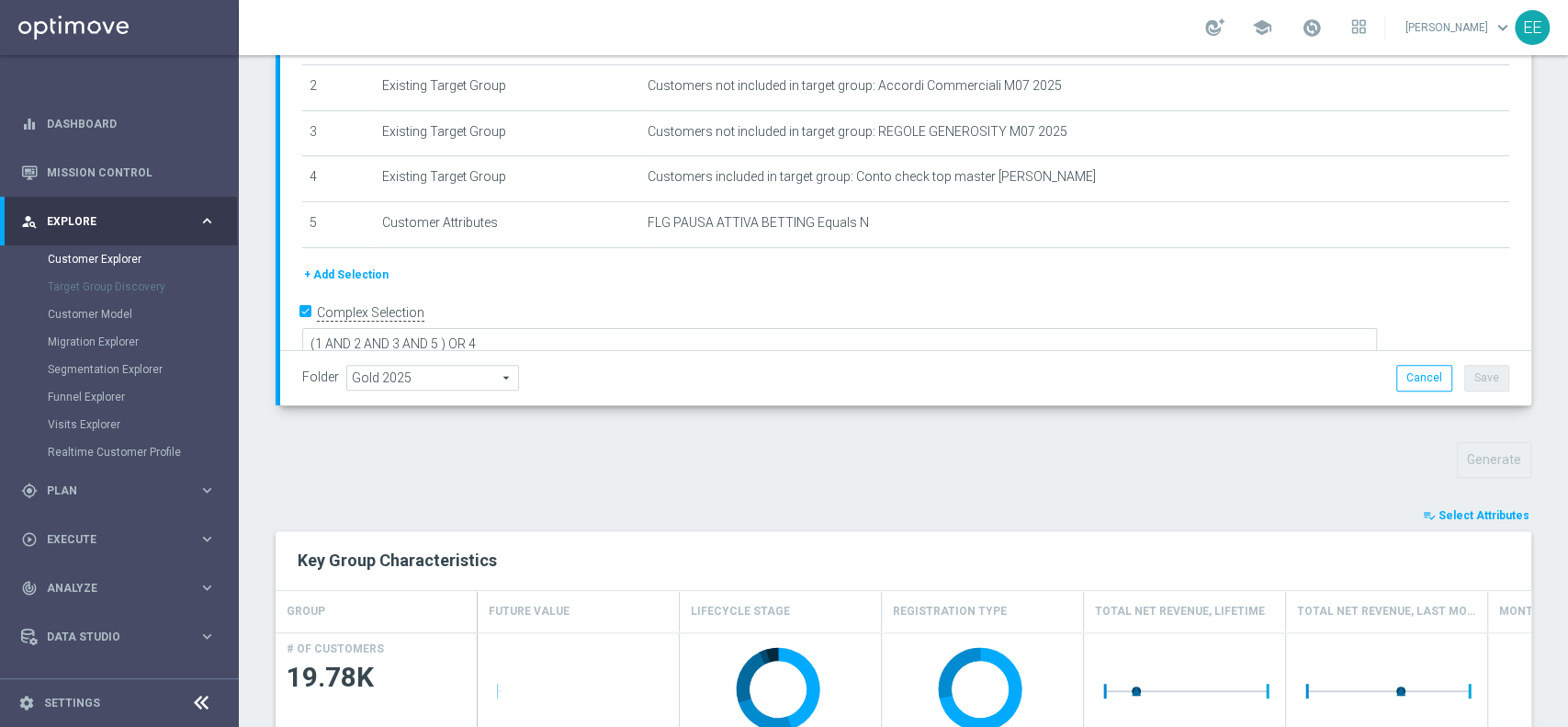 click on "Select Attributes" 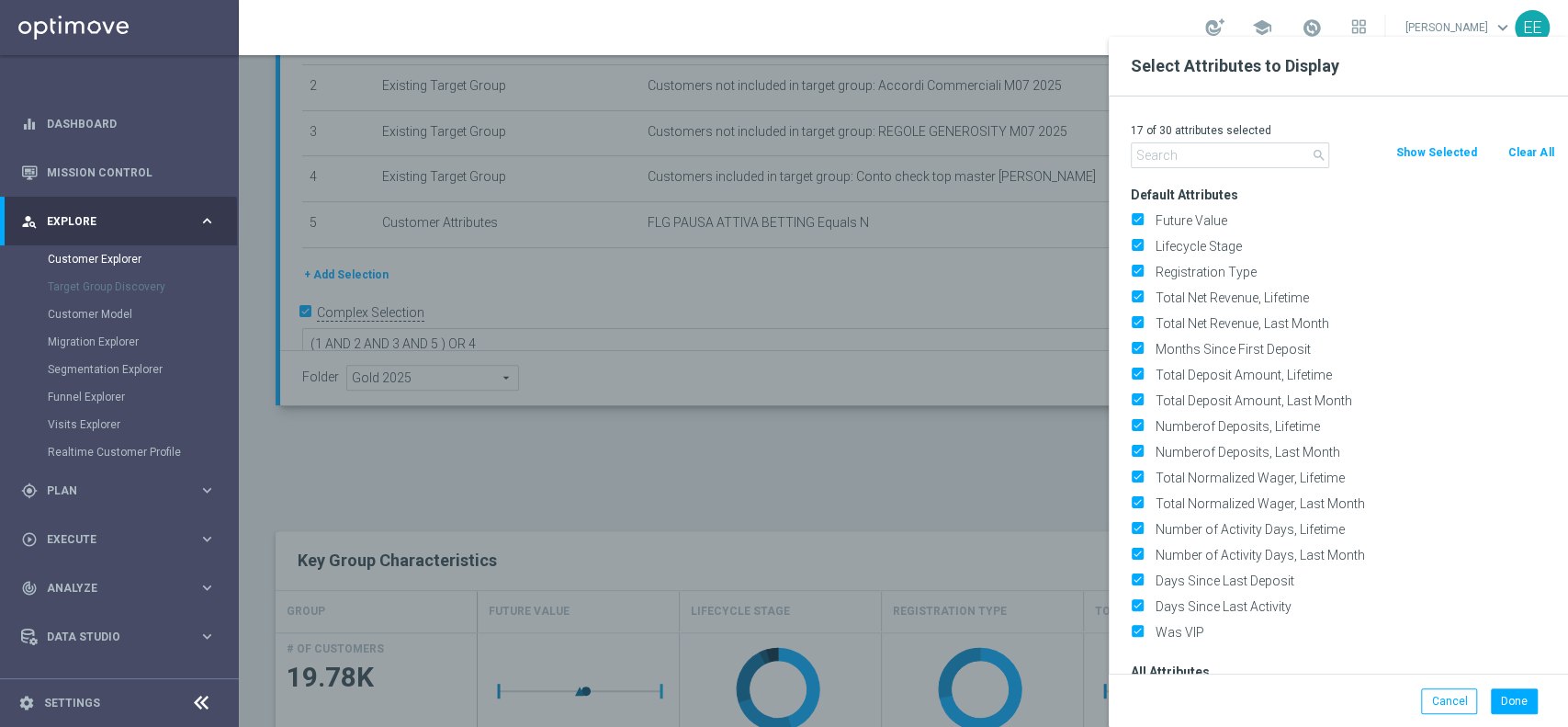 click on "Clear All" 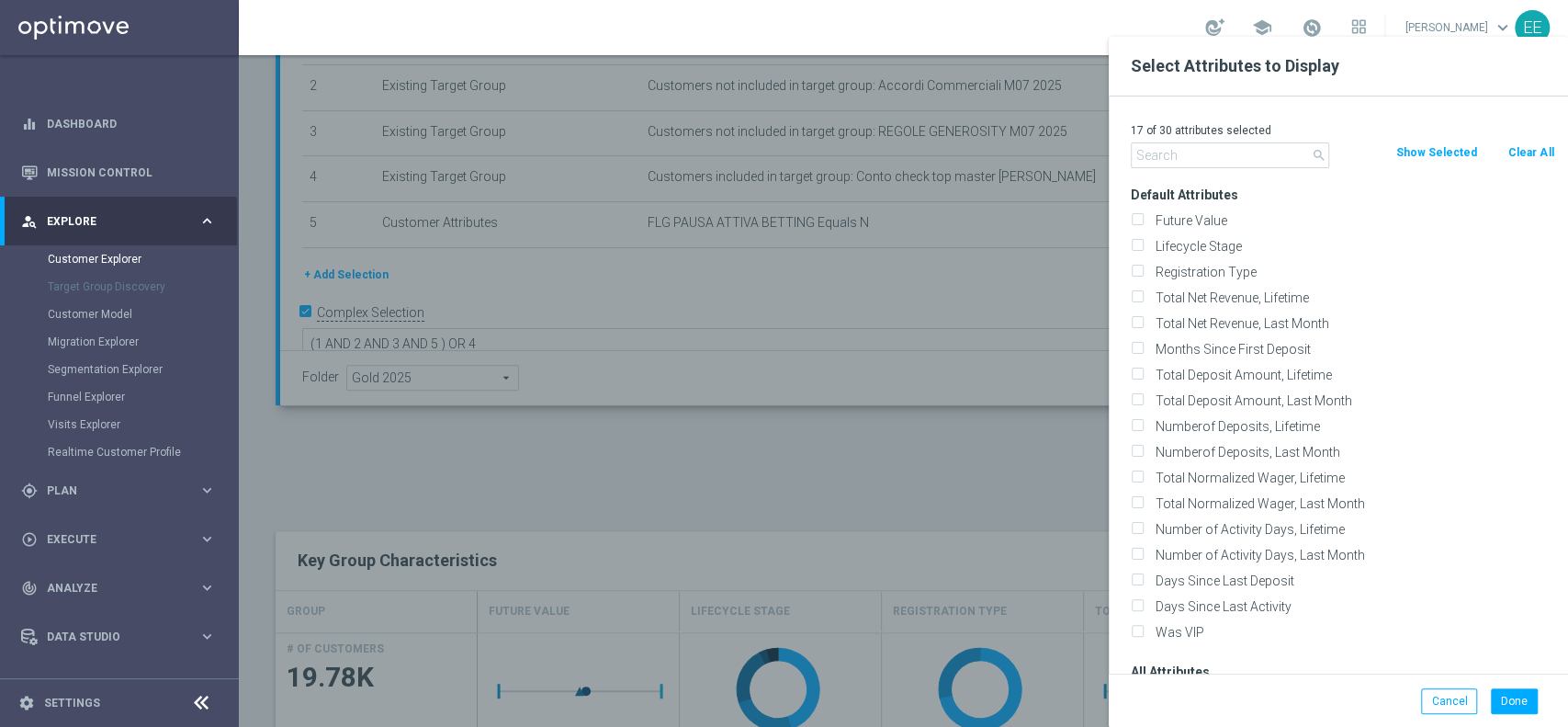 checkbox on "false" 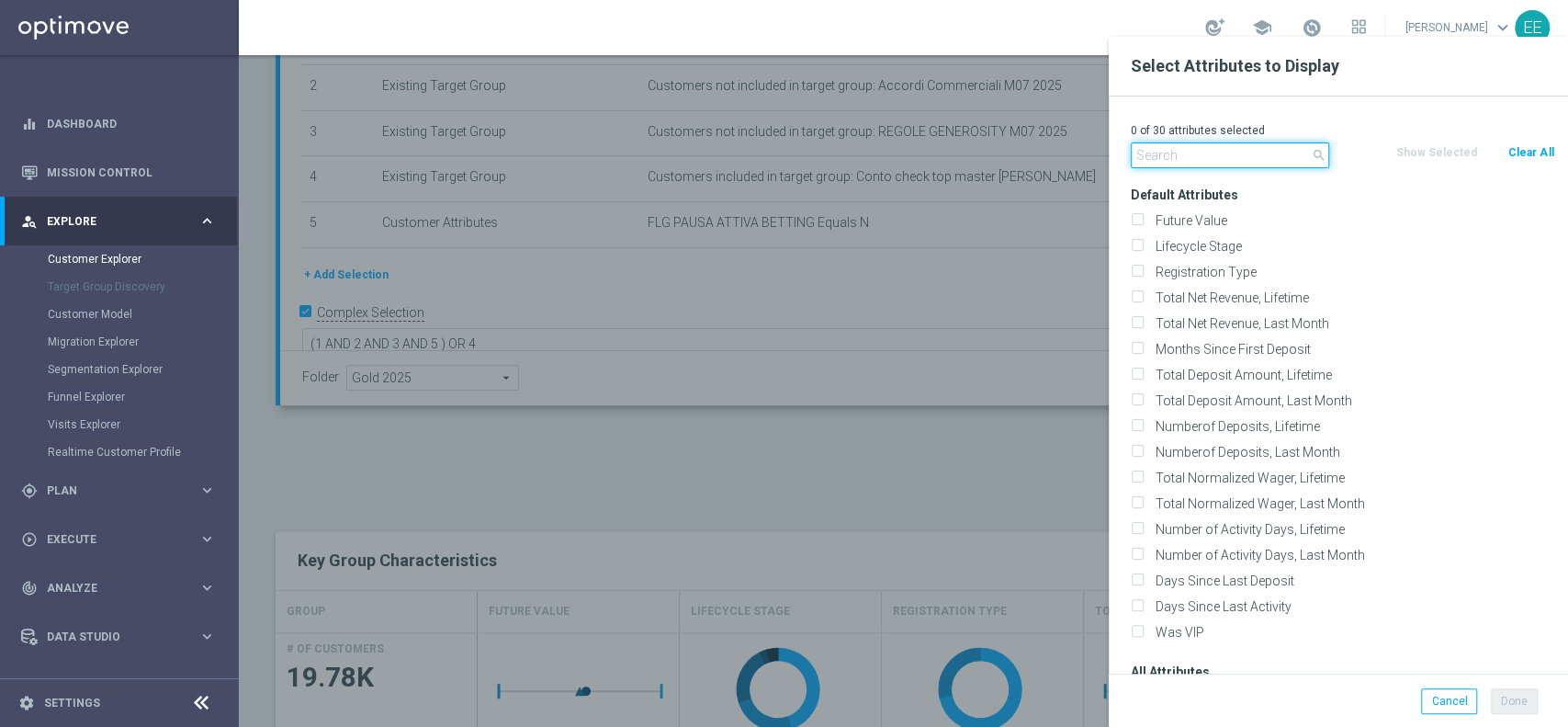 click 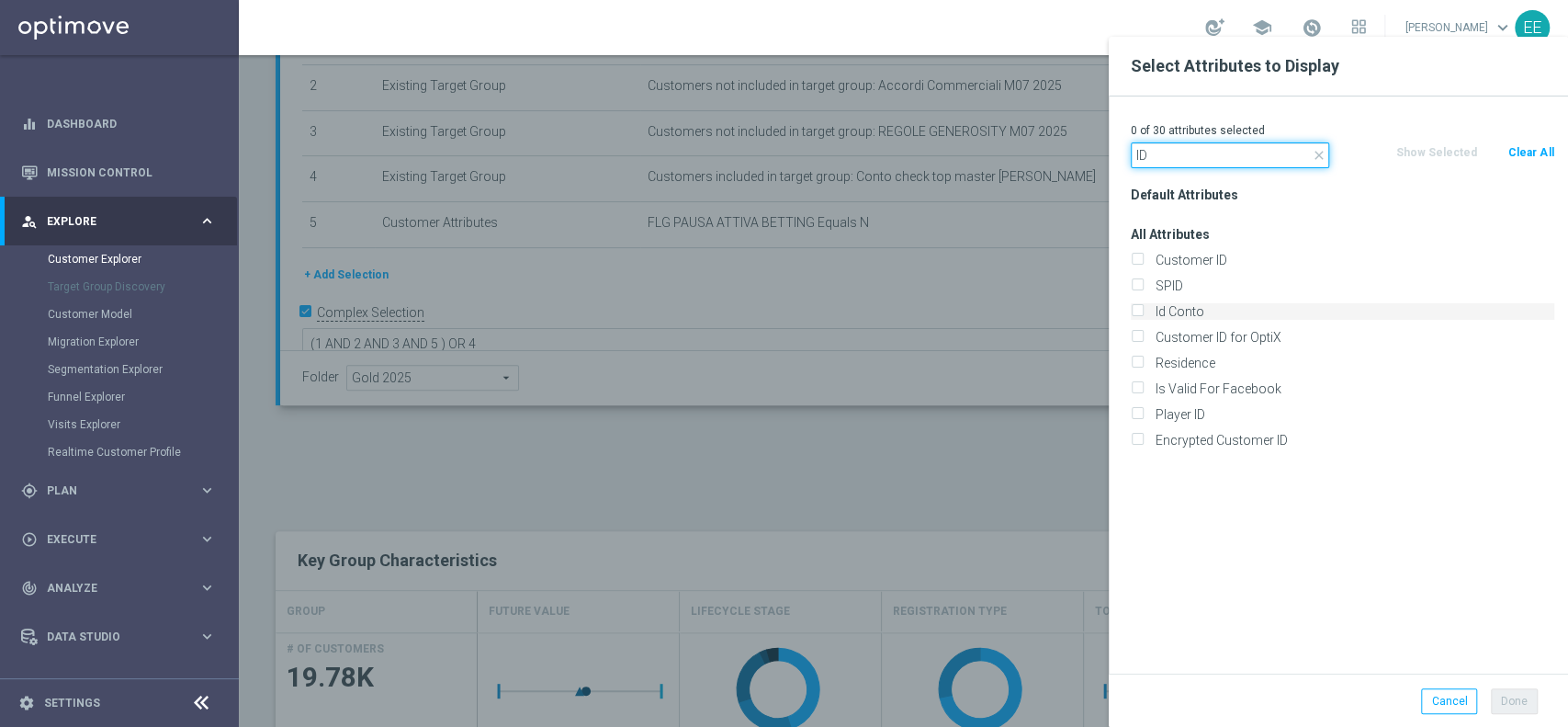 type on "ID" 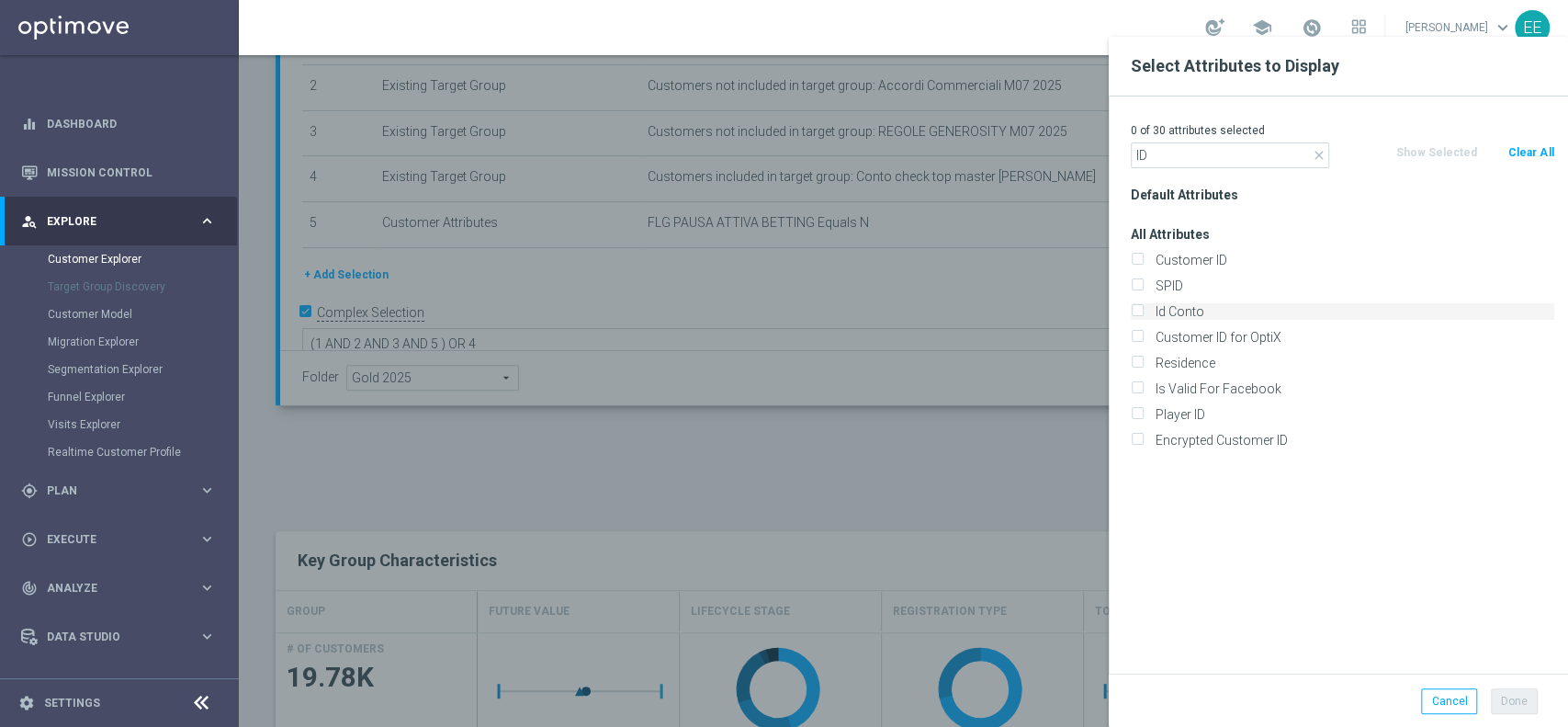 click on "Id Conto" 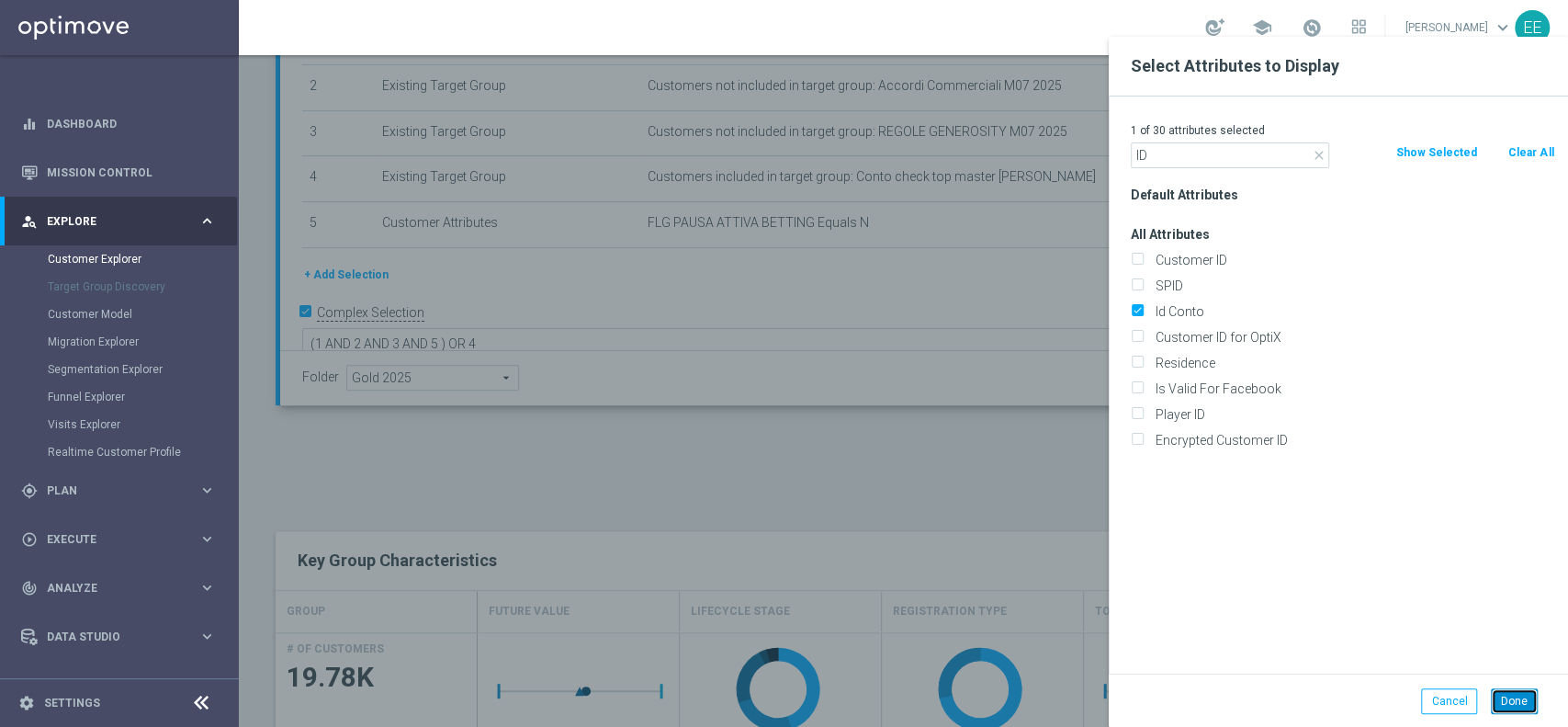 click on "Done" 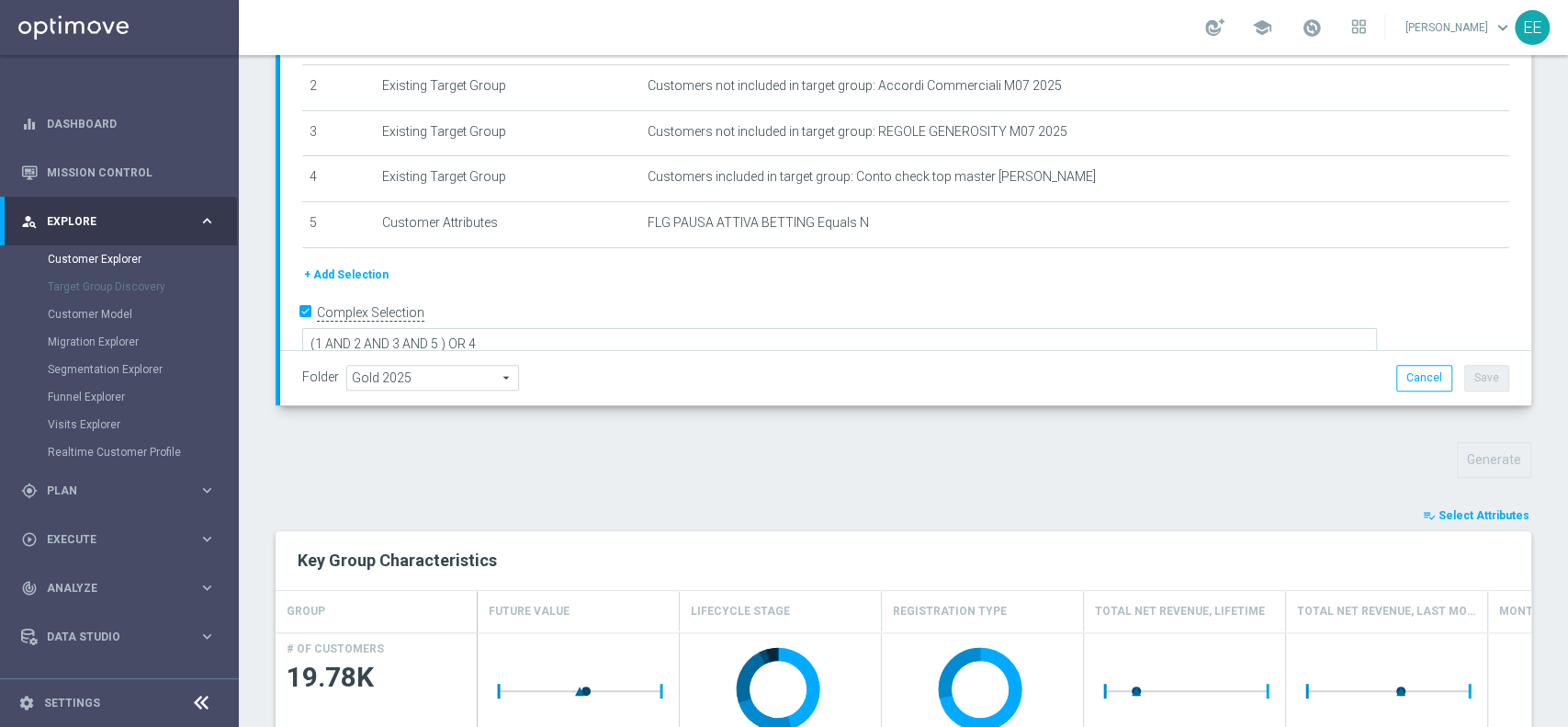 type on "Search" 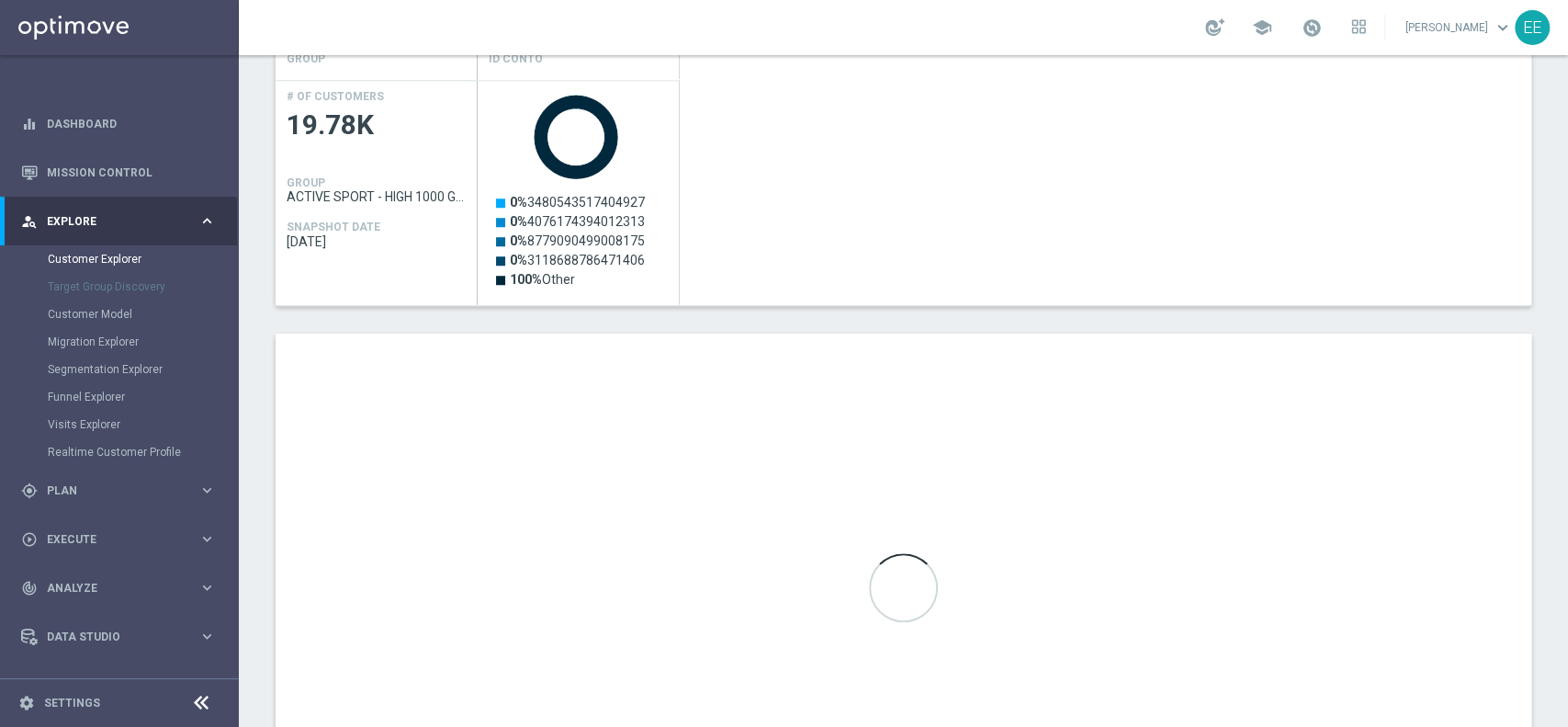 scroll, scrollTop: 832, scrollLeft: 0, axis: vertical 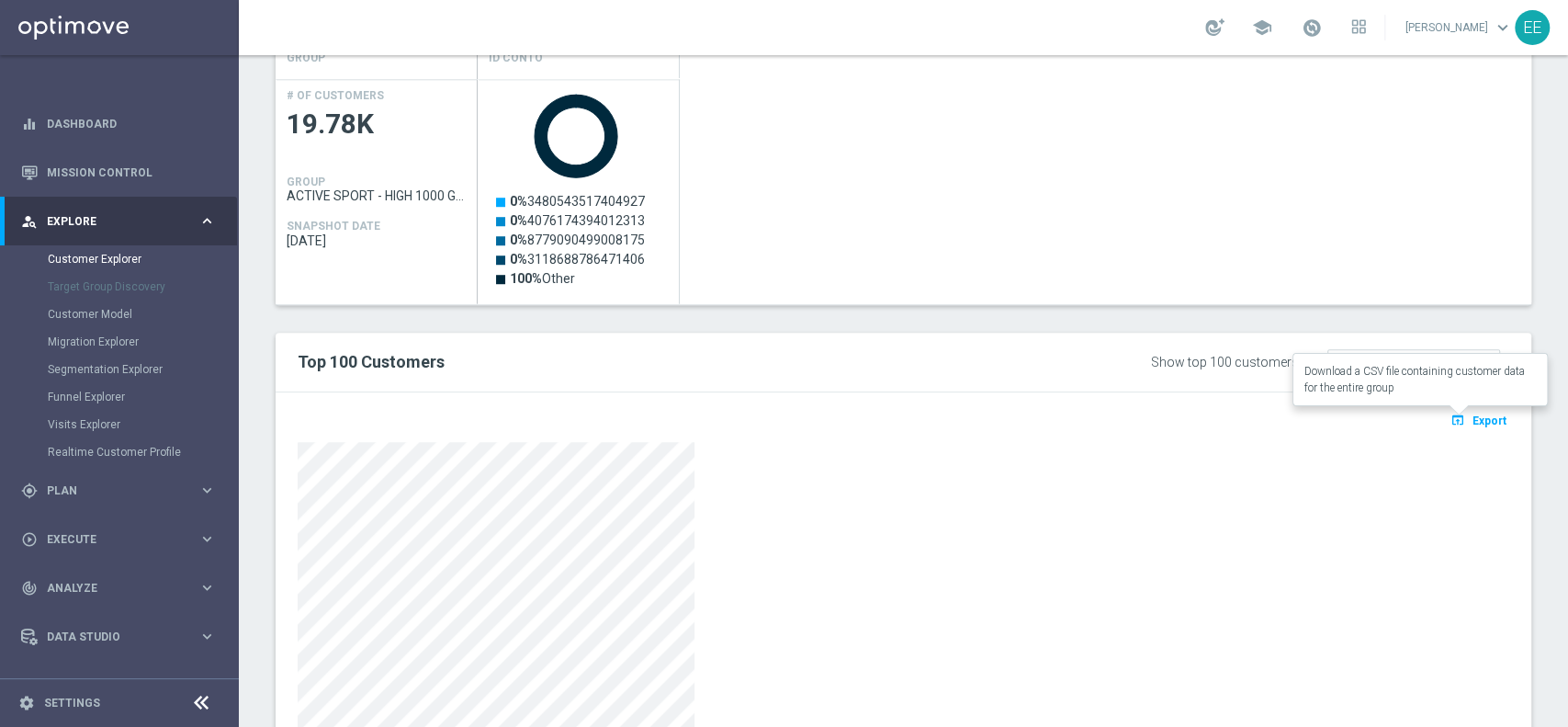 click on "Export" 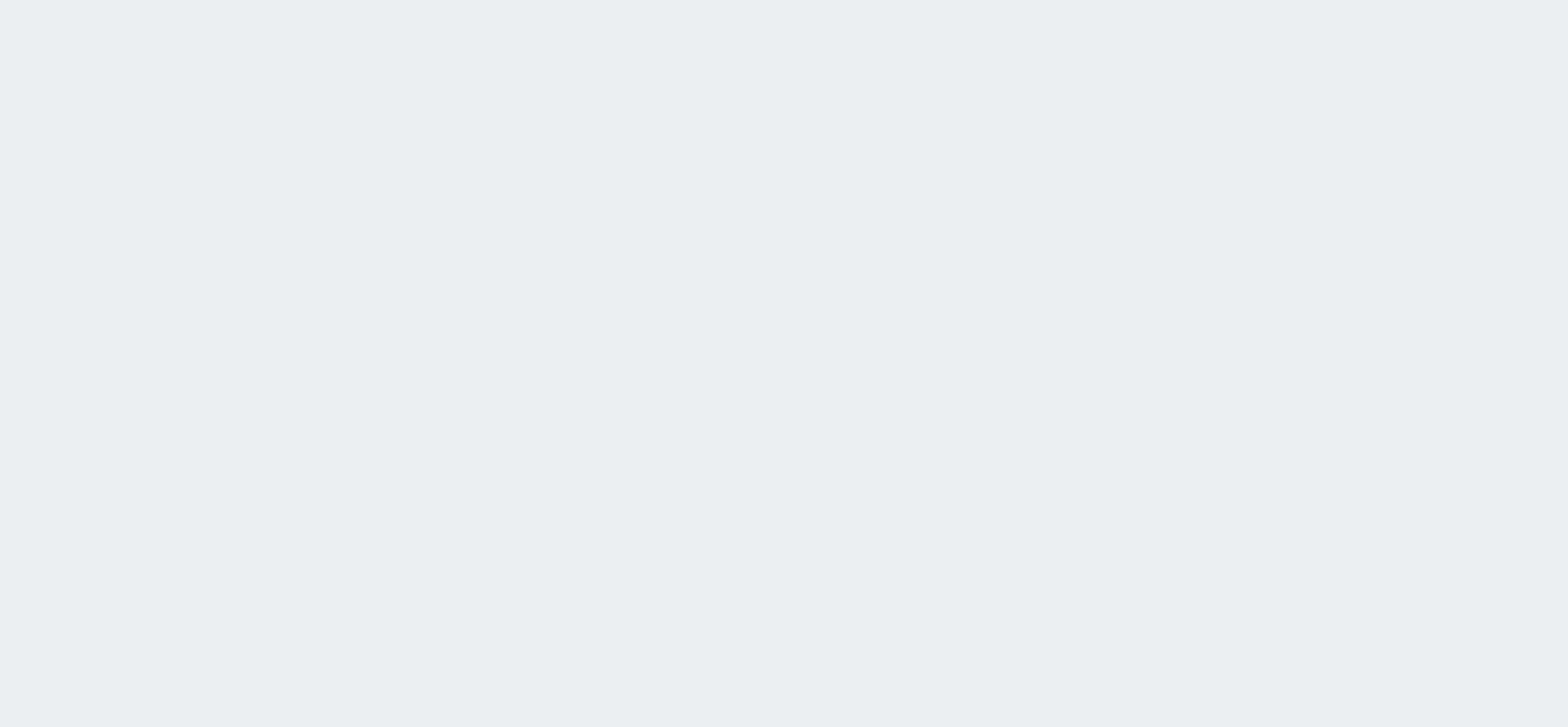 scroll, scrollTop: 0, scrollLeft: 0, axis: both 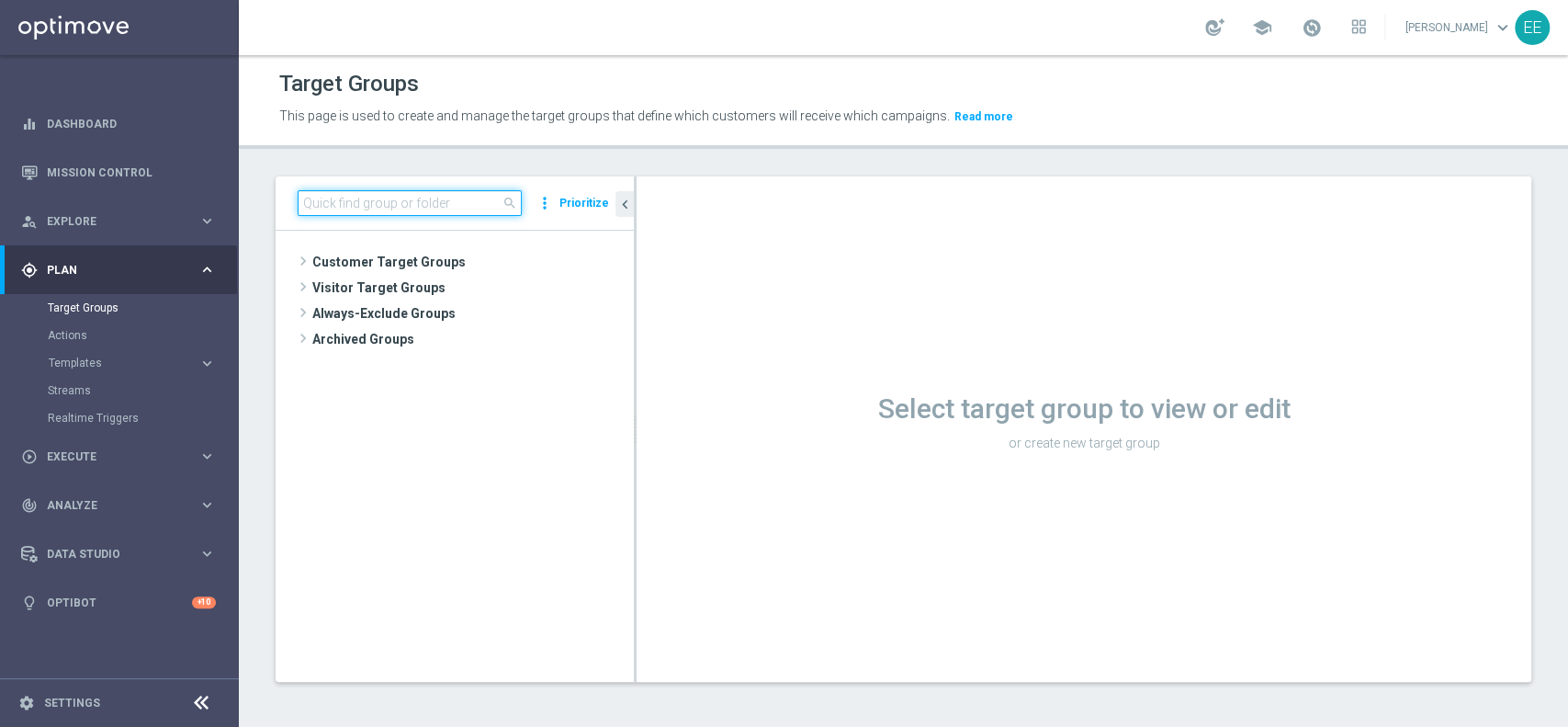 click at bounding box center [410, 203] 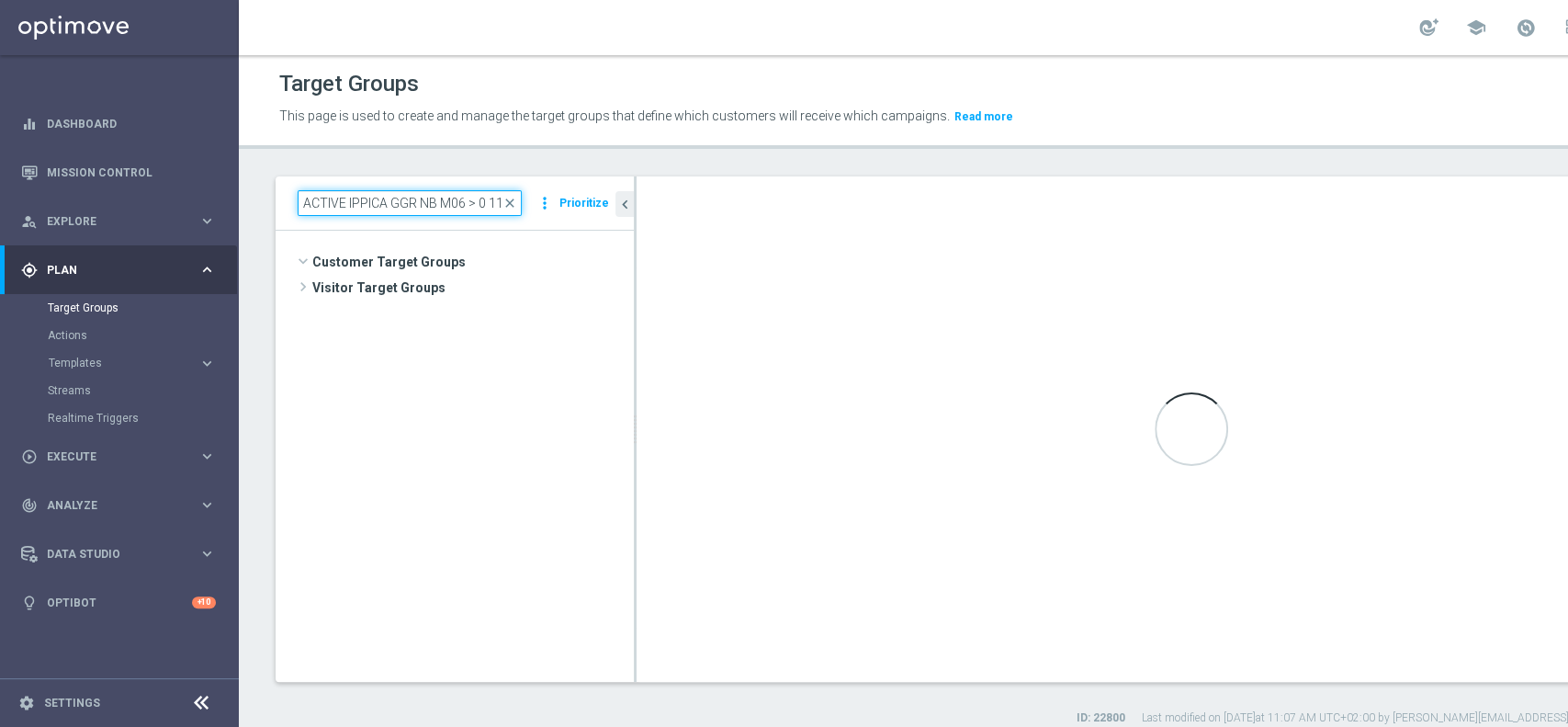 click on "ACTIVE IPPICA GGR NB M06 > 0 11.07" at bounding box center (410, 203) 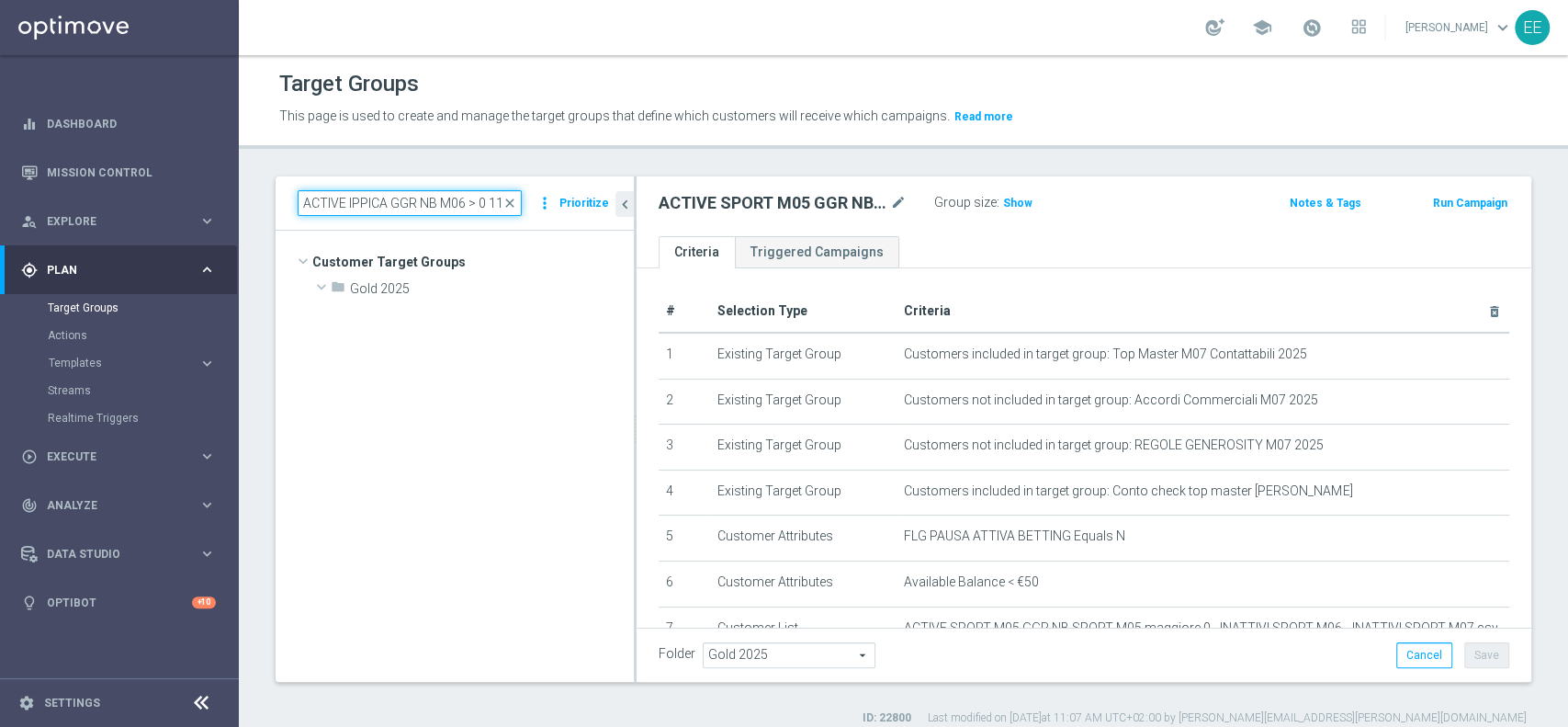 scroll, scrollTop: 0, scrollLeft: 13, axis: horizontal 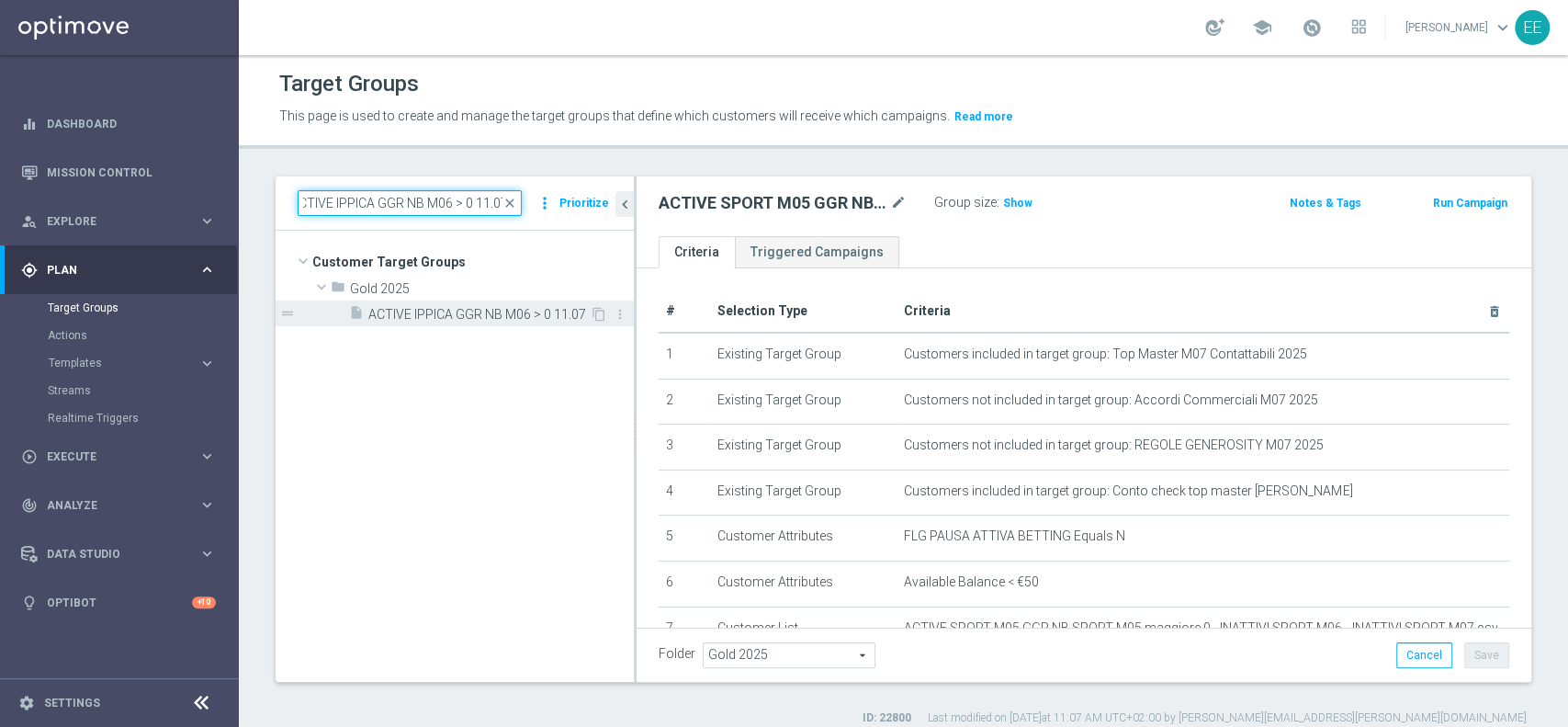 type on "ACTIVE IPPICA GGR NB M06 > 0 11.07" 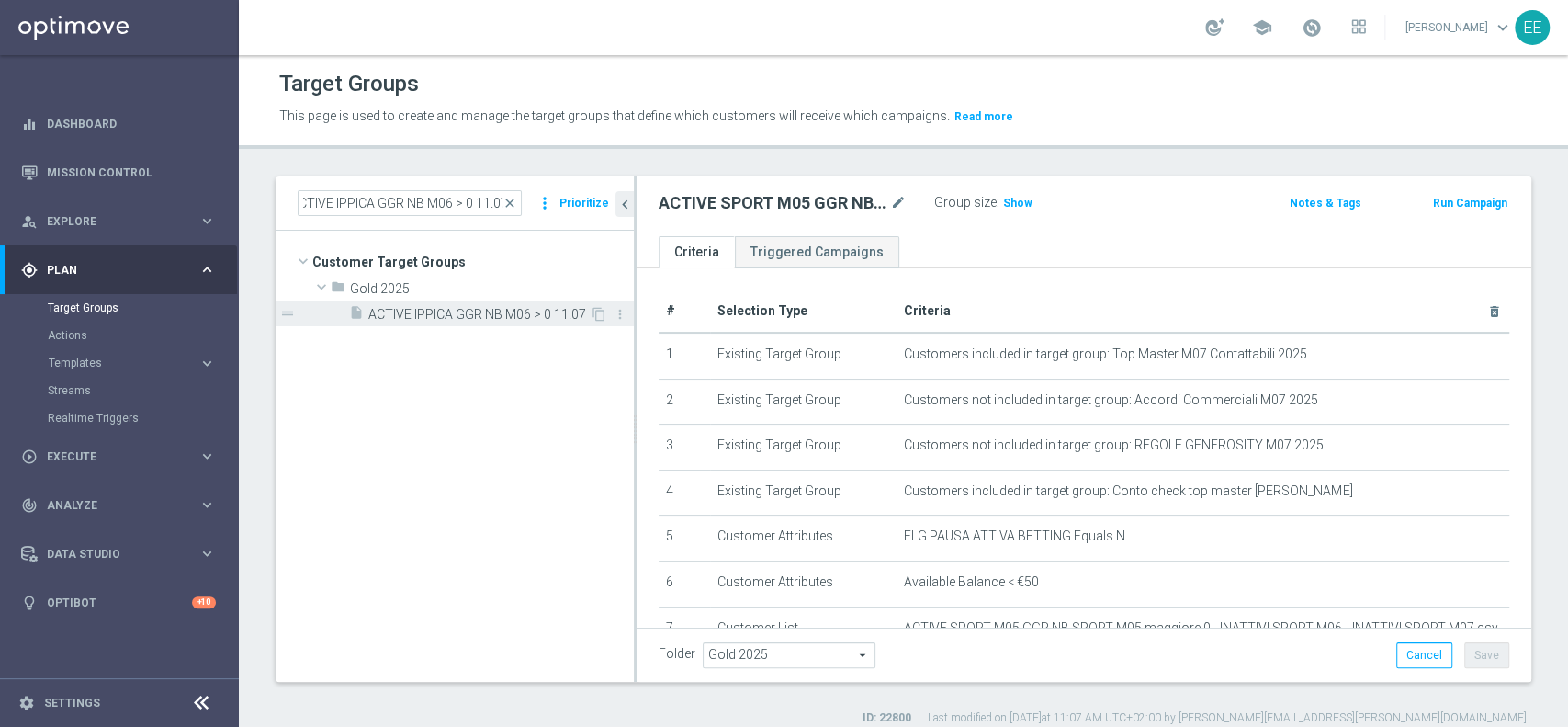 click on "insert_drive_file
ACTIVE IPPICA GGR NB M06 > 0 11.07" at bounding box center (469, 313) 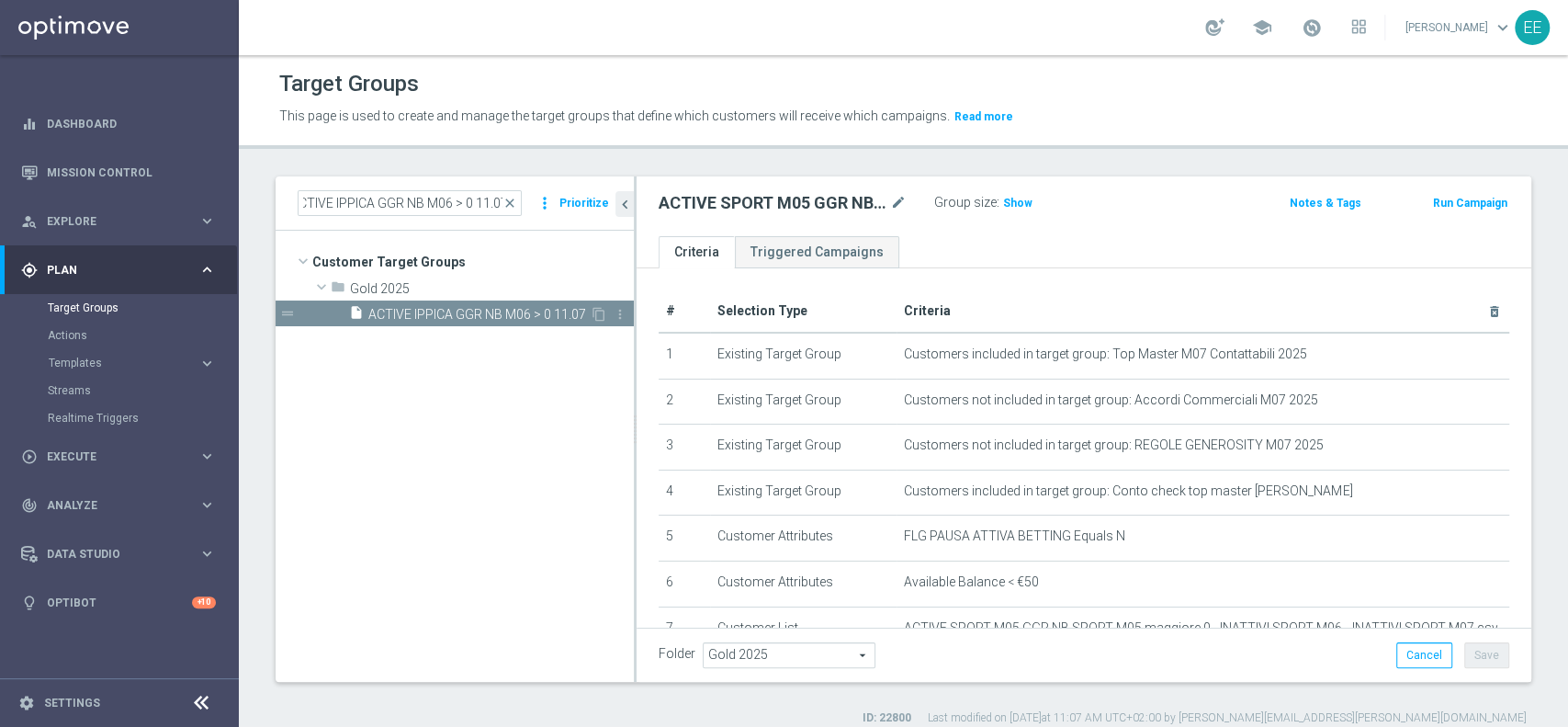 scroll, scrollTop: 0, scrollLeft: 0, axis: both 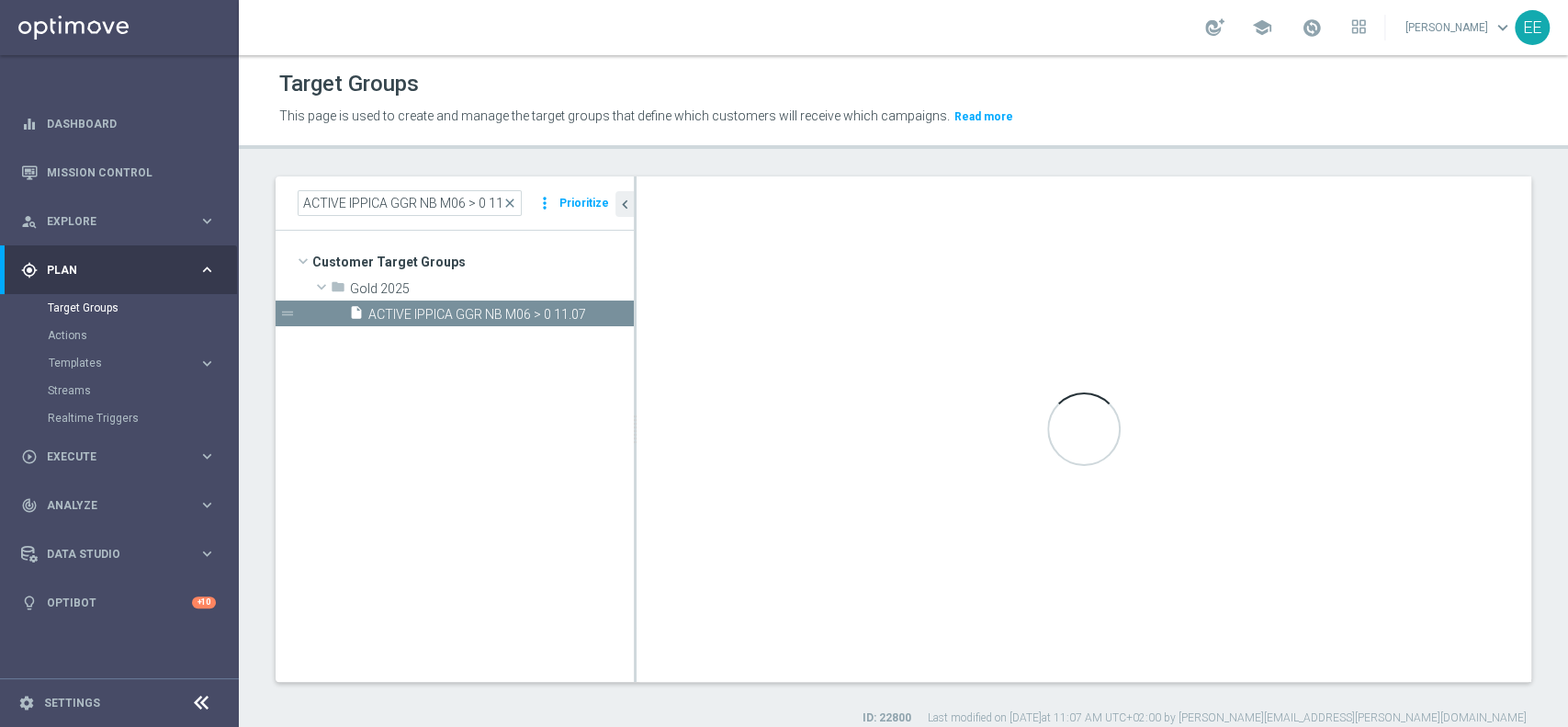 type on "(1 AND 2 AND 3 AND 5 and 6 ) OR 4" 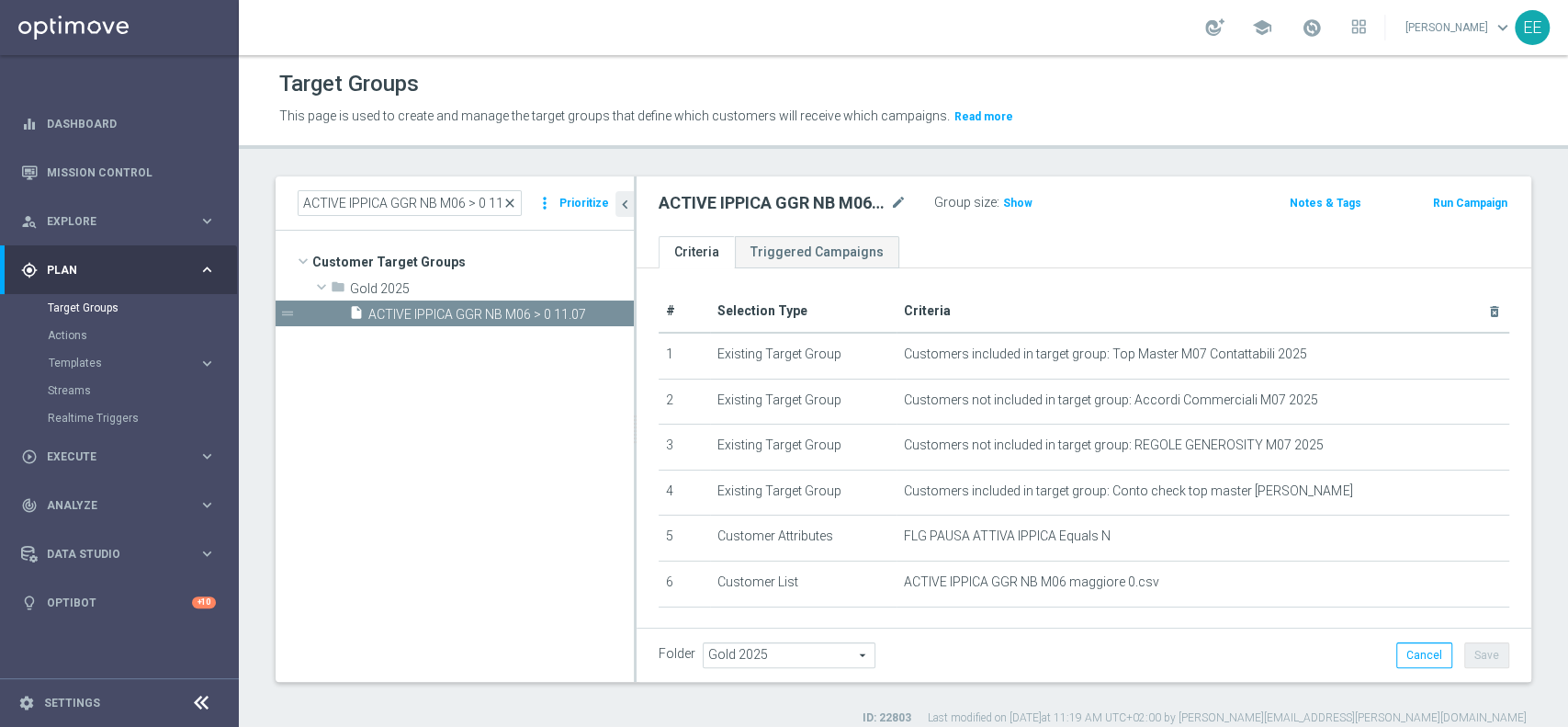 click on "close" 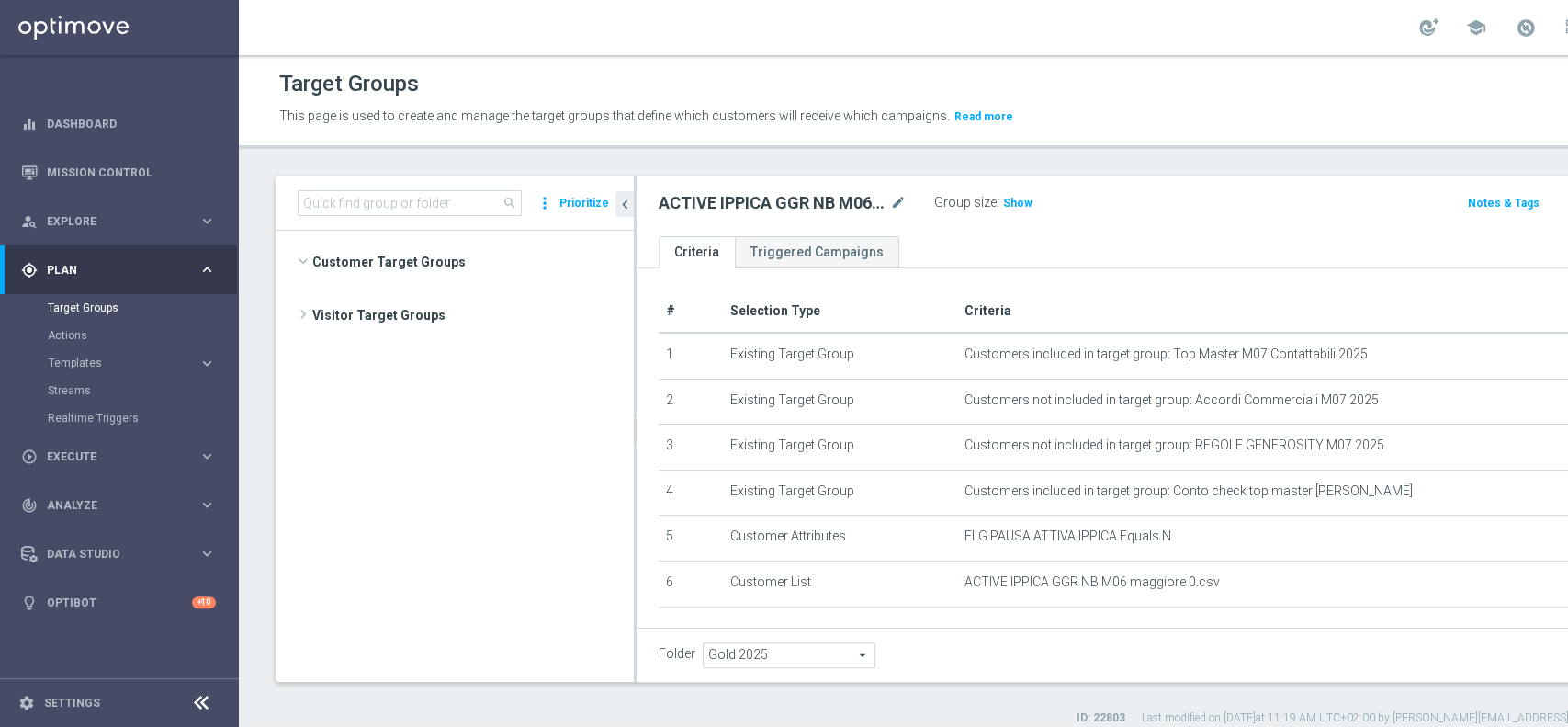 scroll, scrollTop: 4697, scrollLeft: 0, axis: vertical 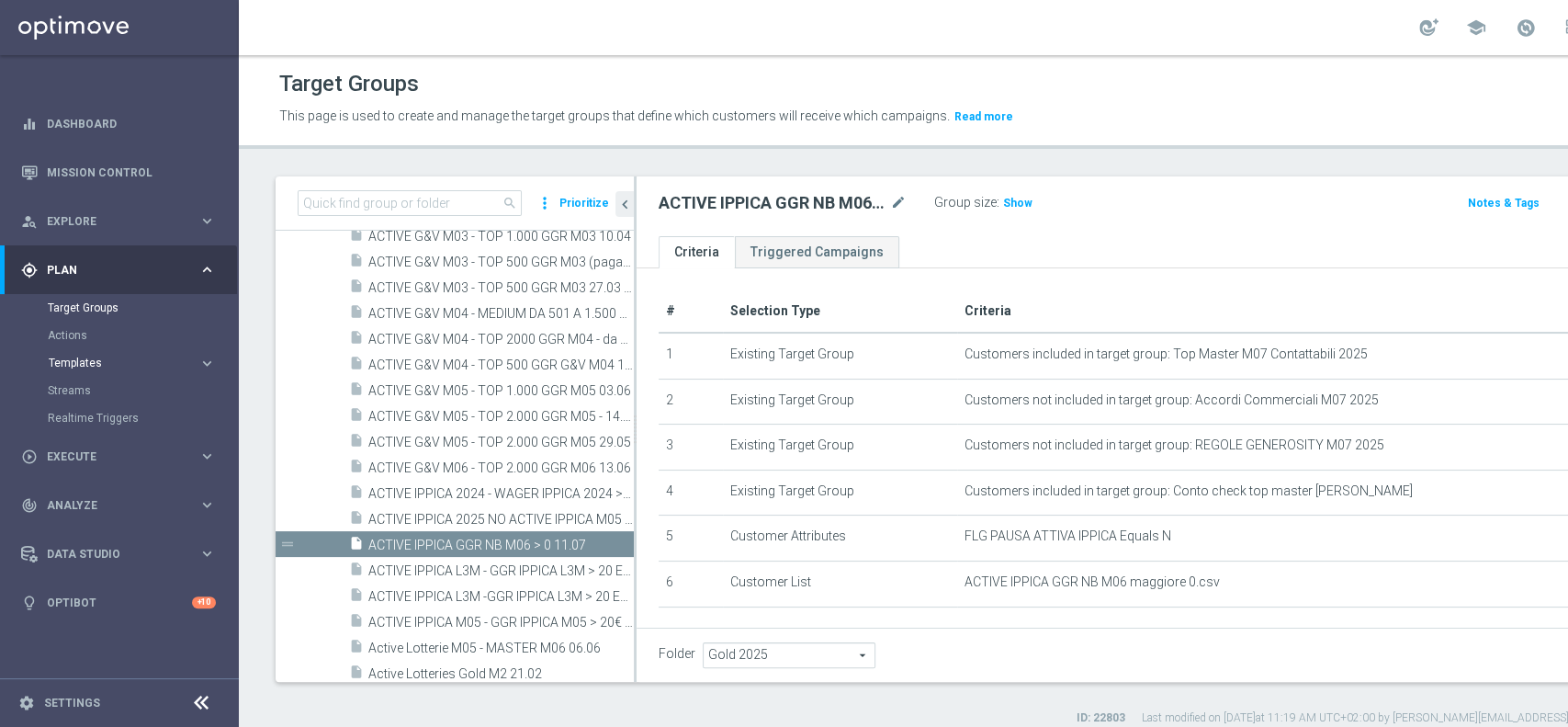 click on "Templates" at bounding box center [114, 363] 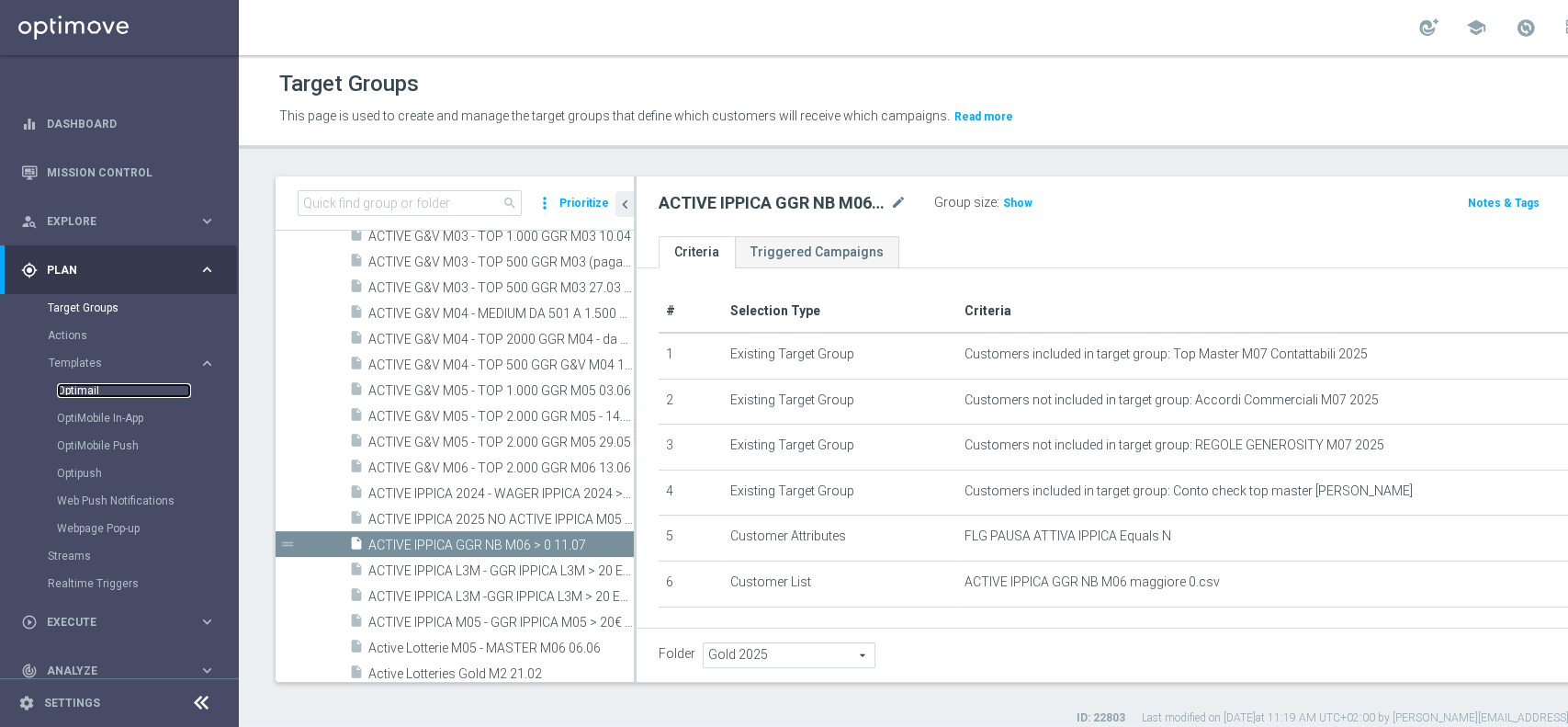 click on "Optimail" at bounding box center (124, 391) 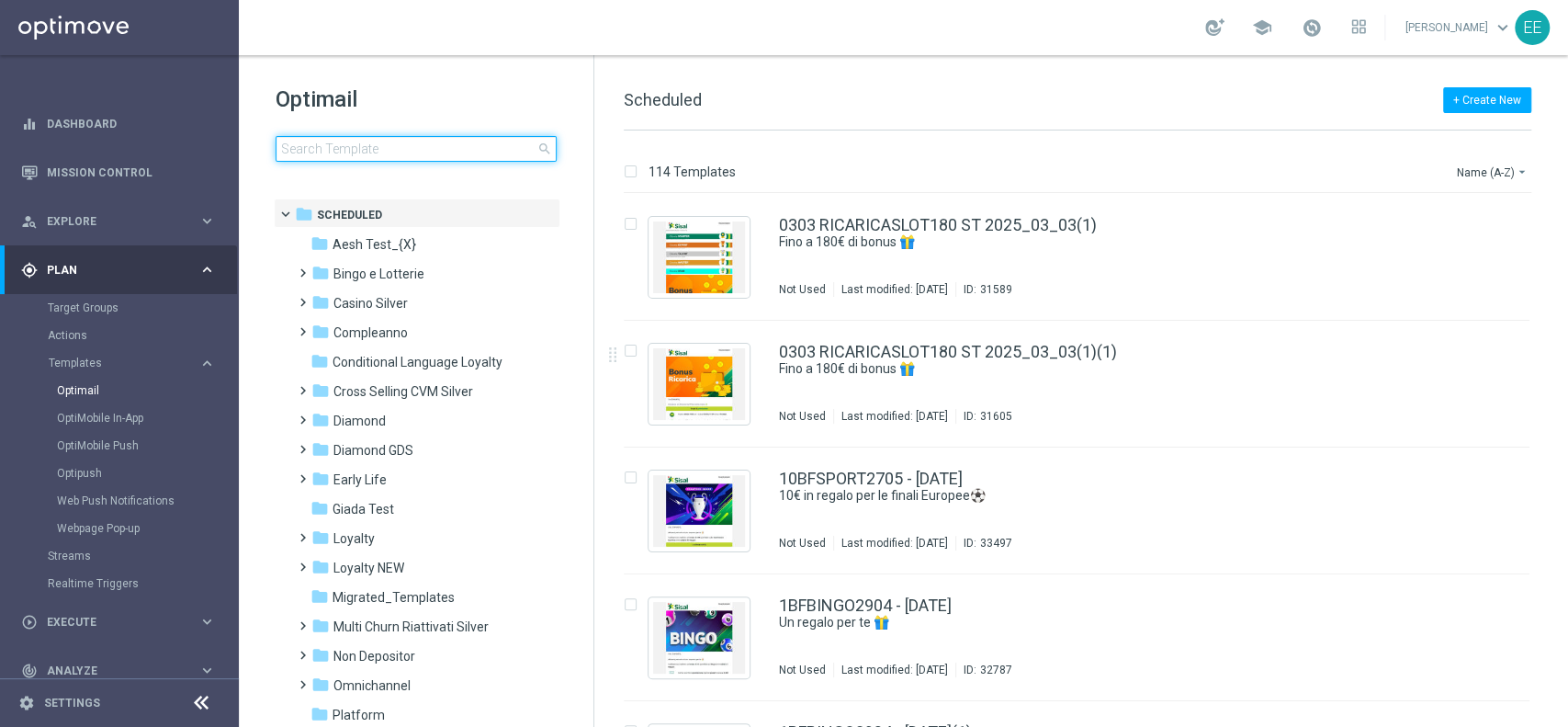click 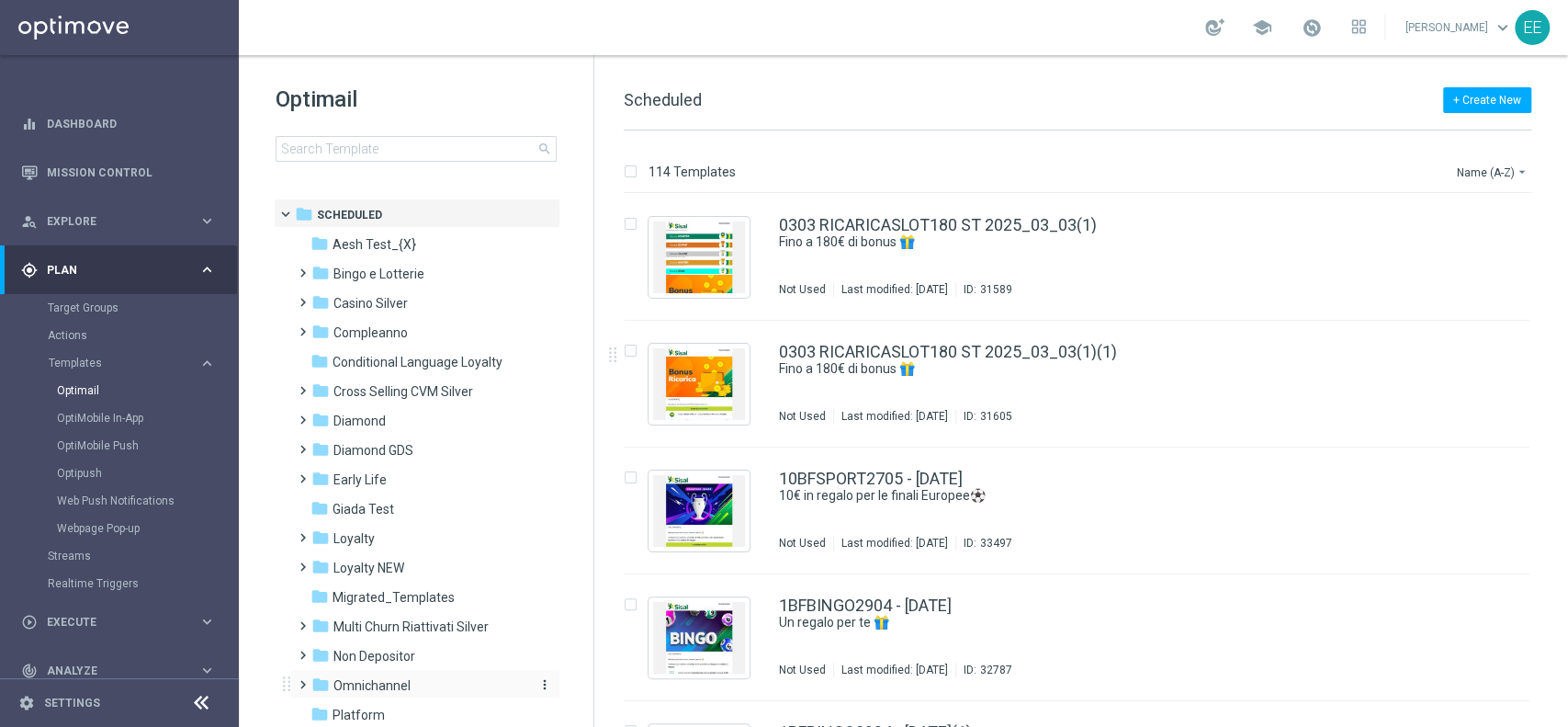 click on "Omnichannel" at bounding box center (372, 686) 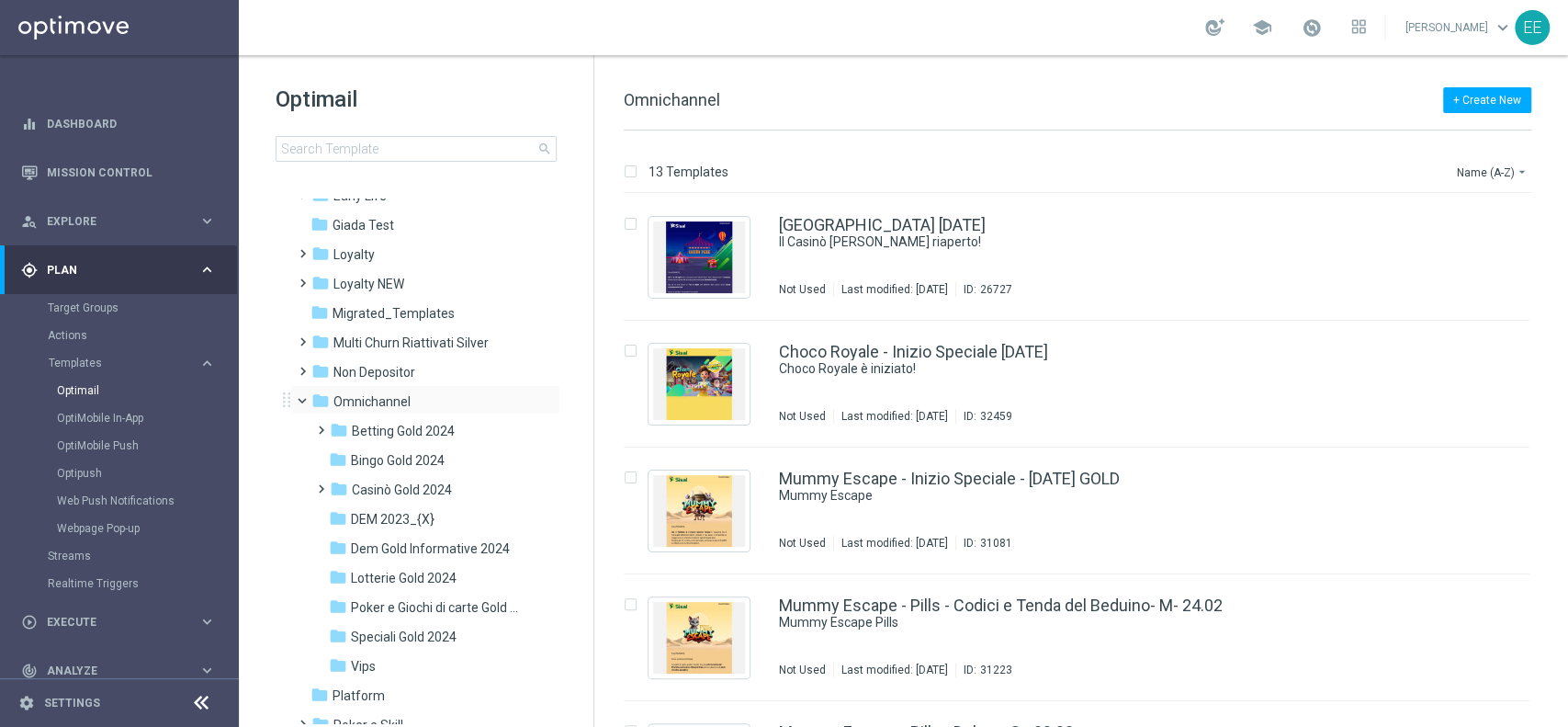 scroll, scrollTop: 305, scrollLeft: 0, axis: vertical 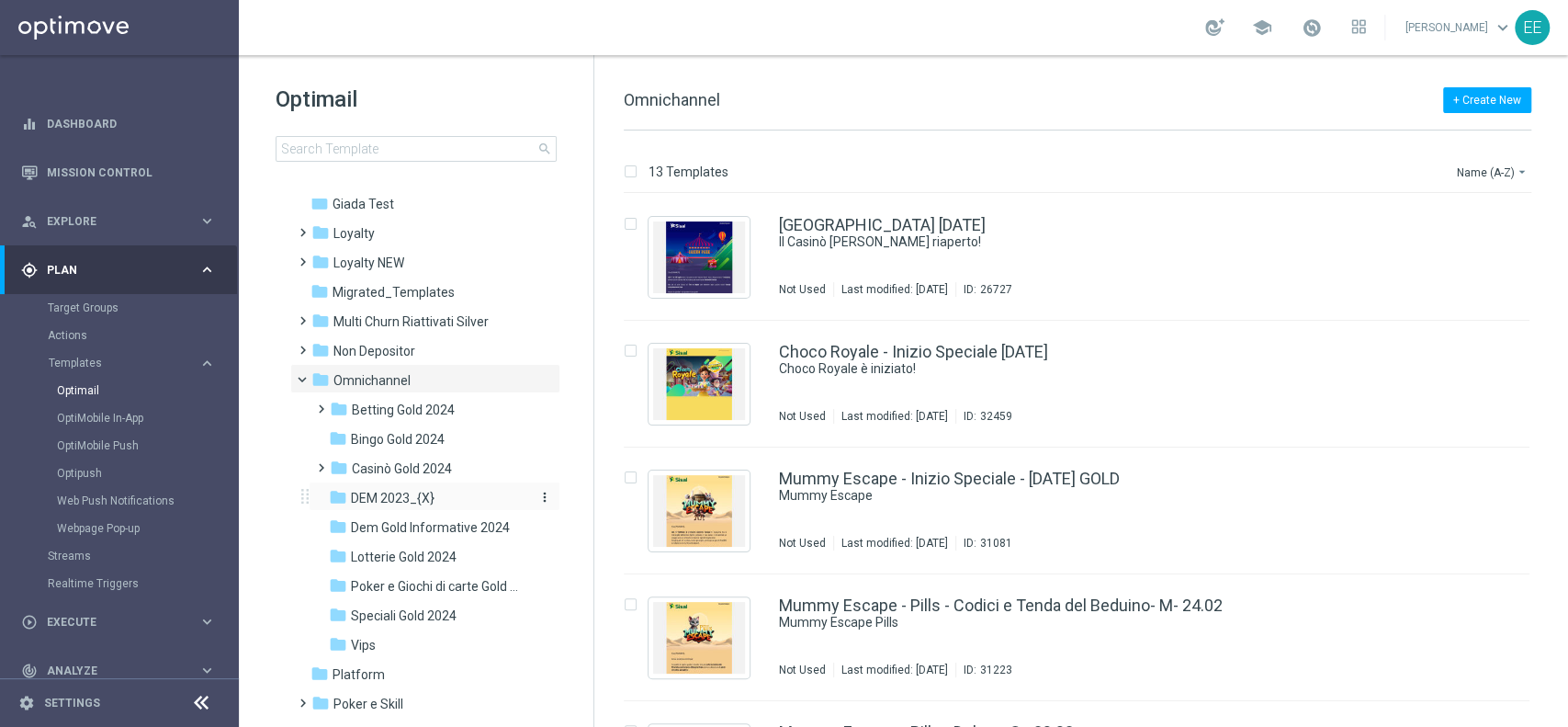click on "DEM 2023_{X}" at bounding box center [392, 498] 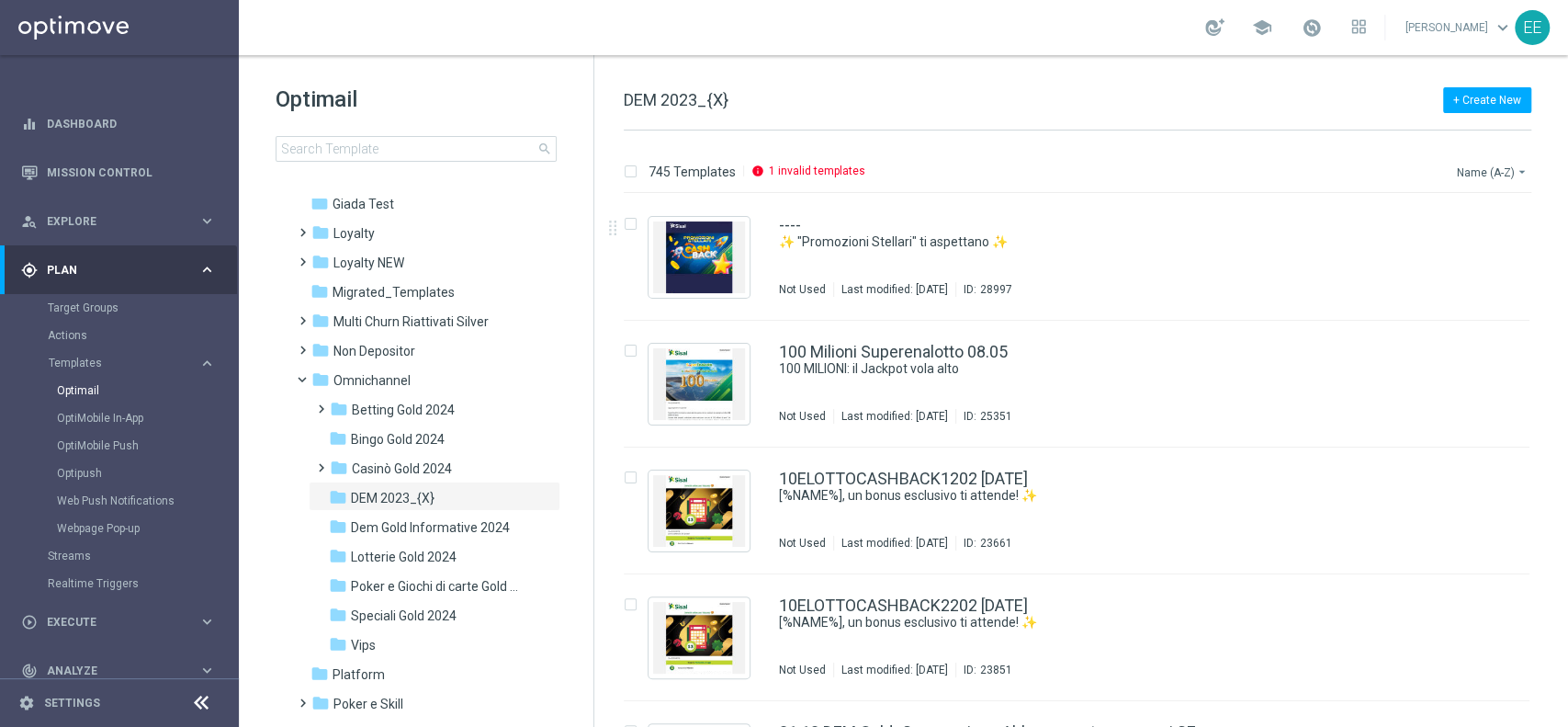 click on "Name (A-Z)
arrow_drop_down" 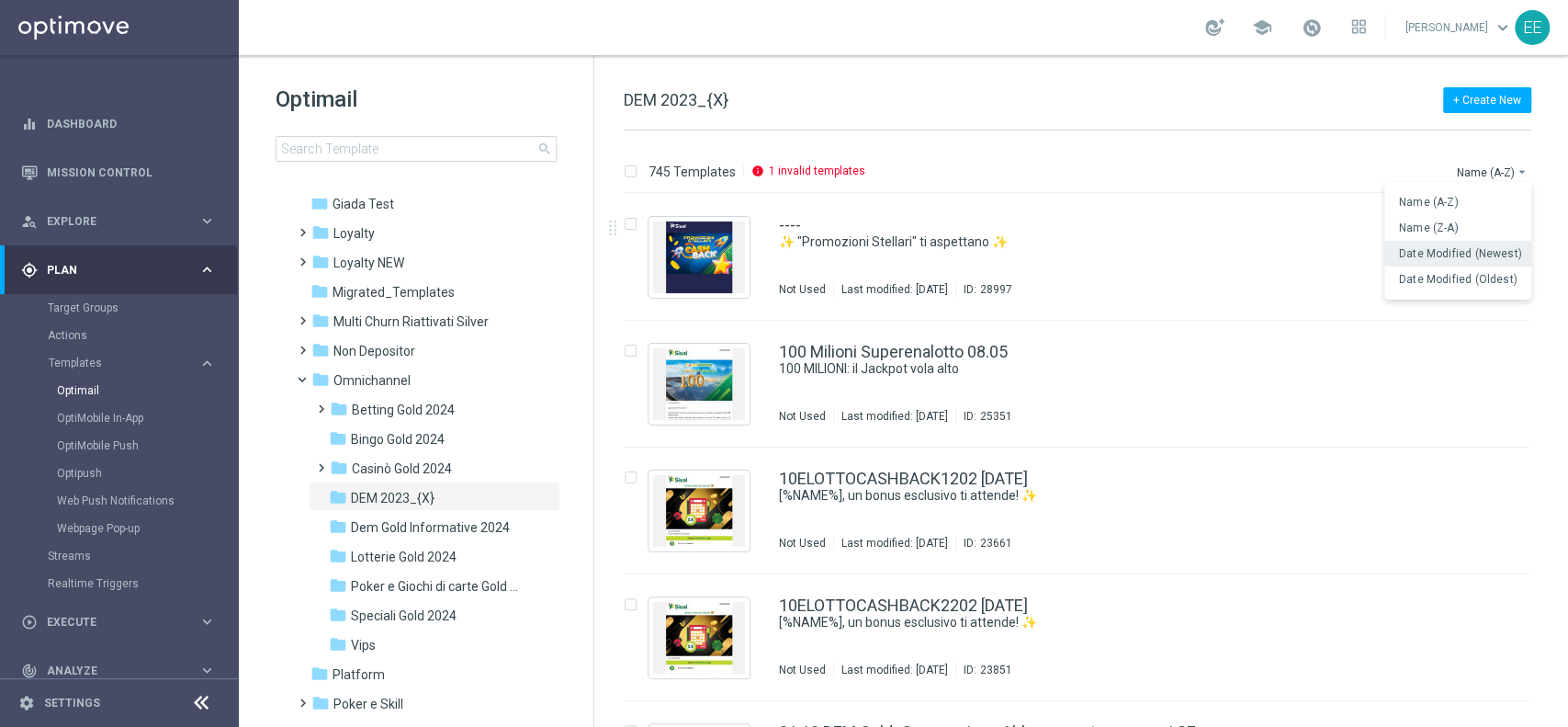 click on "Date Modified (Newest)" at bounding box center (1461, 254) 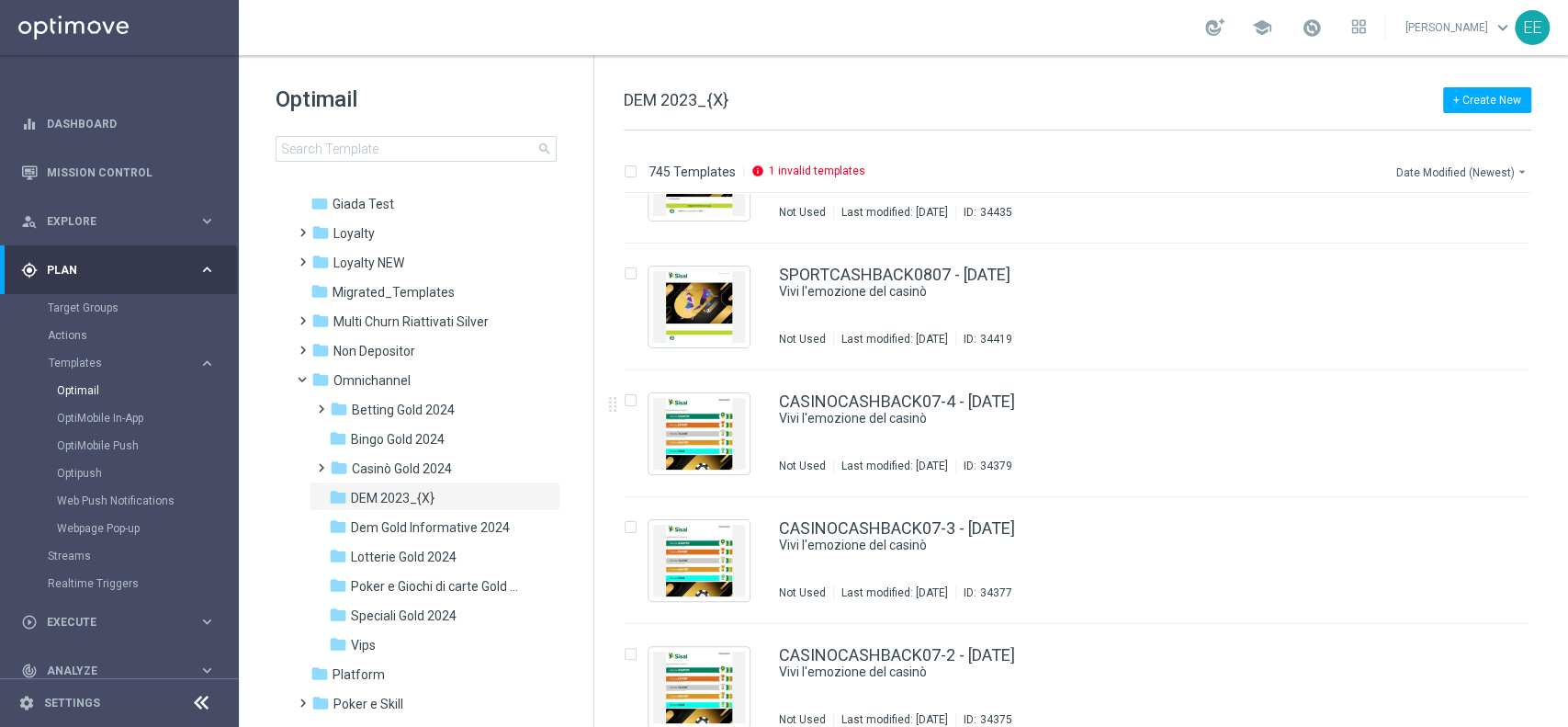 scroll, scrollTop: 0, scrollLeft: 0, axis: both 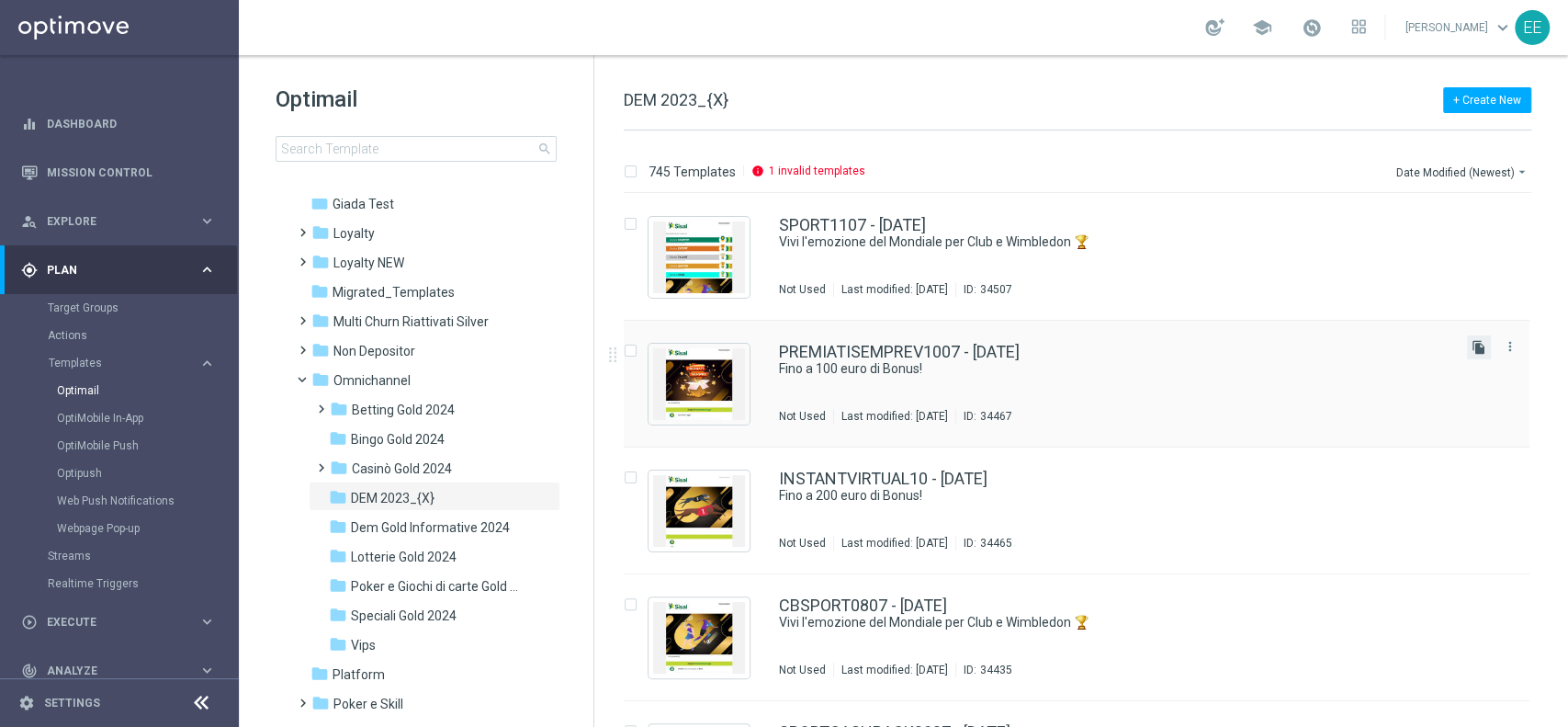 click on "file_copy" at bounding box center [1479, 347] 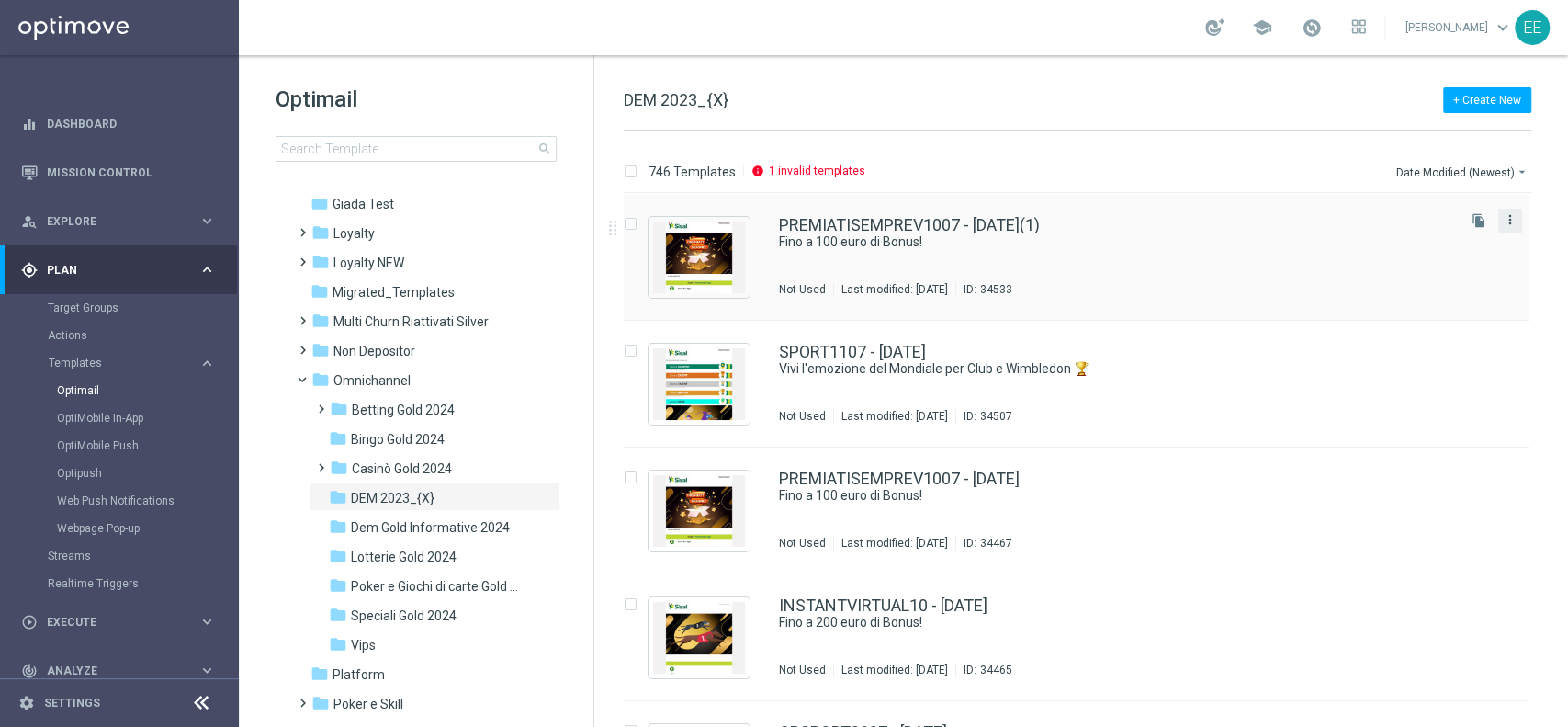 click on "more_vert" at bounding box center (1510, 220) 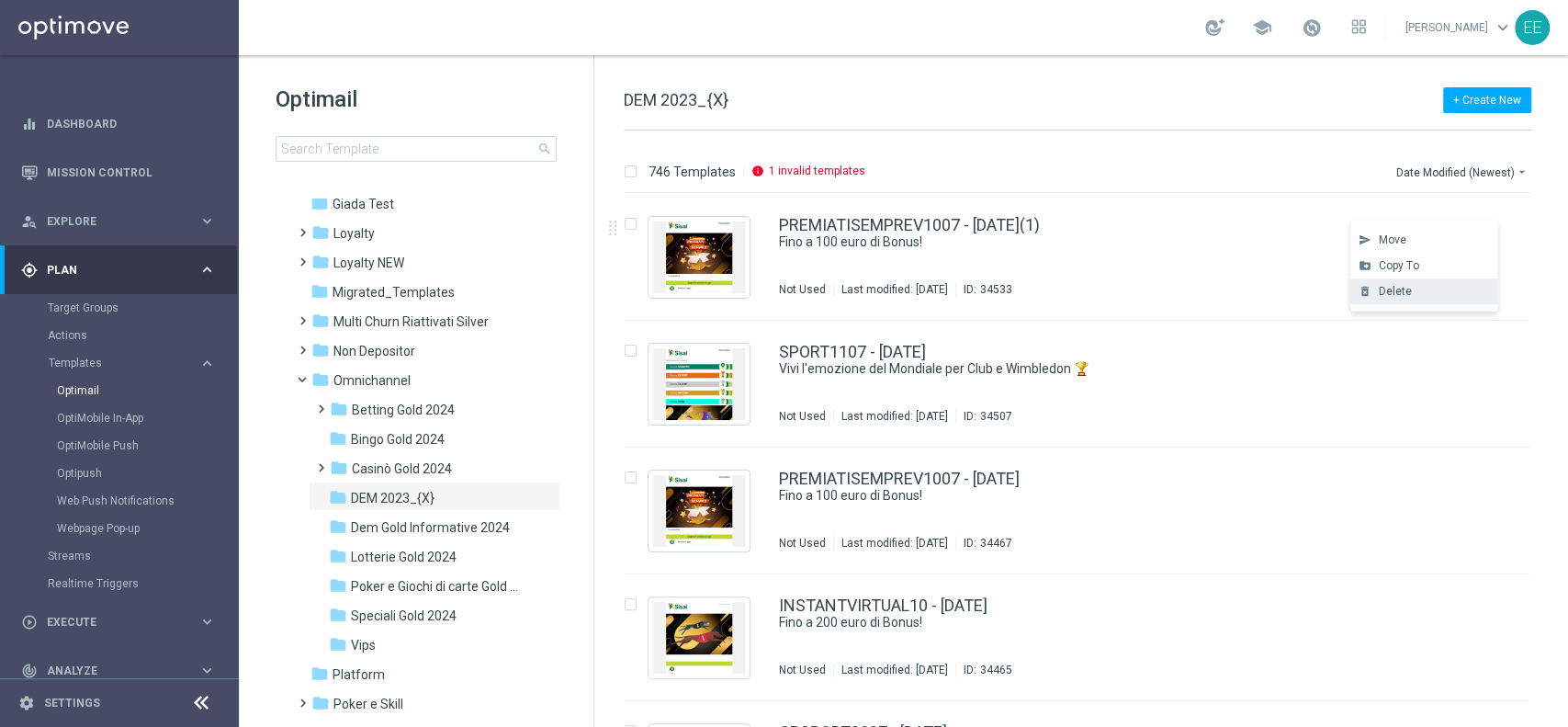 click on "Delete" at bounding box center [1433, 291] 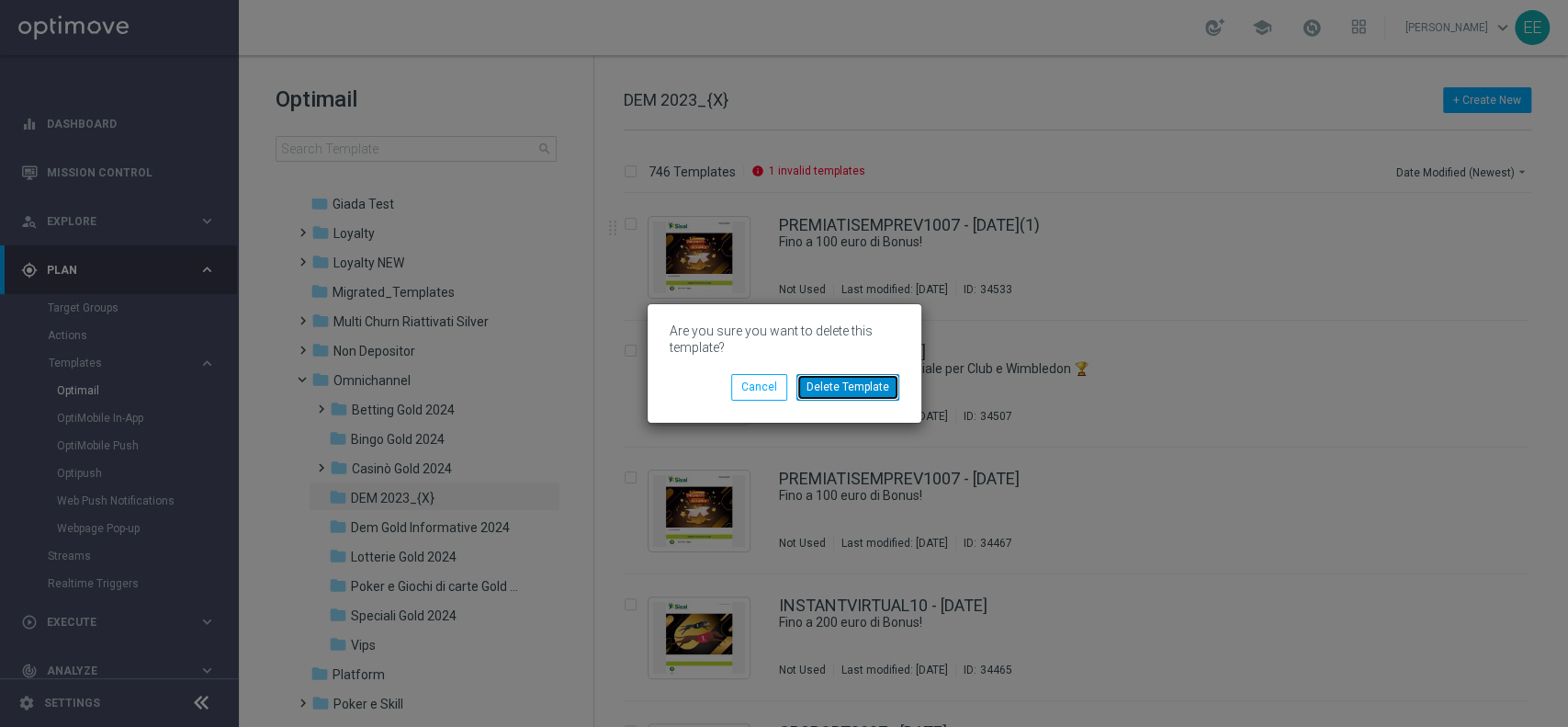 click on "Delete Template" 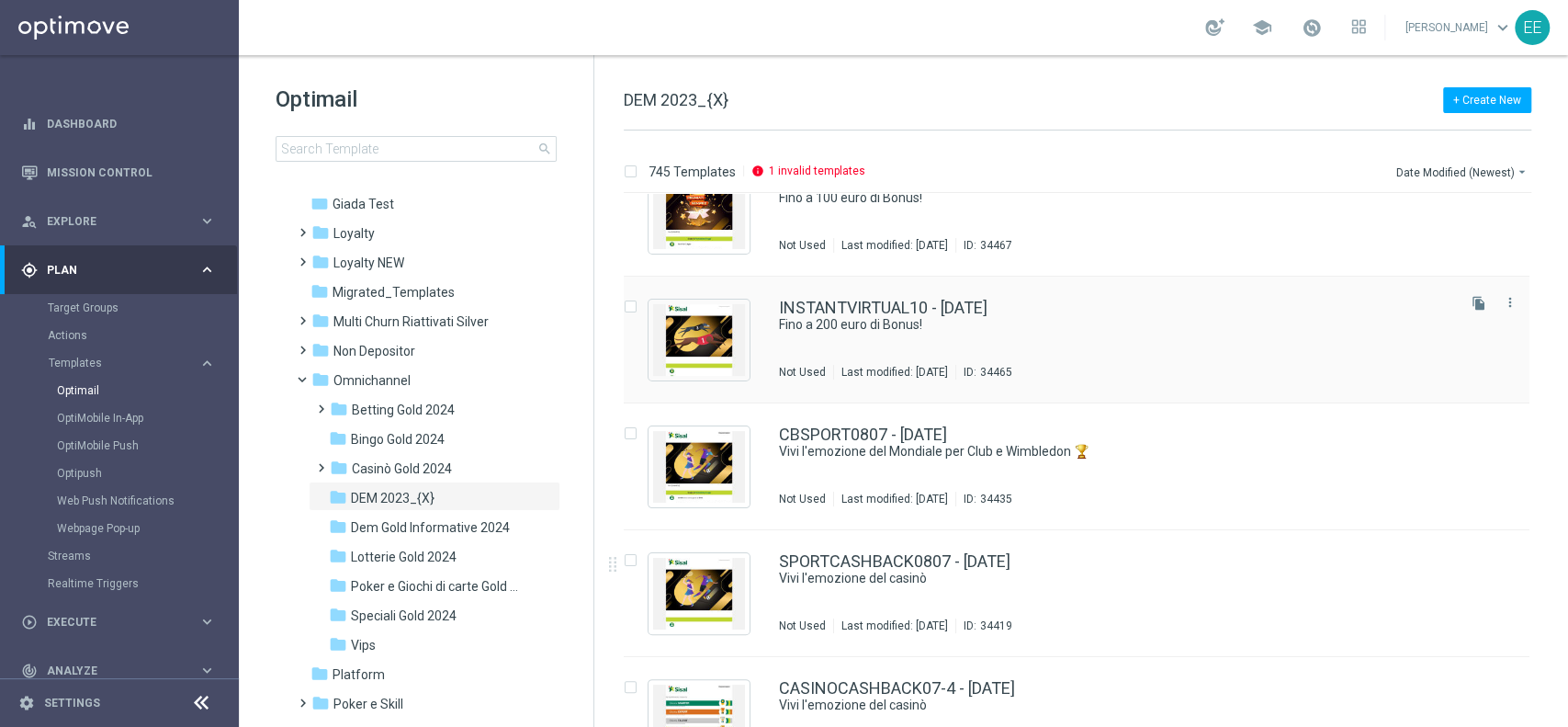 scroll, scrollTop: 218, scrollLeft: 0, axis: vertical 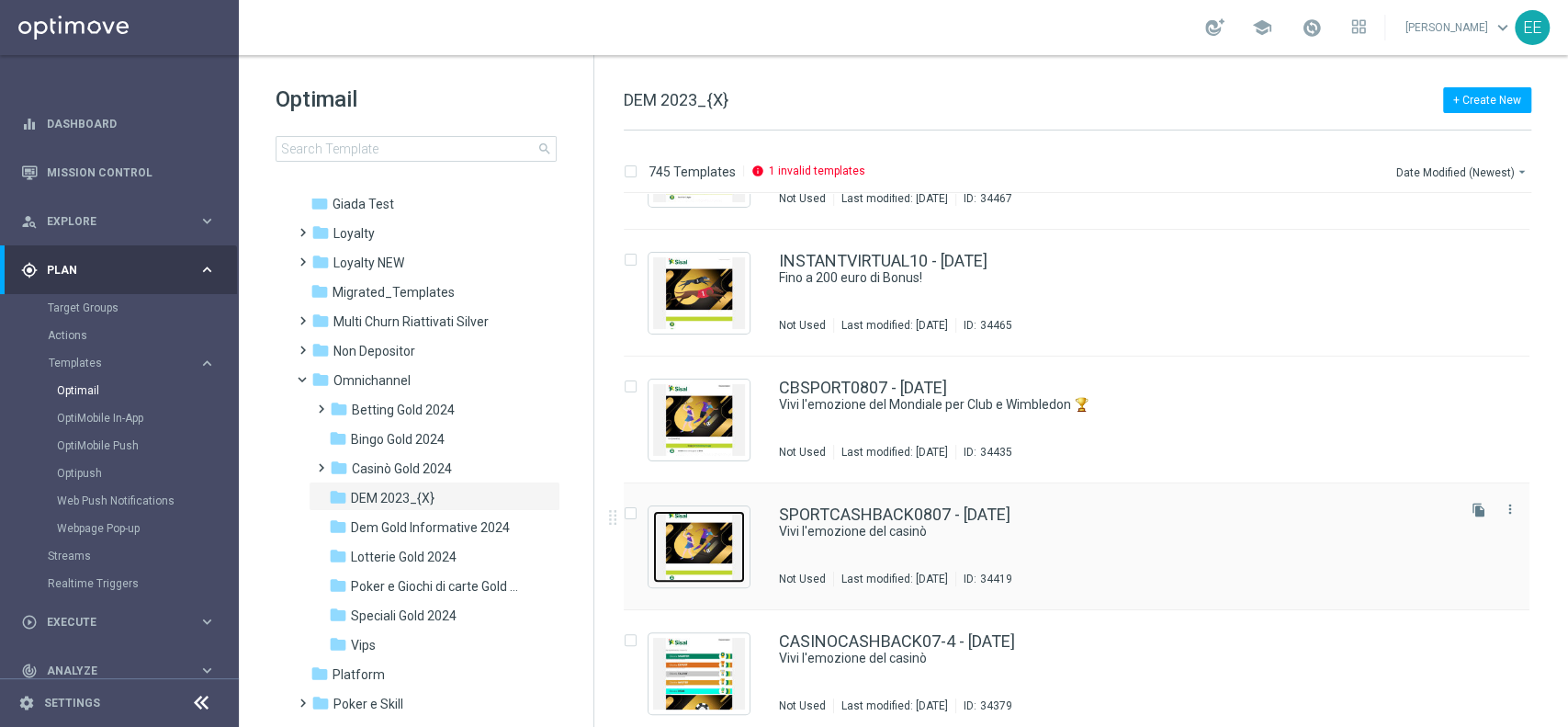 click at bounding box center [699, 547] 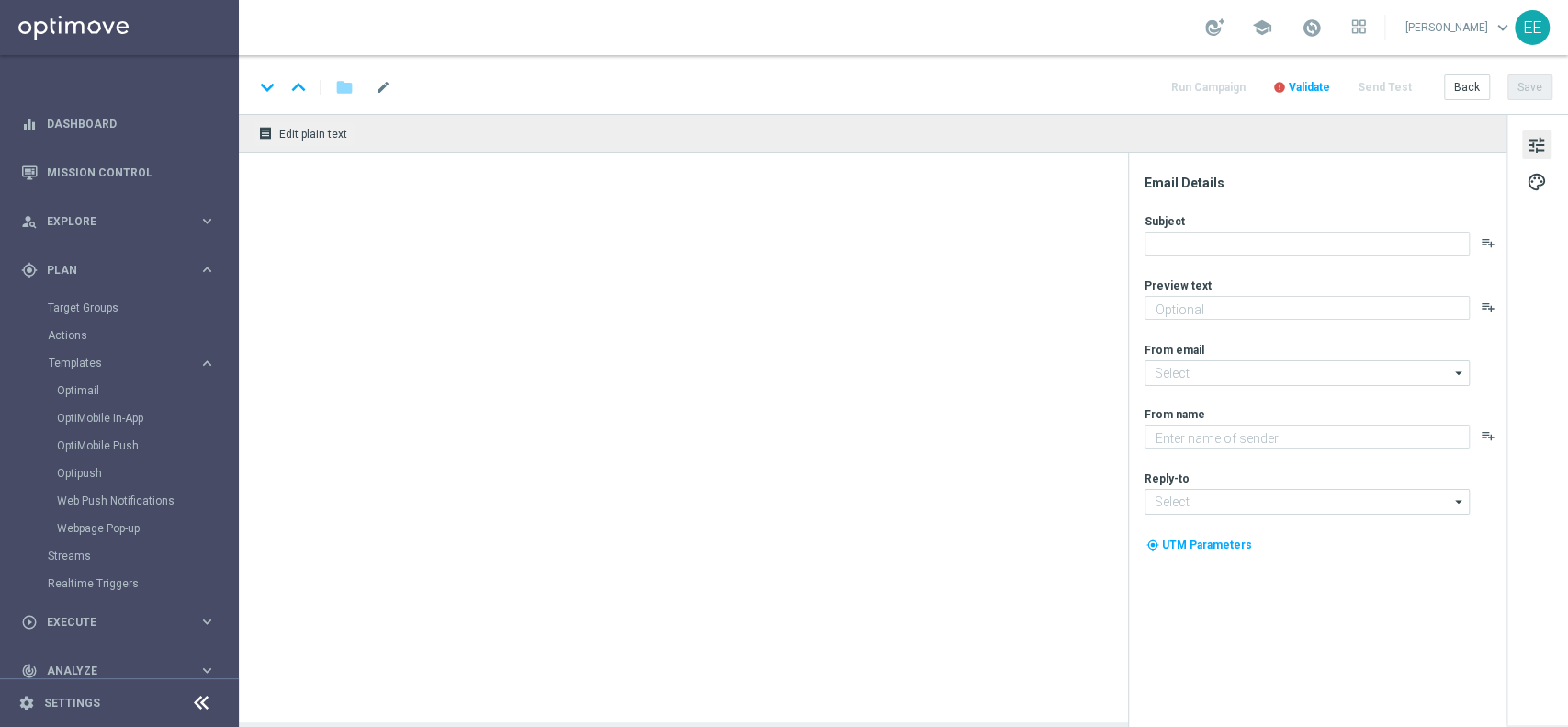 type on "Fino a 100€" 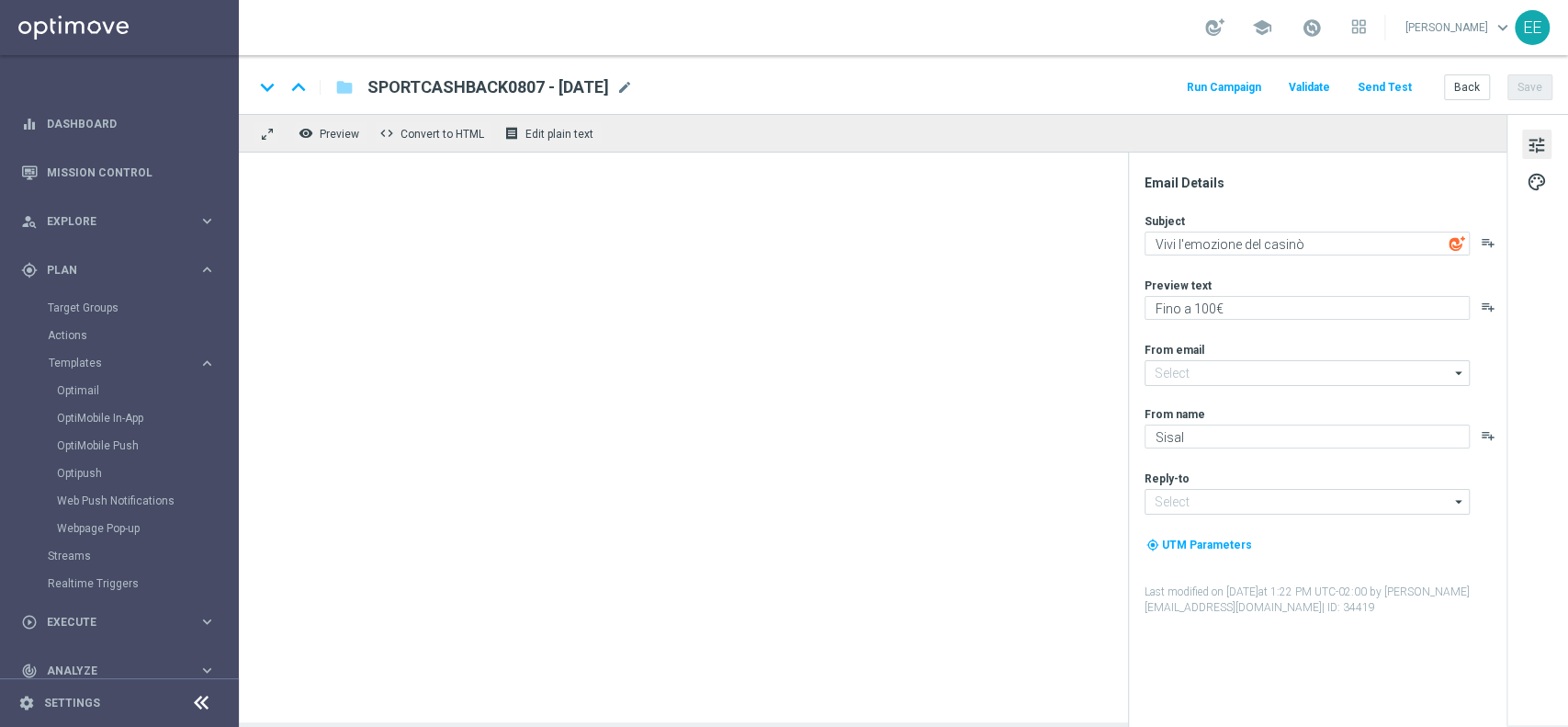 type on "newsletter@comunicazioni.sisal.it" 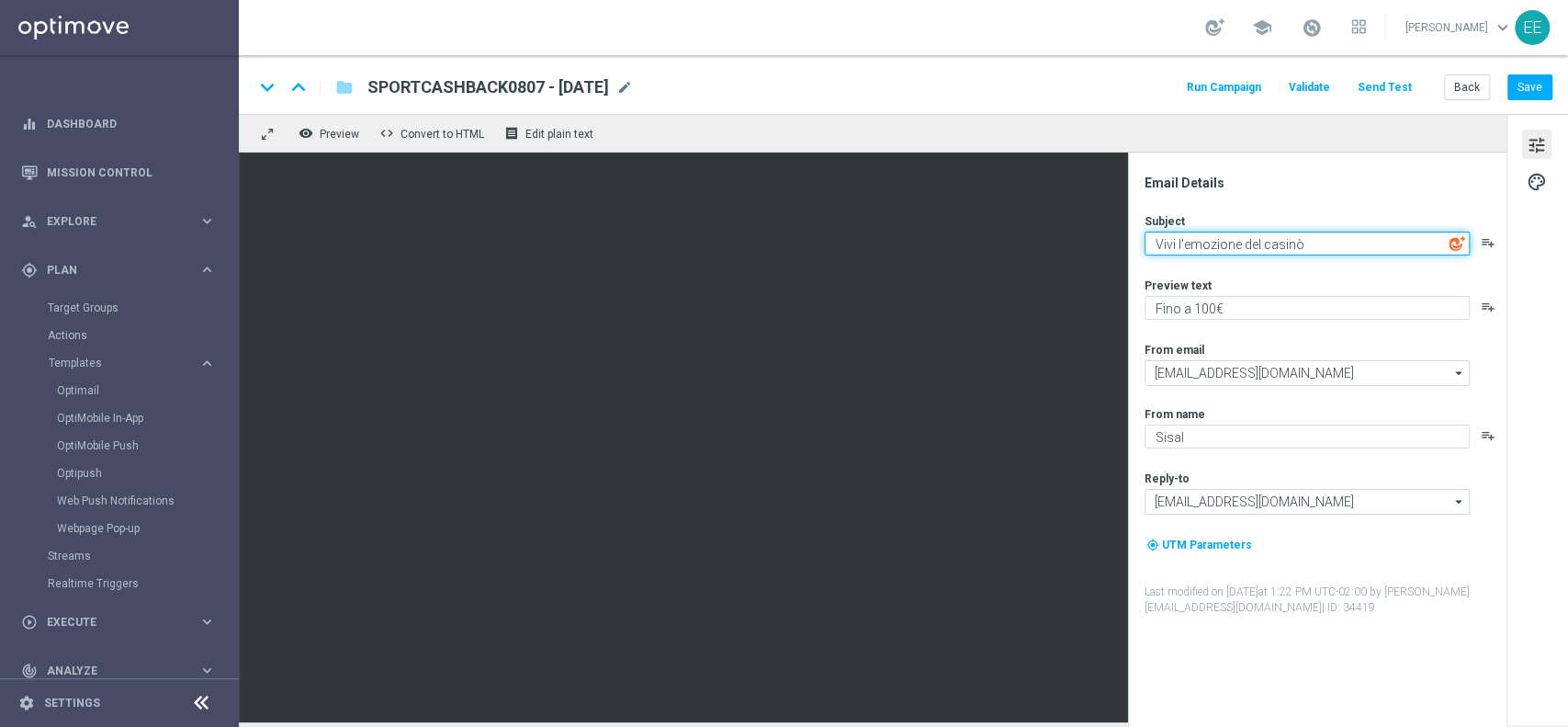 click on "Vivi l'emozione del casinò" 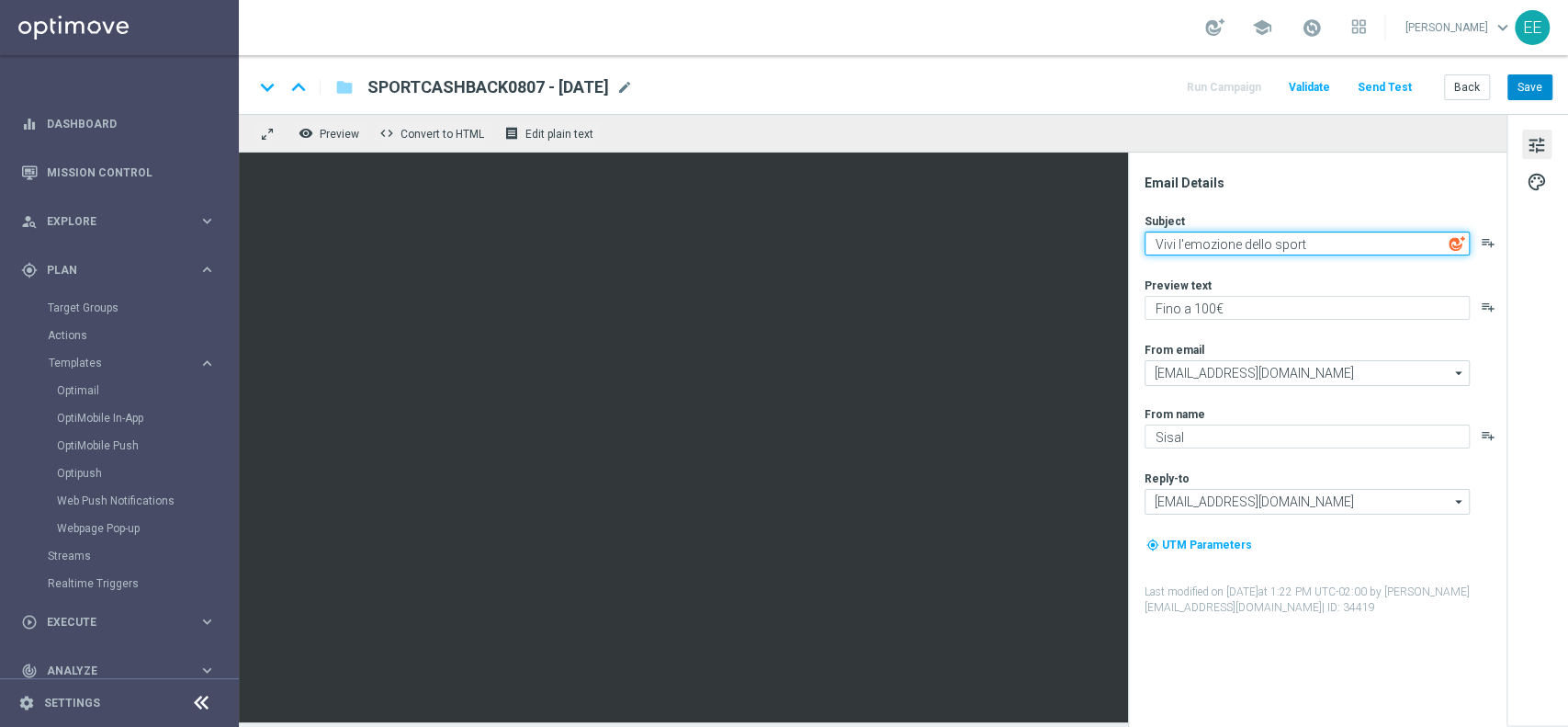 type on "Vivi l'emozione dello sport" 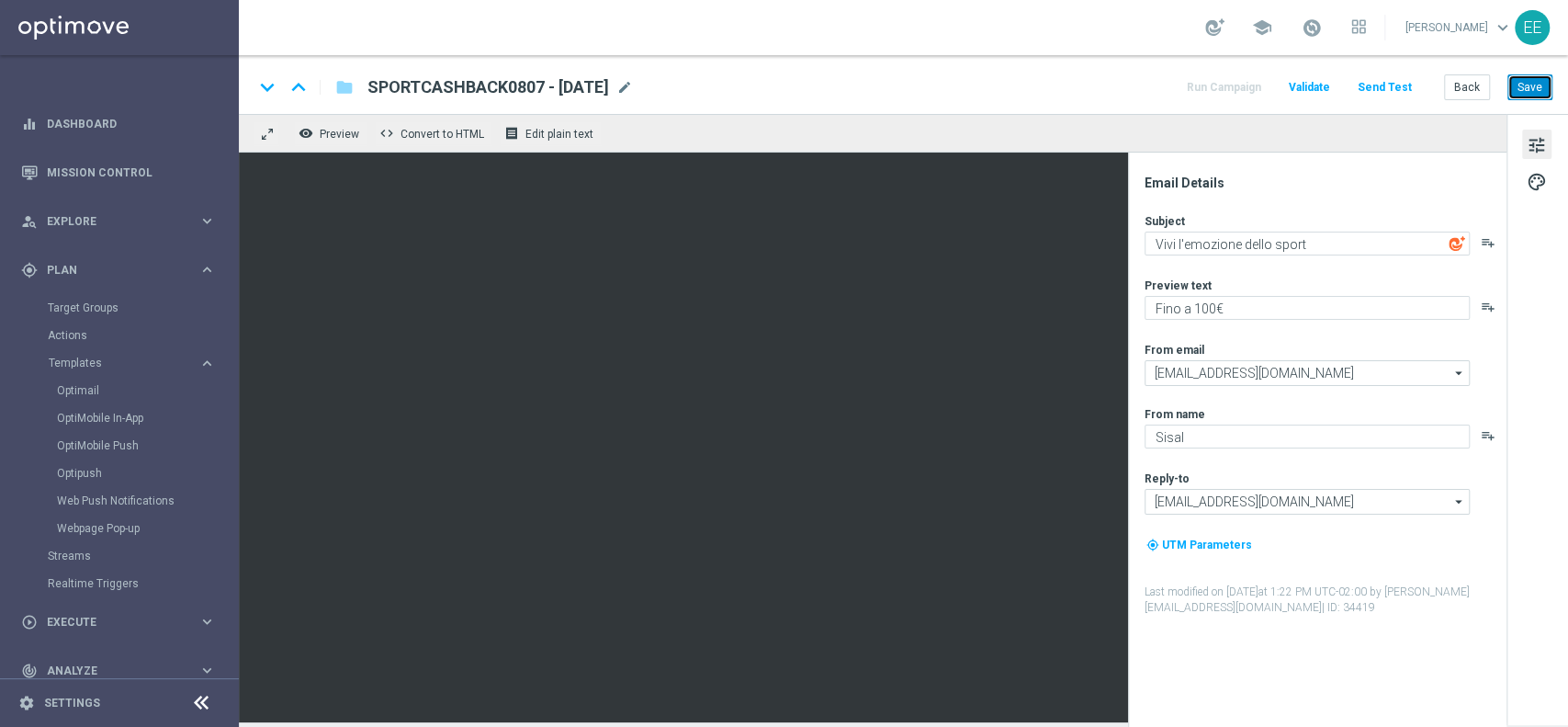 click on "Save" at bounding box center (1529, 87) 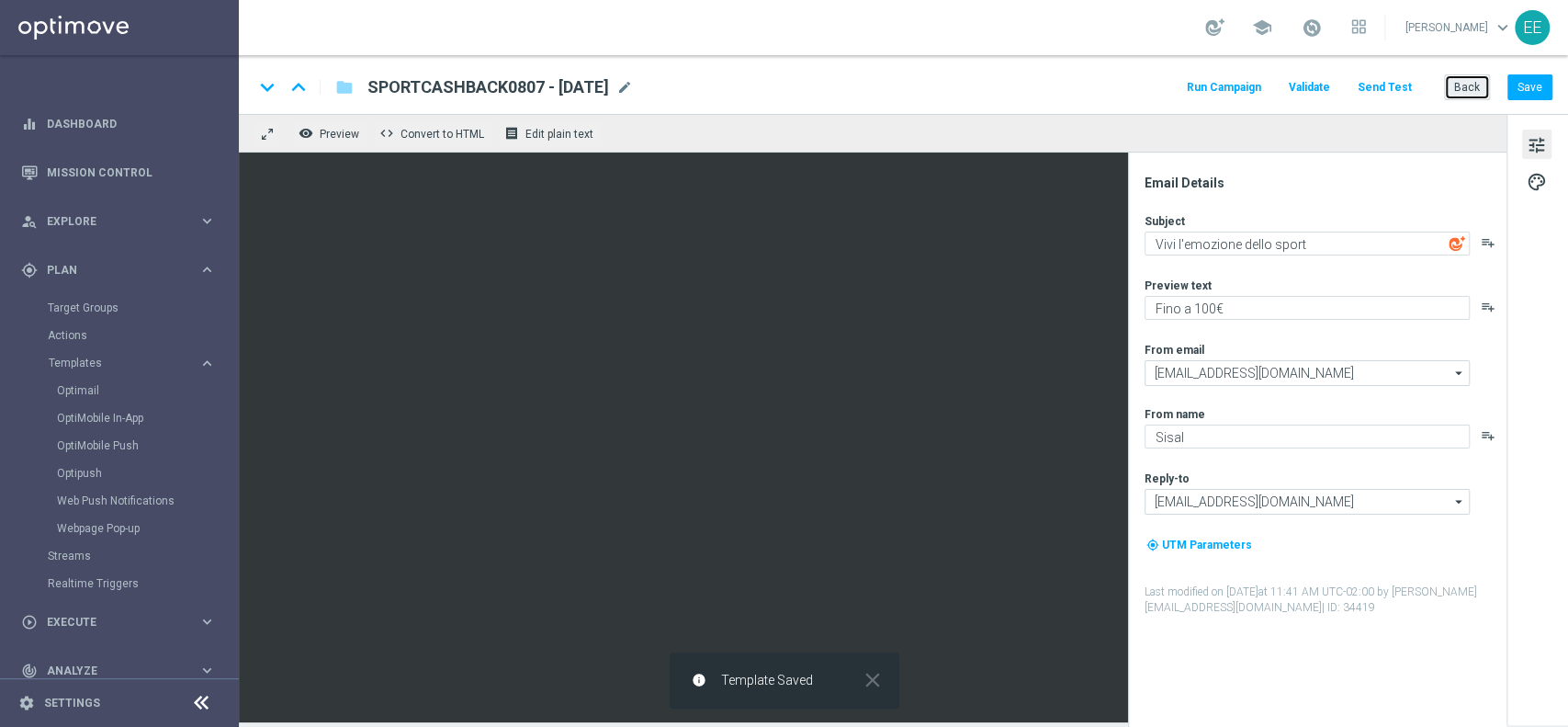 click on "Back" 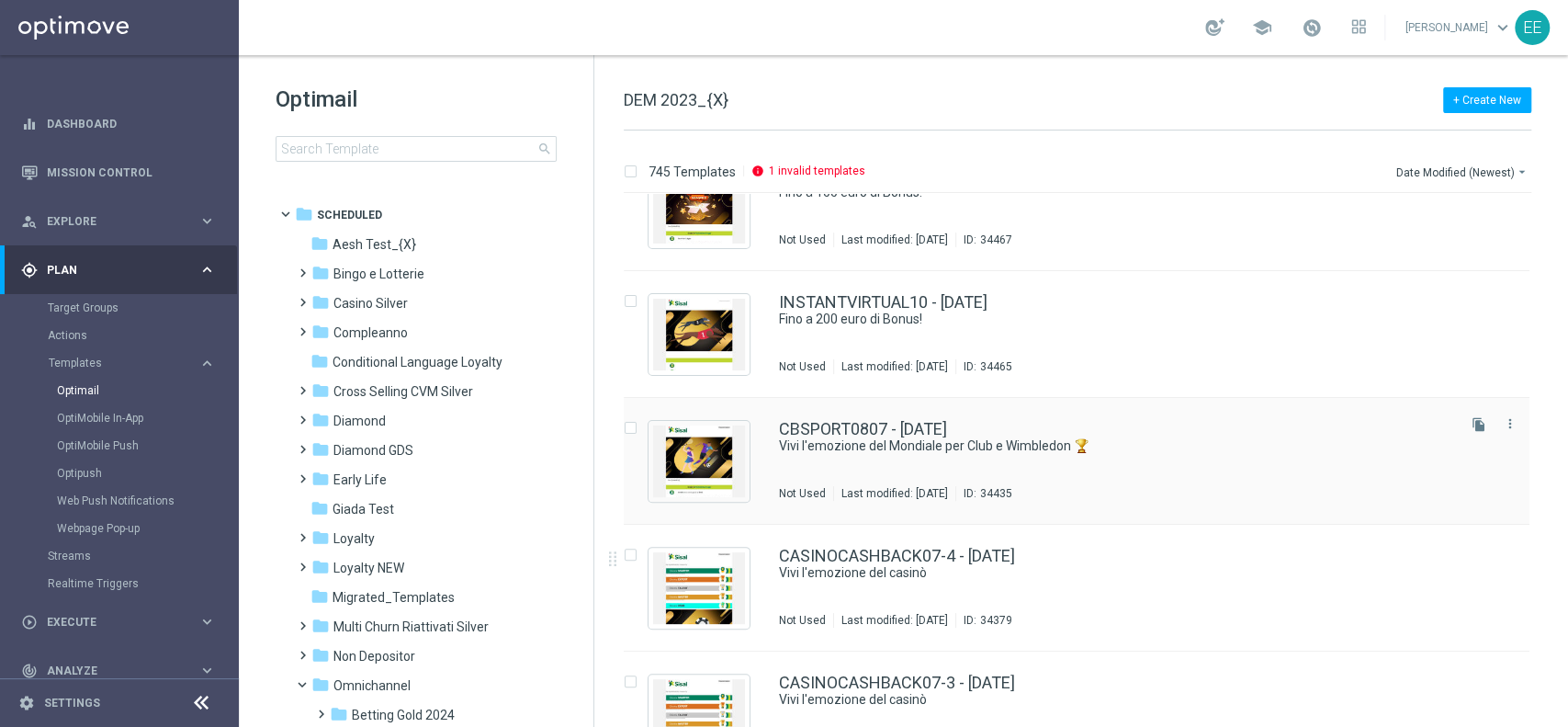scroll, scrollTop: 365, scrollLeft: 0, axis: vertical 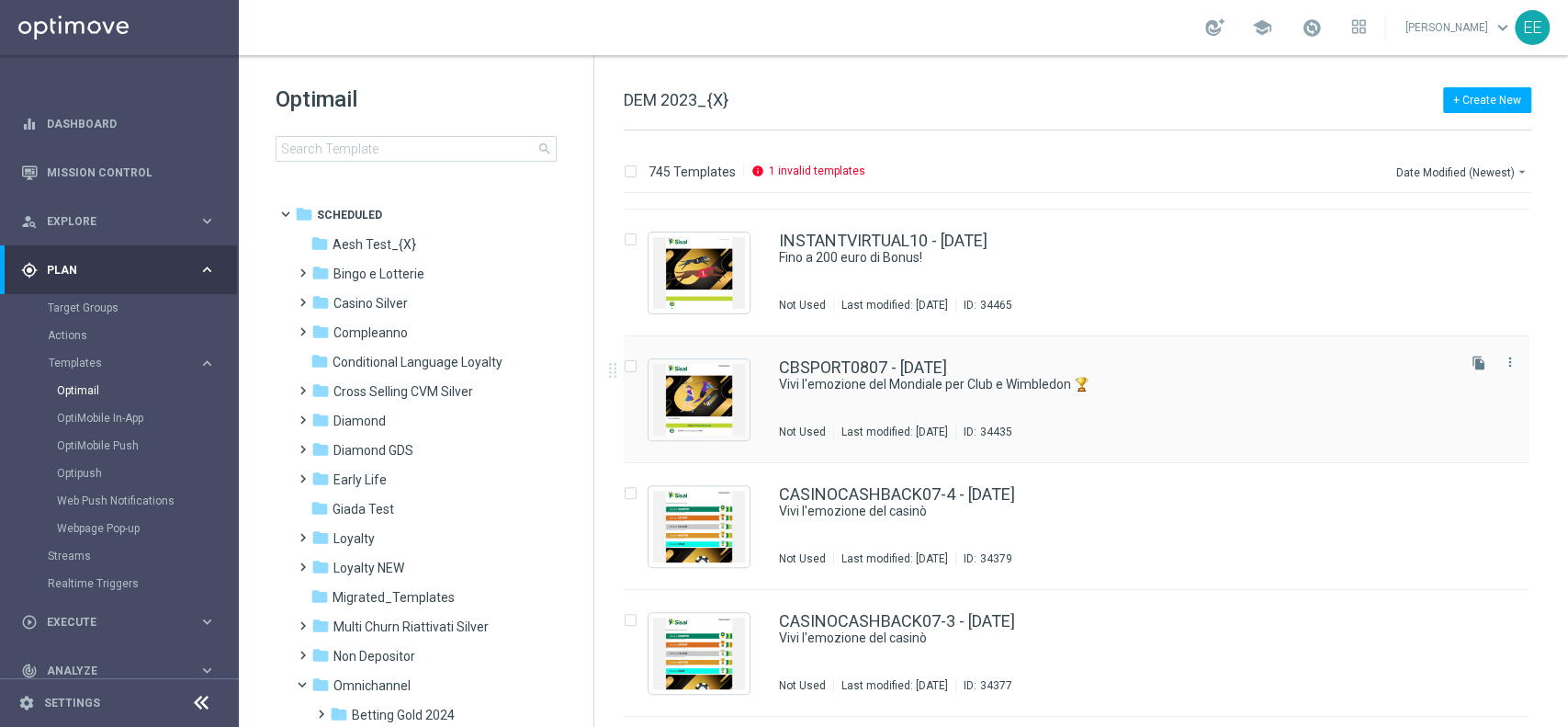 drag, startPoint x: 771, startPoint y: 366, endPoint x: 840, endPoint y: 372, distance: 69.26038 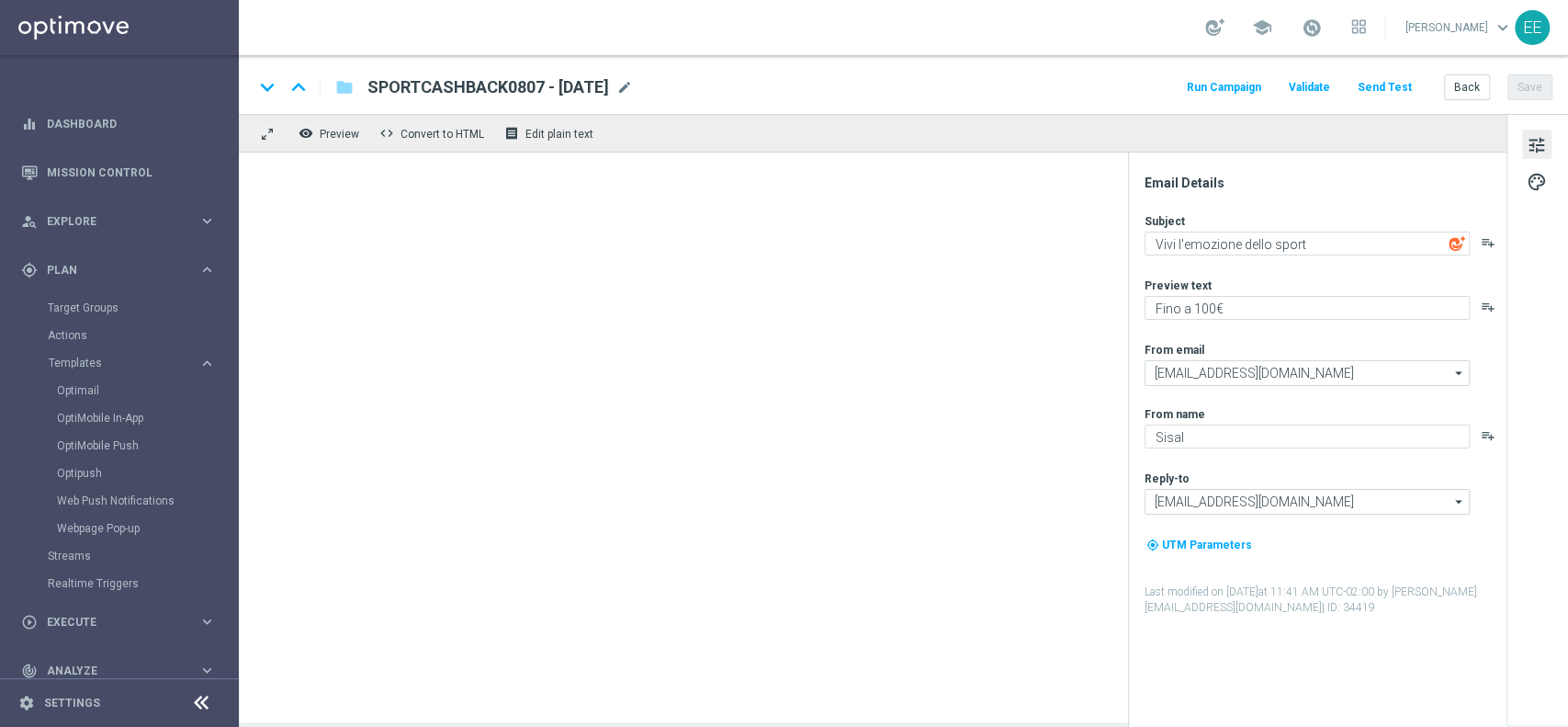 type on "Vivi l'emozione del Mondiale per Club e Wimbledon 🏆" 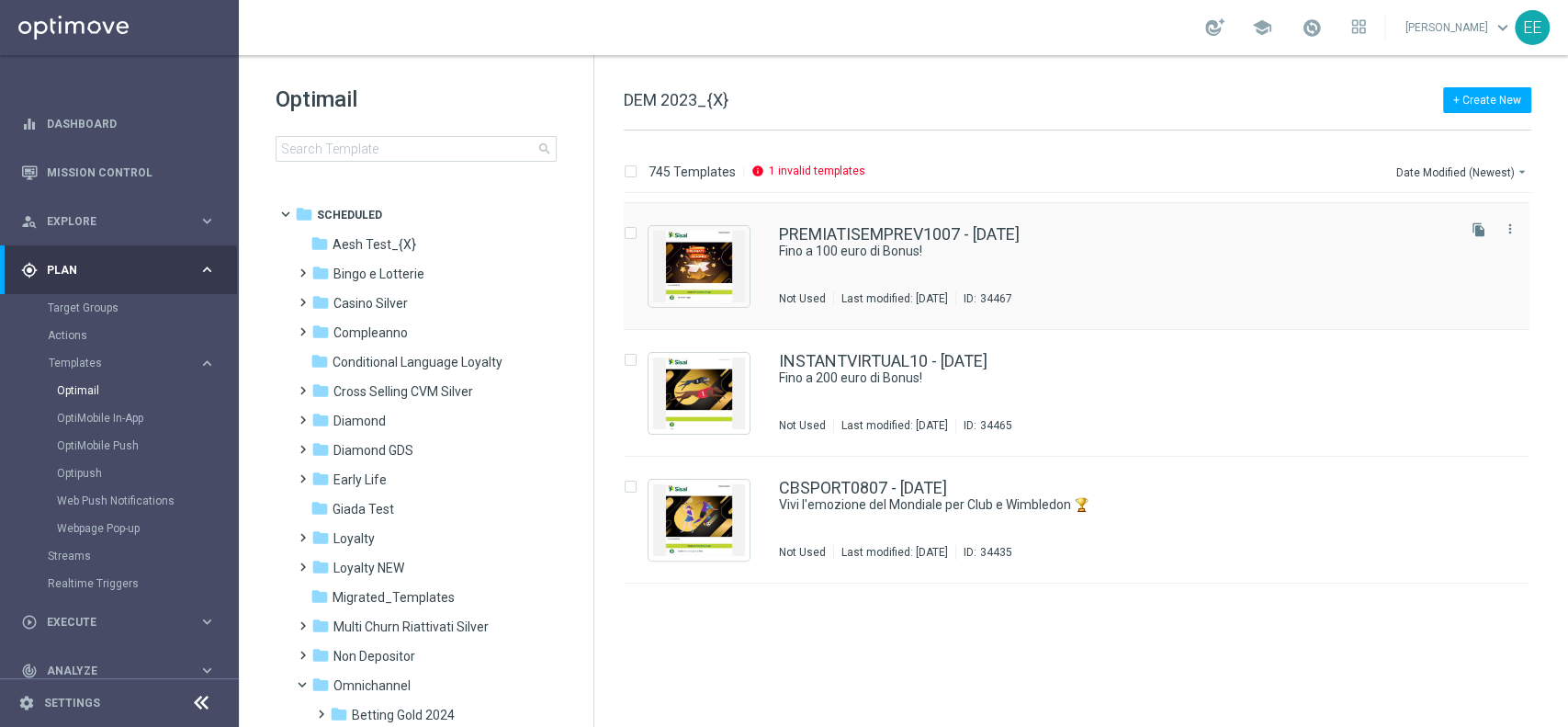 scroll, scrollTop: 0, scrollLeft: 0, axis: both 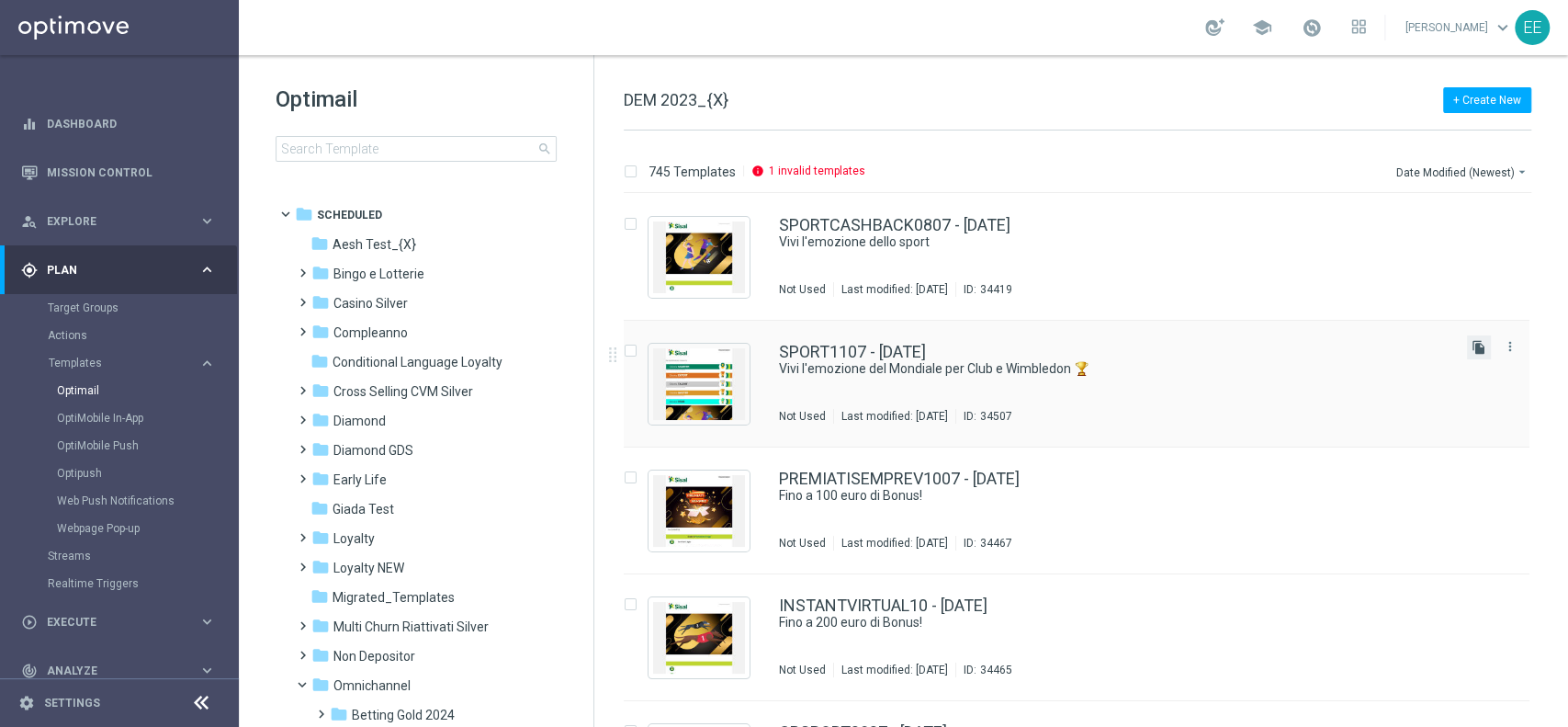 click on "file_copy" at bounding box center [1479, 347] 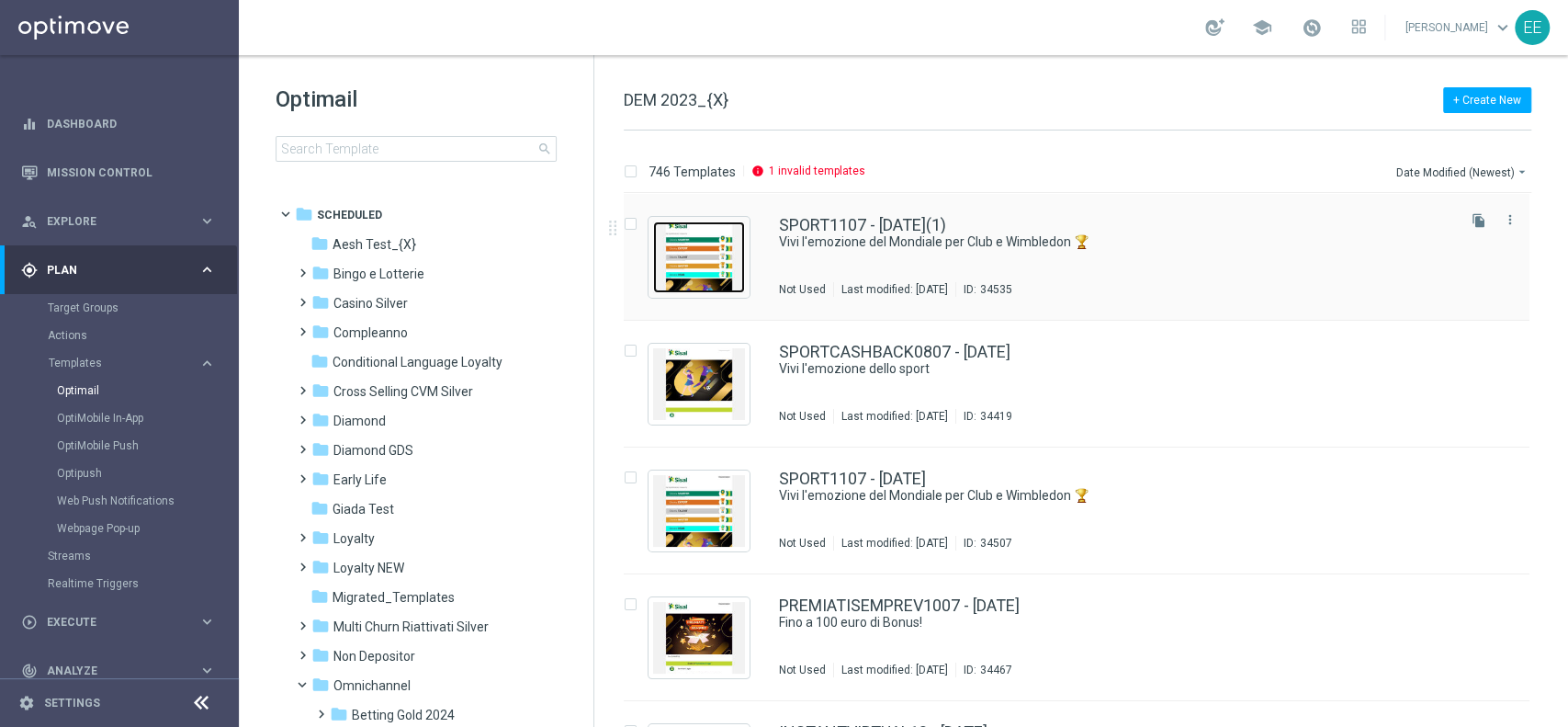 click at bounding box center [699, 257] 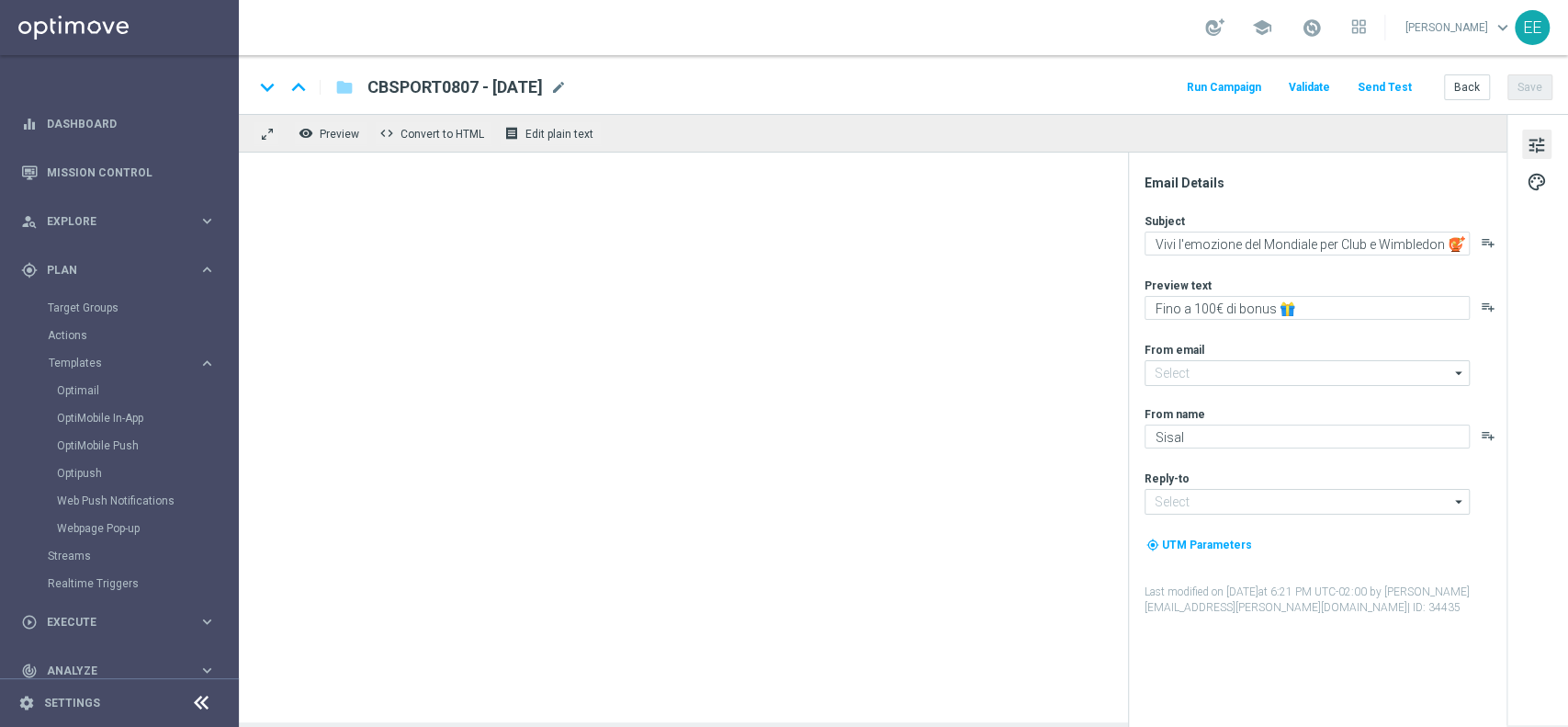 type on "Fino a 150€ di bonus 🎁" 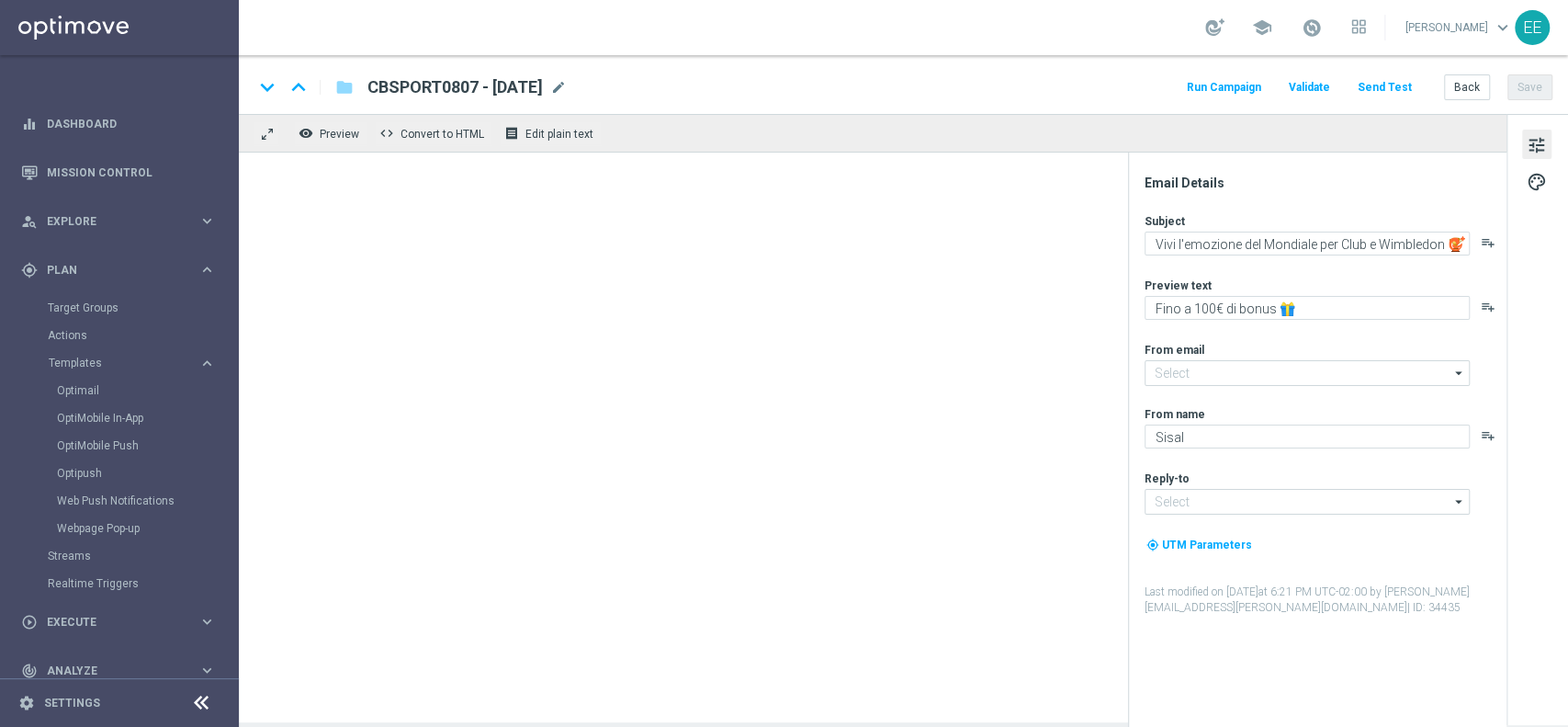 type on "newsletter@comunicazioni.sisal.it" 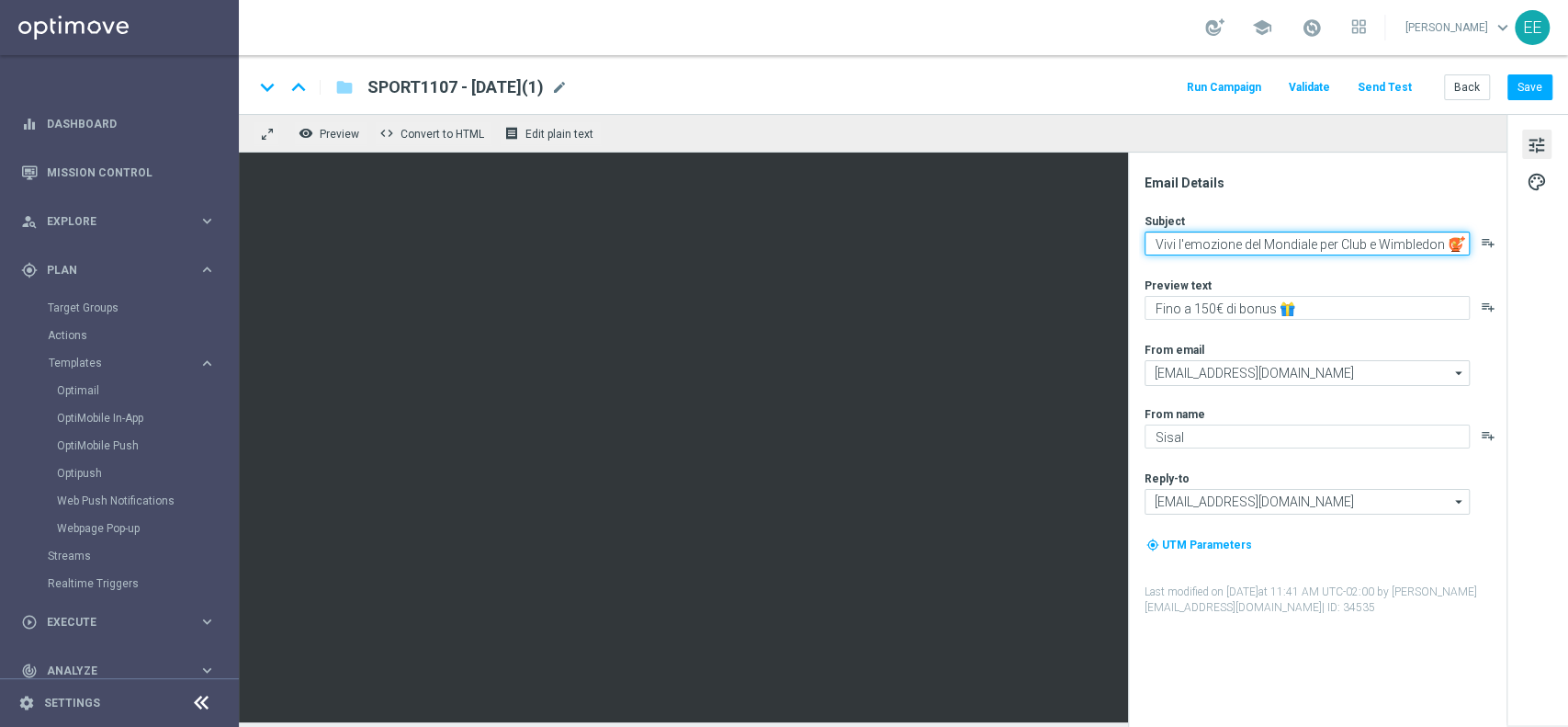 drag, startPoint x: 1154, startPoint y: 239, endPoint x: 1526, endPoint y: 219, distance: 372.53725 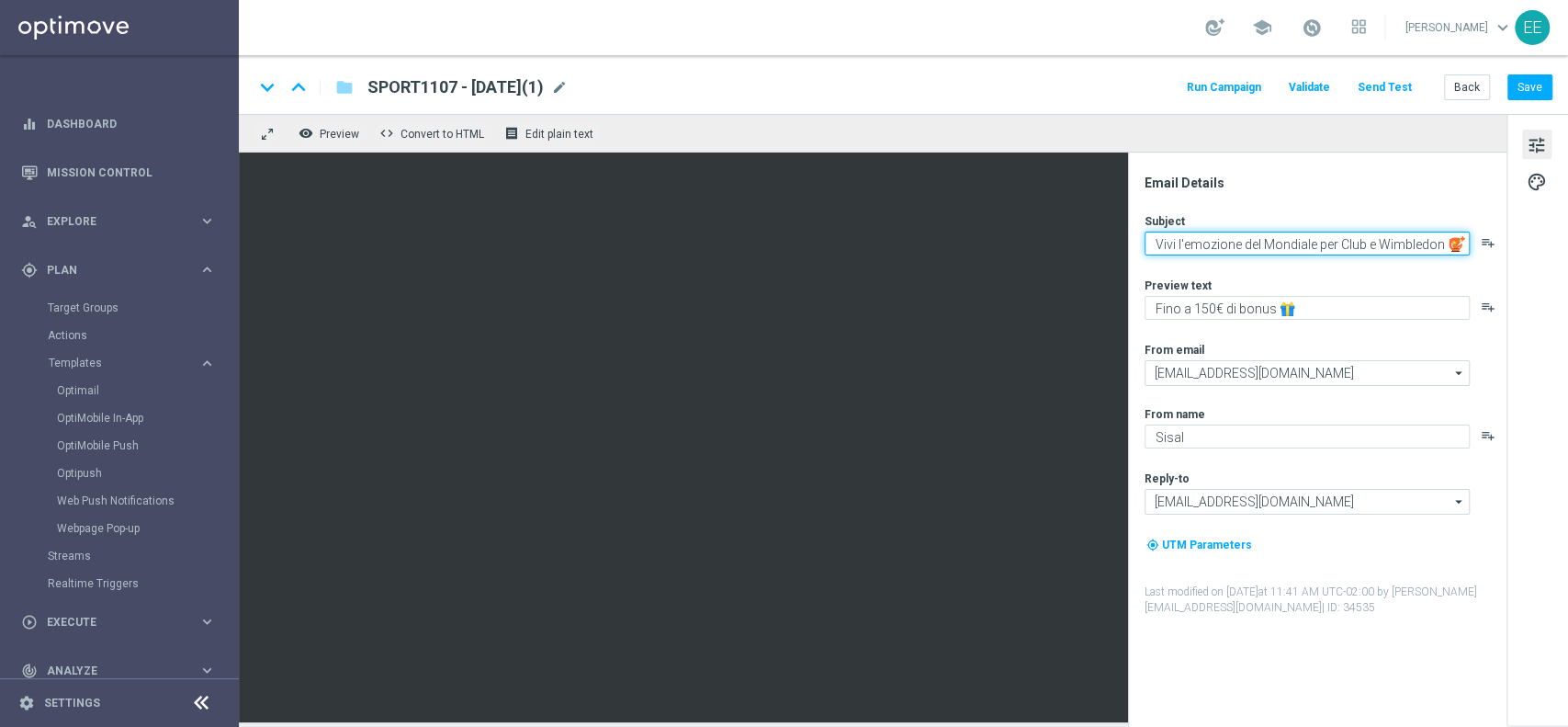 click on "Email Details
Subject
Vivi l'emozione del Mondiale per Club e Wimbledon 🏆
playlist_add
Preview text
Fino a 150€ di bonus 🎁
playlist_add
From email
newsletter@comunicazioni.sisal.it
newsletter@comunicazioni.sisal.it
arrow_drop_down
Drag here to set row groups Drag here to set column labels
Show Selected" 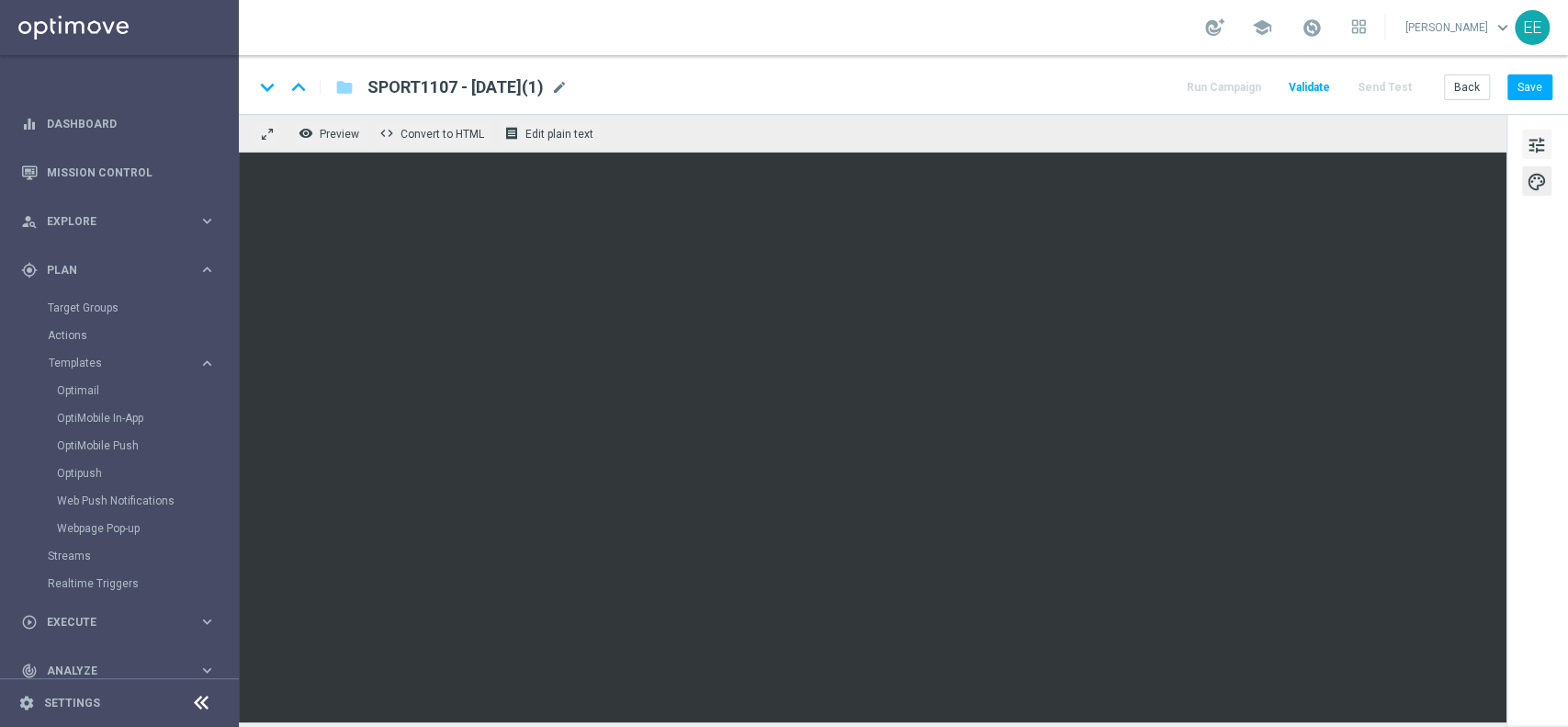 click on "tune" 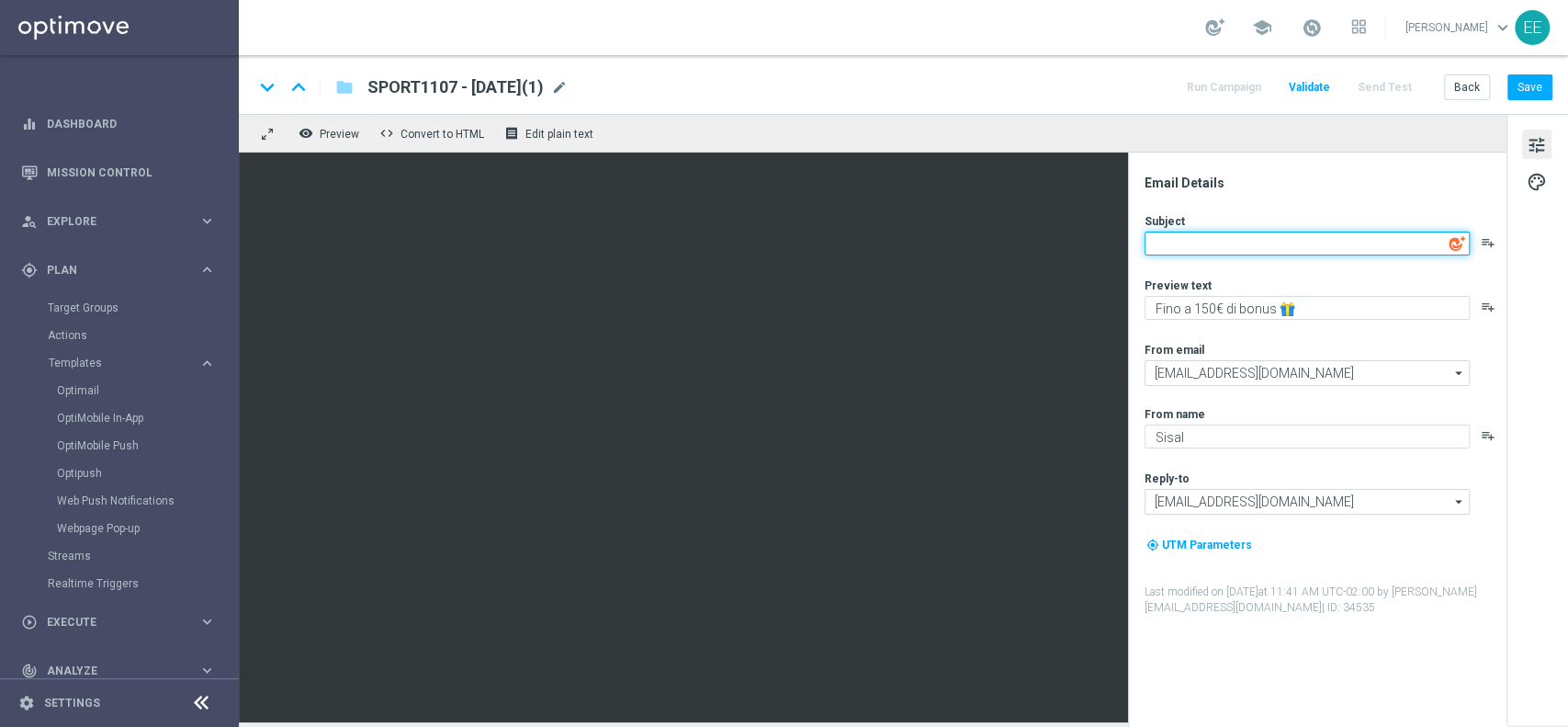 click 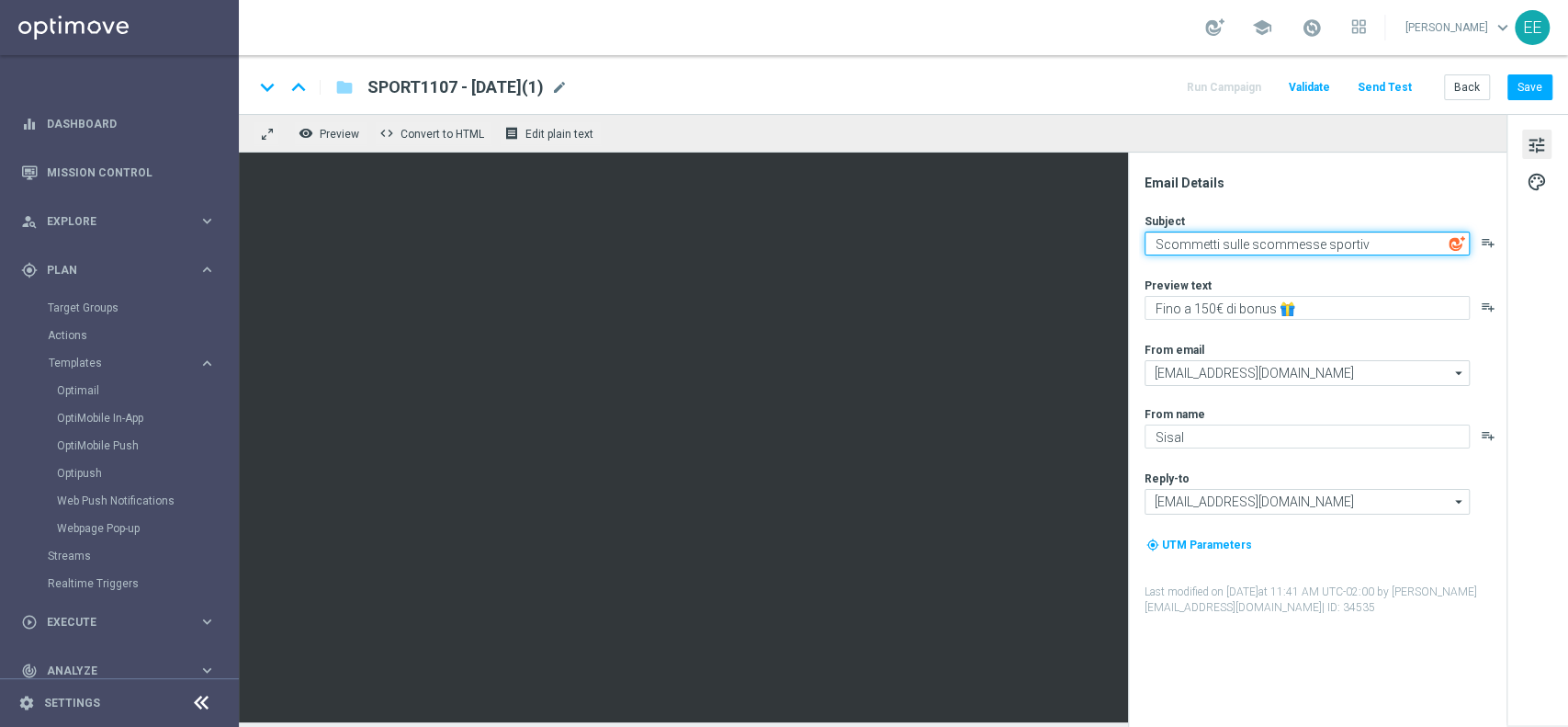 type on "Scommetti sulle scommesse sportive" 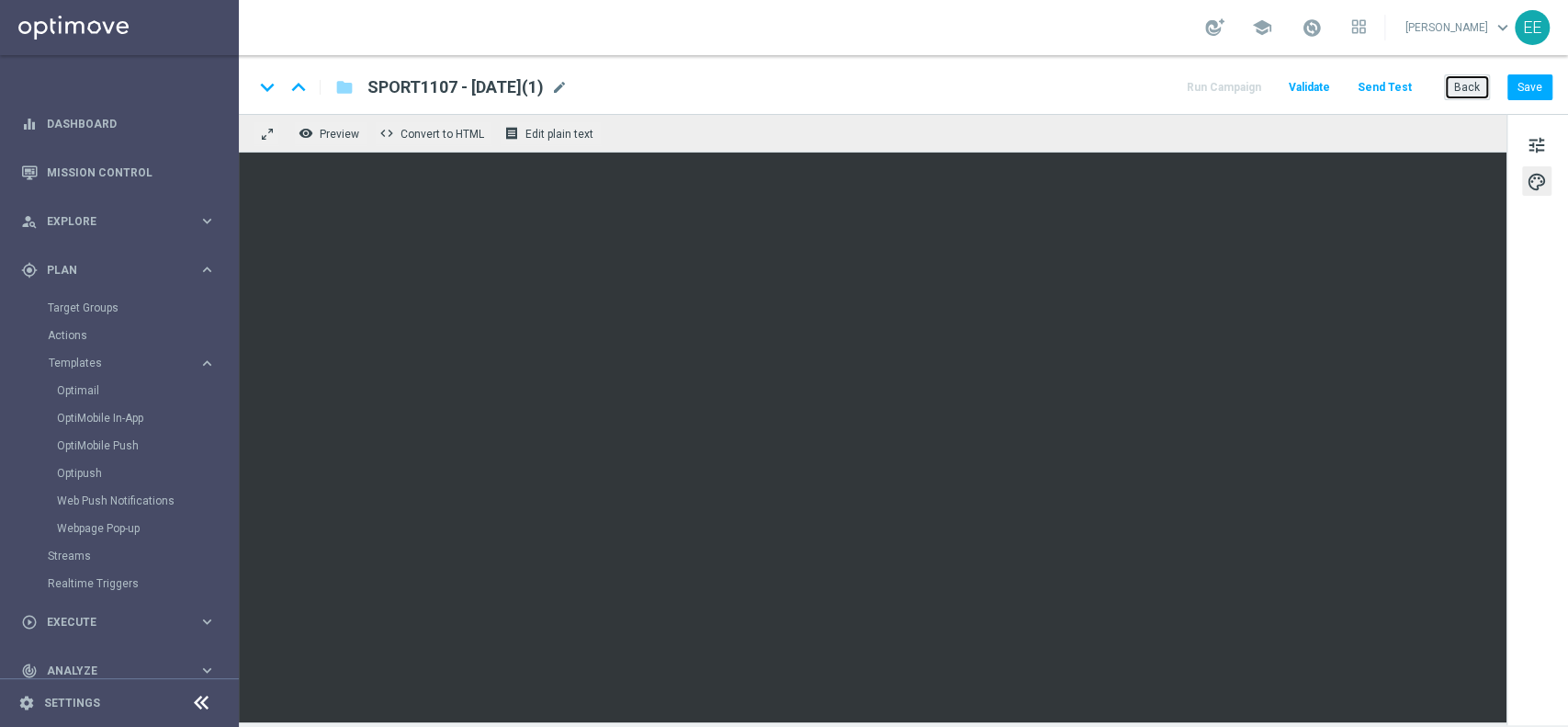 click on "Back" 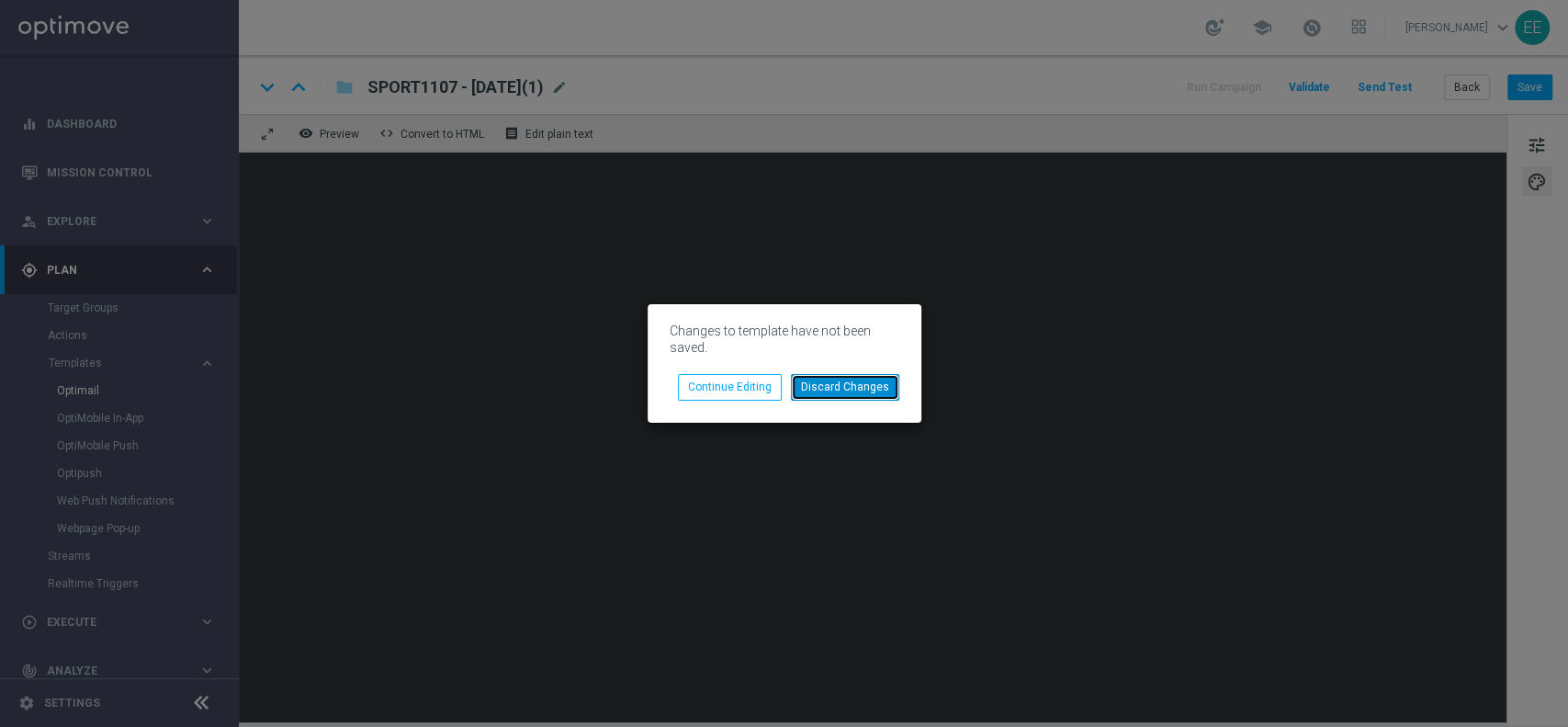click on "Discard Changes" 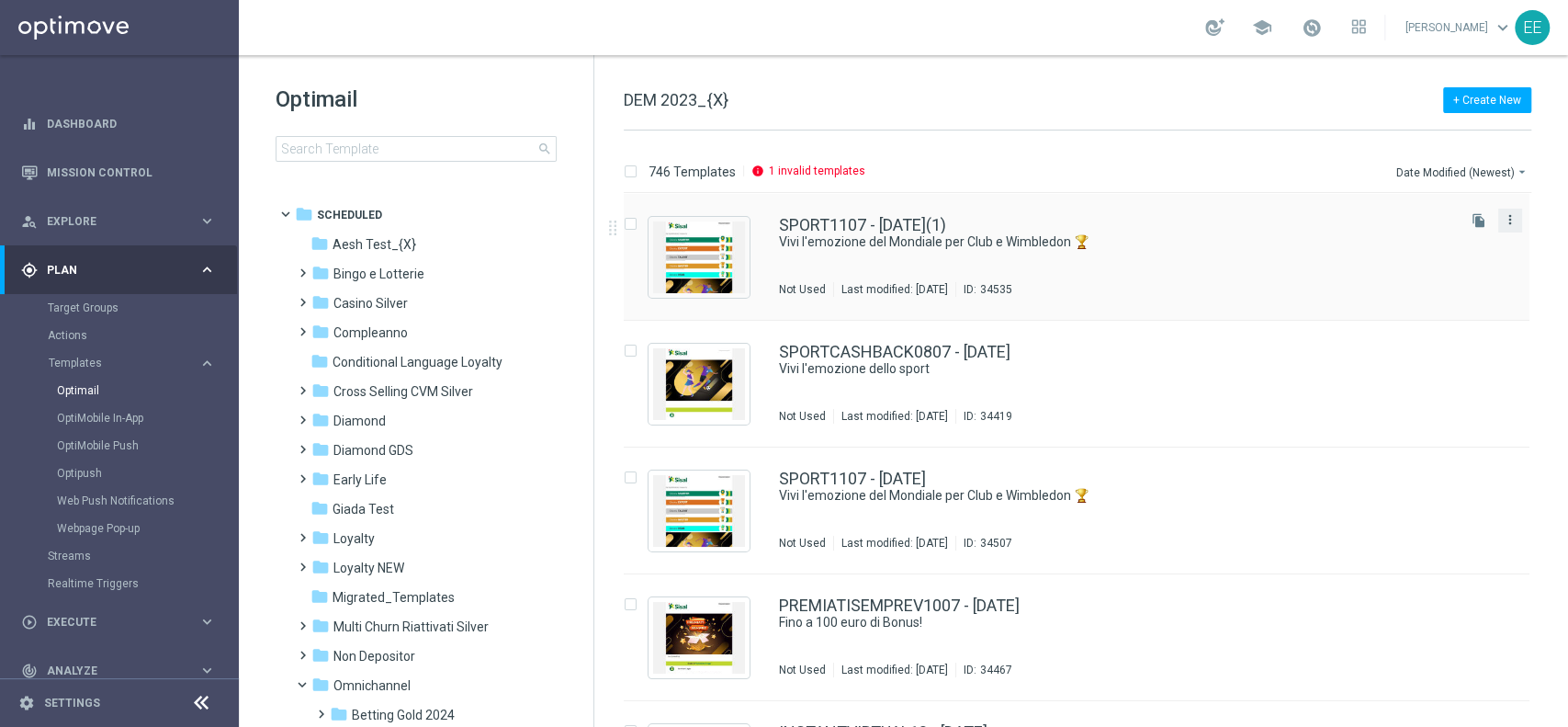 click on "more_vert" at bounding box center (1510, 220) 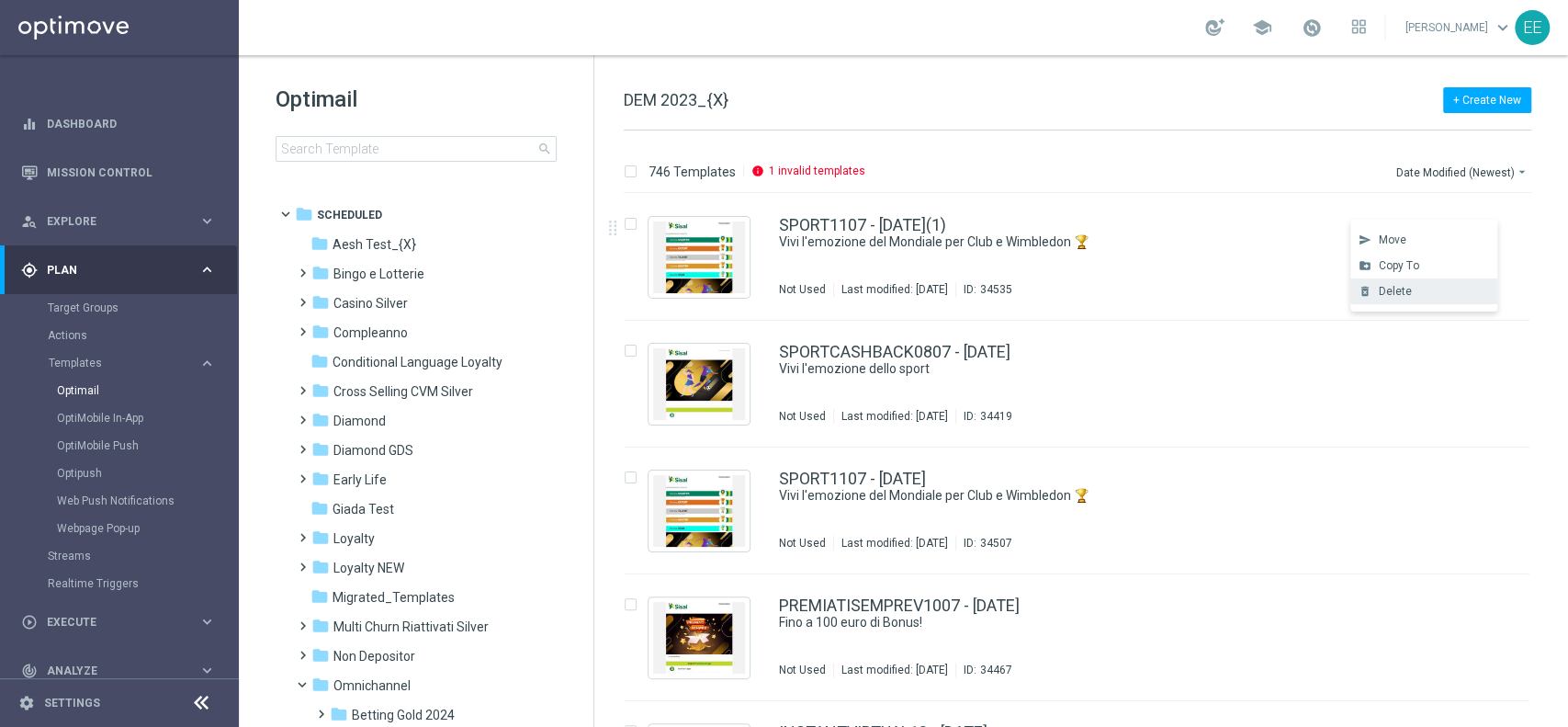 click on "Delete" at bounding box center [1433, 291] 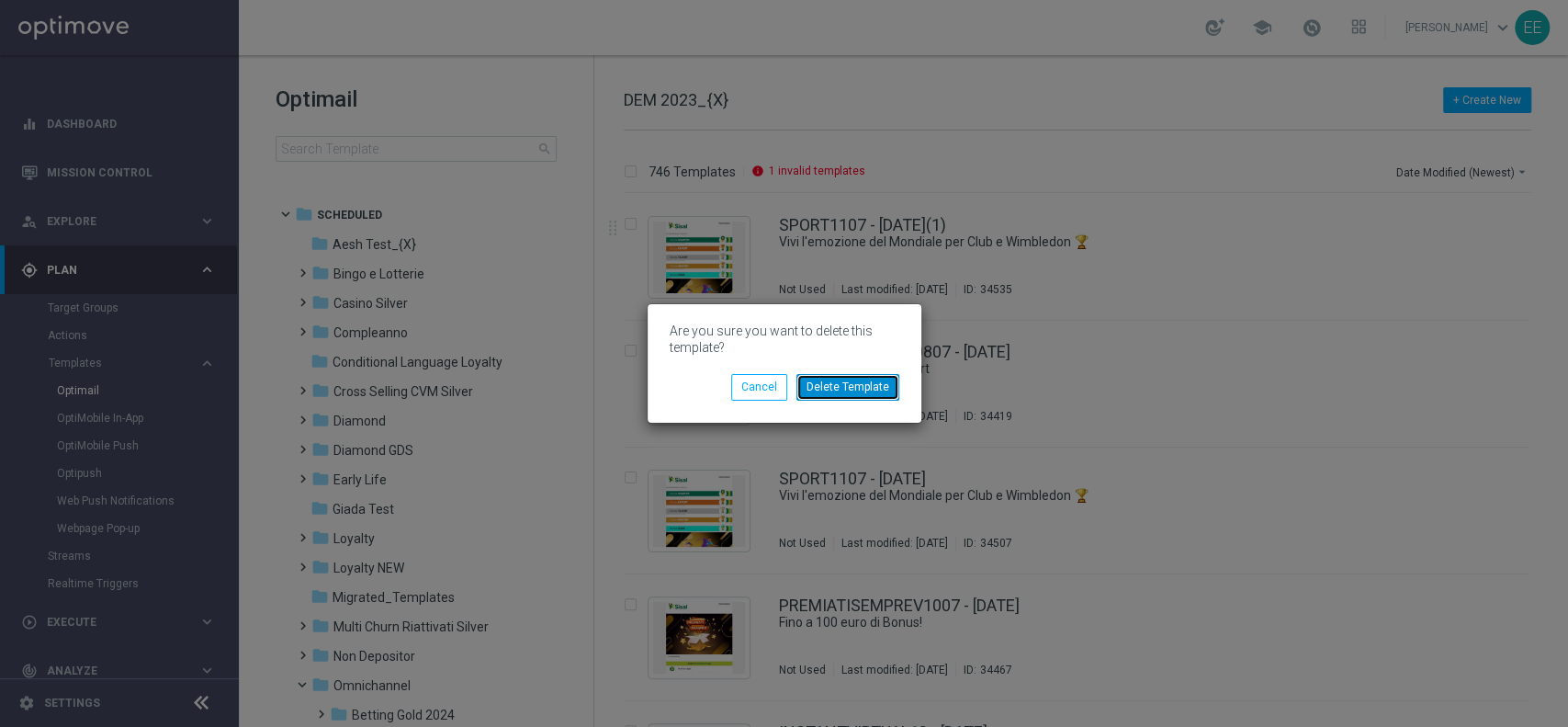 click on "Delete Template" 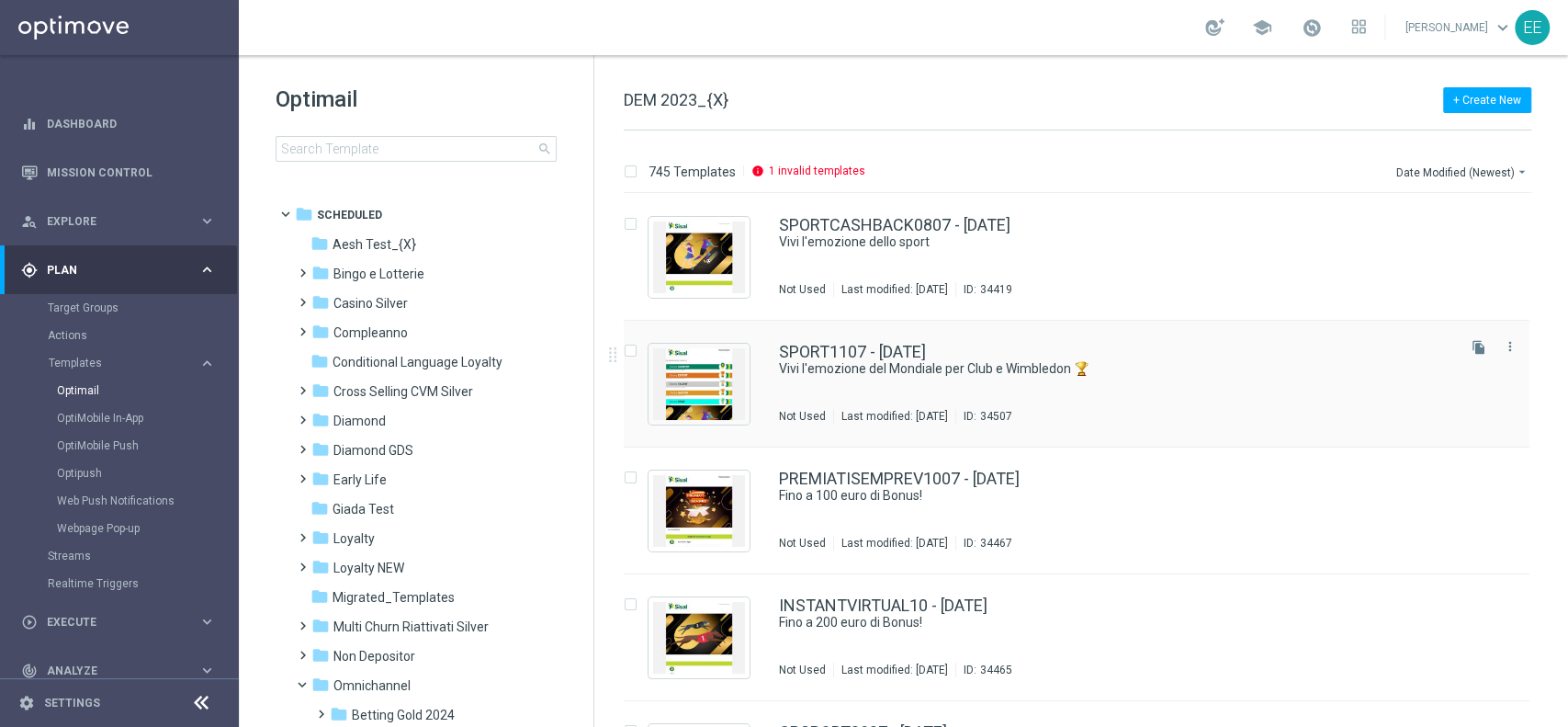 scroll, scrollTop: 53, scrollLeft: 0, axis: vertical 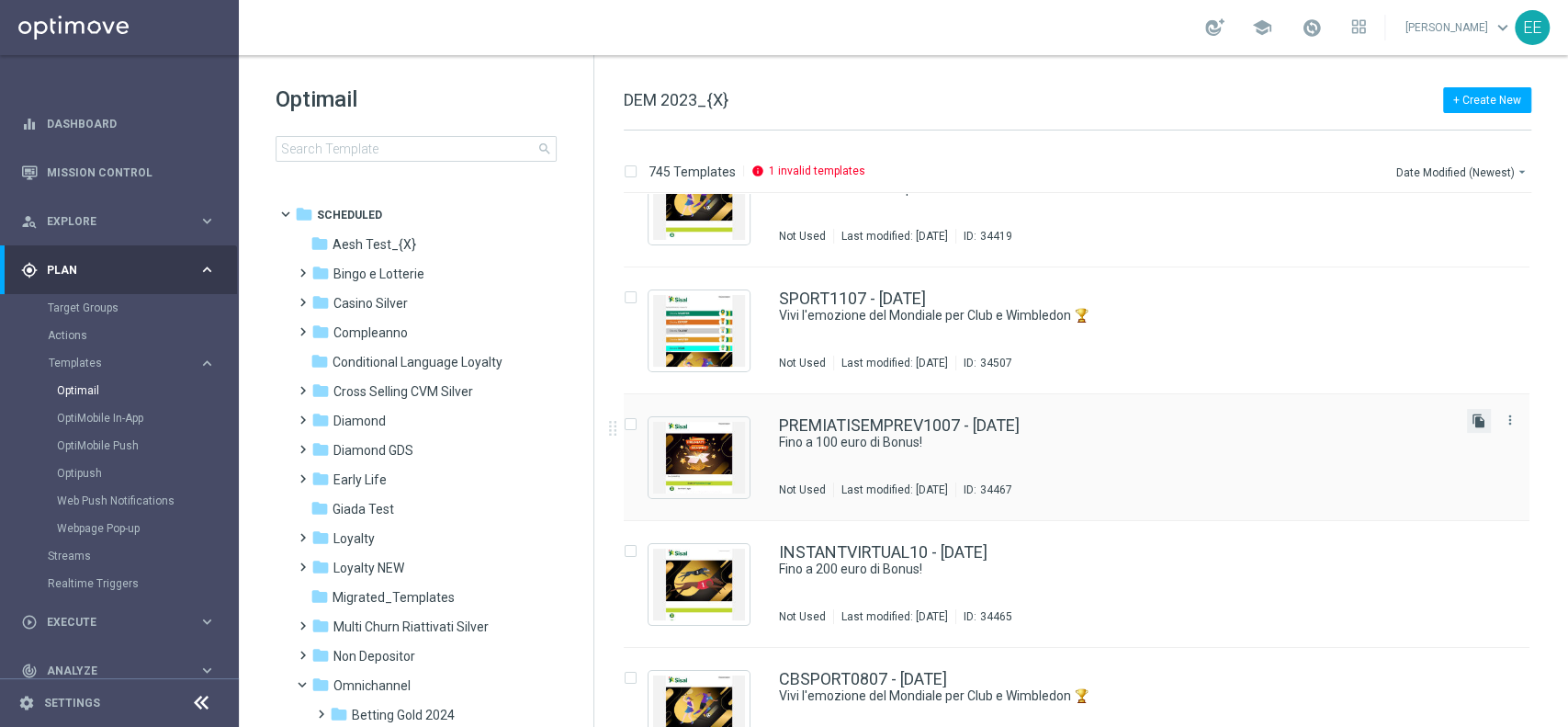 click on "file_copy" at bounding box center (1479, 421) 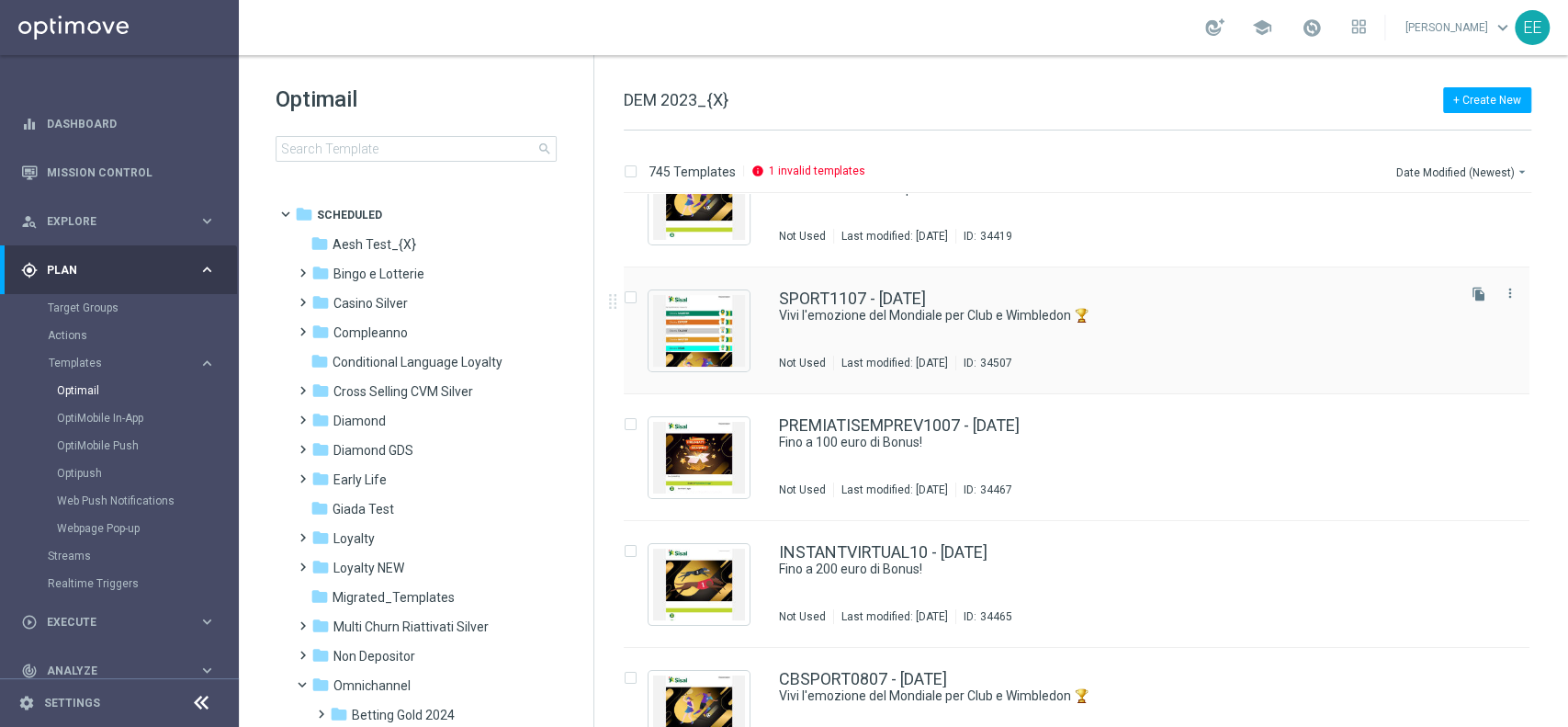 scroll, scrollTop: 0, scrollLeft: 0, axis: both 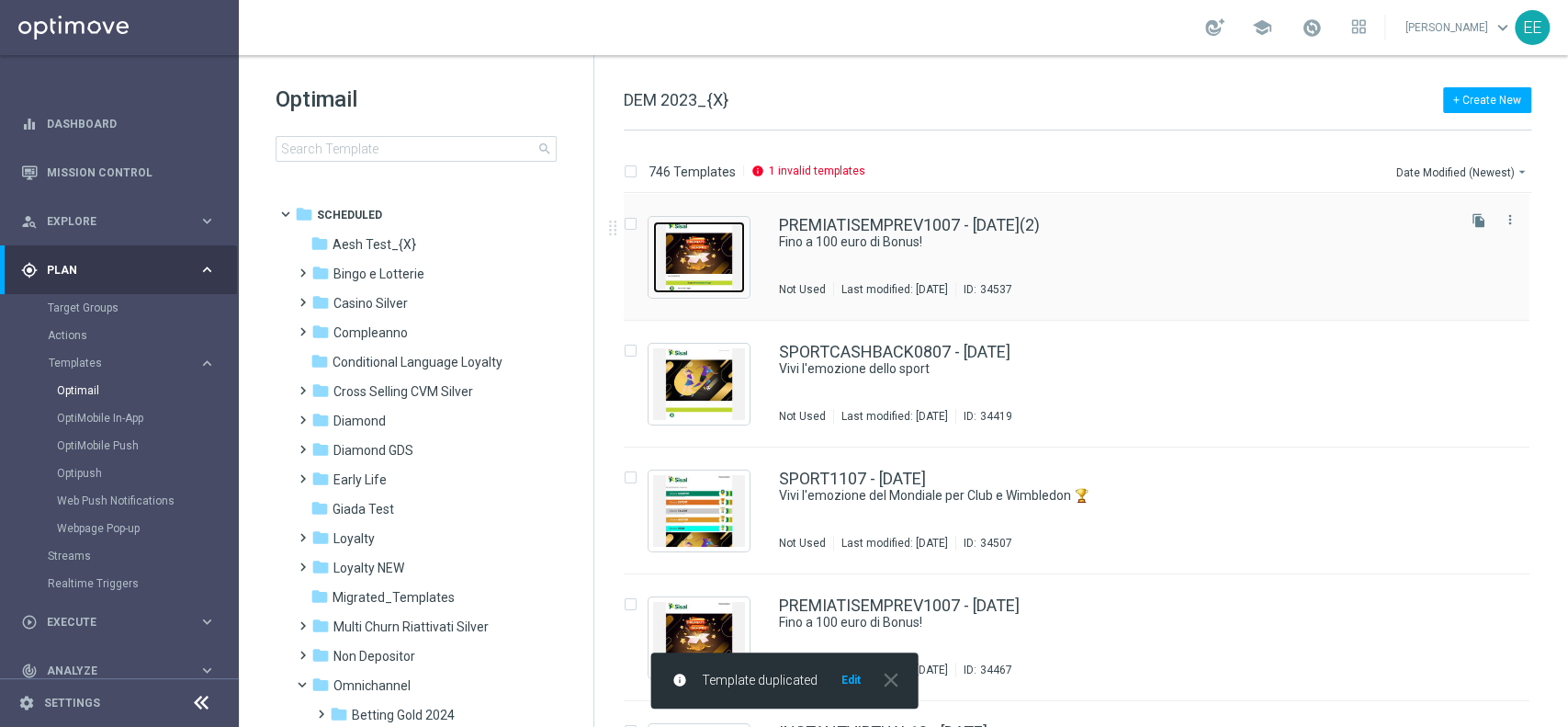 click at bounding box center [699, 257] 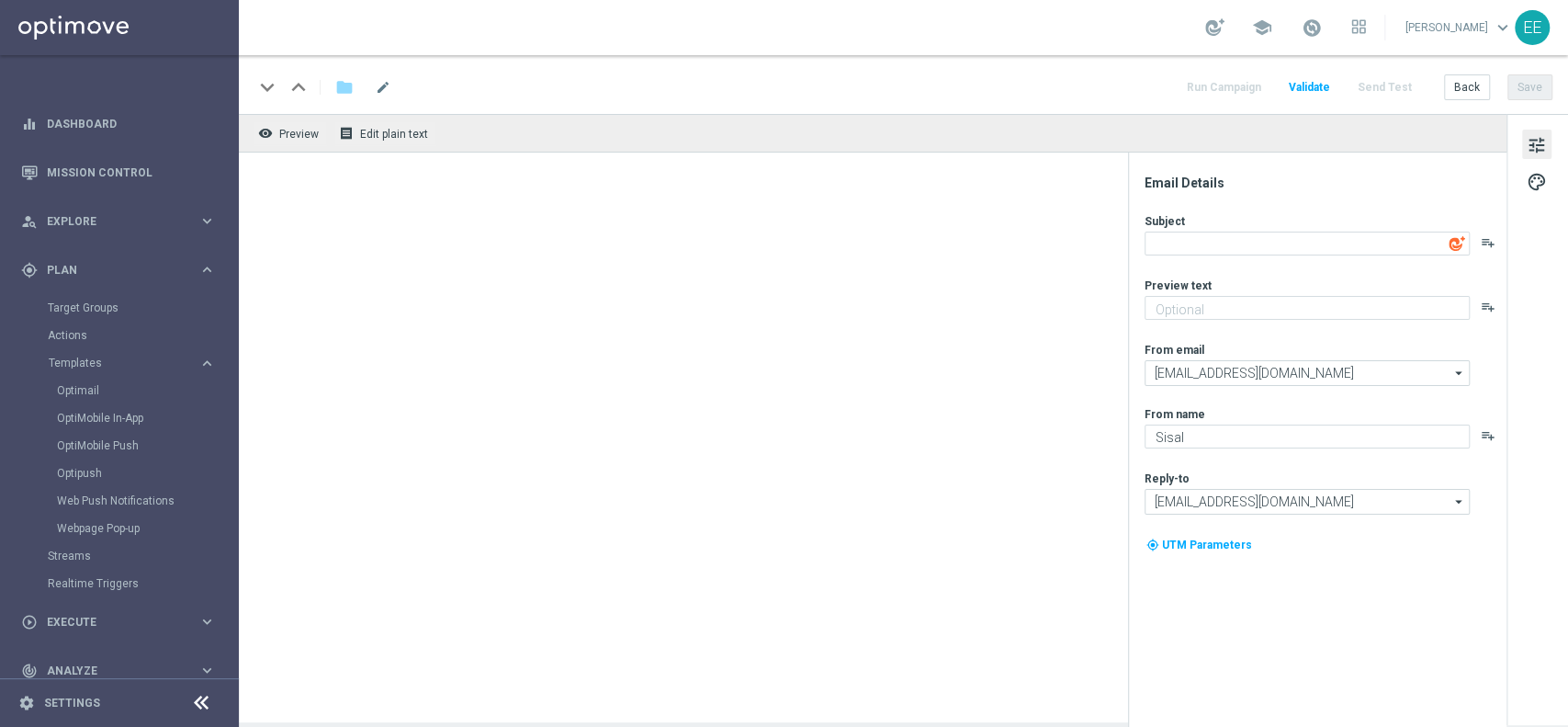 type on "Fino a 100 euro di Bonus!" 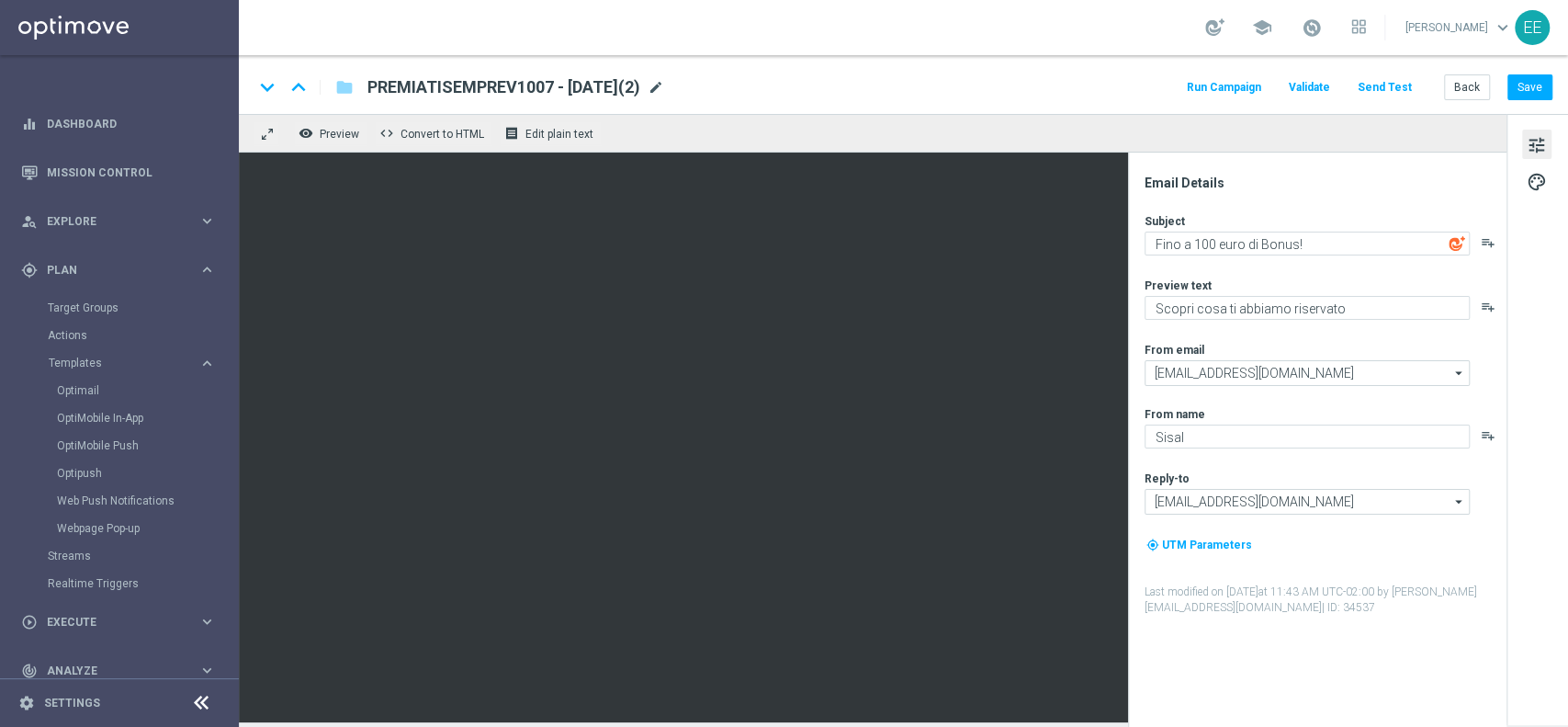 click on "mode_edit" 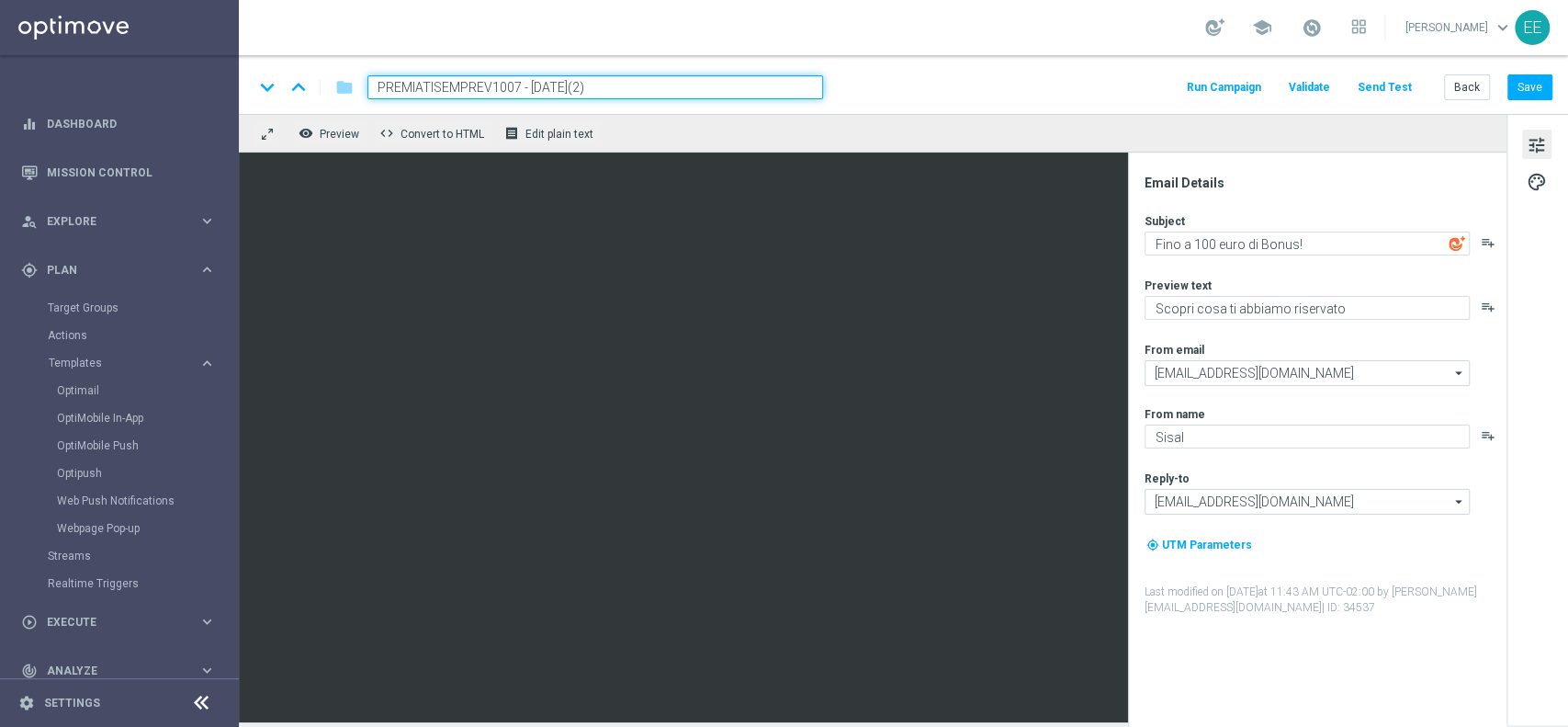 paste on "1107-1 - 2025.07.11" 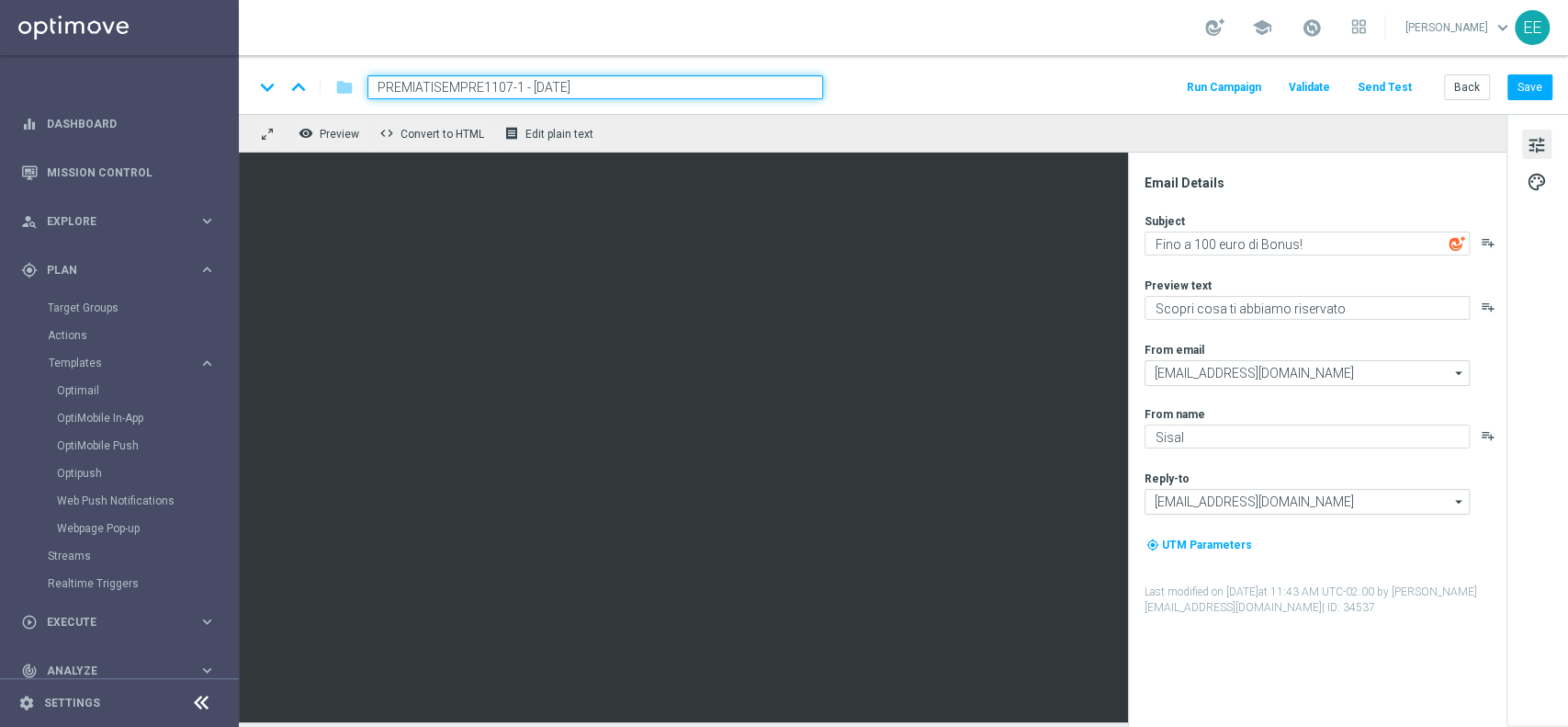 type on "PREMIATISEMPRE1107-1 - 2025.07.11" 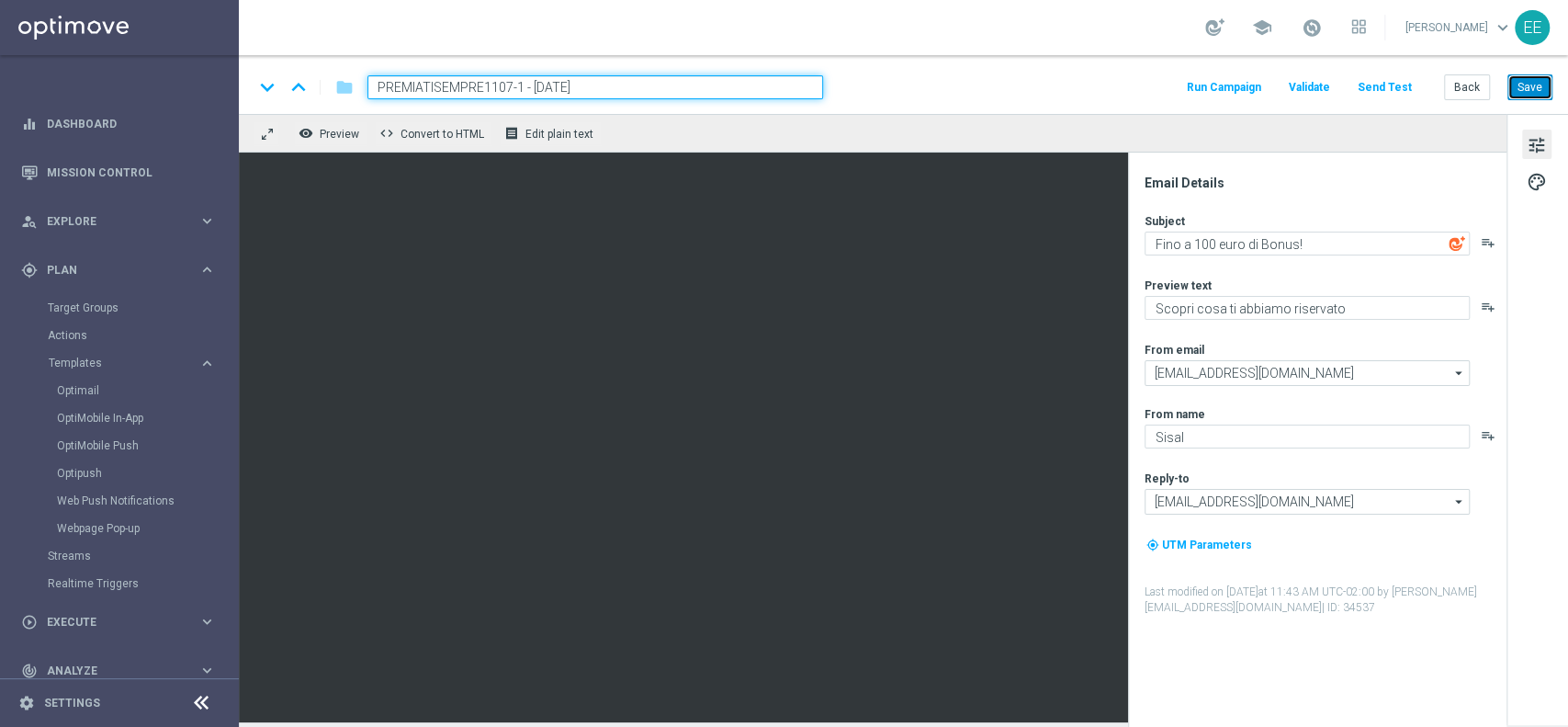 click on "Save" at bounding box center (1529, 87) 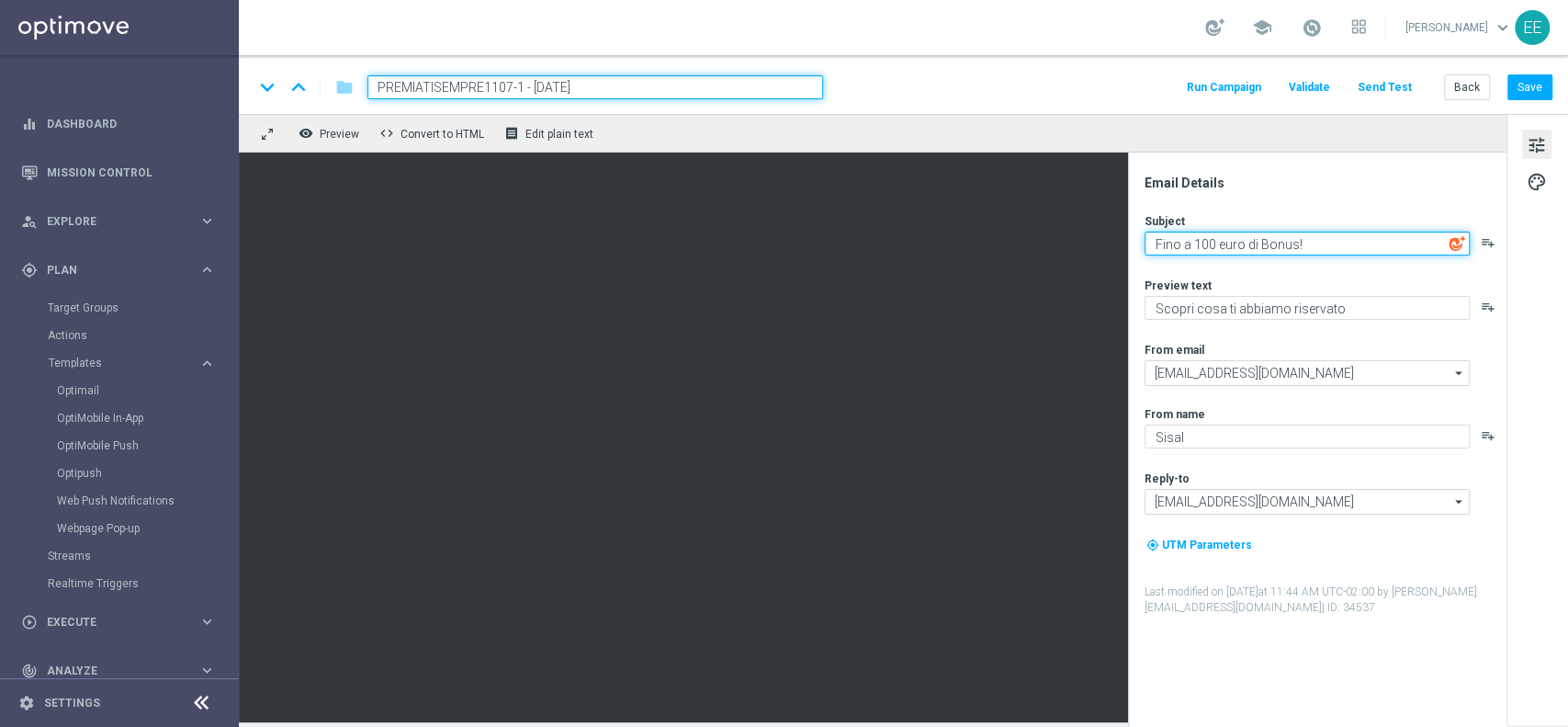 click on "Fino a 100 euro di Bonus!" 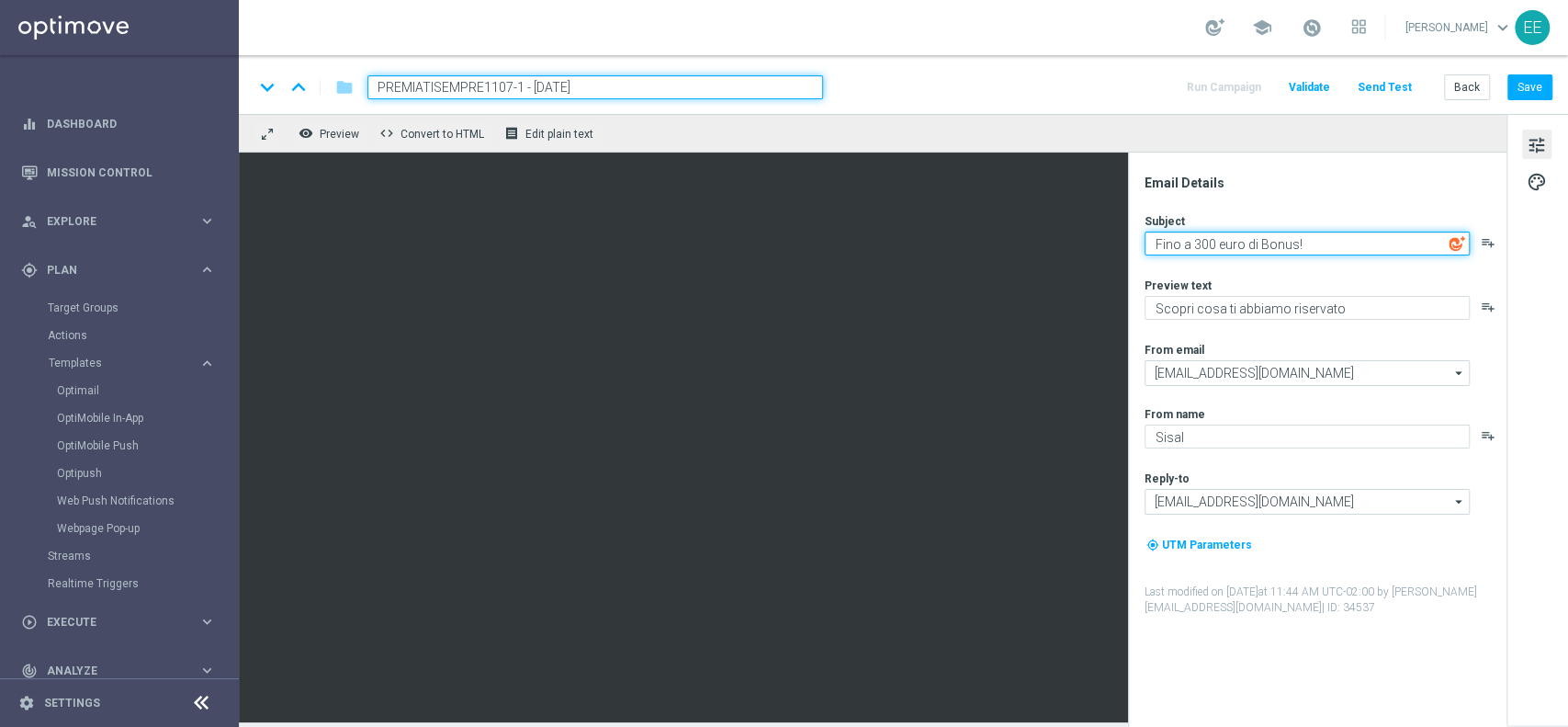 type on "Fino a 300 euro di Bonus!" 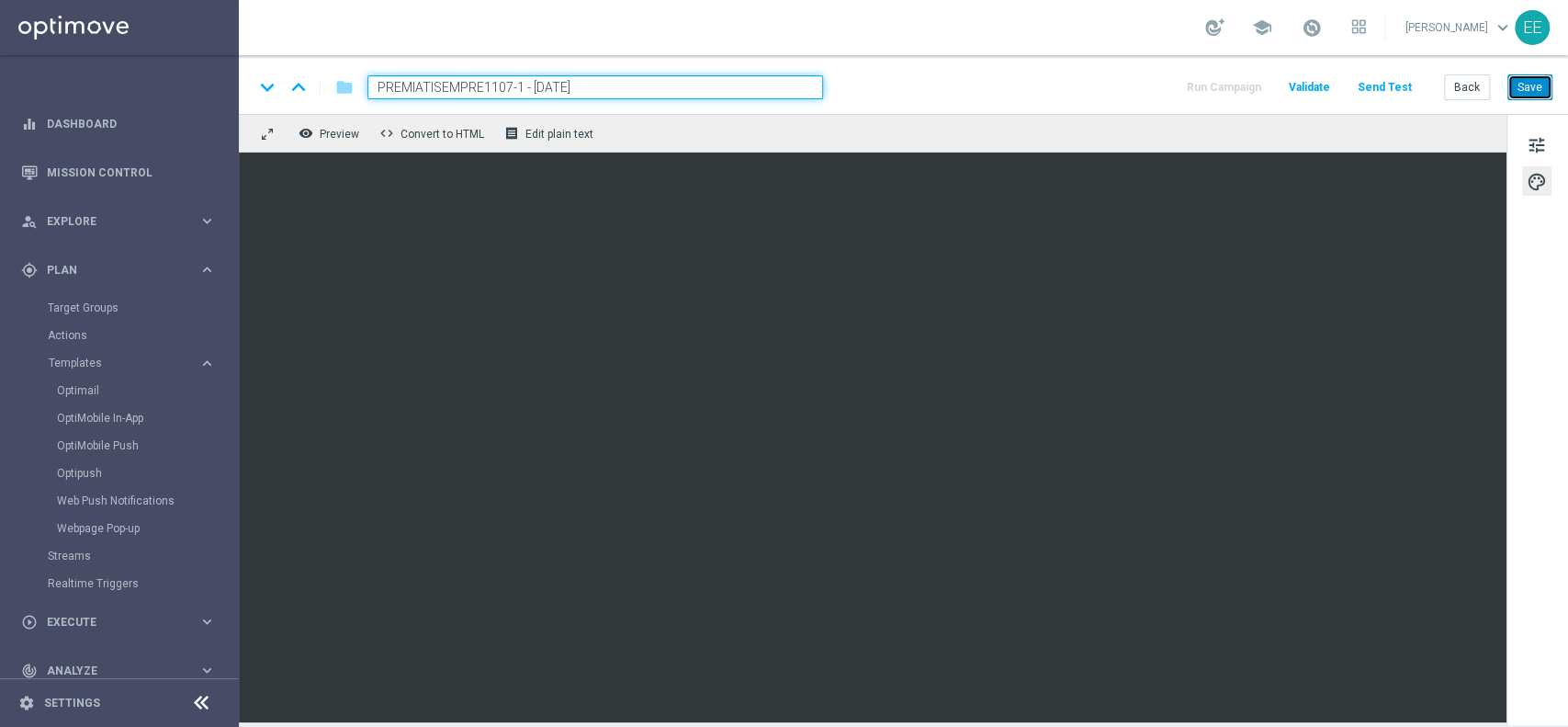 click on "Save" at bounding box center (1529, 87) 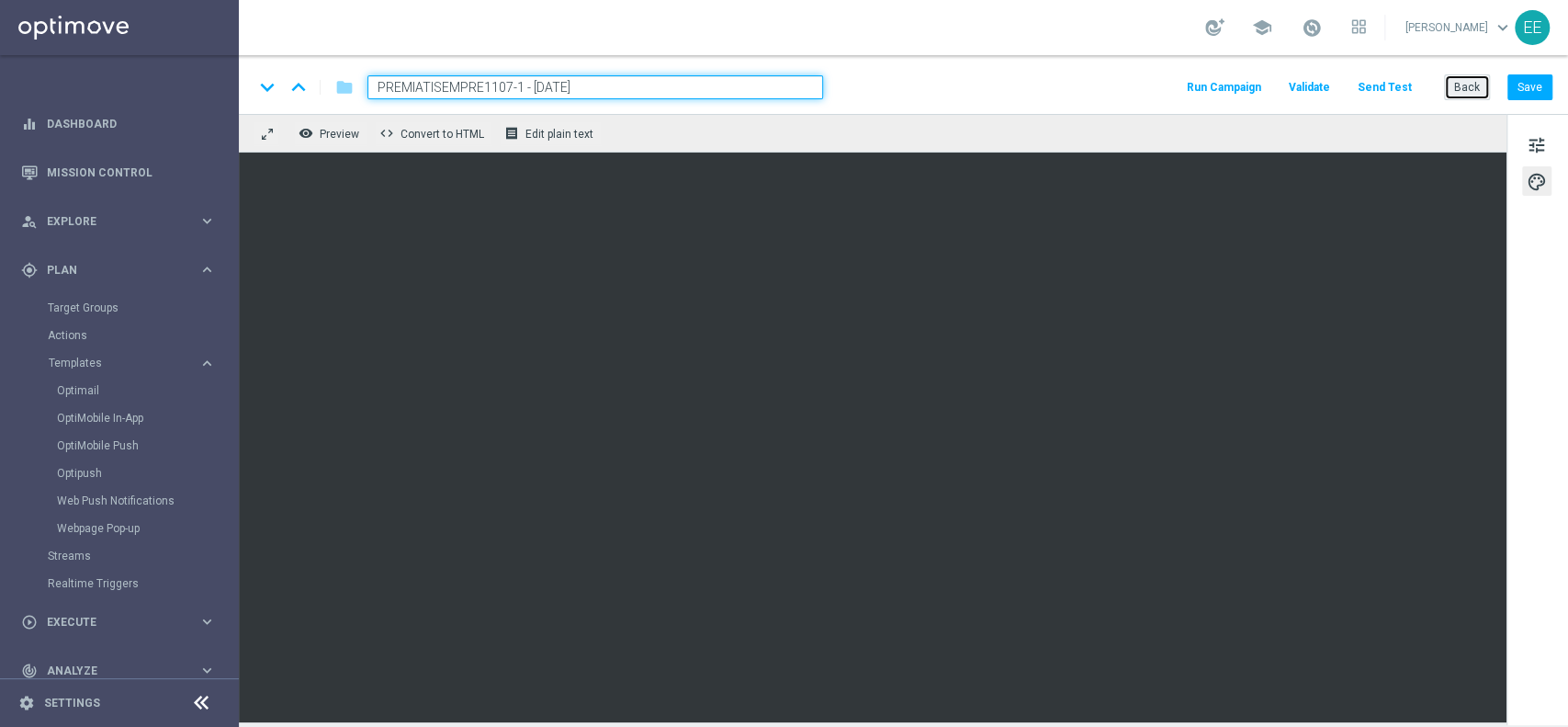click on "Back" 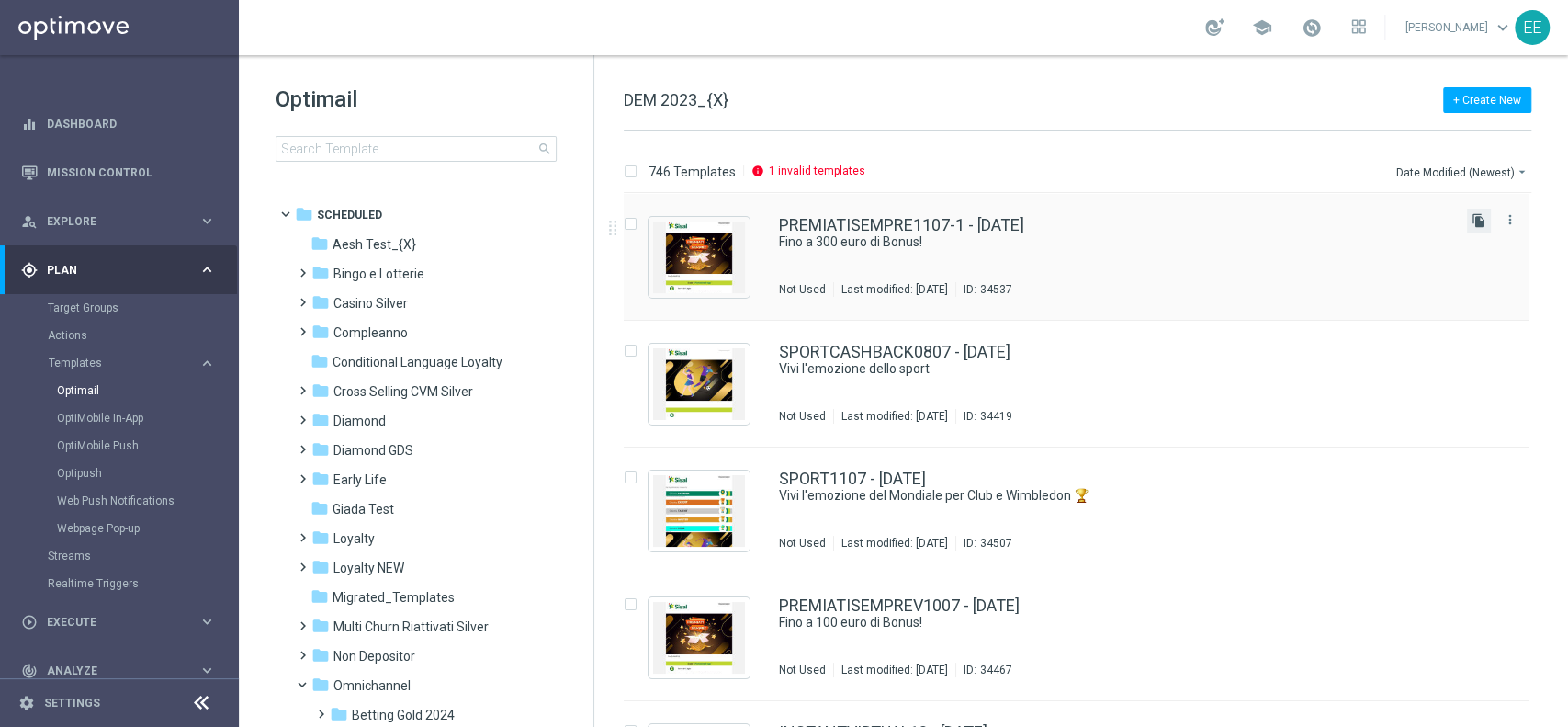 click on "file_copy" at bounding box center (1479, 221) 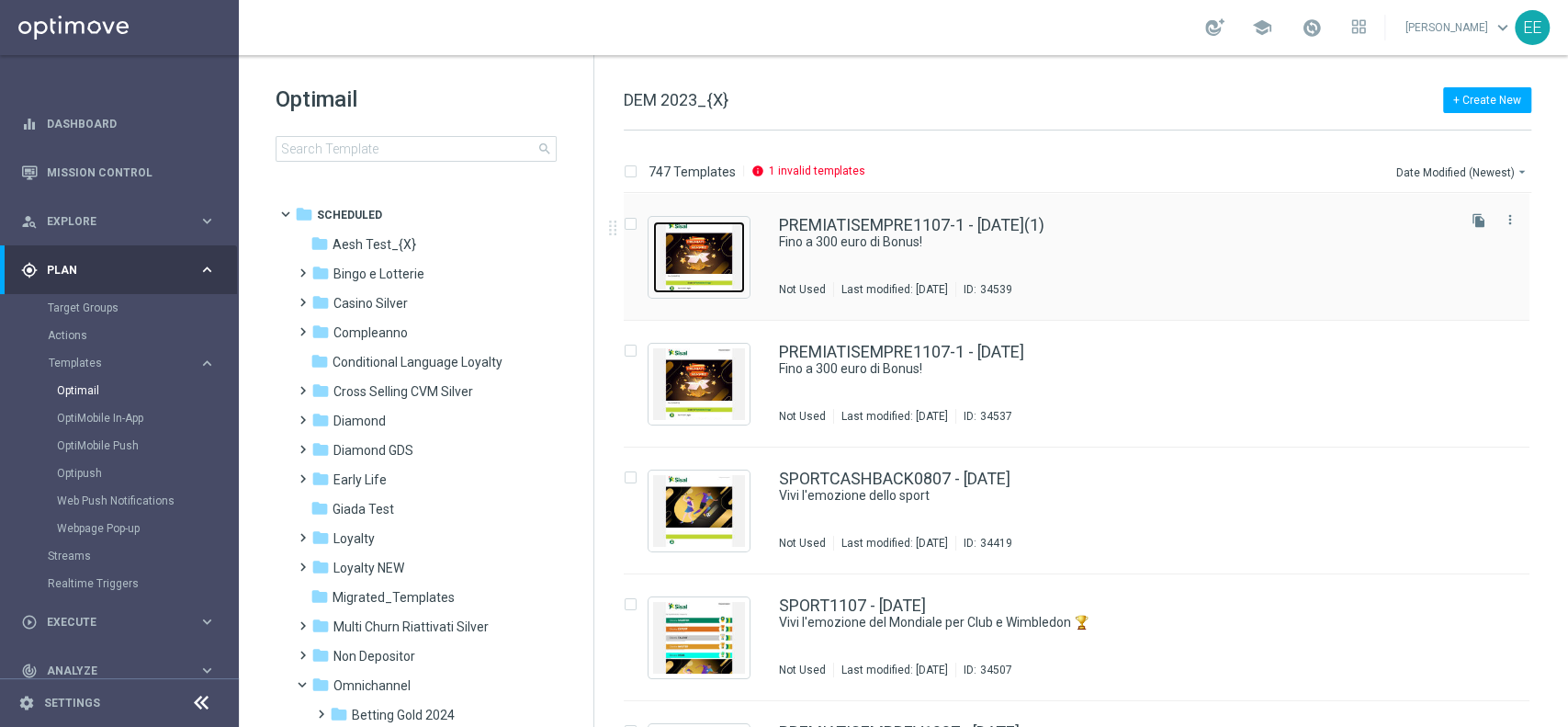 click at bounding box center (699, 257) 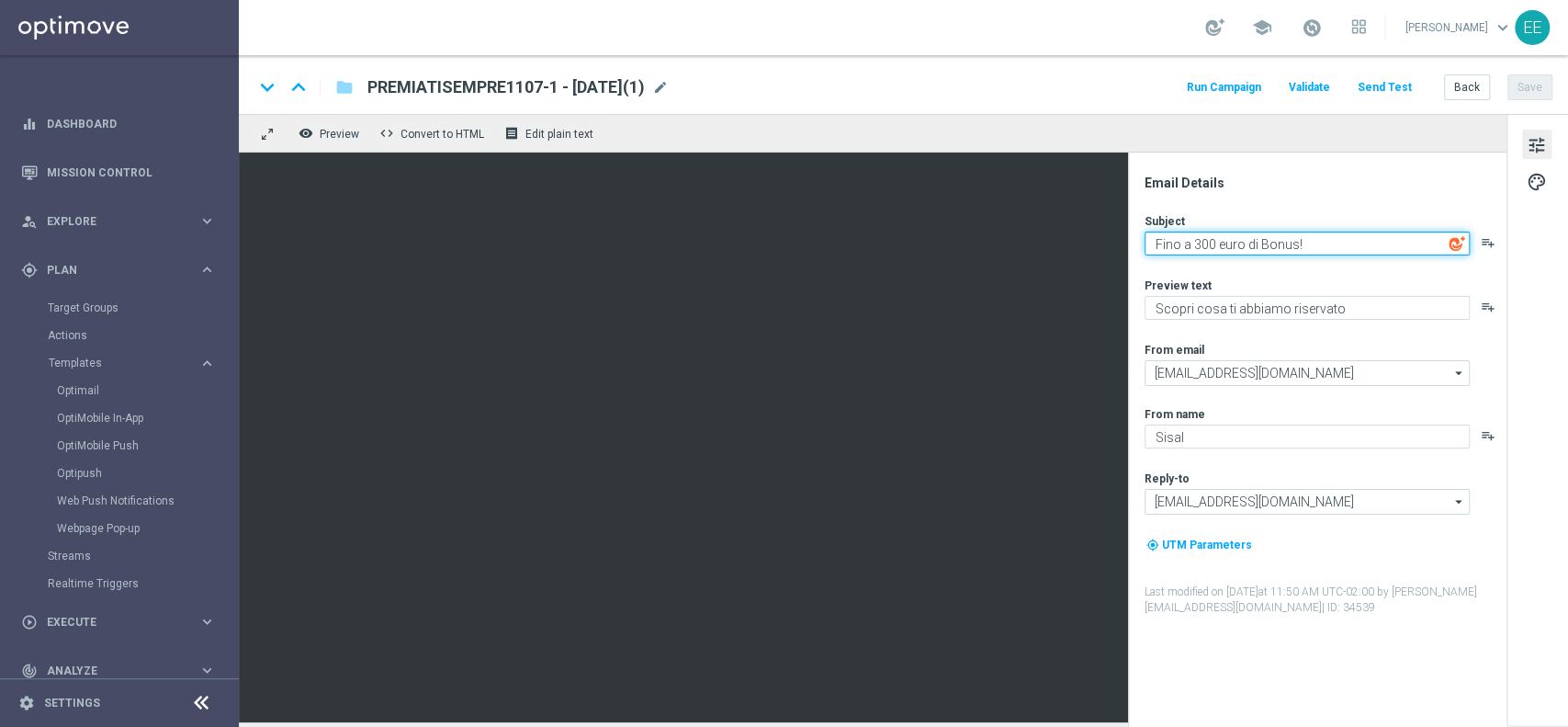 click on "Fino a 300 euro di Bonus!" 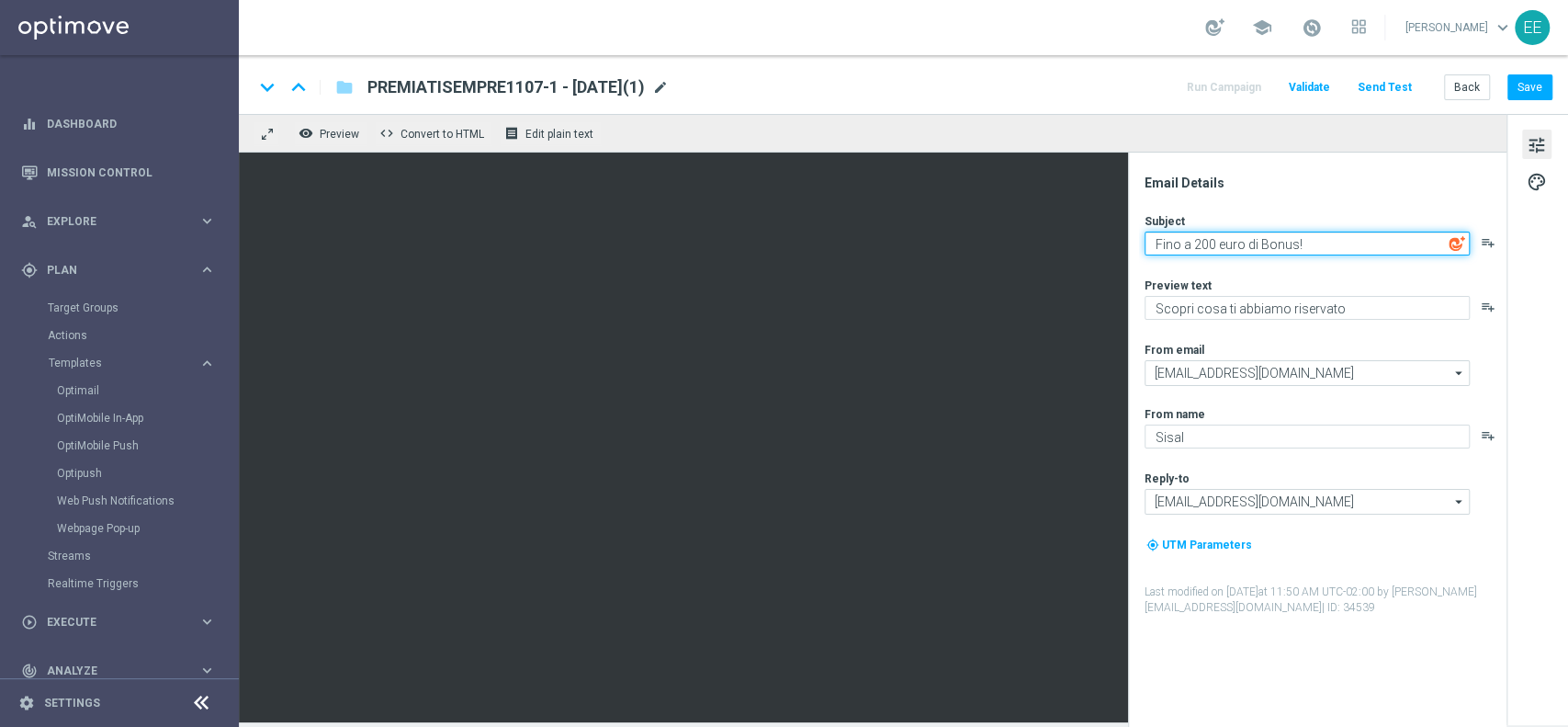 type on "Fino a 200 euro di Bonus!" 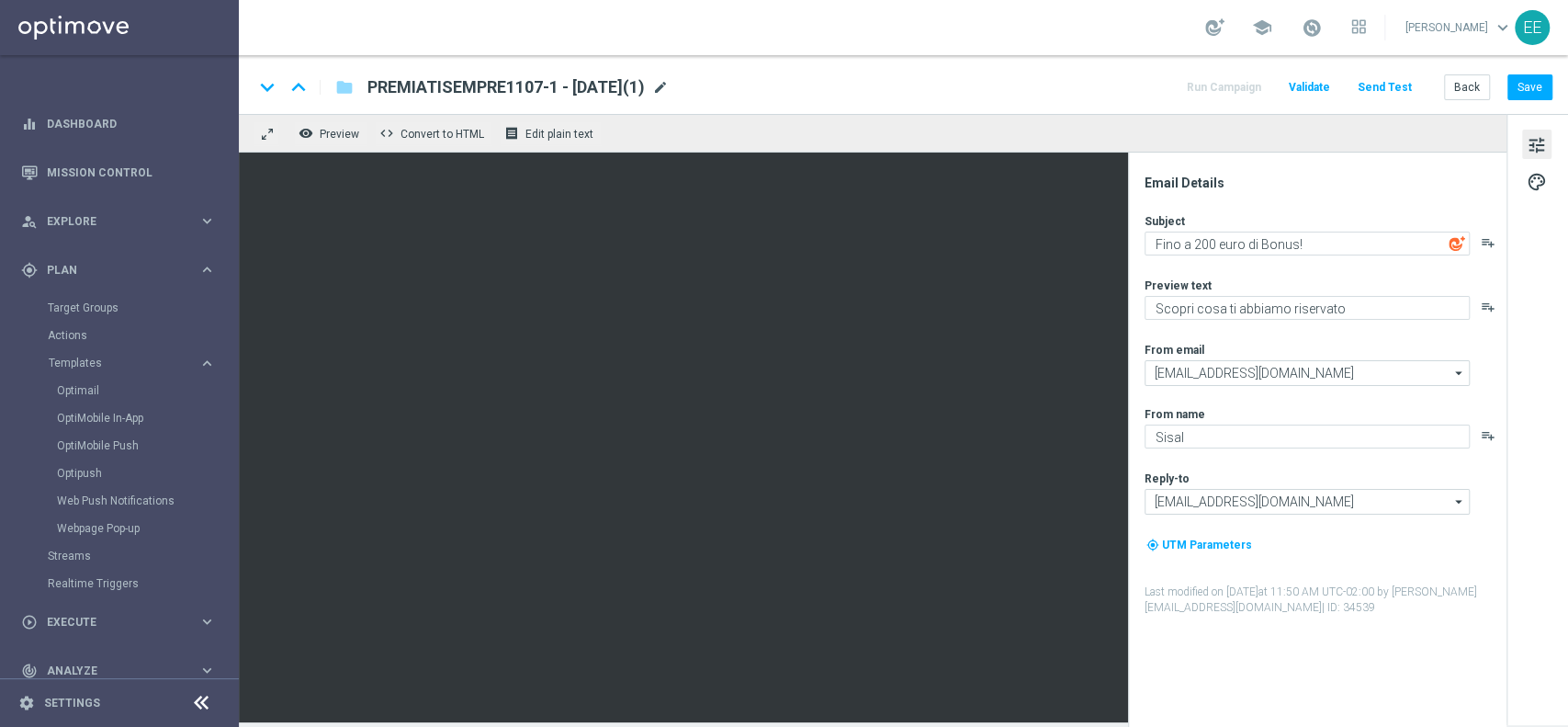 click on "mode_edit" 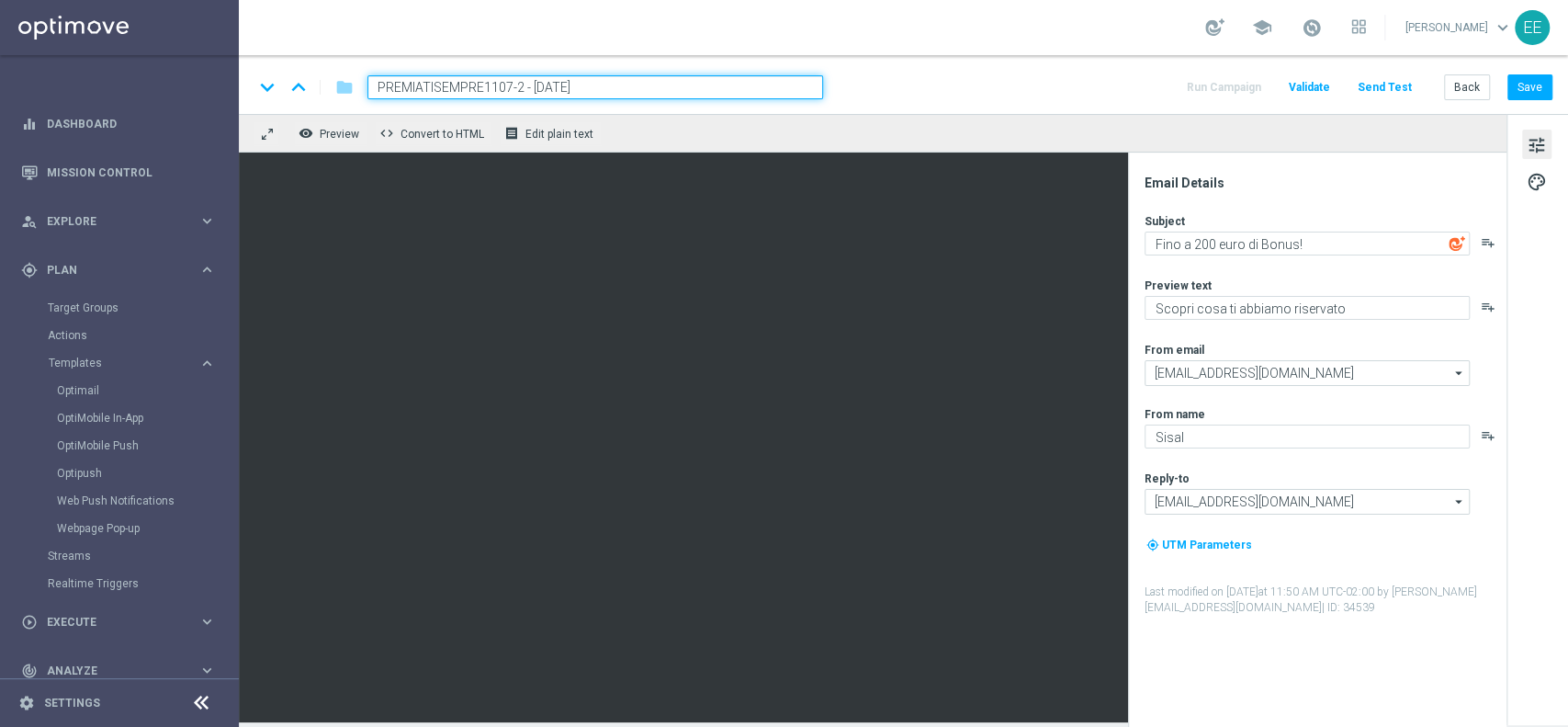 type on "PREMIATISEMPRE1107-2 - 2025.07.11" 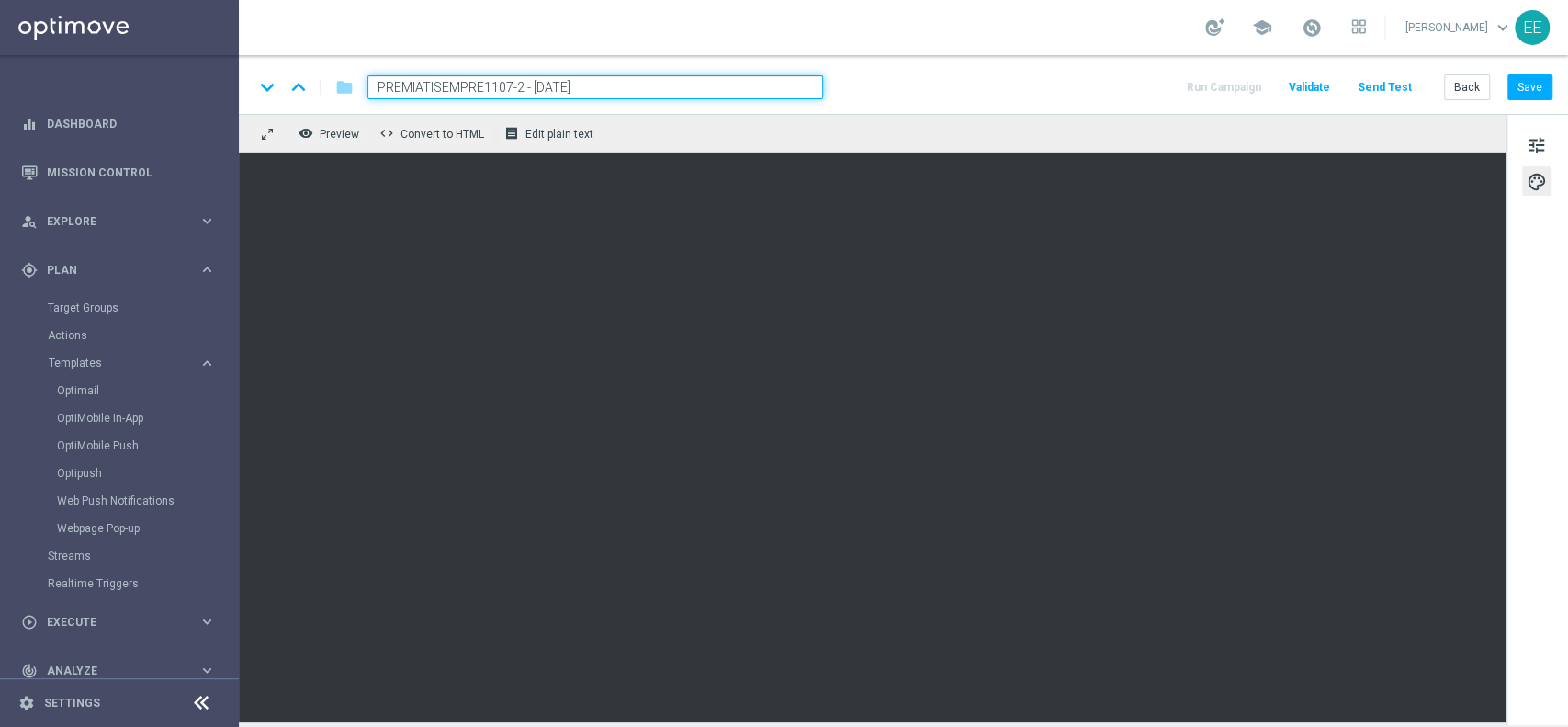 click on "keyboard_arrow_down
keyboard_arrow_up
folder
PREMIATISEMPRE1107-2 - 2025.07.11
Run Campaign
Validate
Send Test
Back
Save" 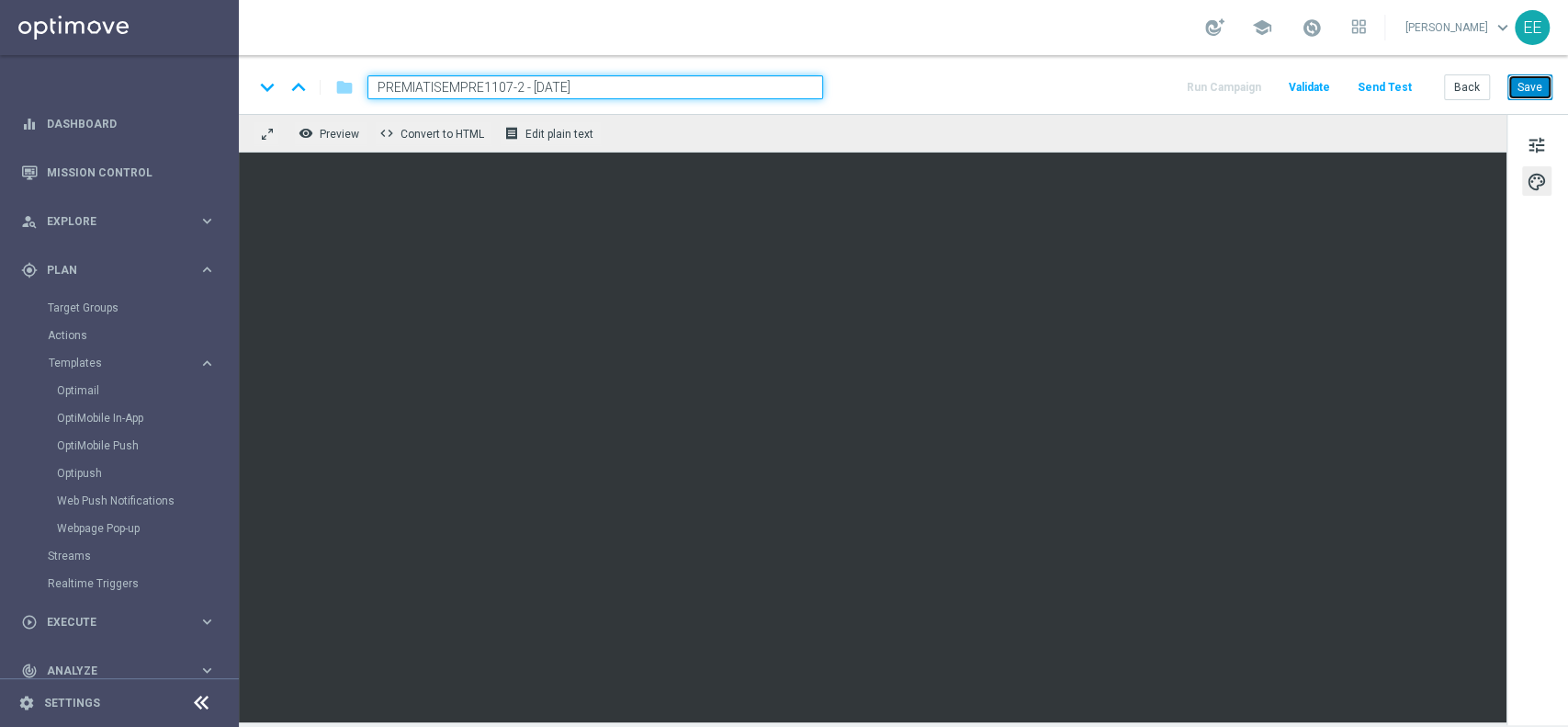 click on "Save" at bounding box center (1529, 87) 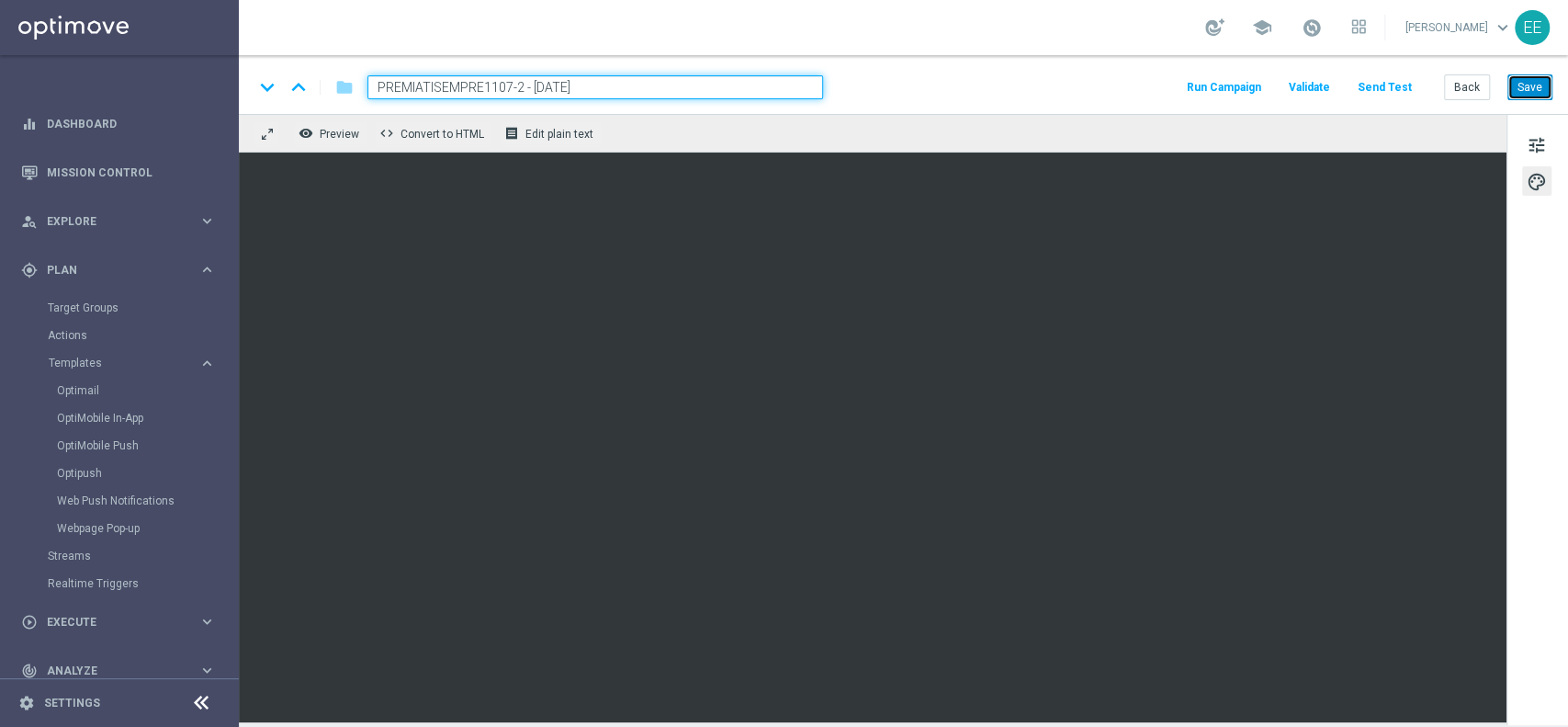 click on "Save" at bounding box center [1529, 87] 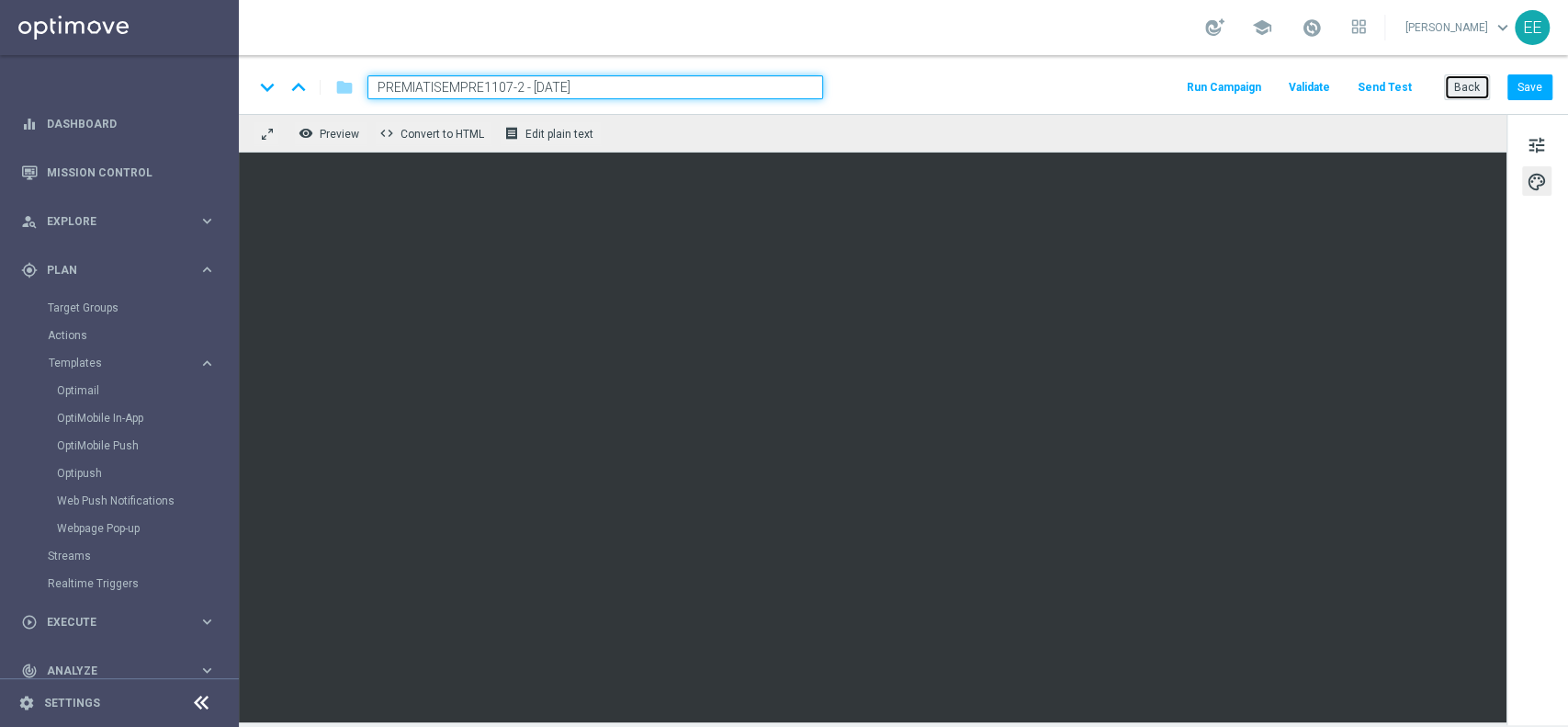 click on "Back" 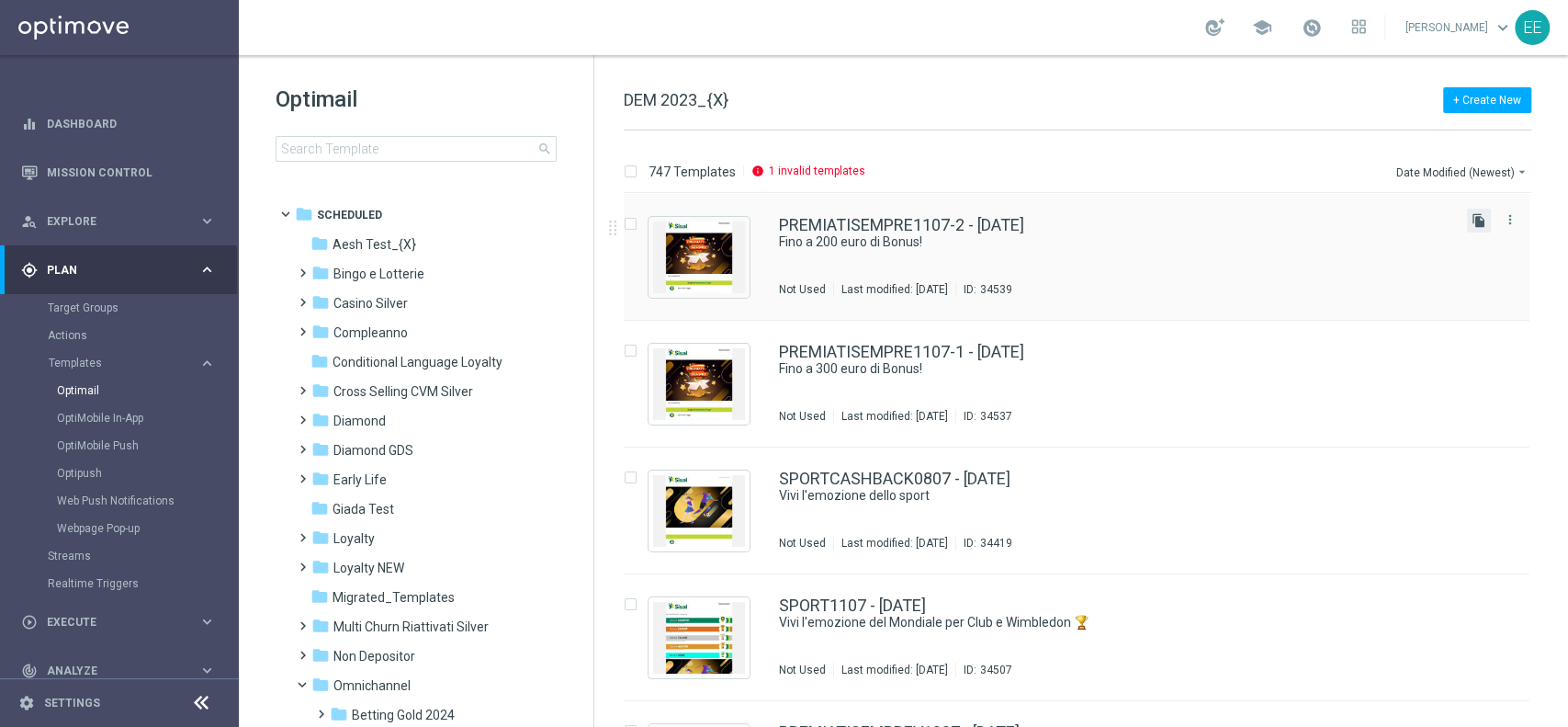 click on "file_copy" at bounding box center (1479, 221) 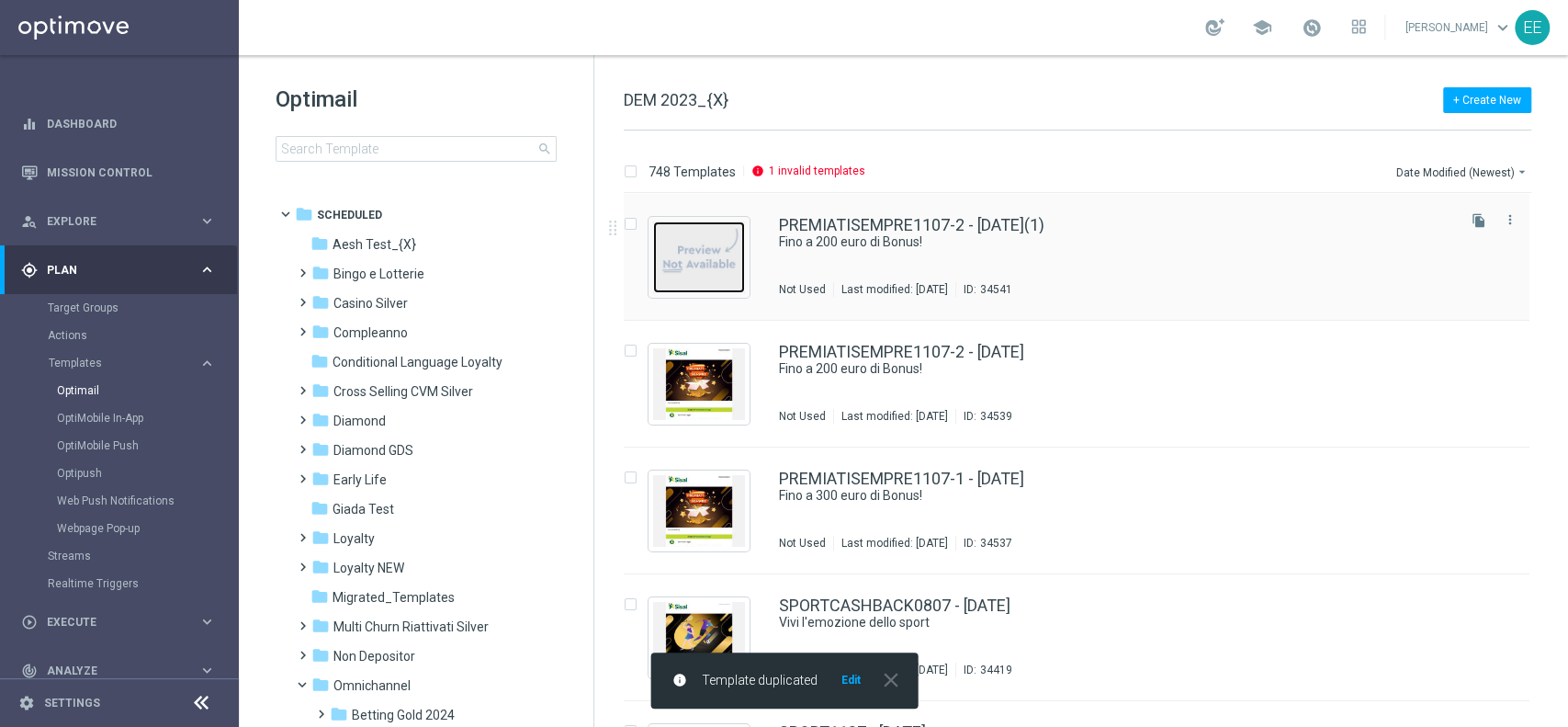 click at bounding box center [699, 257] 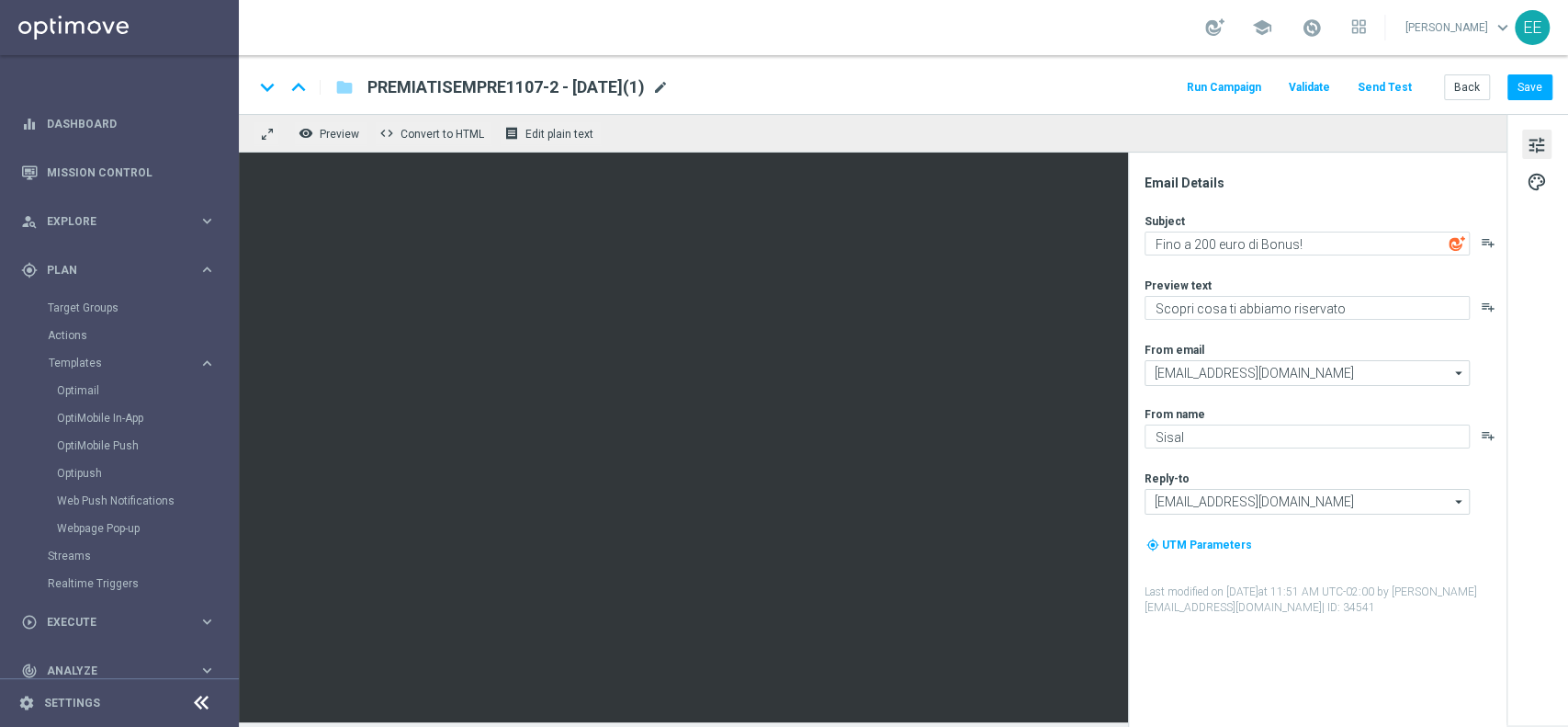 click on "mode_edit" 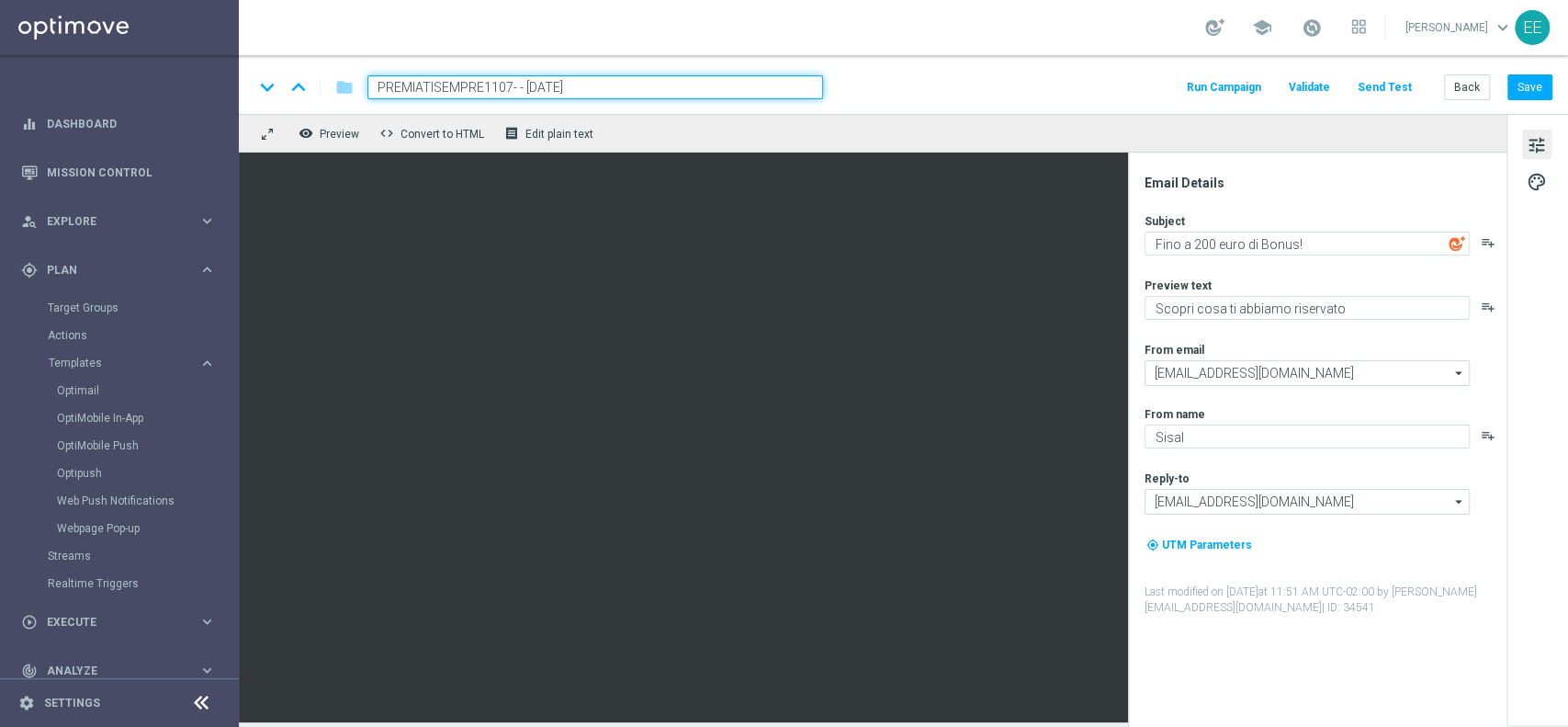 type on "PREMIATISEMPRE1107-3 - 2025.07.11" 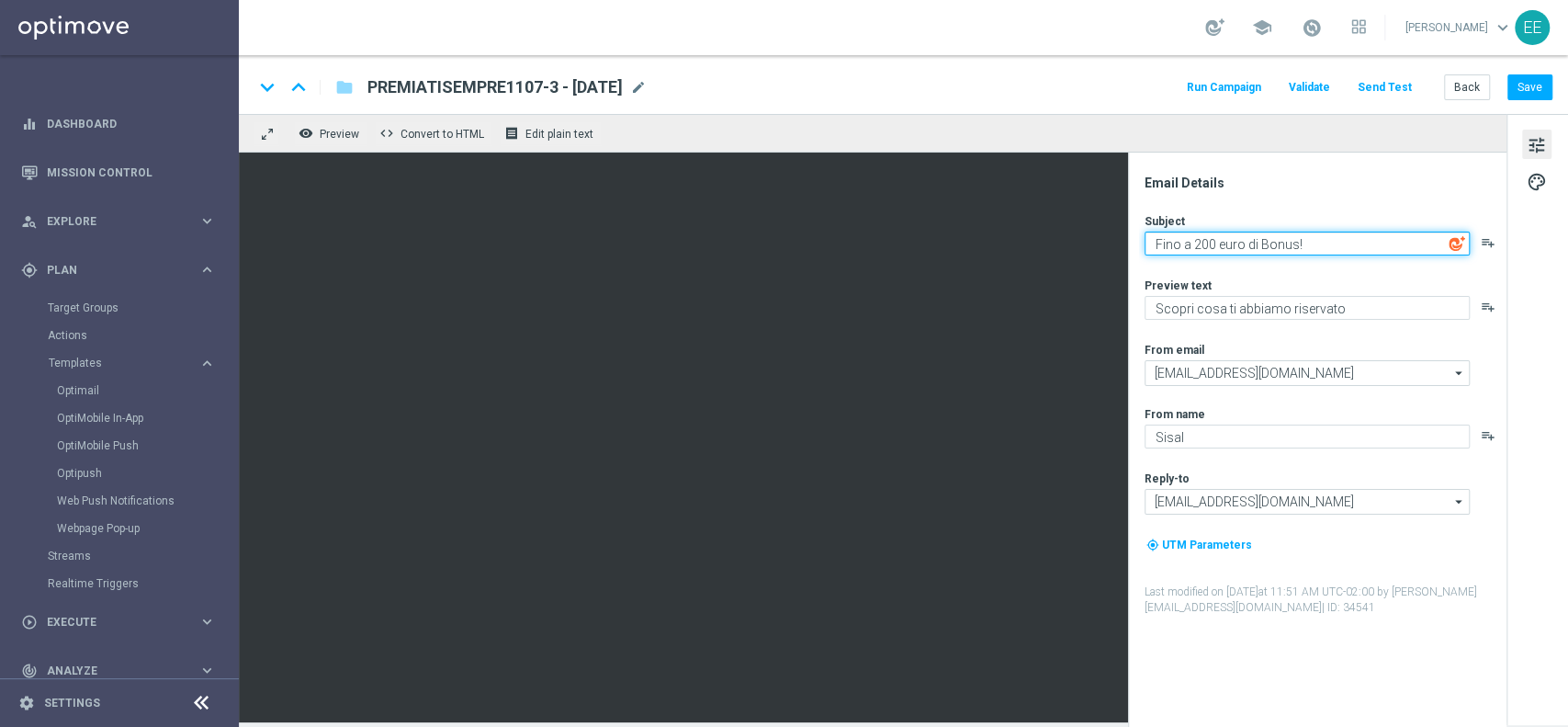 click on "Fino a 200 euro di Bonus!" 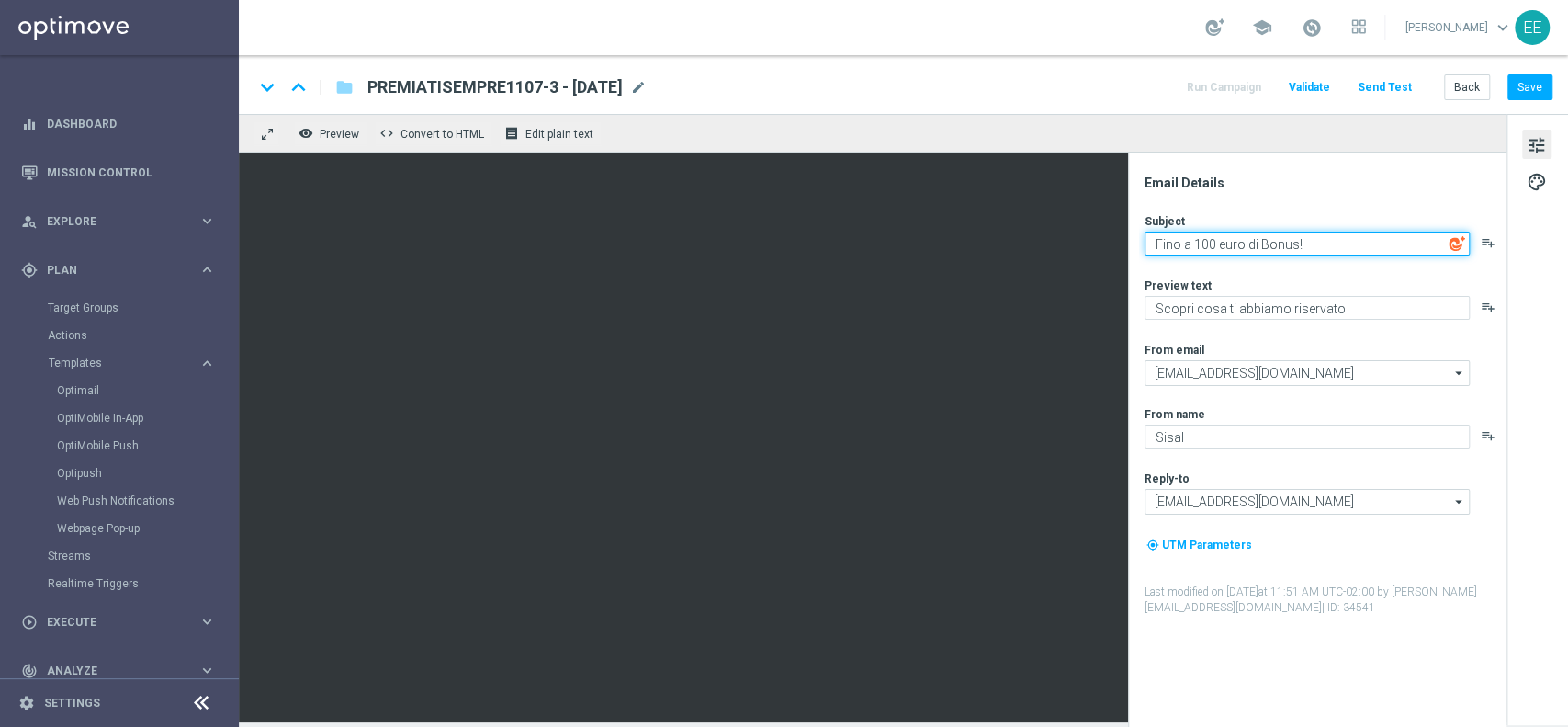 type on "Fino a 100 euro di Bonus!" 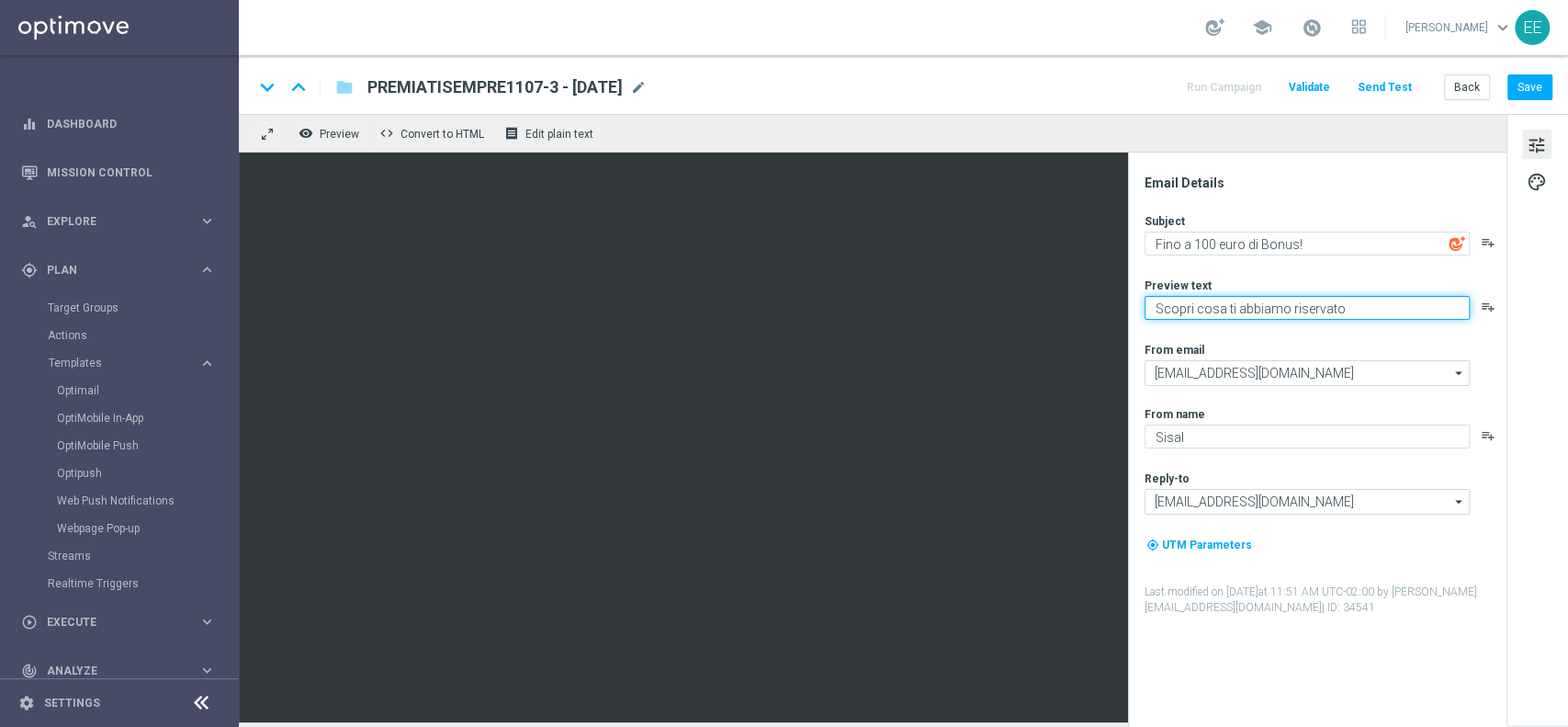 click on "Scopri cosa ti abbiamo riservato" 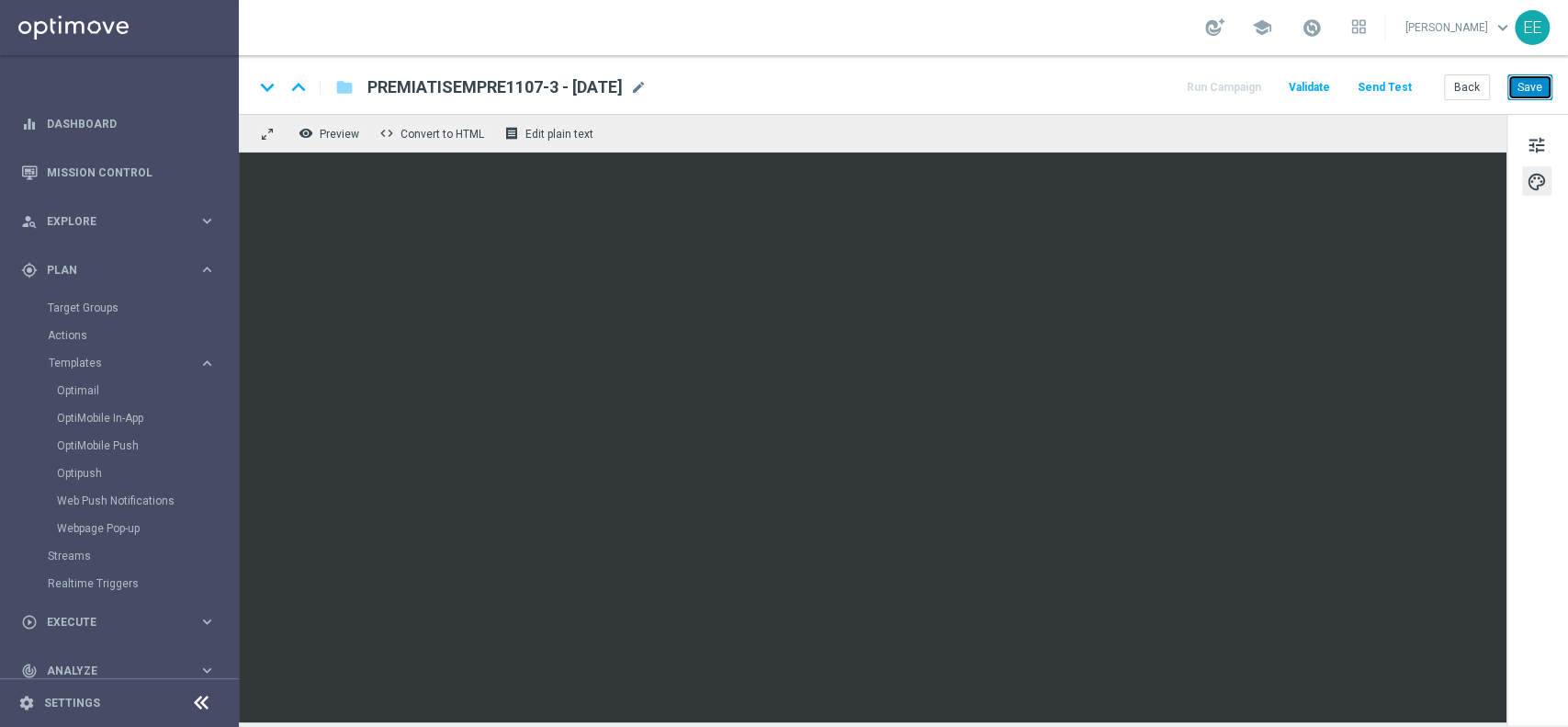 click on "Save" at bounding box center (1529, 87) 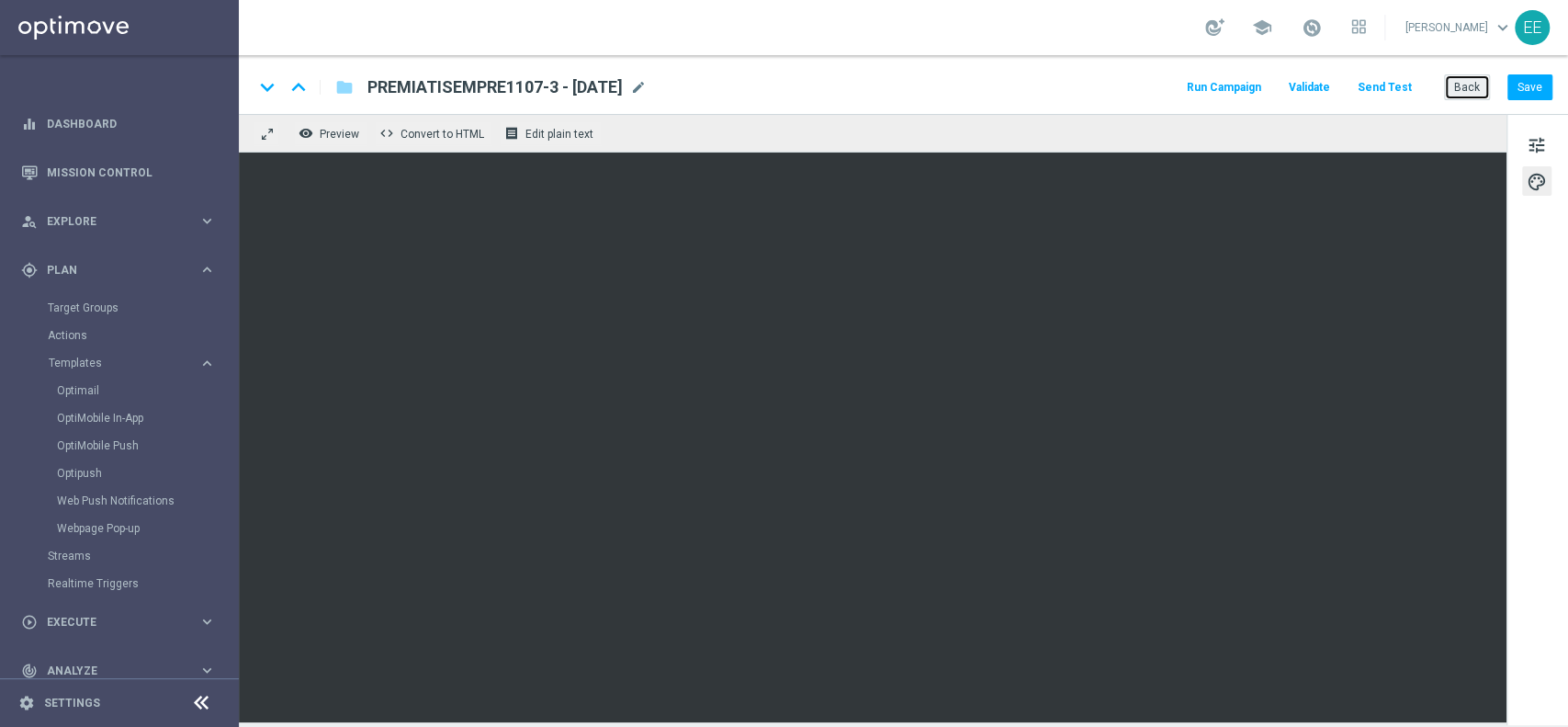 click on "Back" 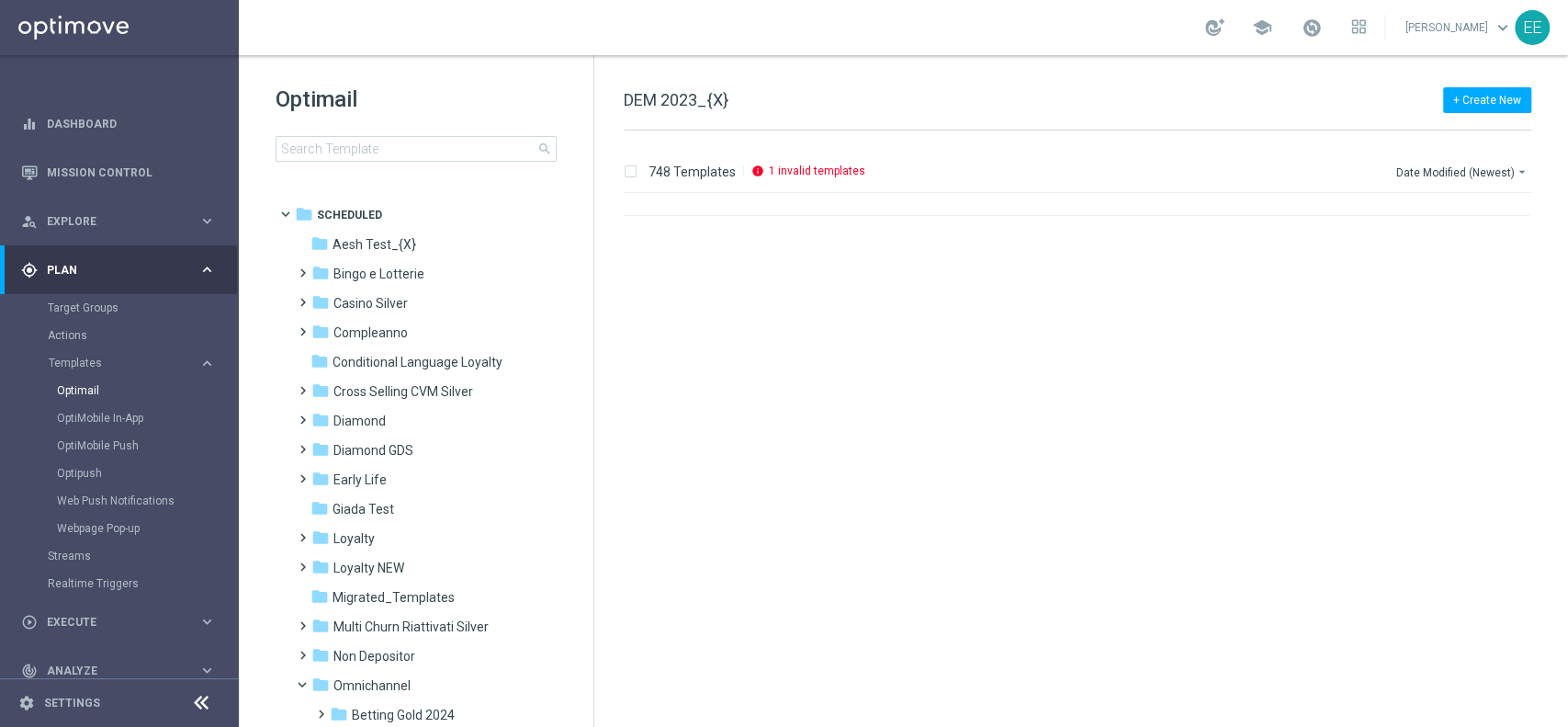 scroll, scrollTop: 0, scrollLeft: 0, axis: both 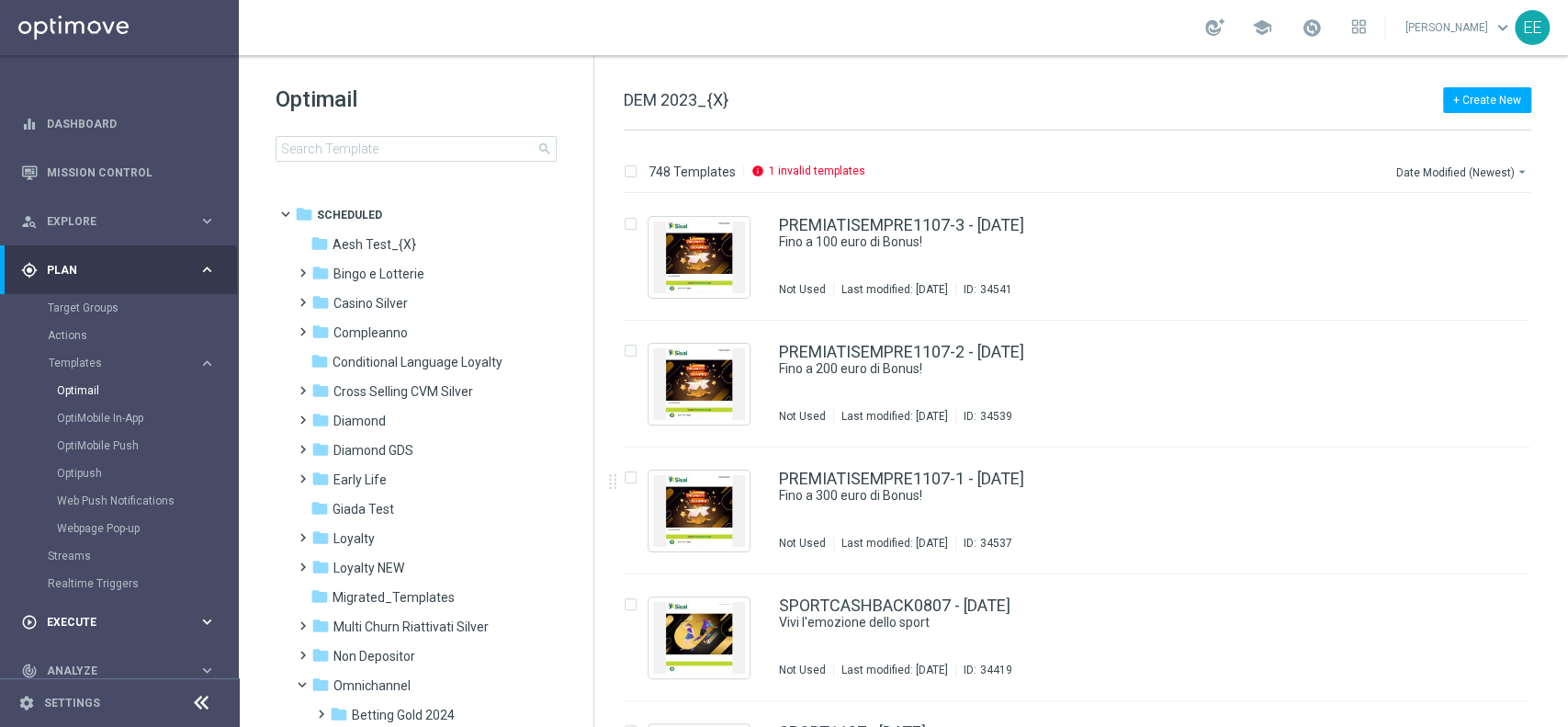 click on "play_circle_outline
Execute" at bounding box center (109, 622) 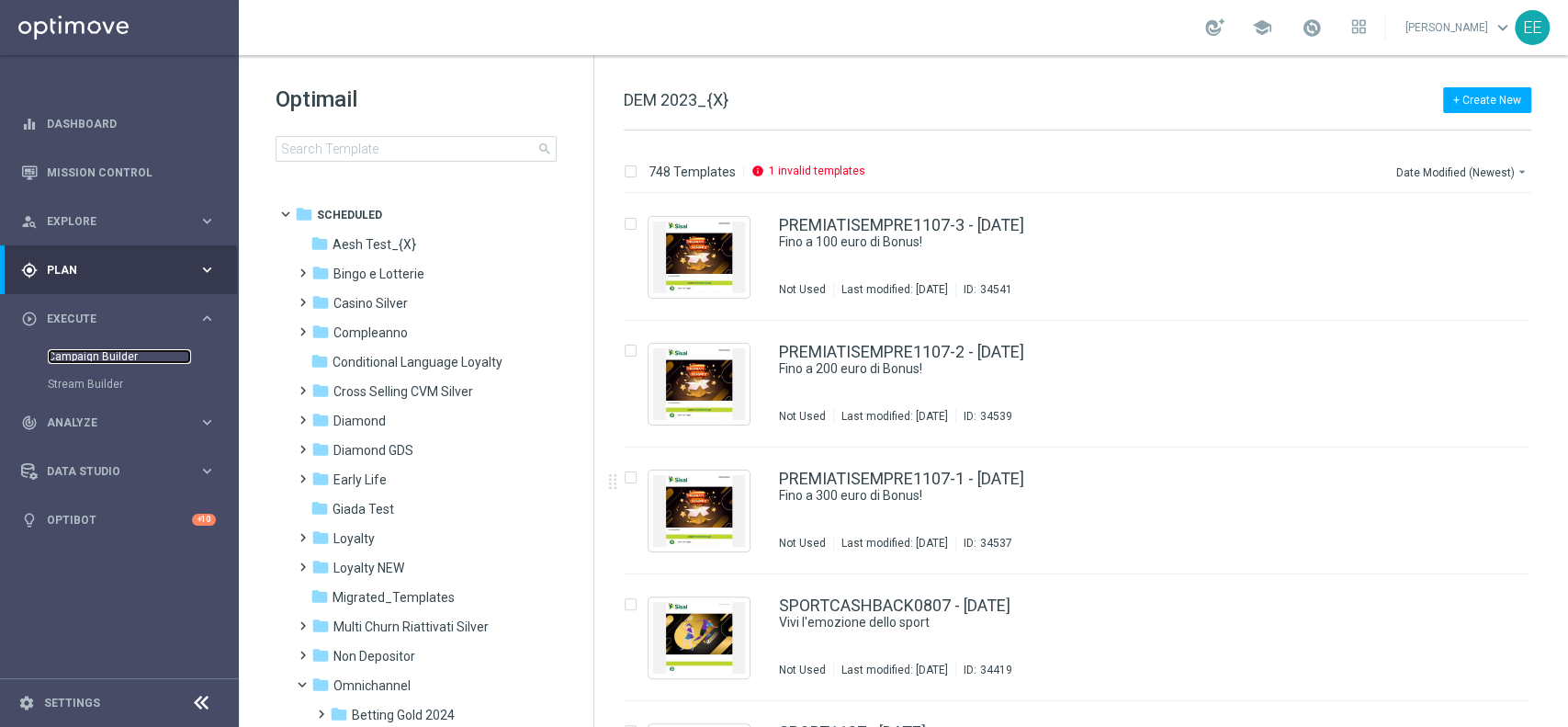 click on "Campaign Builder" at bounding box center [119, 357] 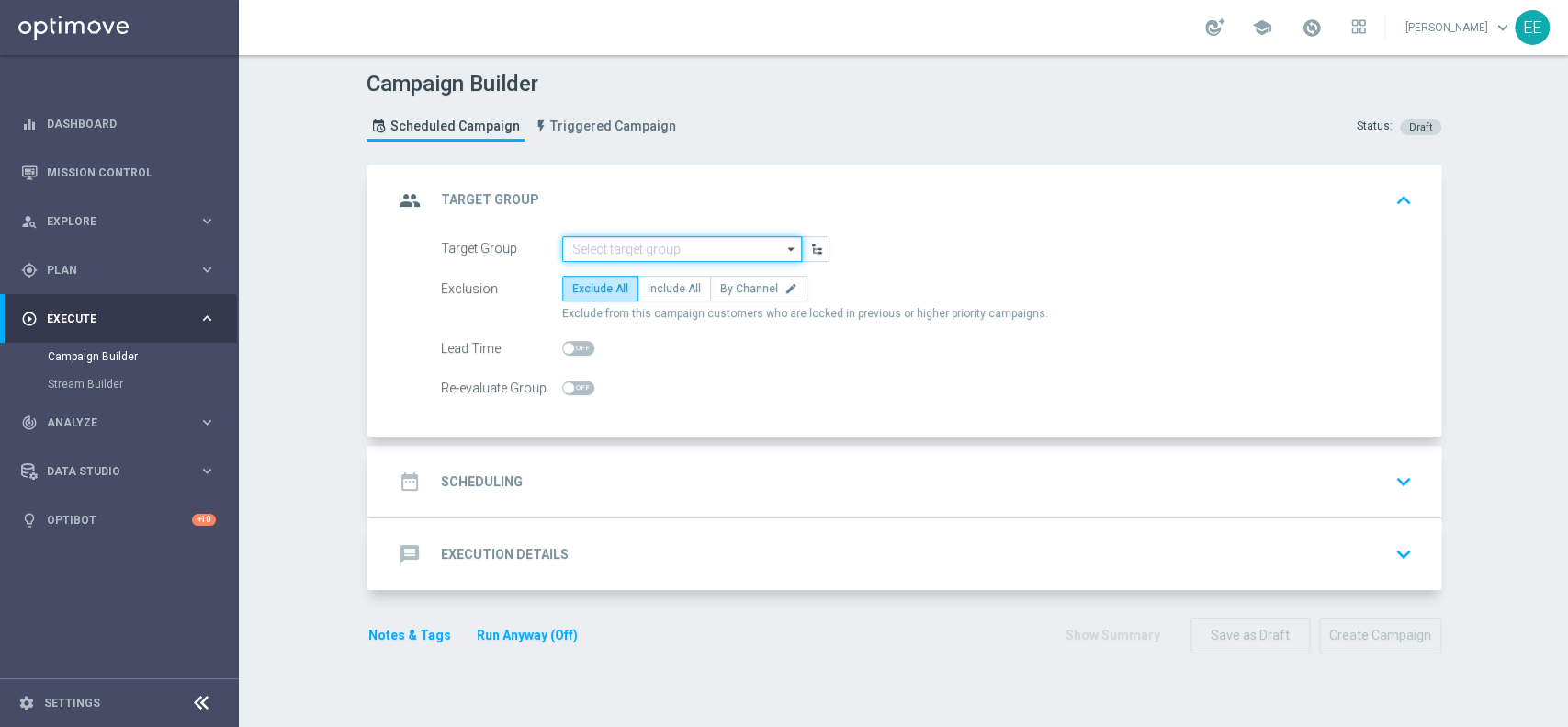 click 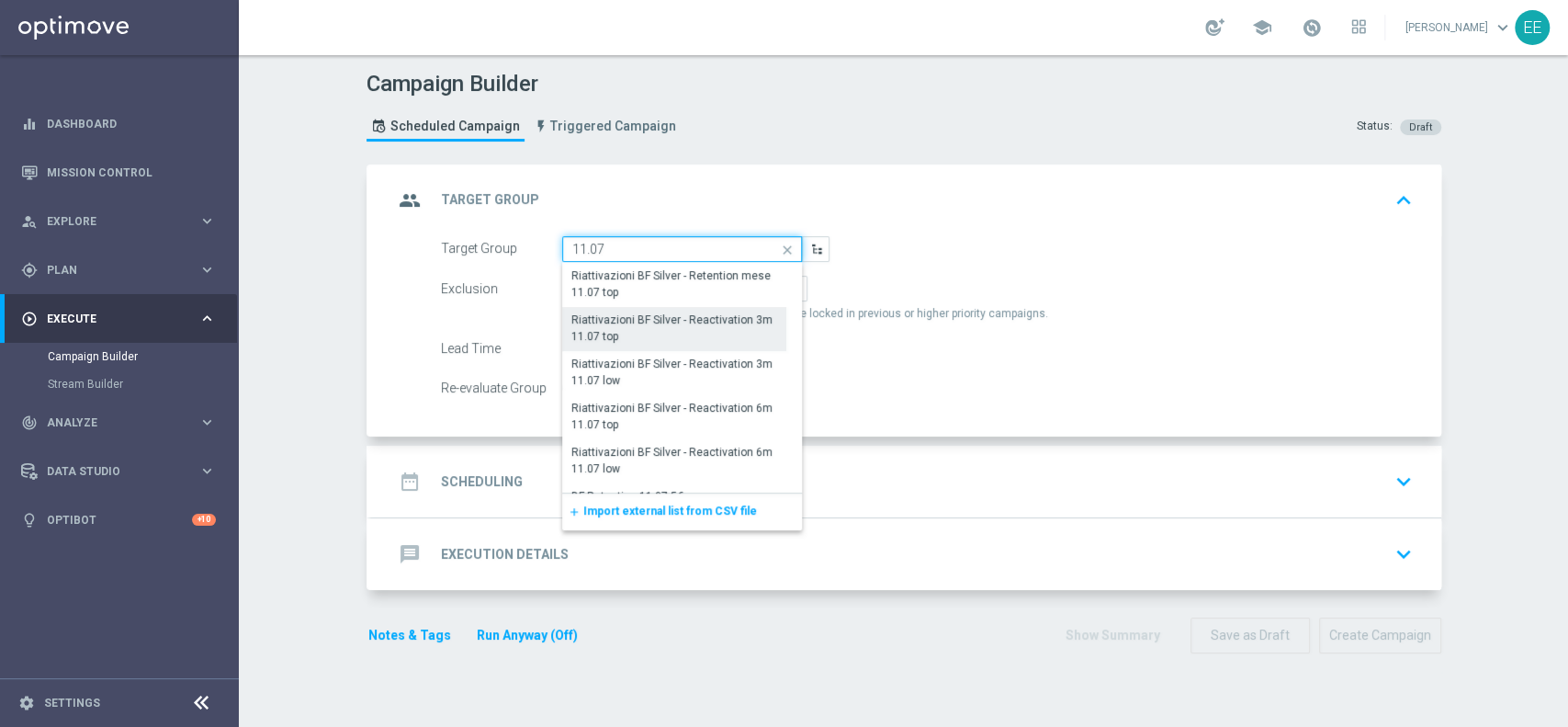scroll, scrollTop: 354, scrollLeft: 0, axis: vertical 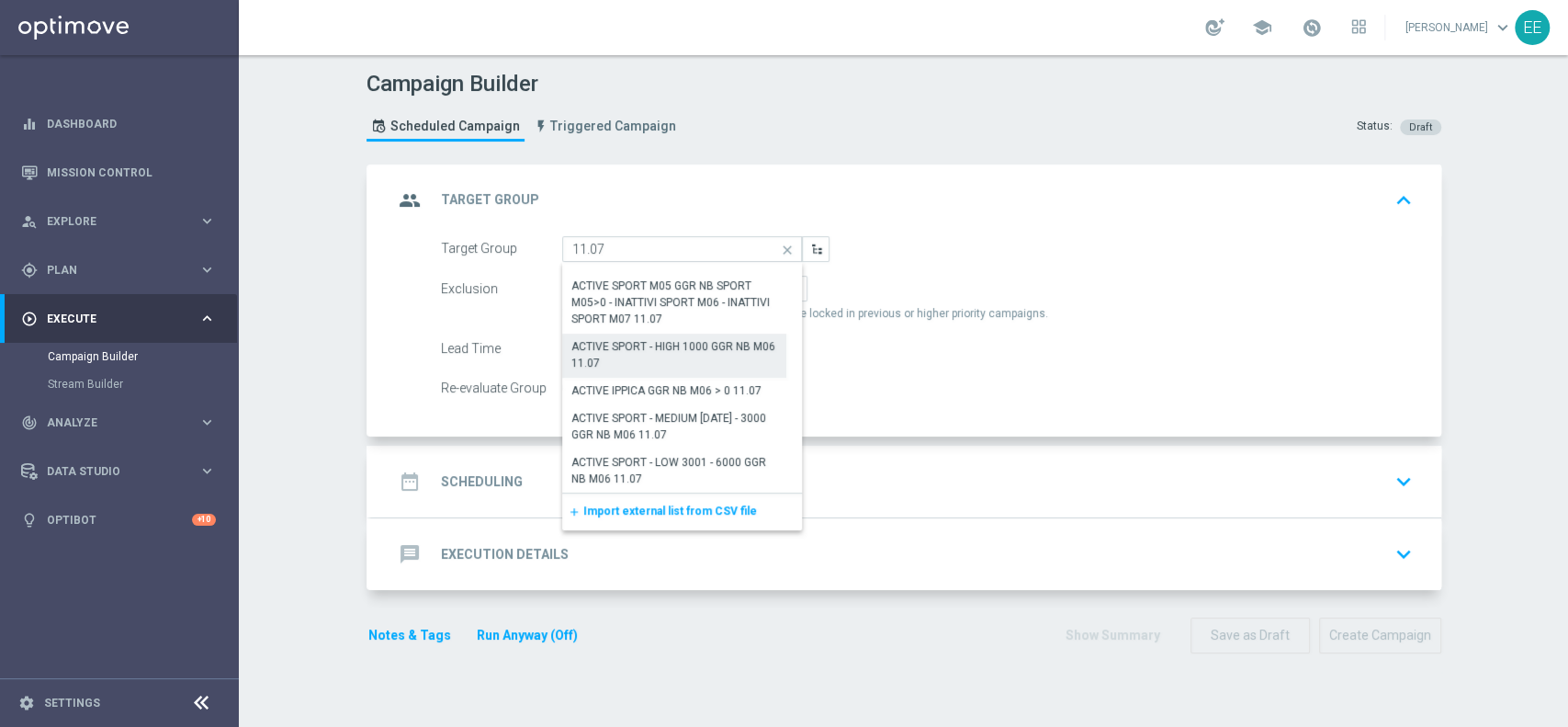 click on "ACTIVE SPORT - HIGH 1000 GGR NB M06 11.07" 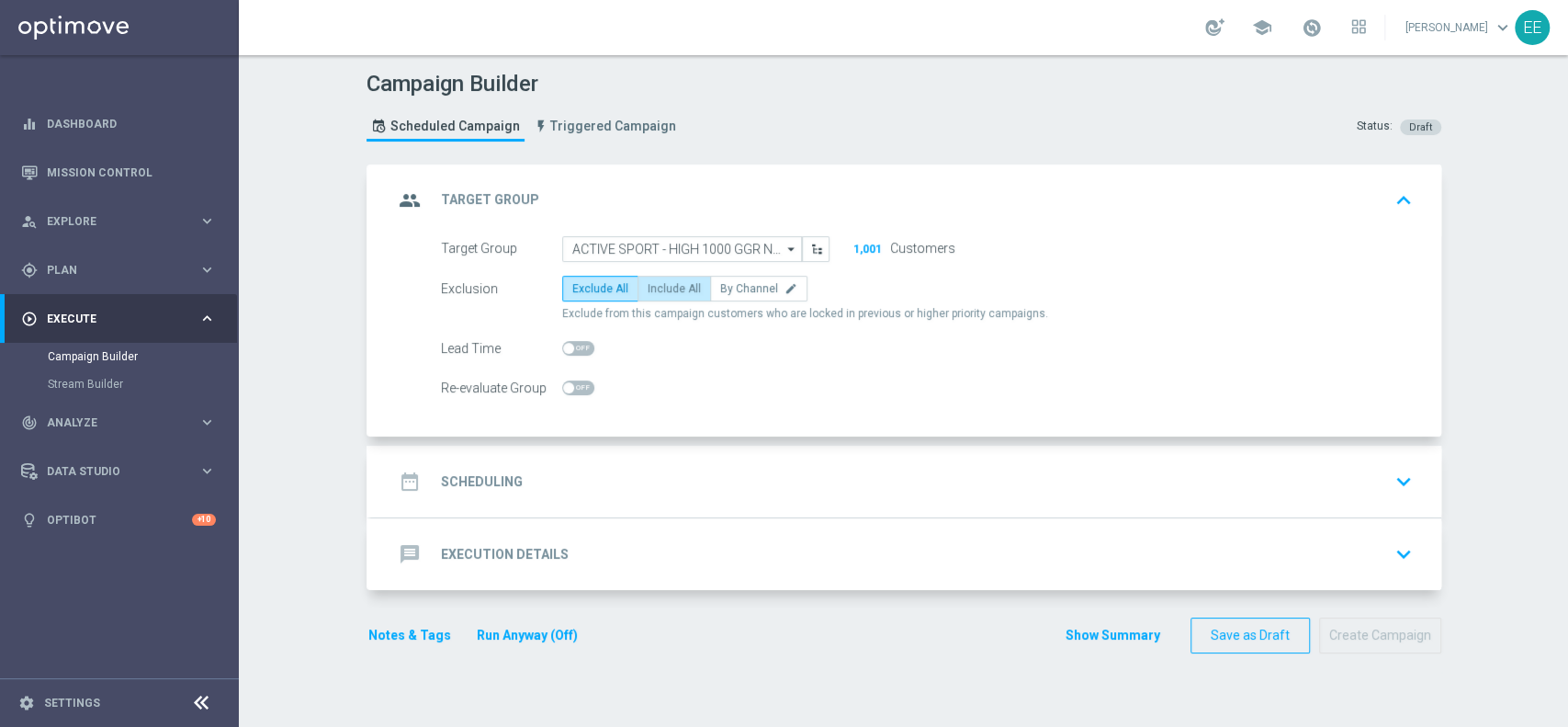 click on "Include All" 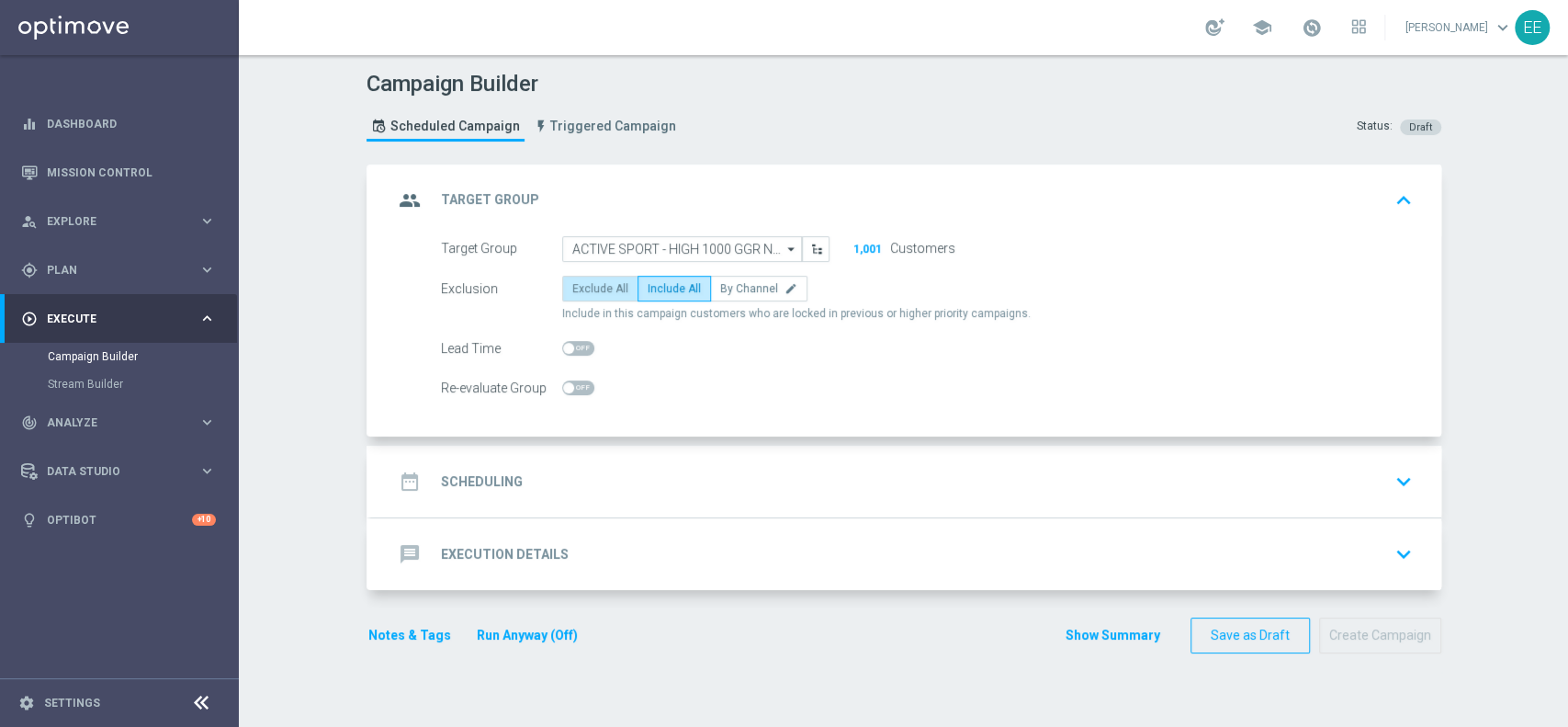 click on "Exclude All" 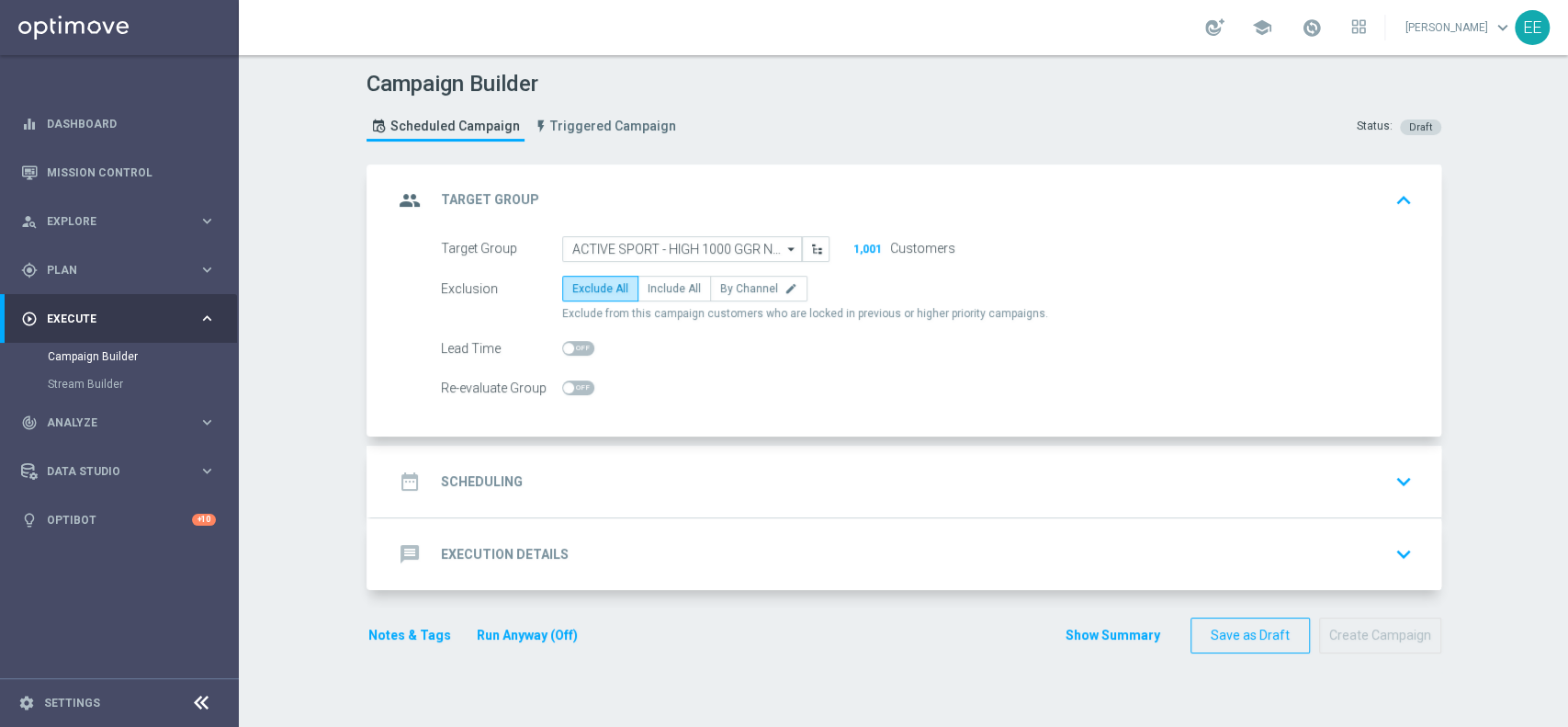 click on "date_range
Scheduling
keyboard_arrow_down" 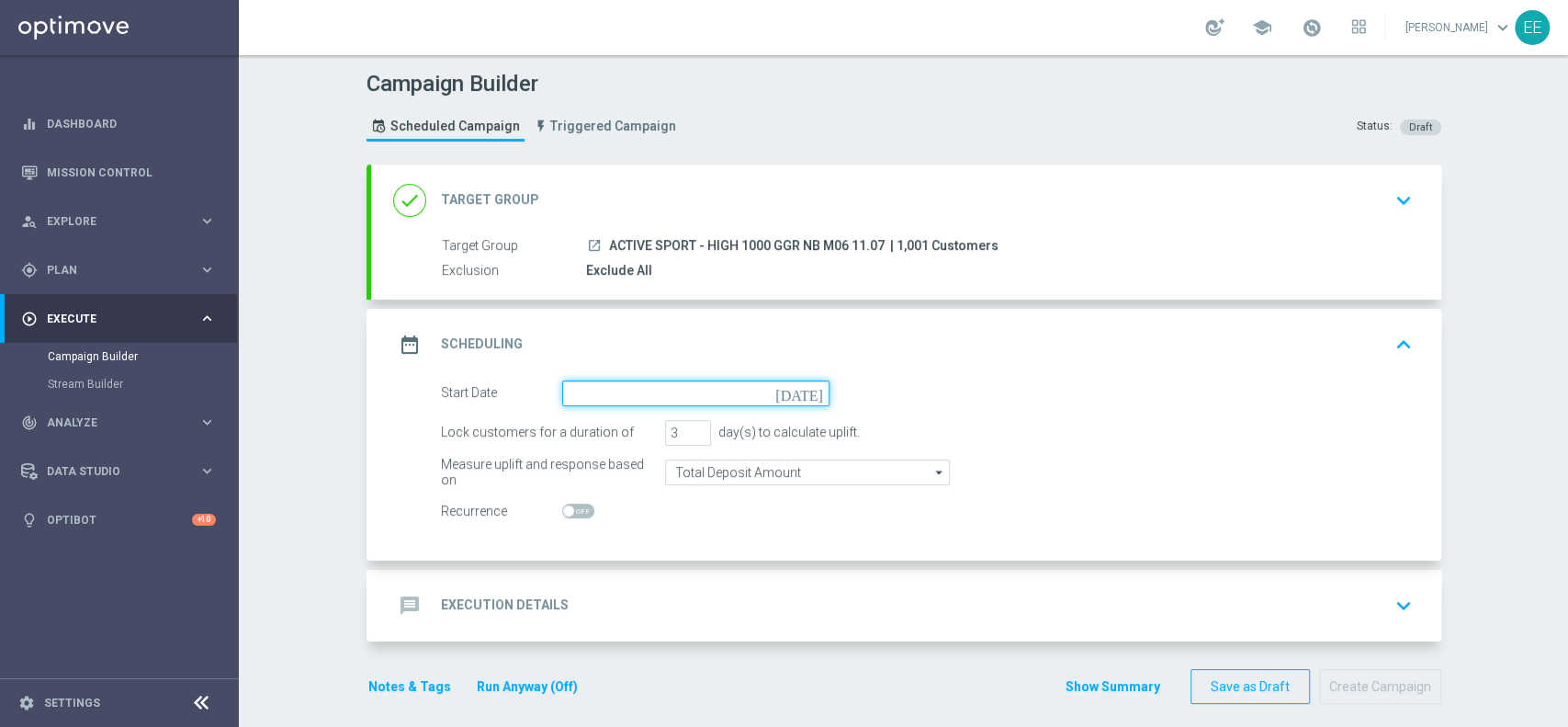 click 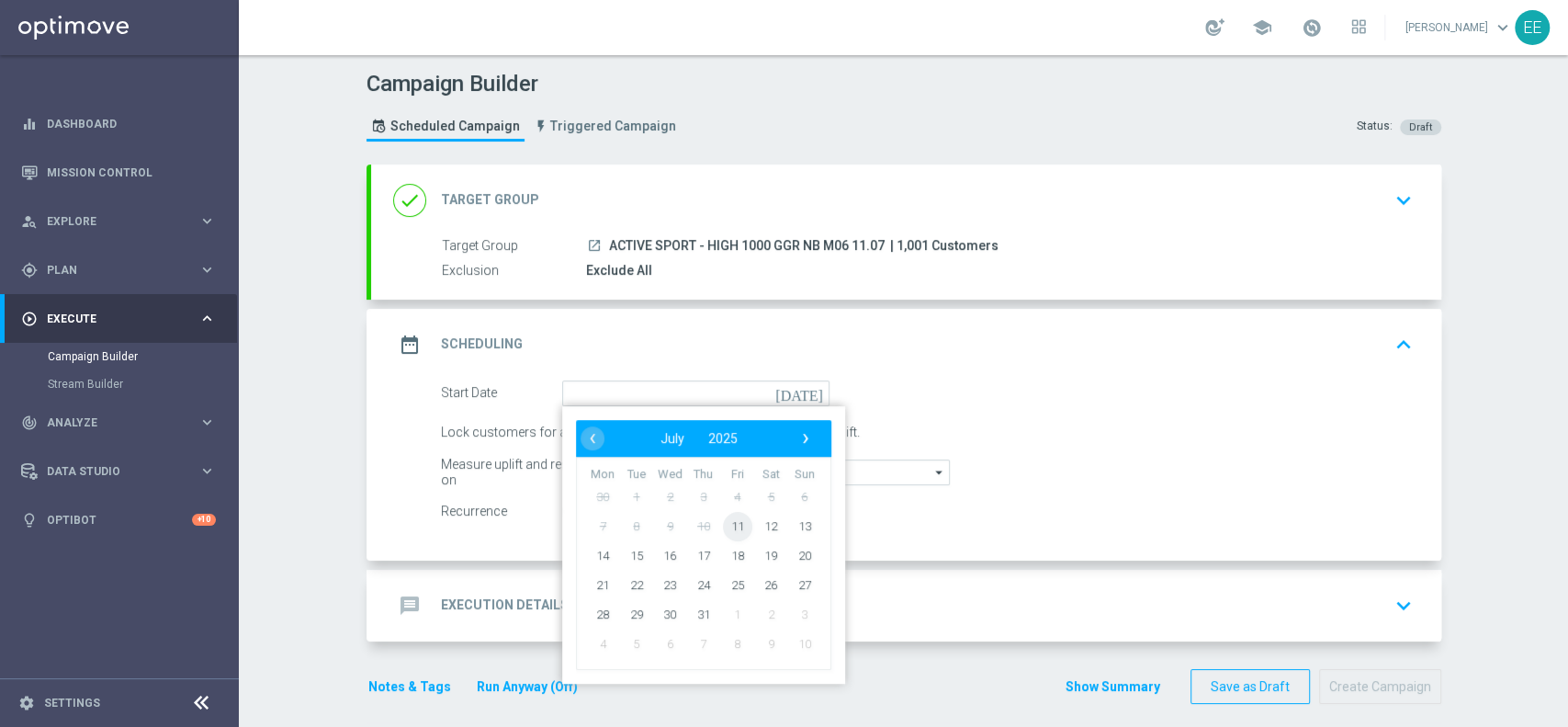 click on "11" 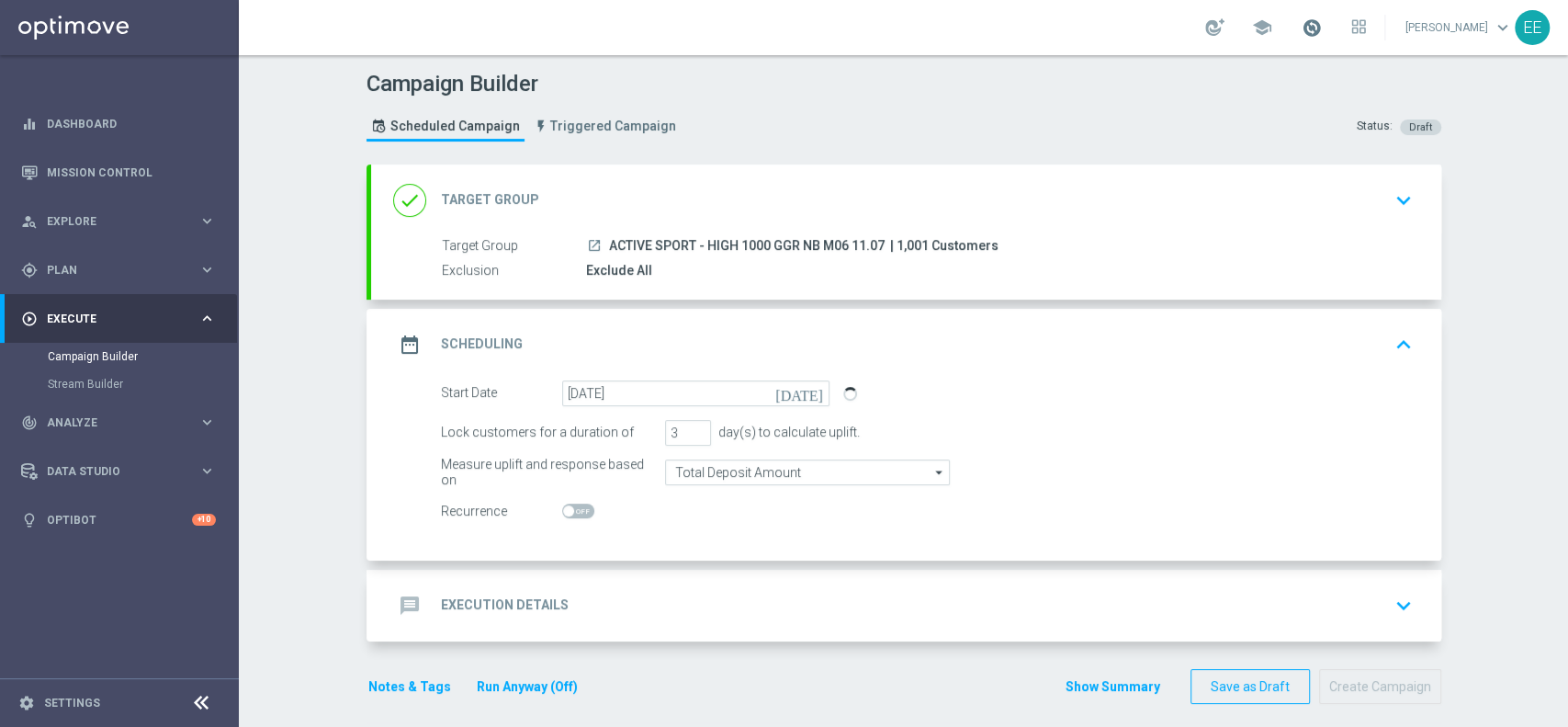 click at bounding box center (1312, 28) 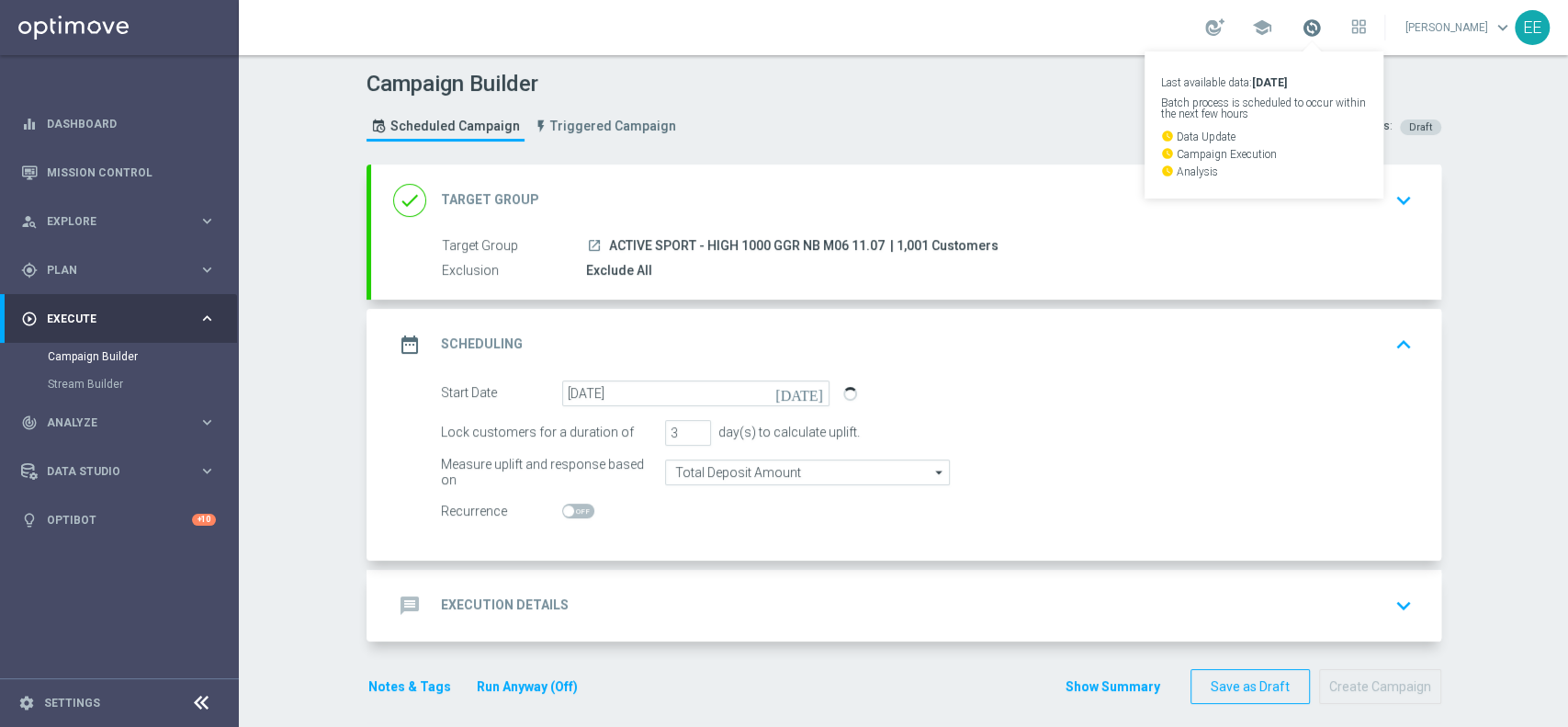 click at bounding box center [1312, 28] 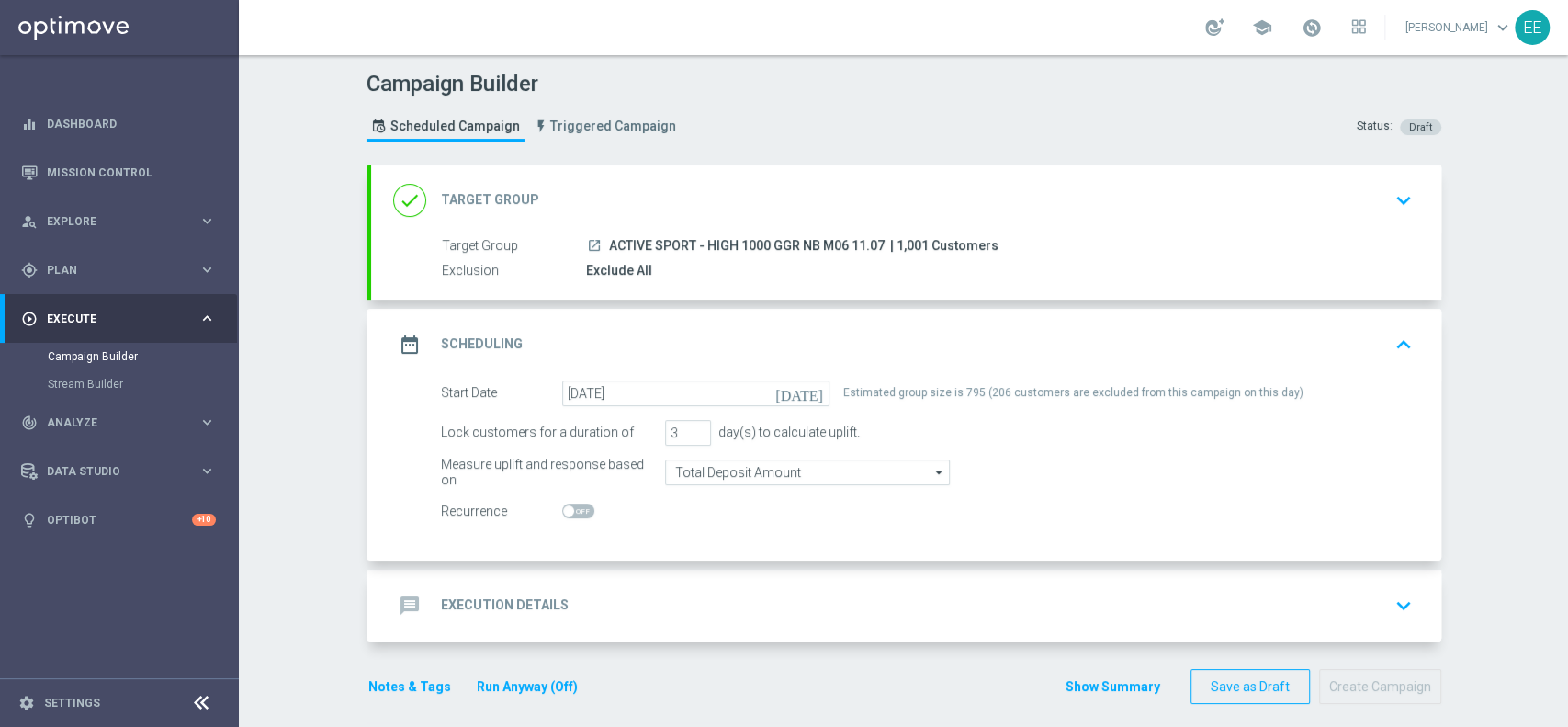 click on "done
Target Group
keyboard_arrow_down" 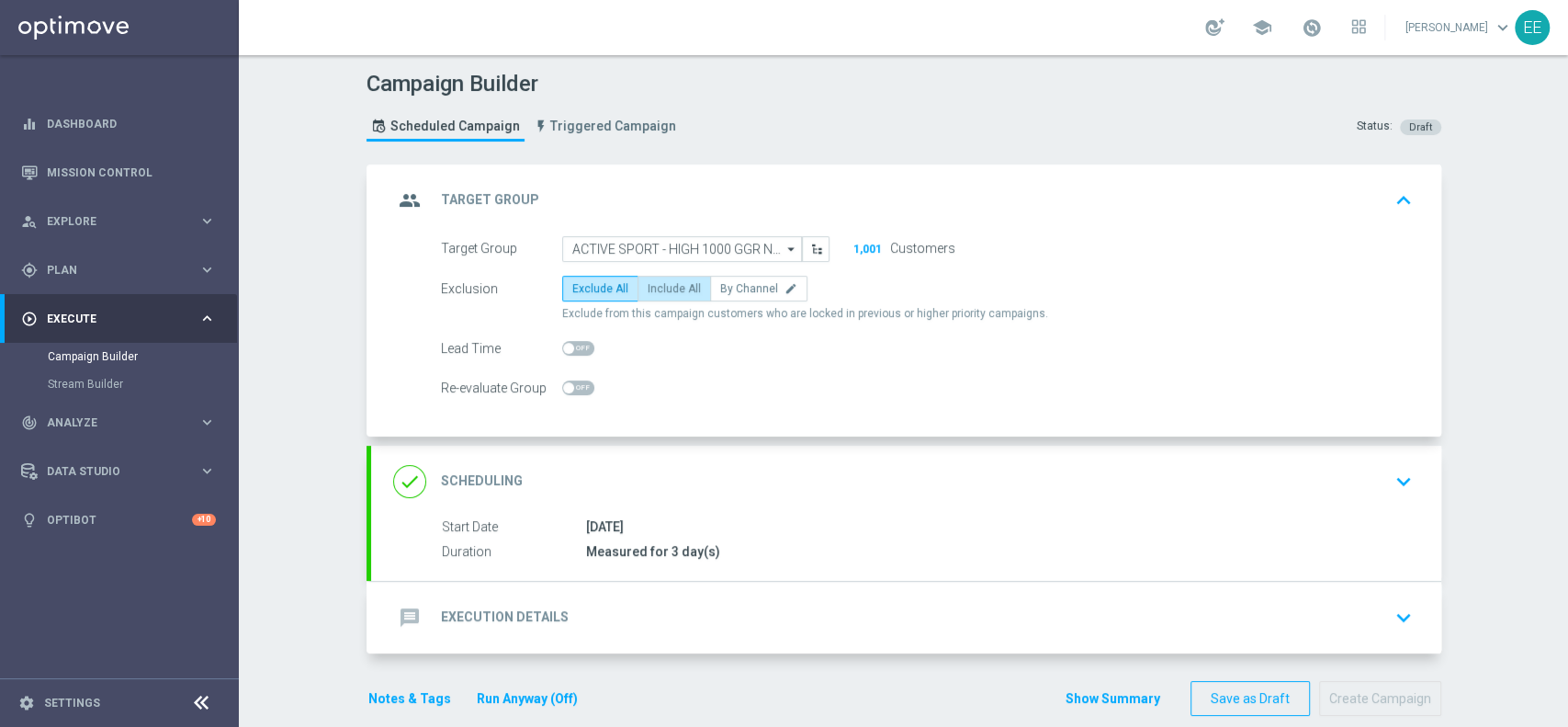 click on "Include All" 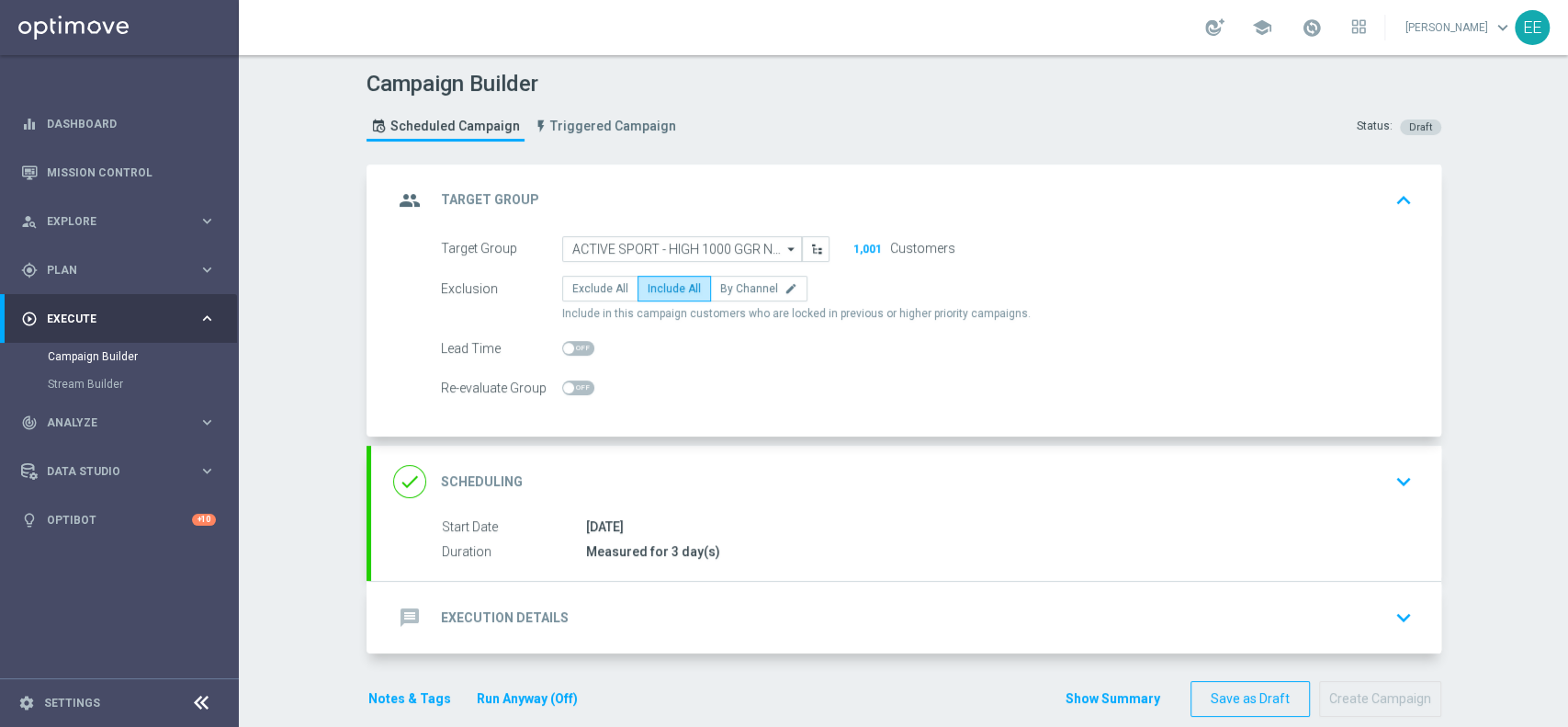 click on "done
Scheduling
keyboard_arrow_down" 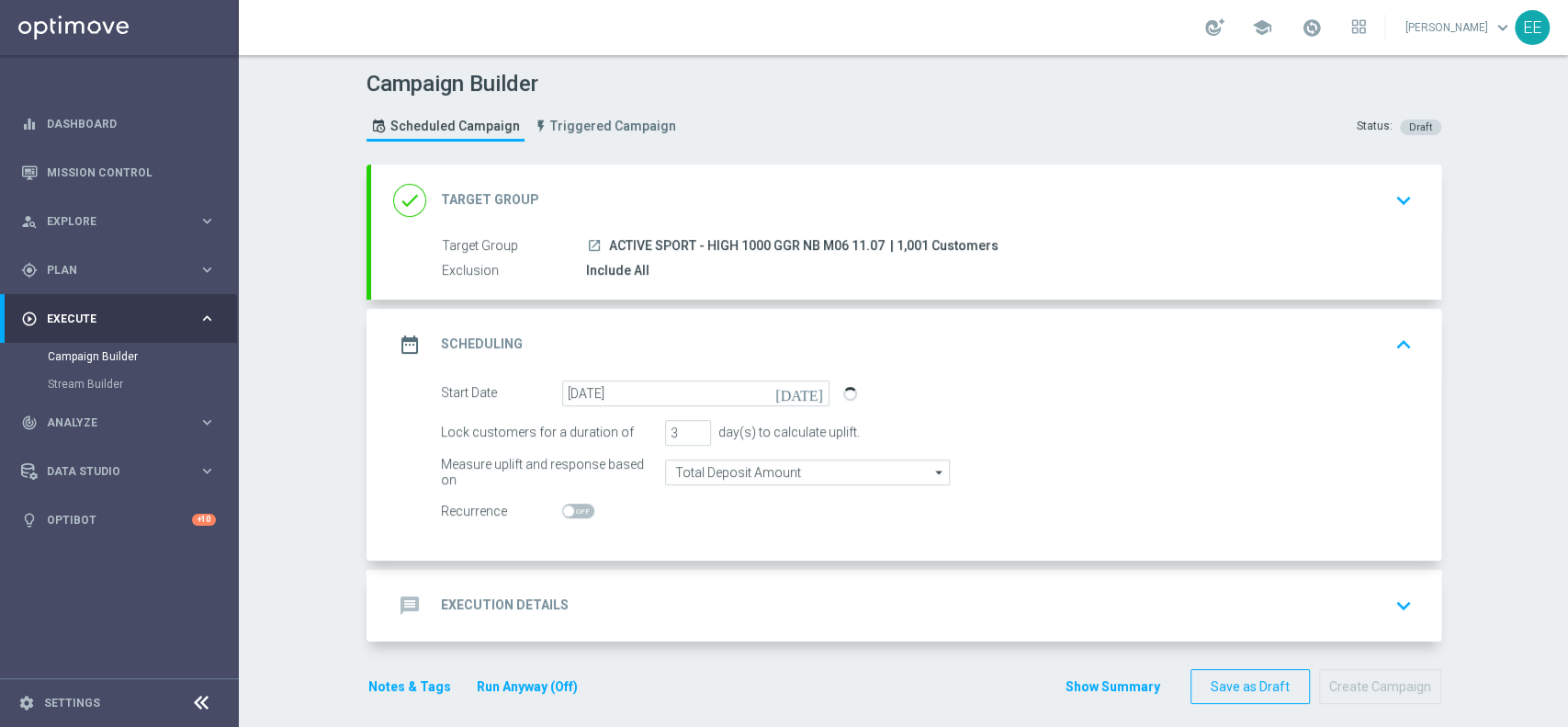 click on "message
Execution Details
keyboard_arrow_down" 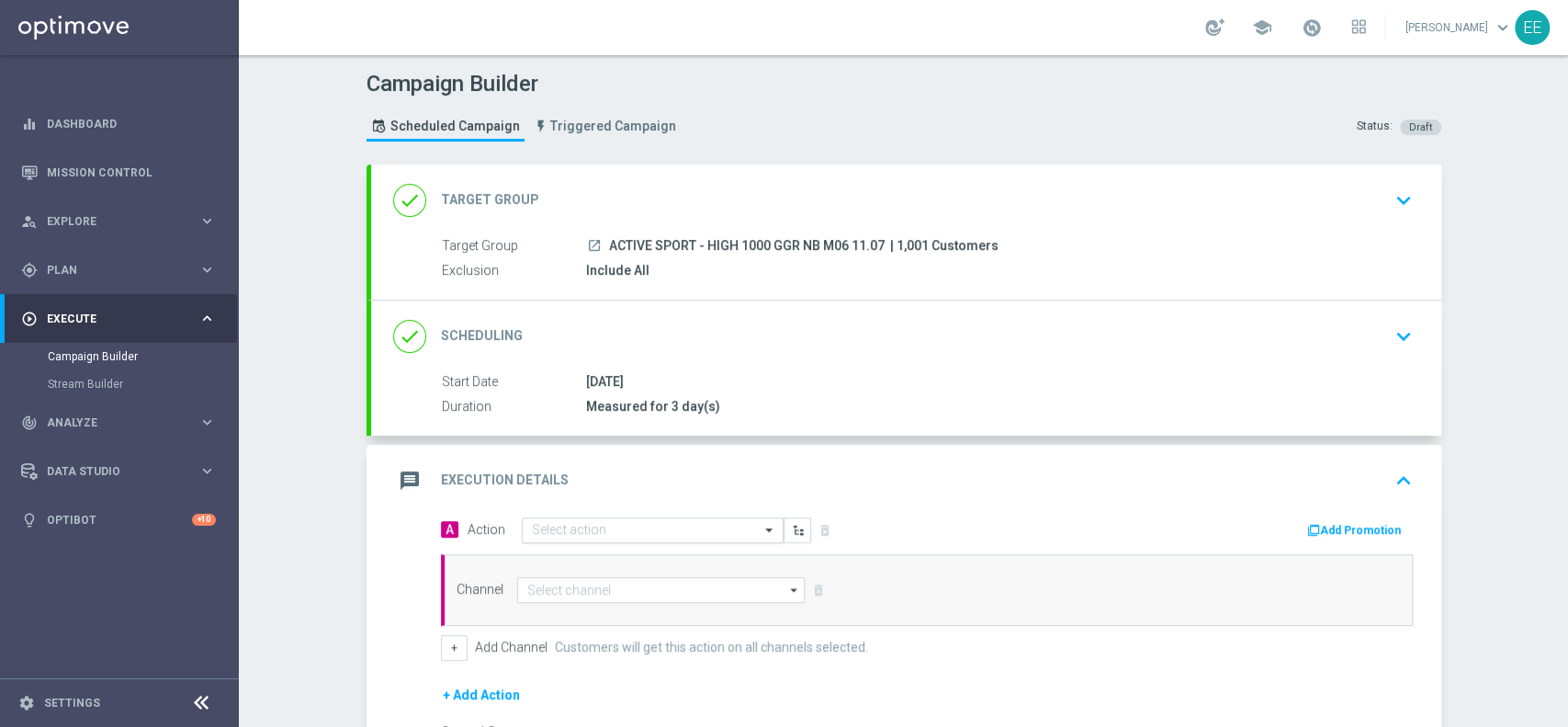 click 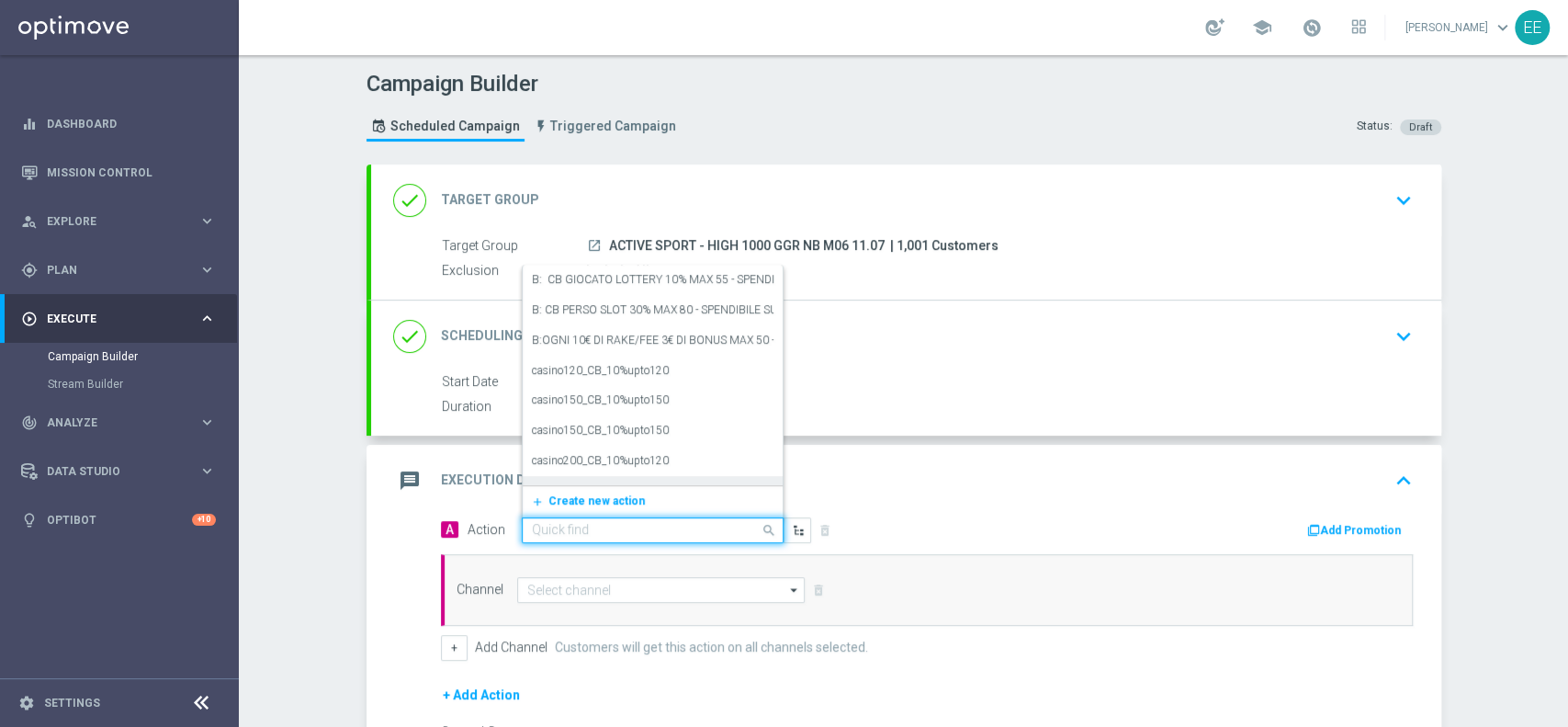 paste on "CB PERSO SPORT 30% MAX 300 EURO - ESCLUSE SINGOLE; CB VINTO SPORT 10% MAX 100 EURO - ESCLUSE SINGOLE - SPENDIBILE SPORT LEG.4 QUOTA MIN. 1,99" 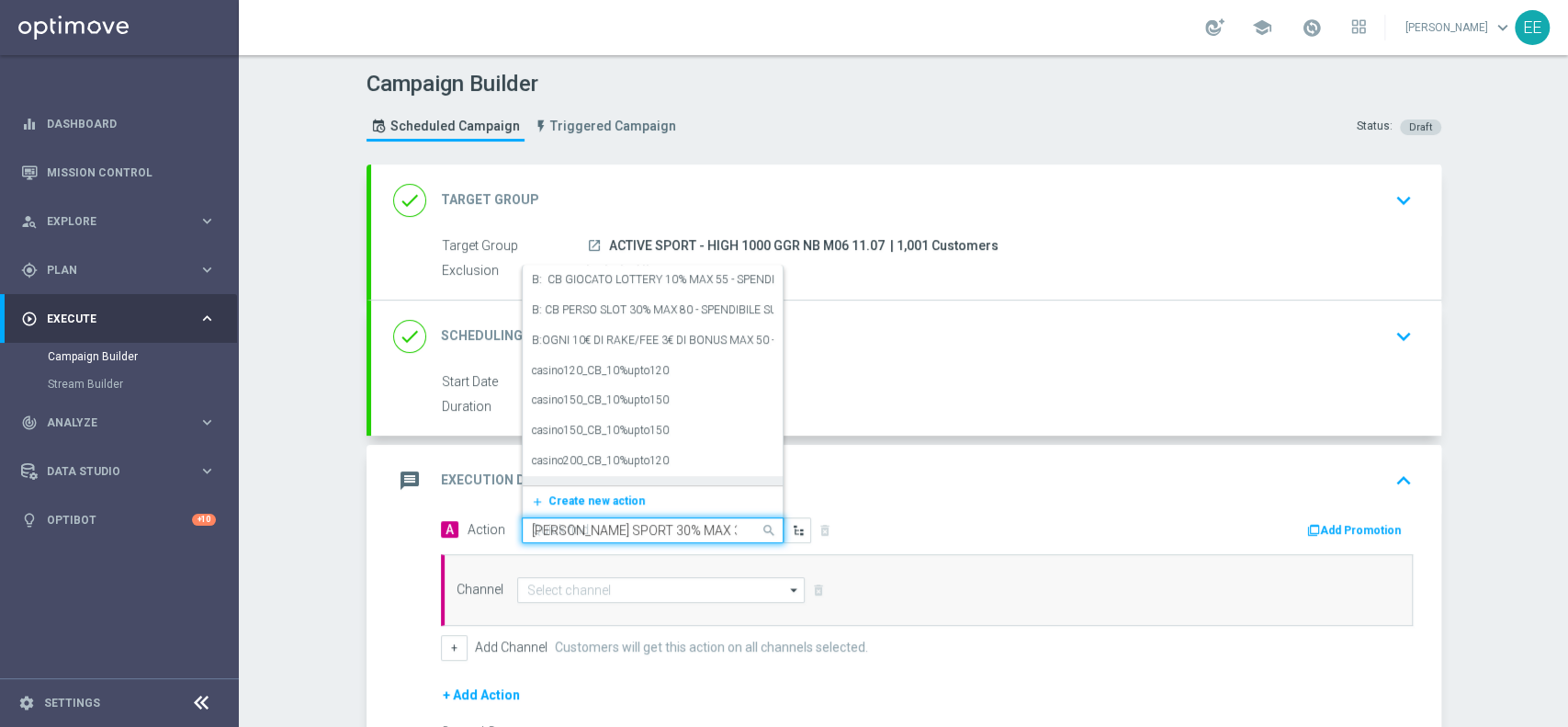 scroll, scrollTop: 0, scrollLeft: 729, axis: horizontal 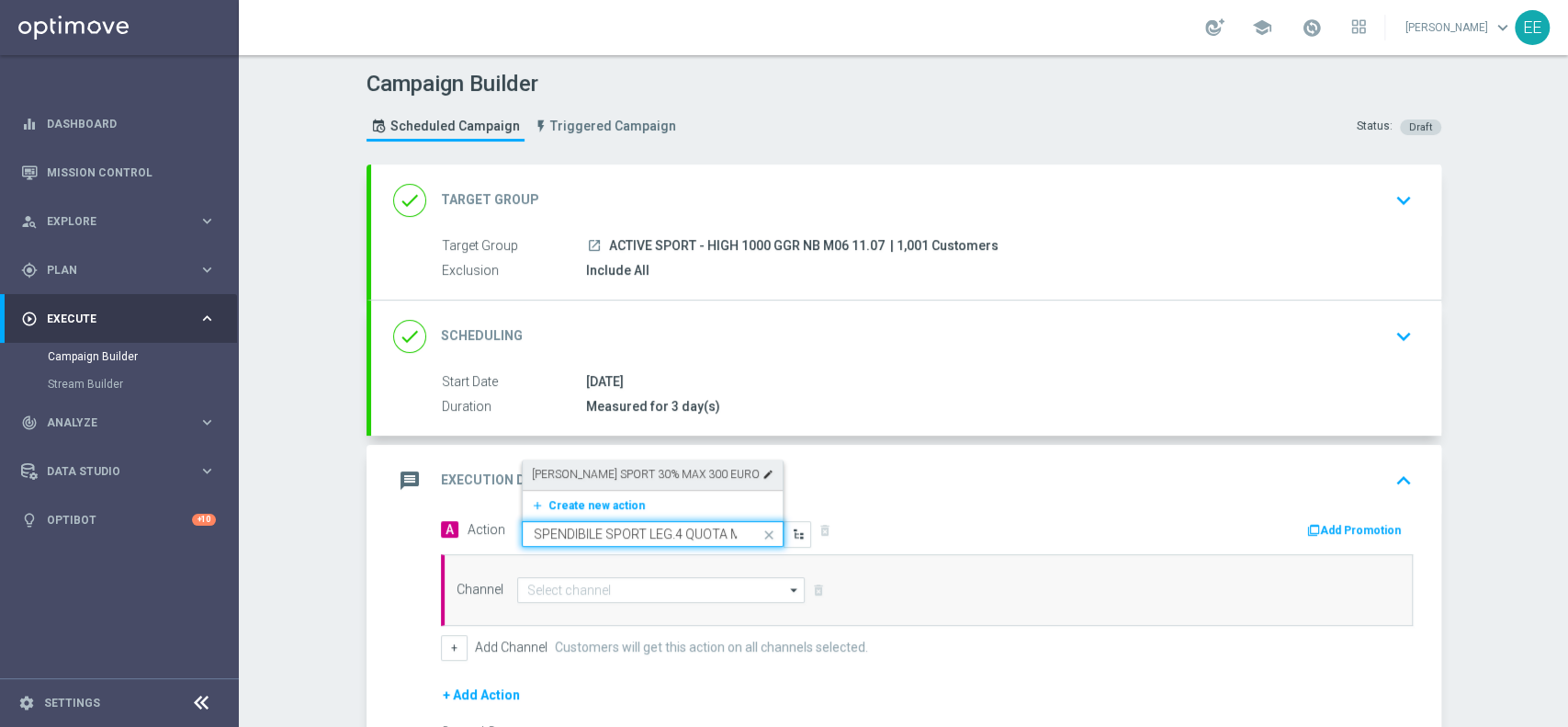 type on "CB PERSO SPORT 30% MAX 300 EURO - ESCLUSE SINGOLE; CB VINTO SPORT 10% MAX 100 EURO - ESCLUSE SINGOLE - SPENDIBILE SPORT LEG.4 QUOTA MIN. 1,99" 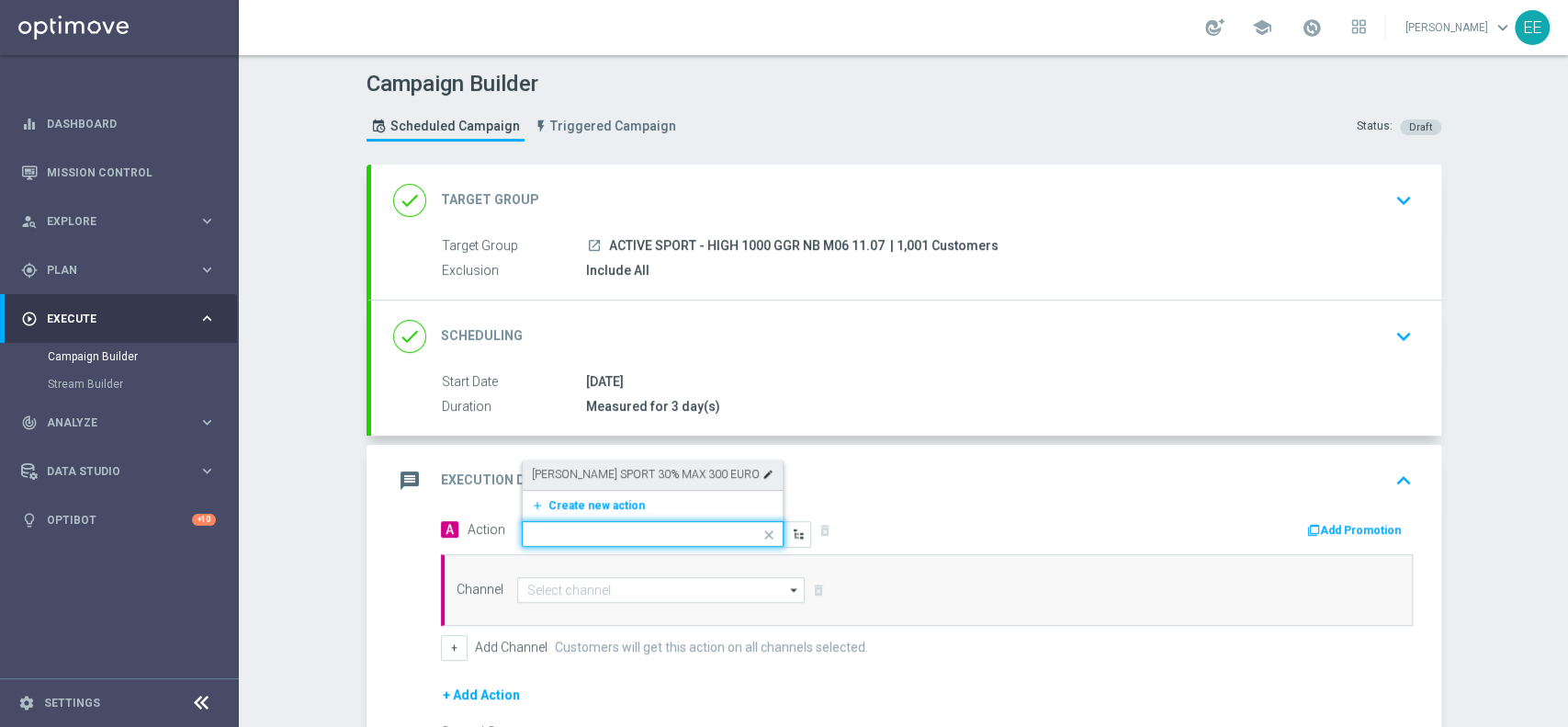 click on "message
Execution Details
keyboard_arrow_up" 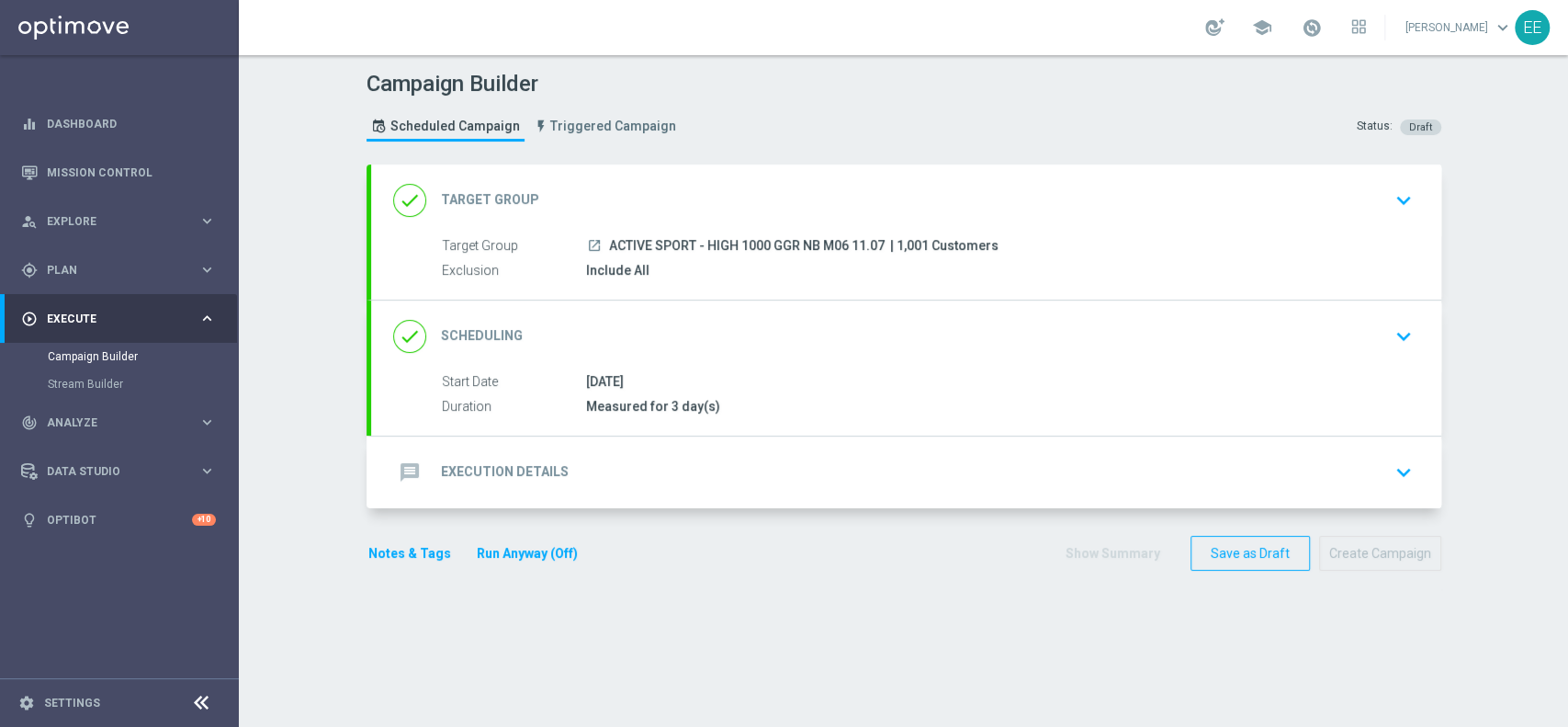 click on "message
Execution Details
keyboard_arrow_down" 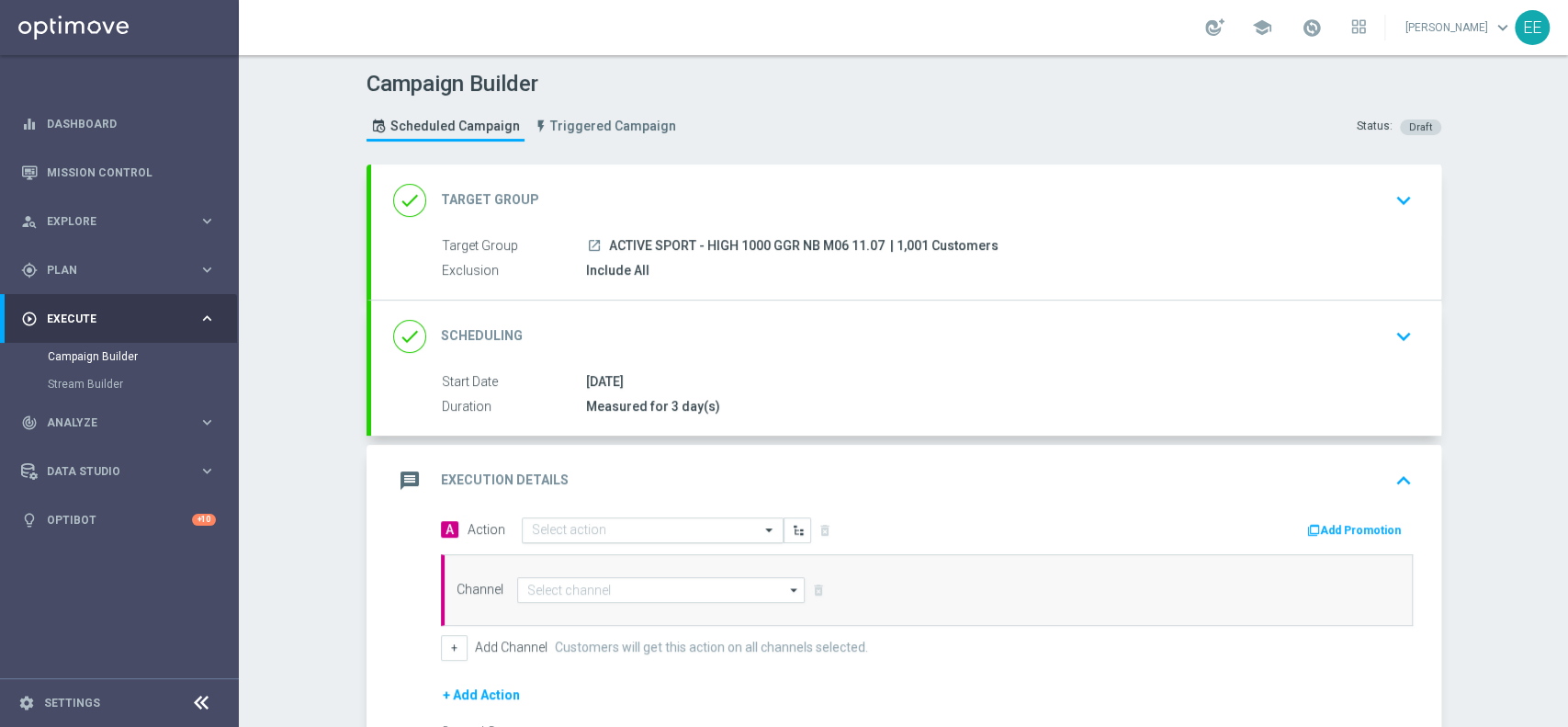 click 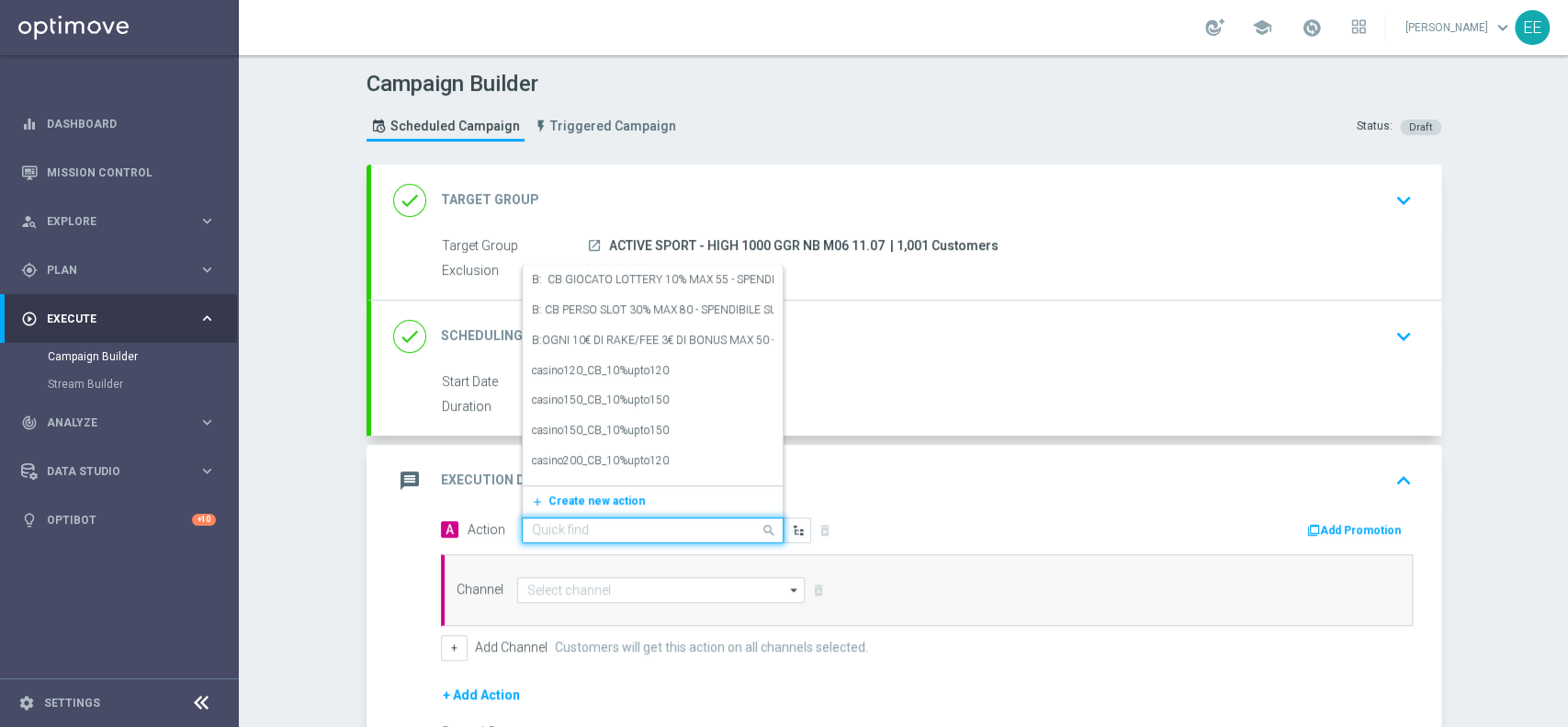 paste on "CB PERSO SPORT 30% MAX 300 EURO - ESCLUSE SINGOLE; CB VINTO SPORT 10% MAX 100 EURO - ESCLUSE SINGOLE - SPENDIBILE SPORT LEG.4 QUOTA MIN. 1,99" 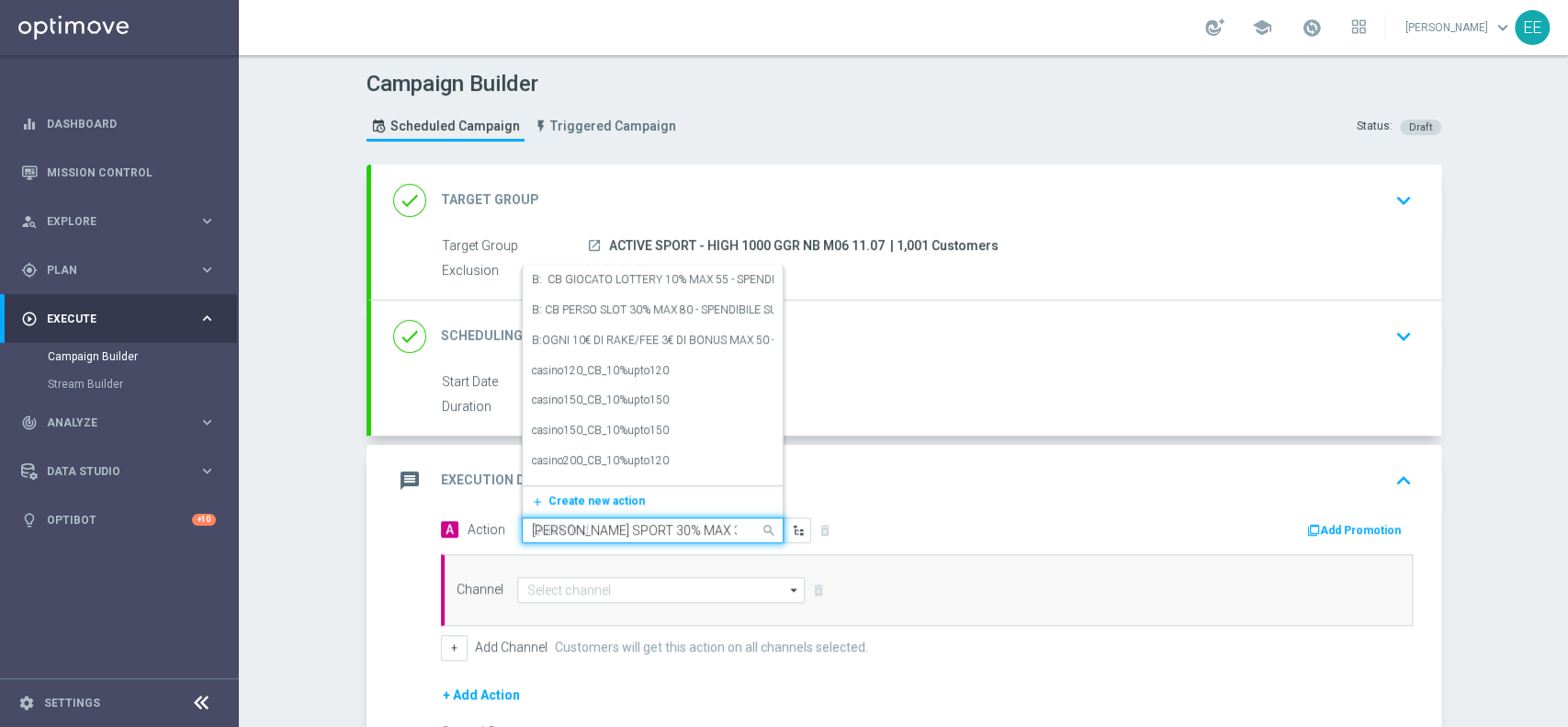 scroll, scrollTop: 0, scrollLeft: 729, axis: horizontal 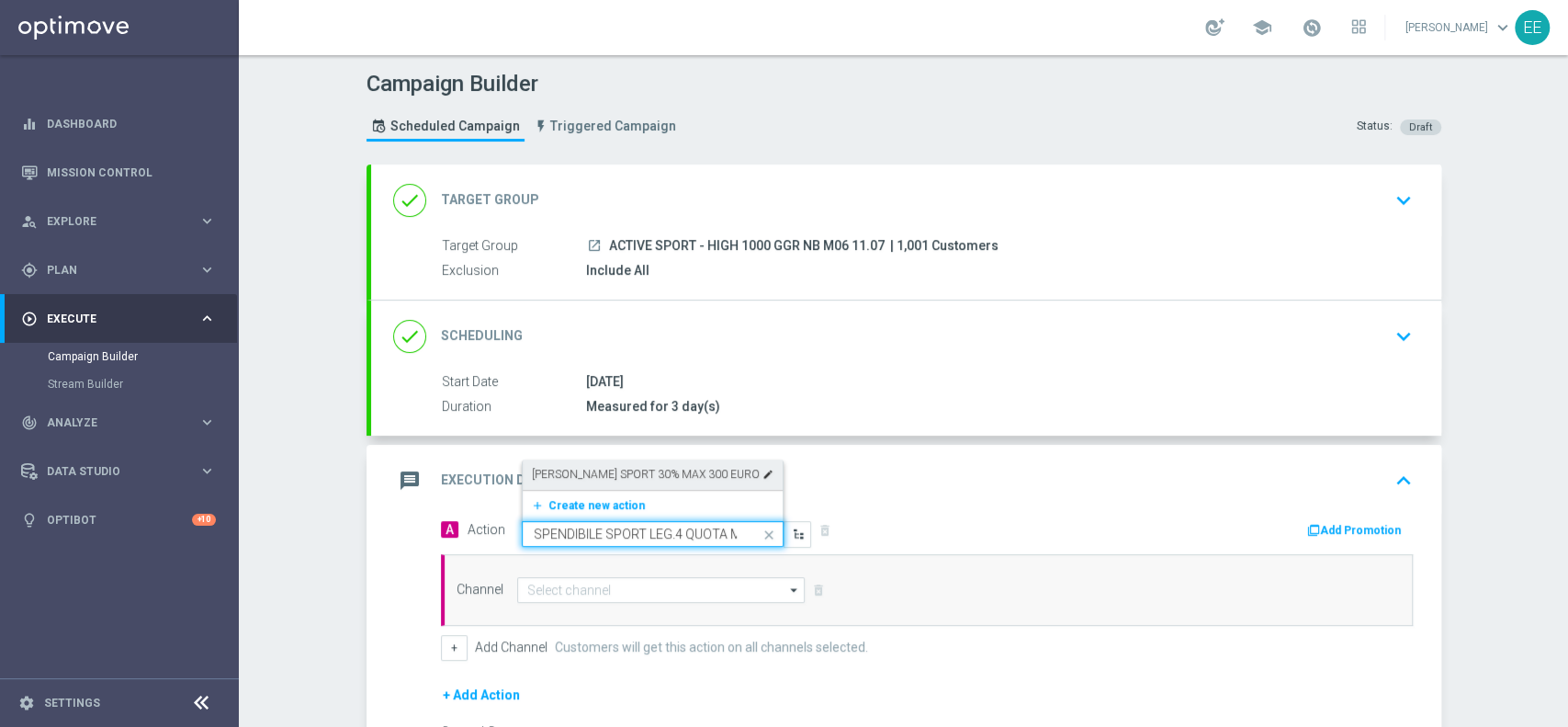 click on "CB PERSO SPORT 30% MAX 300 EURO - ESCLUSE SINGOLE; CB VINTO SPORT 10% MAX 100 EURO - ESCLUSE SINGOLE - SPENDIBILE SPORT LEG.4 QUOTA MIN. 1,99" at bounding box center [647, 474] 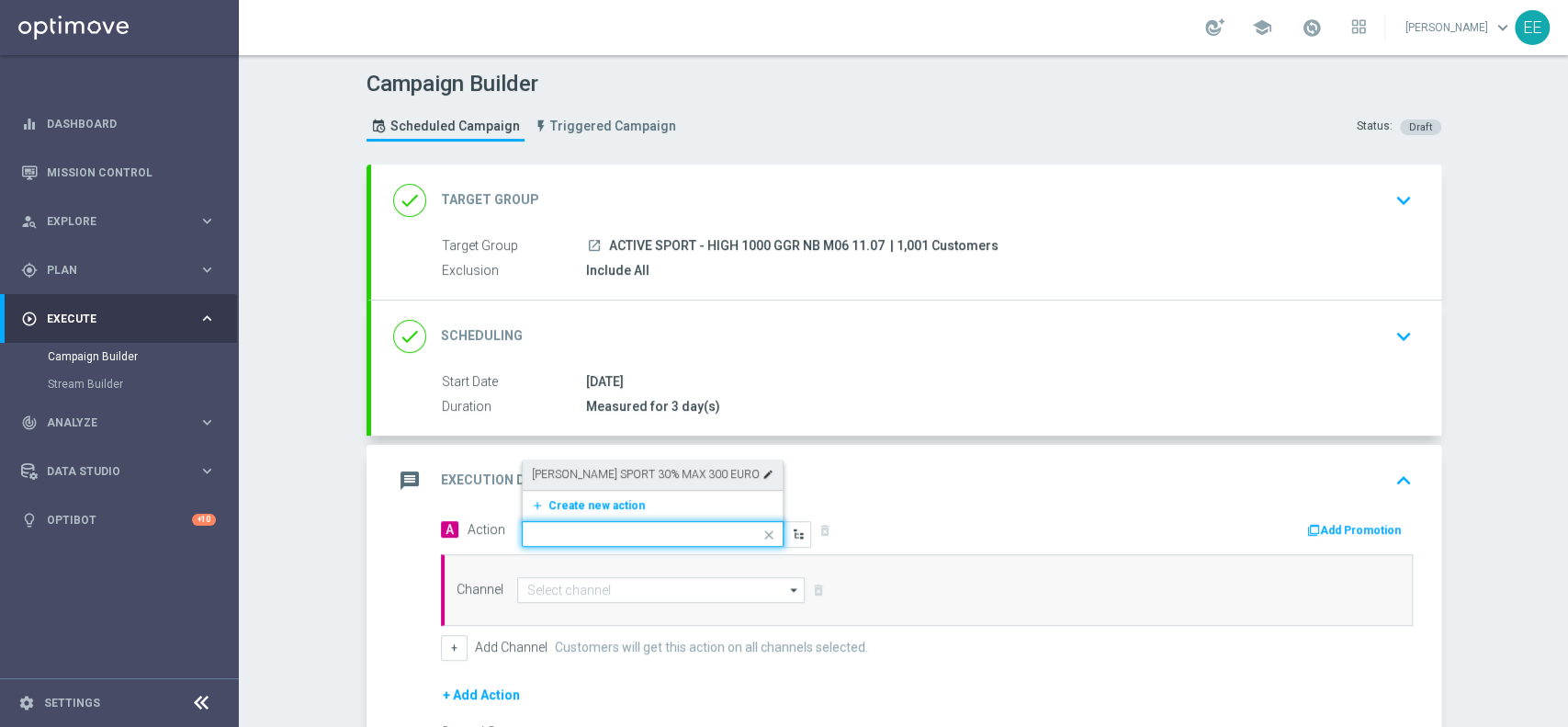 scroll, scrollTop: 0, scrollLeft: 0, axis: both 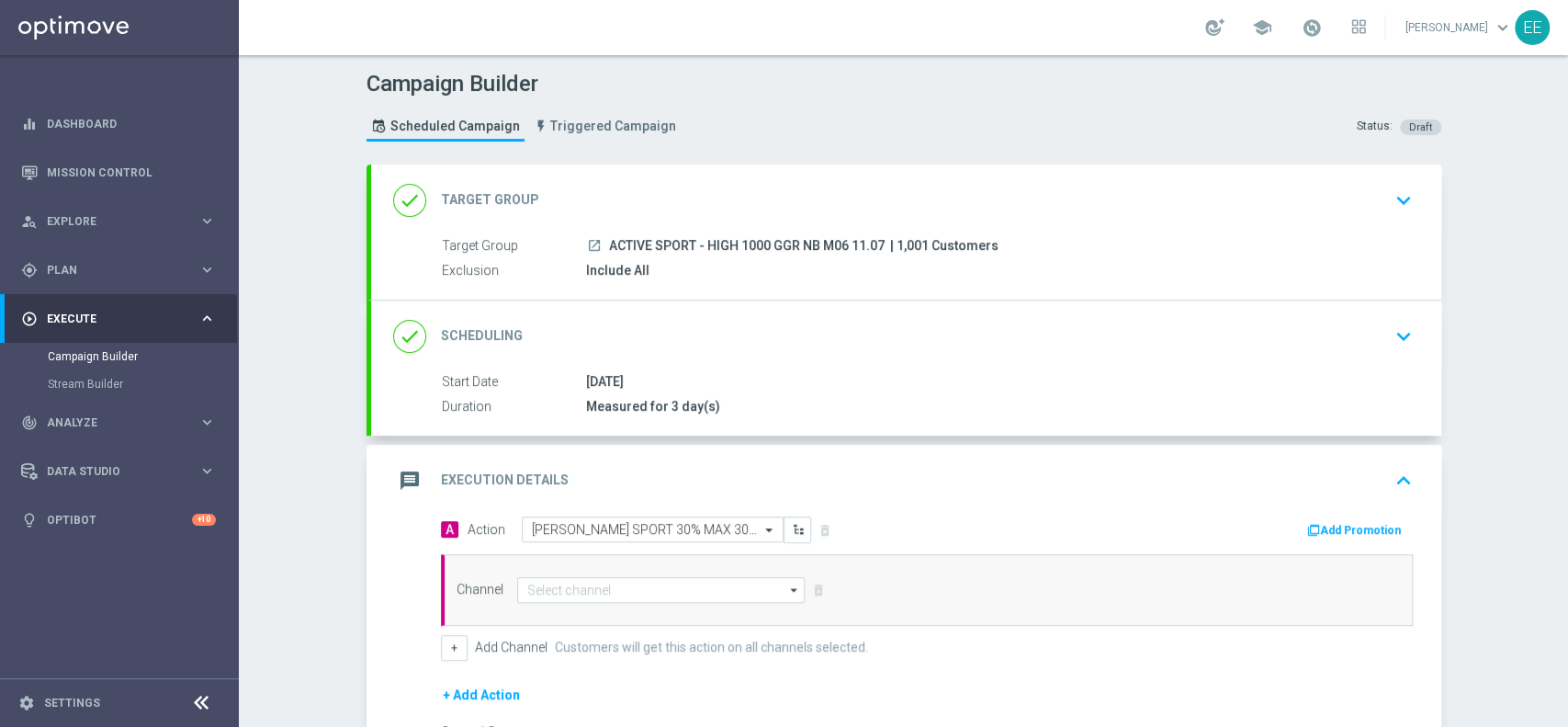 click on "Add Promotion" 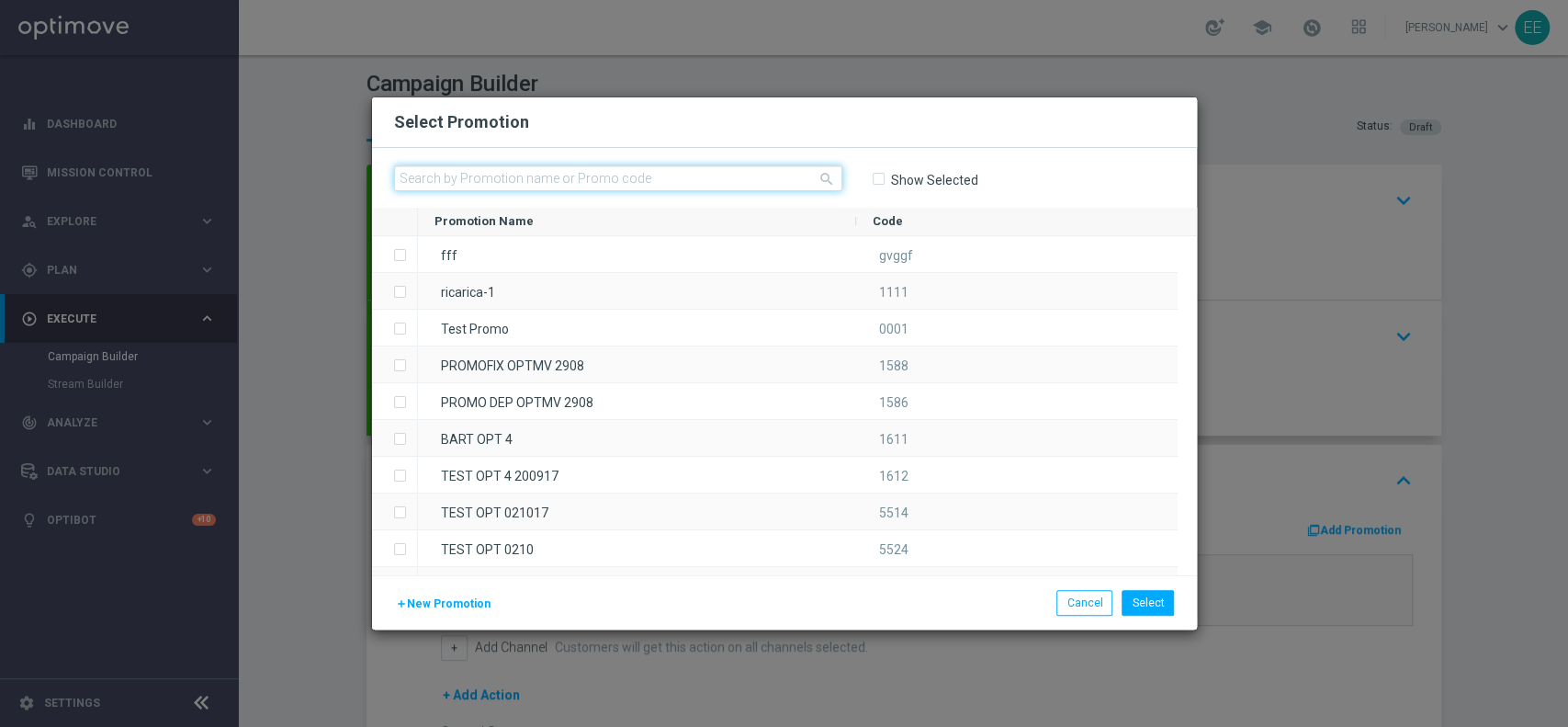 click 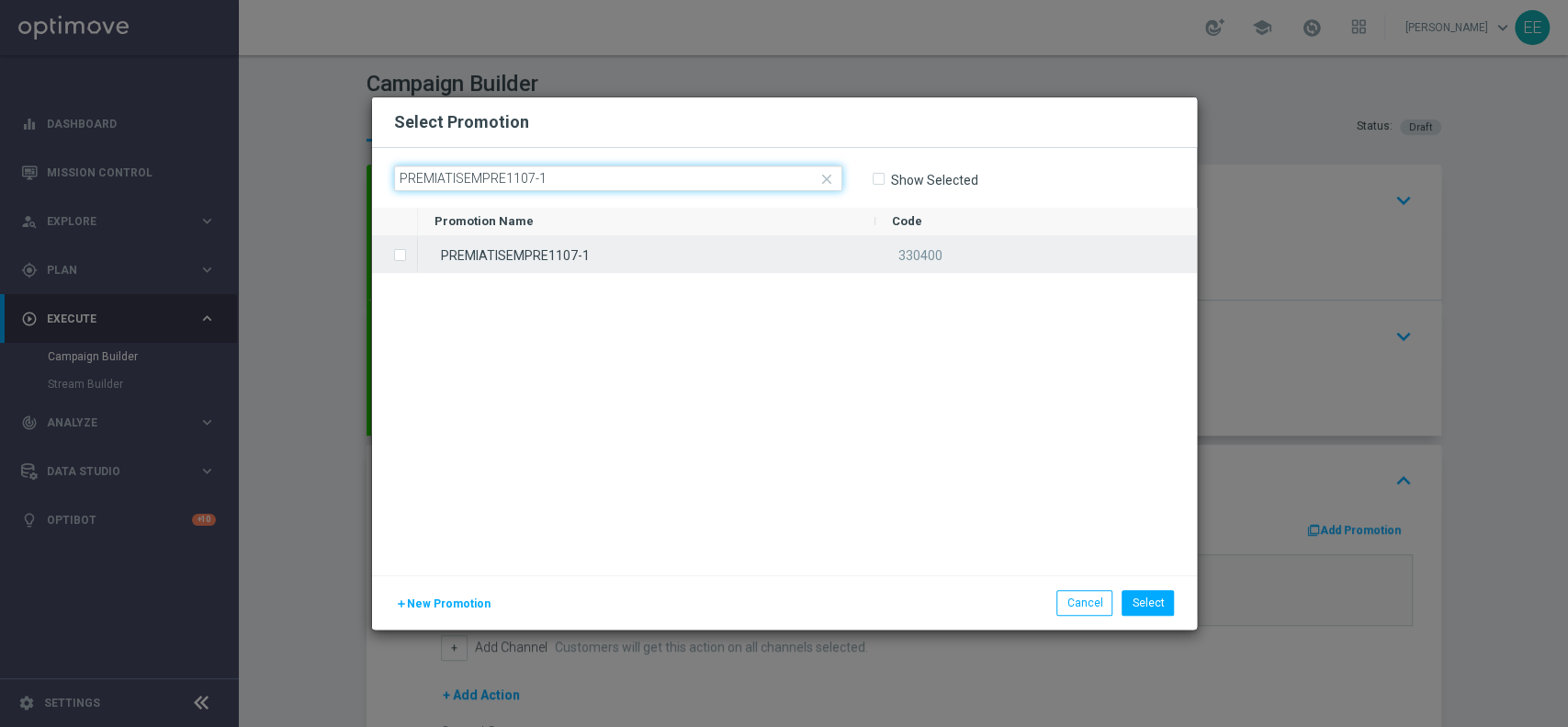 type on "PREMIATISEMPRE1107-1" 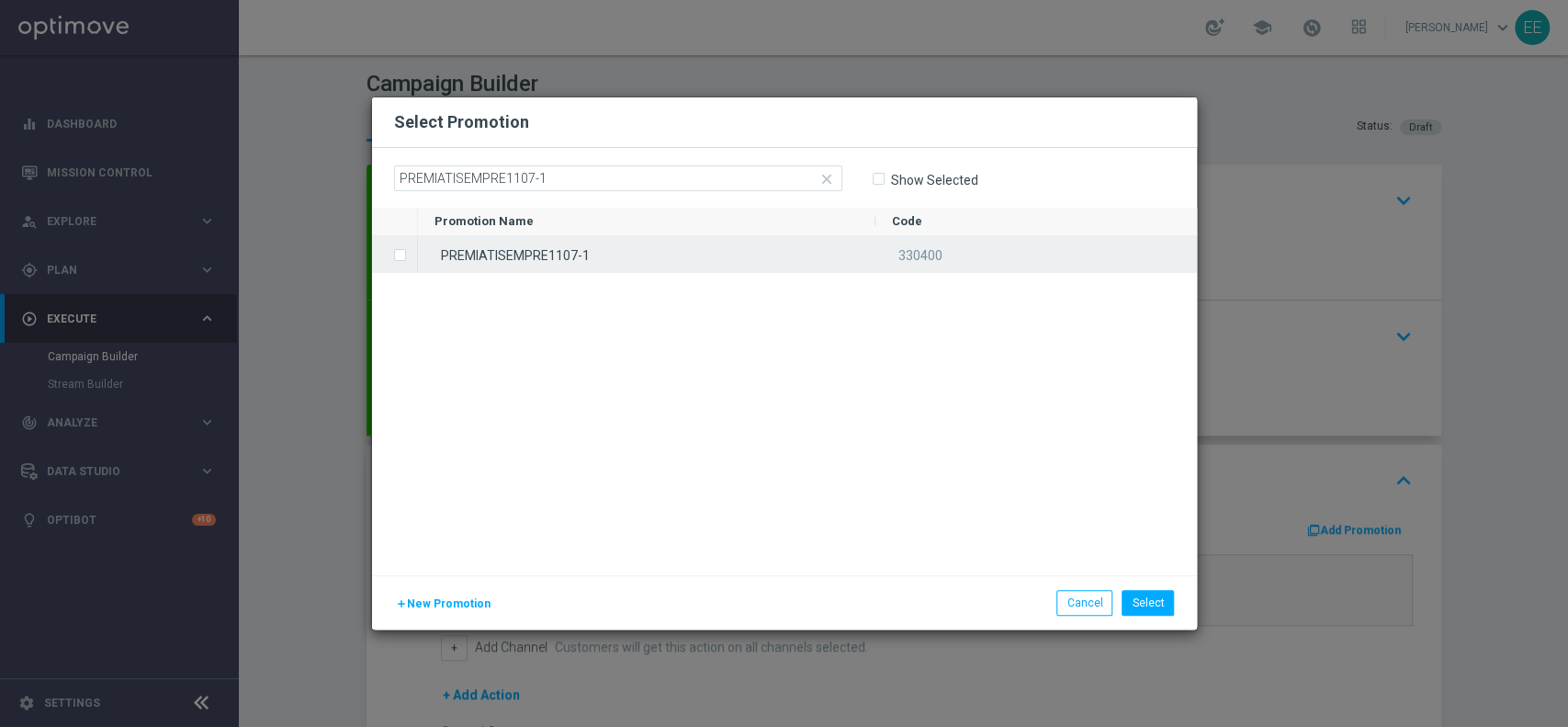 click on "PREMIATISEMPRE1107-1" 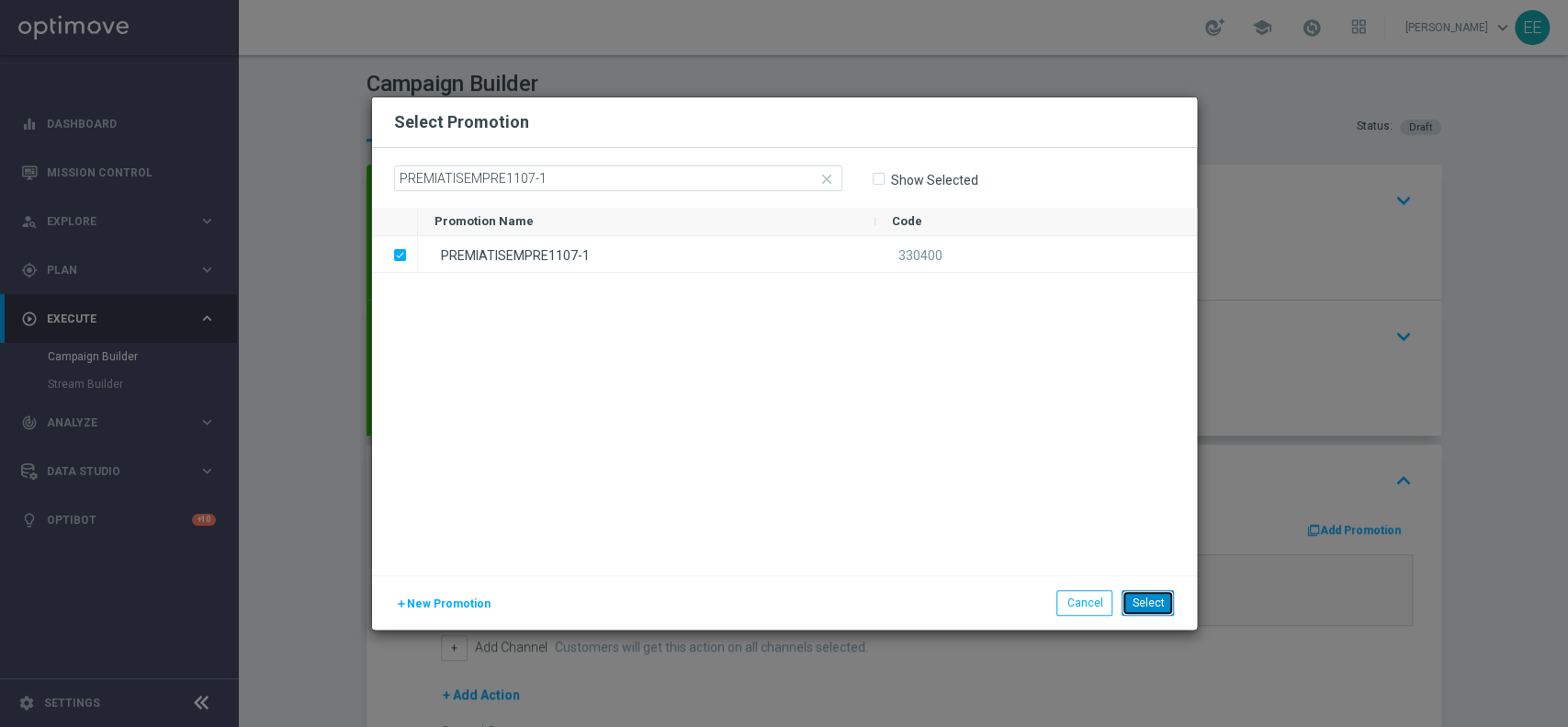 click on "Select" 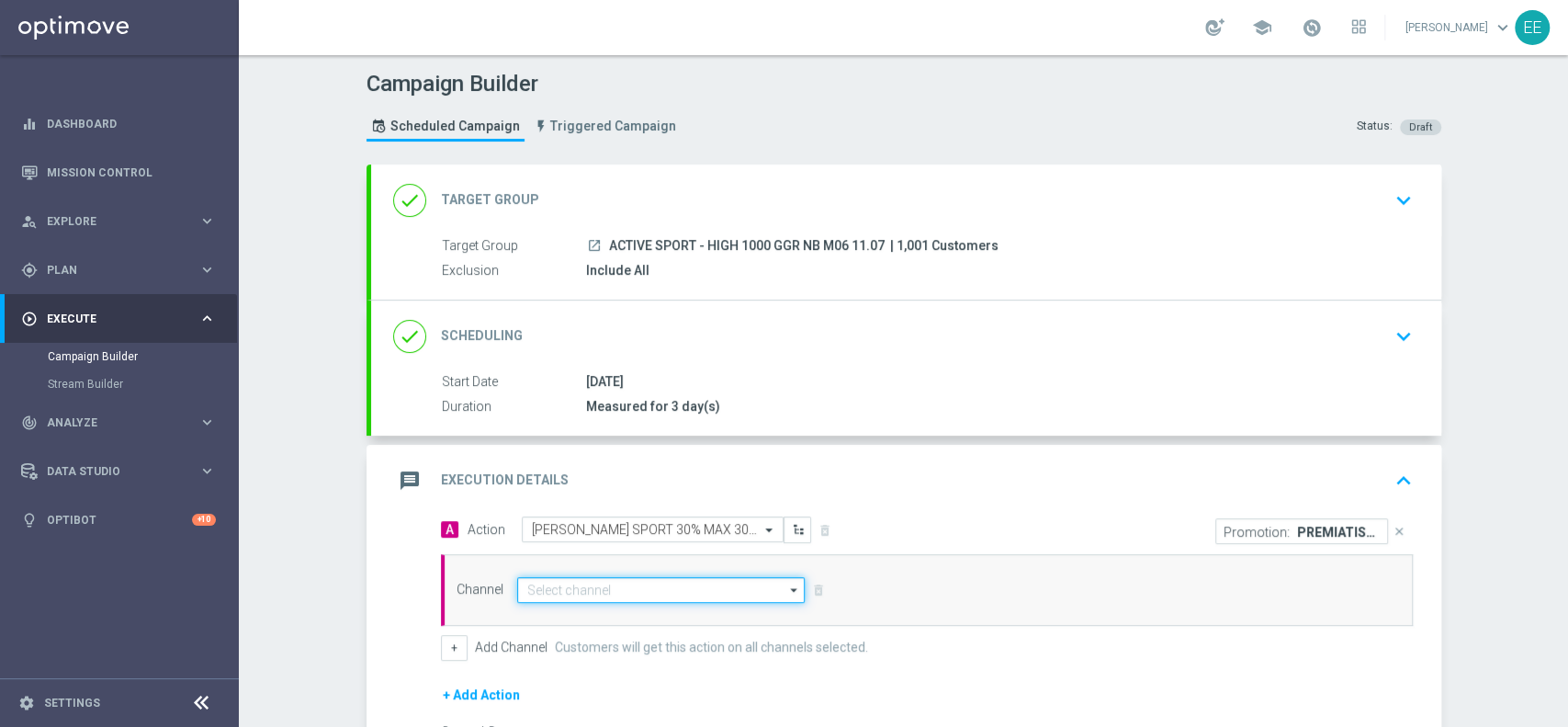 click 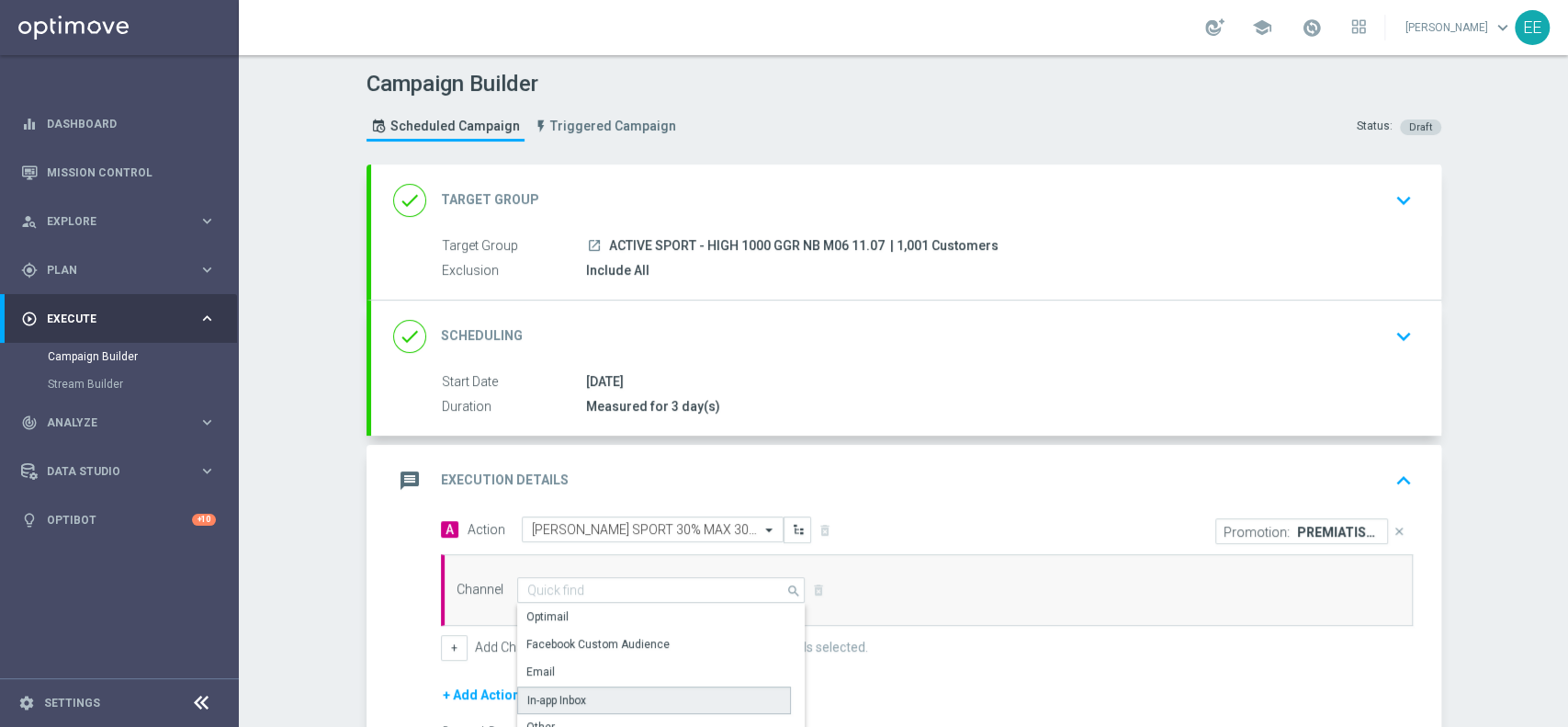 click on "In-app Inbox" 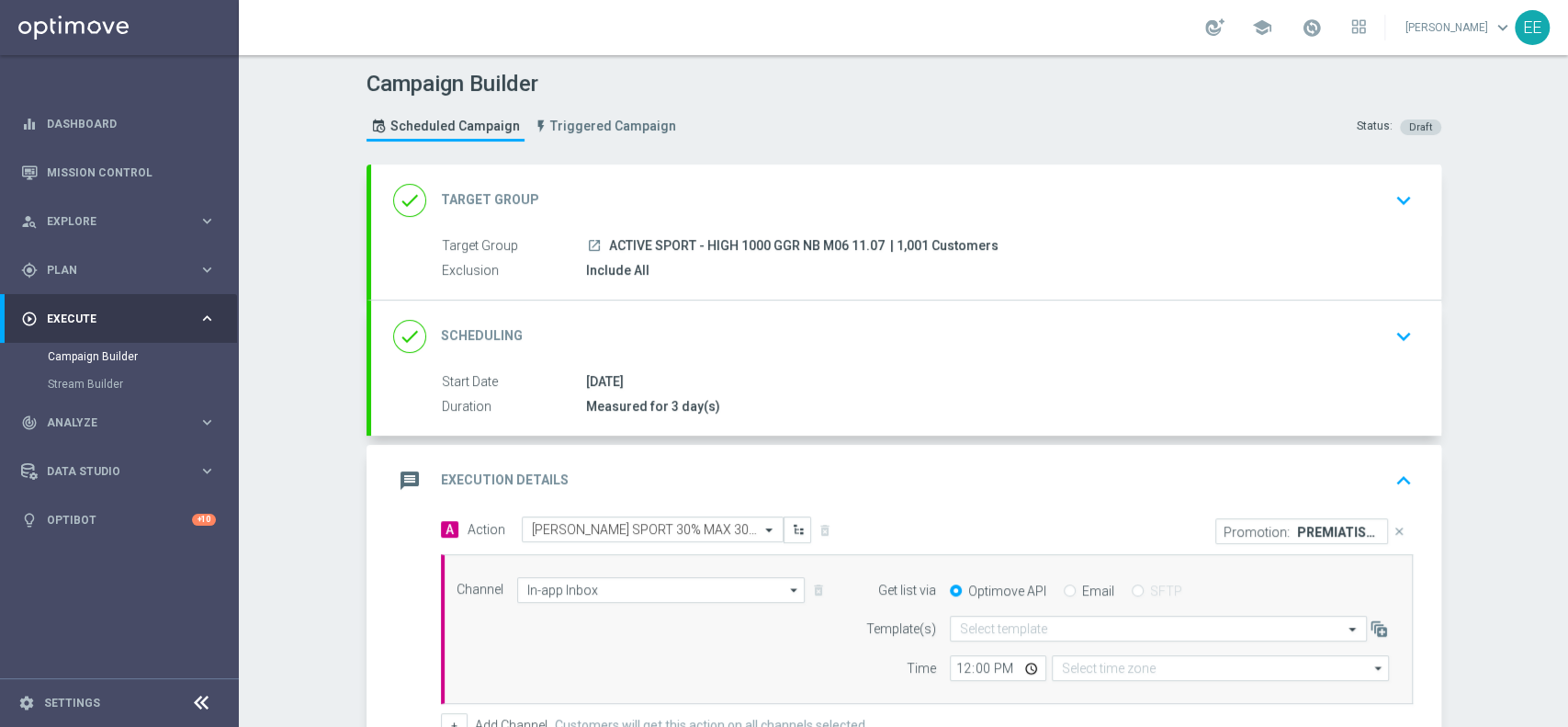 type on "Coordinated Universal Time (UTC 00:00)" 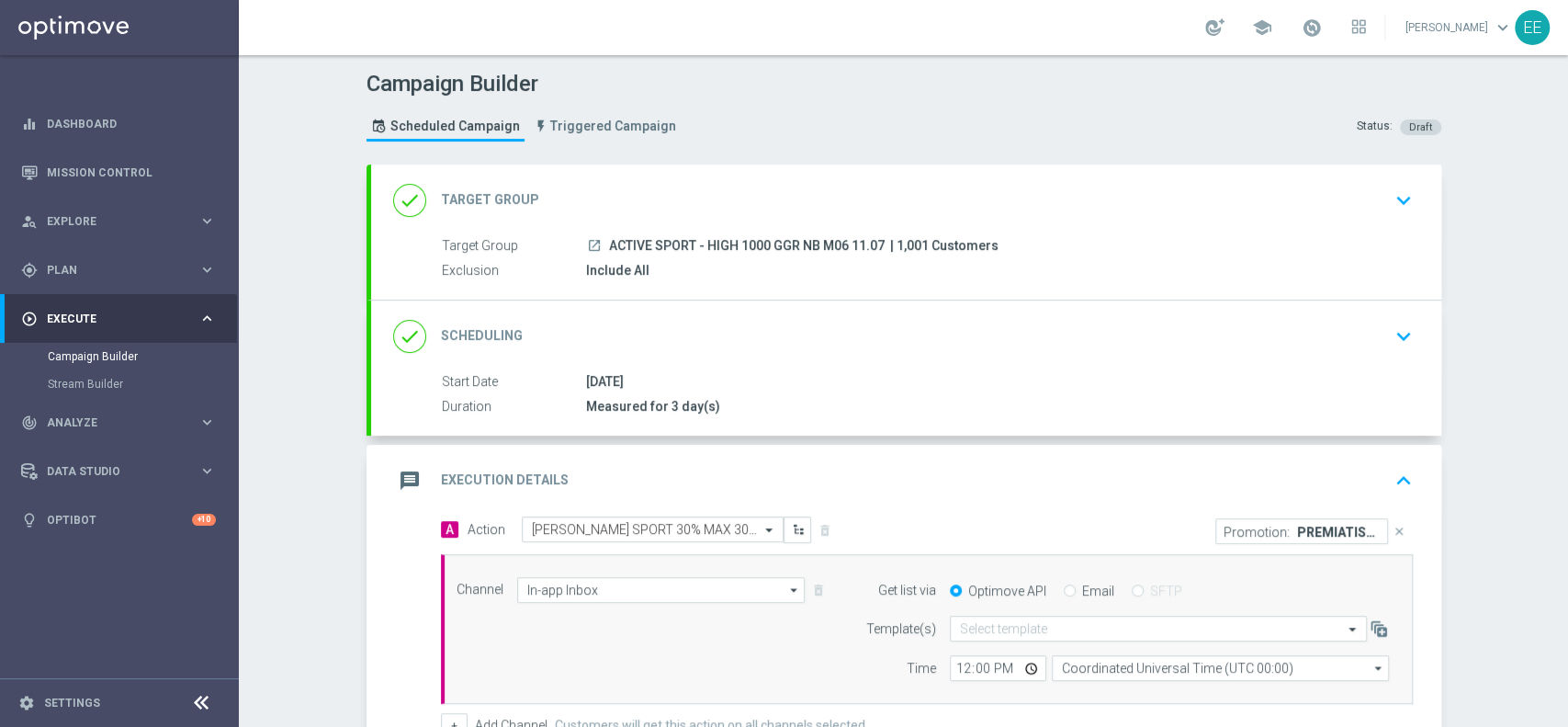 click on "Email" at bounding box center [1069, 592] 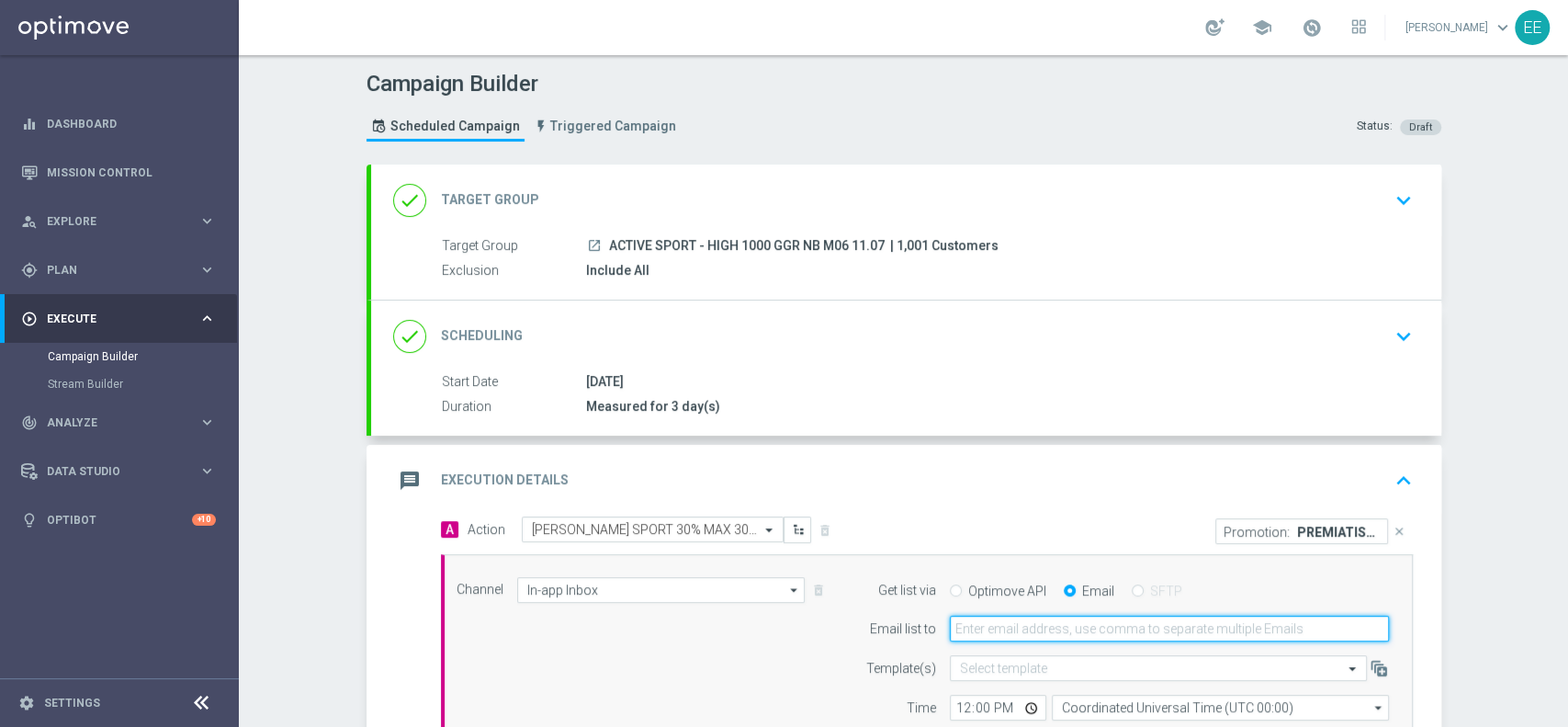 click 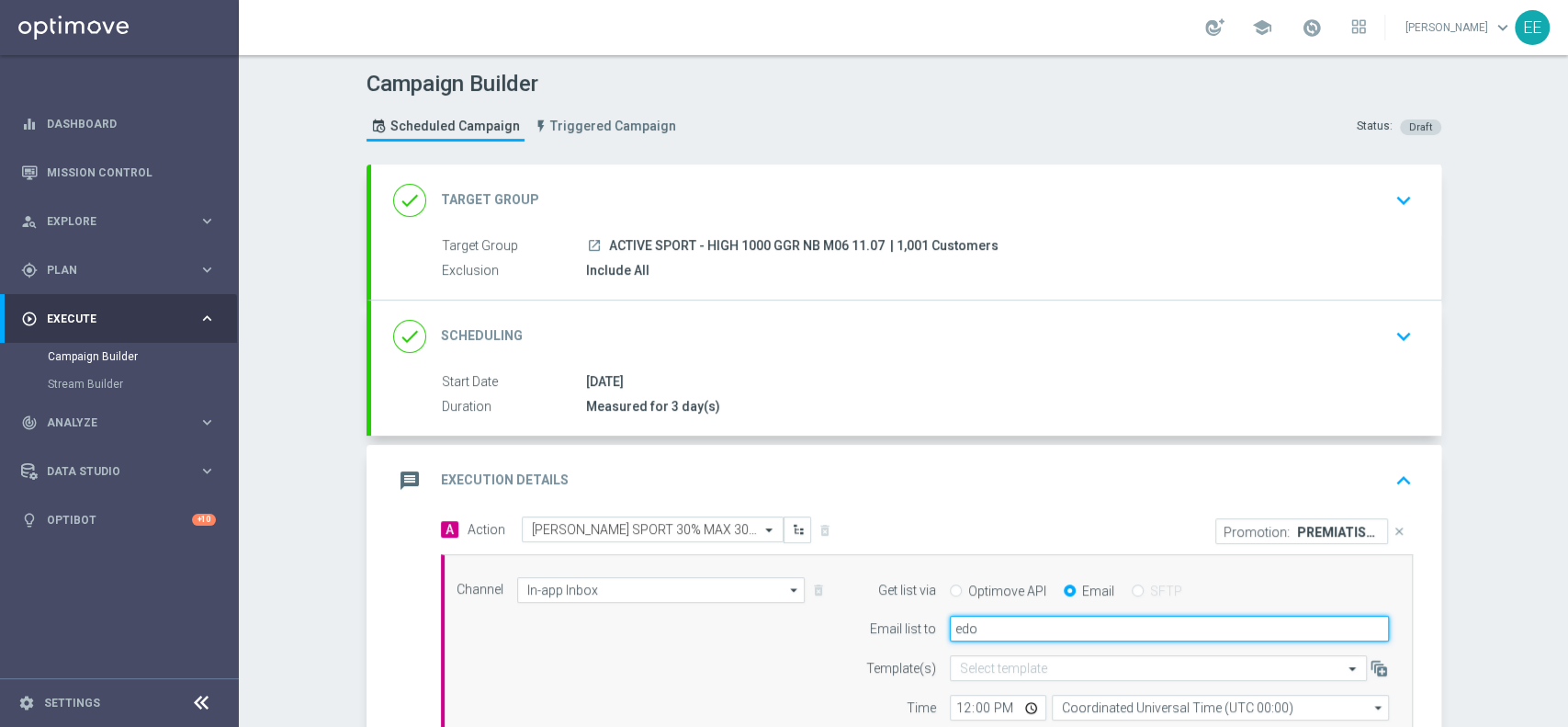 type on "edoardo.ellena@sisal.it" 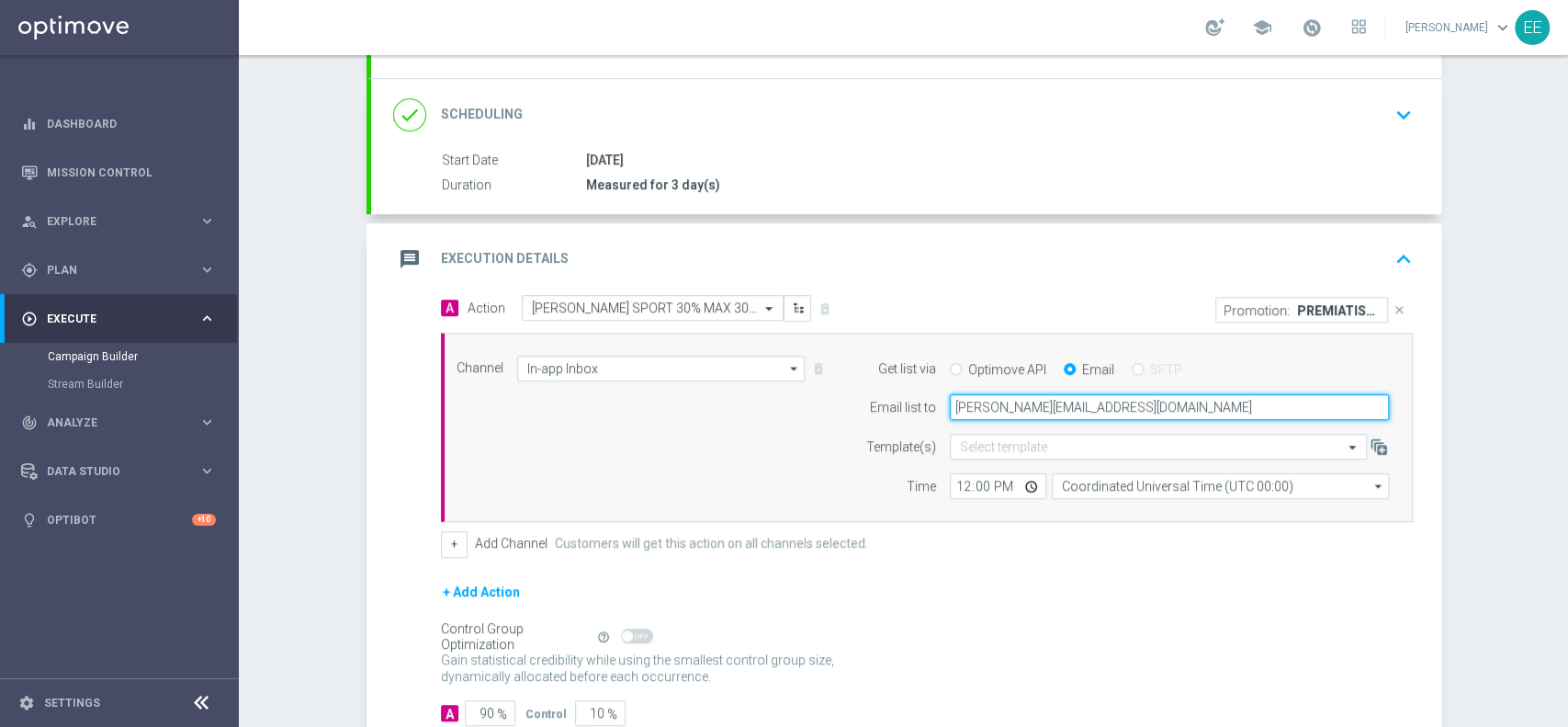 scroll, scrollTop: 222, scrollLeft: 0, axis: vertical 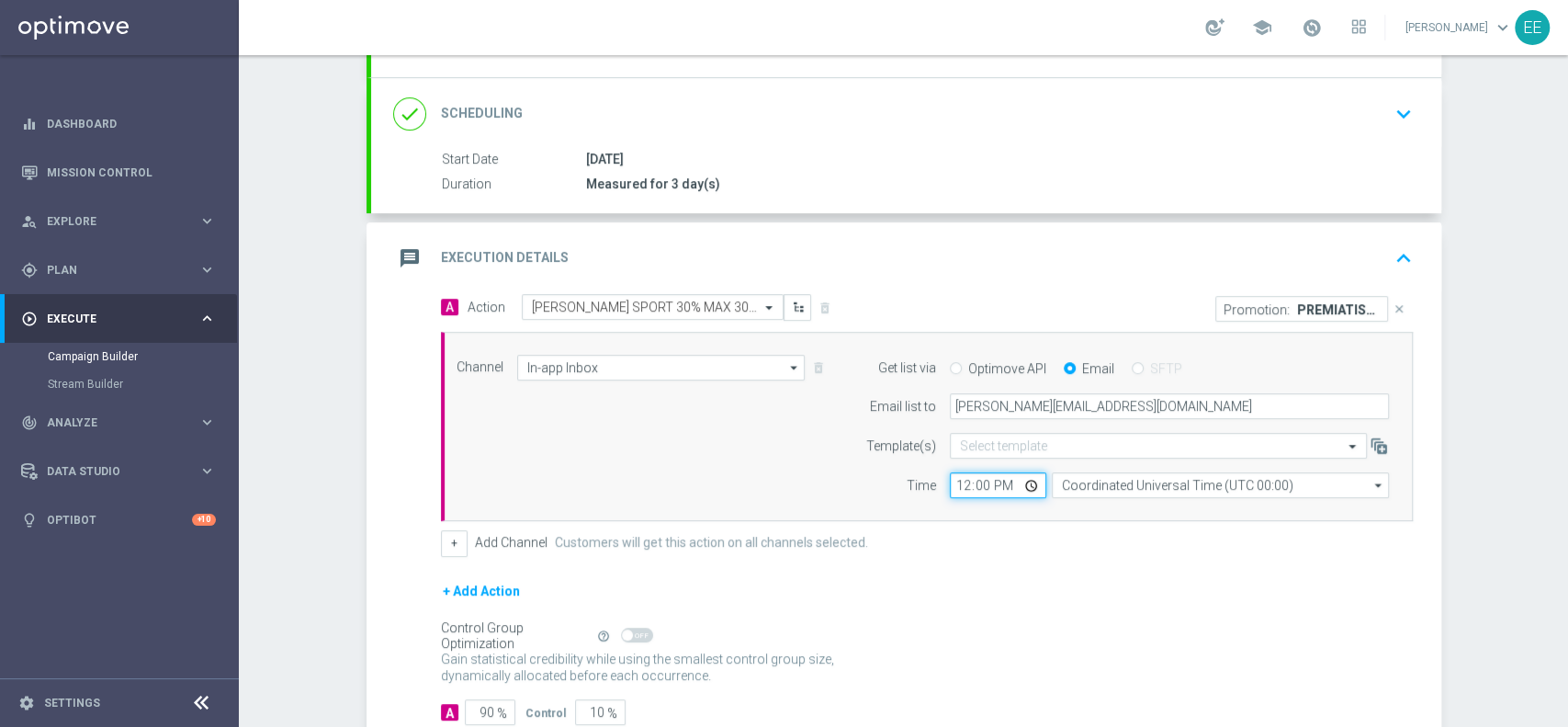 click on "12:00" 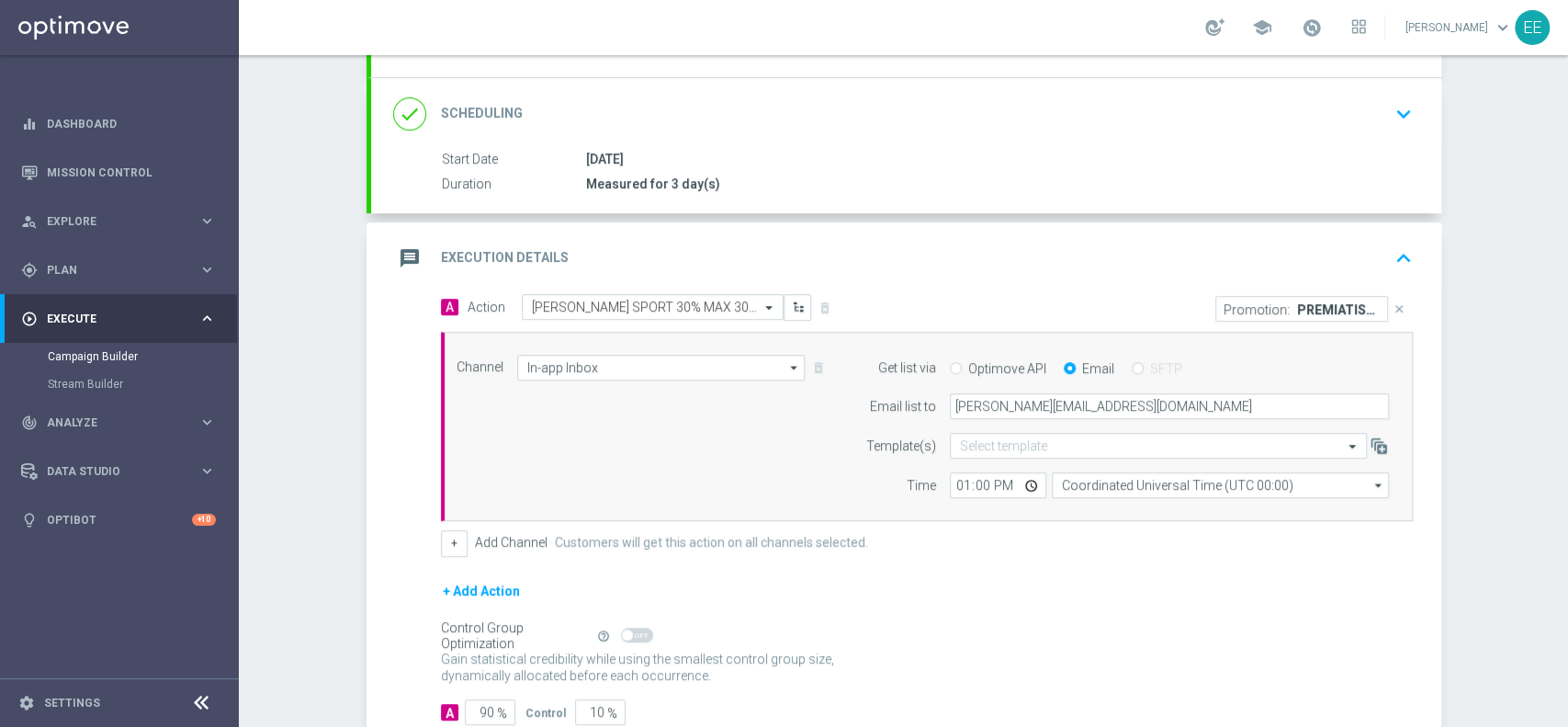 click on "+
Add Channel
Customers will get this action on all channels selected." 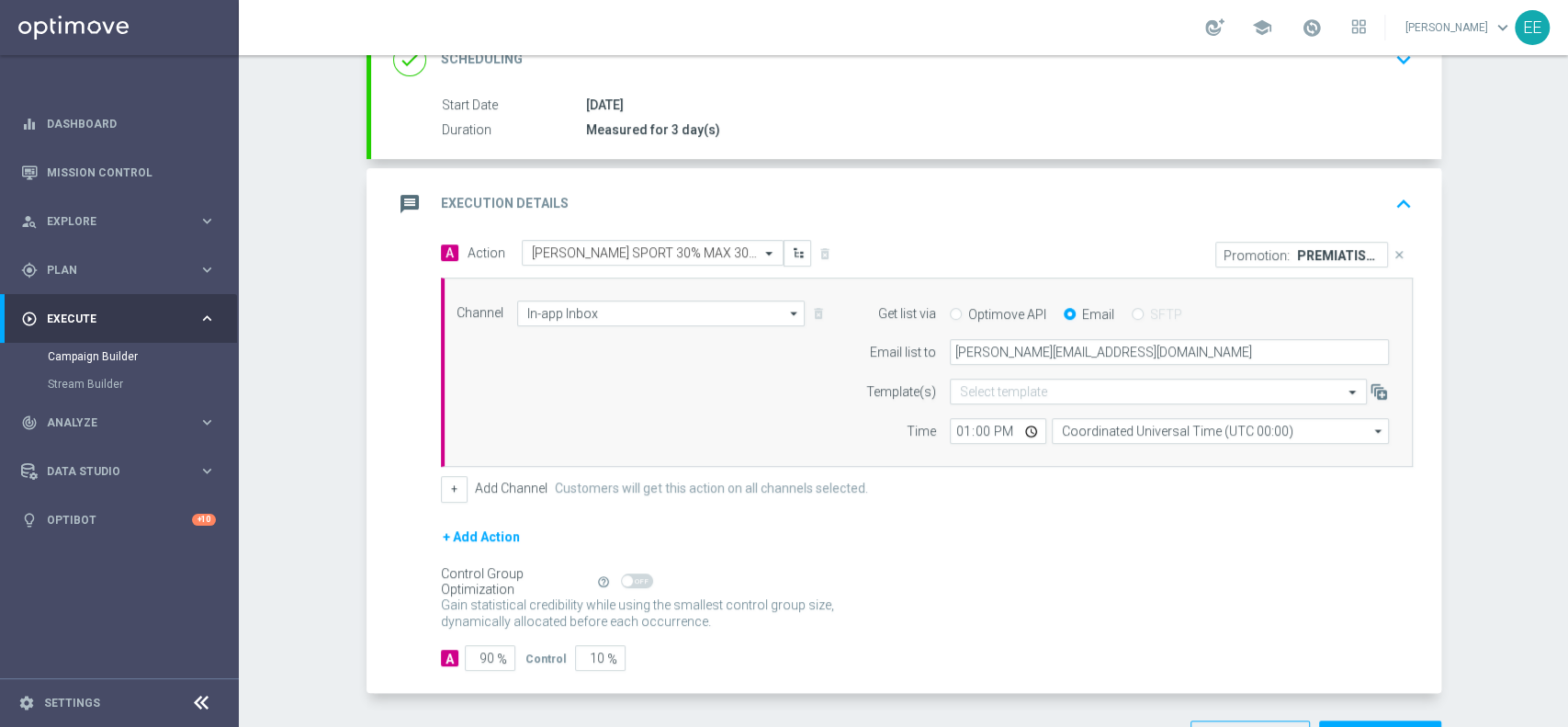 scroll, scrollTop: 281, scrollLeft: 0, axis: vertical 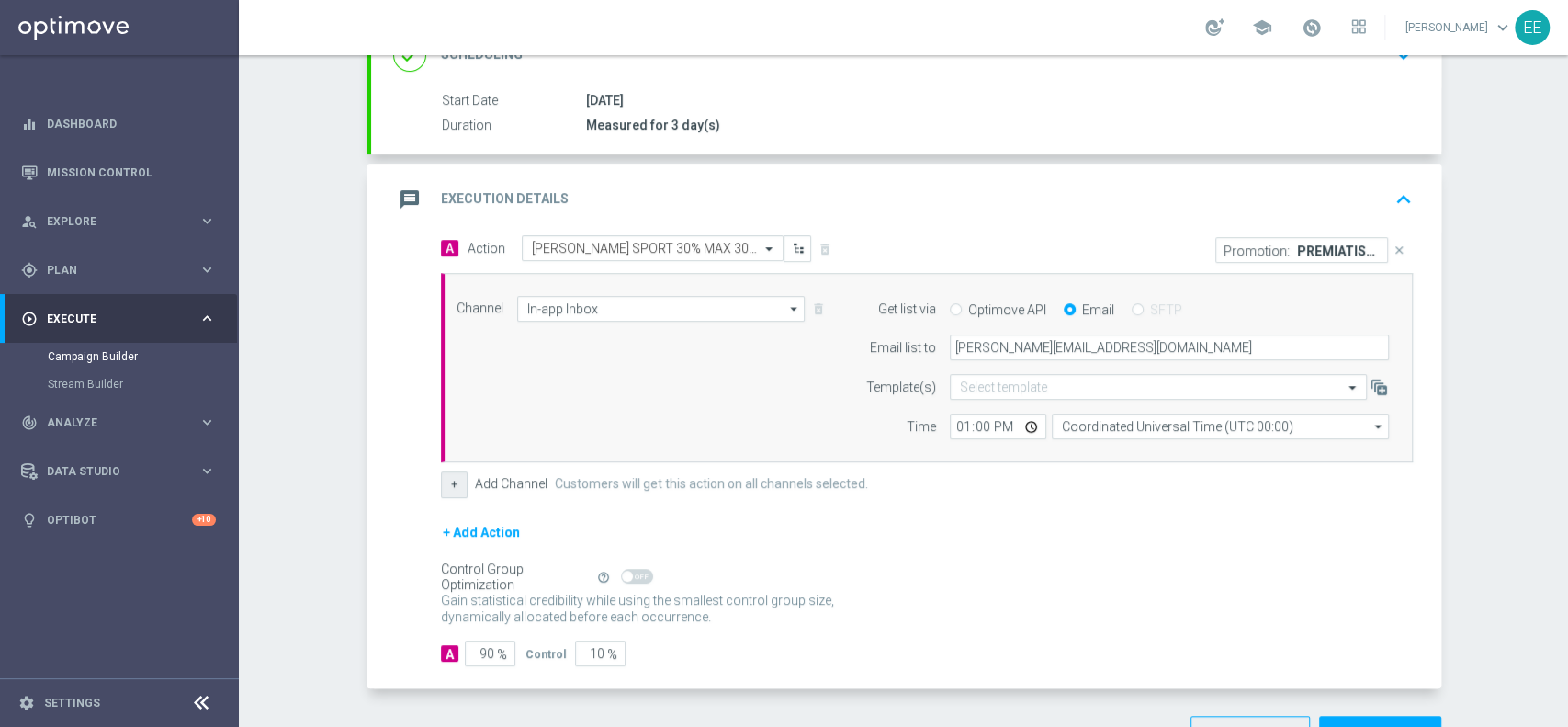 click on "+" 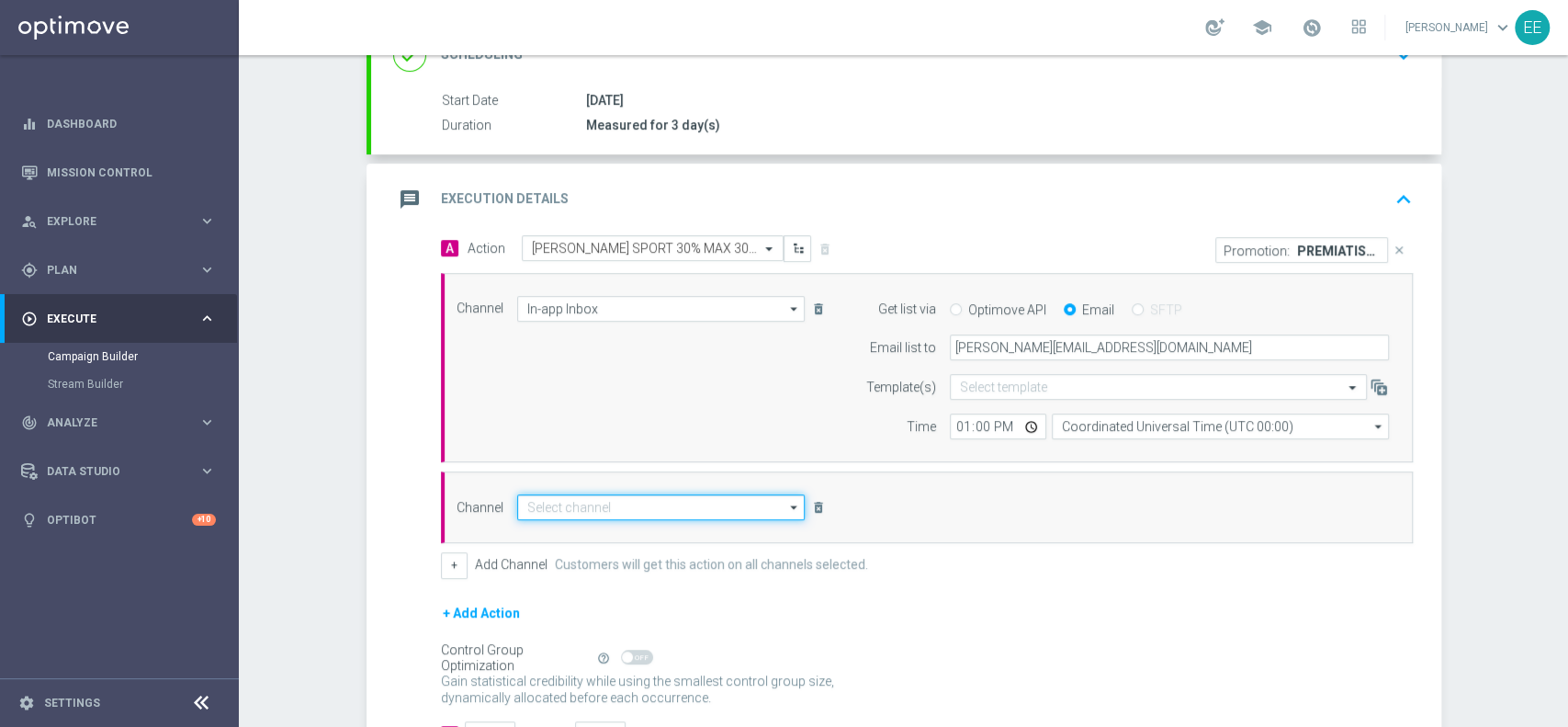 click 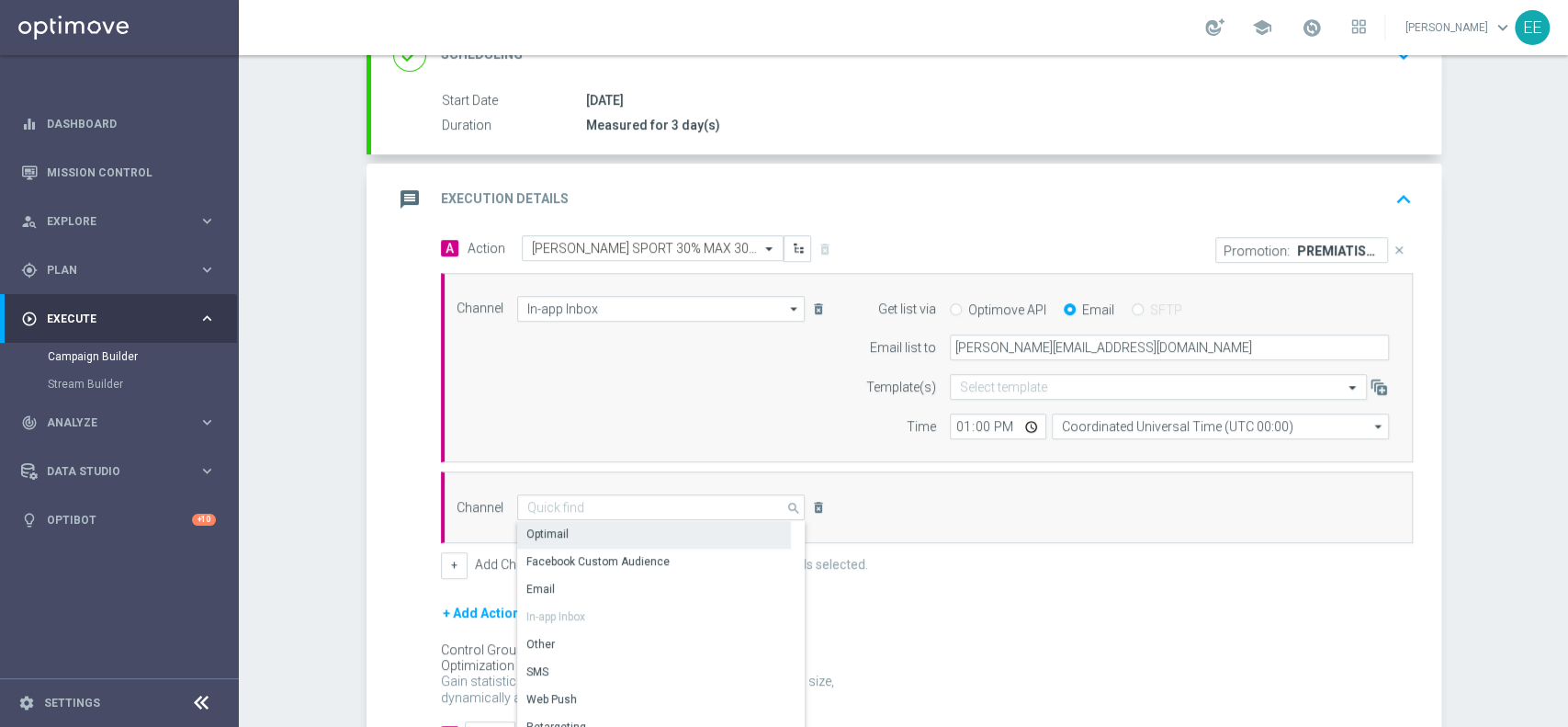 click on "Optimail" 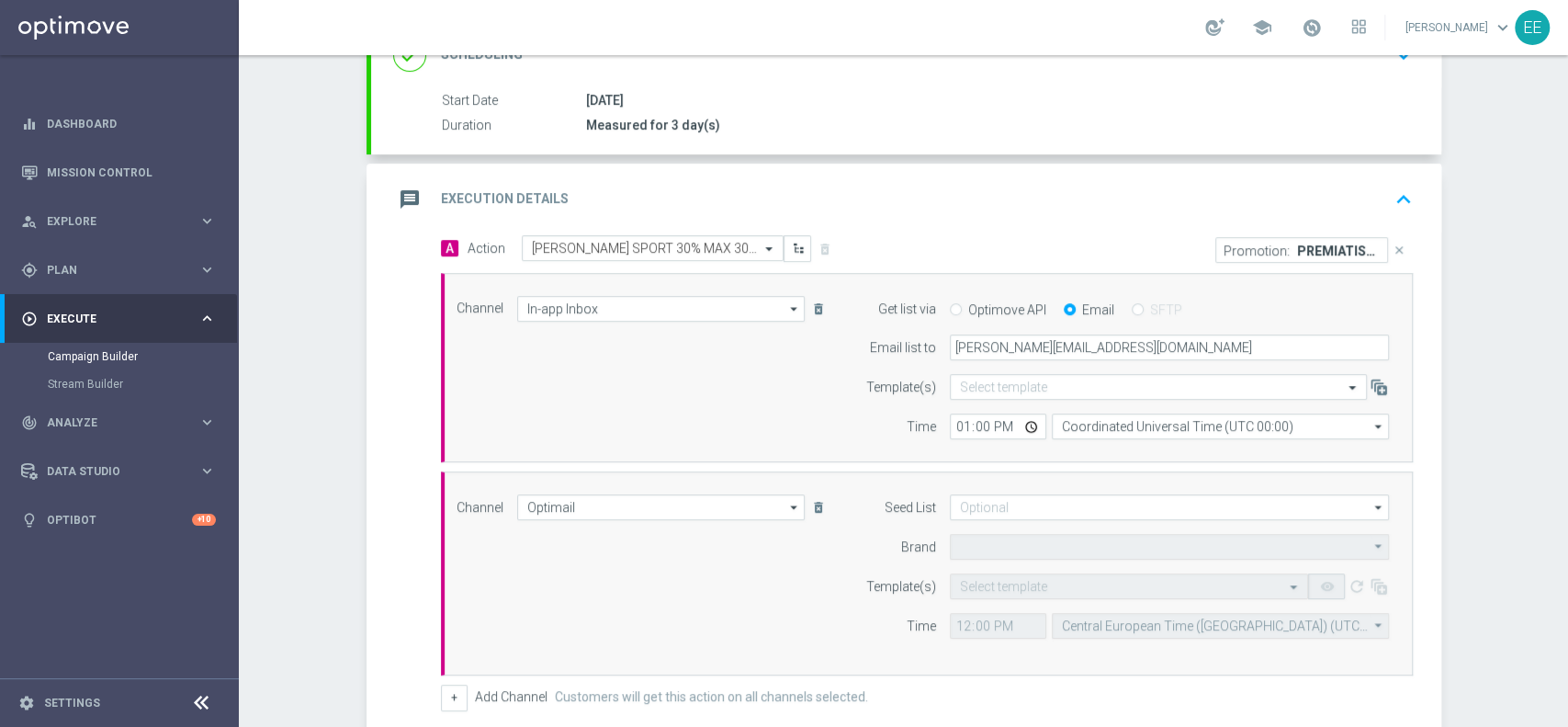 type on "Sisal Marketing" 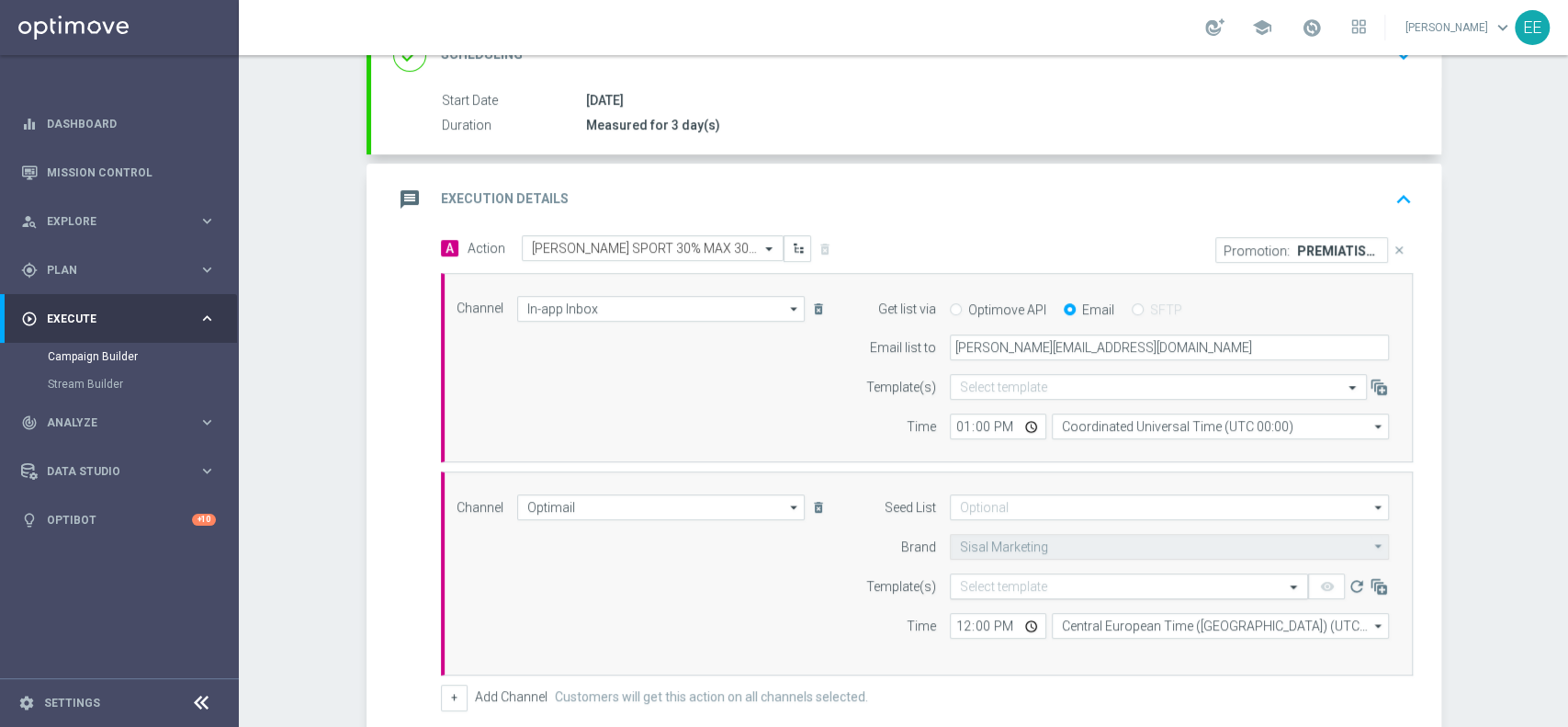 click 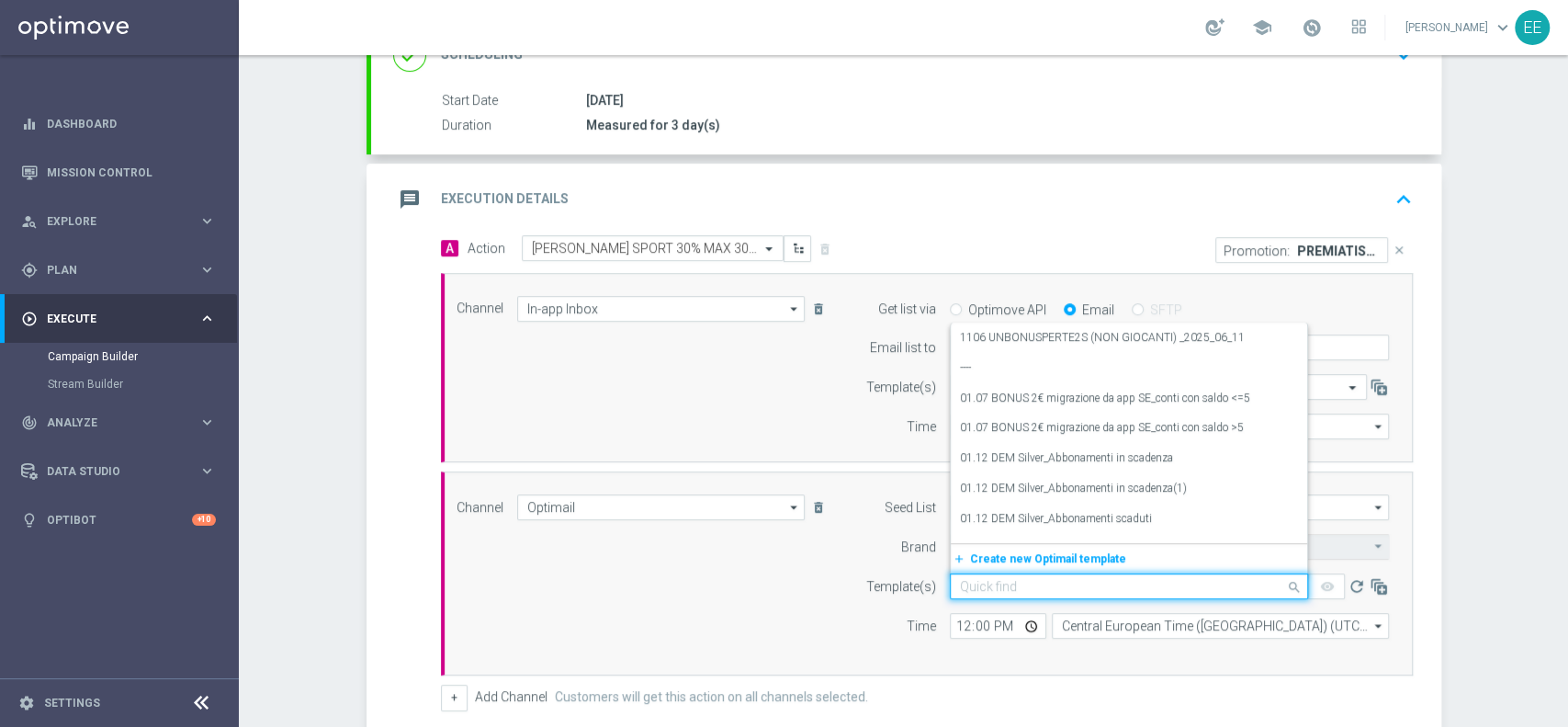 paste on "PREMIATISEMPRE1107-1" 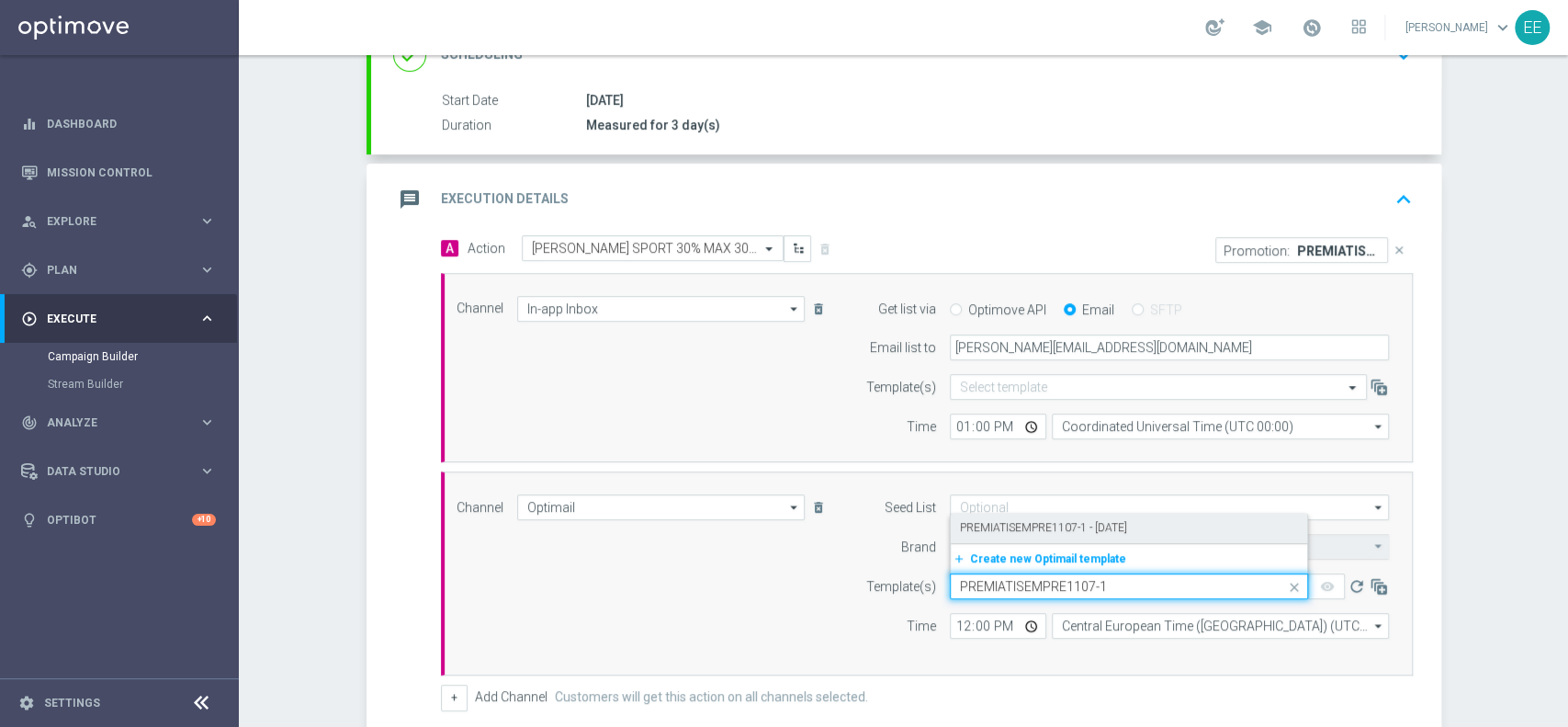 click on "PREMIATISEMPRE1107-1 - 2025.07.11" at bounding box center [1129, 528] 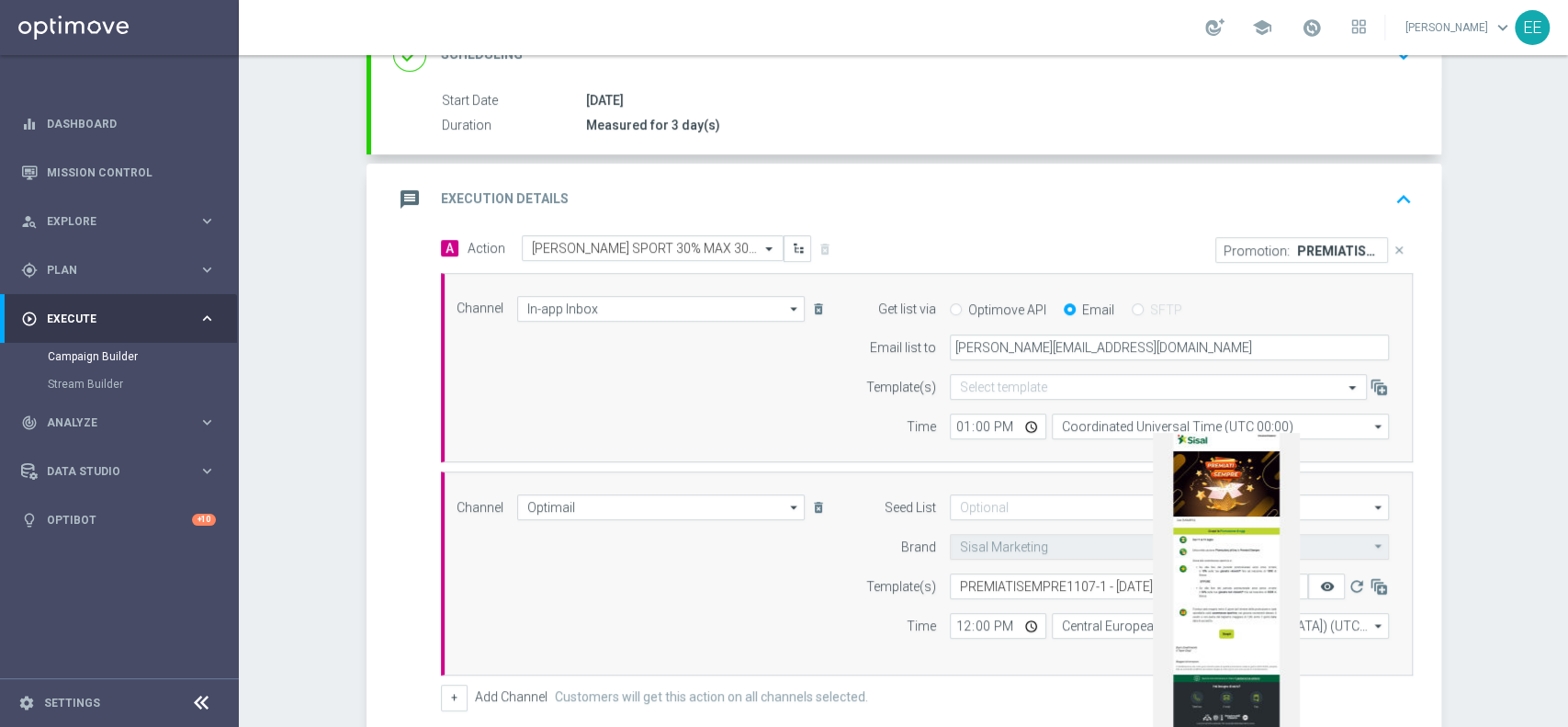 click on "remove_red_eye" 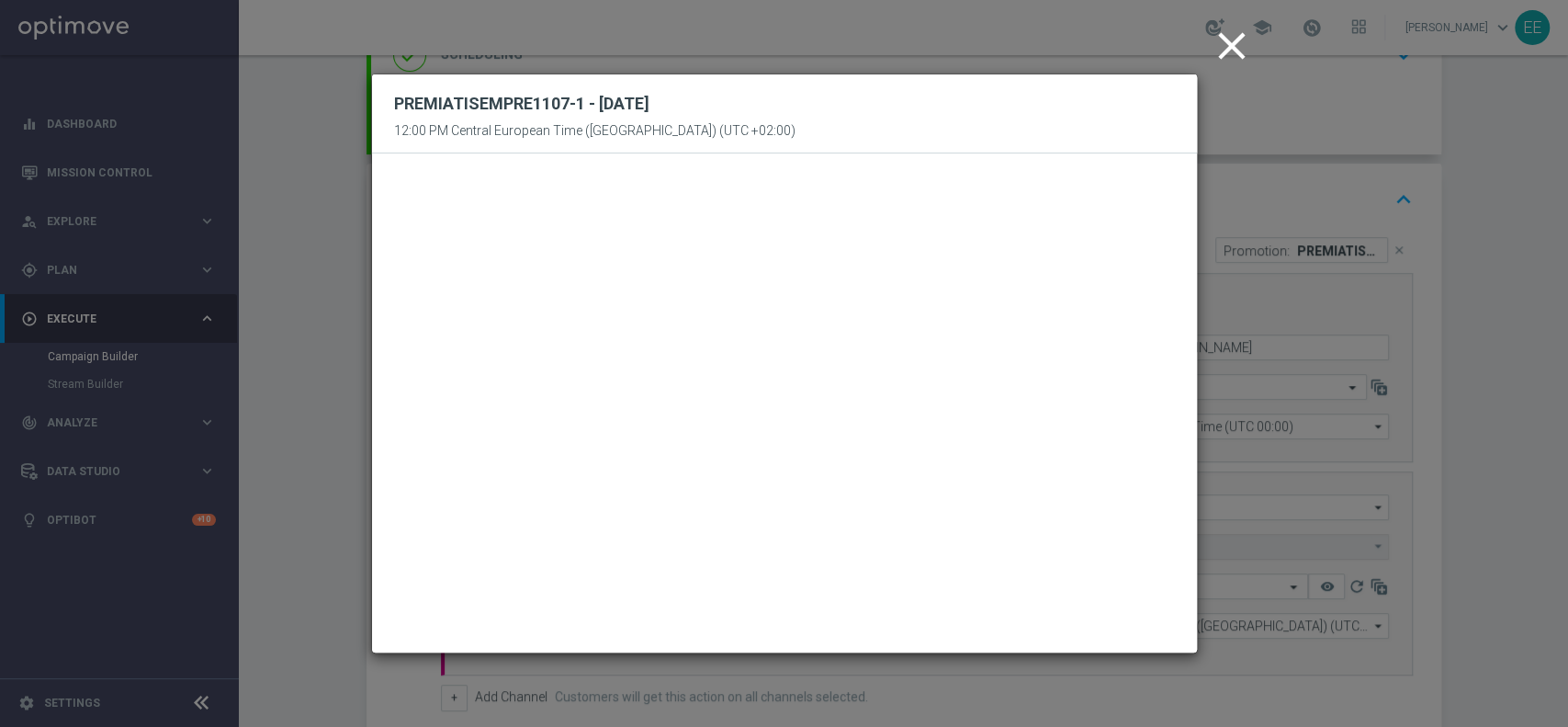 click on "close" 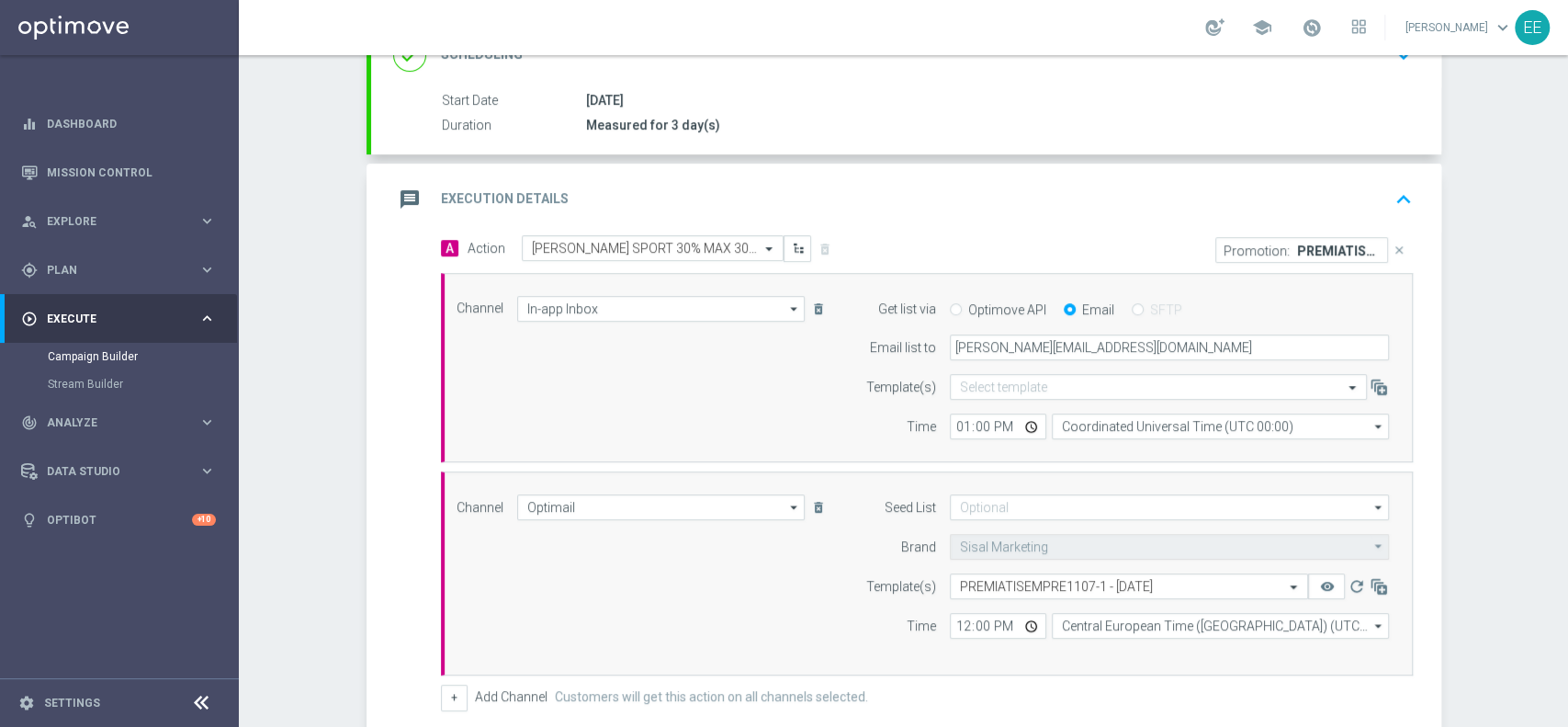 click on "Promotion:
PREMIATISEMPRE1107-1" 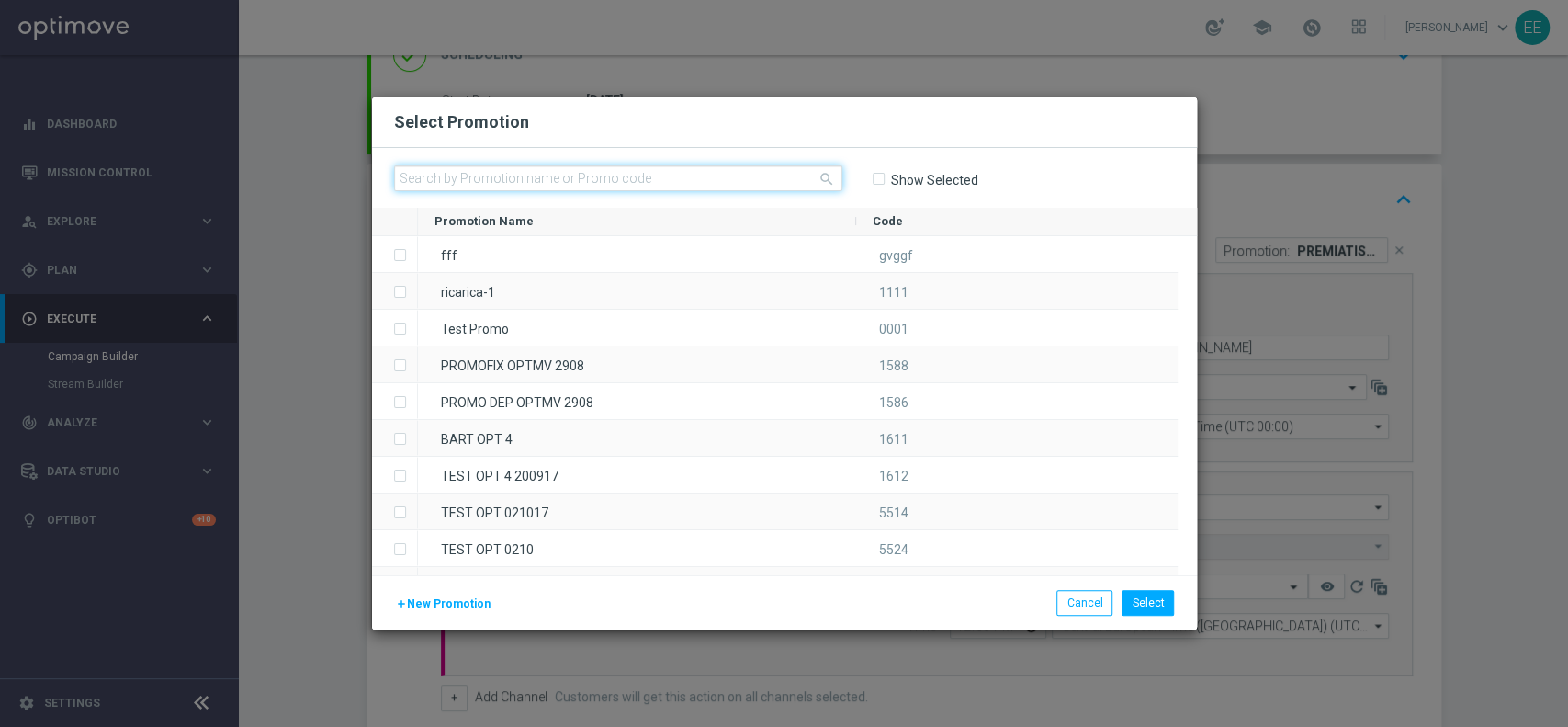 click 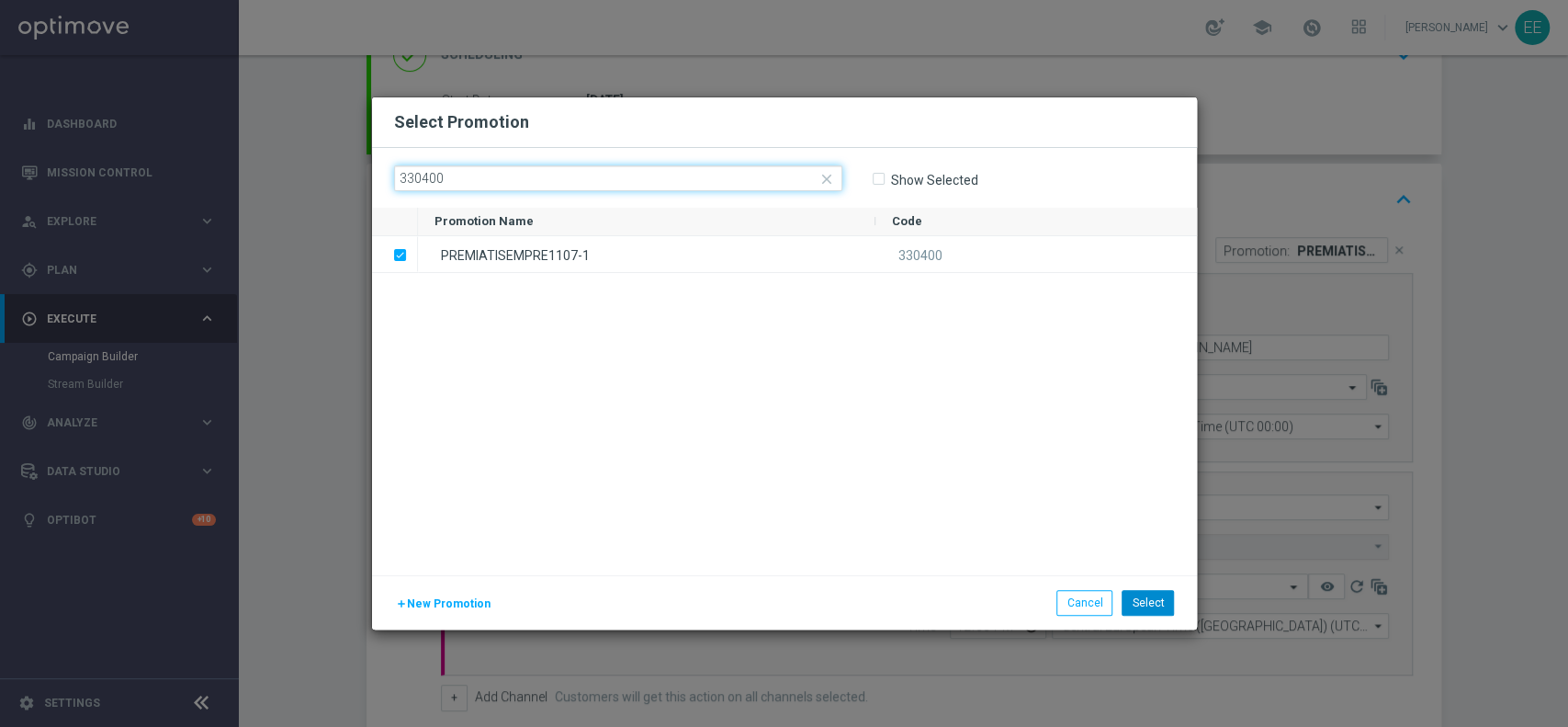 type on "330400" 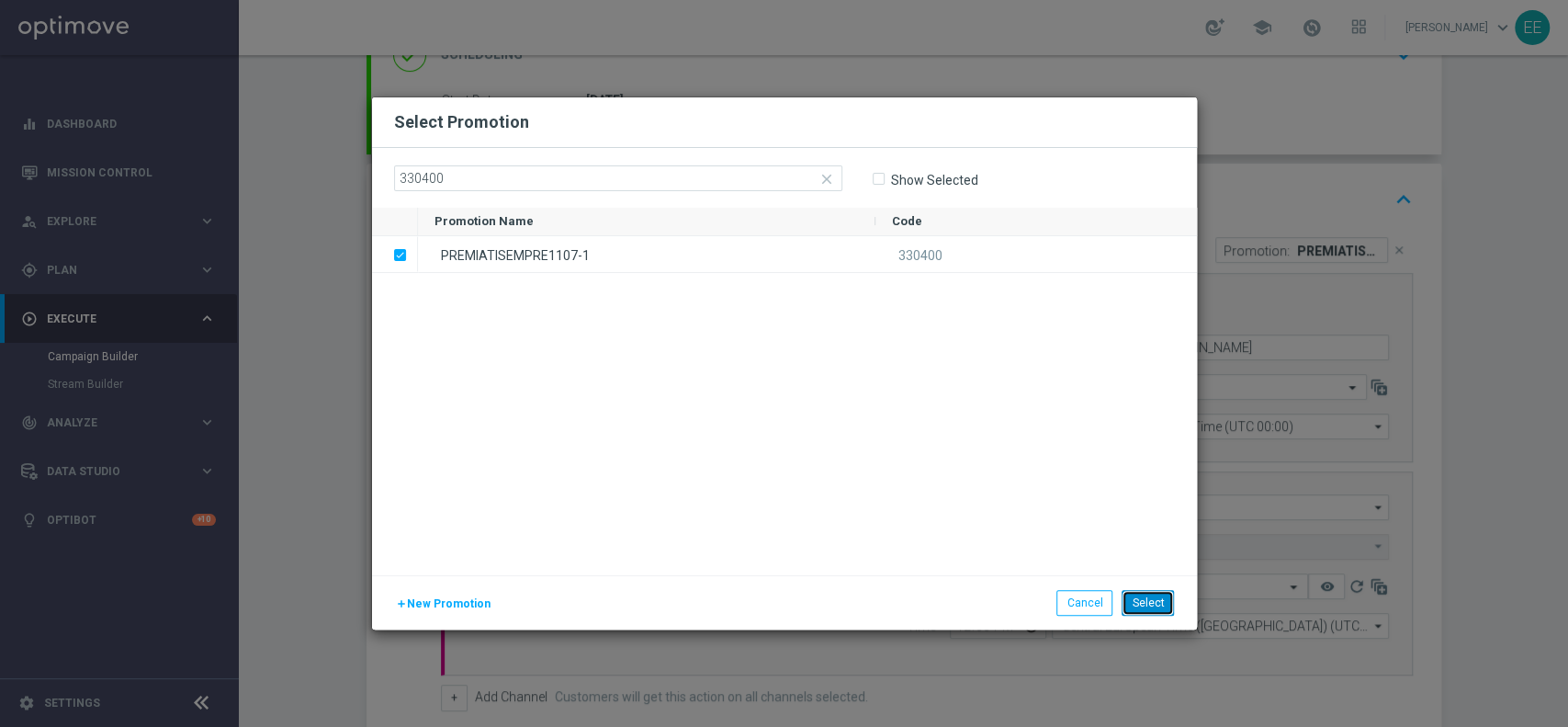 click on "Select" 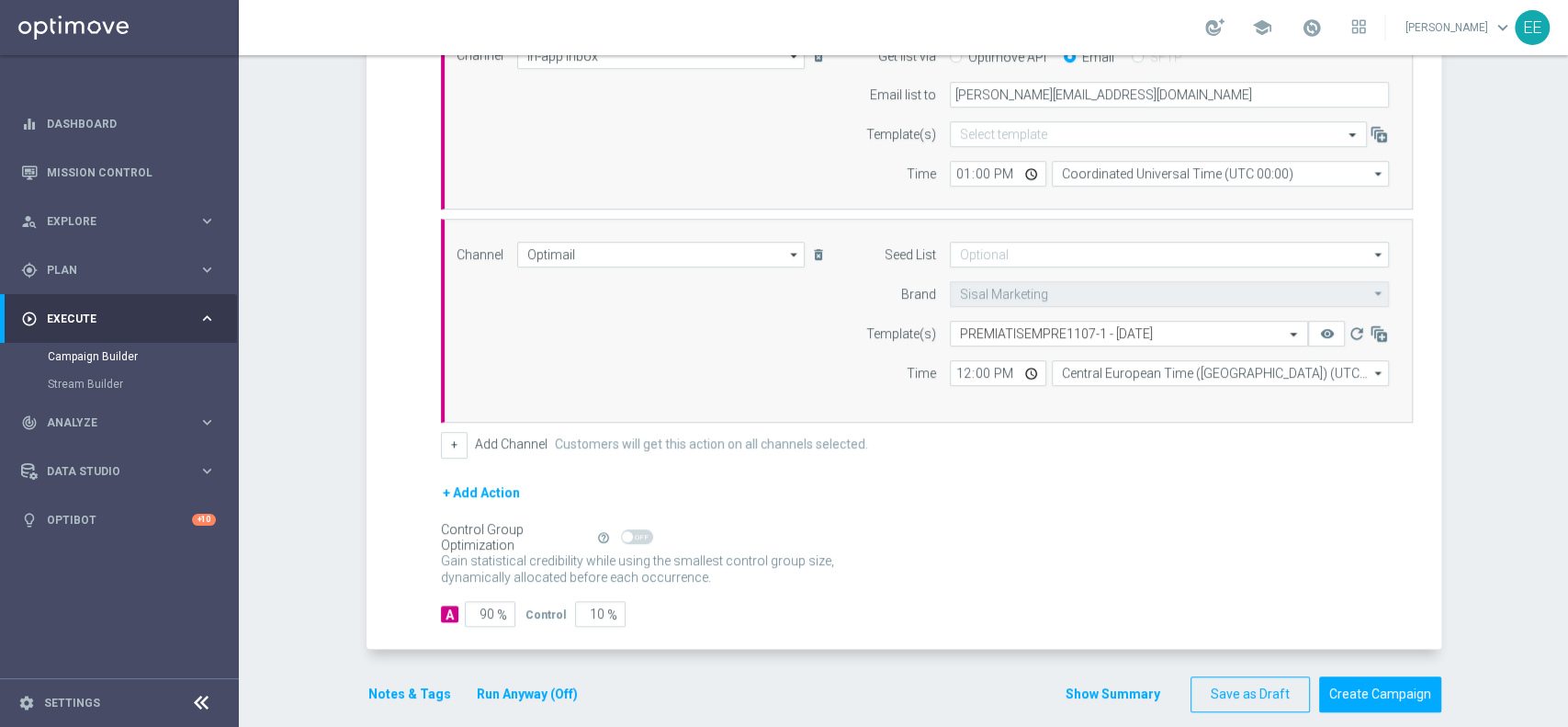 scroll, scrollTop: 552, scrollLeft: 0, axis: vertical 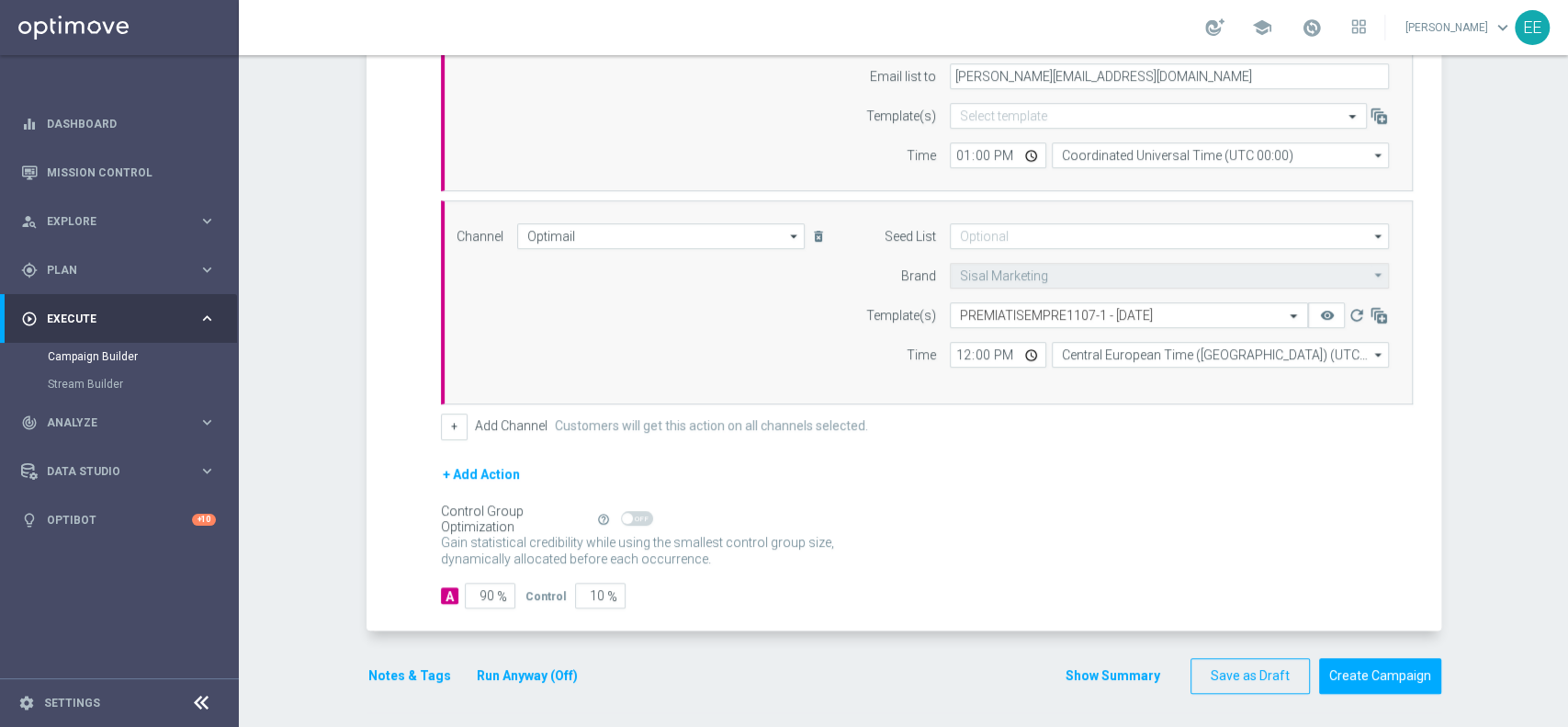 click on "Notes & Tags" 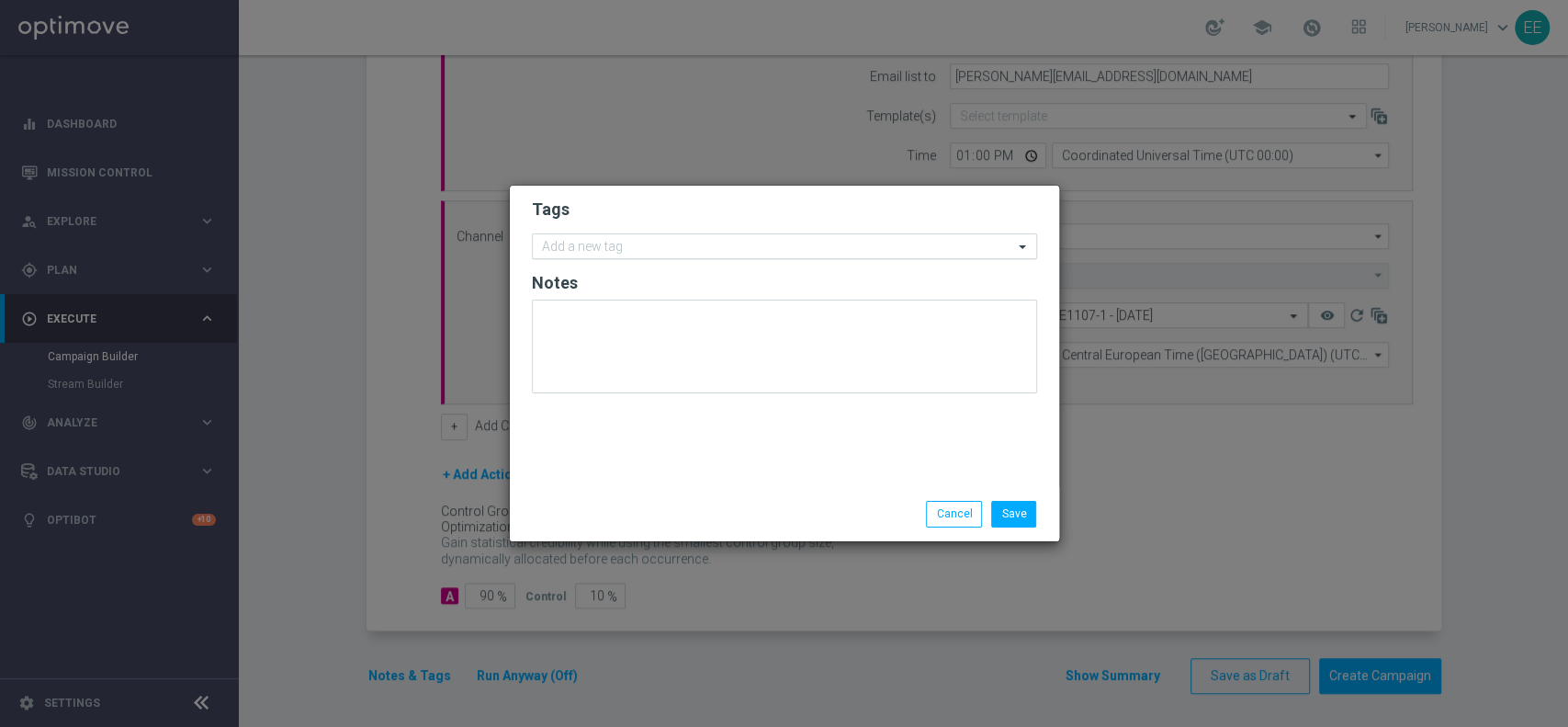 click 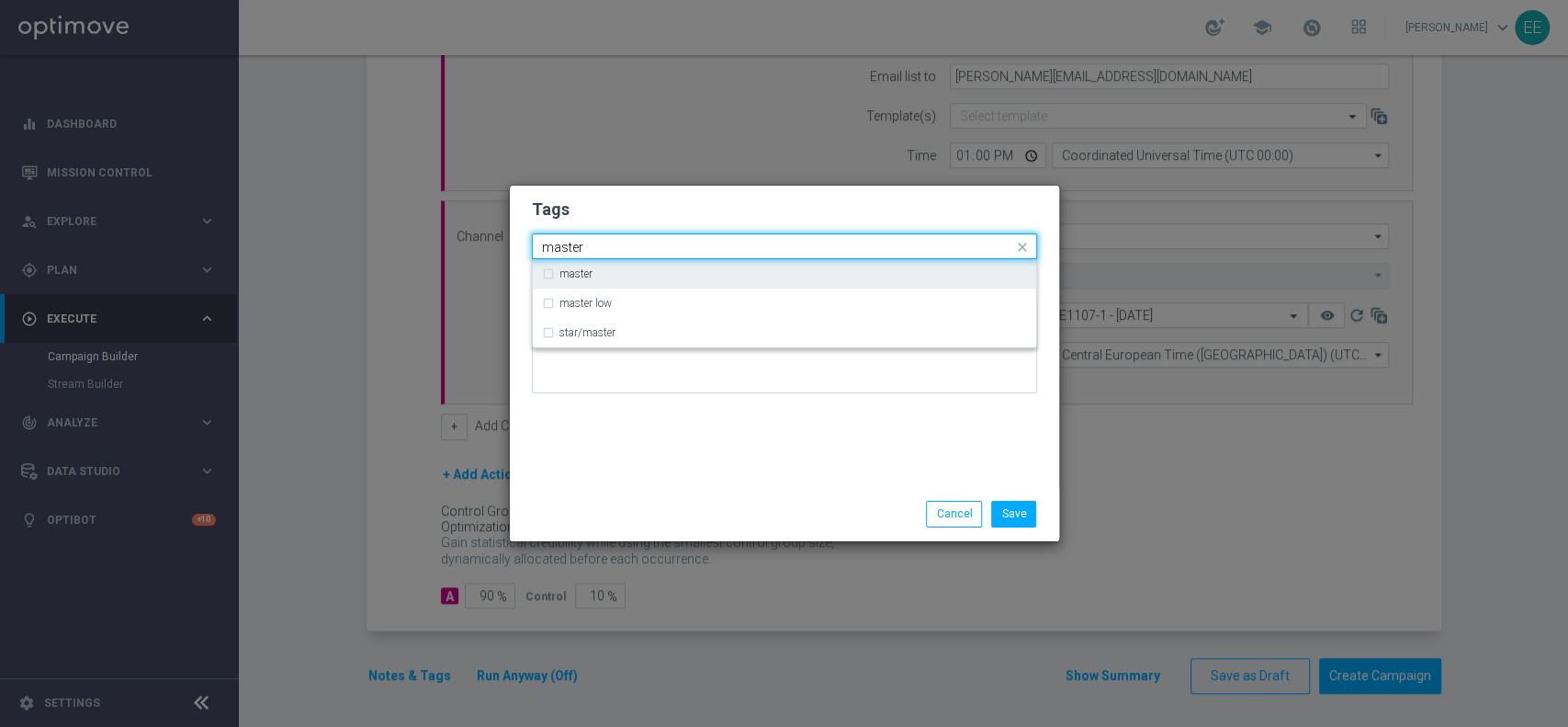 type on "master" 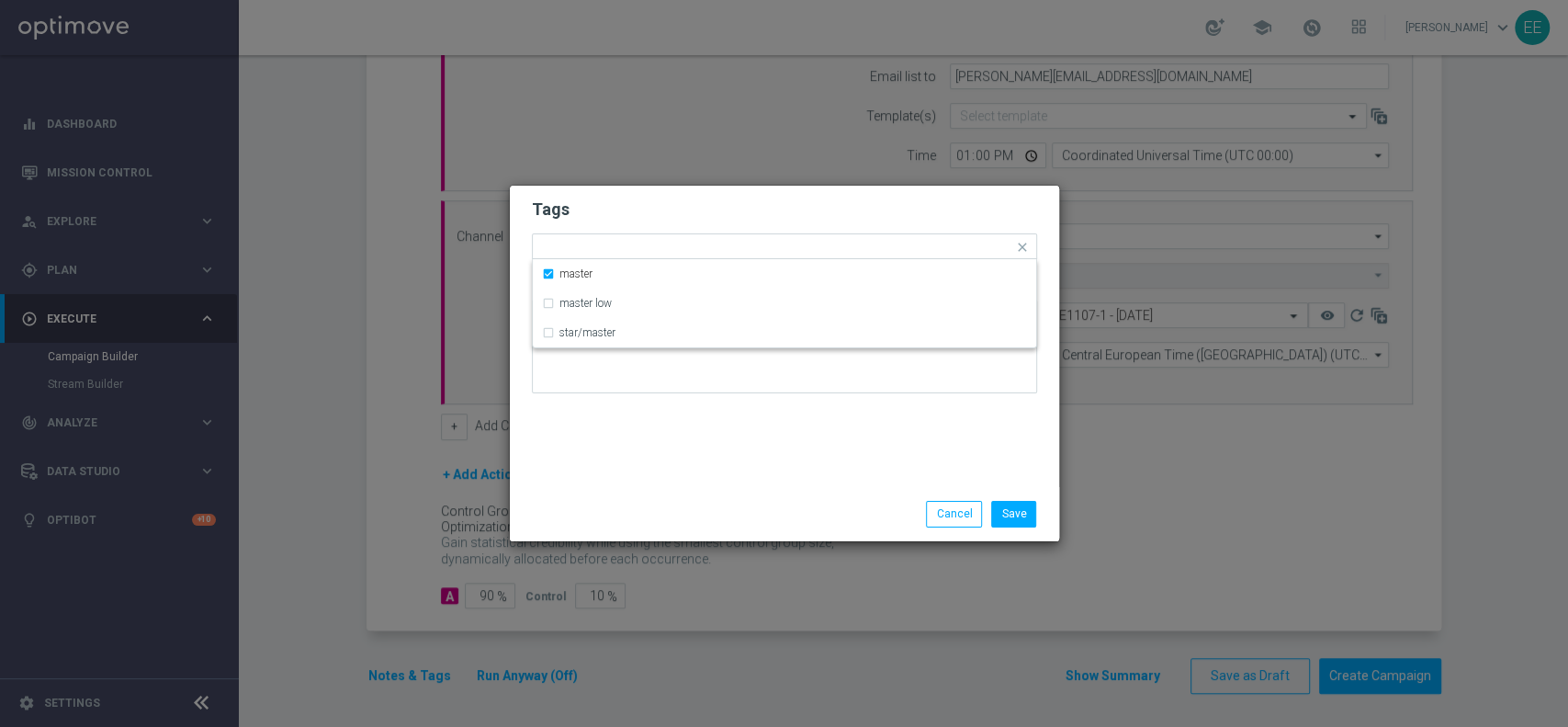 click on "Tags
Quick find × master master master low star/master
Notes" 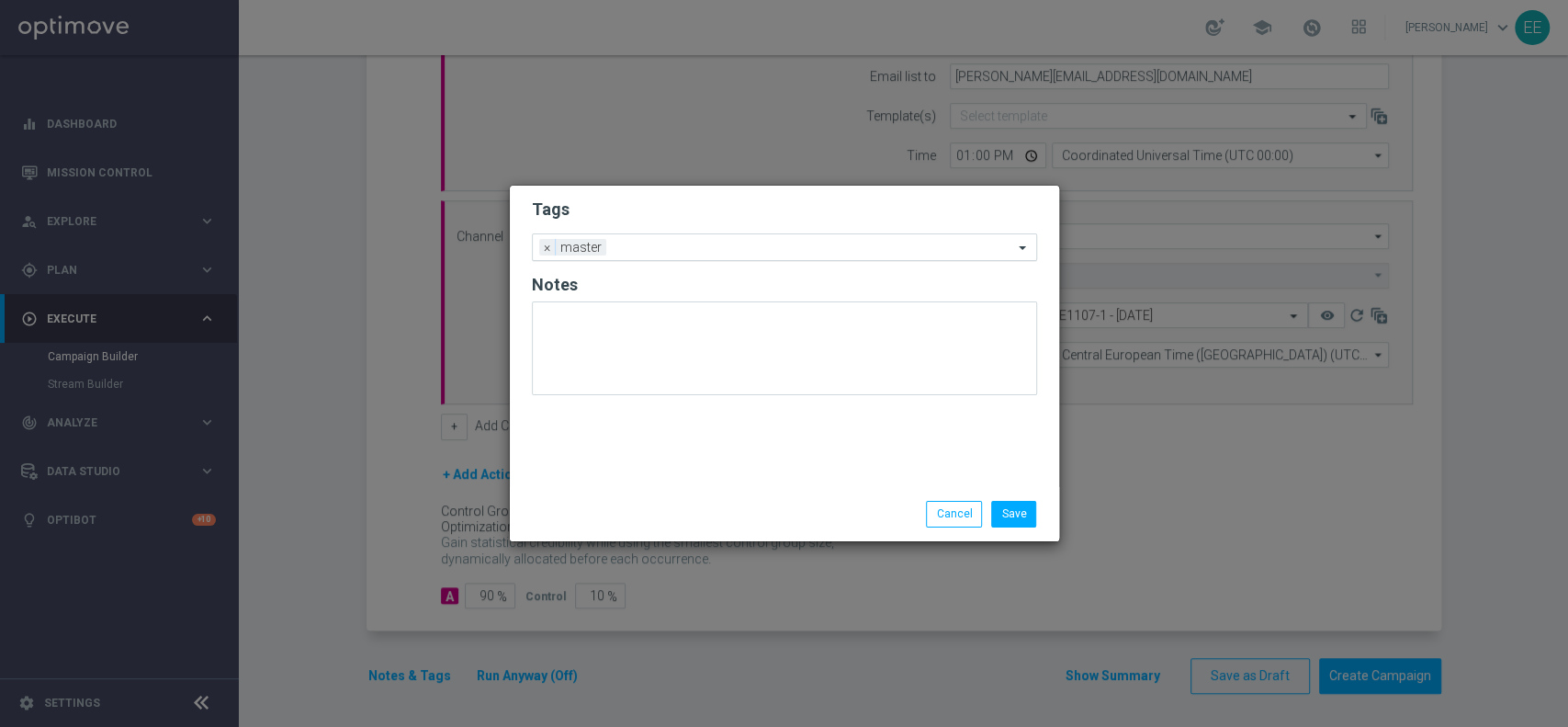 click 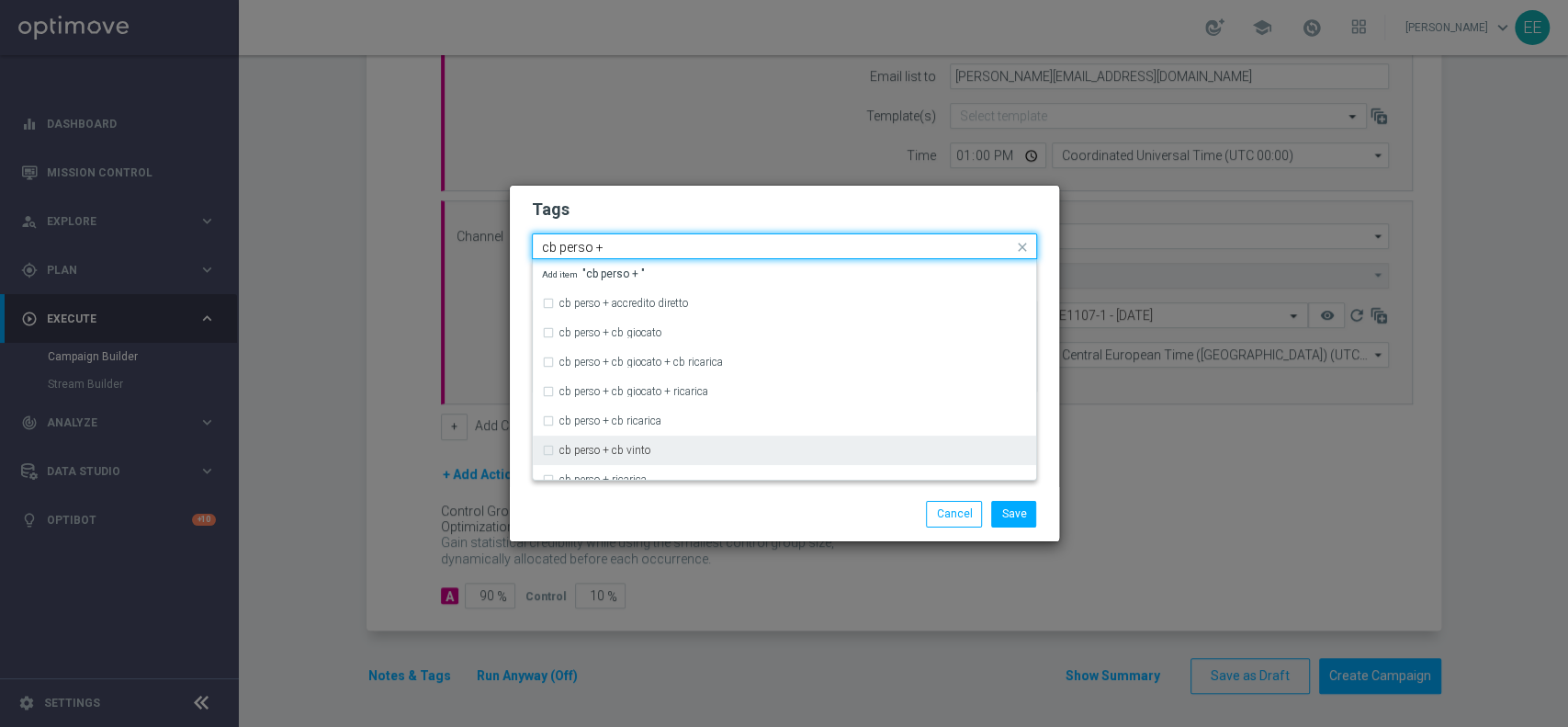 click on "cb perso + cb vinto" at bounding box center (784, 450) 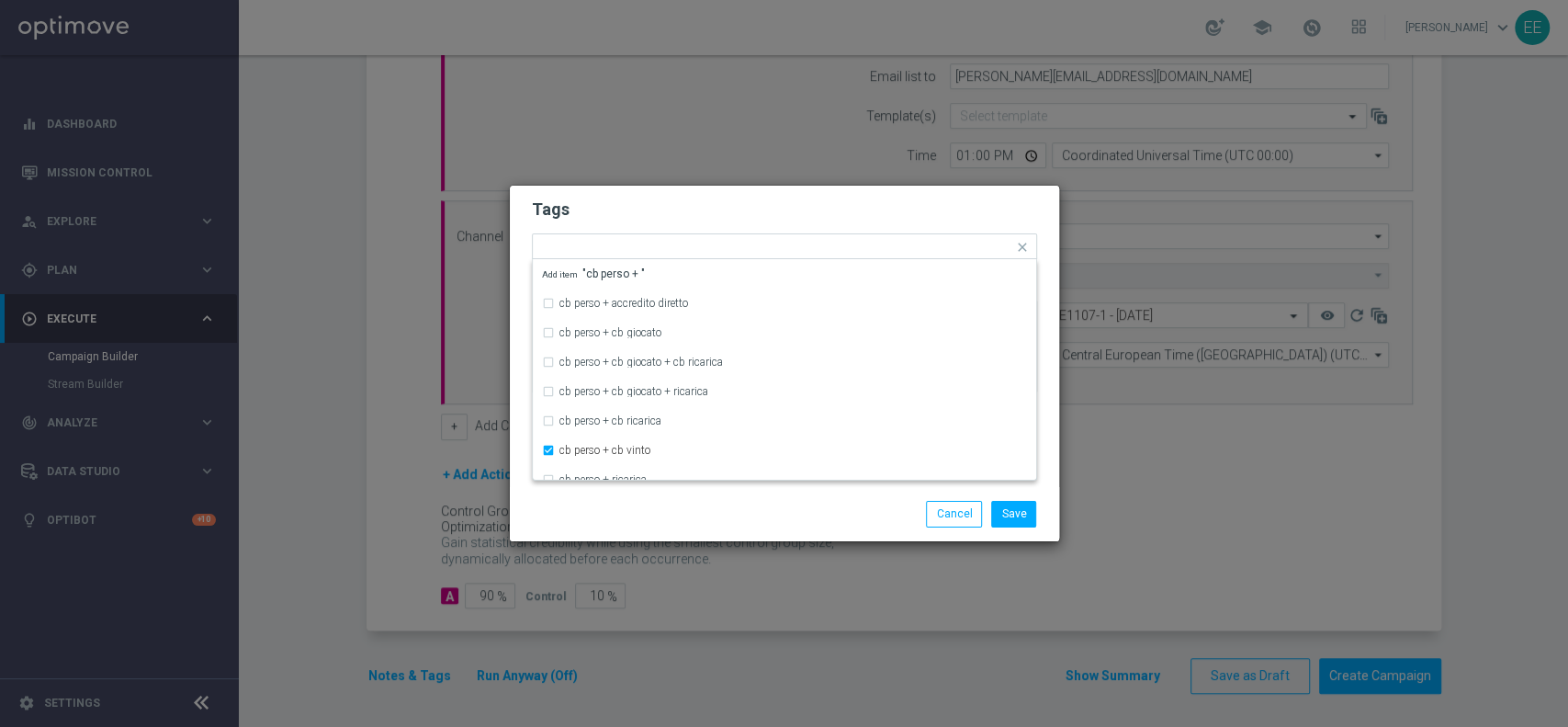 click on "Save
Cancel" 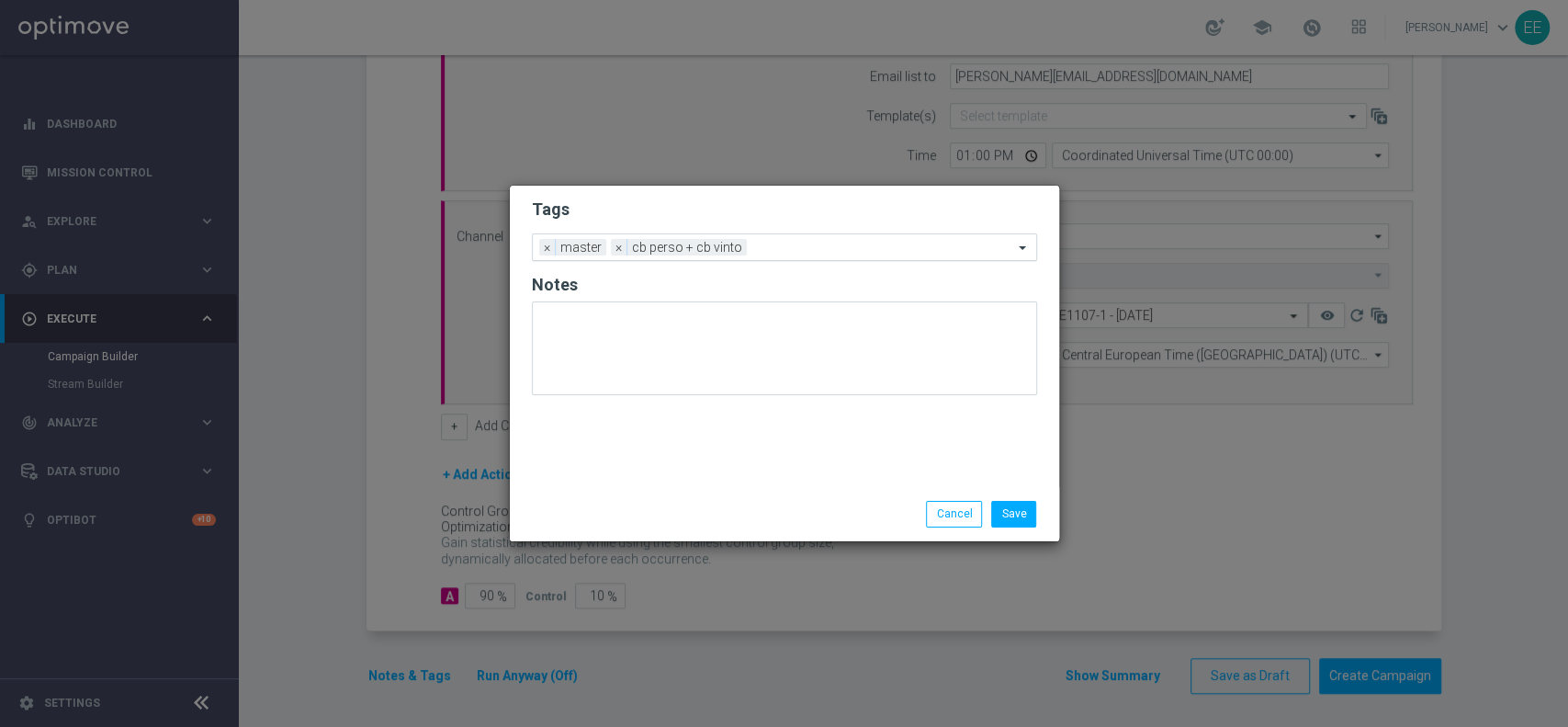 click 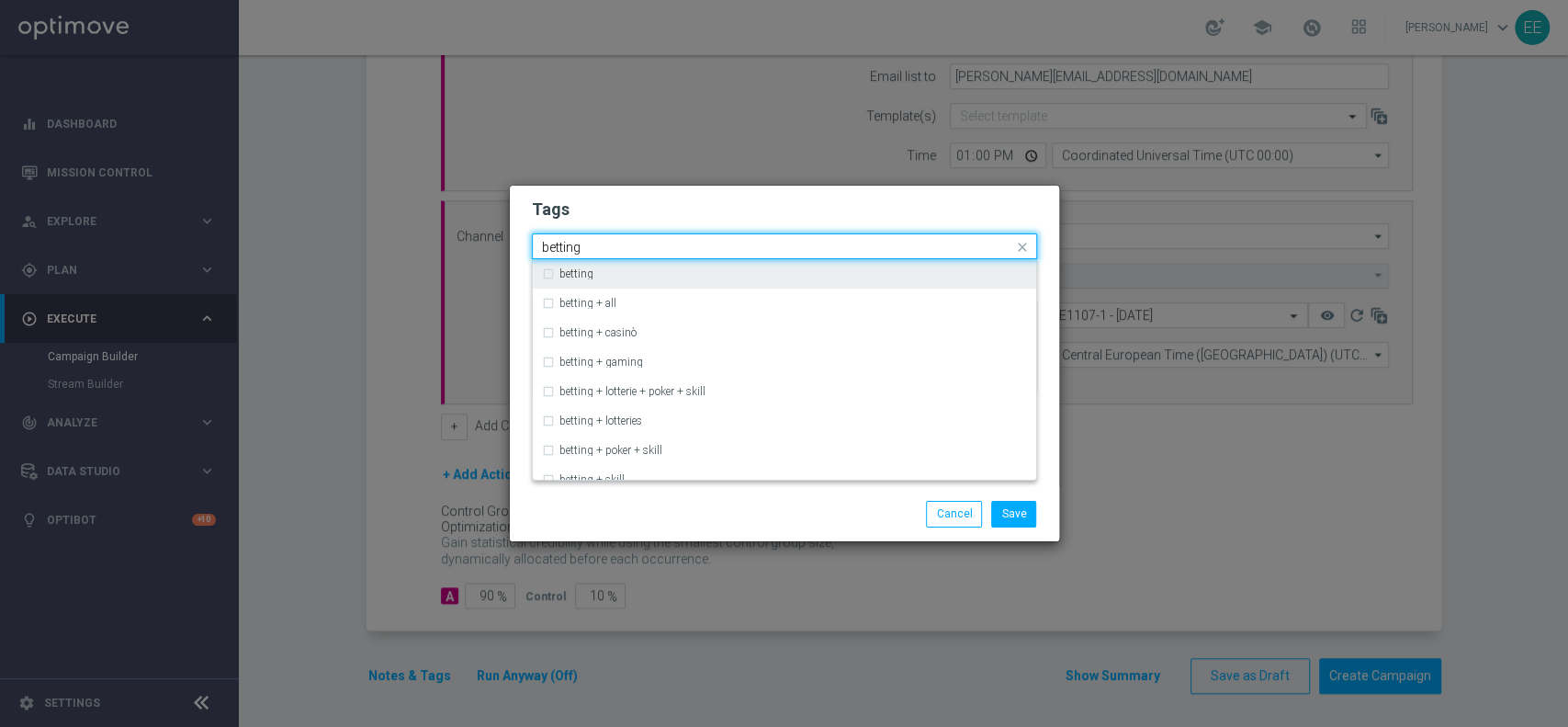 click on "betting" at bounding box center (784, 274) 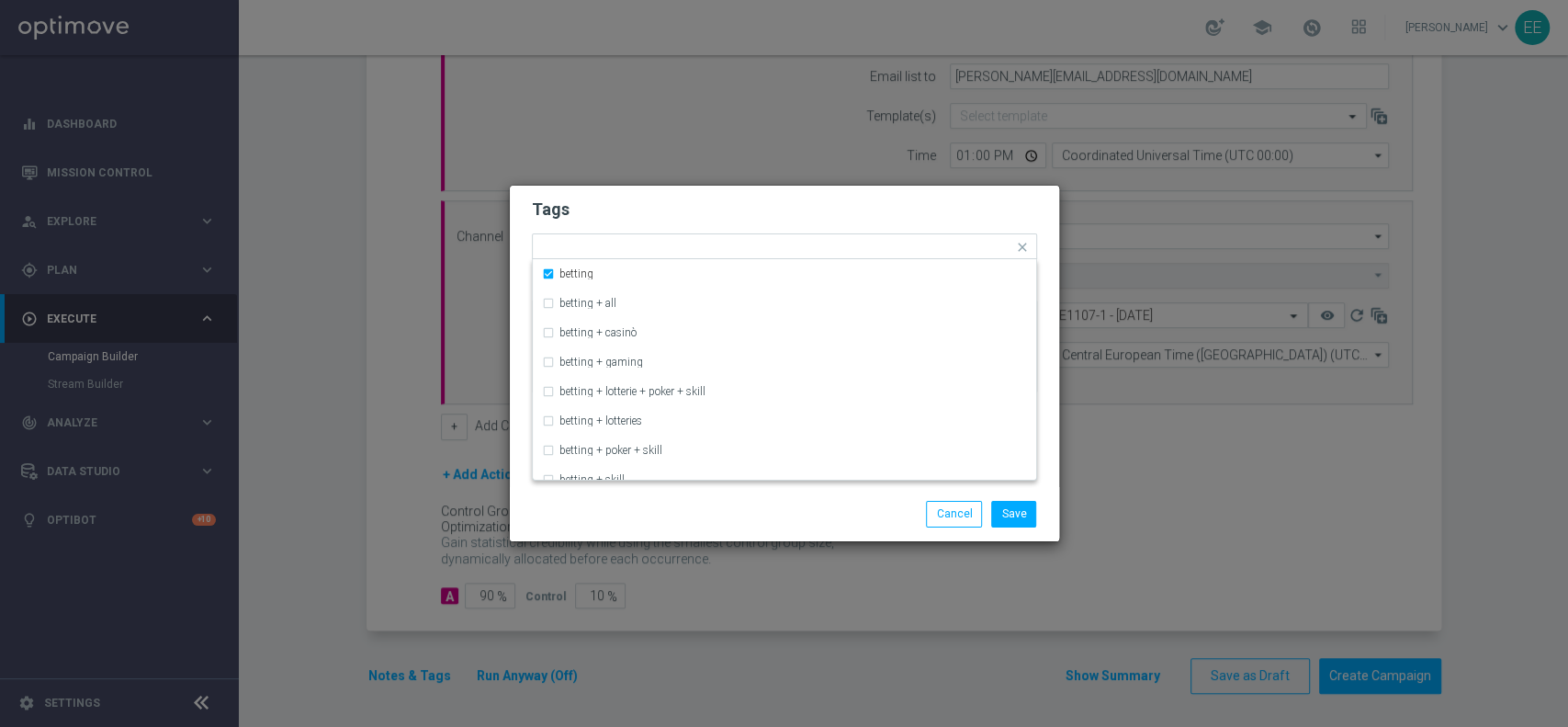 click on "Tags" 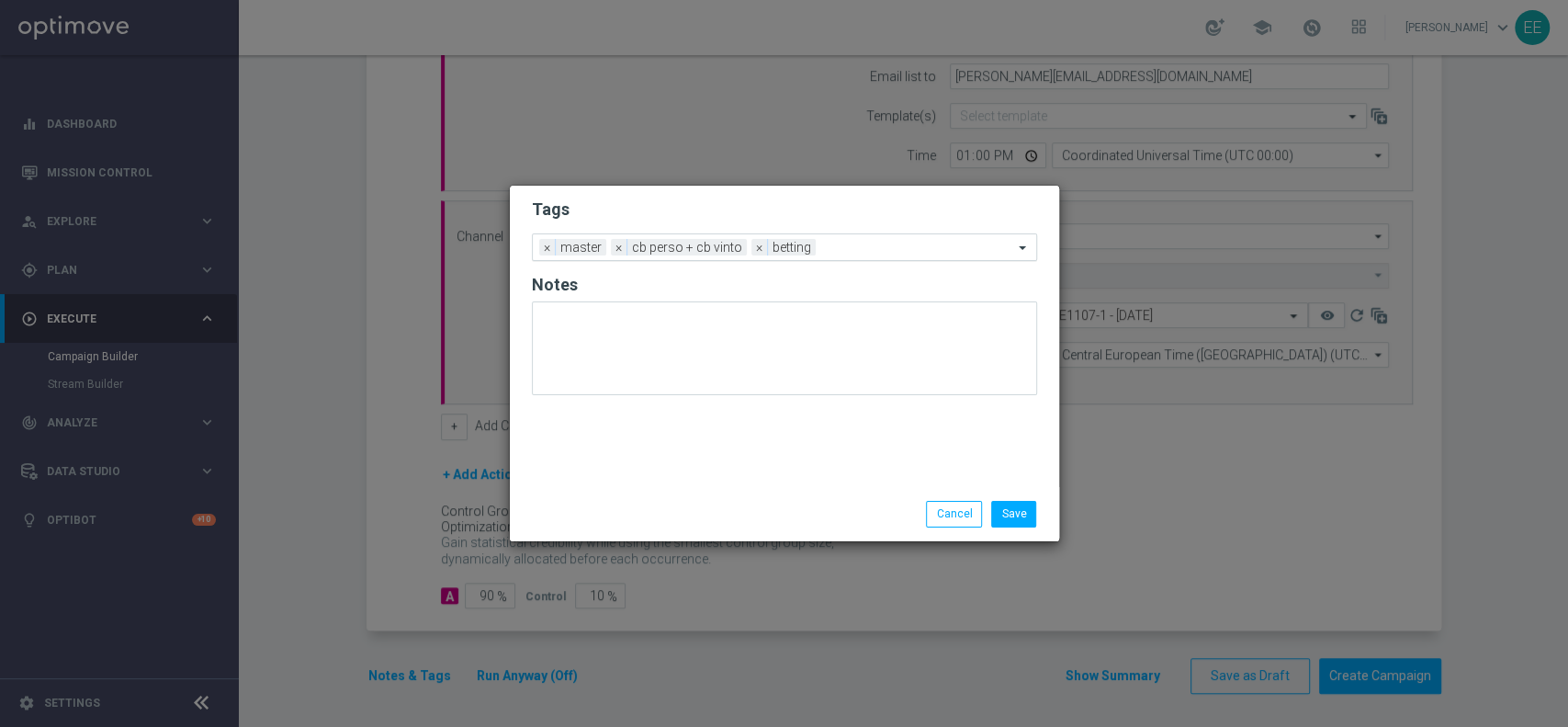 click 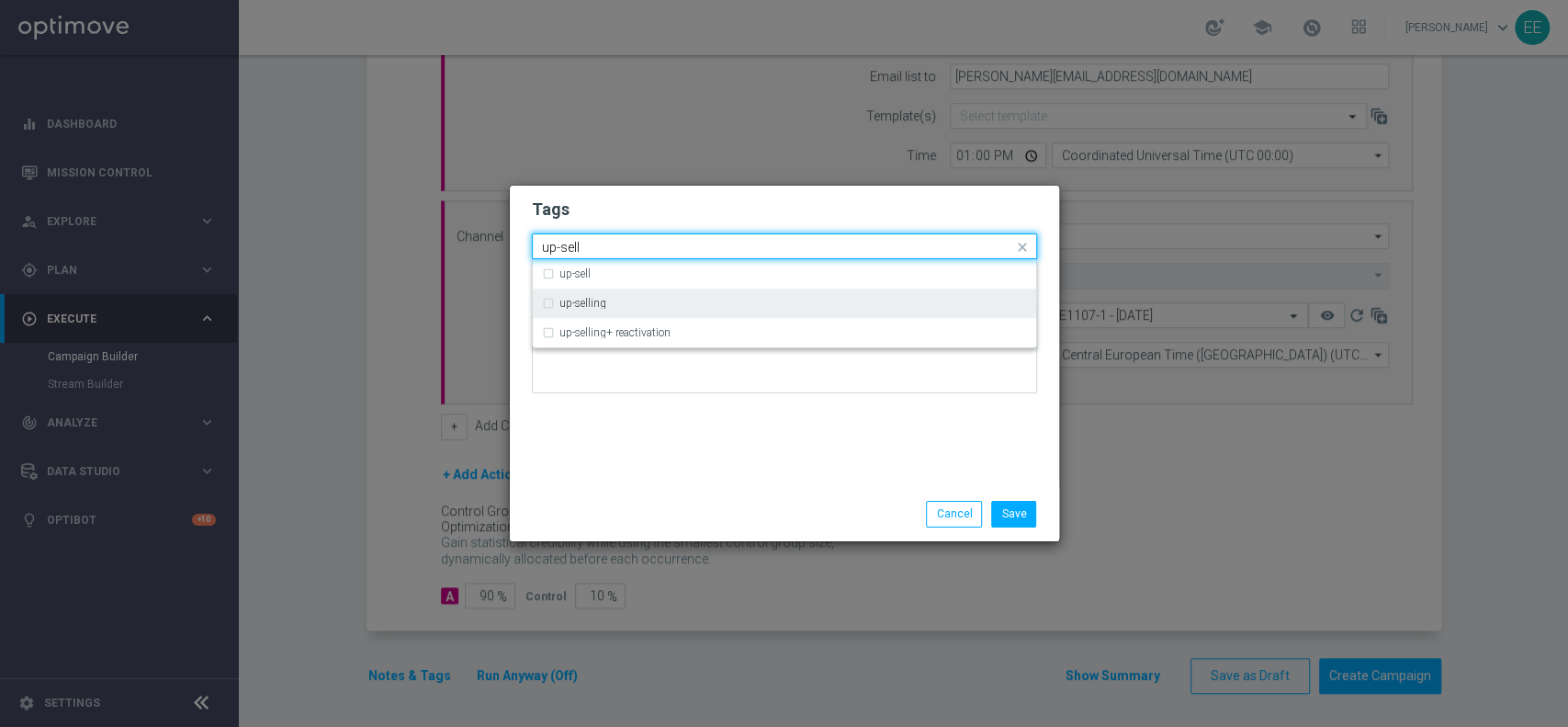 type on "up-sell" 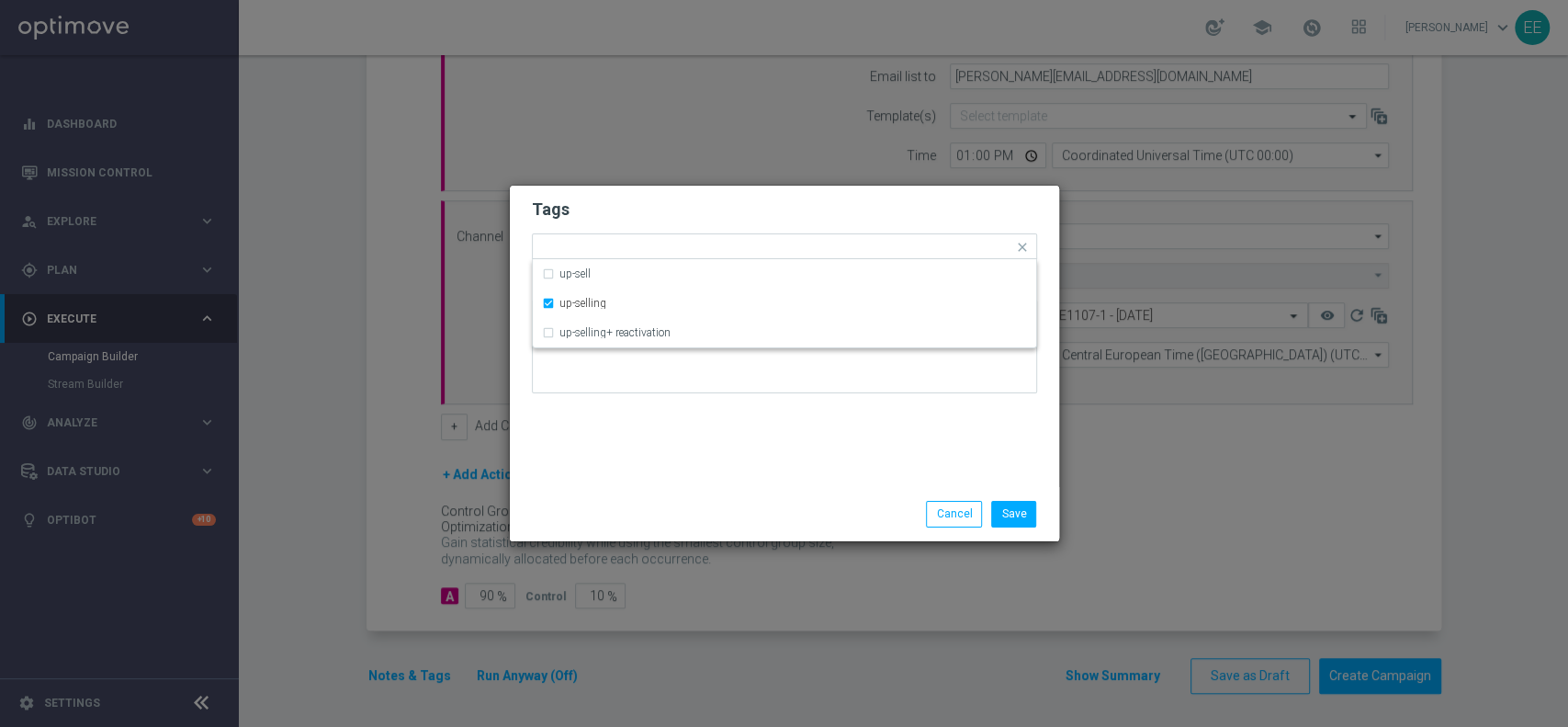 click on "Tags" 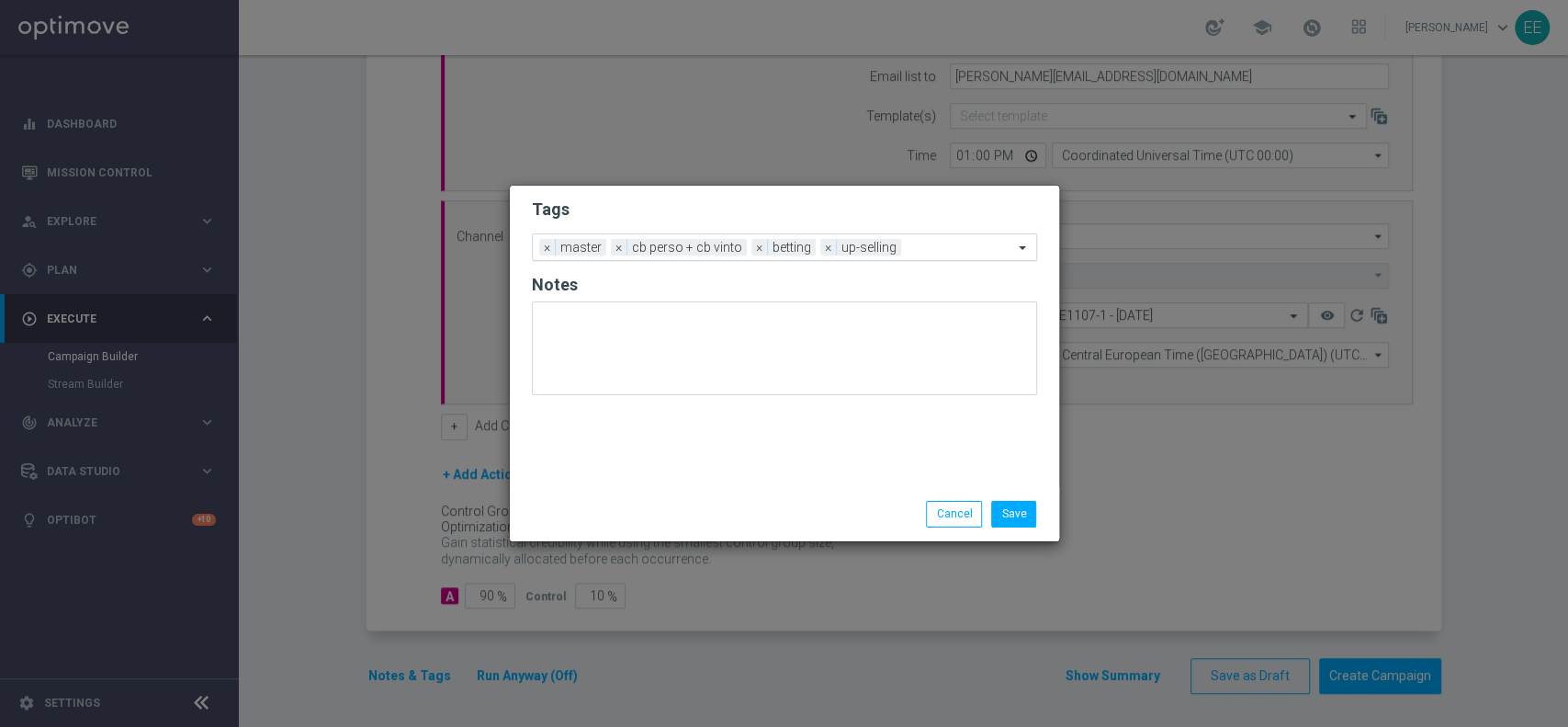 click 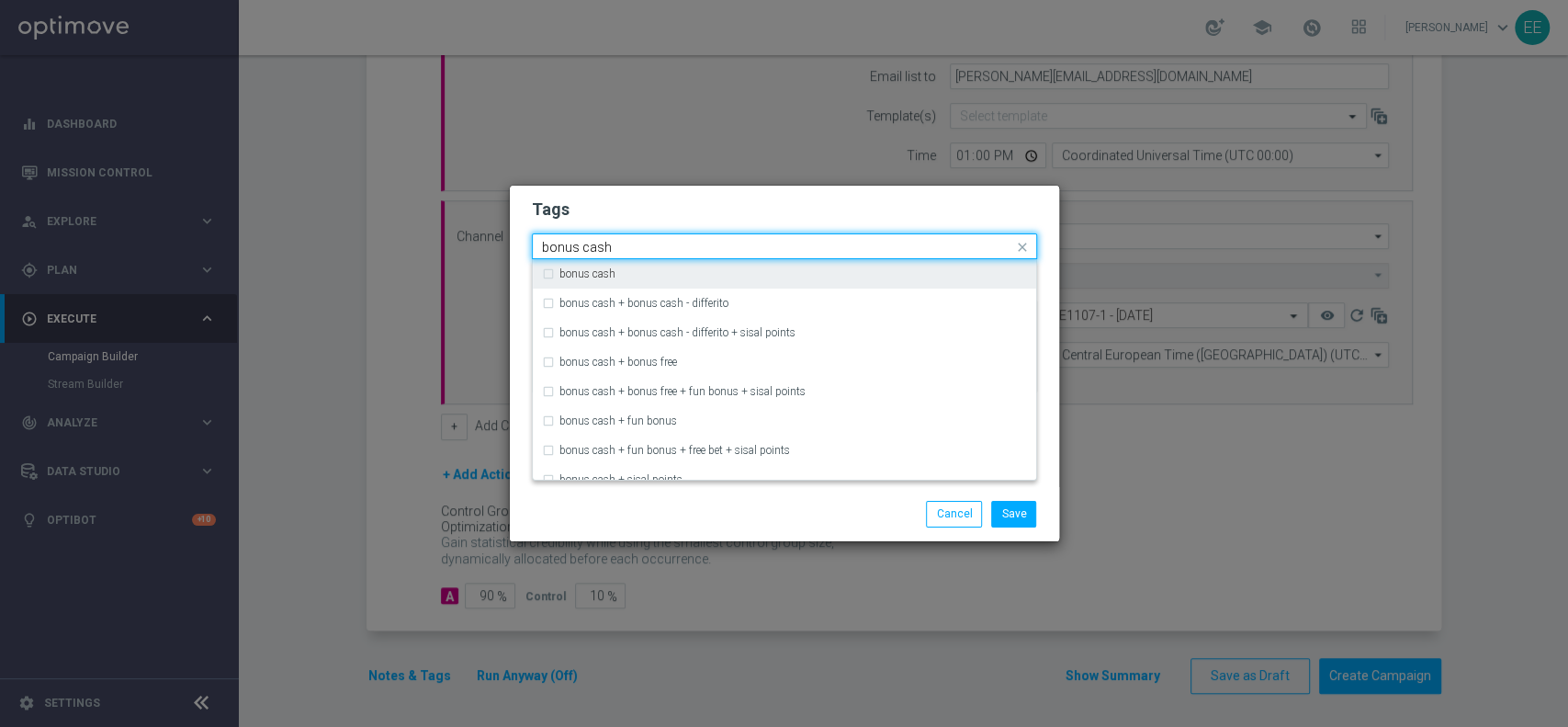 click on "bonus cash" at bounding box center [784, 274] 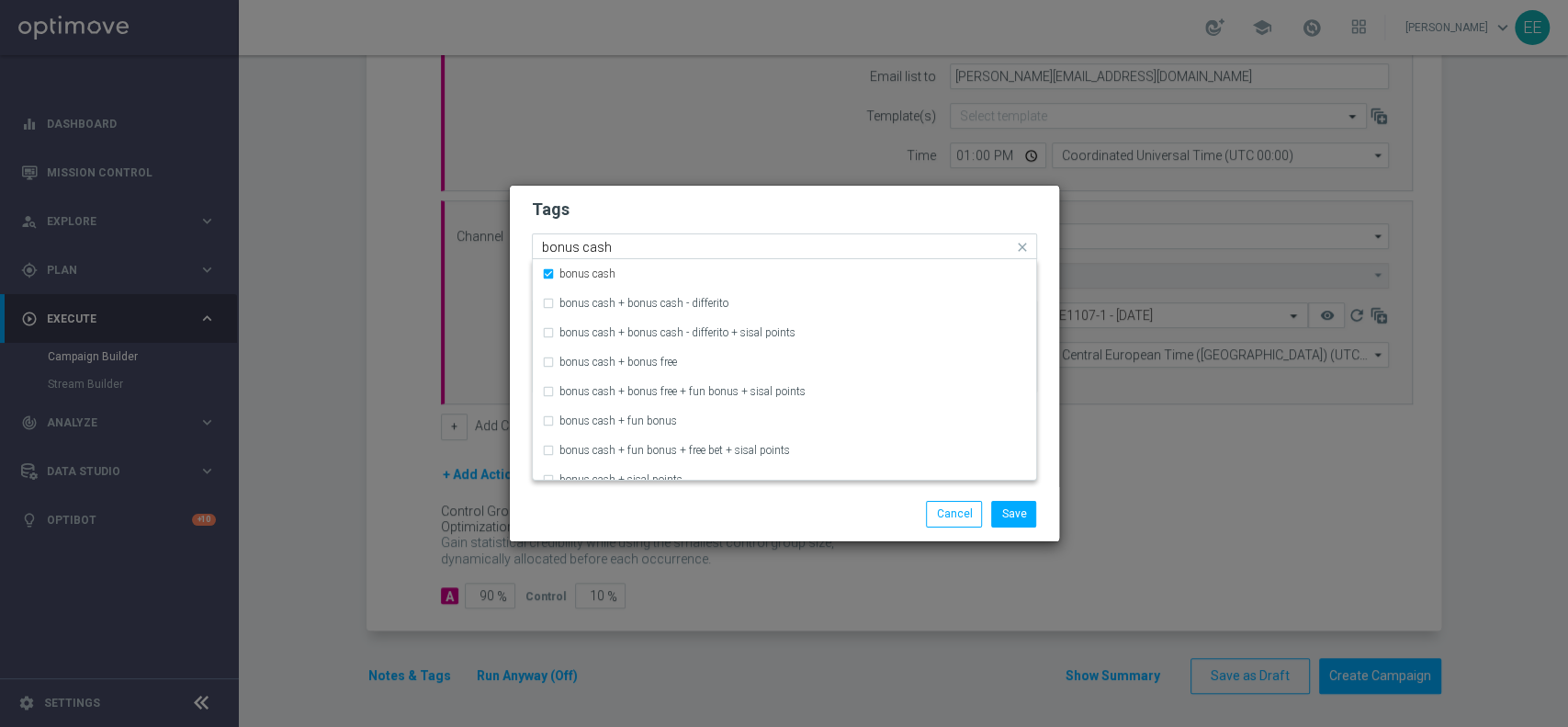 type 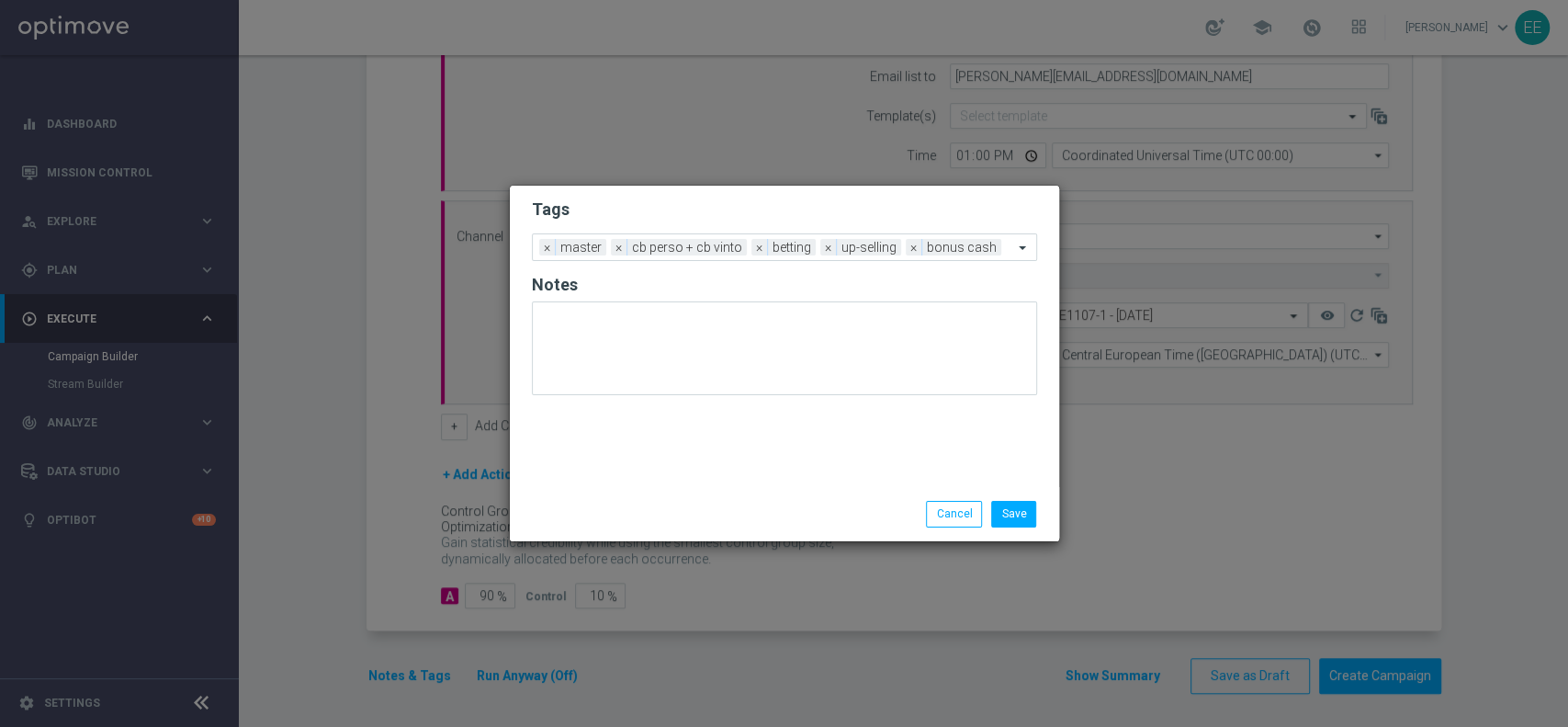 click on "Tags
Add a new tag × master × cb perso + cb vinto × betting × up-selling × bonus cash
Notes" 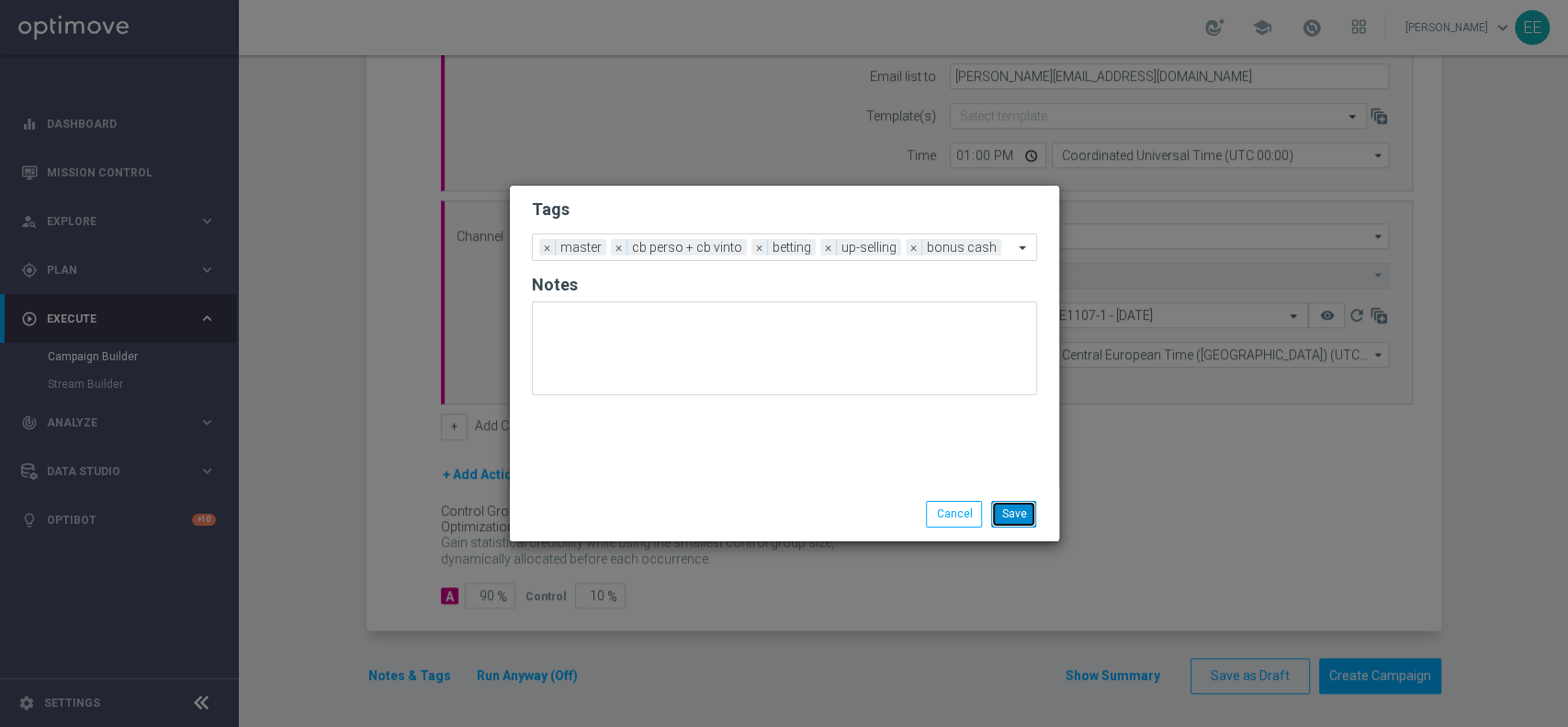 click on "Save" 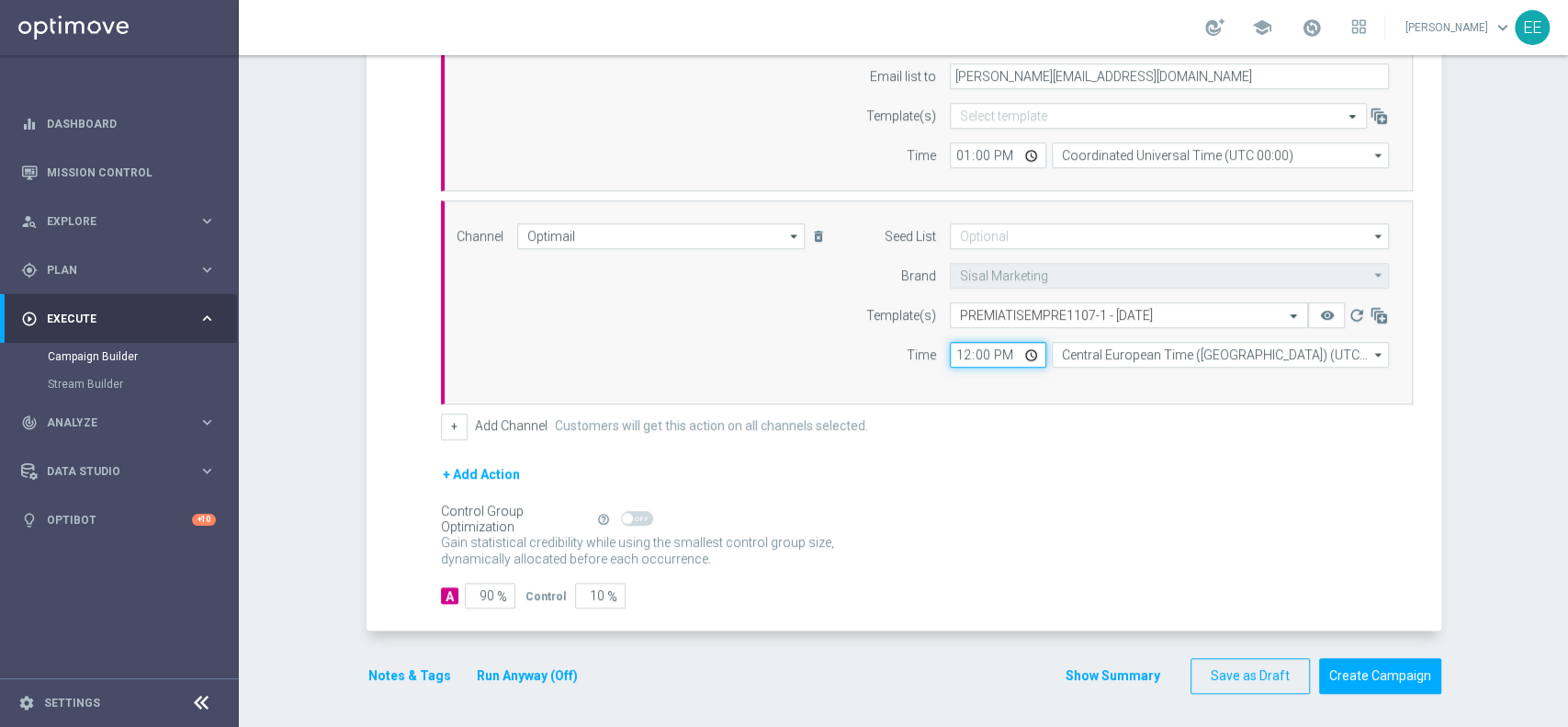 click on "12:00" 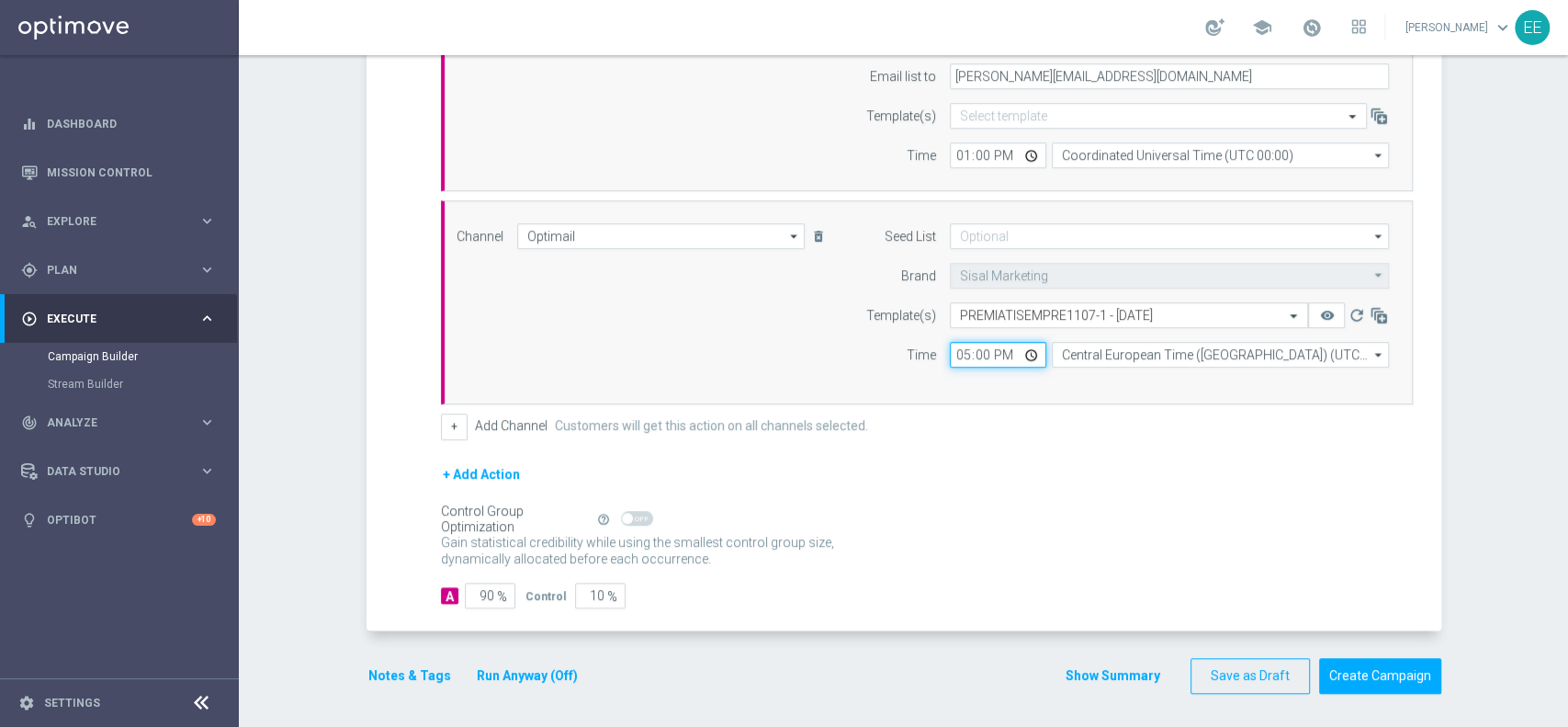 type on "18:00" 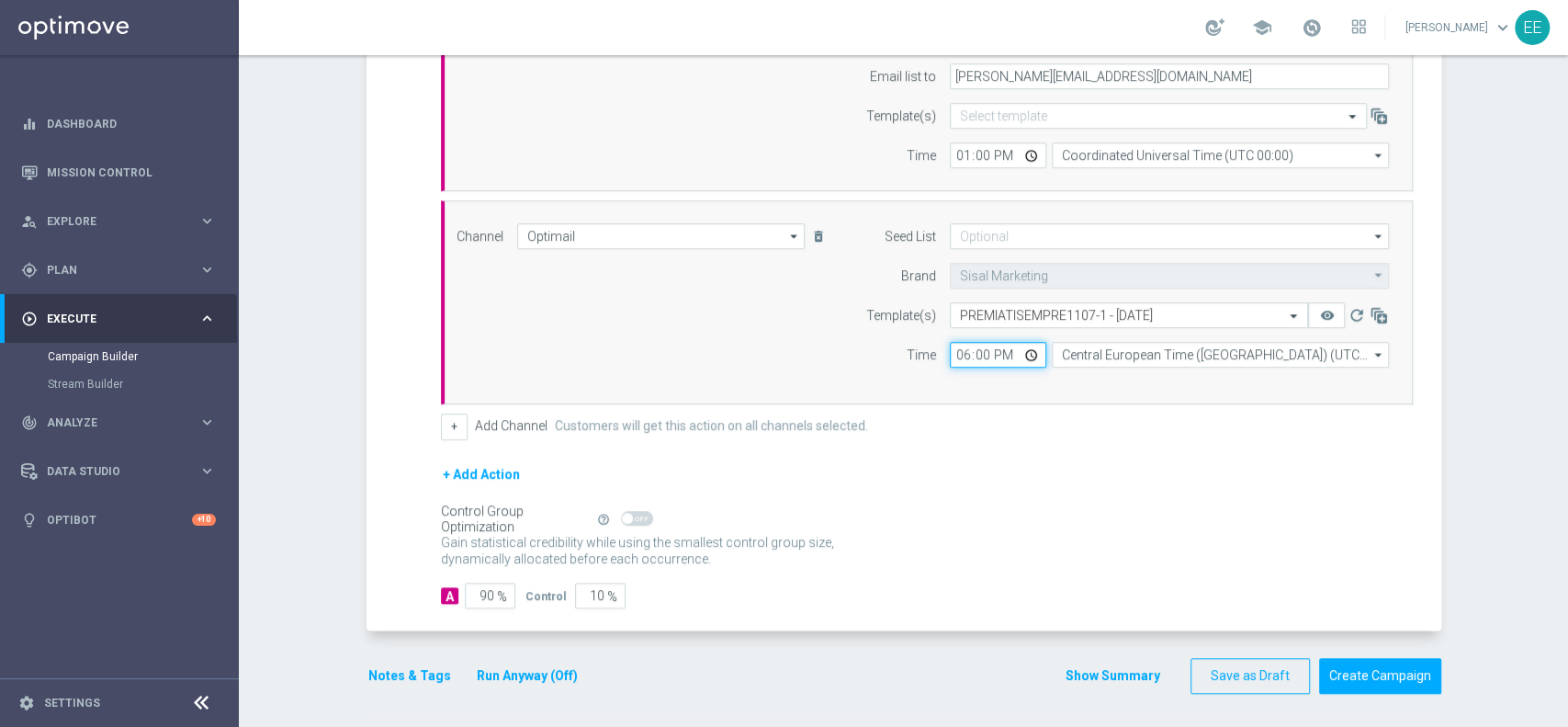 scroll, scrollTop: 405, scrollLeft: 0, axis: vertical 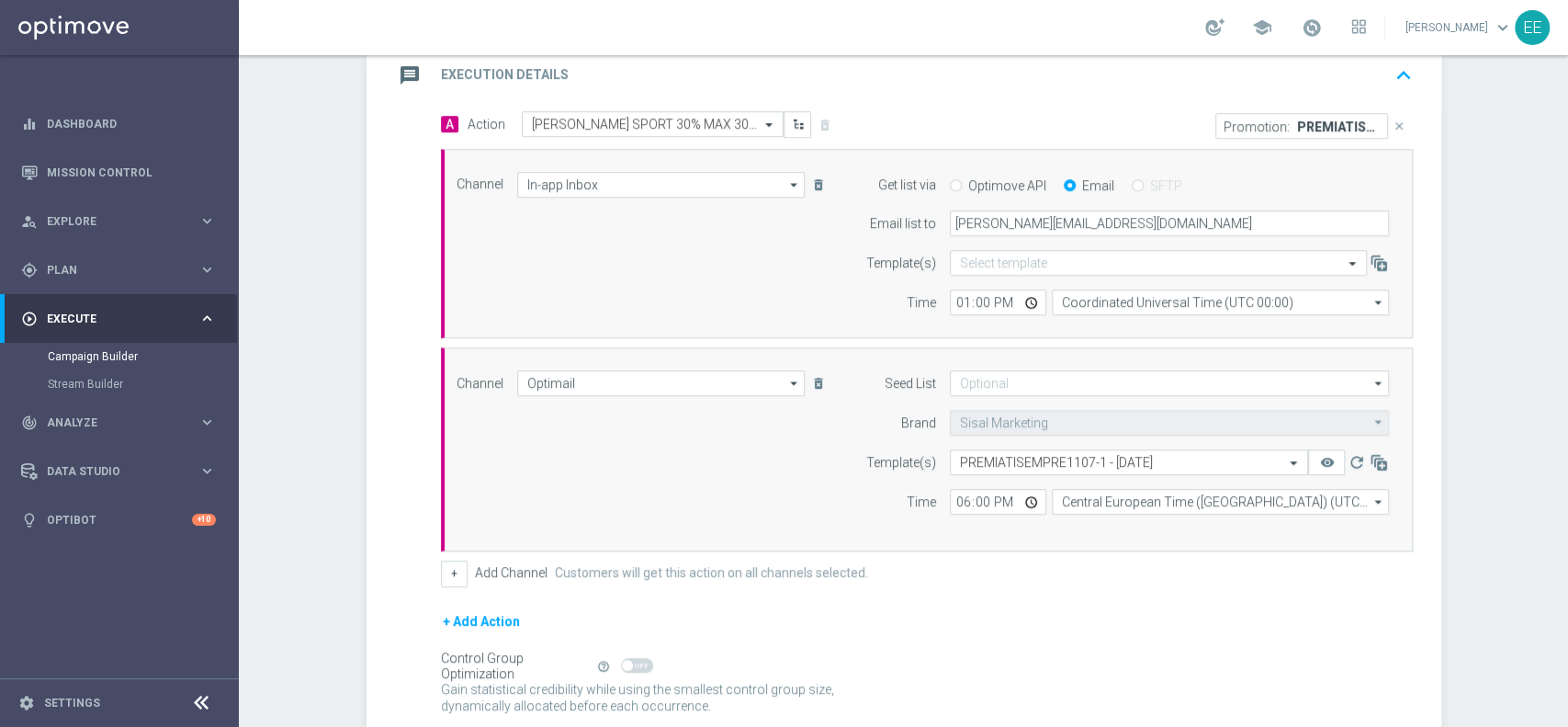 click on "keyboard_arrow_up" 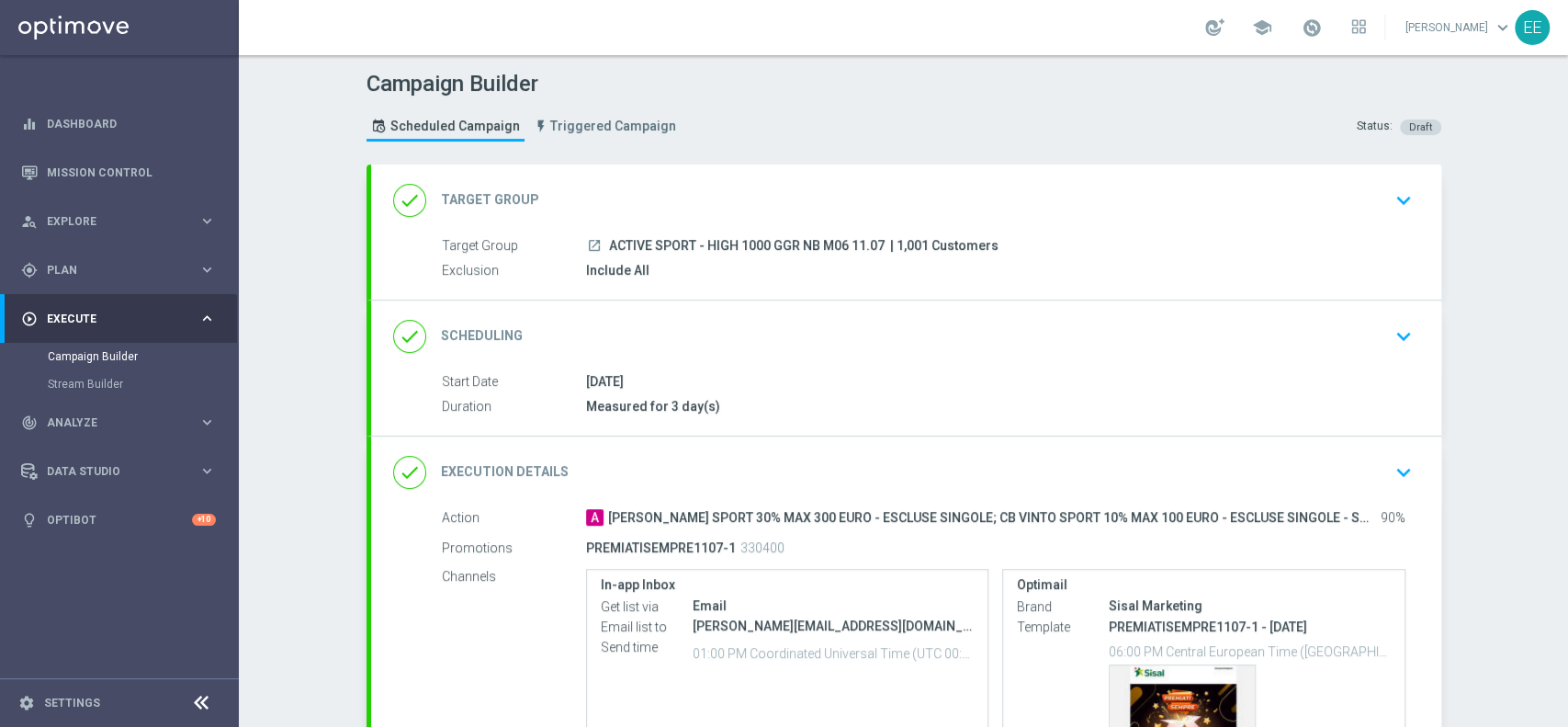 scroll, scrollTop: 201, scrollLeft: 0, axis: vertical 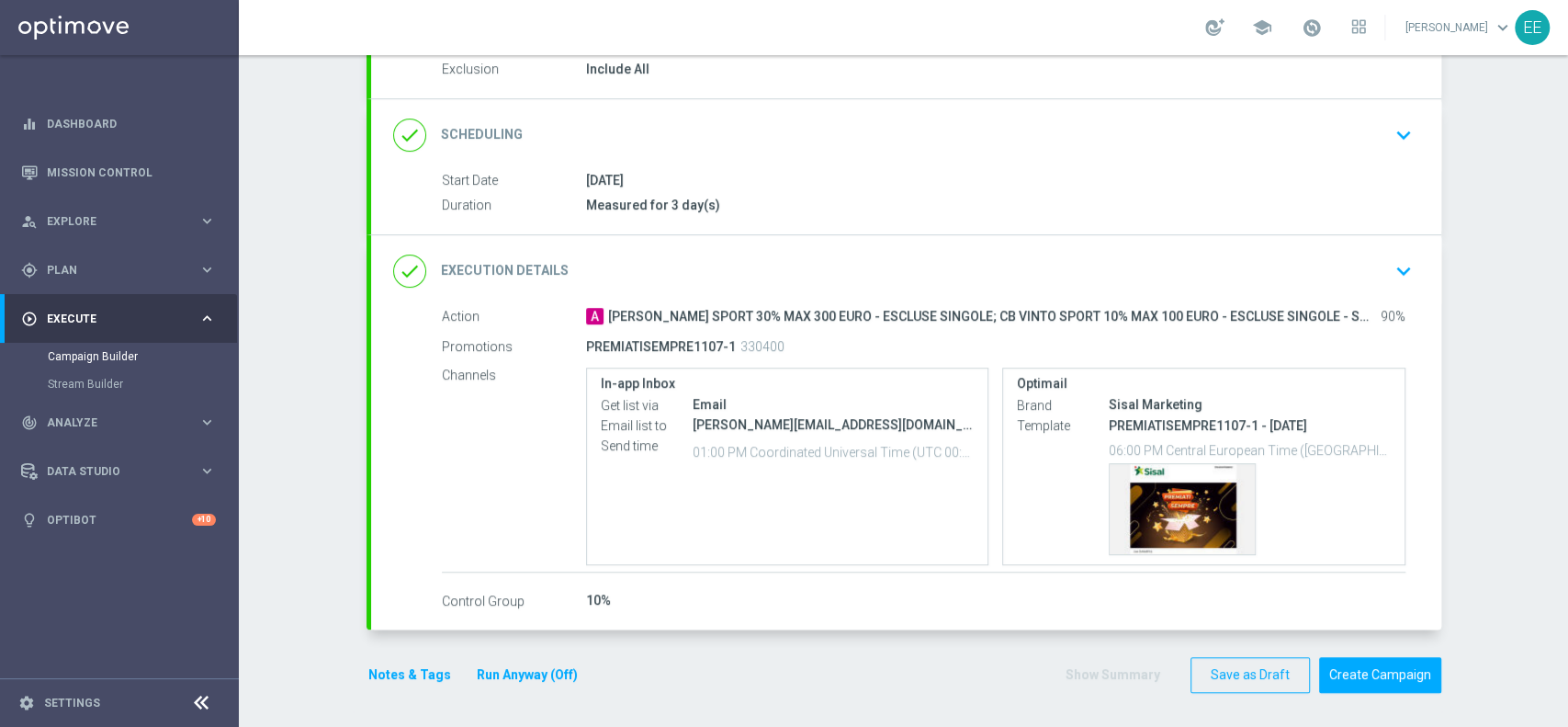 click on "Run Anyway (Off)" 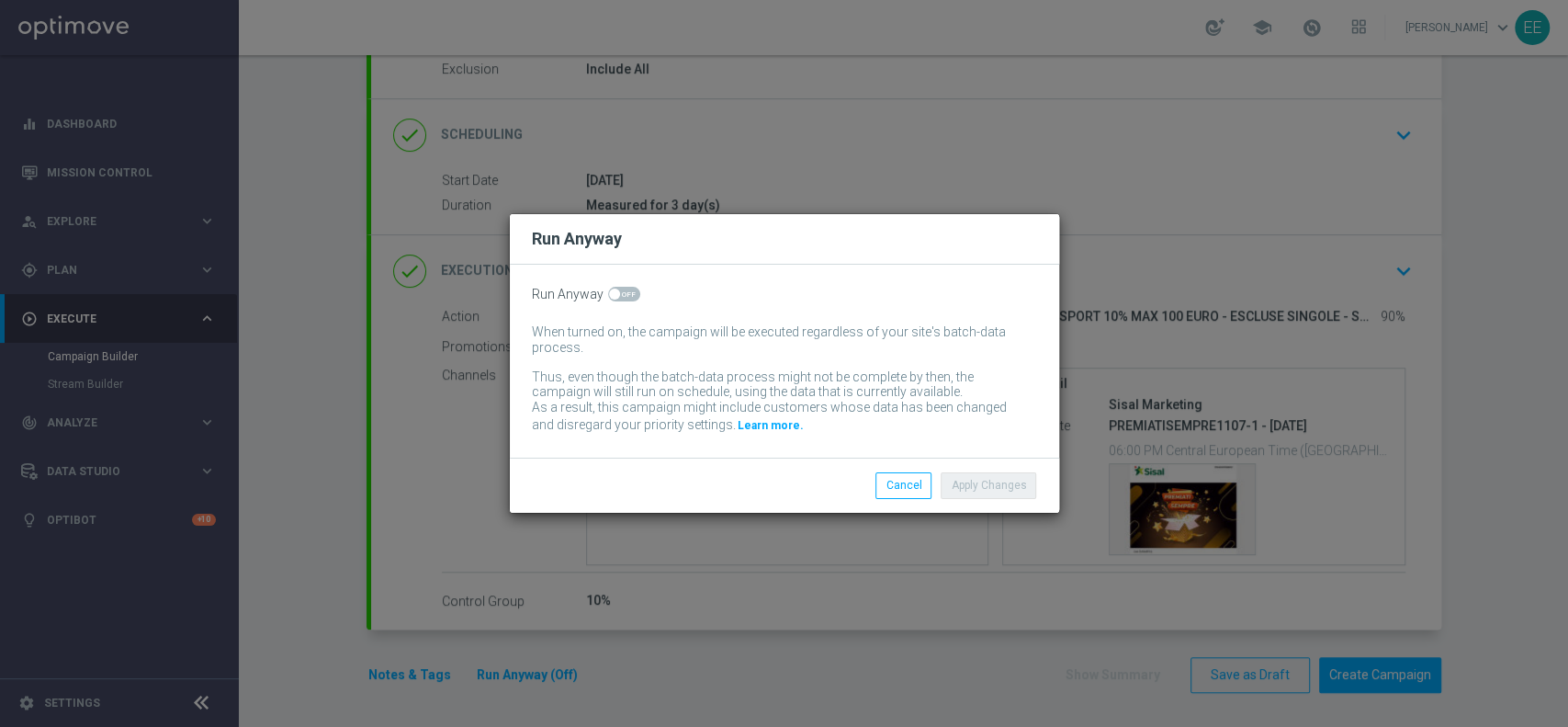 click on "Run Anyway
When turned on, the campaign will be executed regardless of your site's batch-data process.
Thus, even though the batch-data process might not be complete by then, the campaign will still run on schedule, using the data that is currently available.
As a result, this campaign might include customers whose data has been changed and disregard your priority settings.
Learn more." 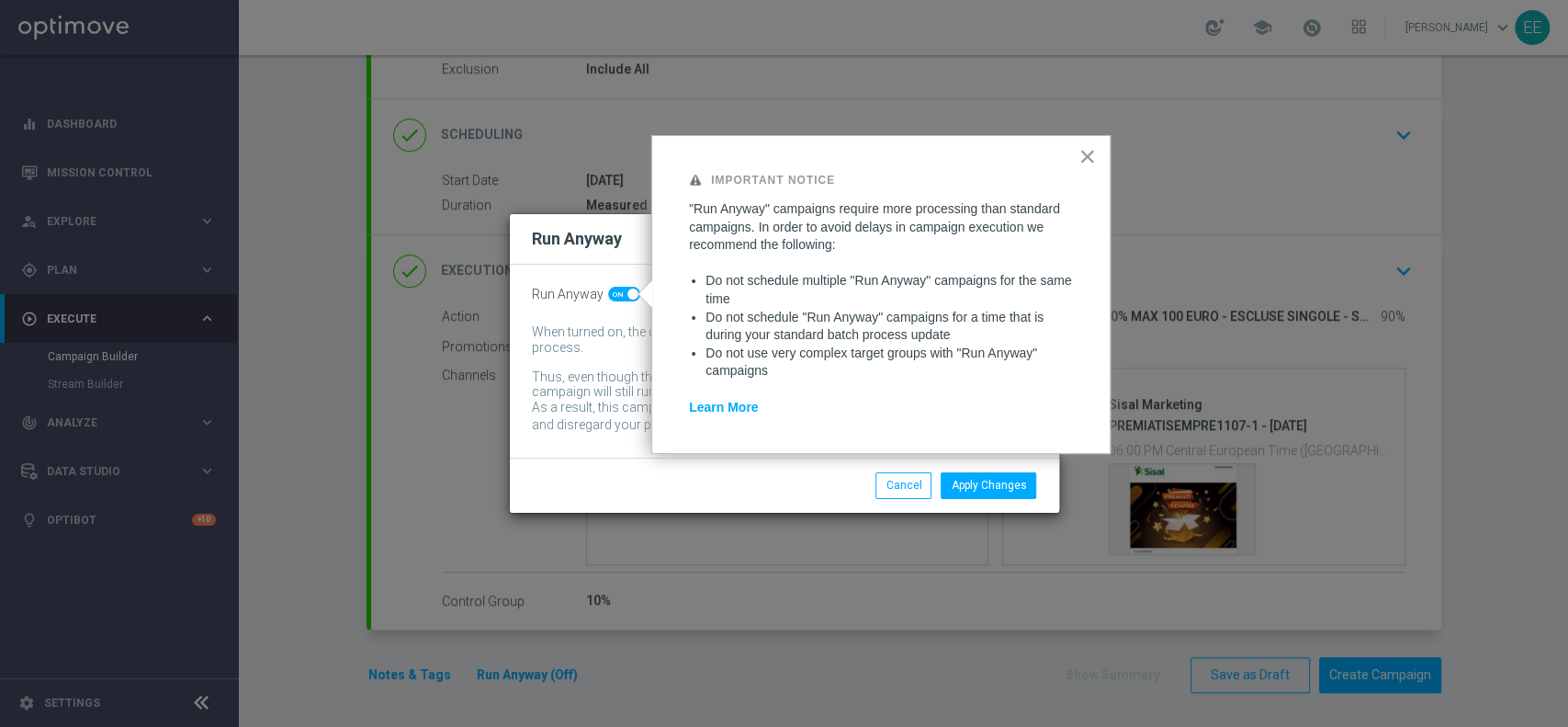 click on "×" at bounding box center [1087, 156] 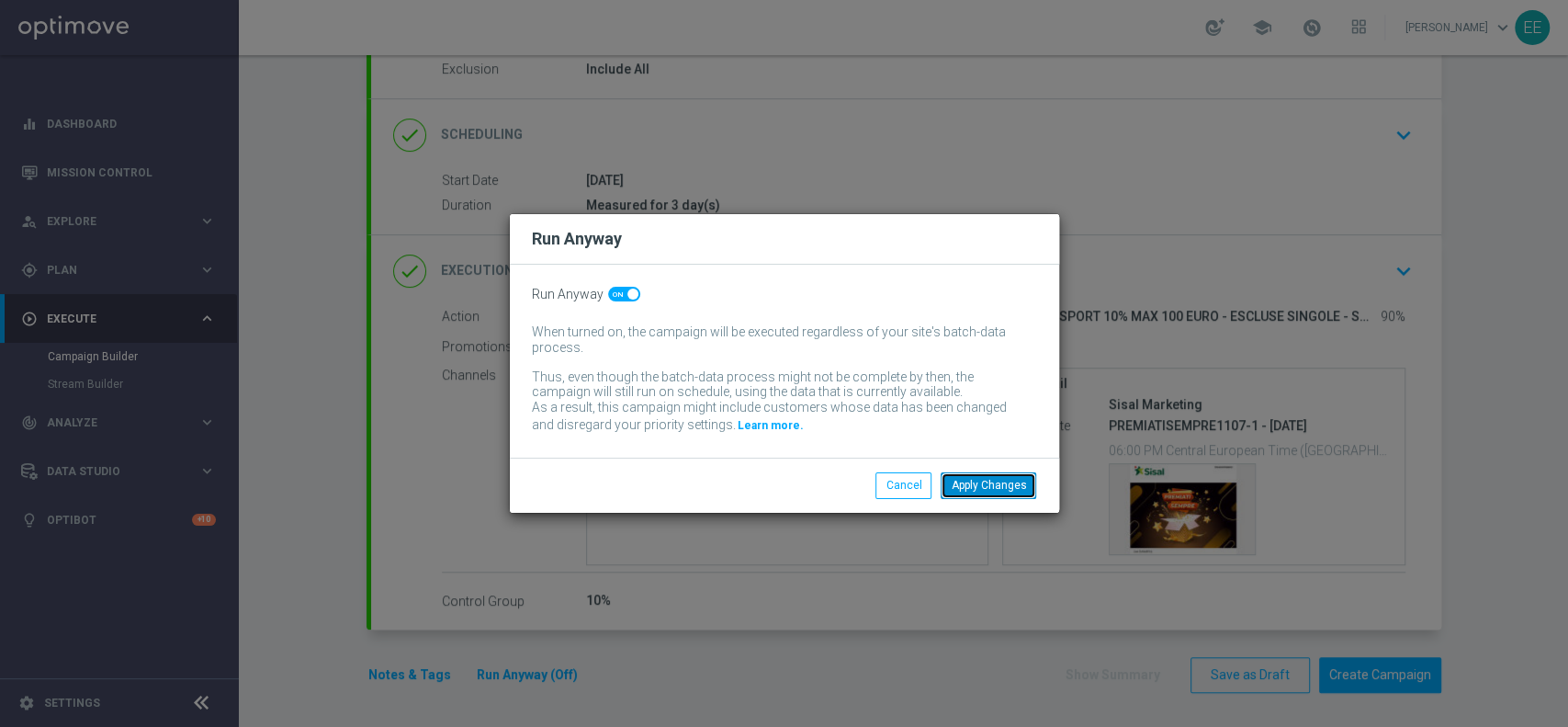 click on "Apply Changes" 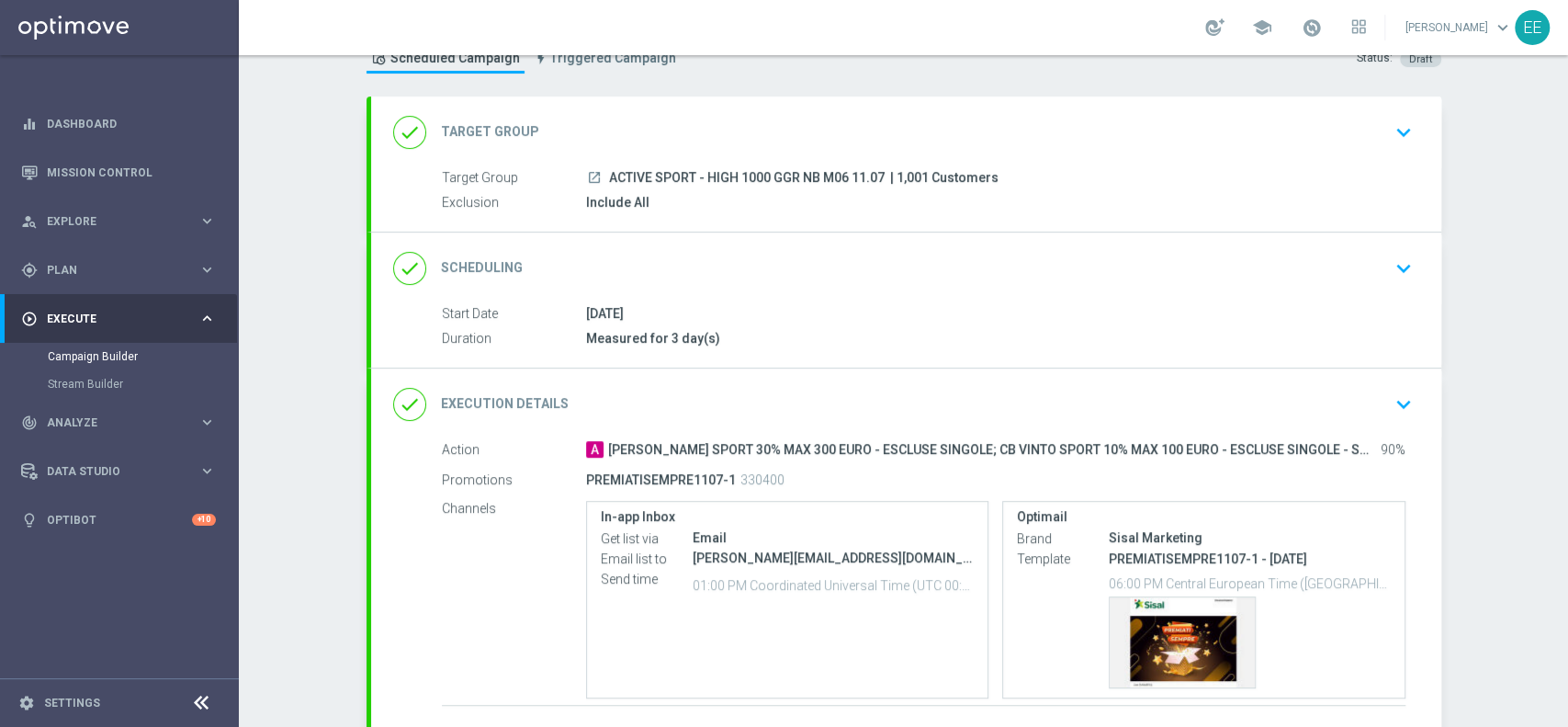 scroll, scrollTop: 74, scrollLeft: 0, axis: vertical 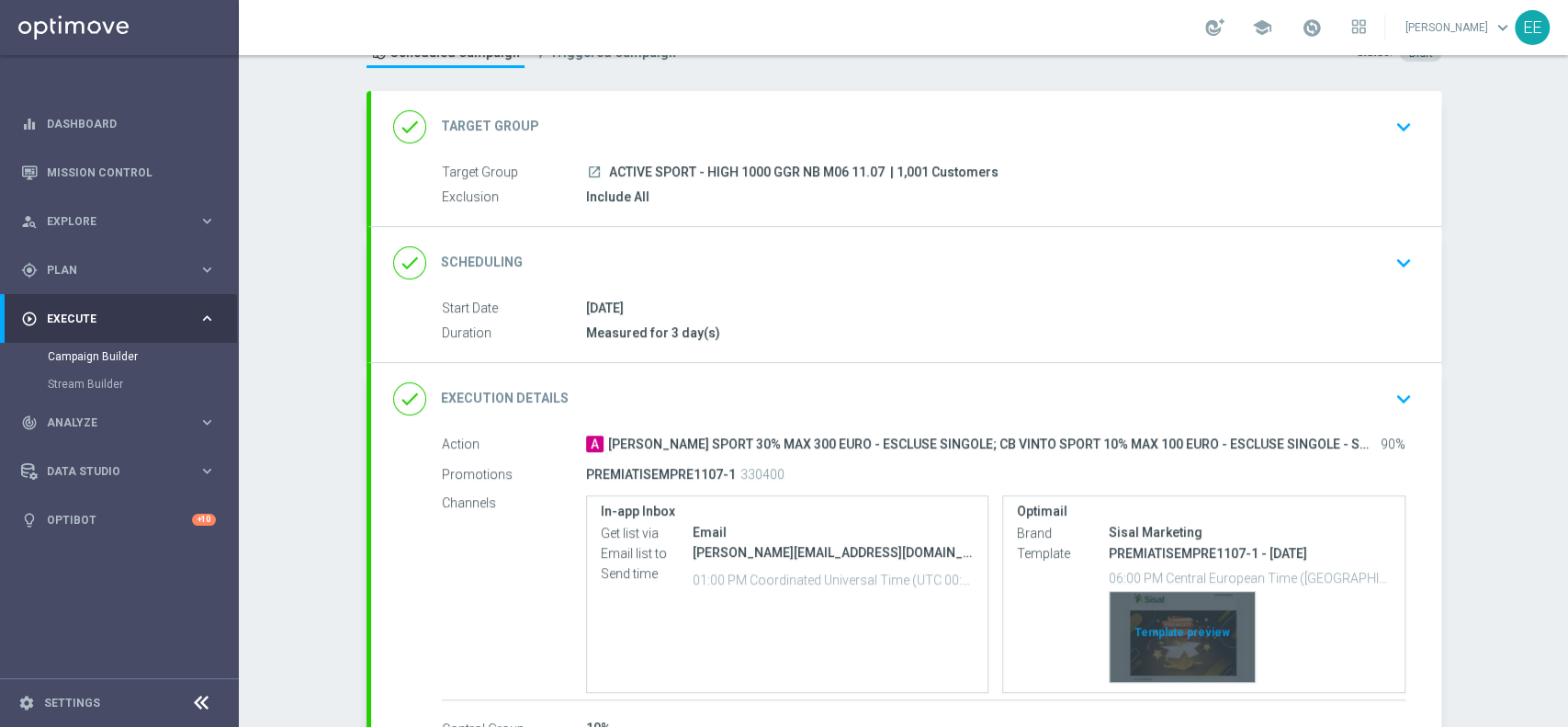 click on "Template preview" 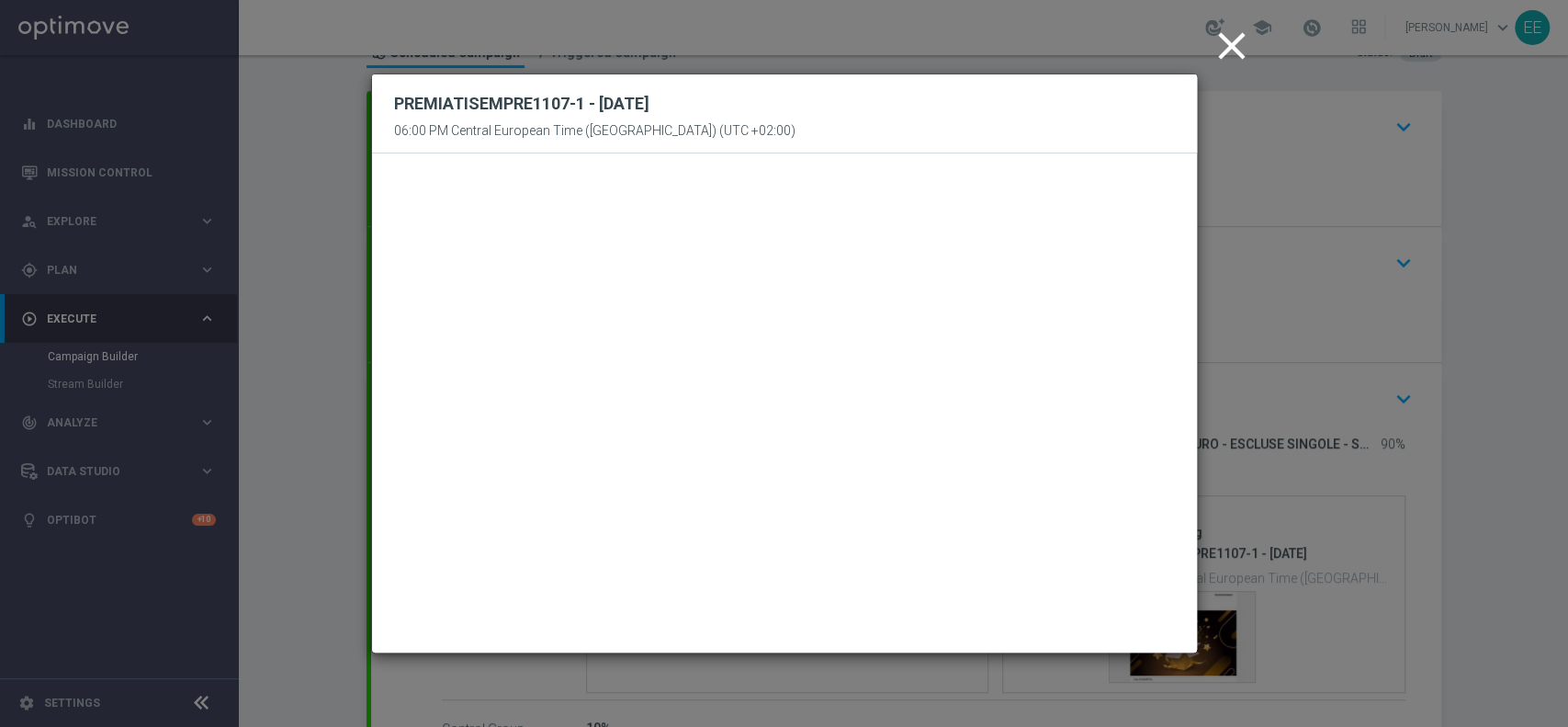 click on "close" 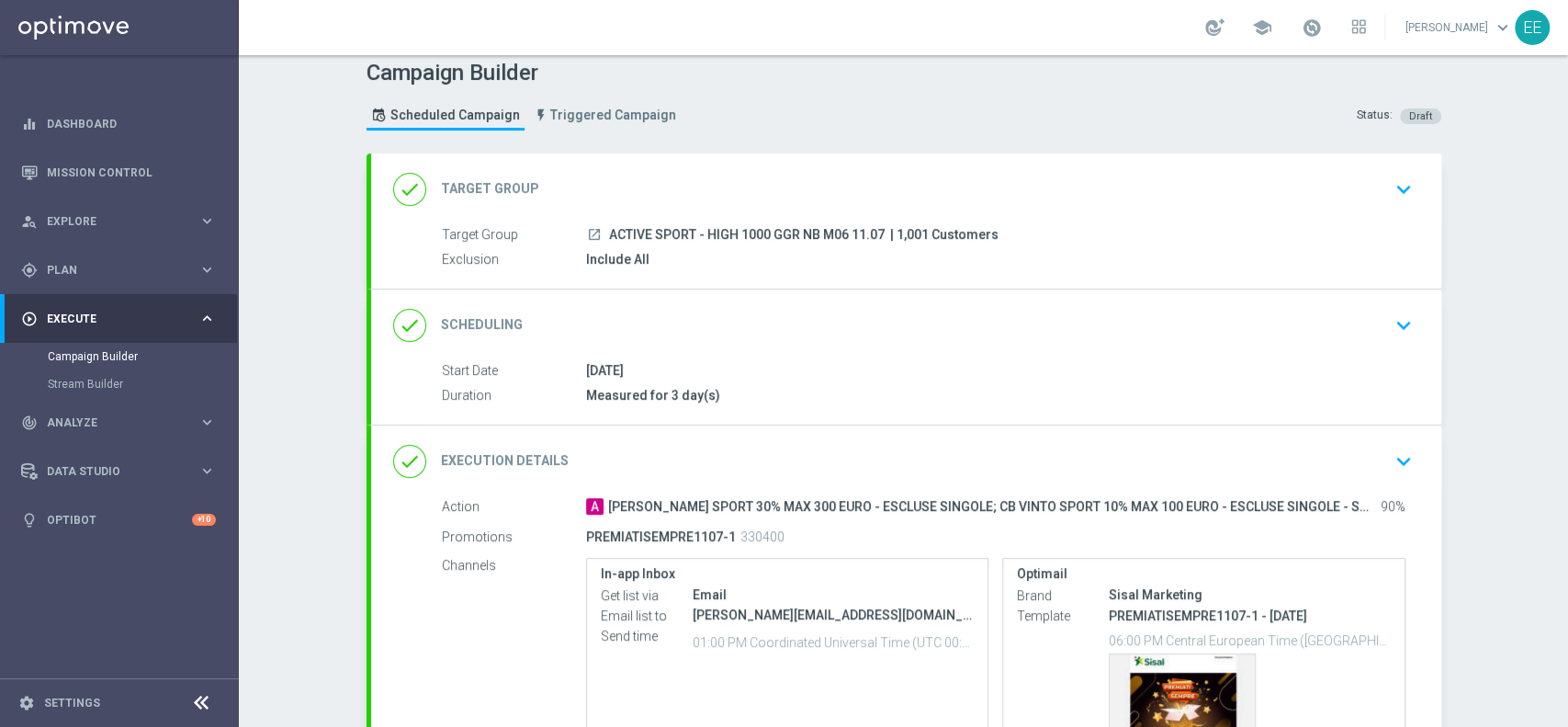 scroll, scrollTop: 201, scrollLeft: 0, axis: vertical 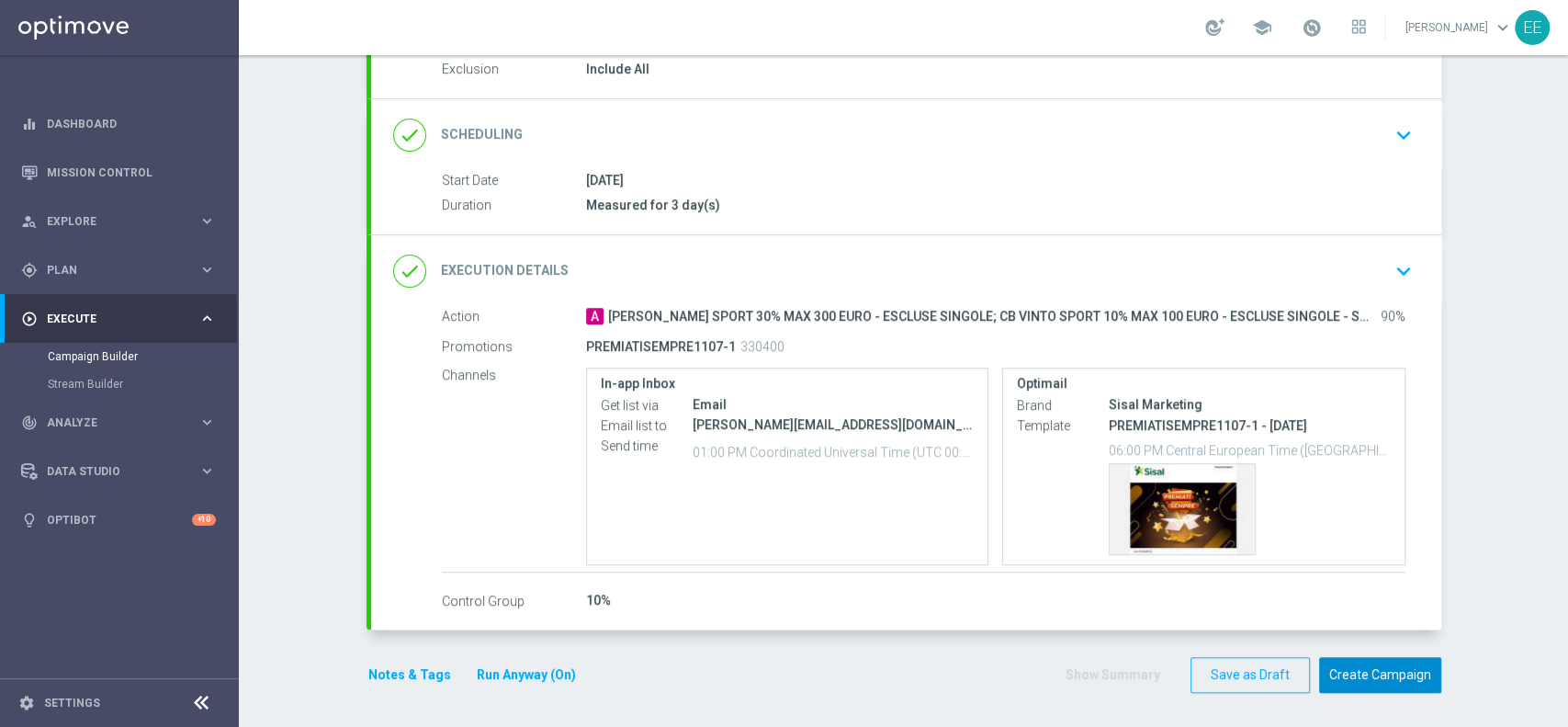 click on "Create Campaign" 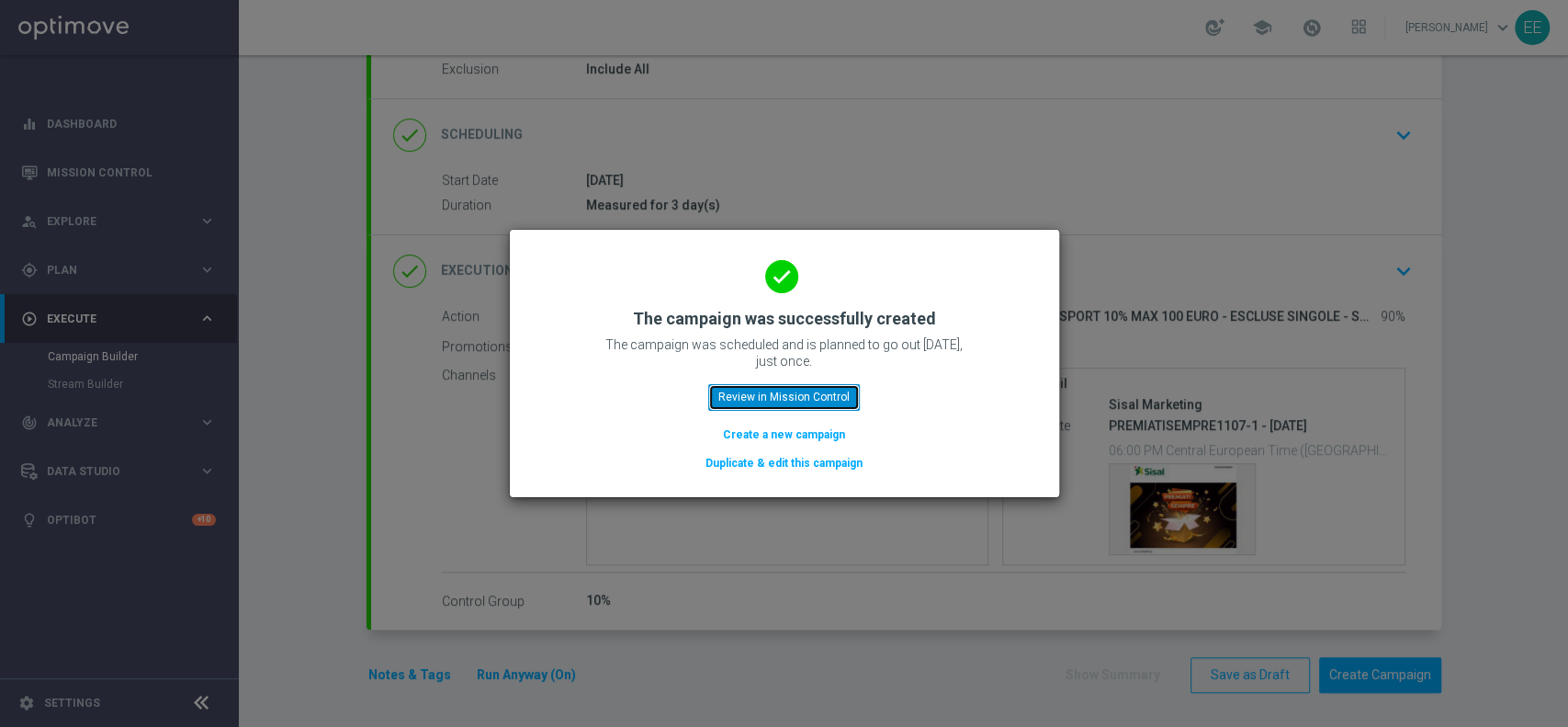 click on "Review in Mission Control" 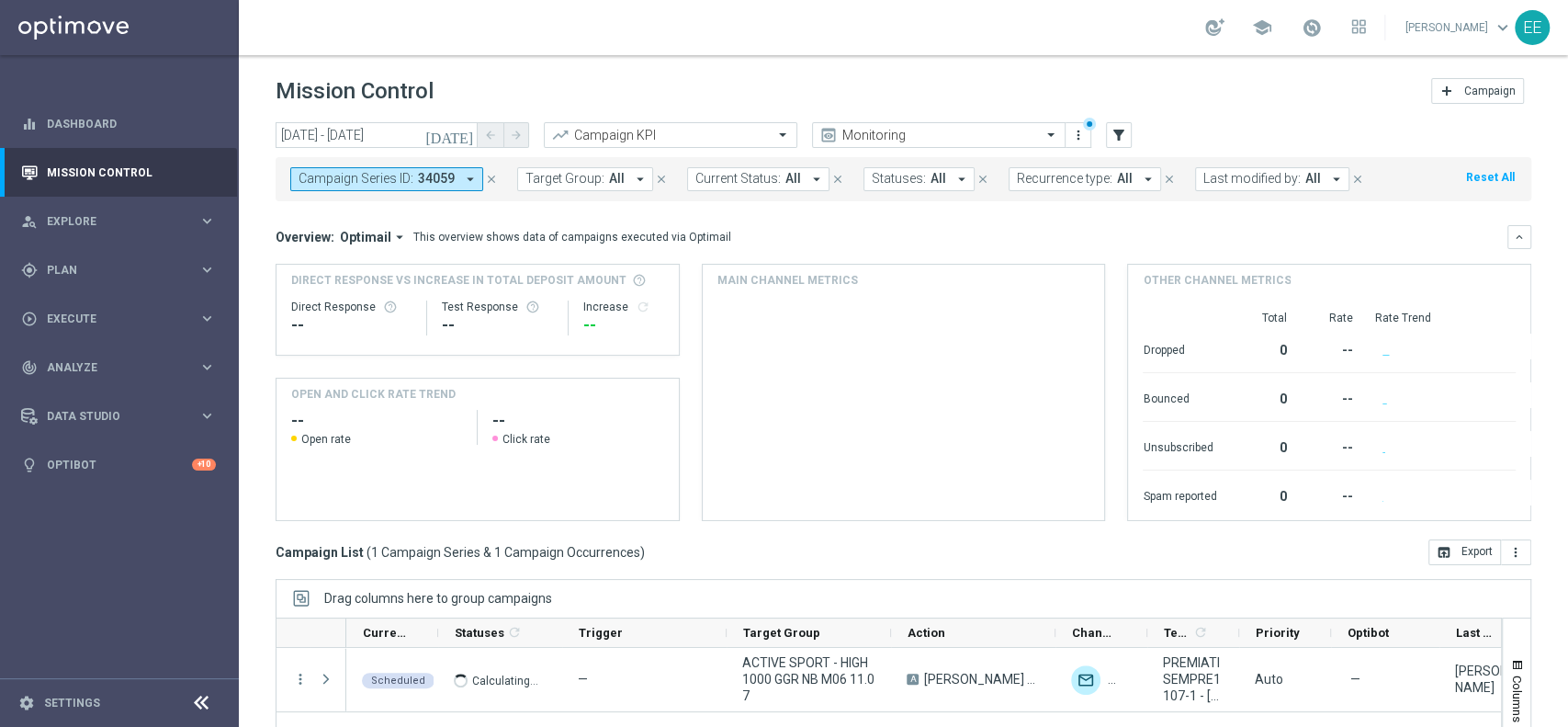 scroll, scrollTop: 110, scrollLeft: 0, axis: vertical 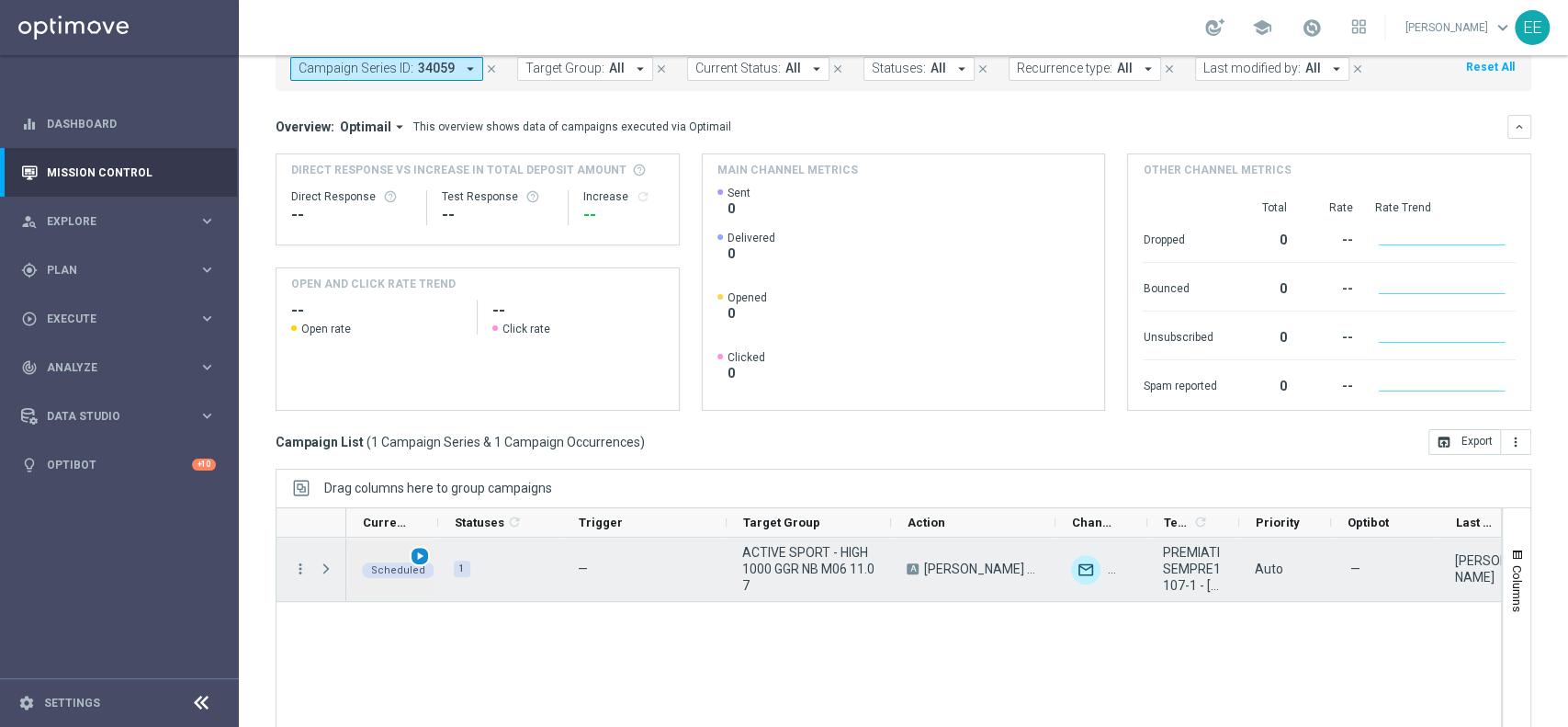 click on "play_arrow" at bounding box center (420, 556) 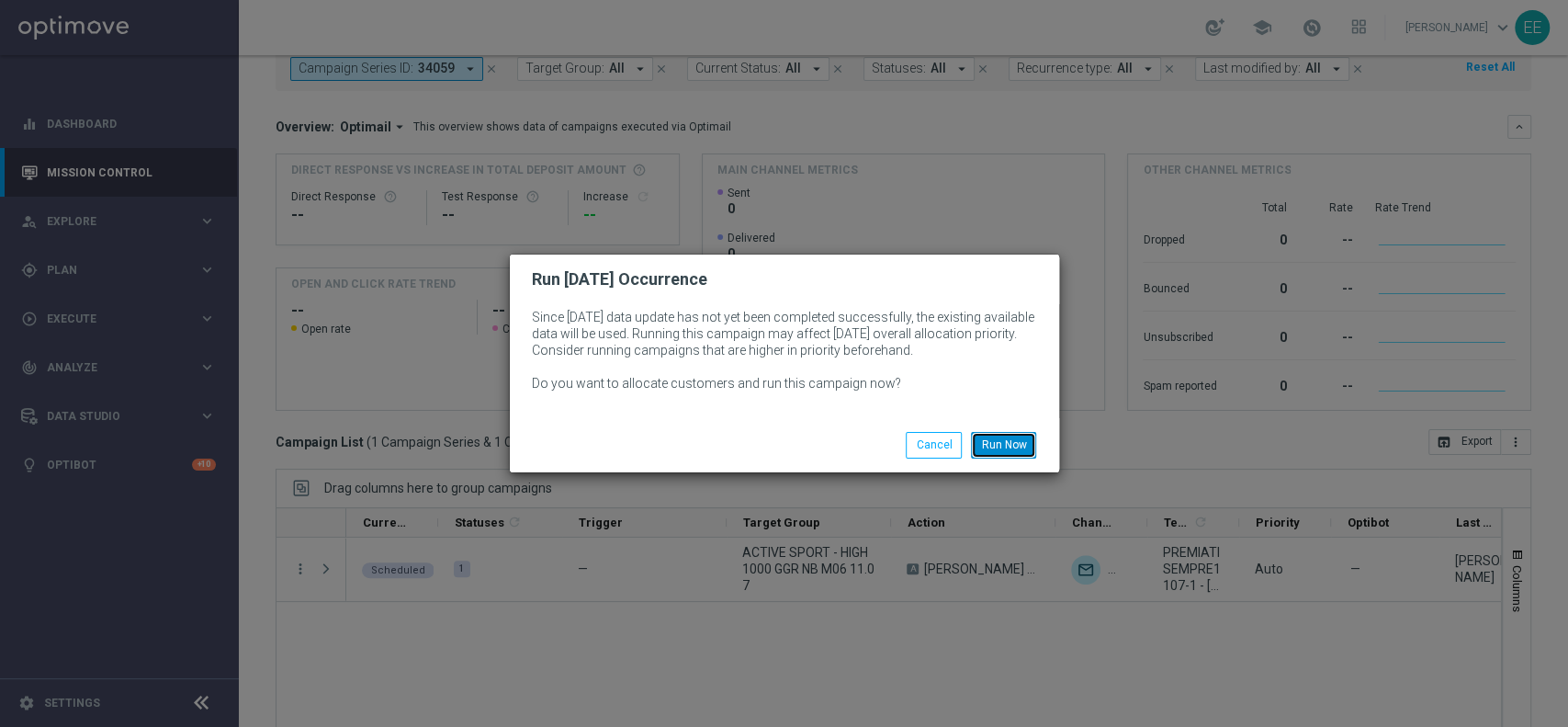 click on "Run Now" 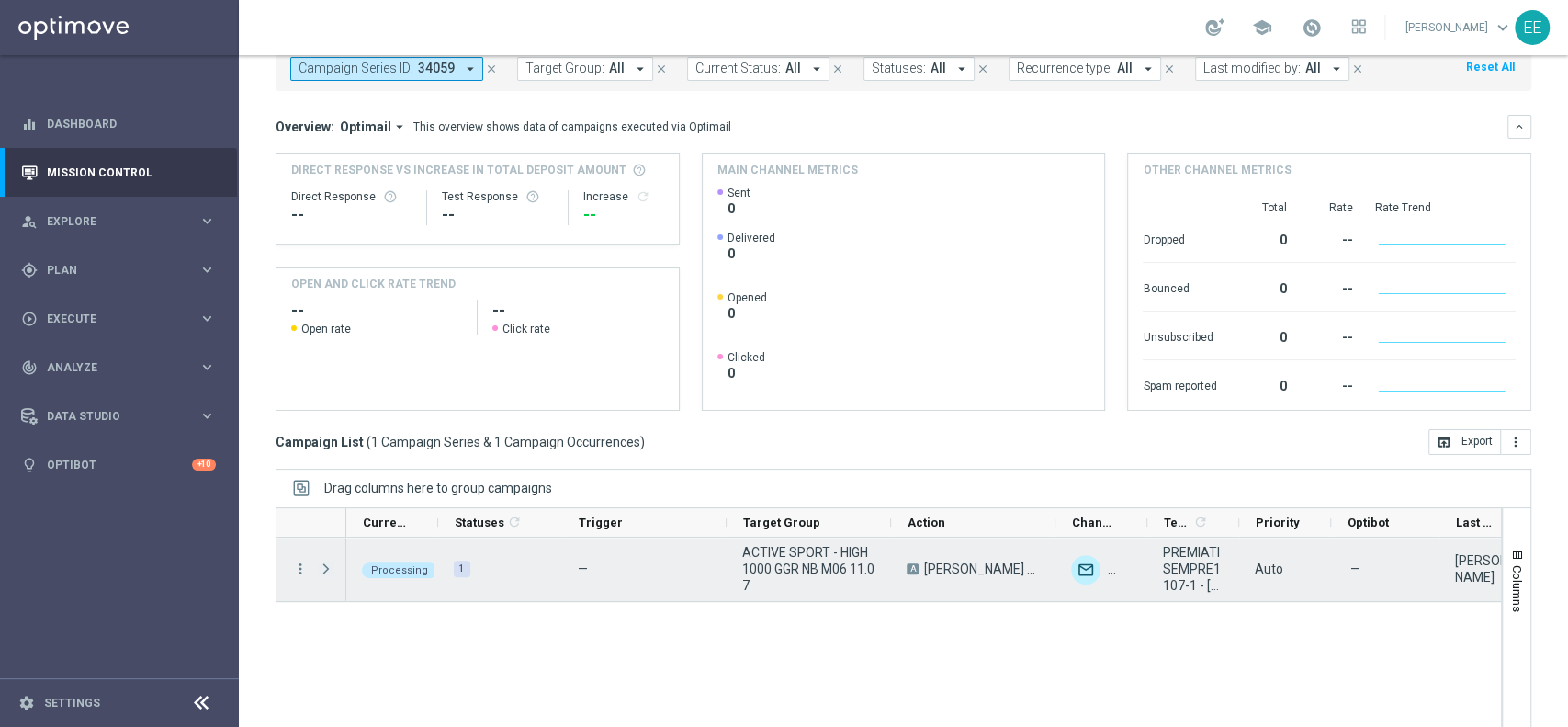 click at bounding box center [326, 569] 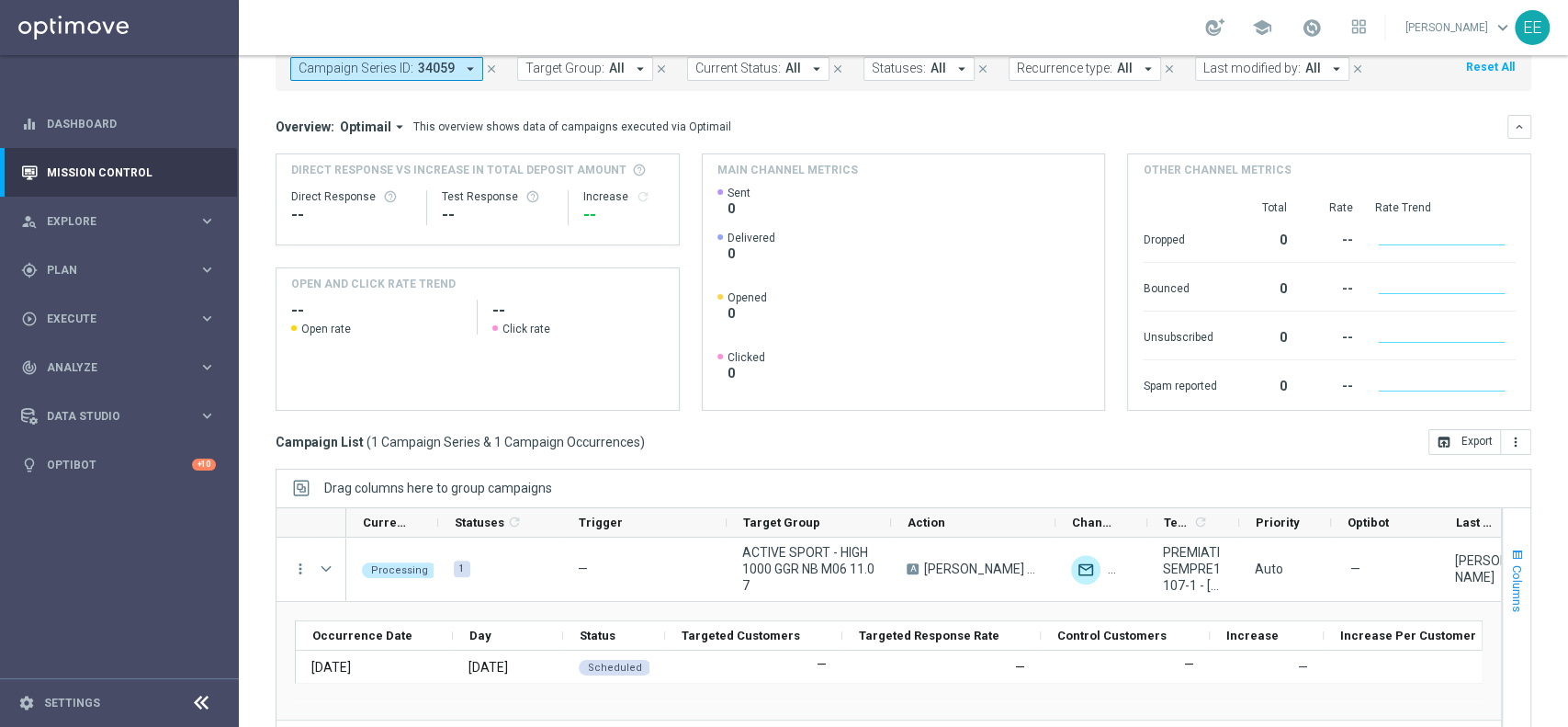 click on "Columns" at bounding box center (1517, 580) 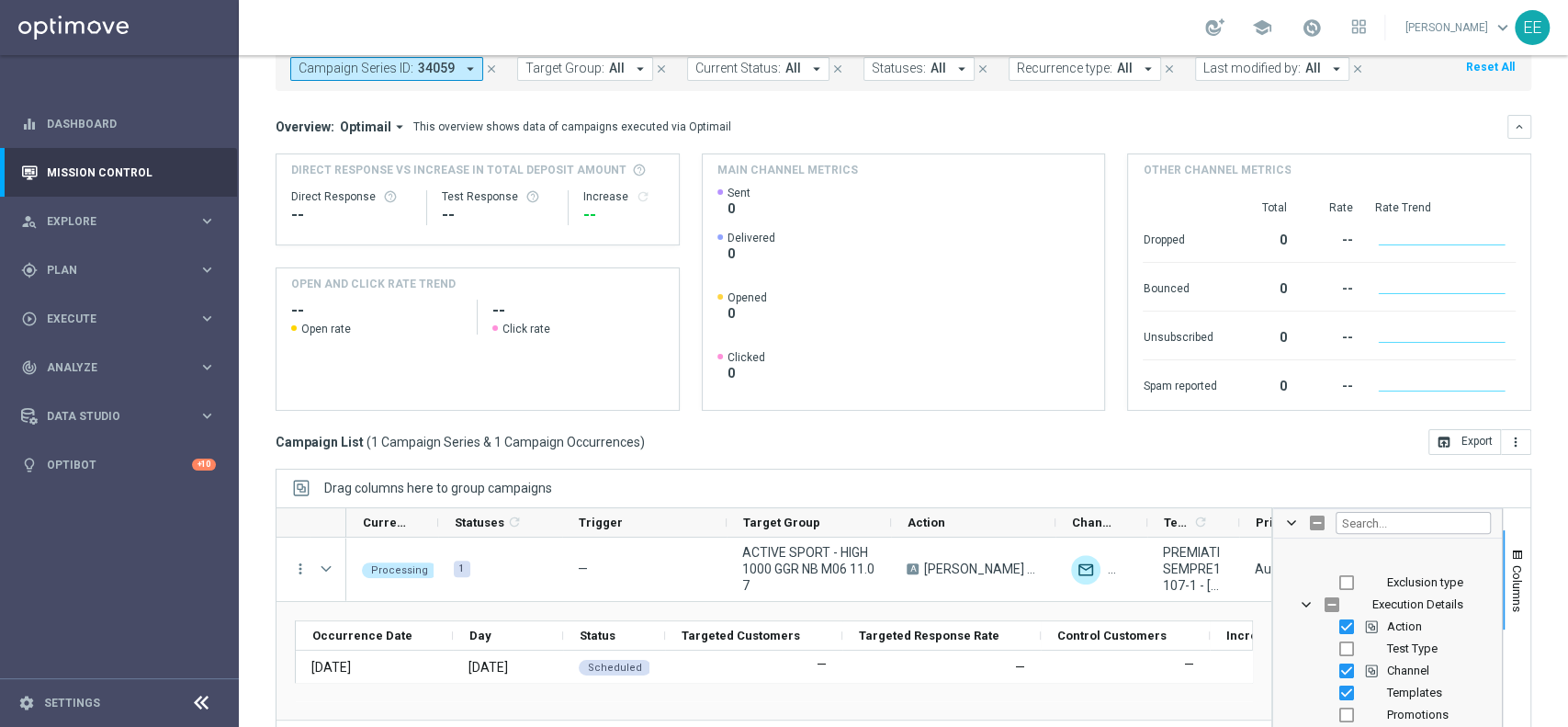scroll, scrollTop: 163, scrollLeft: 0, axis: vertical 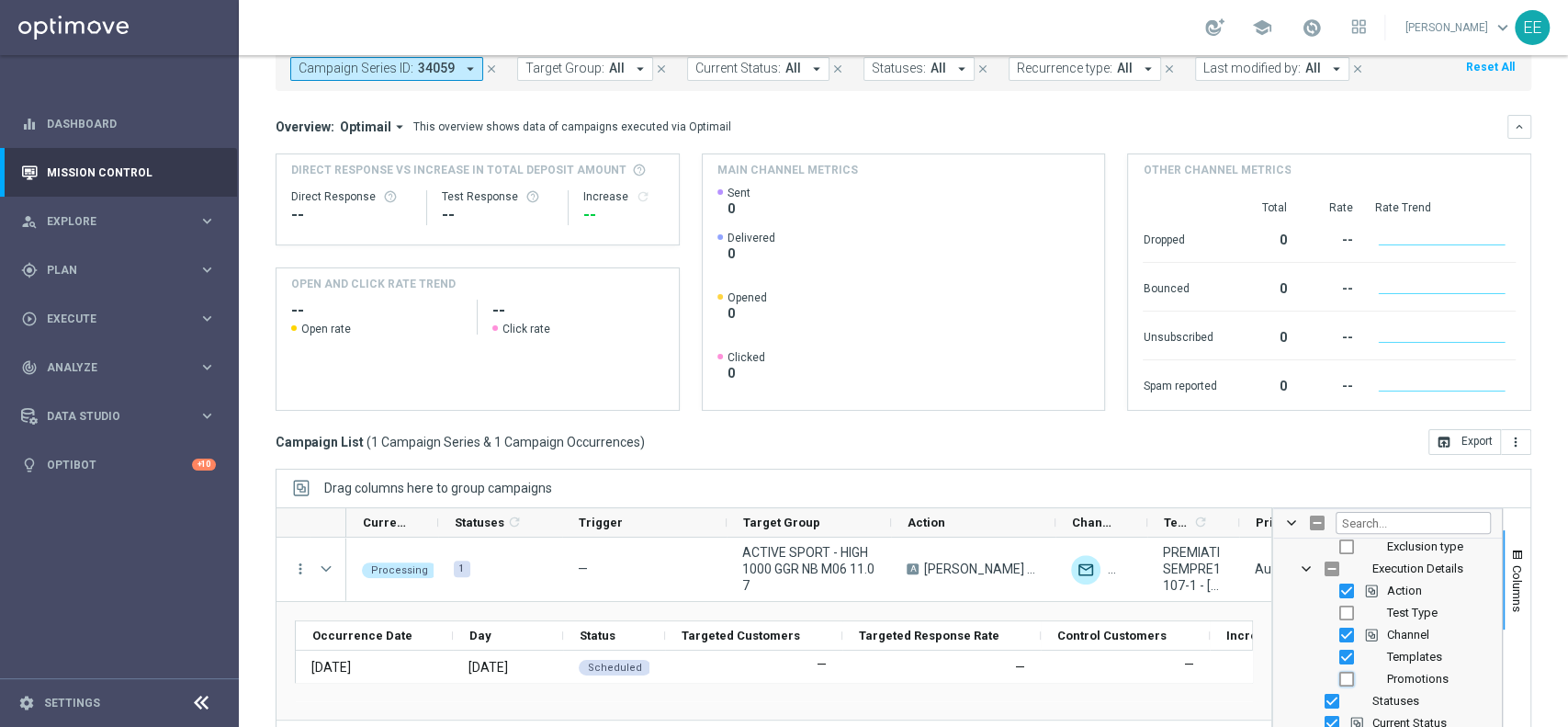 click at bounding box center [1347, 679] 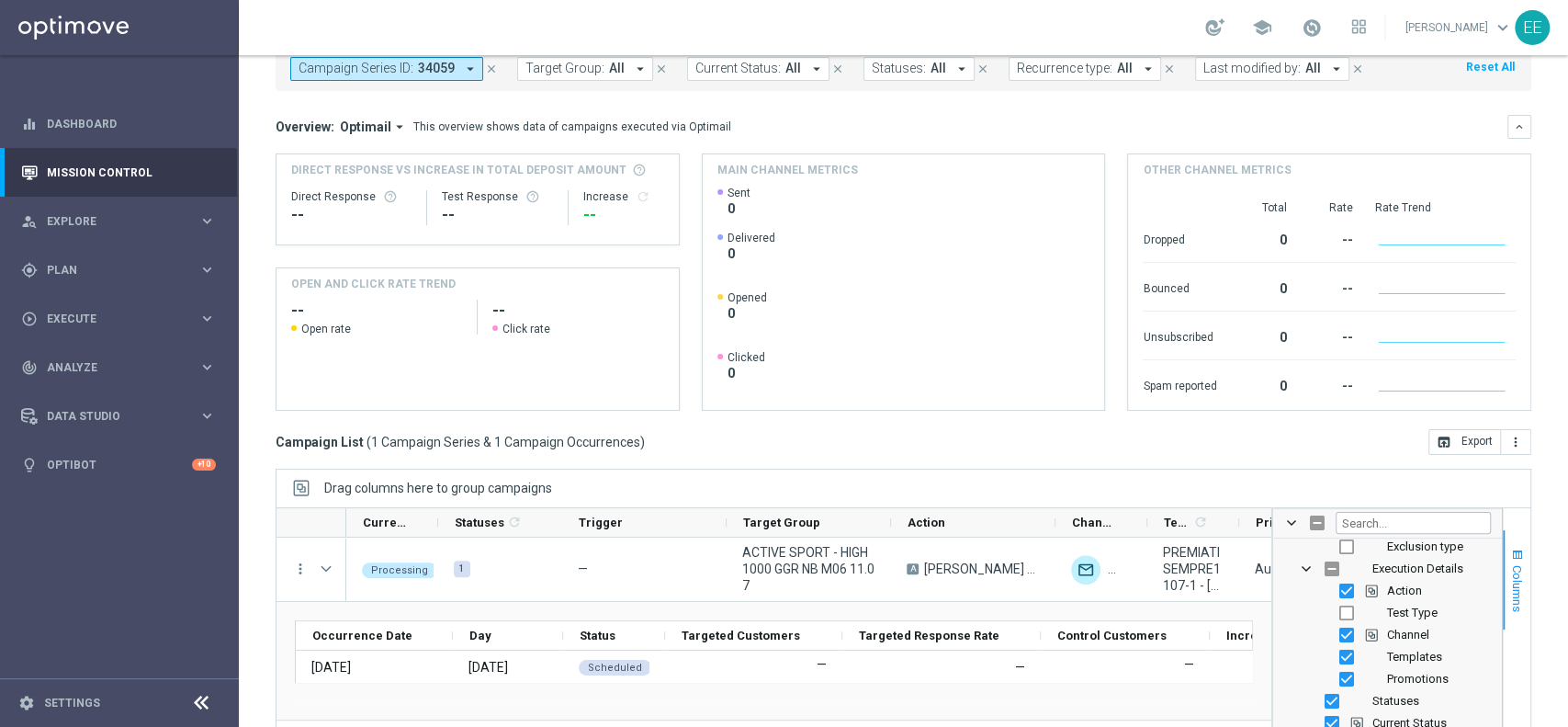 click on "Columns" at bounding box center [1517, 588] 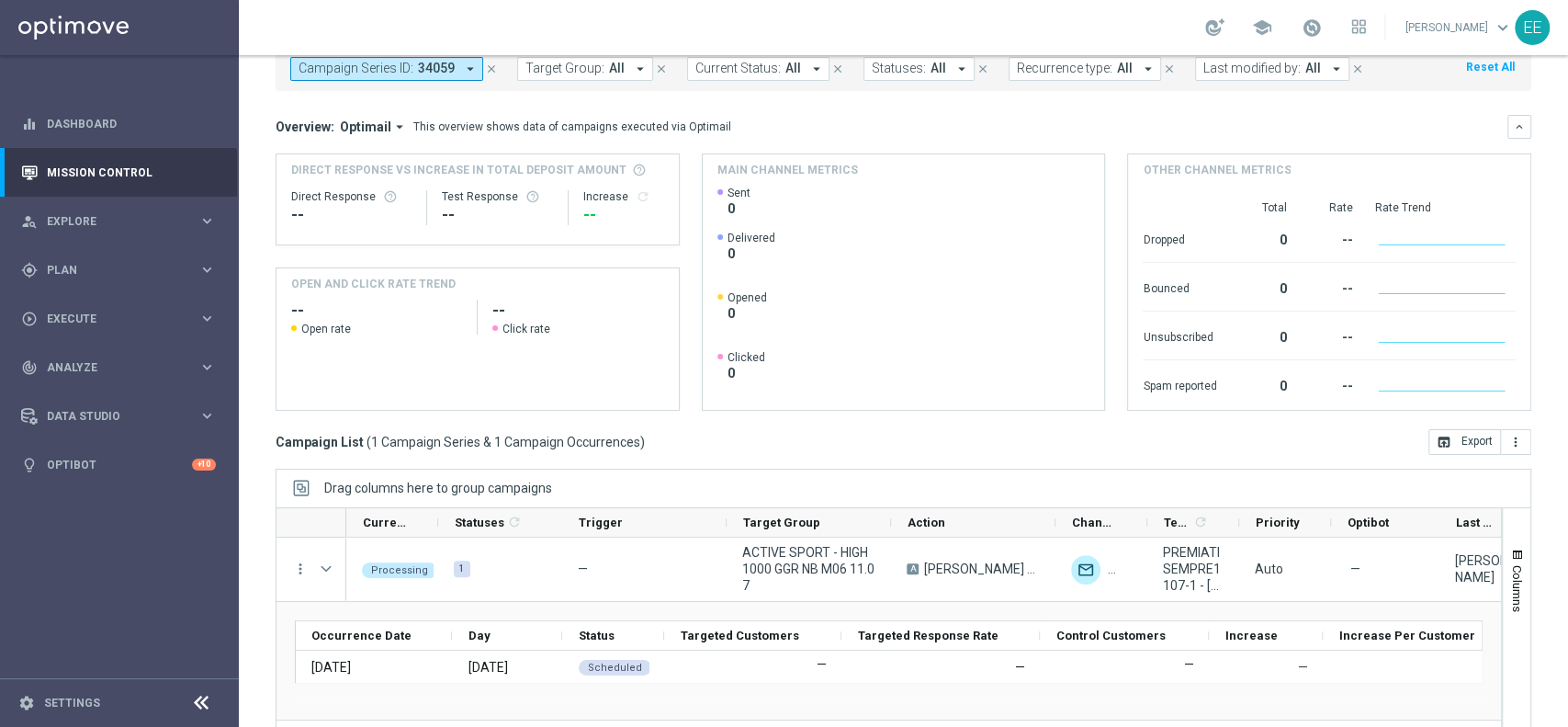 scroll, scrollTop: 0, scrollLeft: 34, axis: horizontal 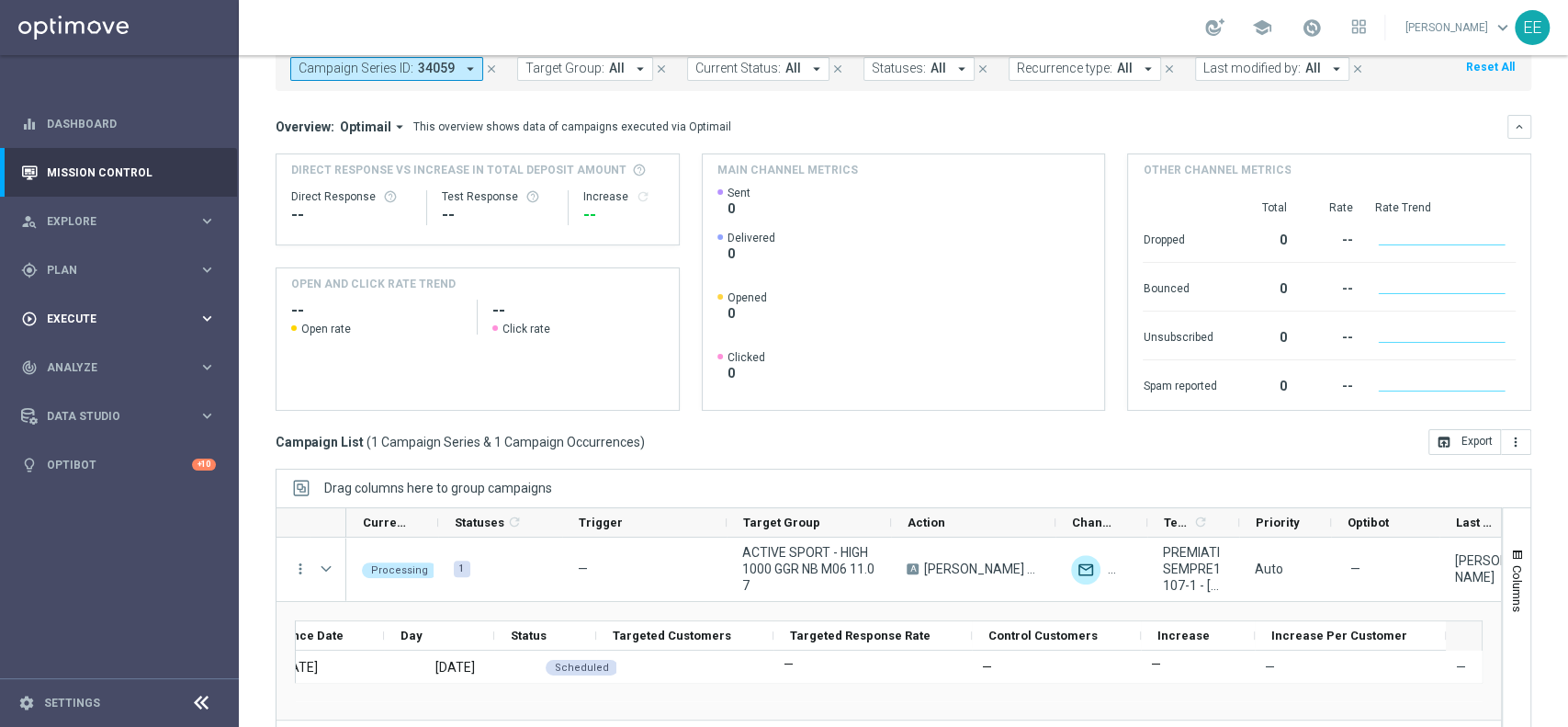 click on "play_circle_outline
Execute" at bounding box center [109, 319] 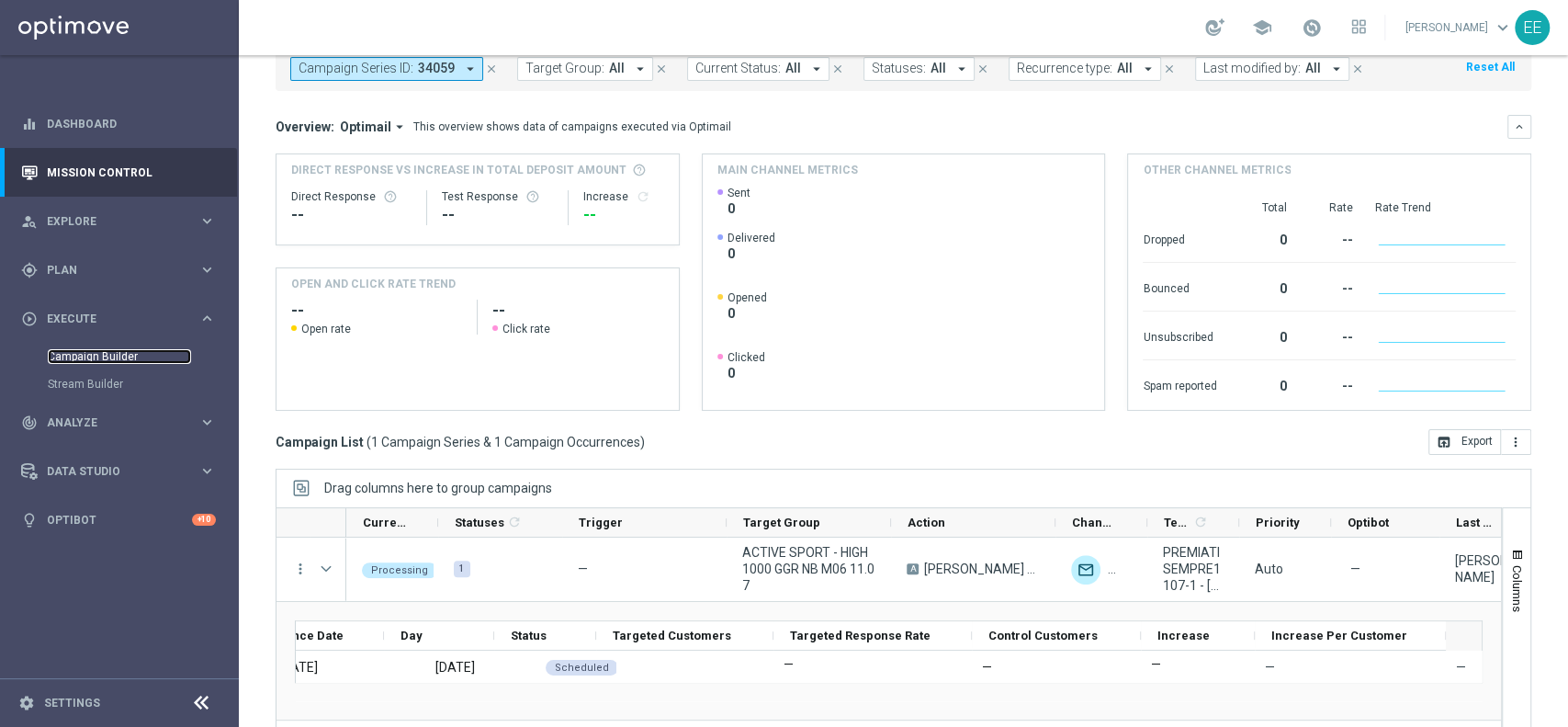 click on "Campaign Builder" at bounding box center (119, 357) 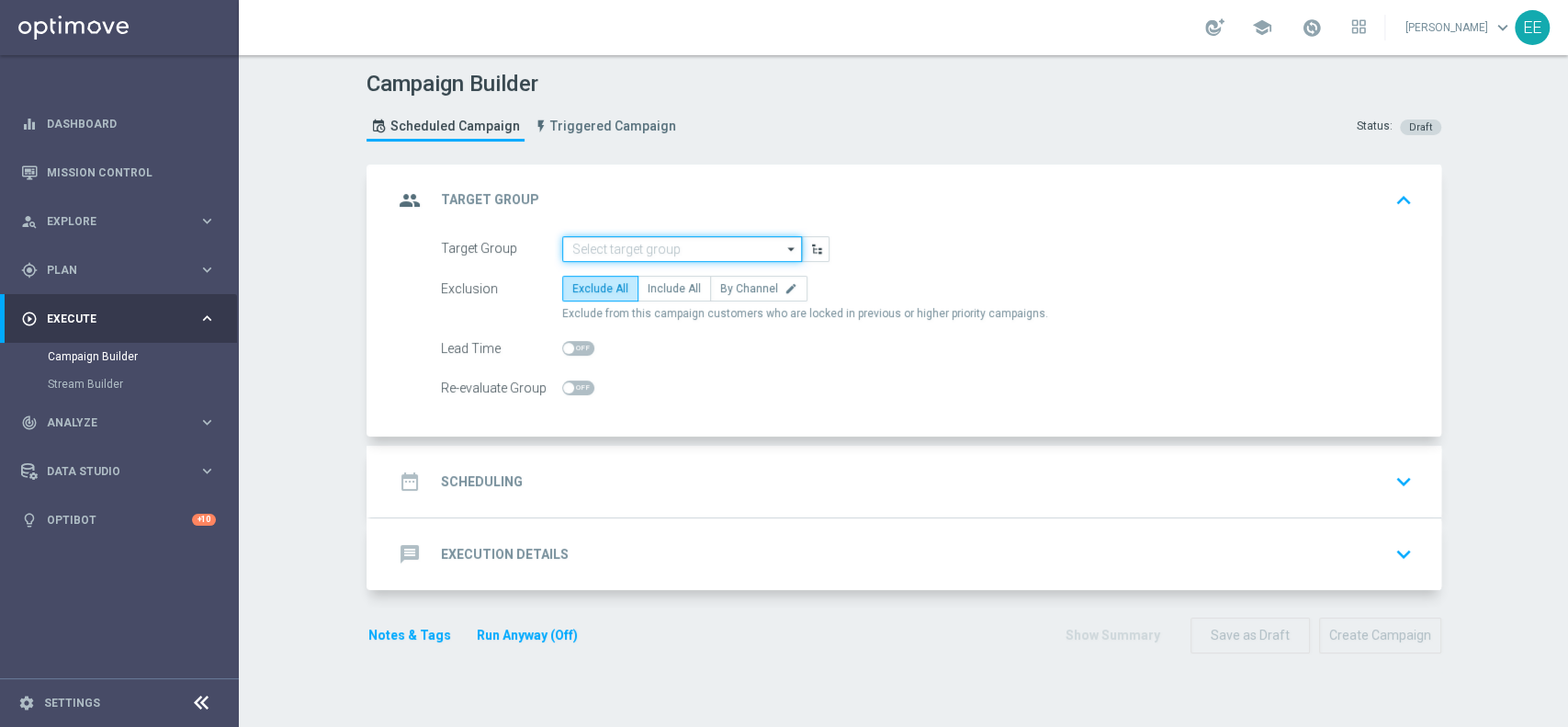click 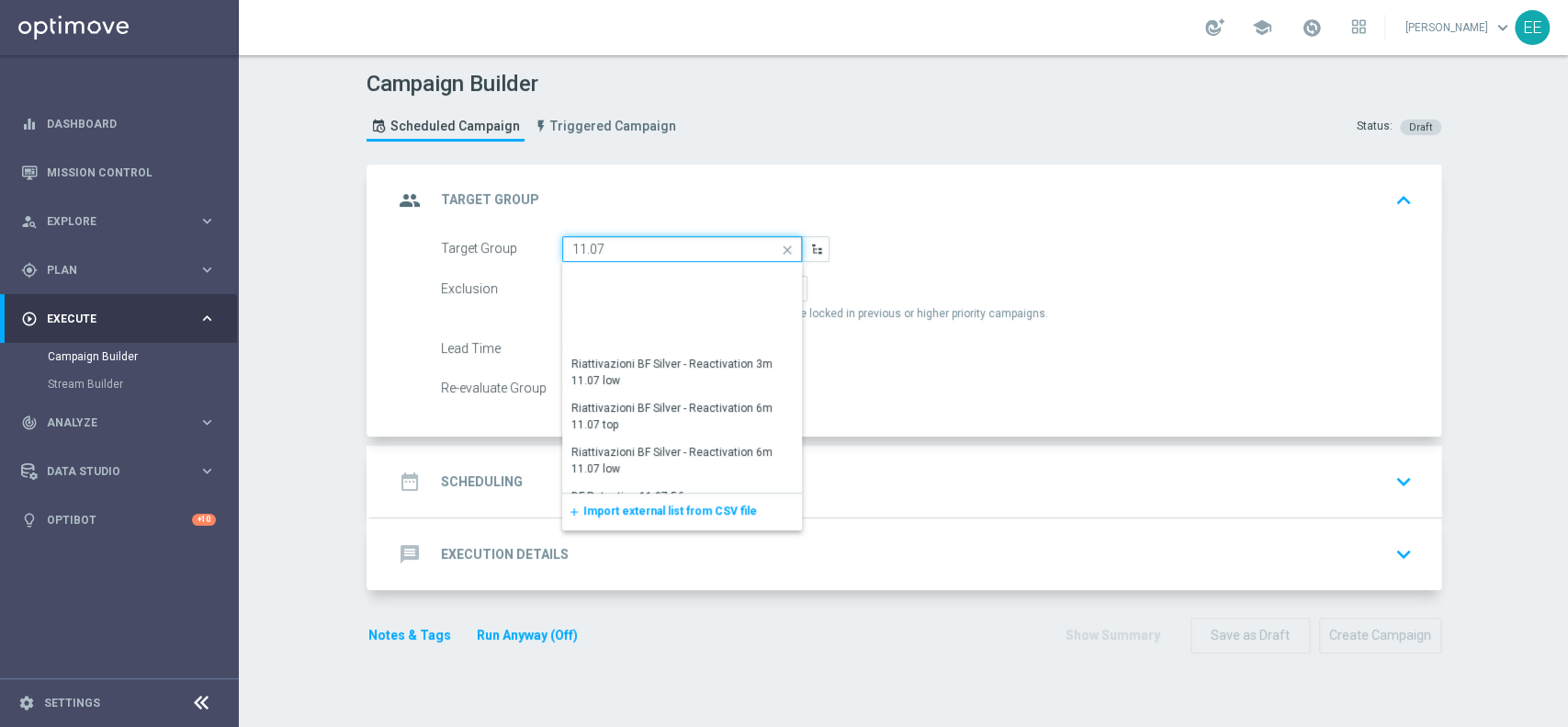 scroll, scrollTop: 354, scrollLeft: 0, axis: vertical 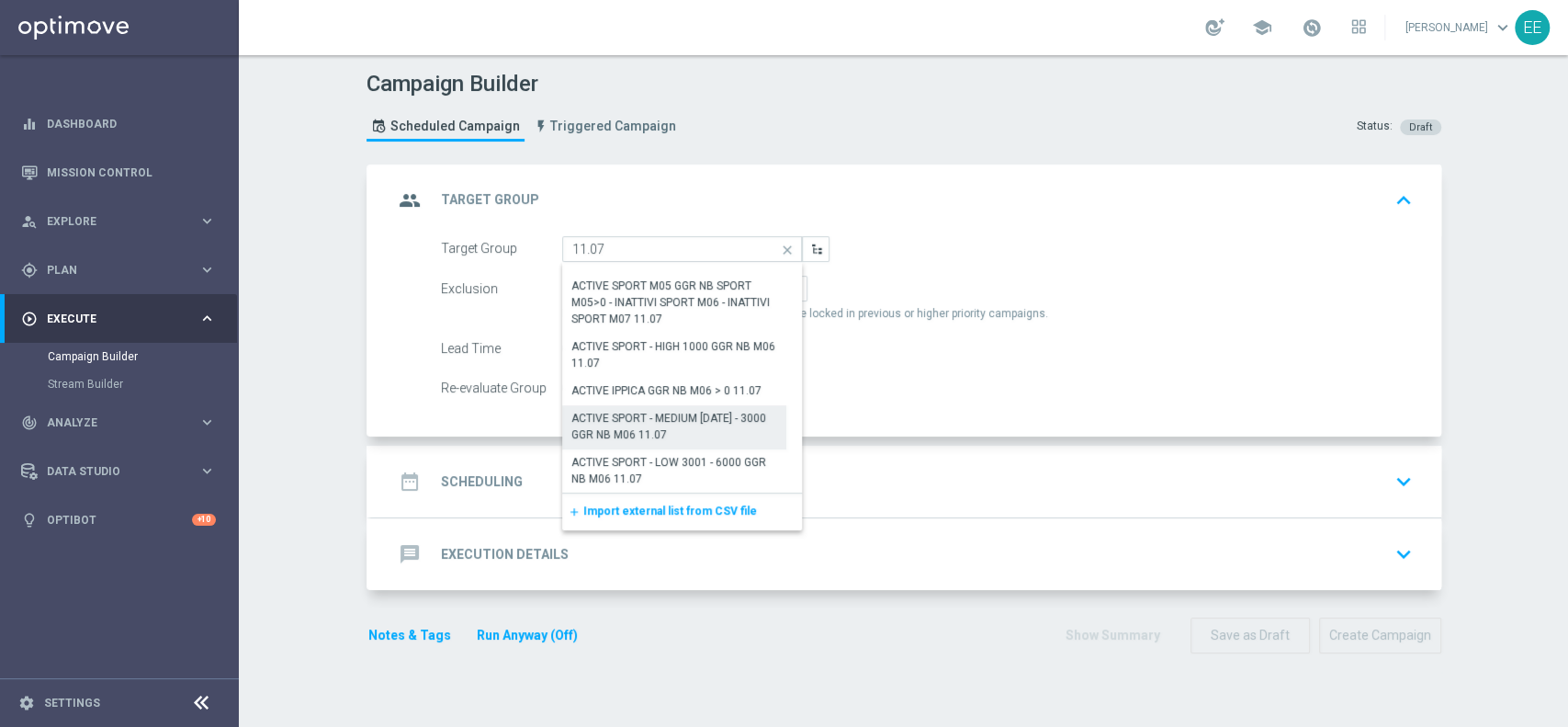 click on "ACTIVE SPORT  - MEDIUM [DATE] - 3000 GGR NB M06 11.07" 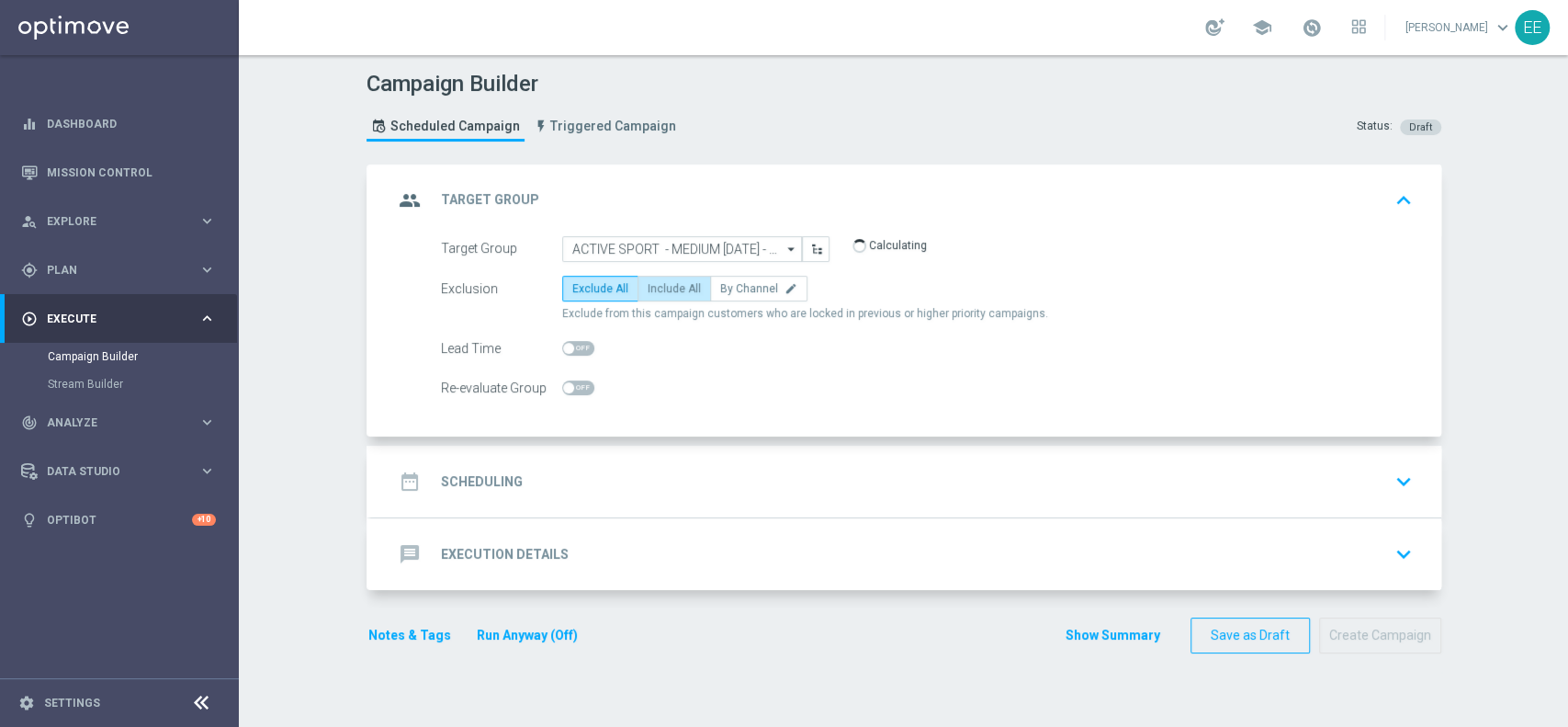 click on "Include All" 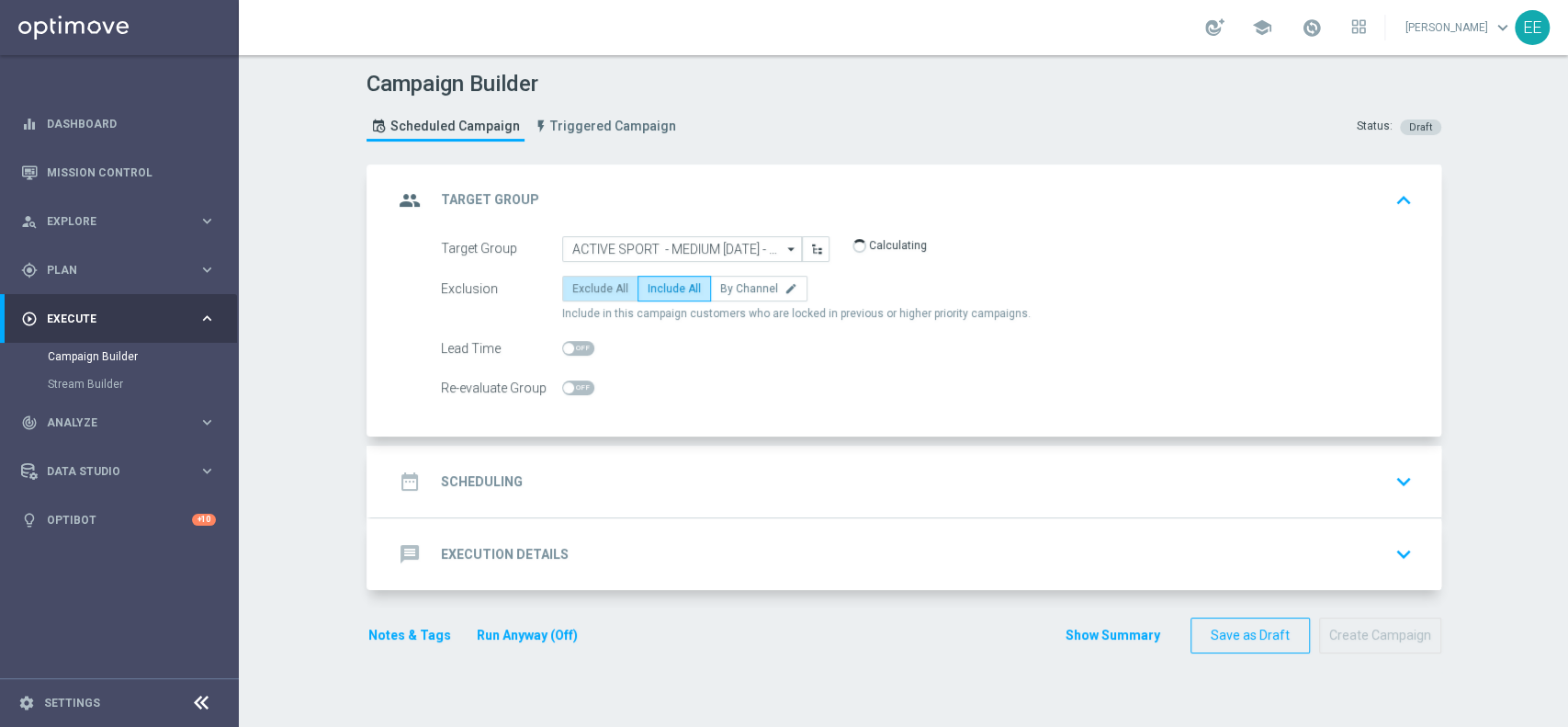 click on "Exclude All" 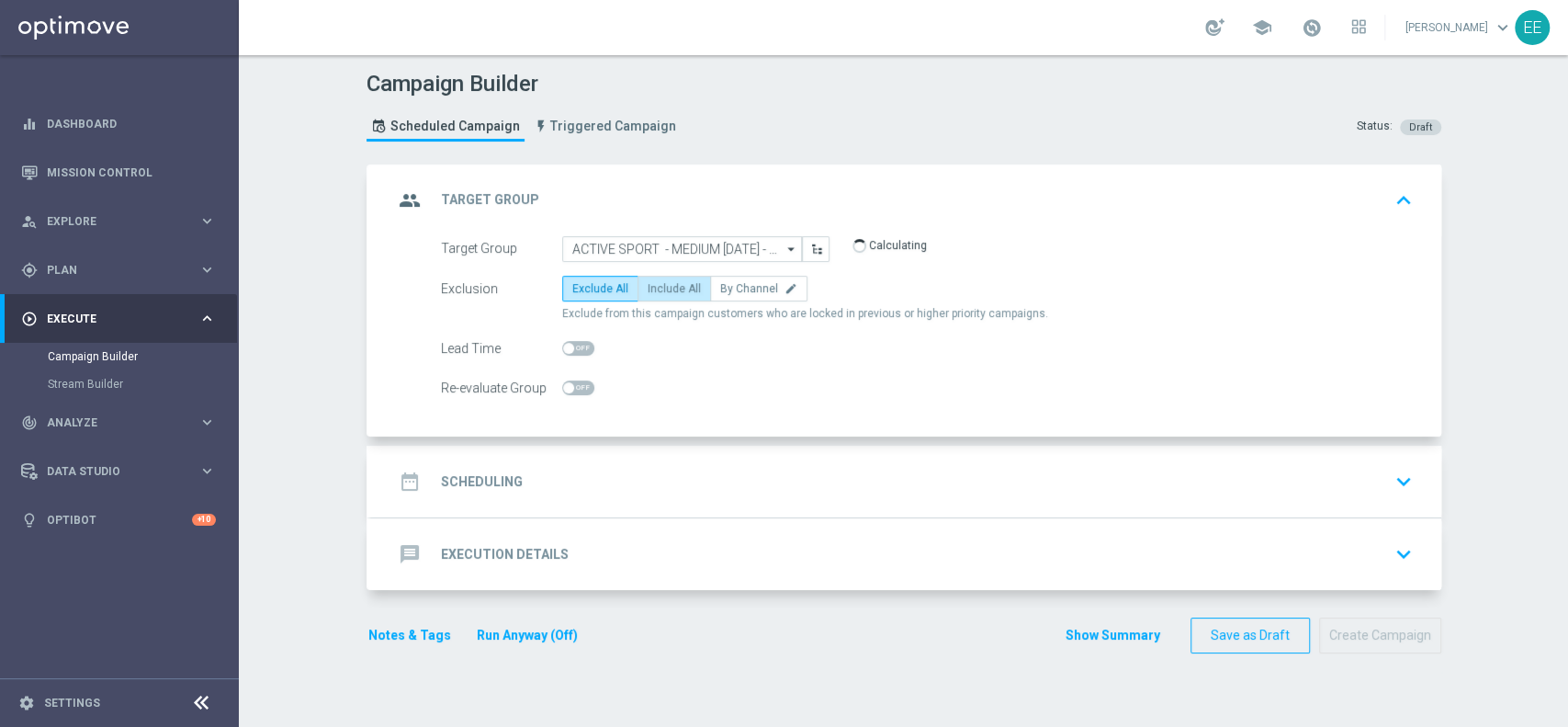 click on "Include All" 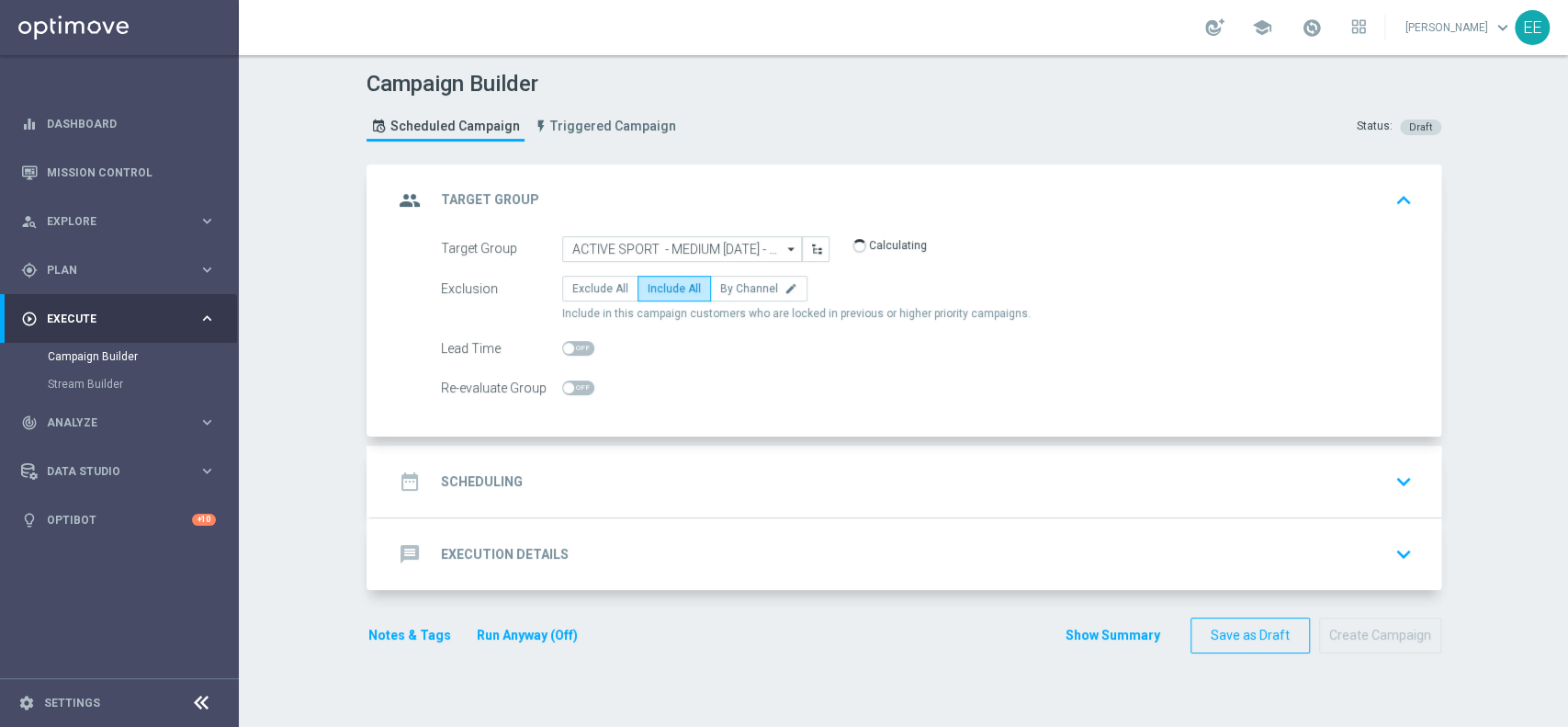 click on "date_range
Scheduling
keyboard_arrow_down" 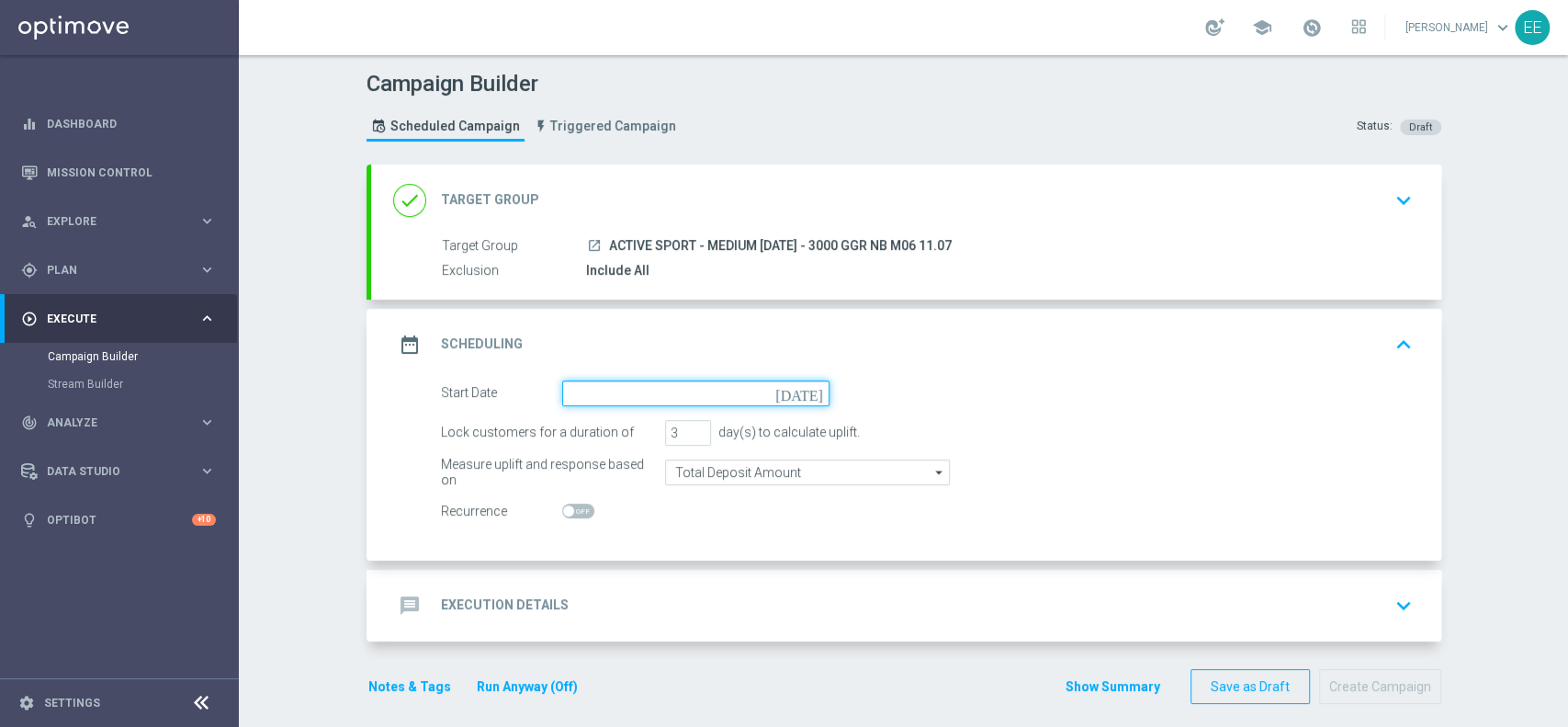 click 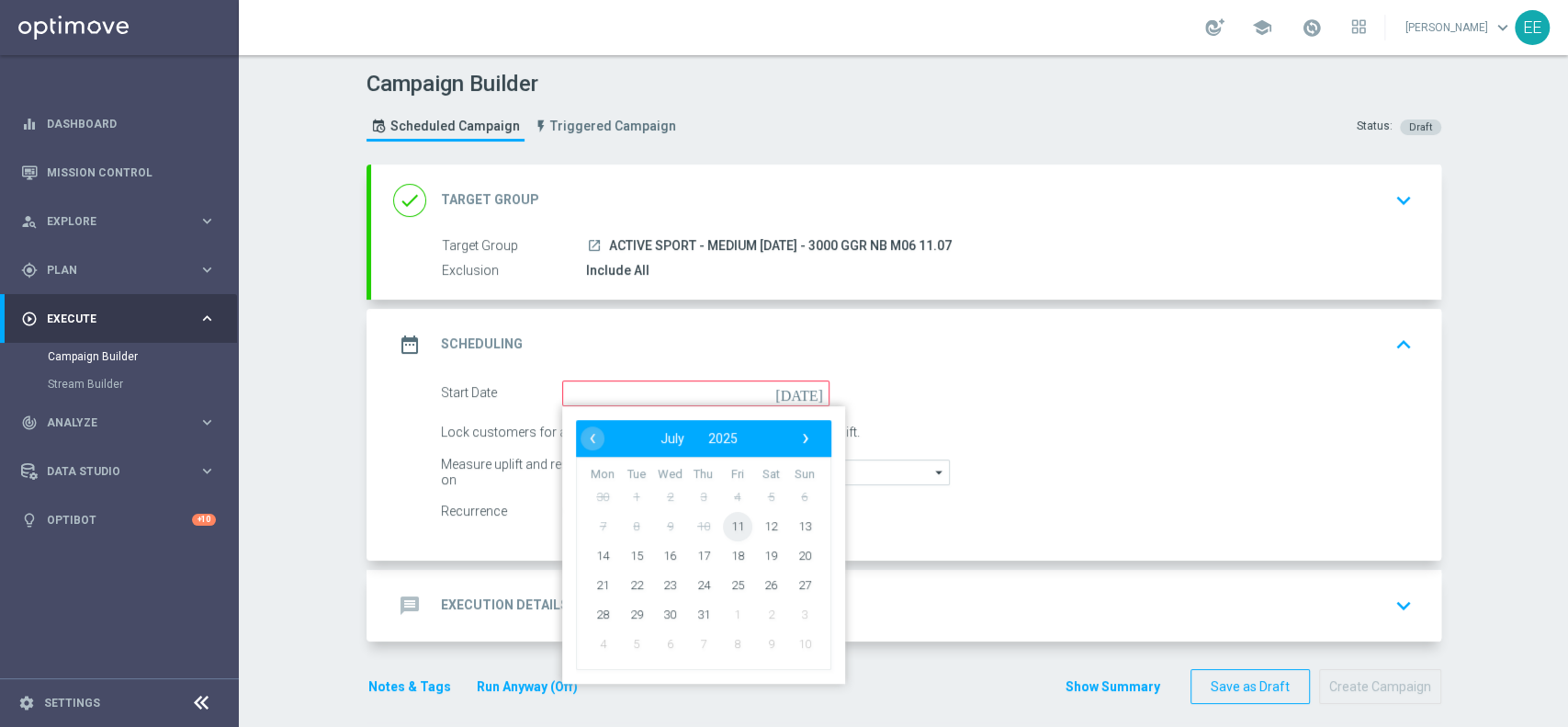 click on "11" 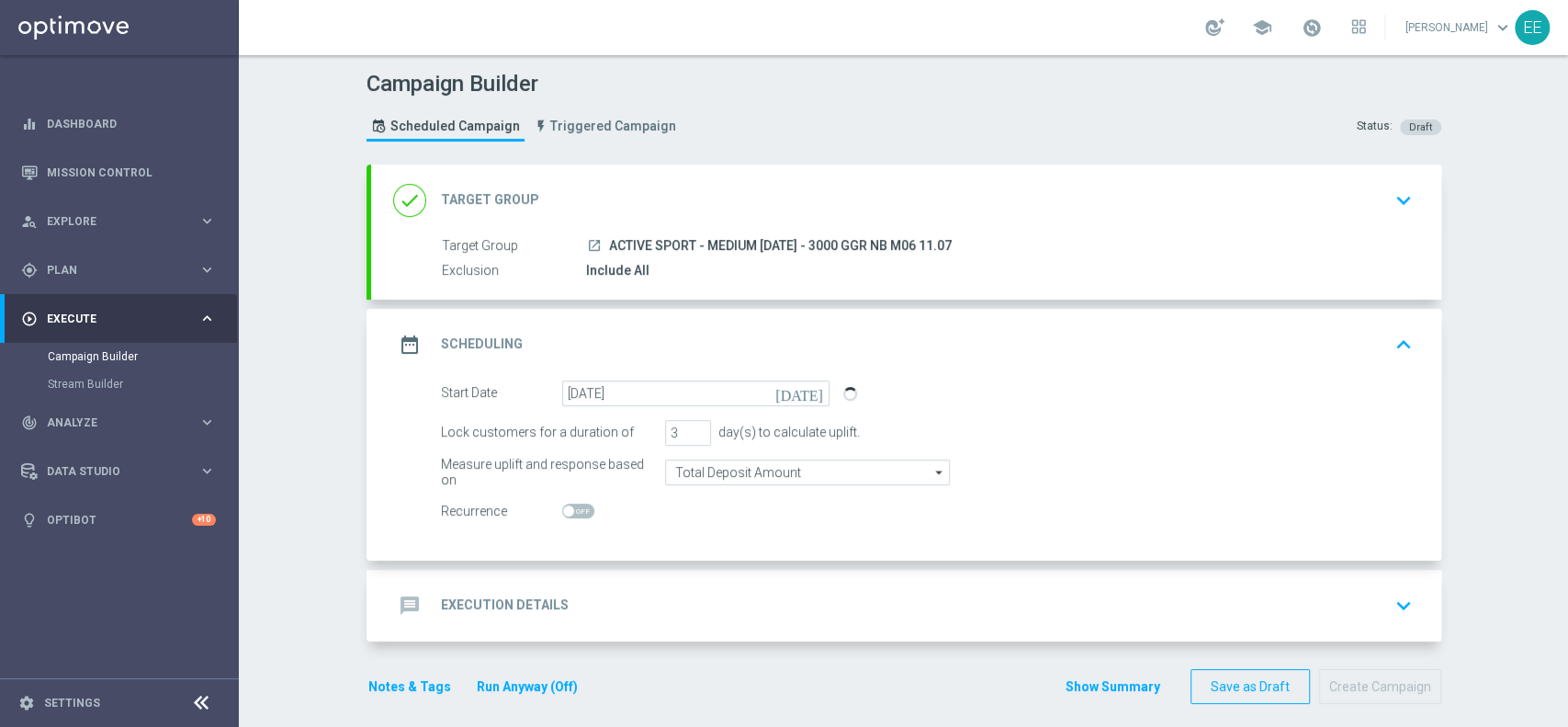 click on "message
Execution Details
keyboard_arrow_down" 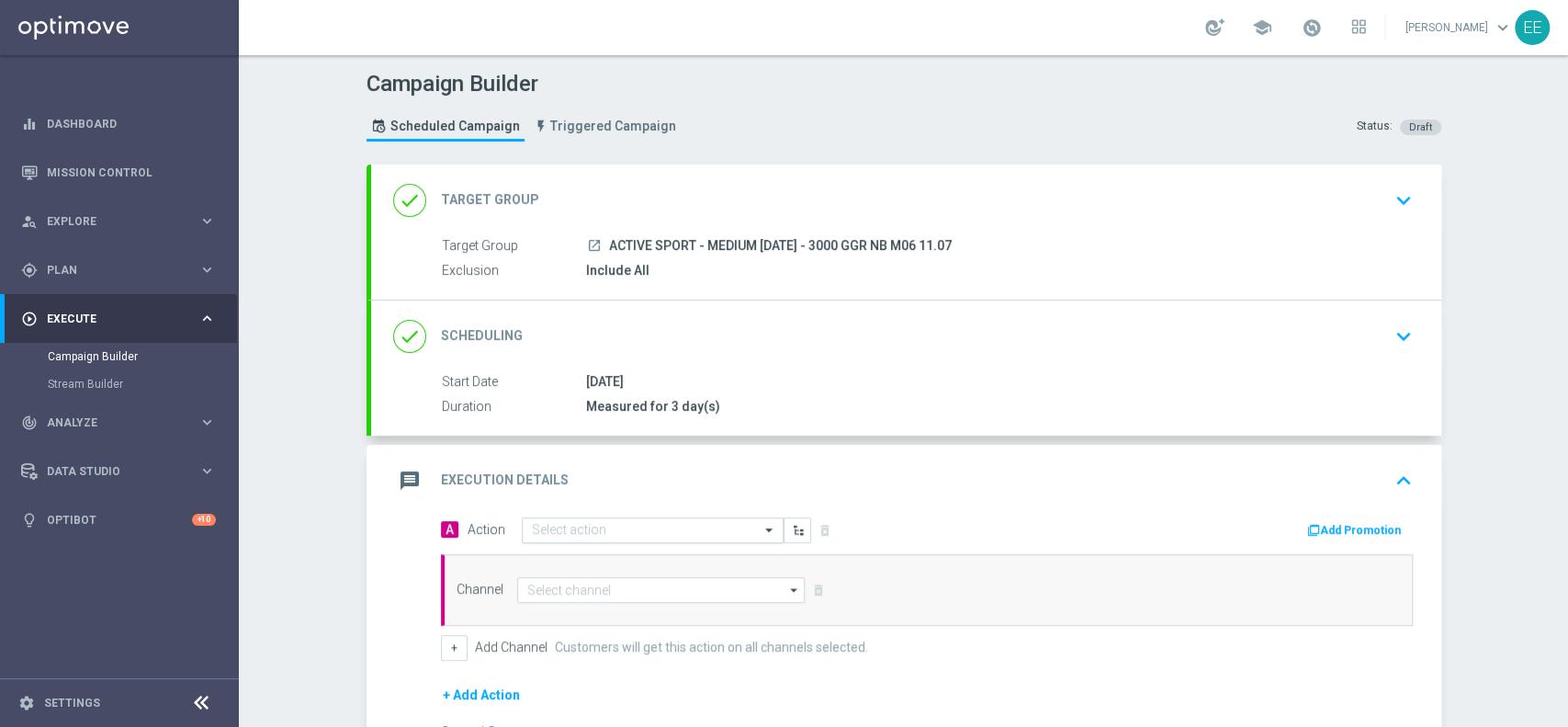 click 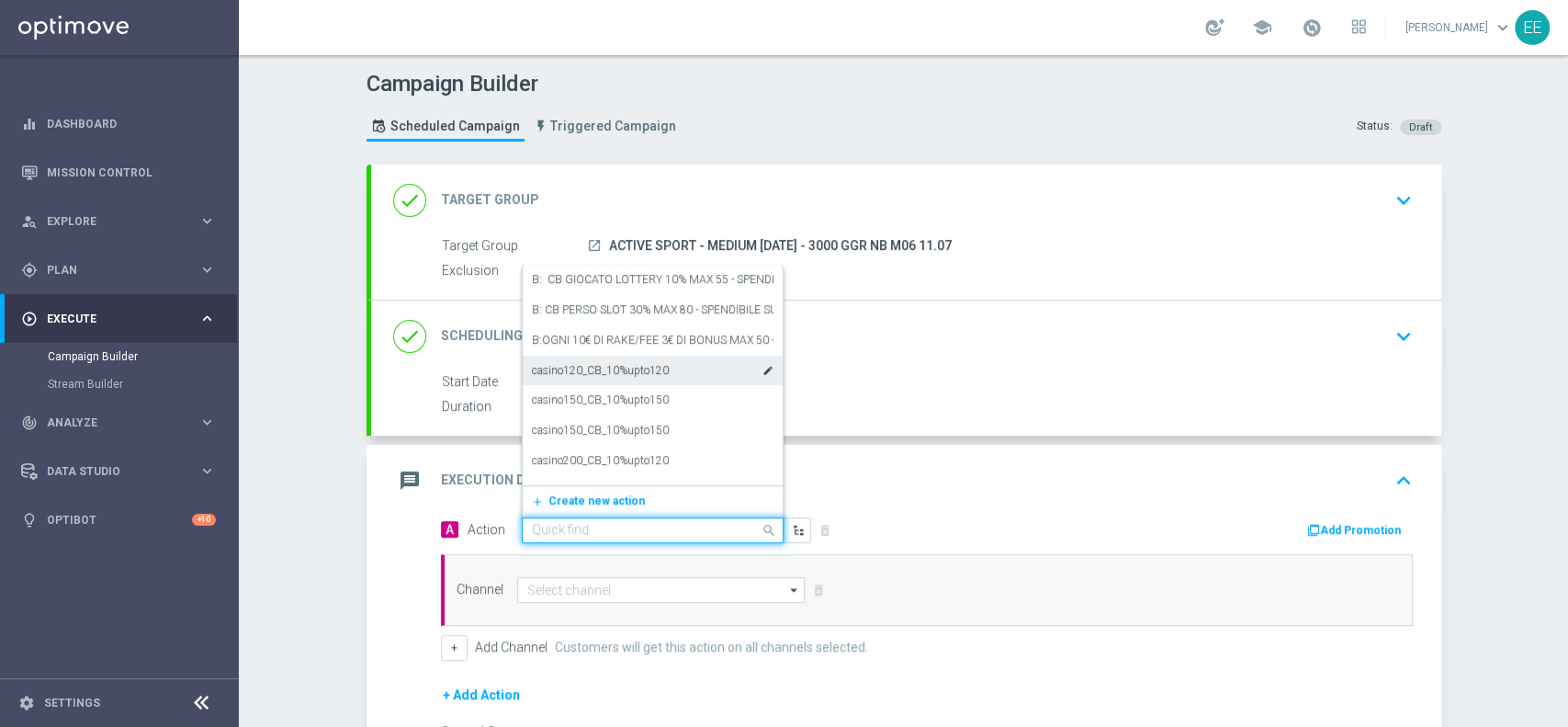 paste on "CB PERSO SPORT 25% MAX 200 EURO - ESCLUSE SINGOLE; CB VINTO SPORT 10% MAX 100 EURO - ESCLUSE SINGOLE - SPENDIBILE SPORT LEG.4 QUOTA MIN. 1,99" 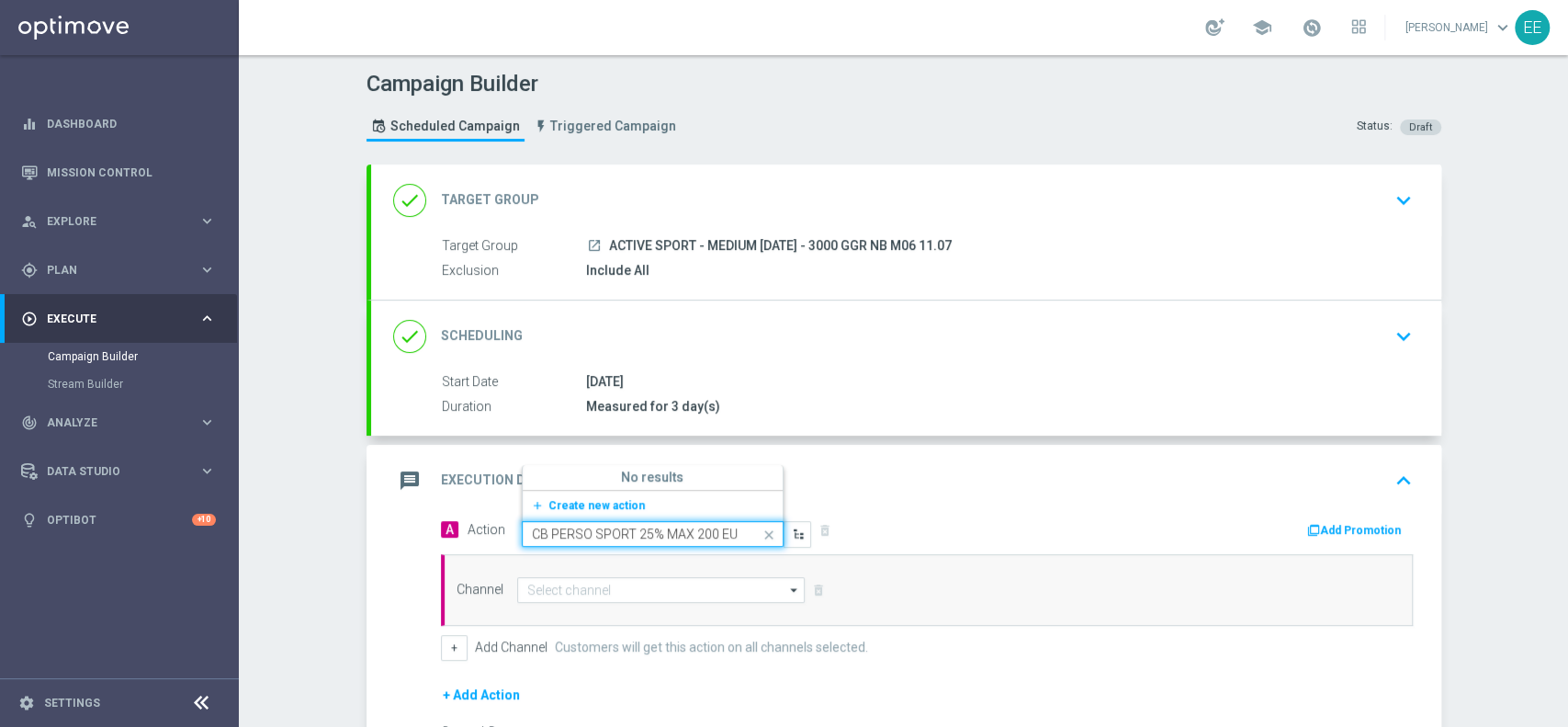 scroll, scrollTop: 0, scrollLeft: 729, axis: horizontal 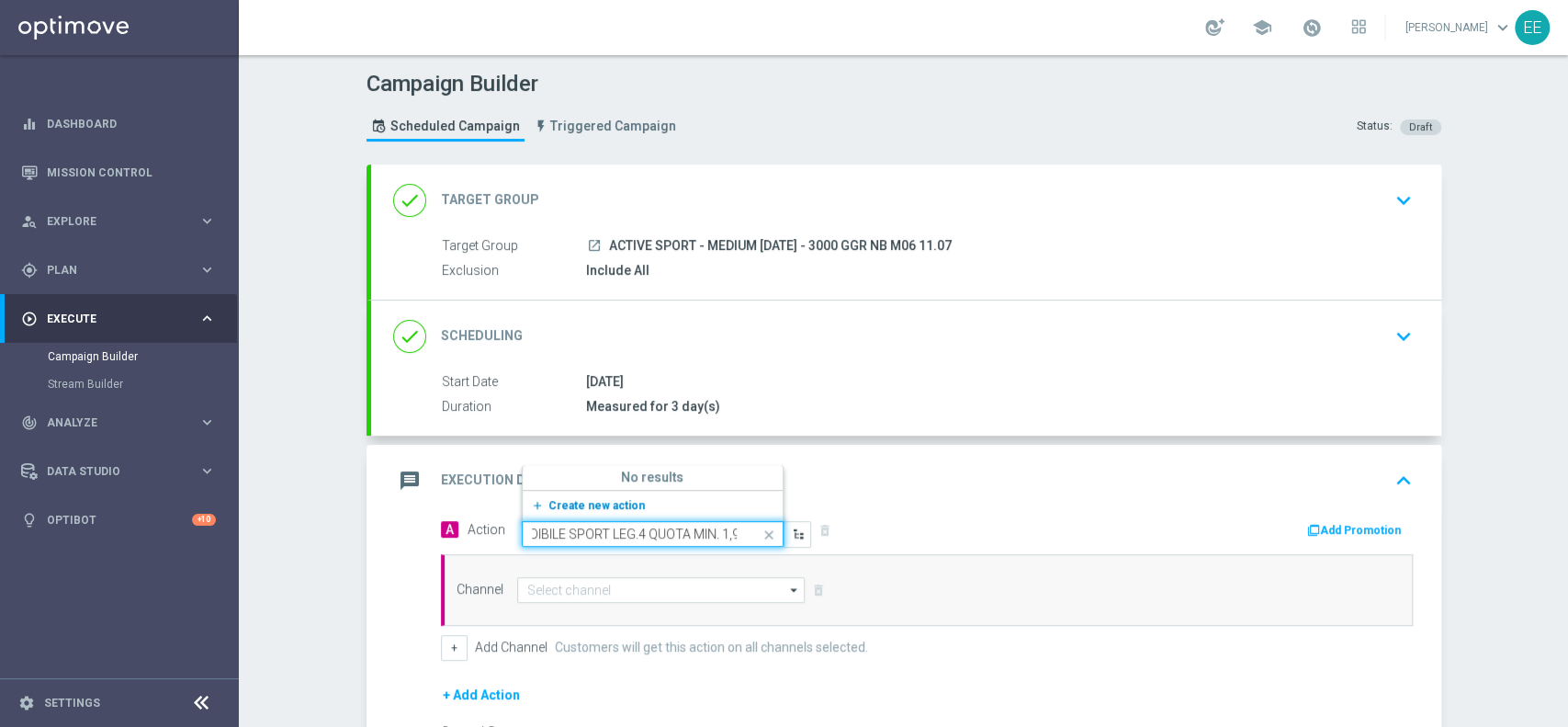 click on "Create new action" at bounding box center [596, 505] 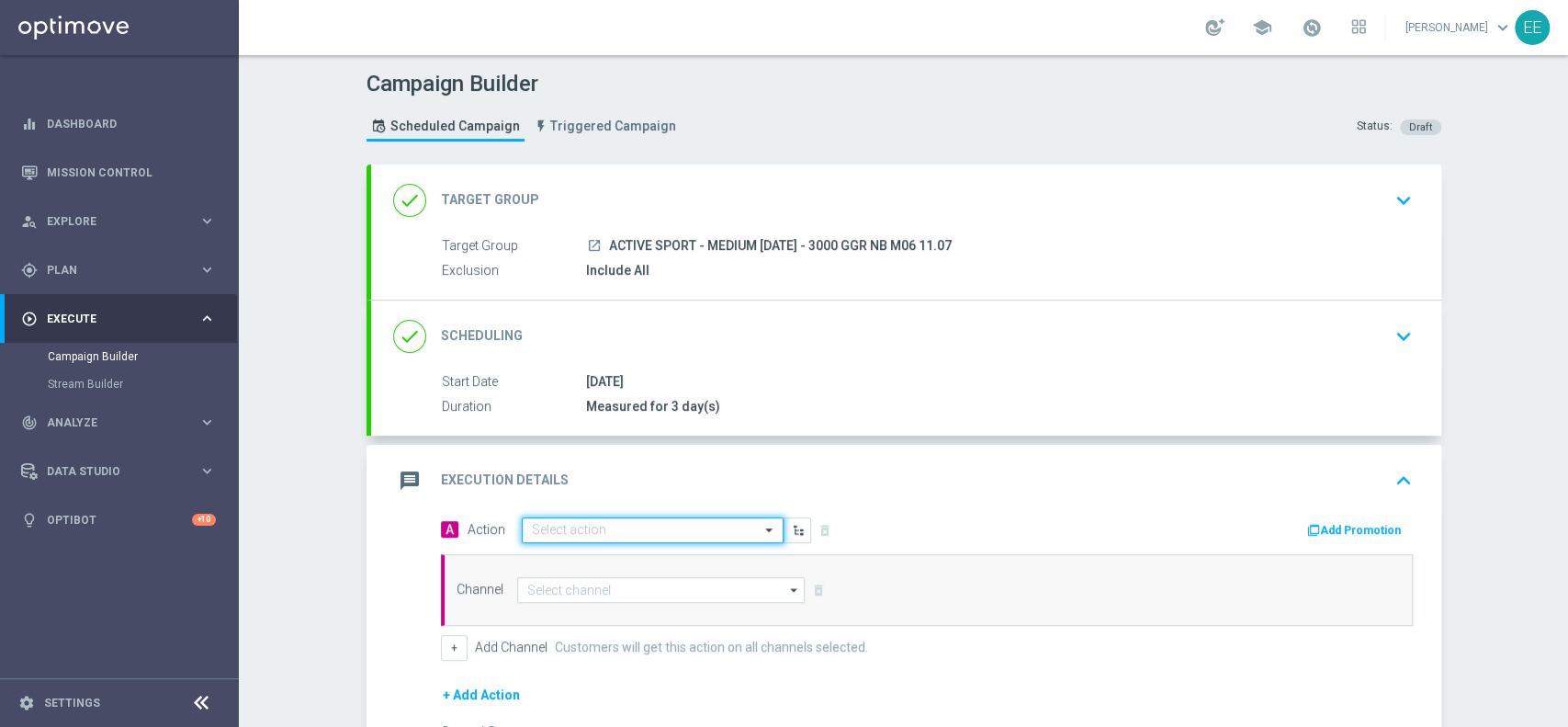 scroll, scrollTop: 0, scrollLeft: 0, axis: both 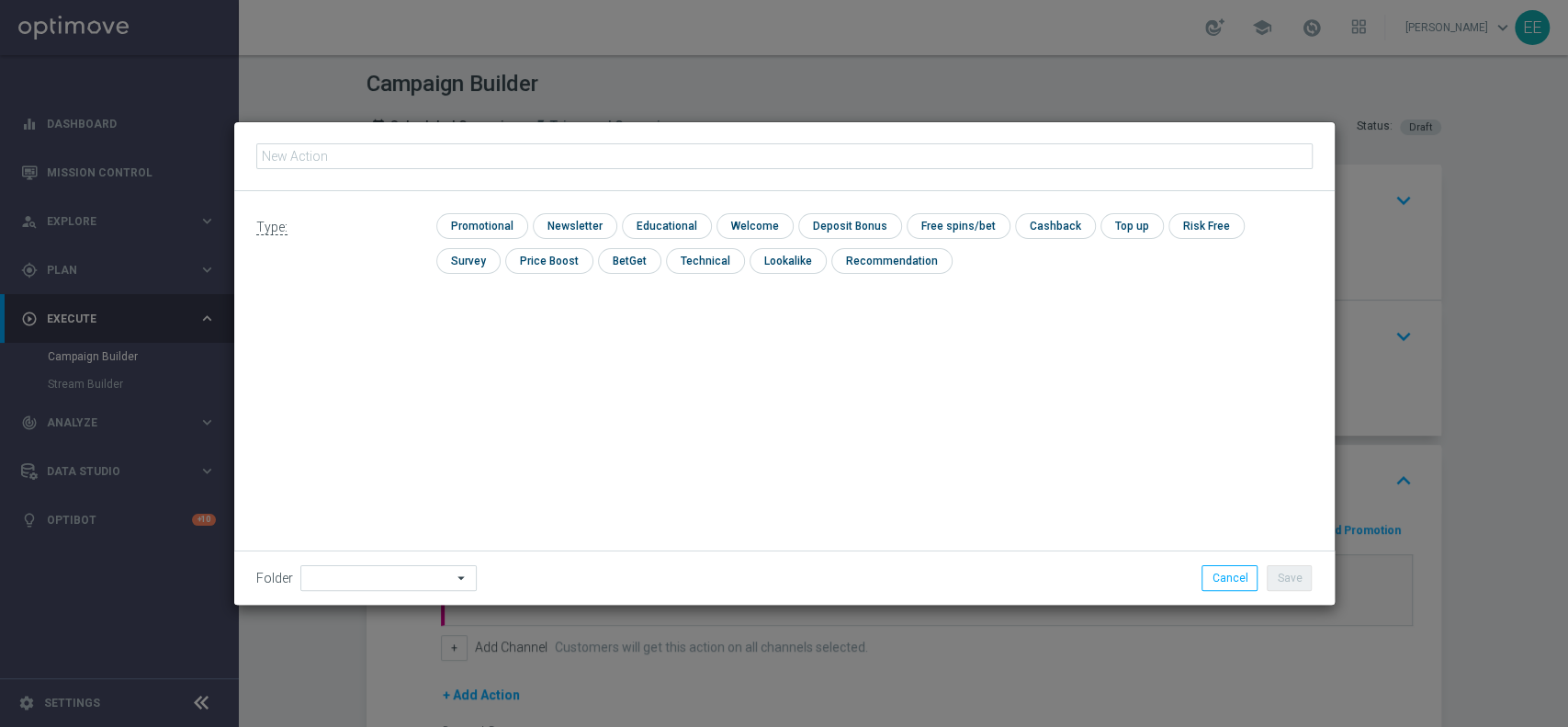 click 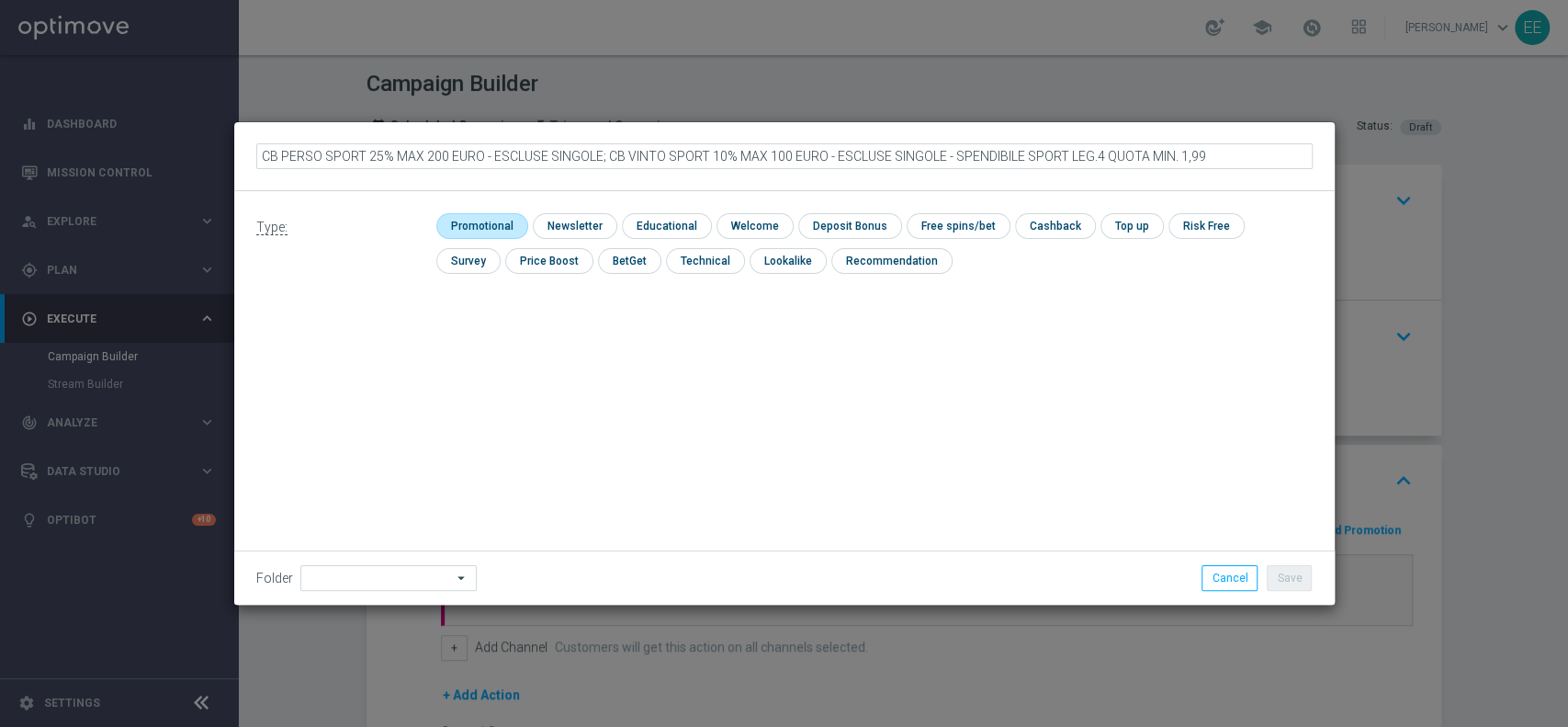 click 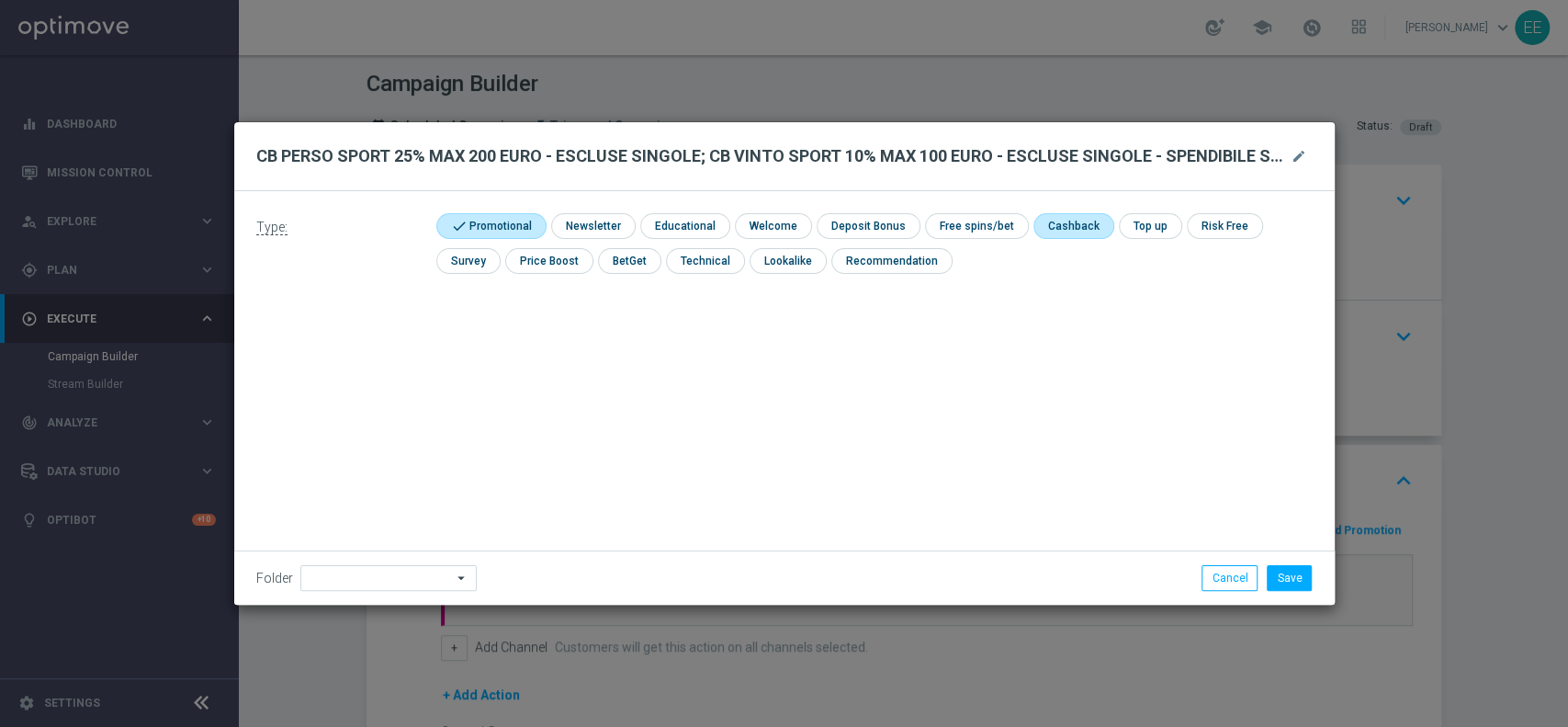 click 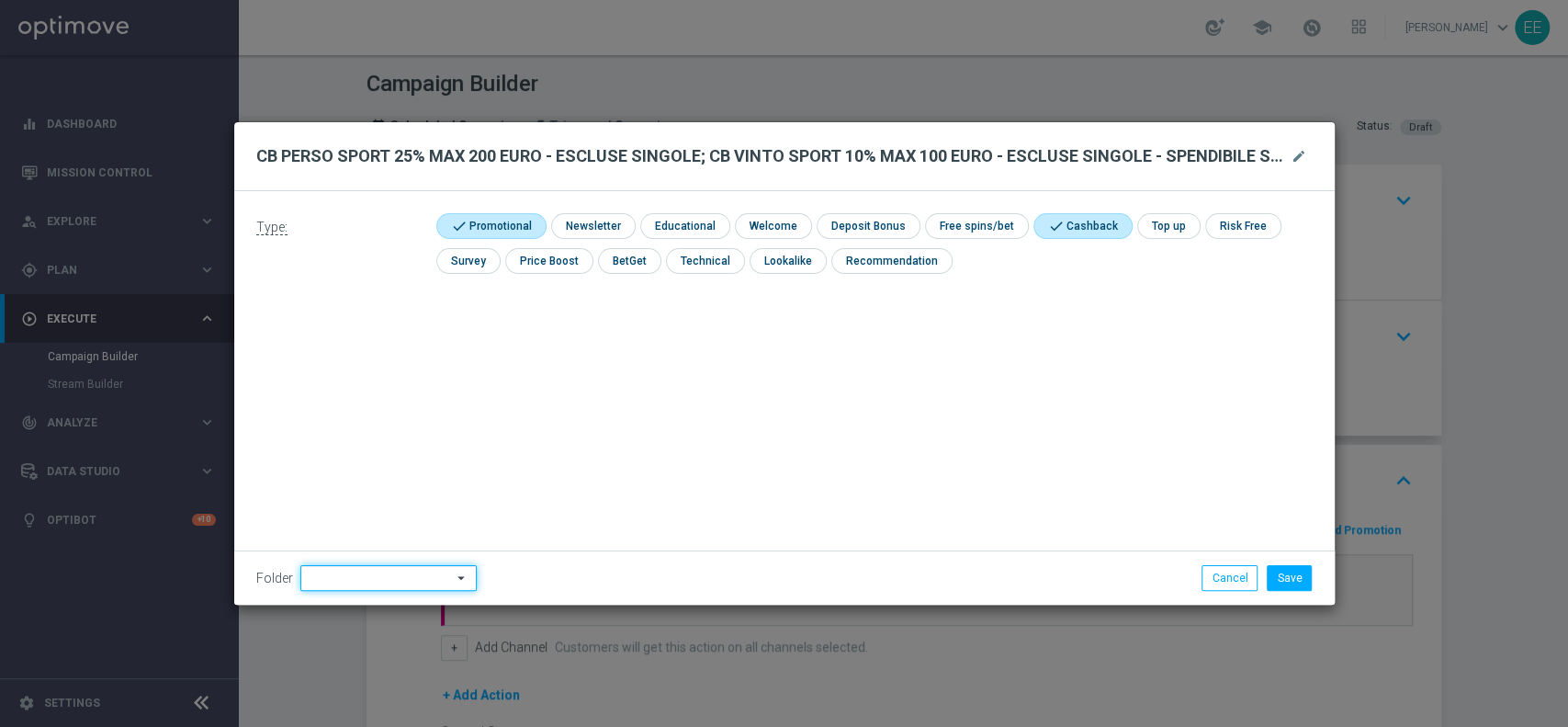 click 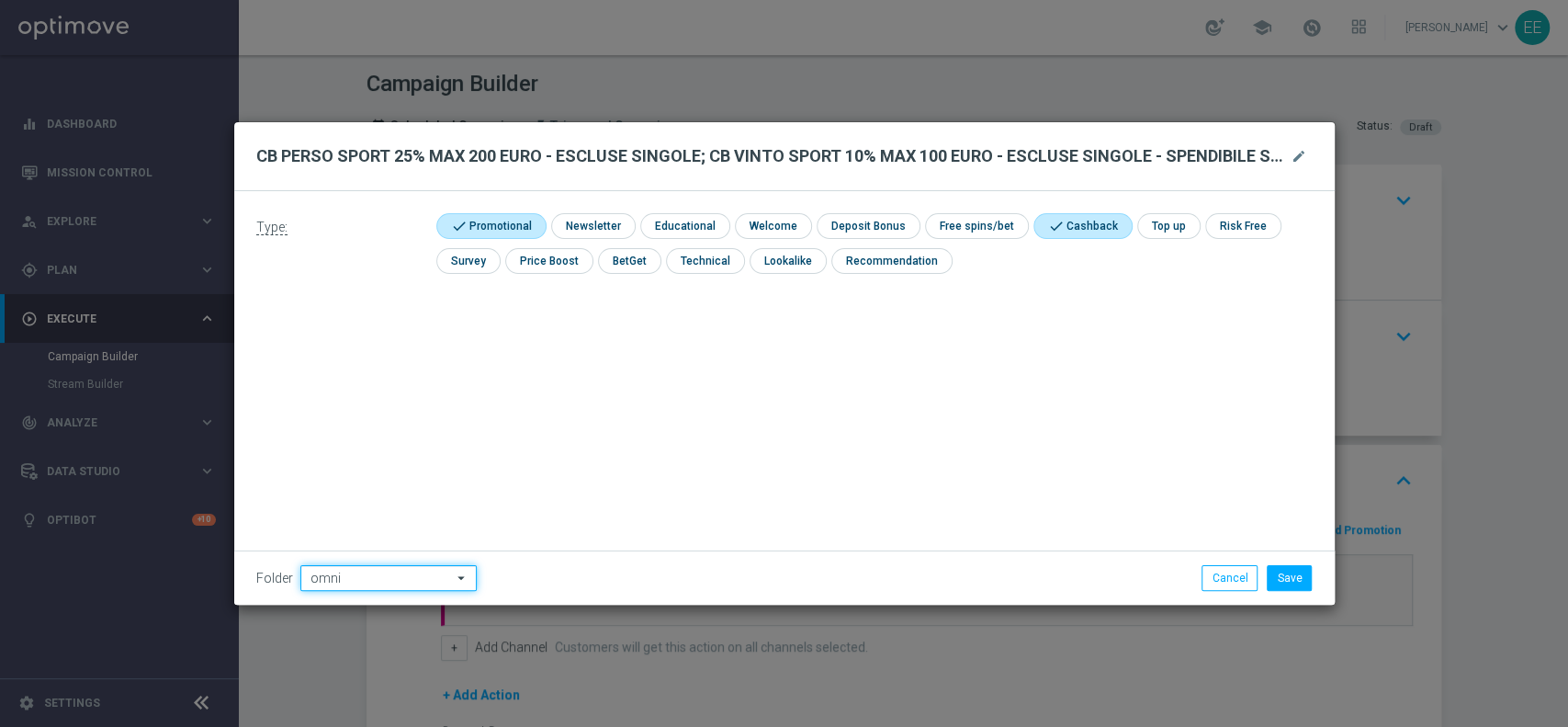 type on "OMNICHANNEL" 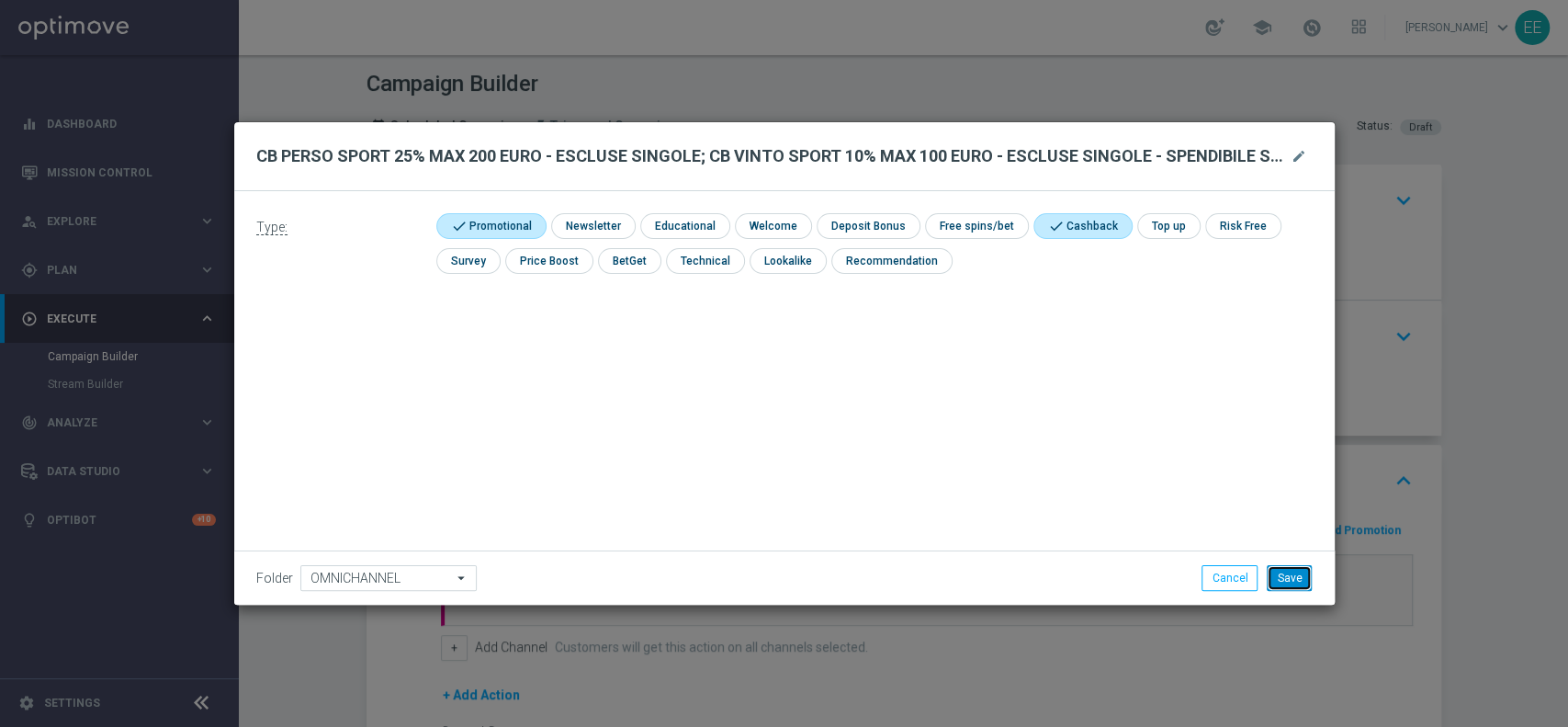 click on "Save" 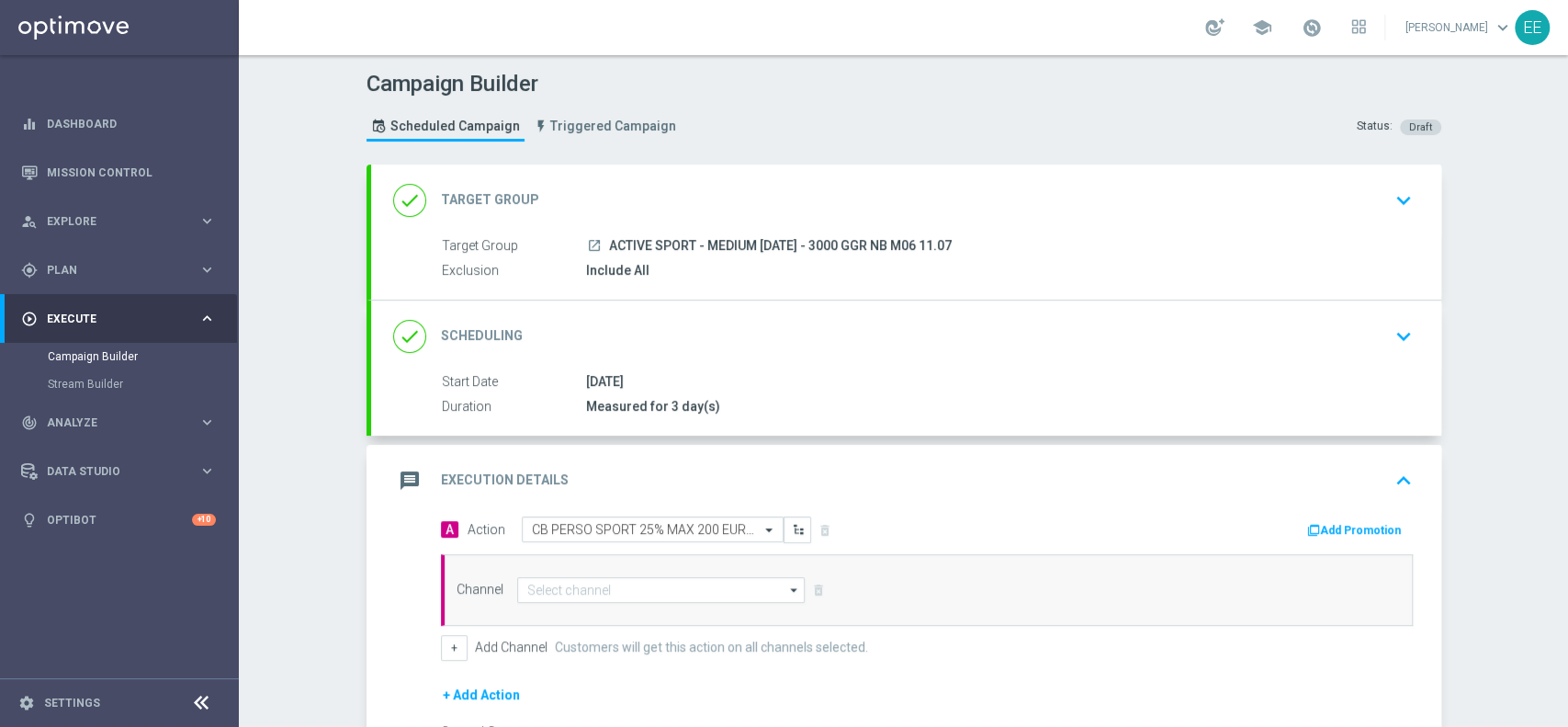 click on "Add Promotion" 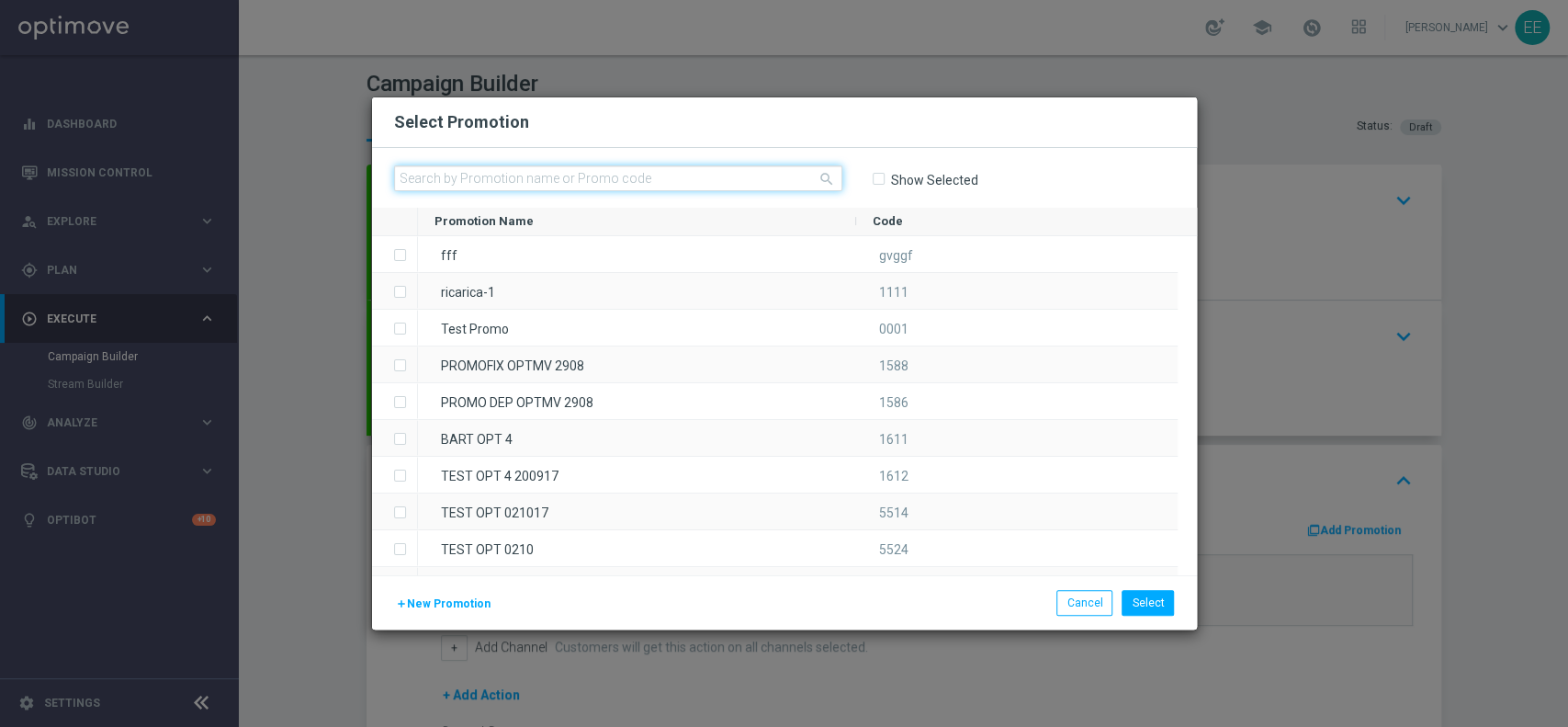 click 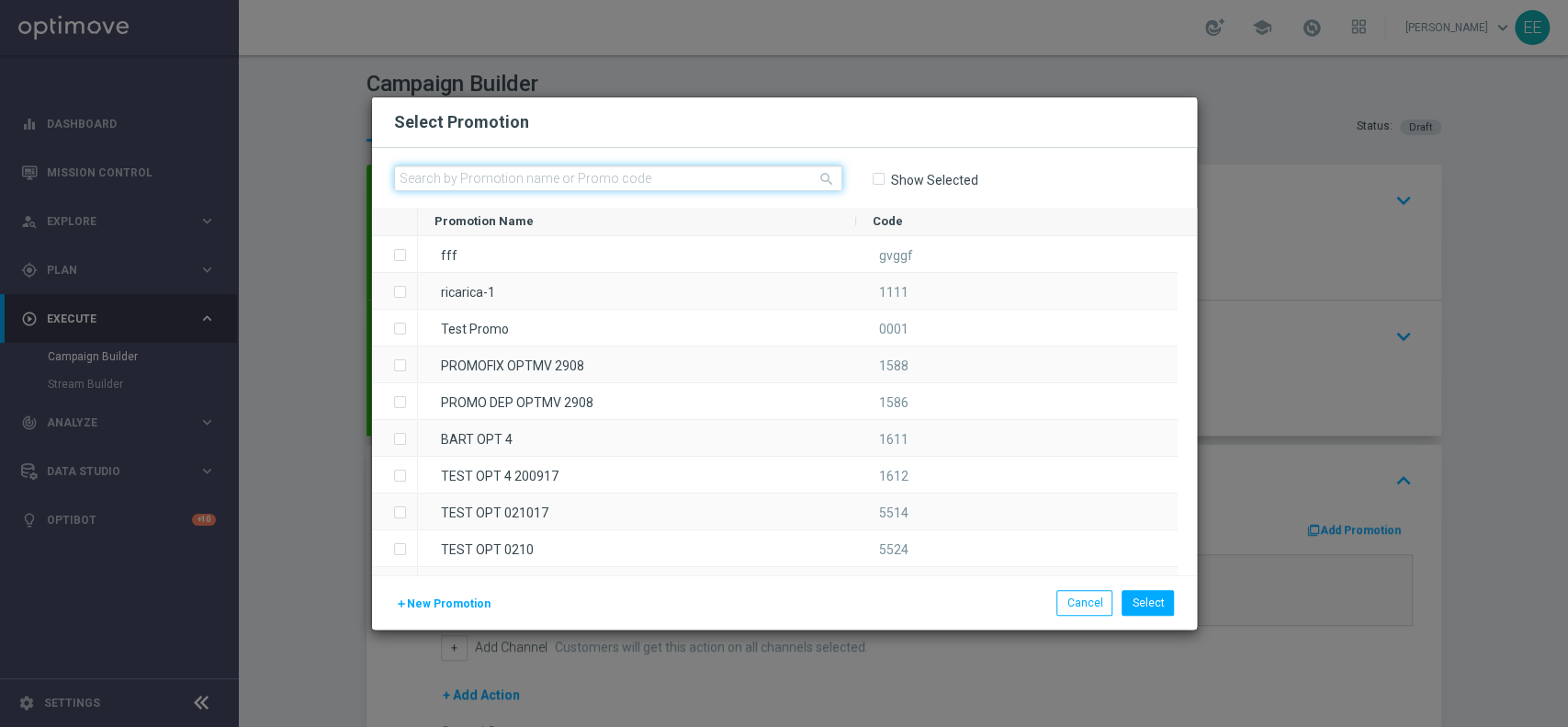 paste on "PREMIATISEMPRE1107-1" 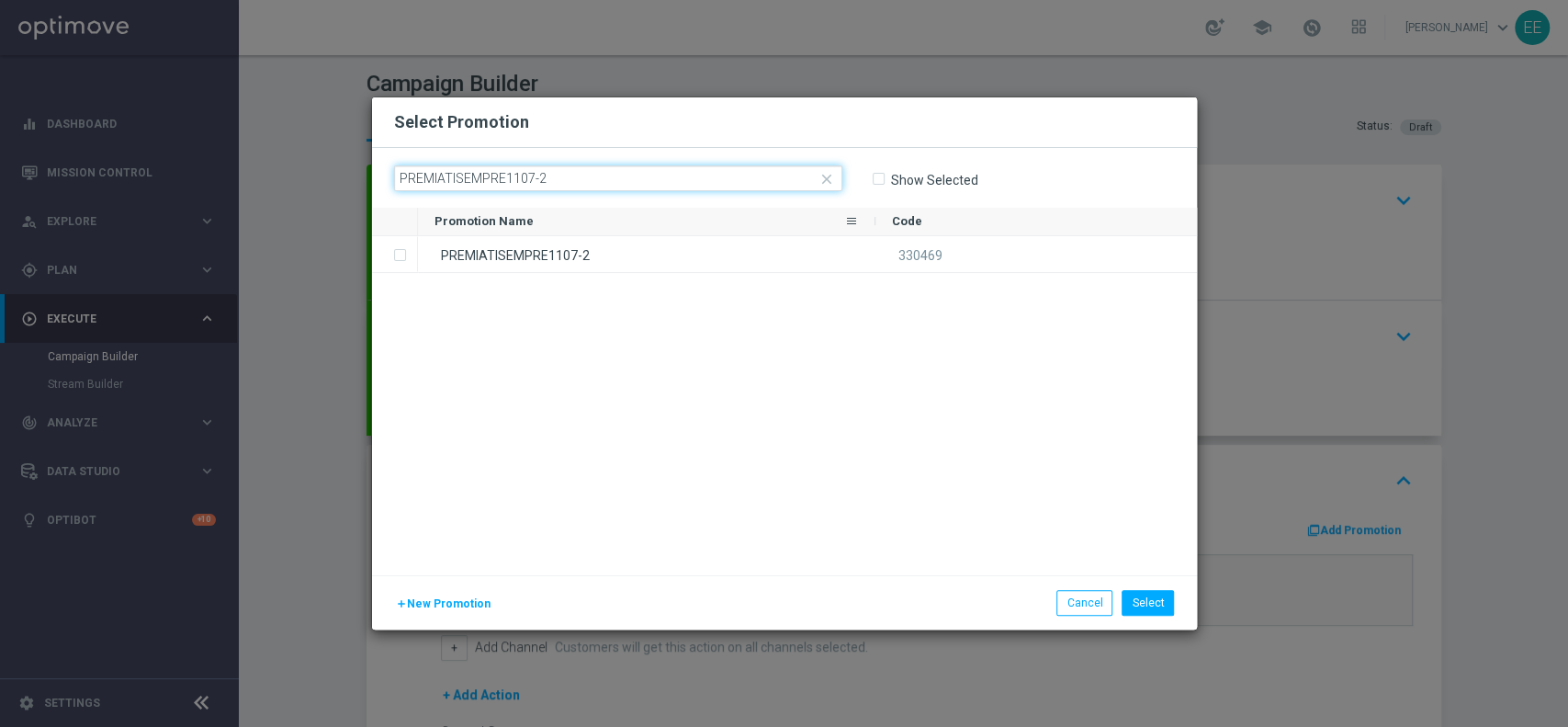 type on "PREMIATISEMPRE1107-2" 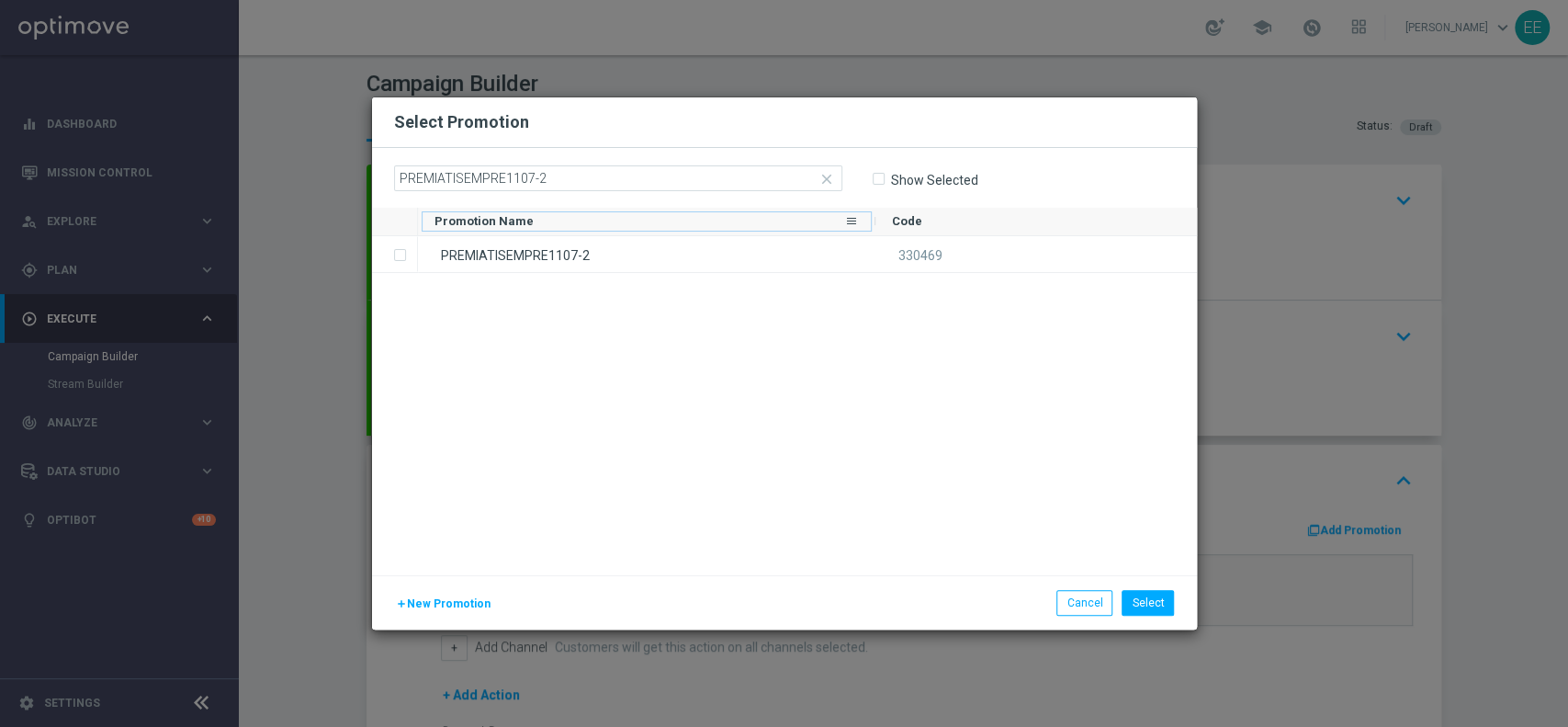 click on "Promotion Name" 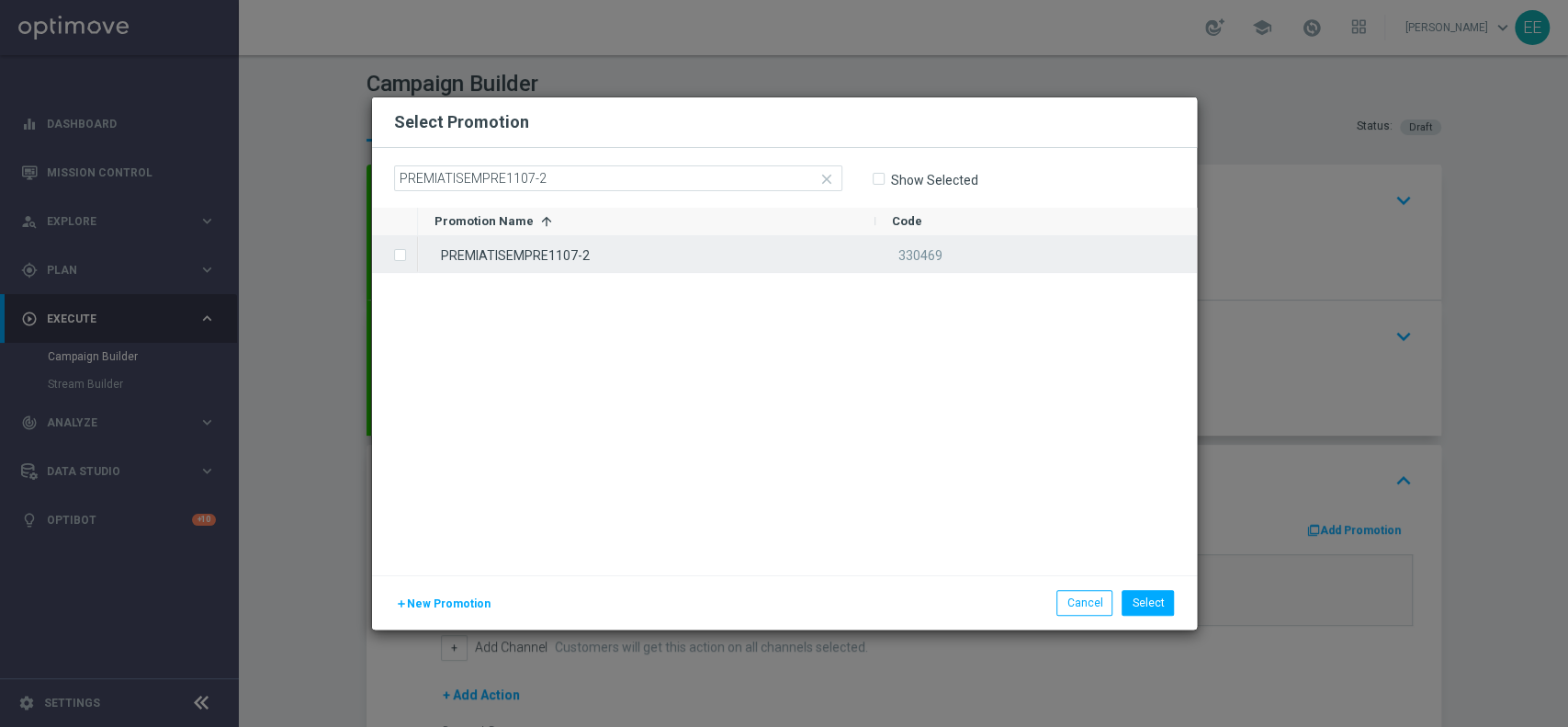 click on "PREMIATISEMPRE1107-2" 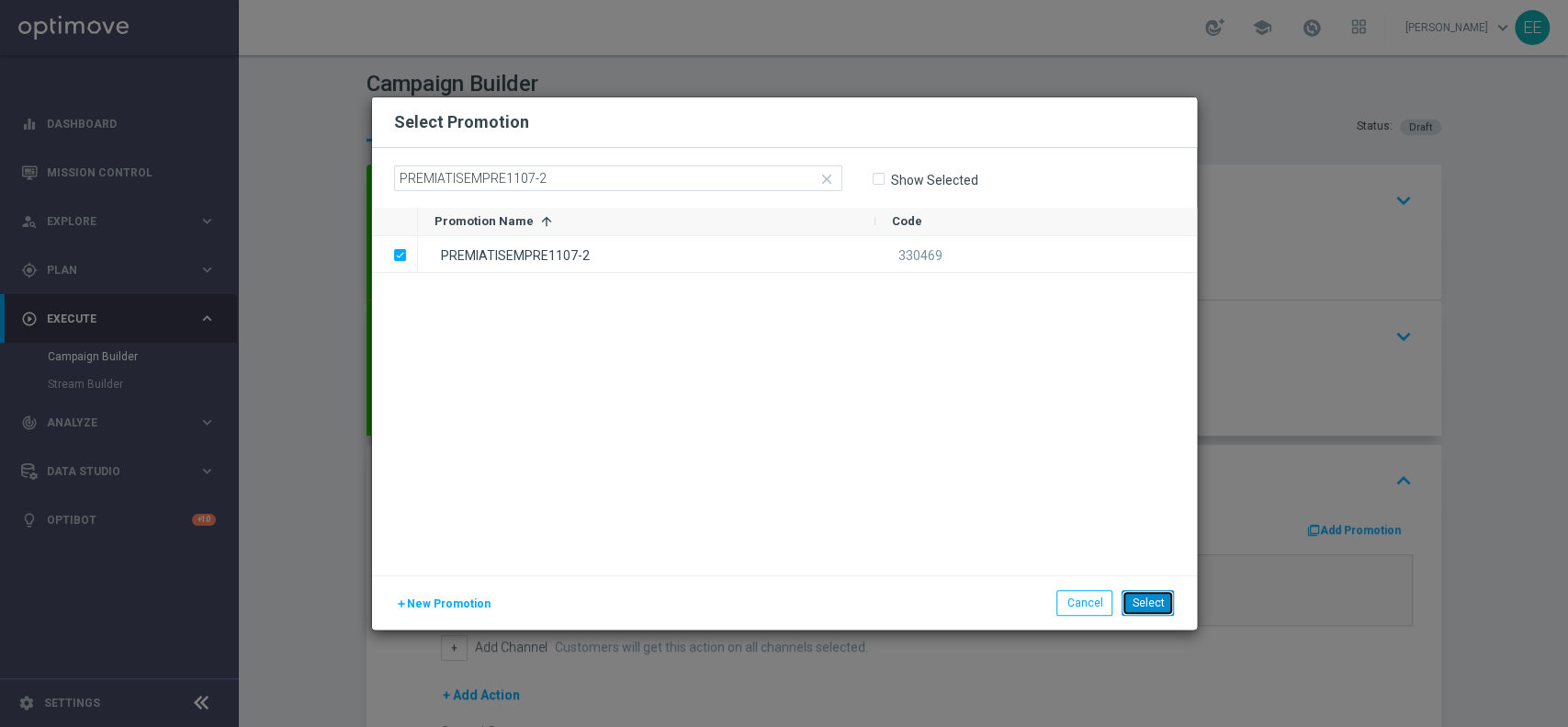 click on "Select" 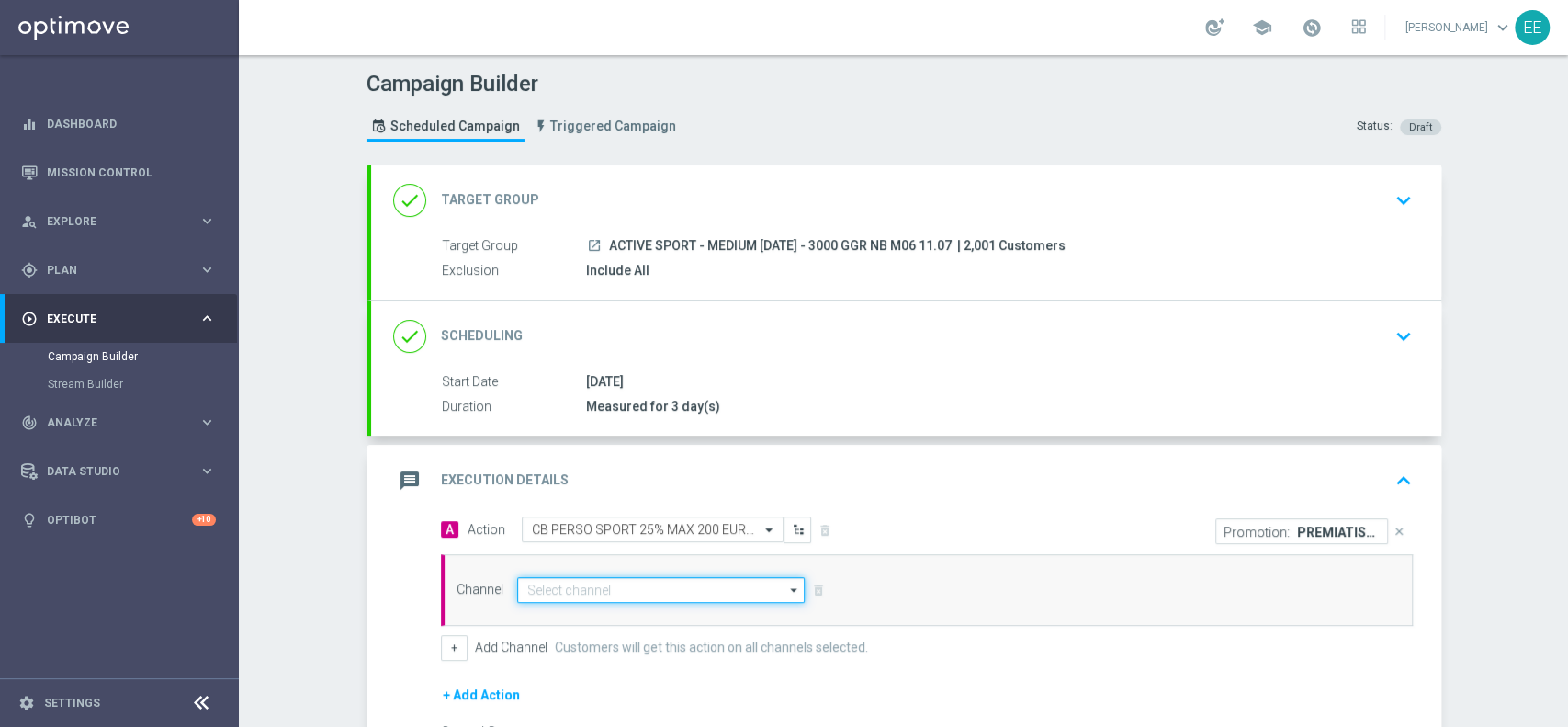 click 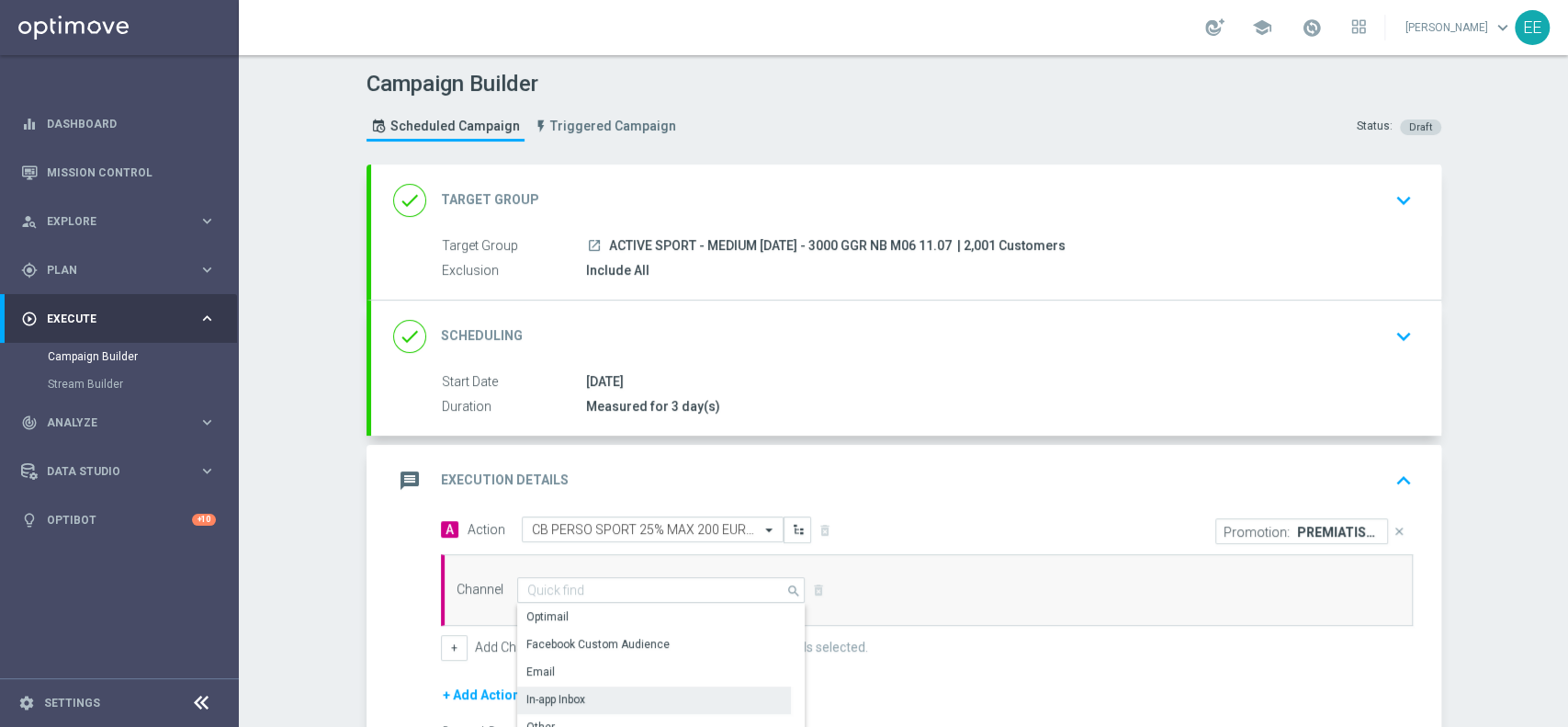 click on "In-app Inbox" 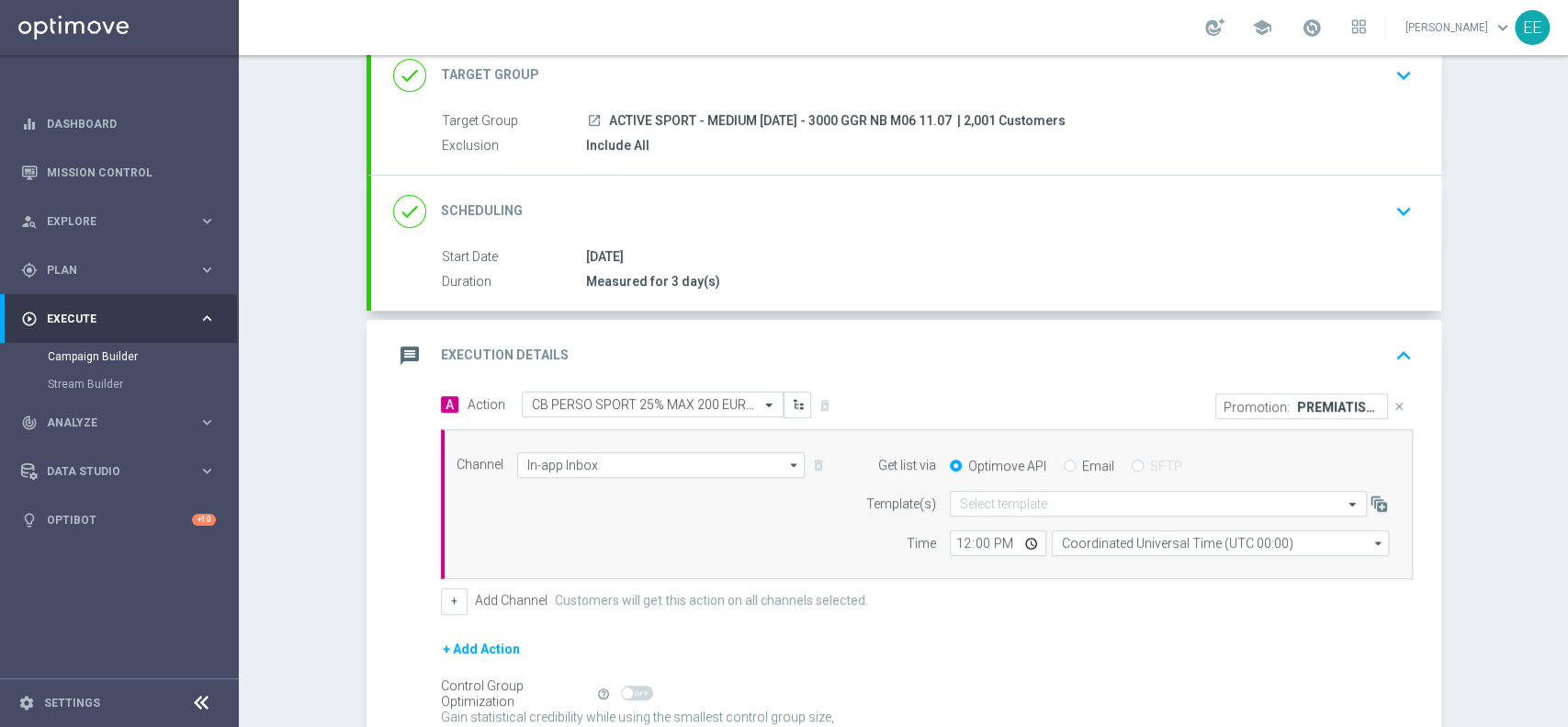 scroll, scrollTop: 155, scrollLeft: 0, axis: vertical 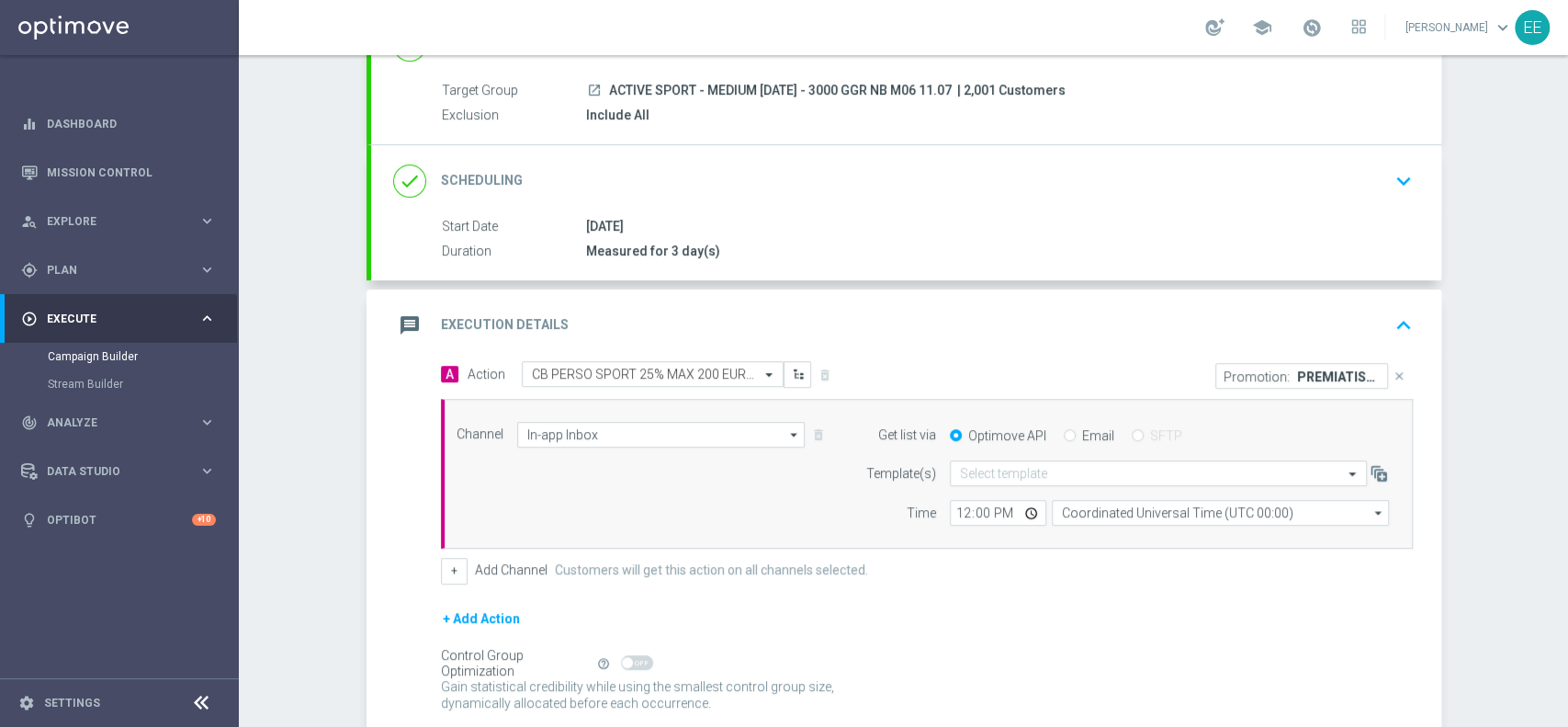 click on "Email" at bounding box center [1069, 437] 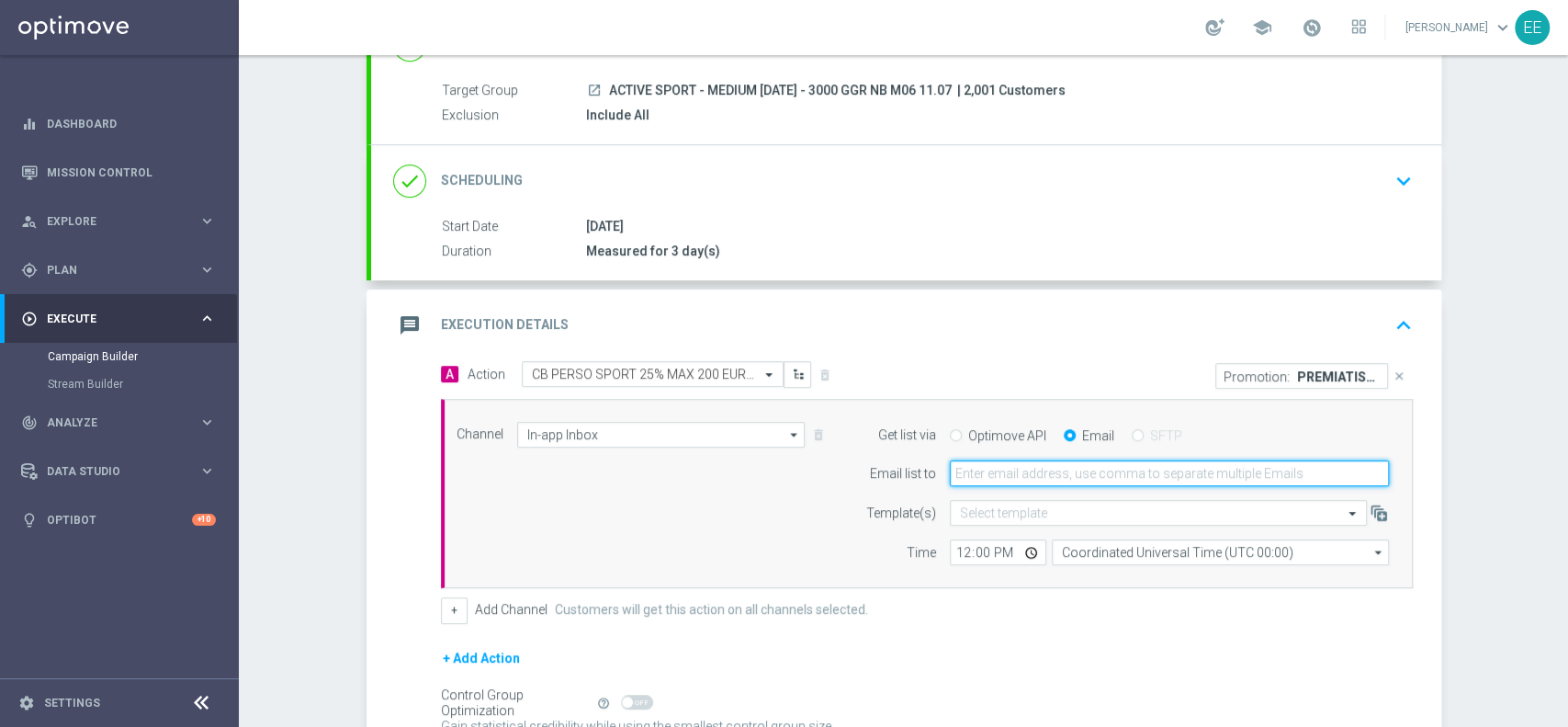 click 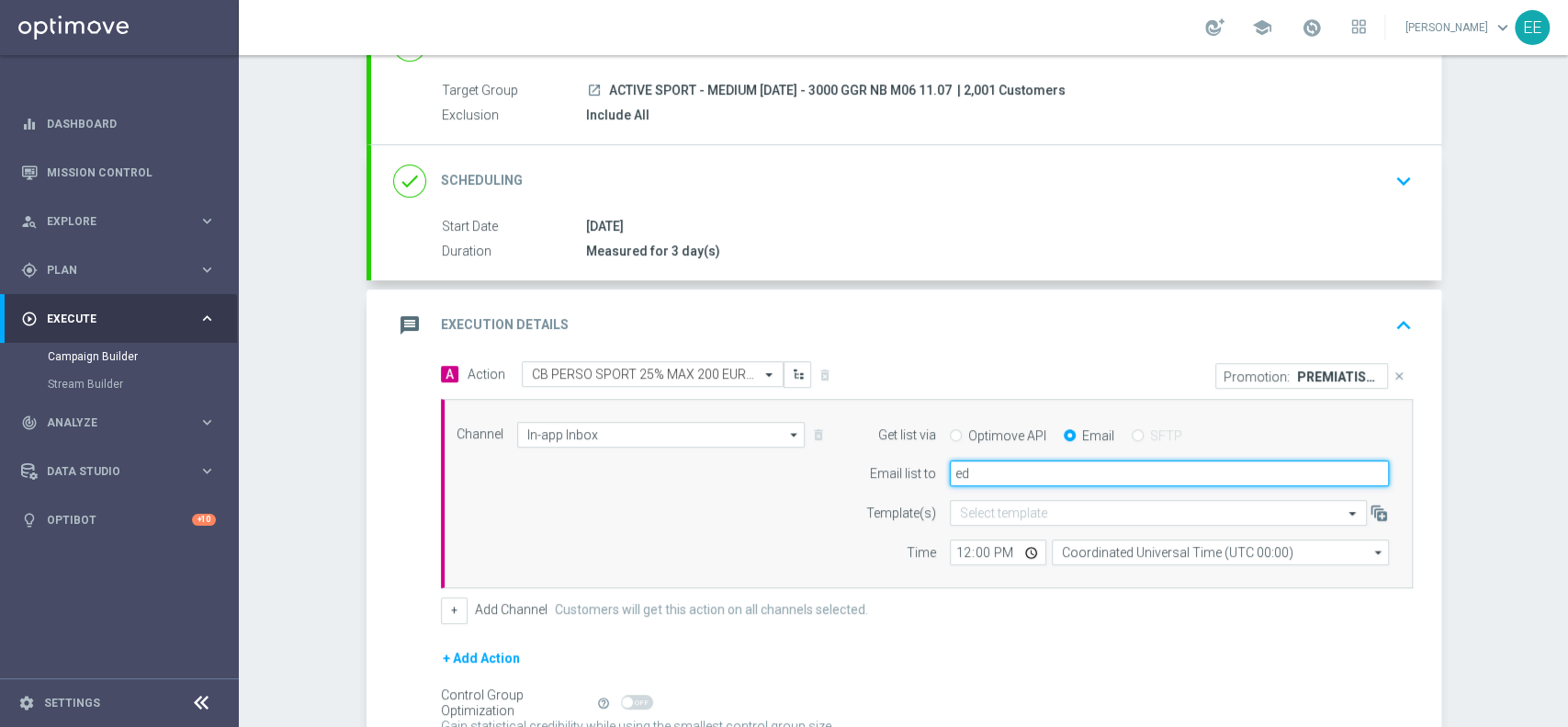 type on "edoardo.ellena@sisal.it" 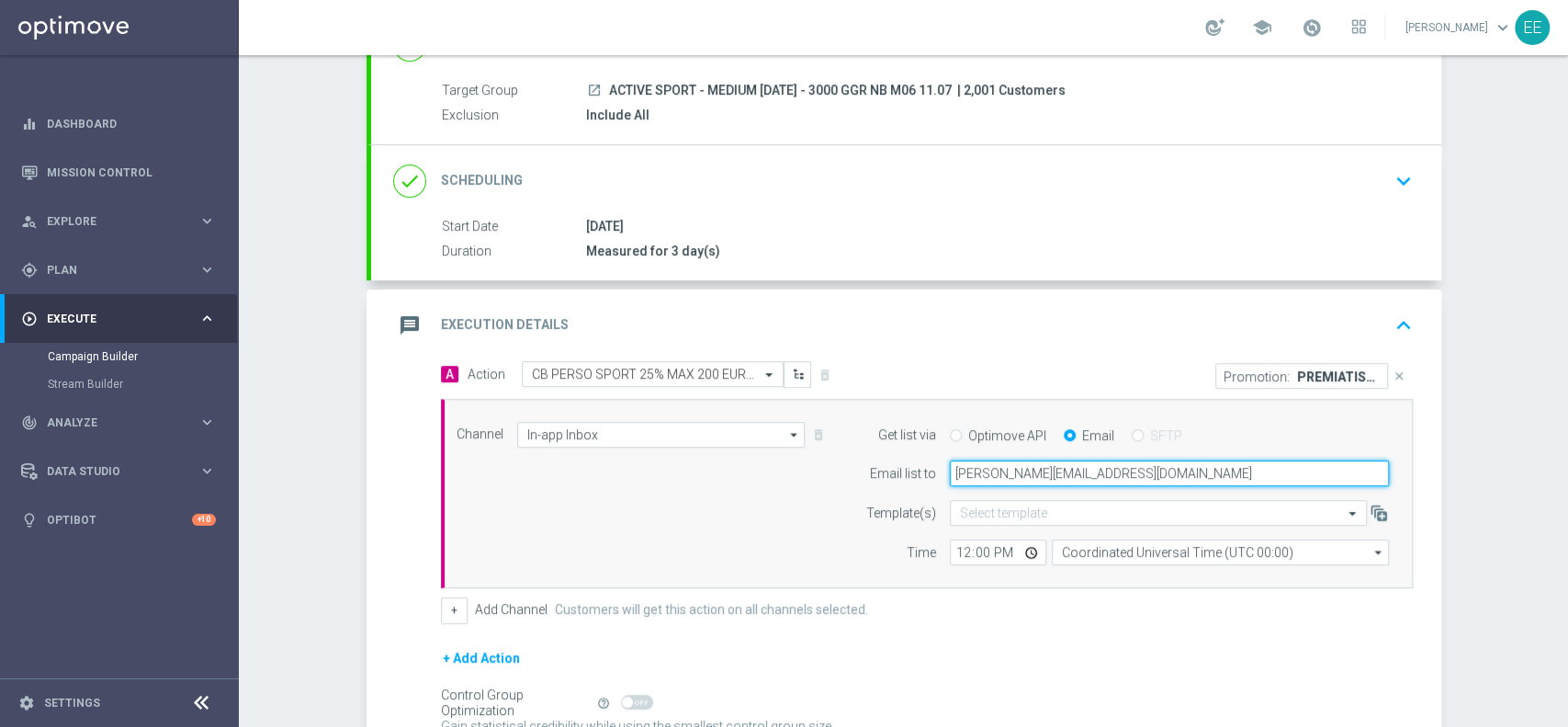 scroll, scrollTop: 240, scrollLeft: 0, axis: vertical 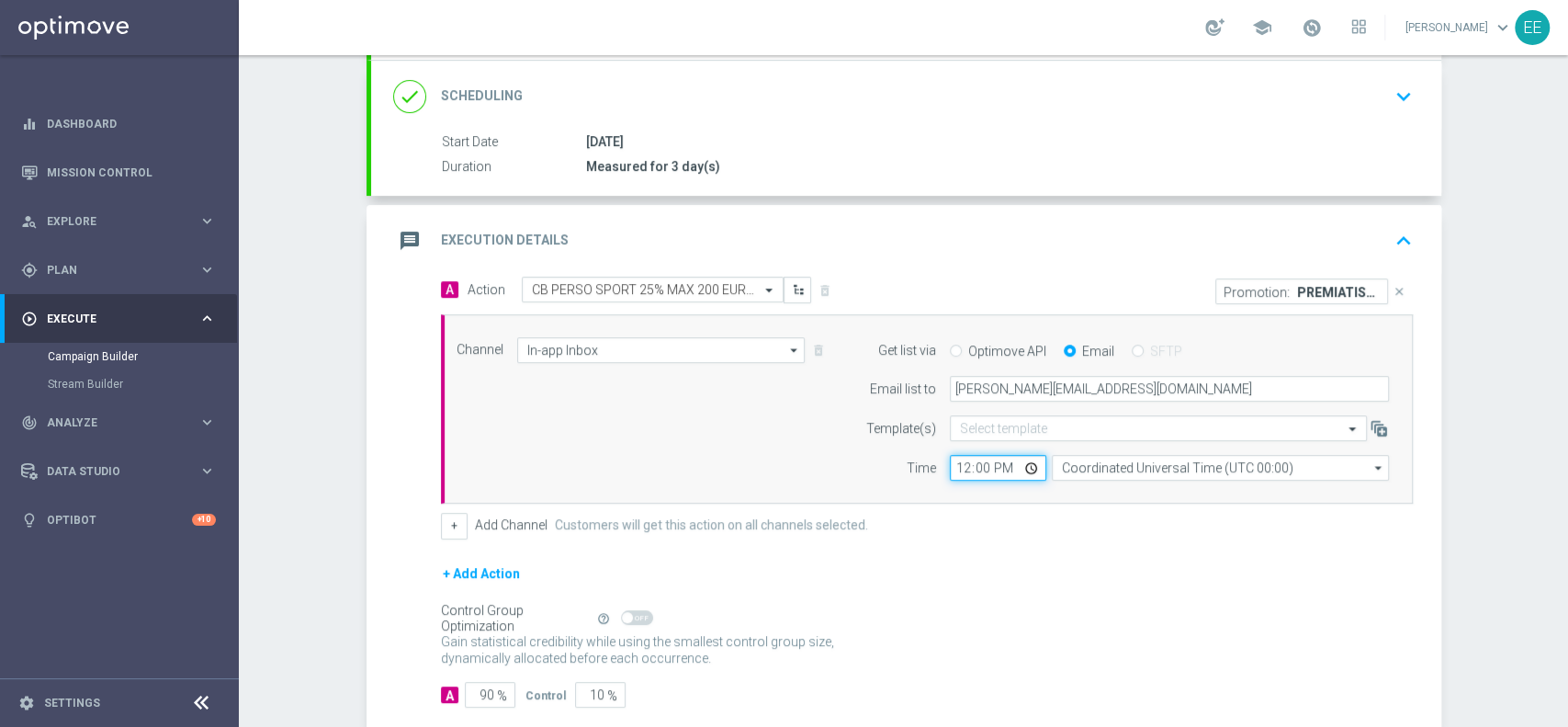 click on "12:00" 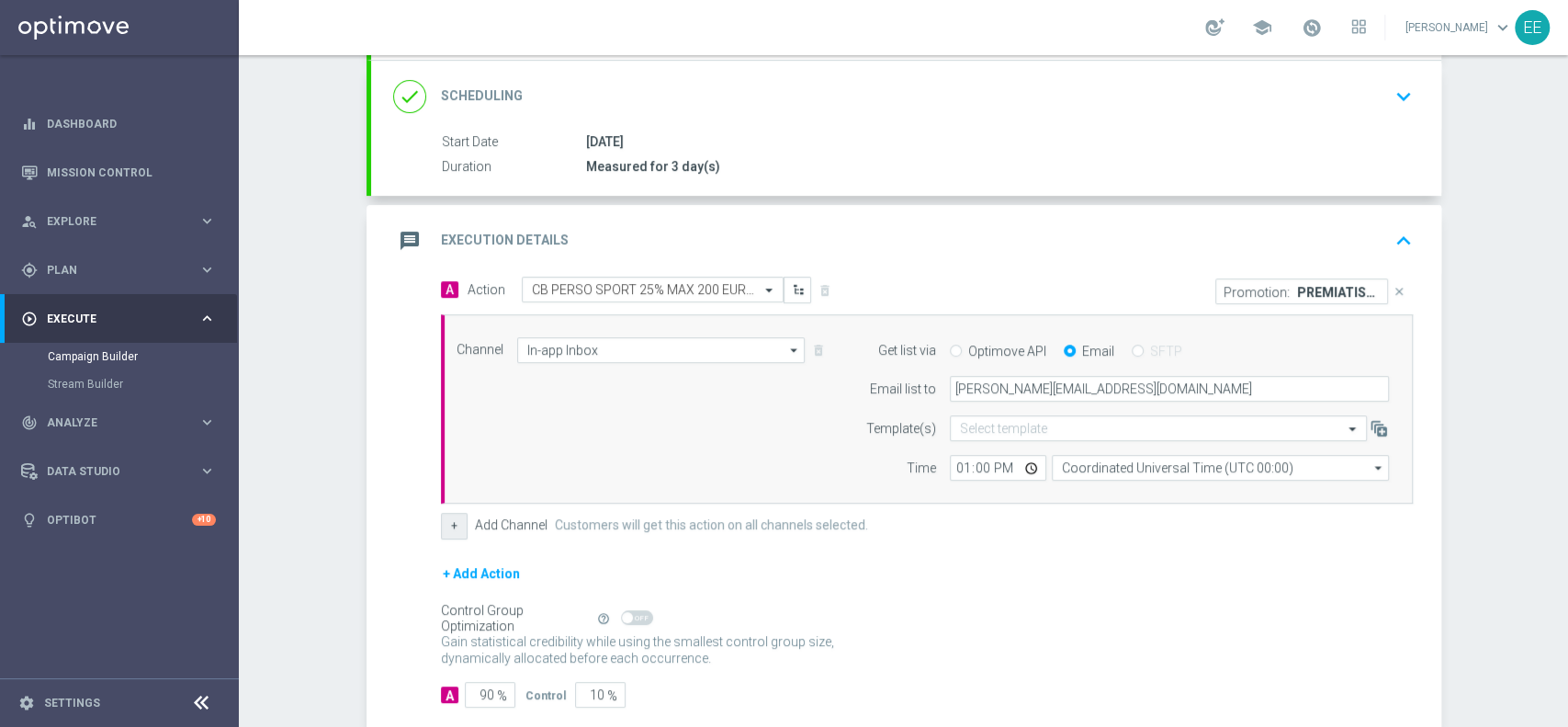 click on "+" 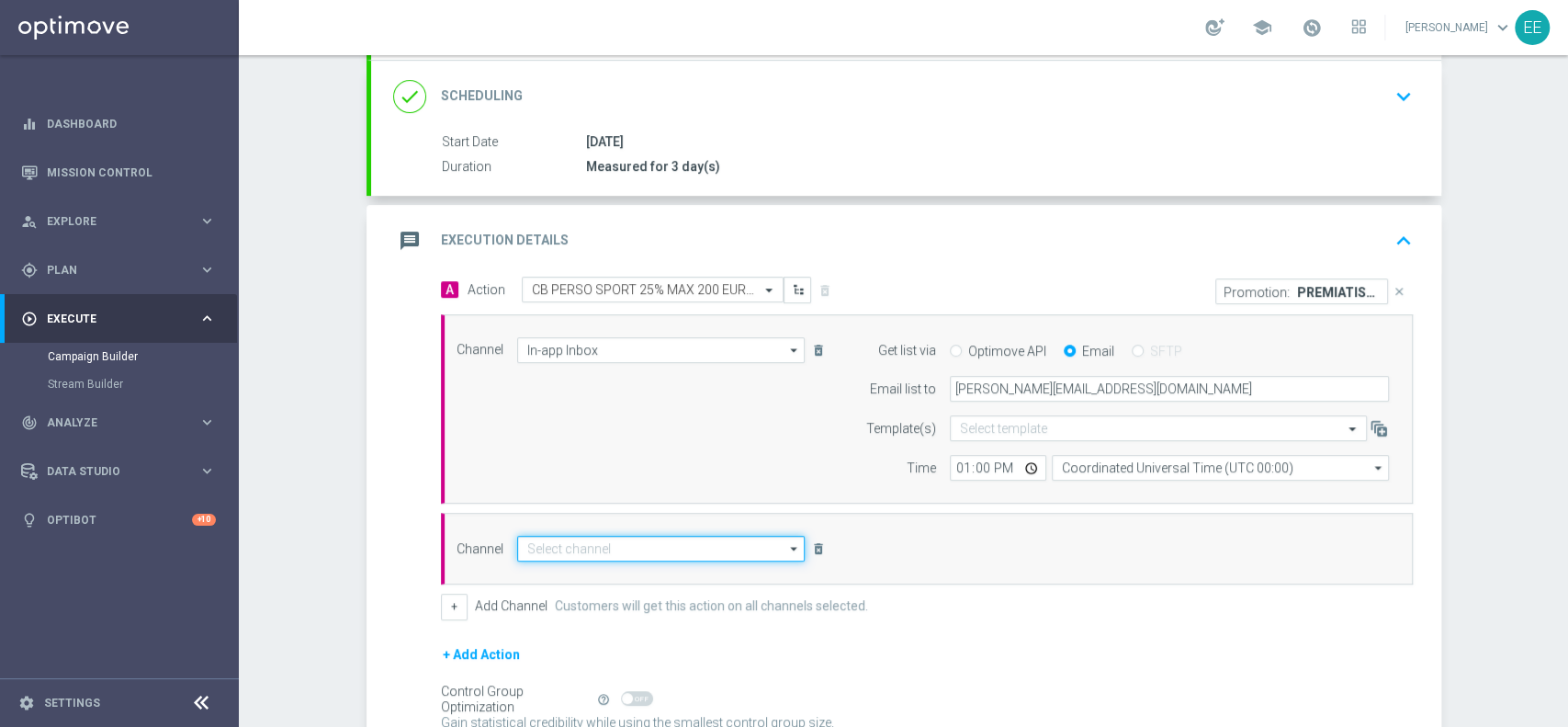 click 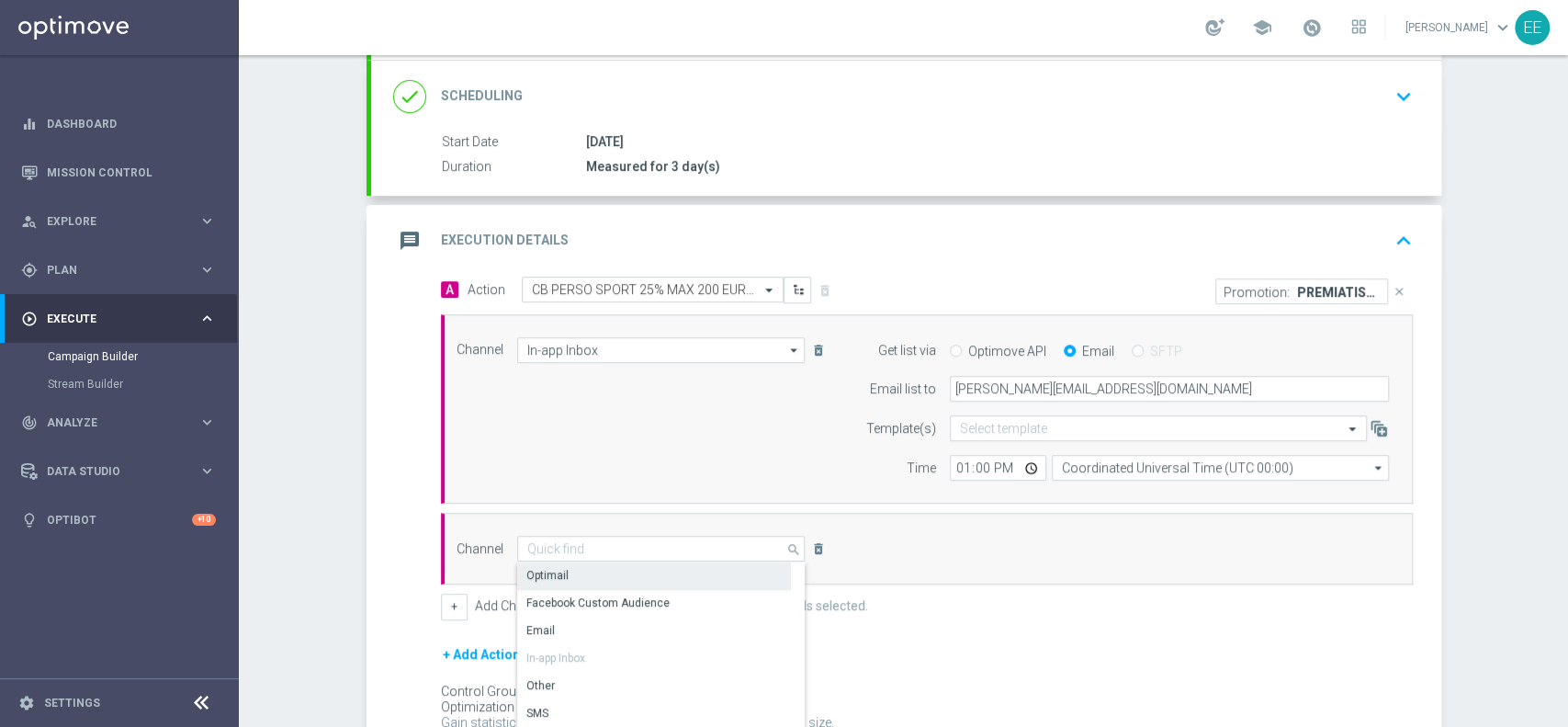 click on "Optimail" 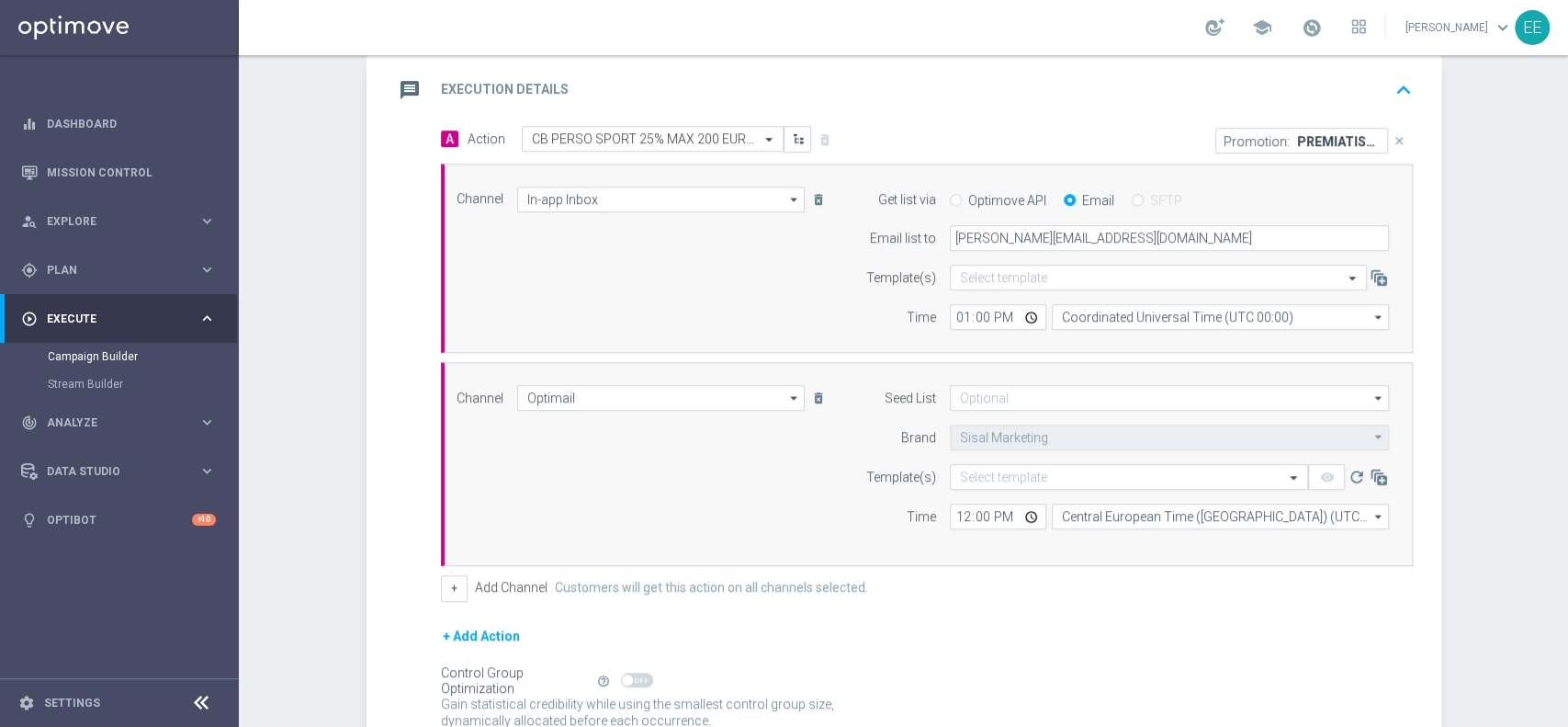 scroll, scrollTop: 392, scrollLeft: 0, axis: vertical 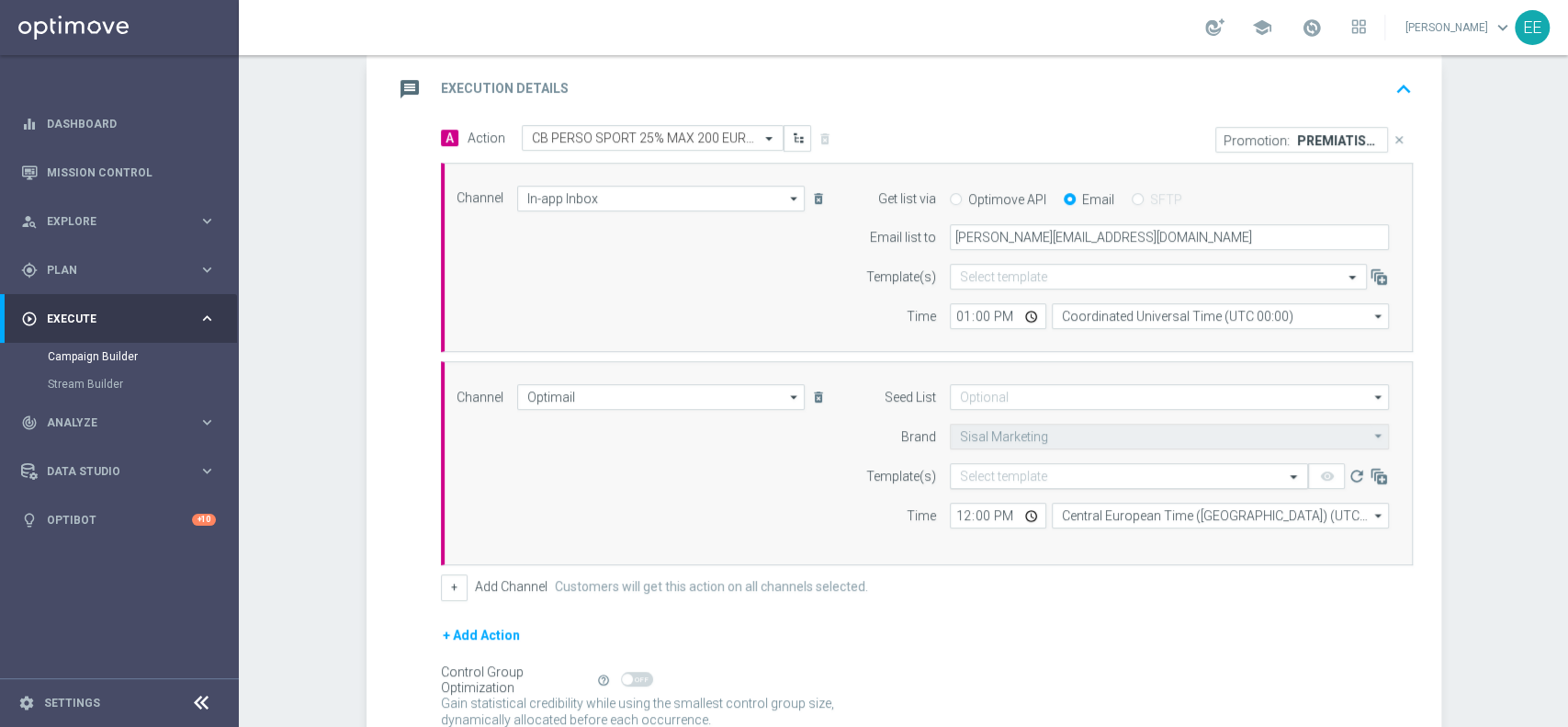 click 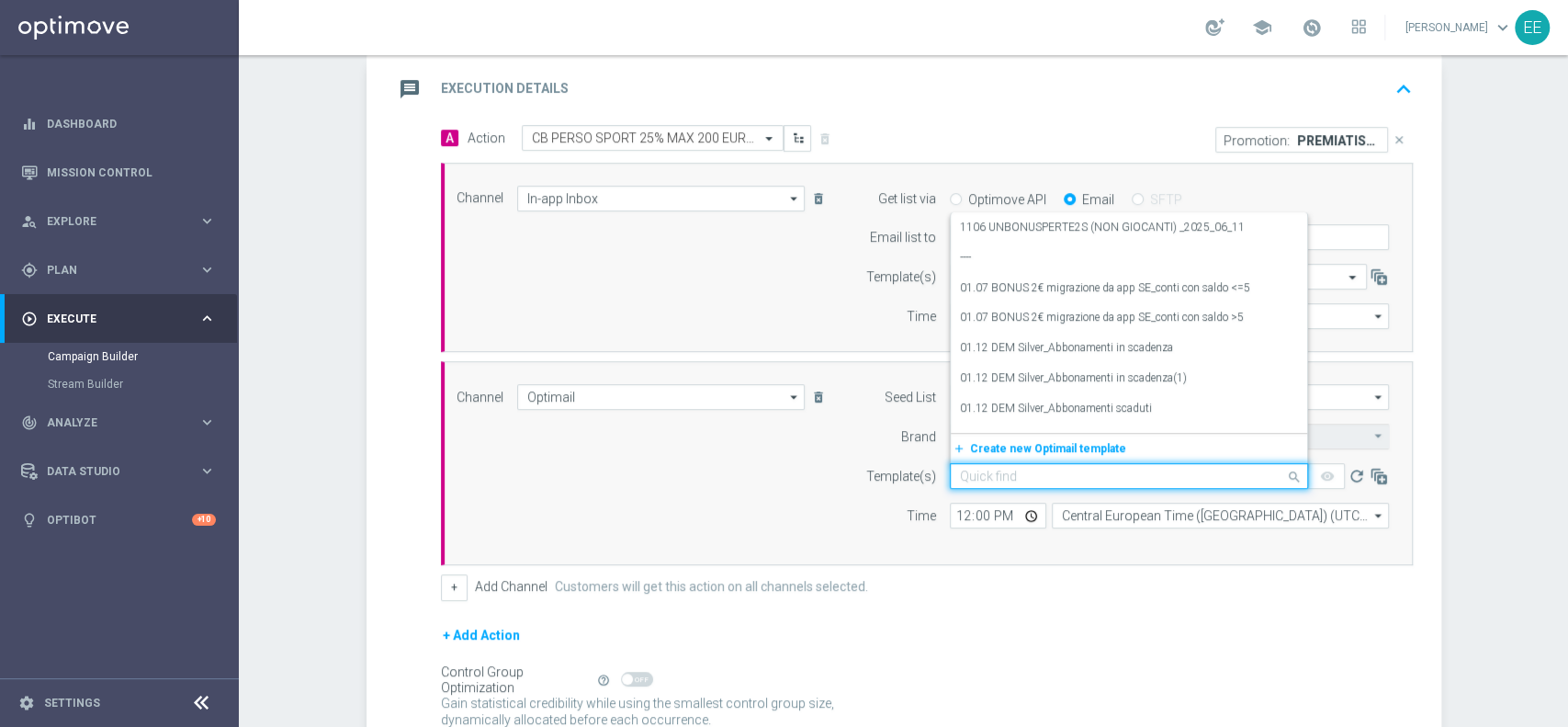 paste on "PREMIATISEMPRE1107-1" 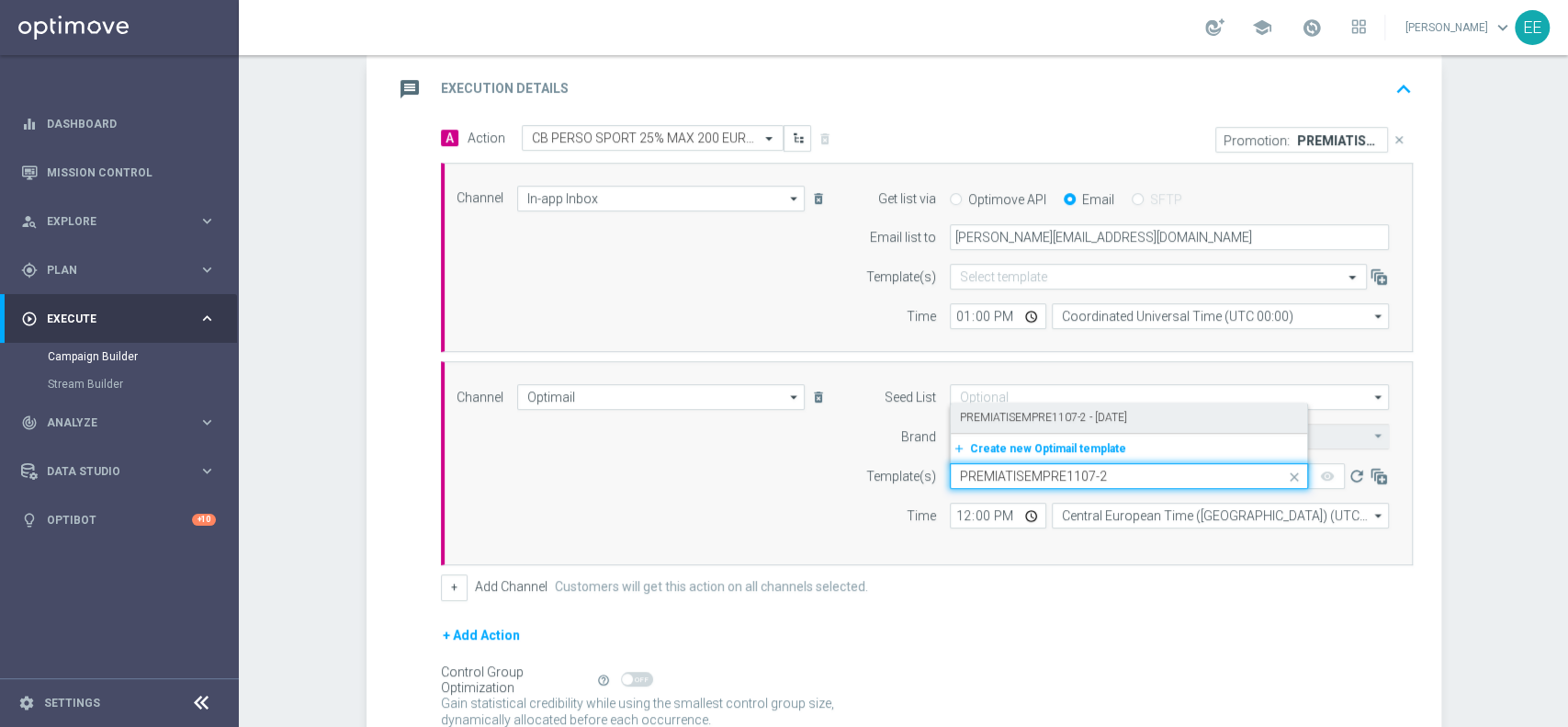 click on "PREMIATISEMPRE1107-2 - 2025.07.11" at bounding box center (1043, 417) 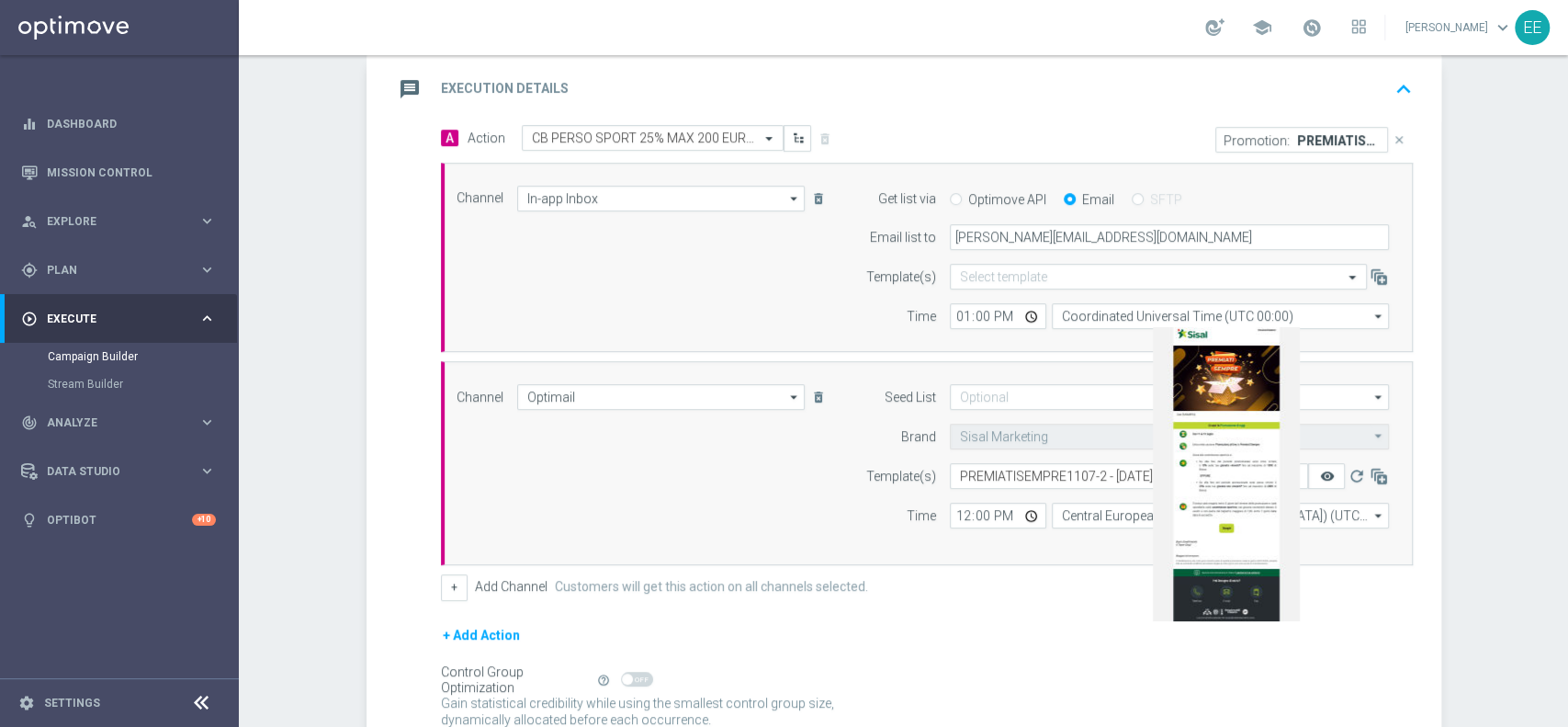 click on "remove_red_eye" 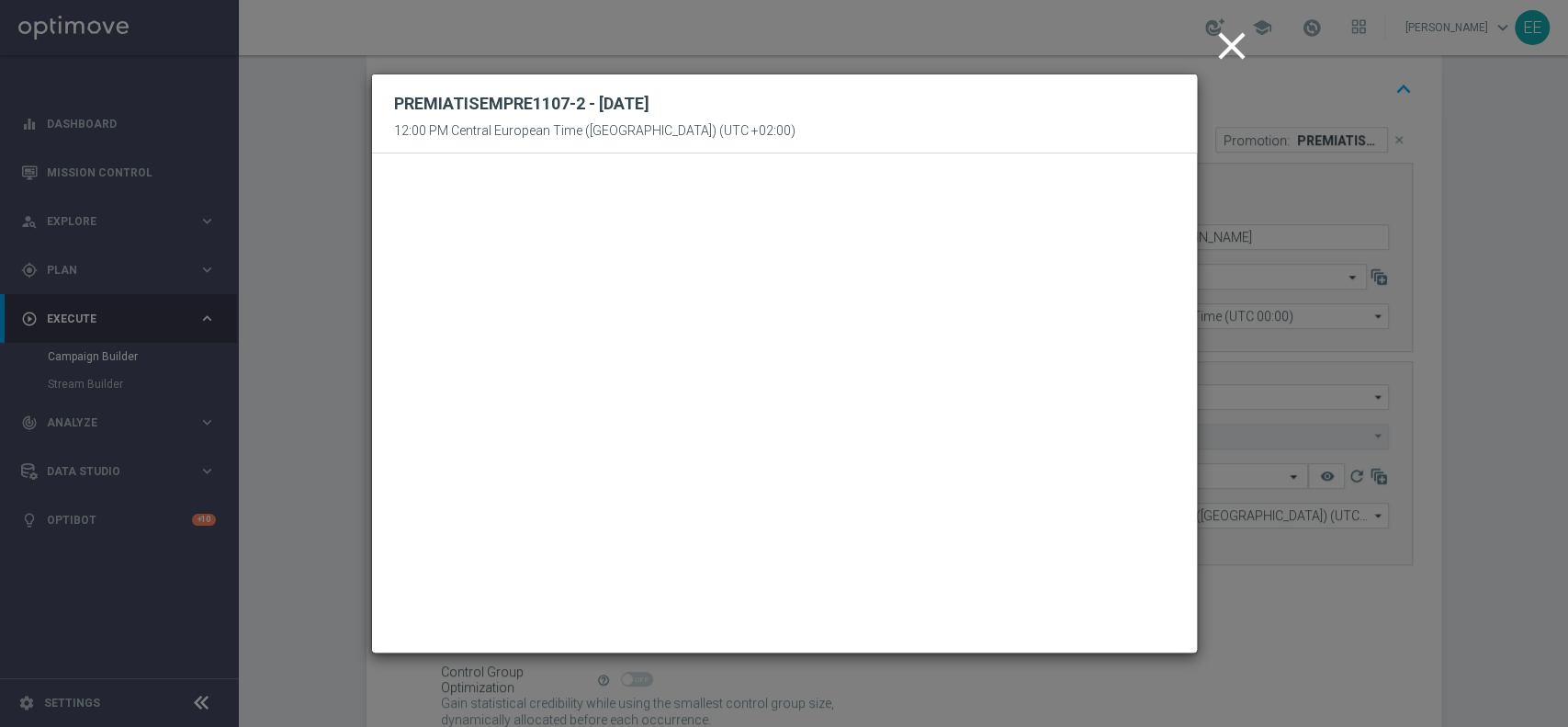 click on "close" 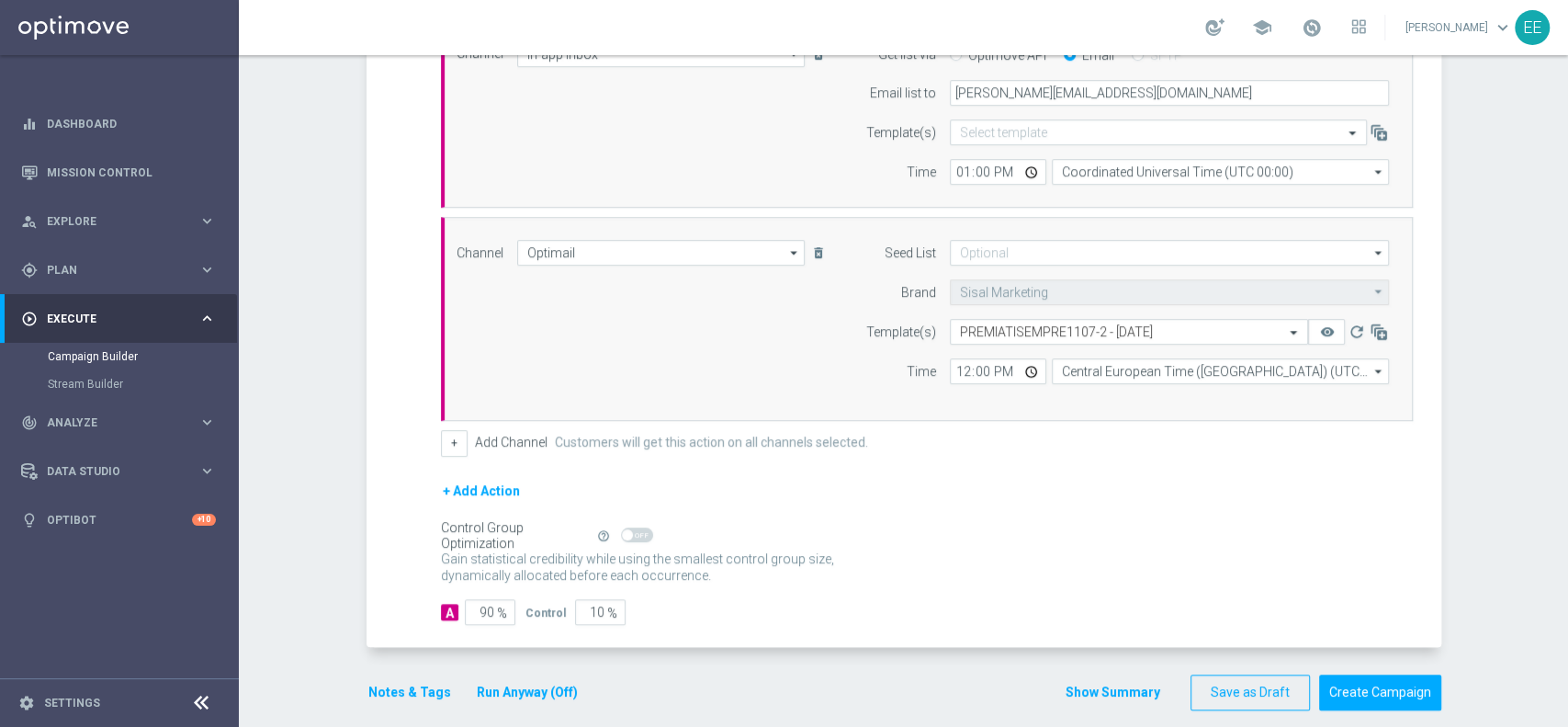 scroll, scrollTop: 552, scrollLeft: 0, axis: vertical 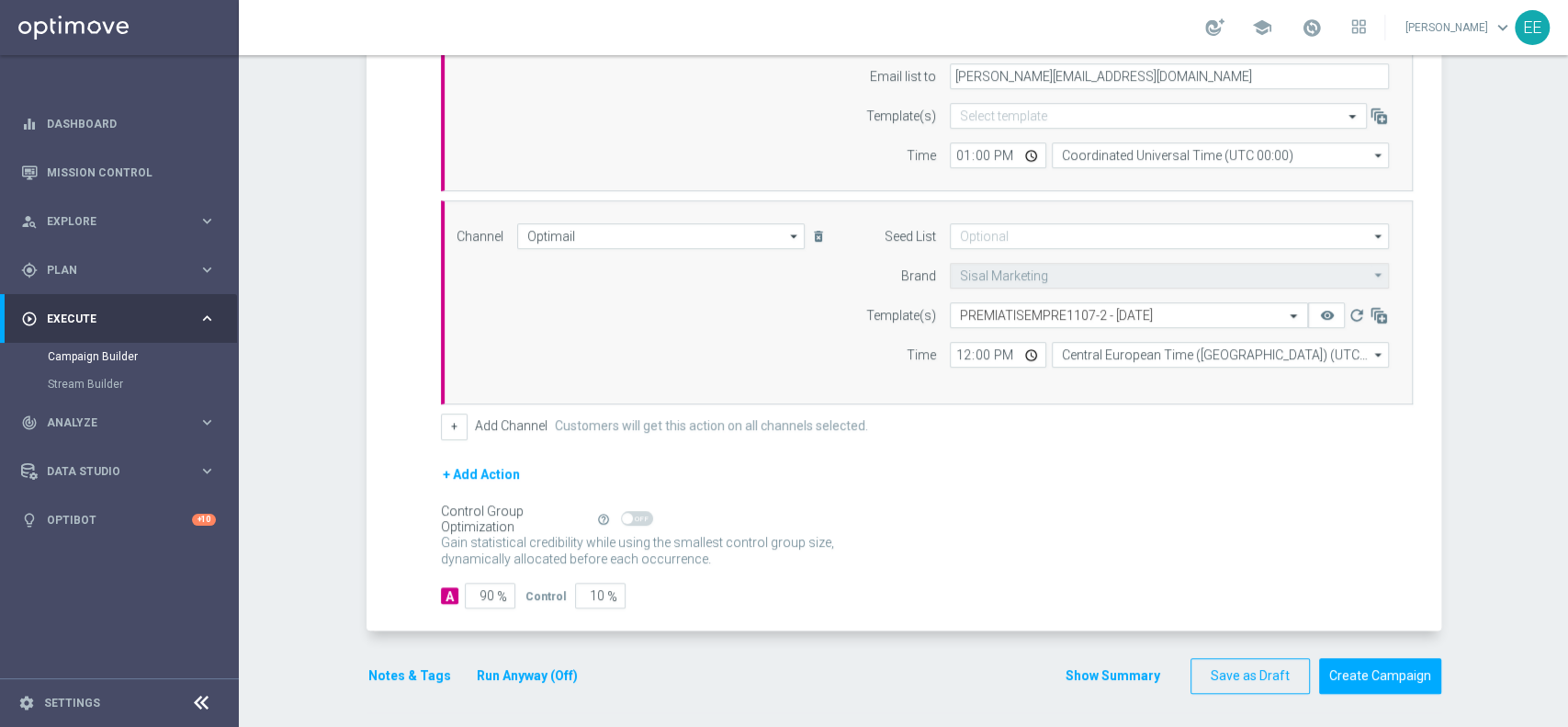 click on "Notes & Tags" 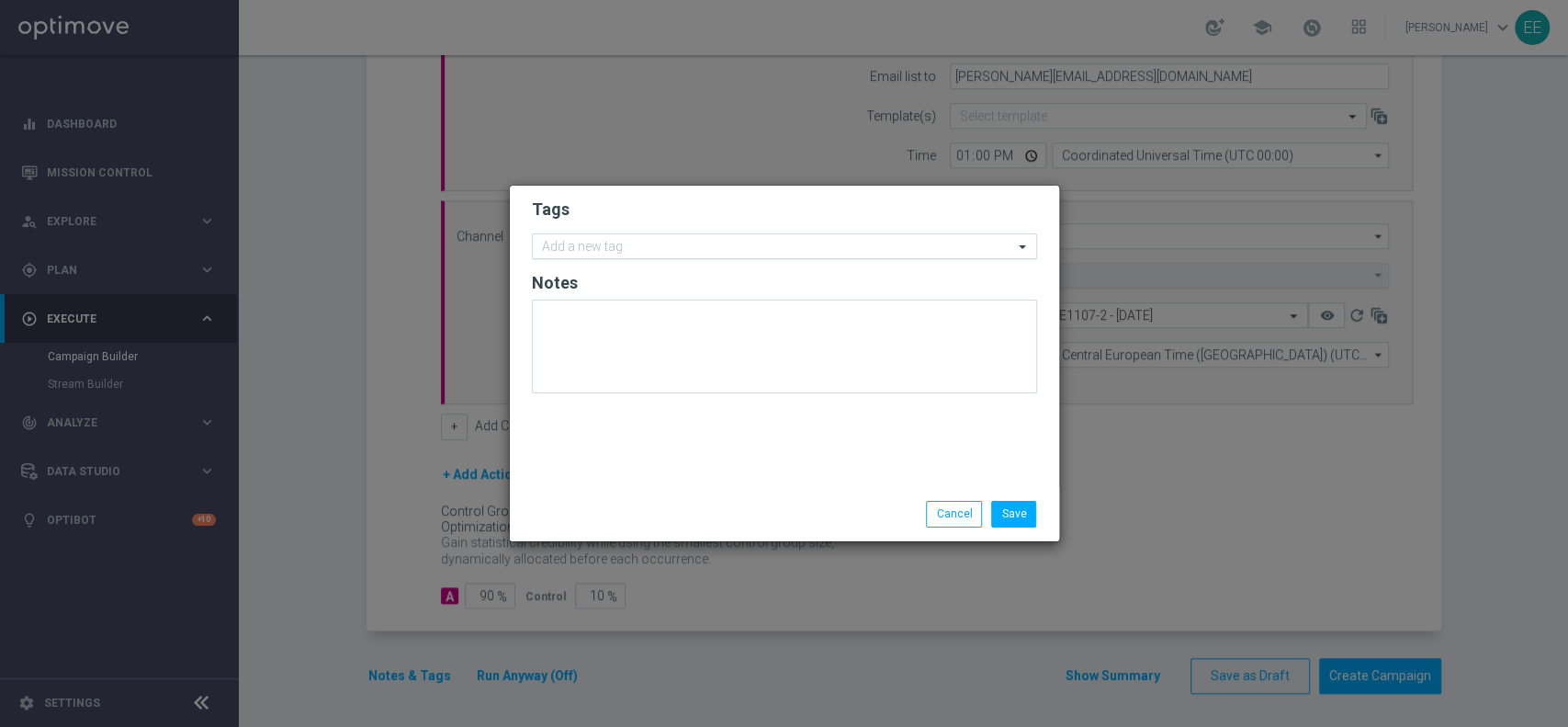 click 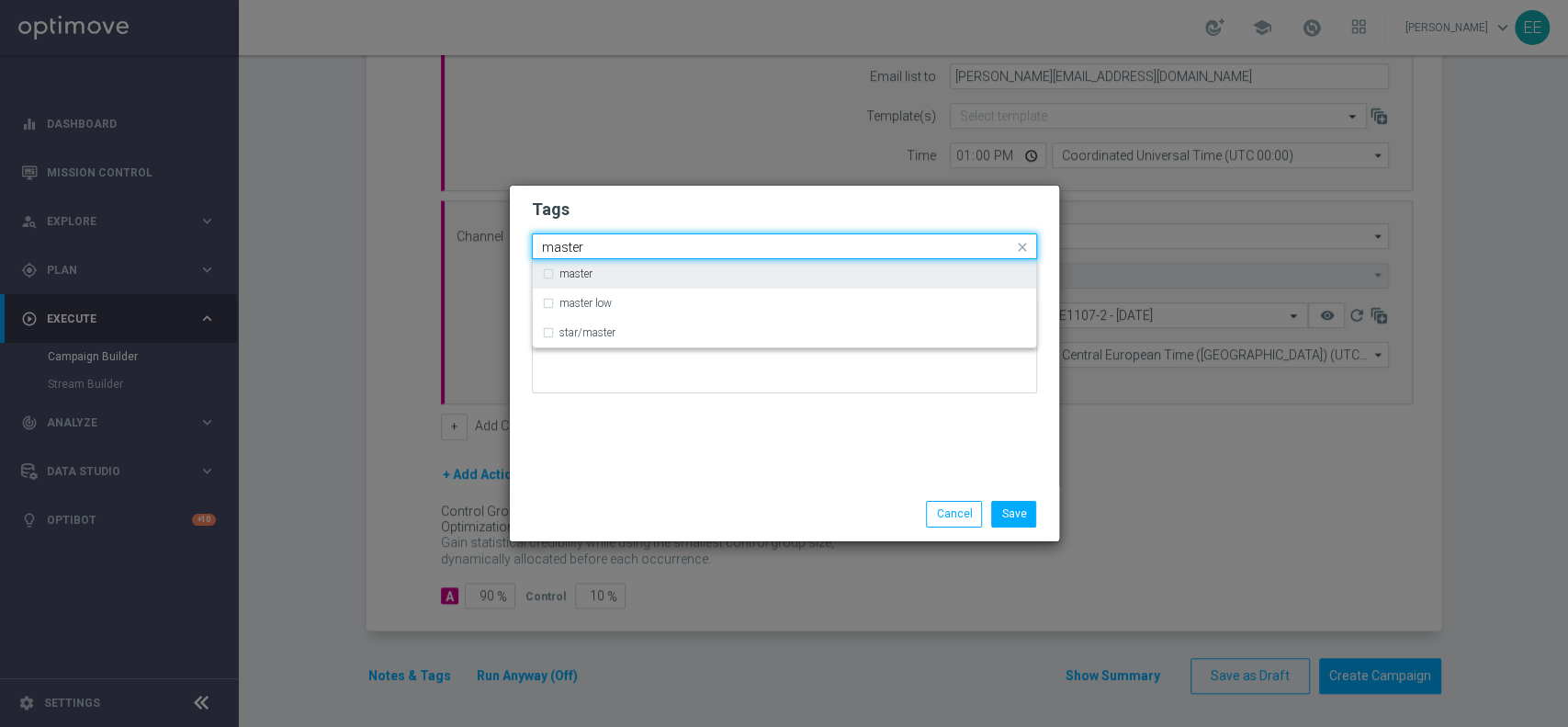 type on "master" 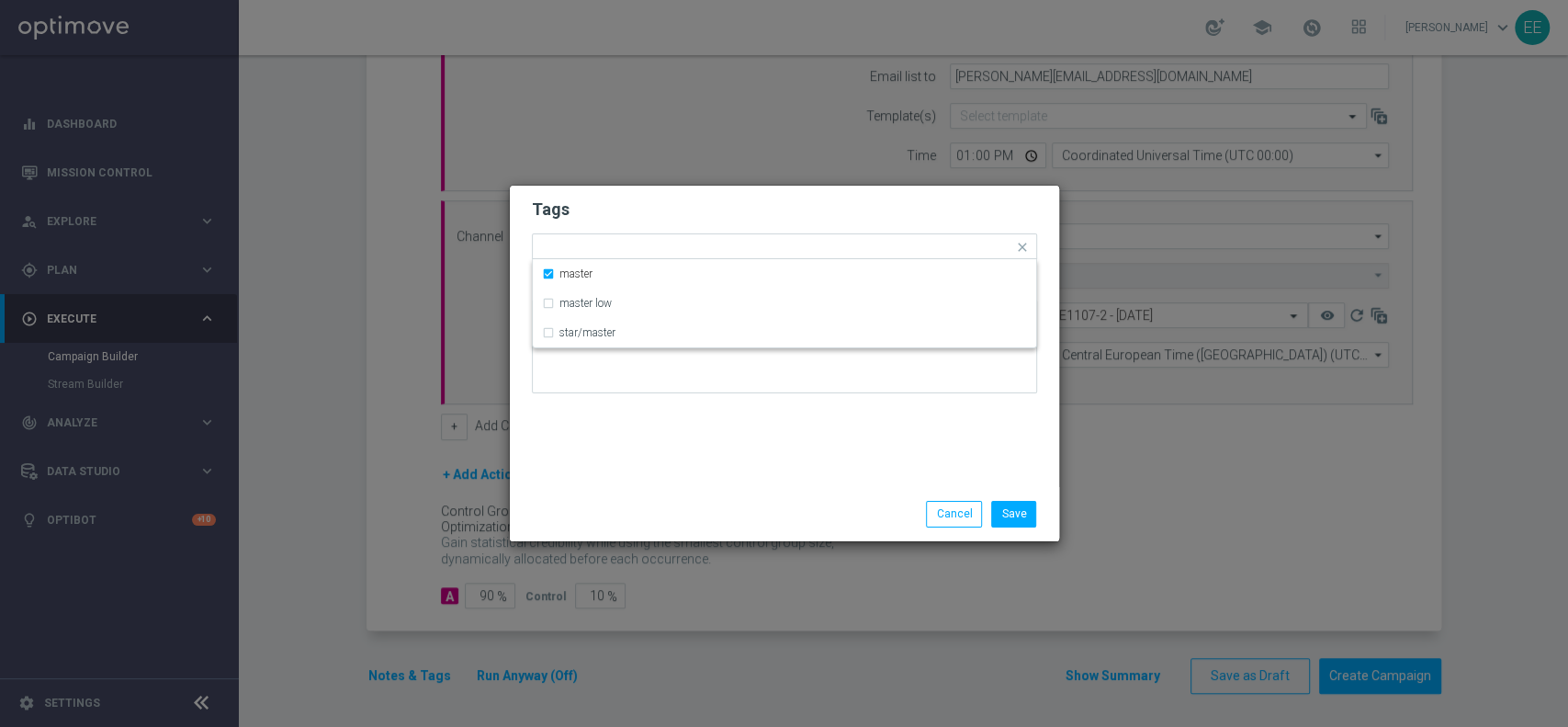 click on "Tags" 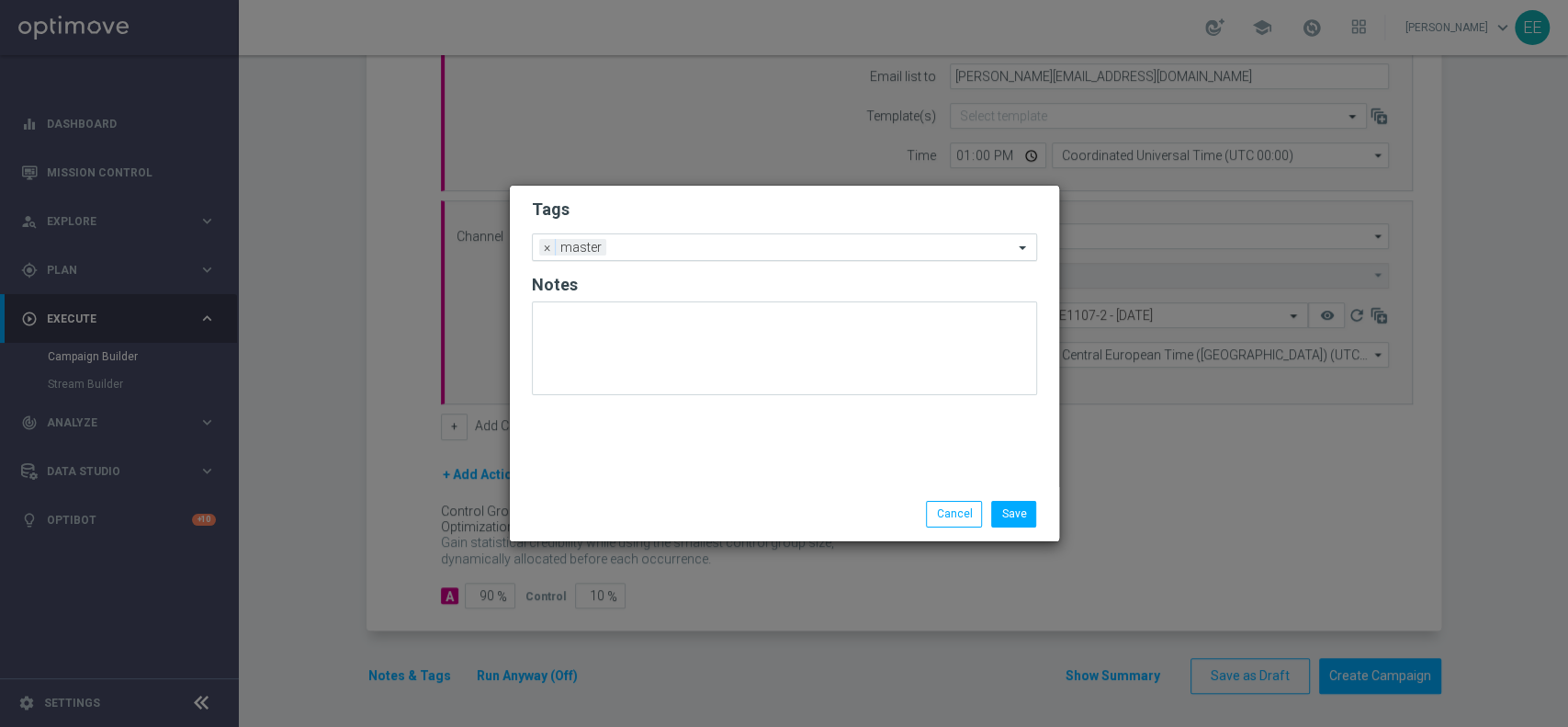 click 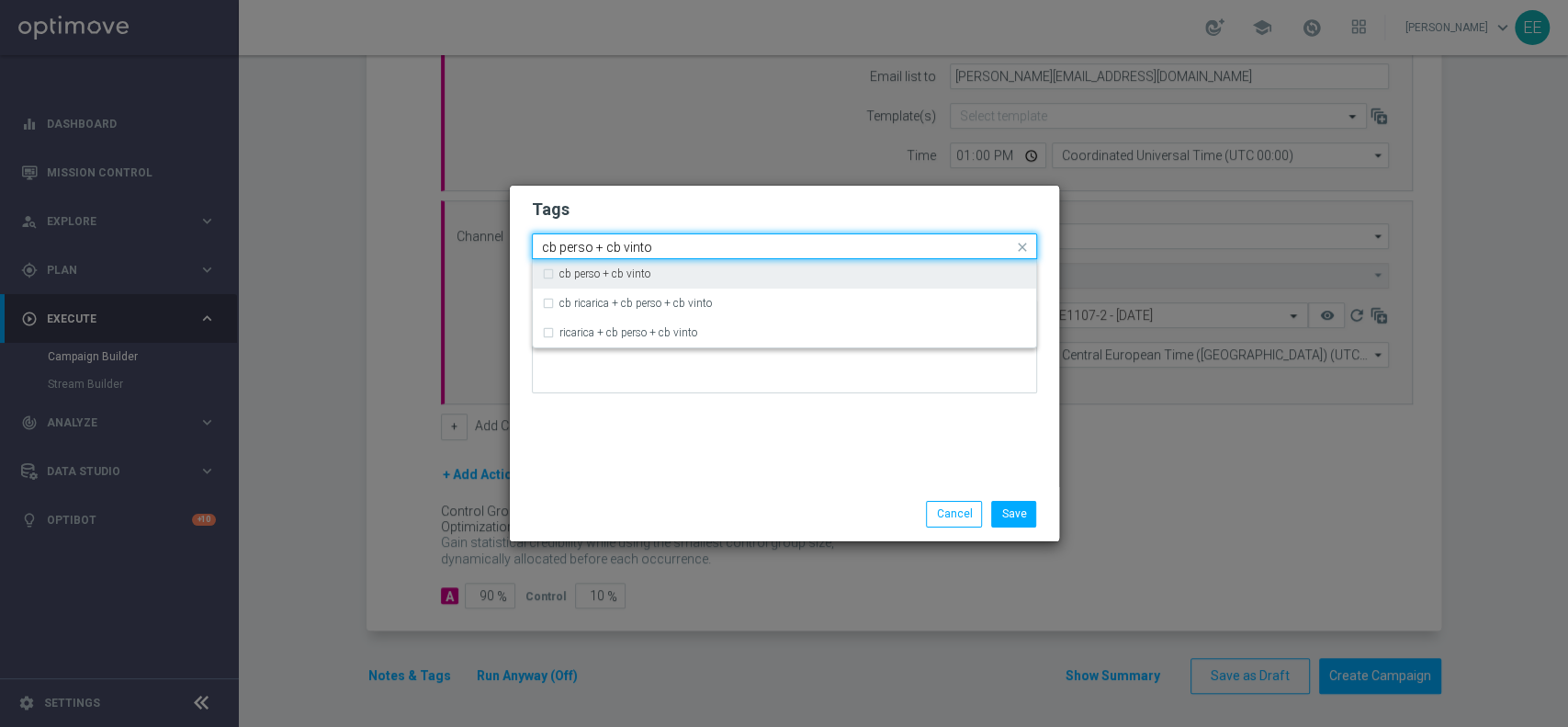 click on "cb perso + cb vinto" at bounding box center [784, 274] 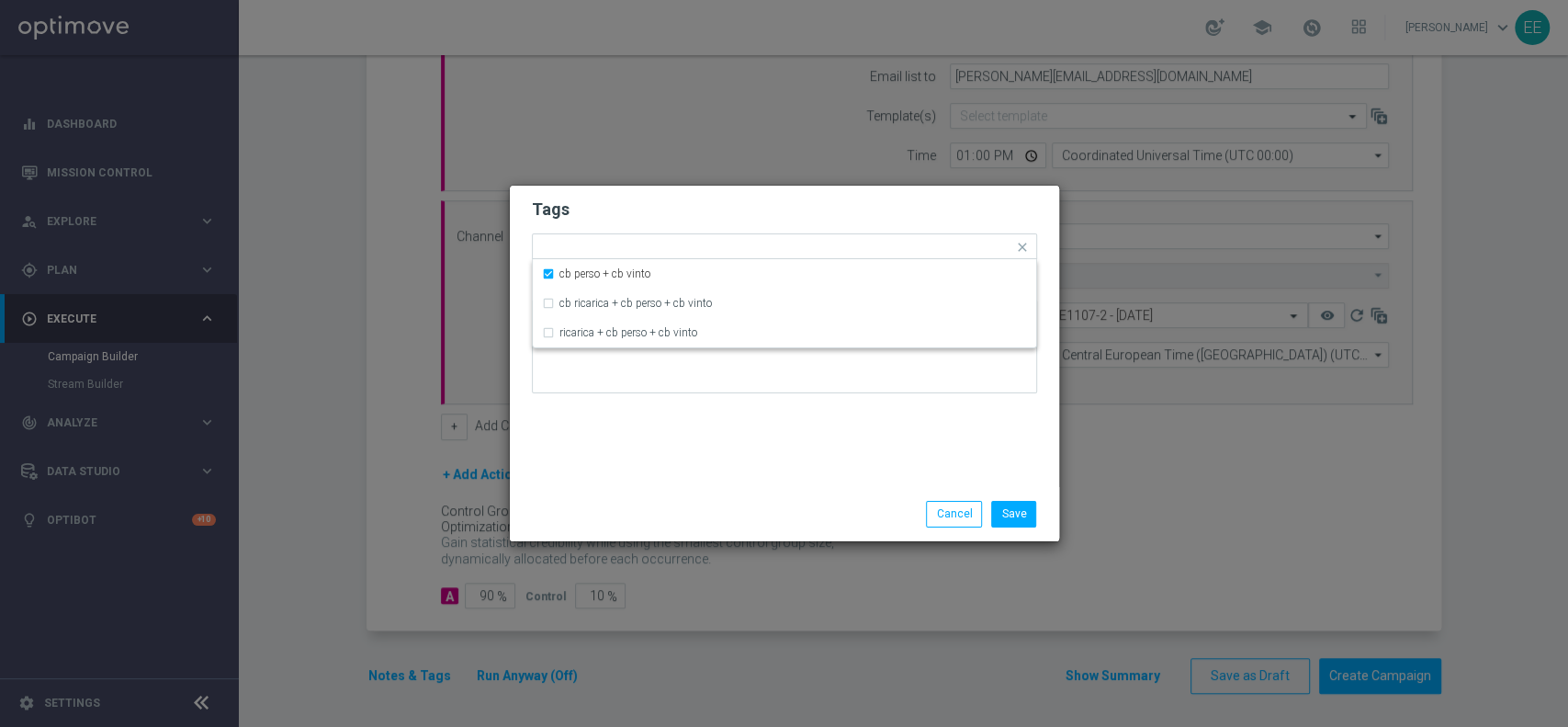 click on "Tags" 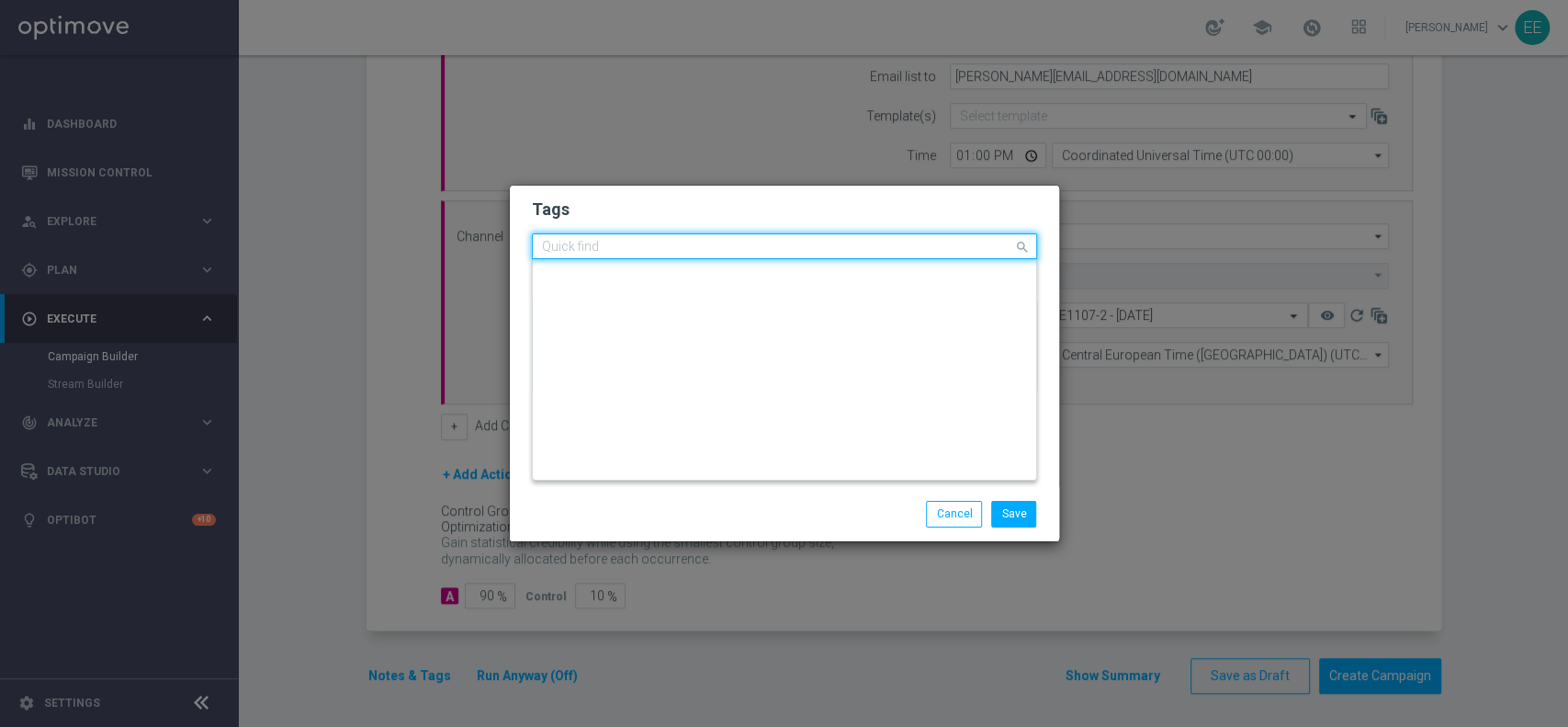 click 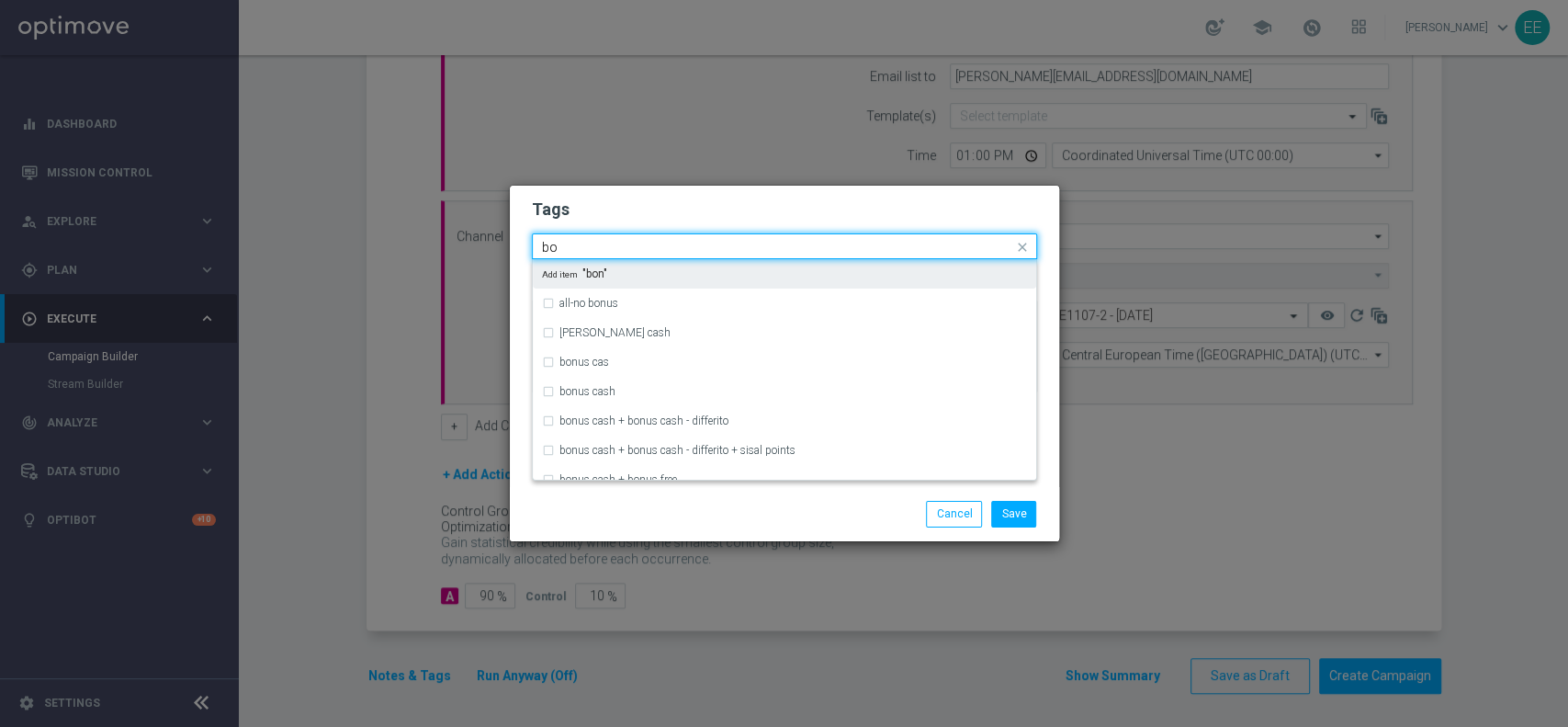 type on "b" 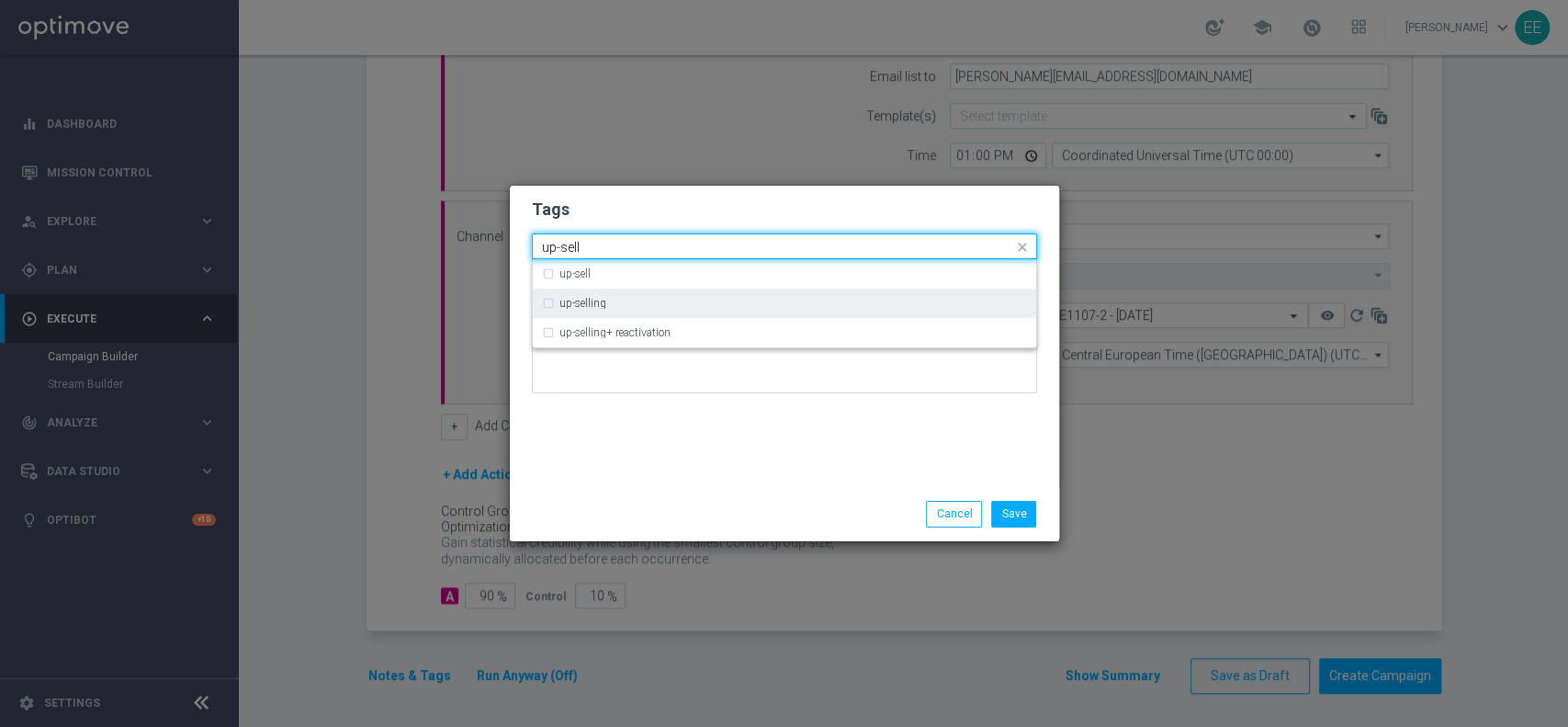 type on "up-sell" 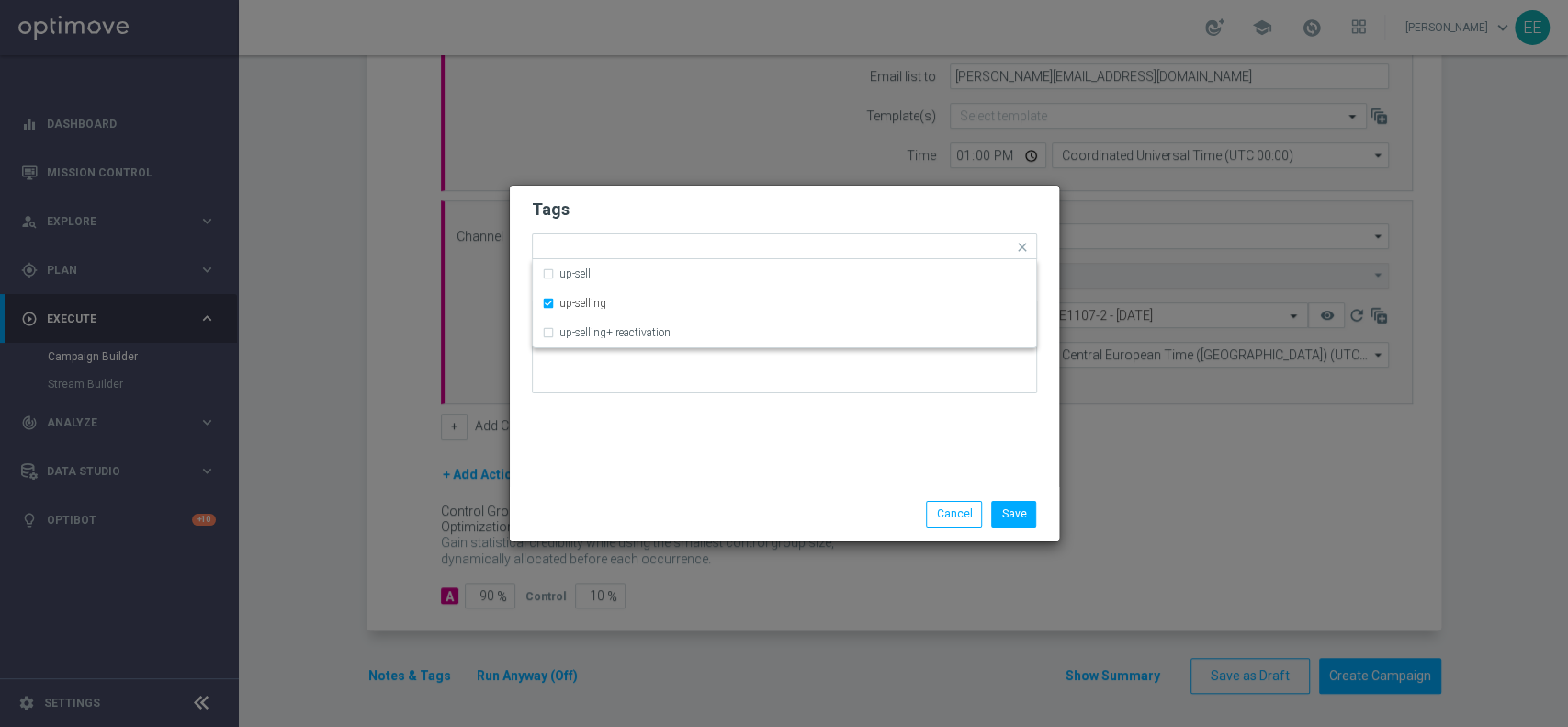 click on "Tags" 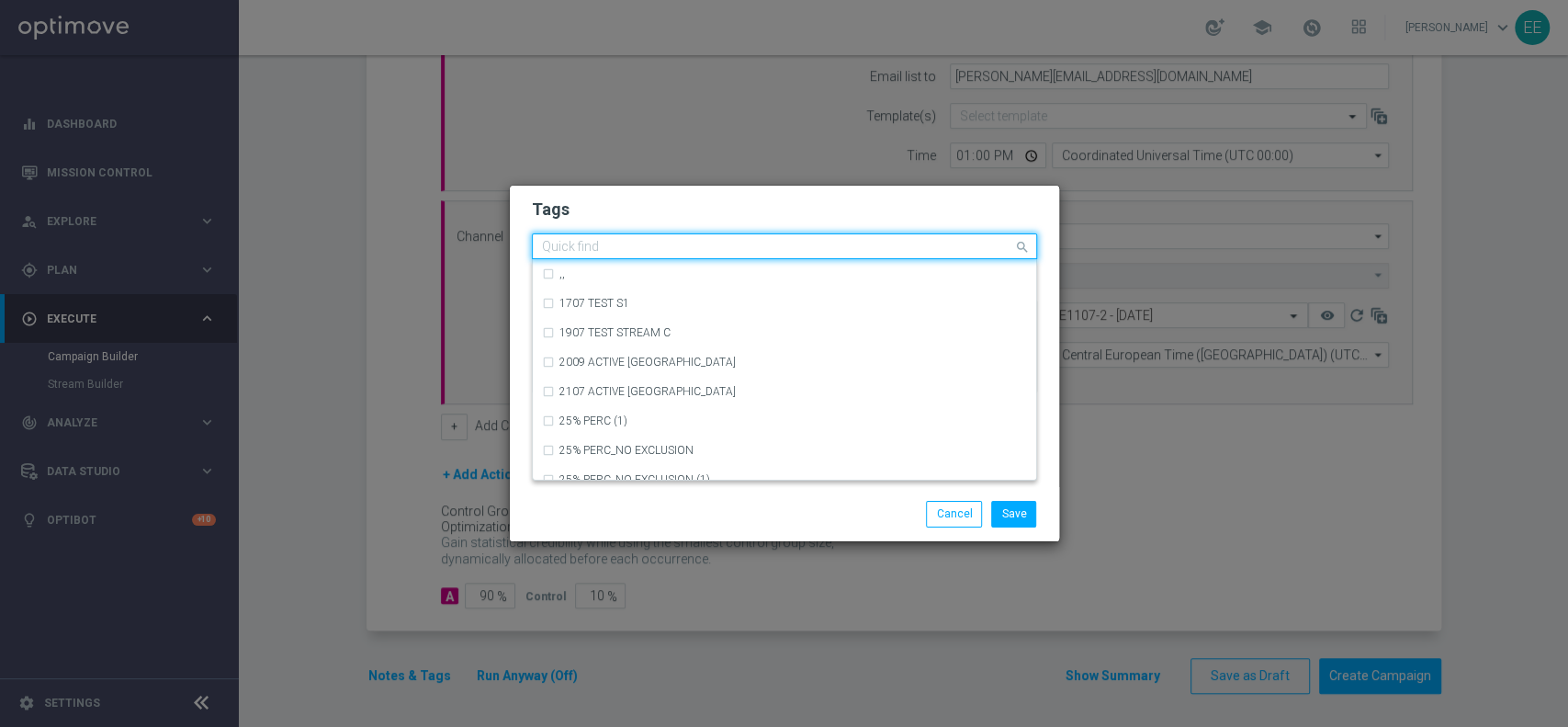 click 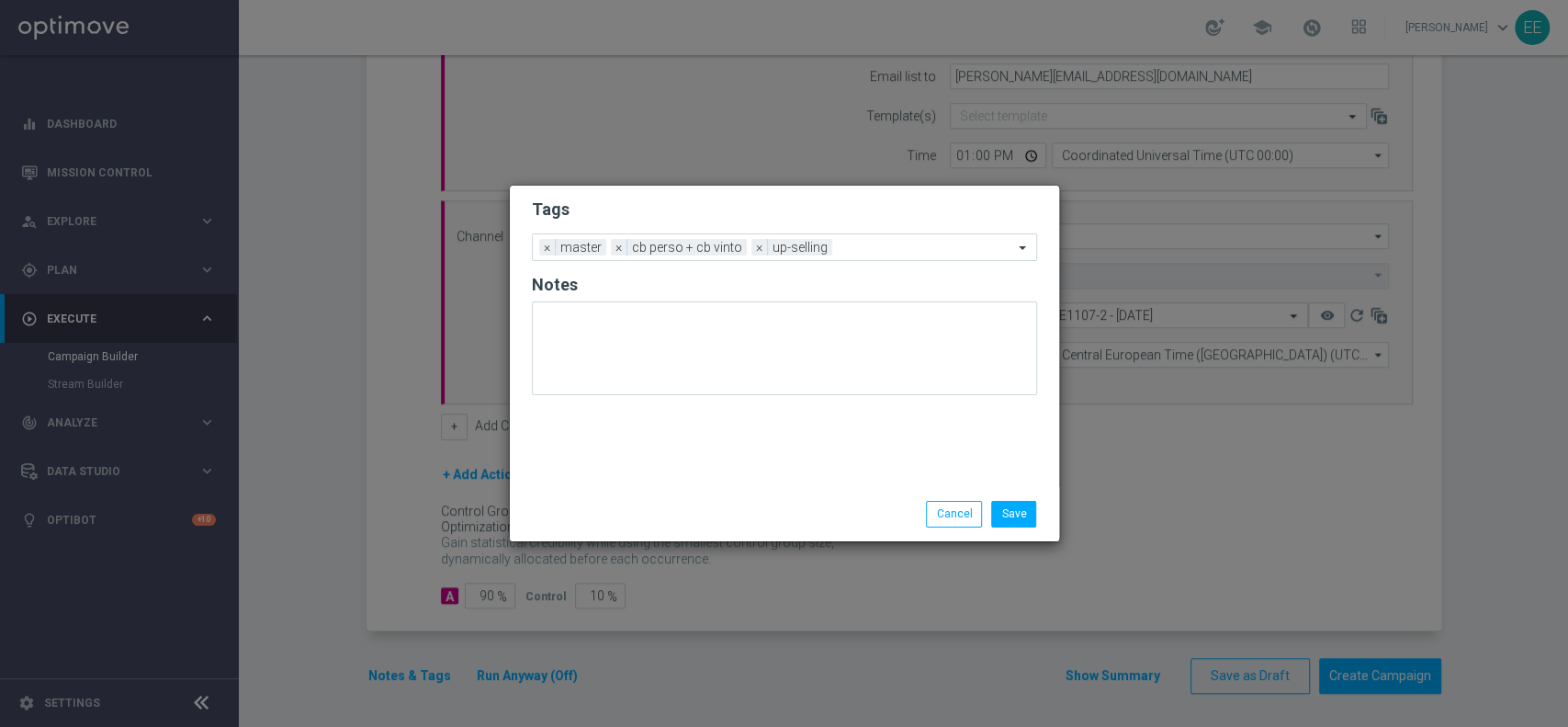 click on "Tags" 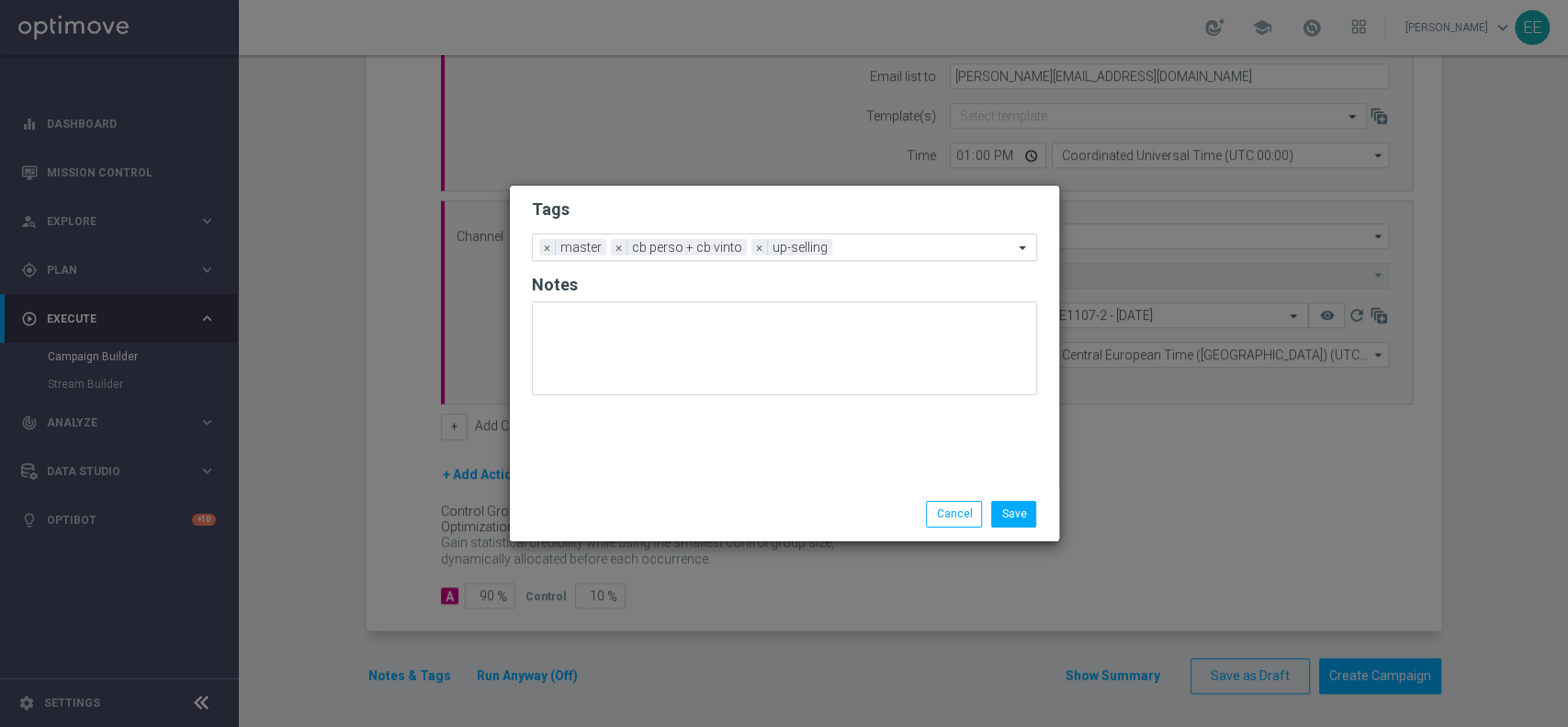 click 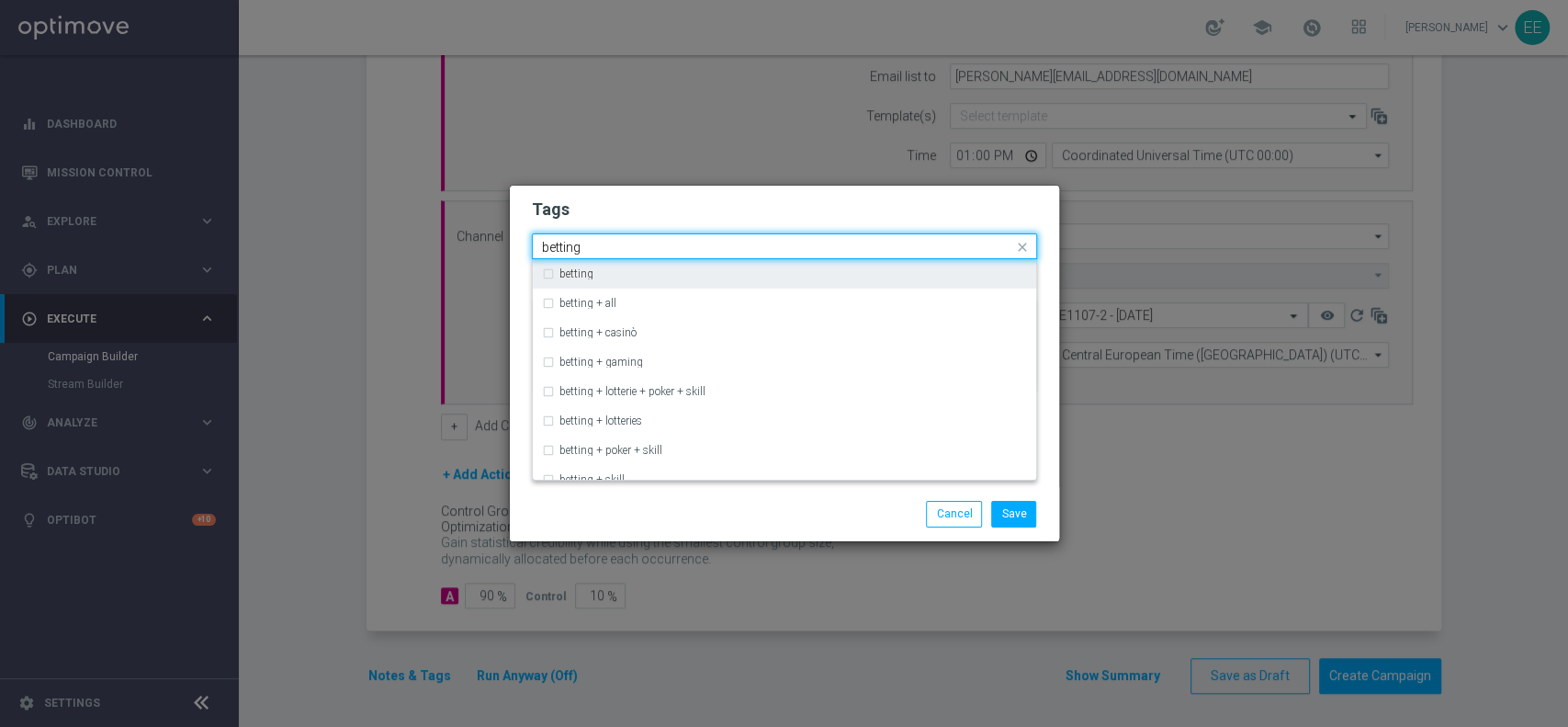 click on "betting" at bounding box center (784, 274) 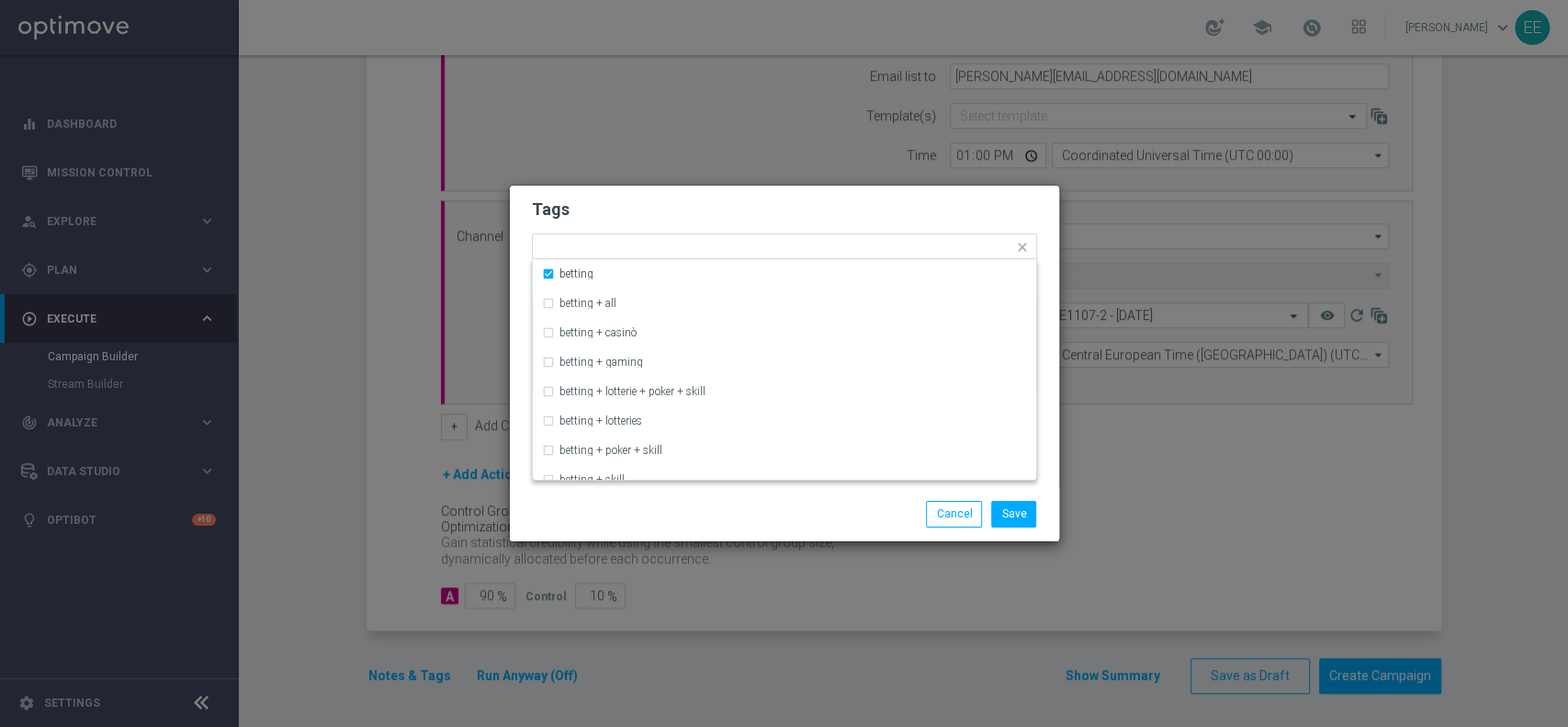 click on "Tags" 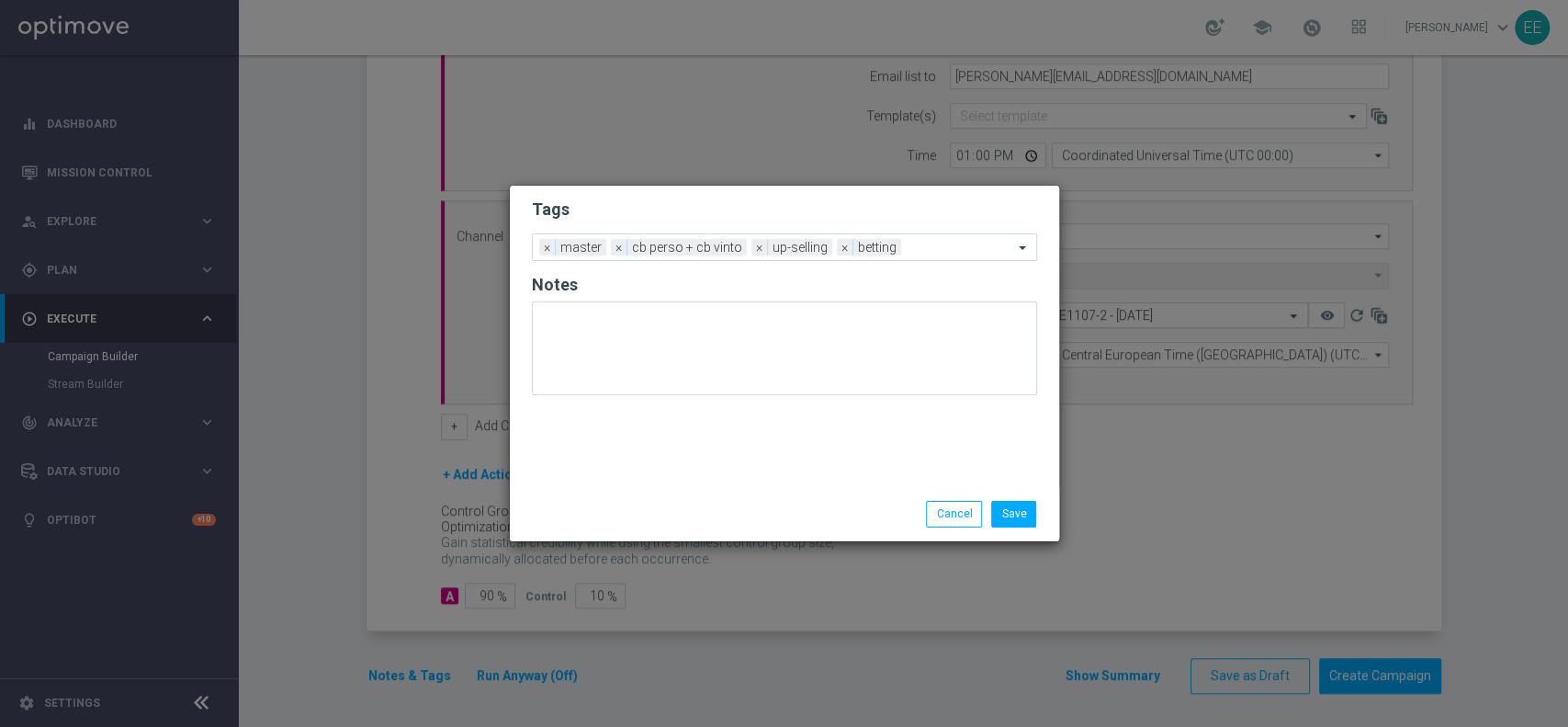 click on "Add a new tag × master × cb perso + cb vinto × up-selling × betting" 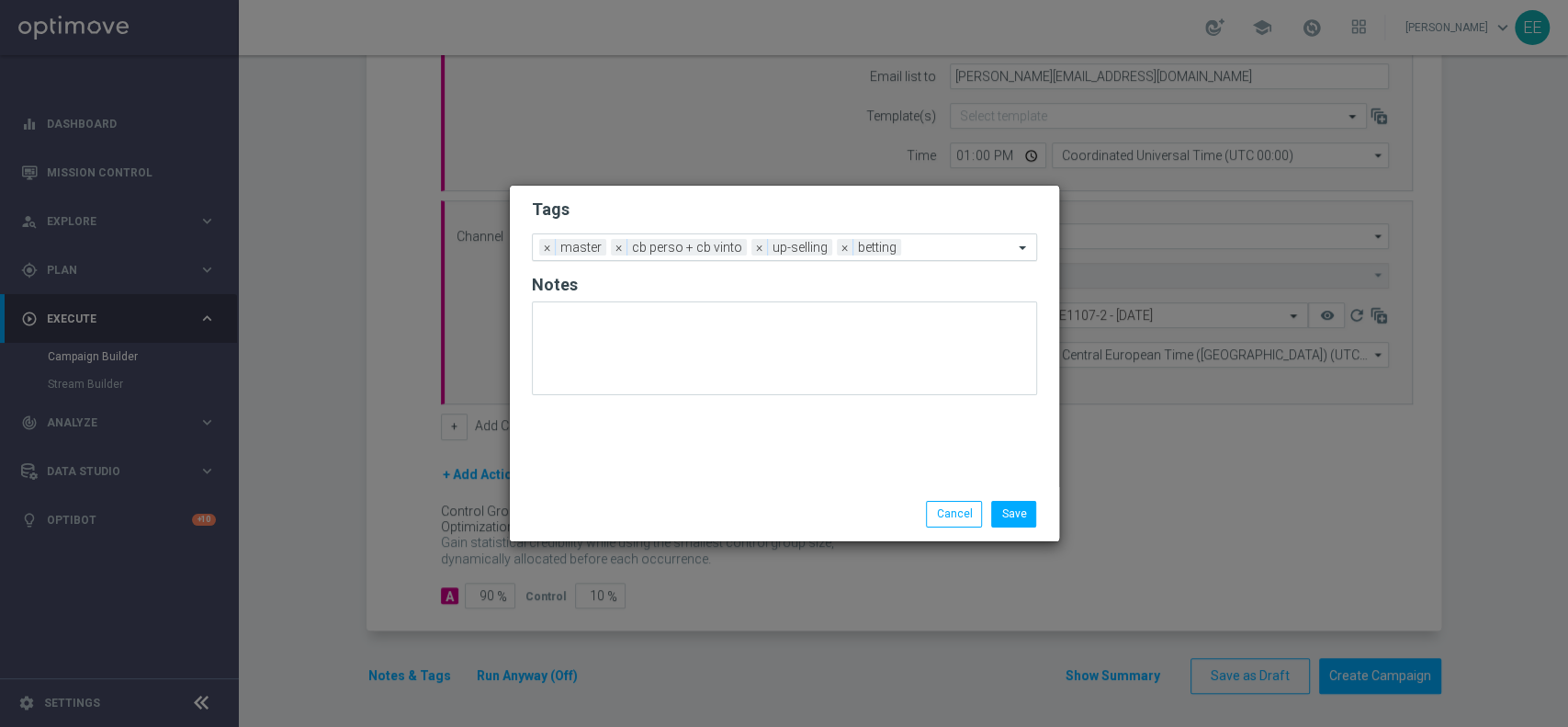 click 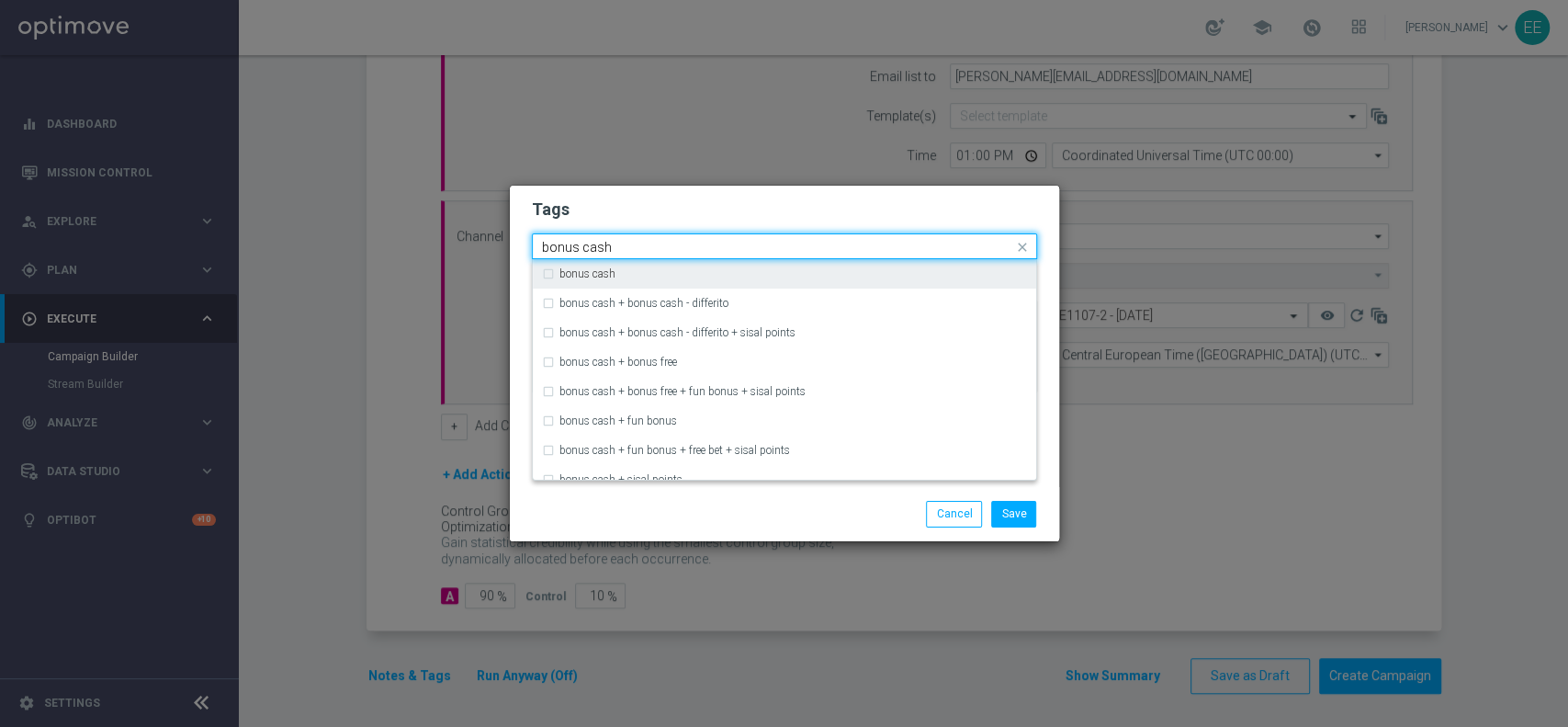 click on "bonus cash" at bounding box center (784, 274) 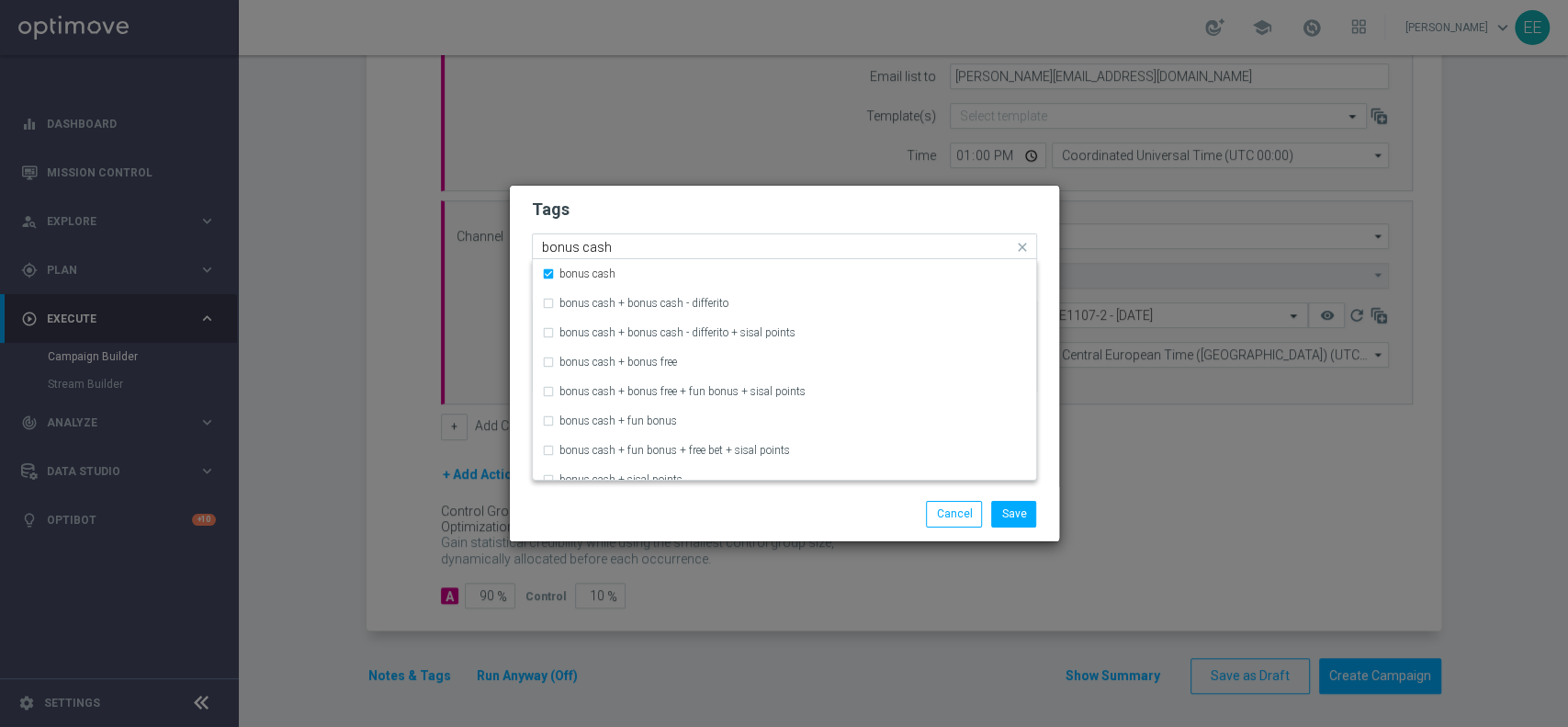 type 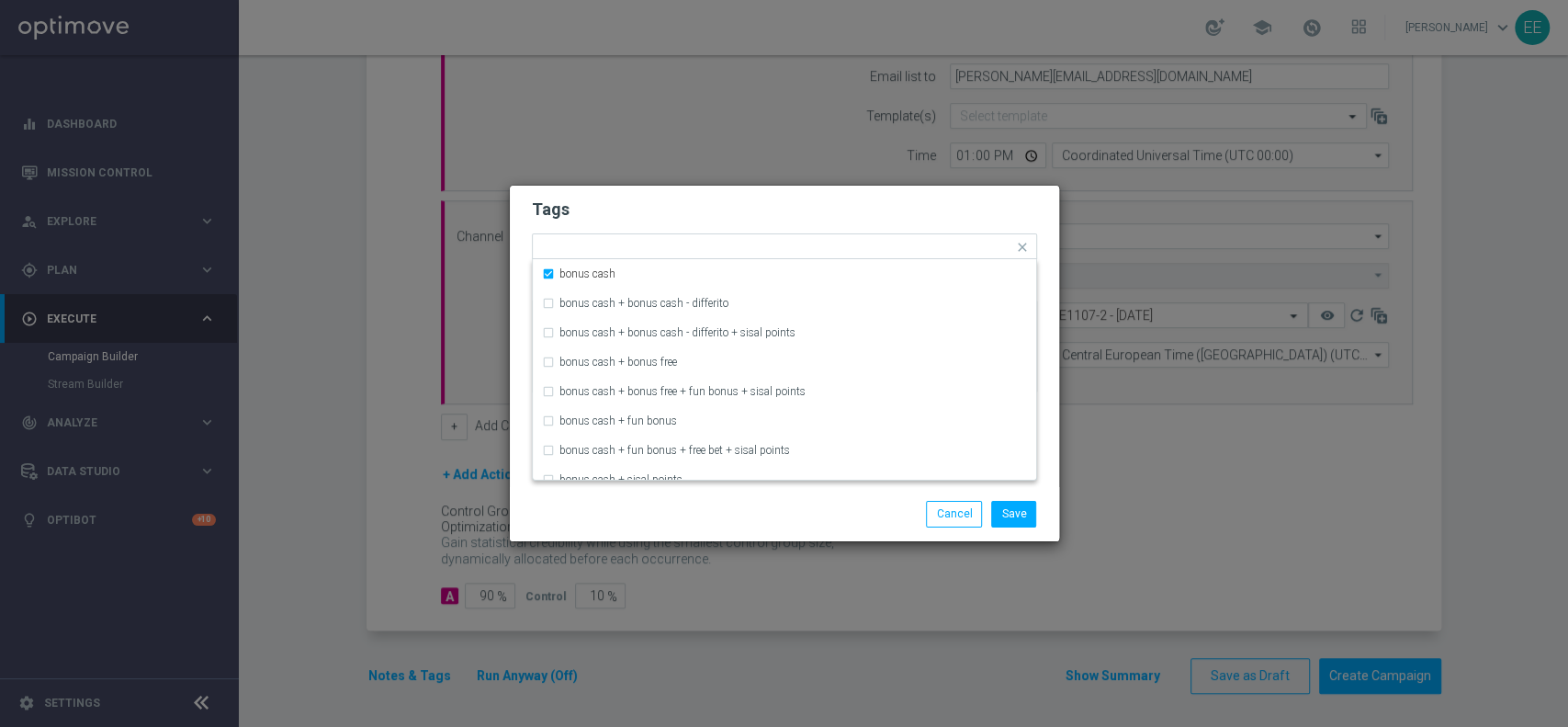 click on "Tags
Quick find × master × cb perso + cb vinto × up-selling × betting × bonus cash bonus cash bonus cash + bonus cash - differito bonus cash + bonus cash - differito + sisal points bonus cash + bonus free bonus cash + bonus free + fun bonus + sisal points bonus cash + fun bonus bonus cash + fun bonus + free bet + sisal points bonus cash + sisal points bonus cash -  bonus cash - bonus free - sisal point  bonus cash - bonus free - sisal point  bonus cash - differito
Notes
Save
Cancel" 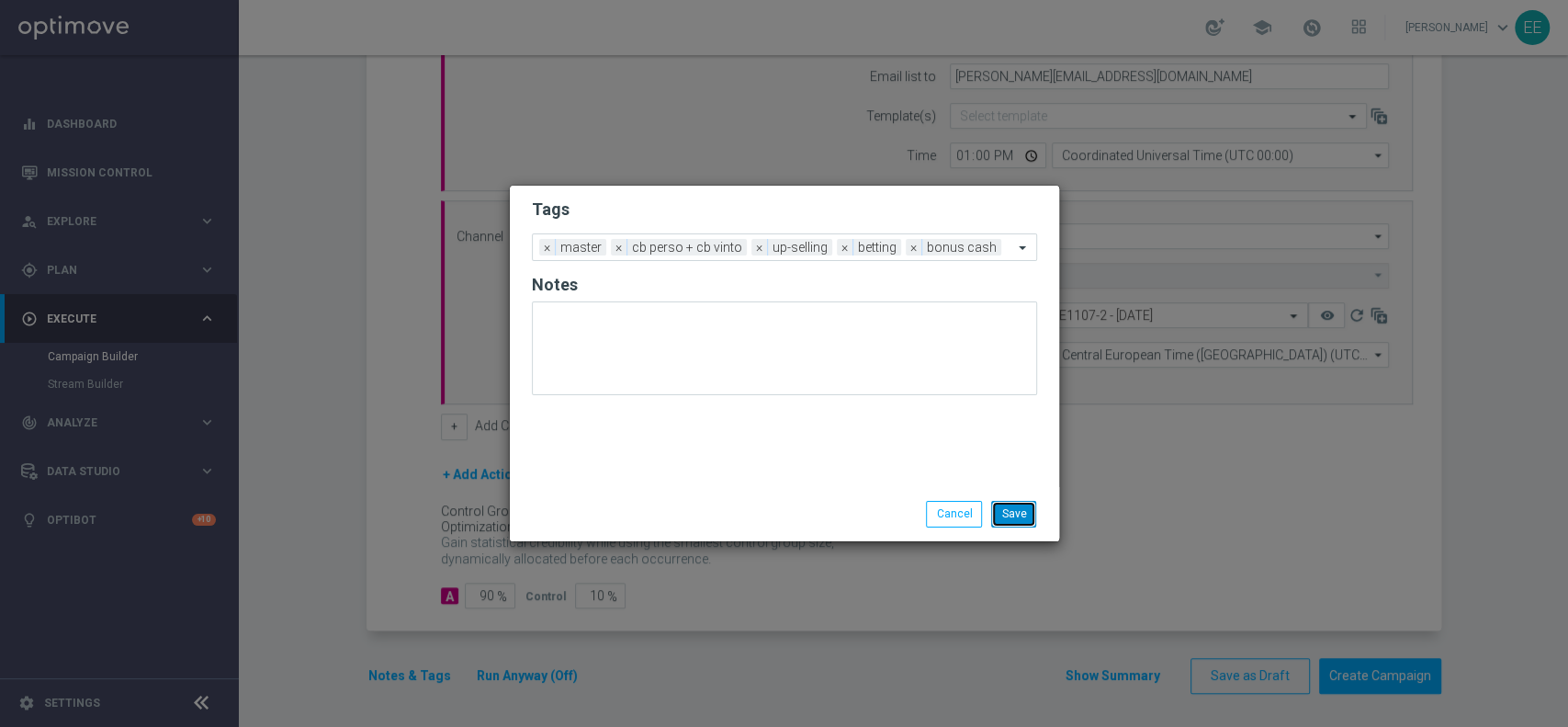 click on "Save" 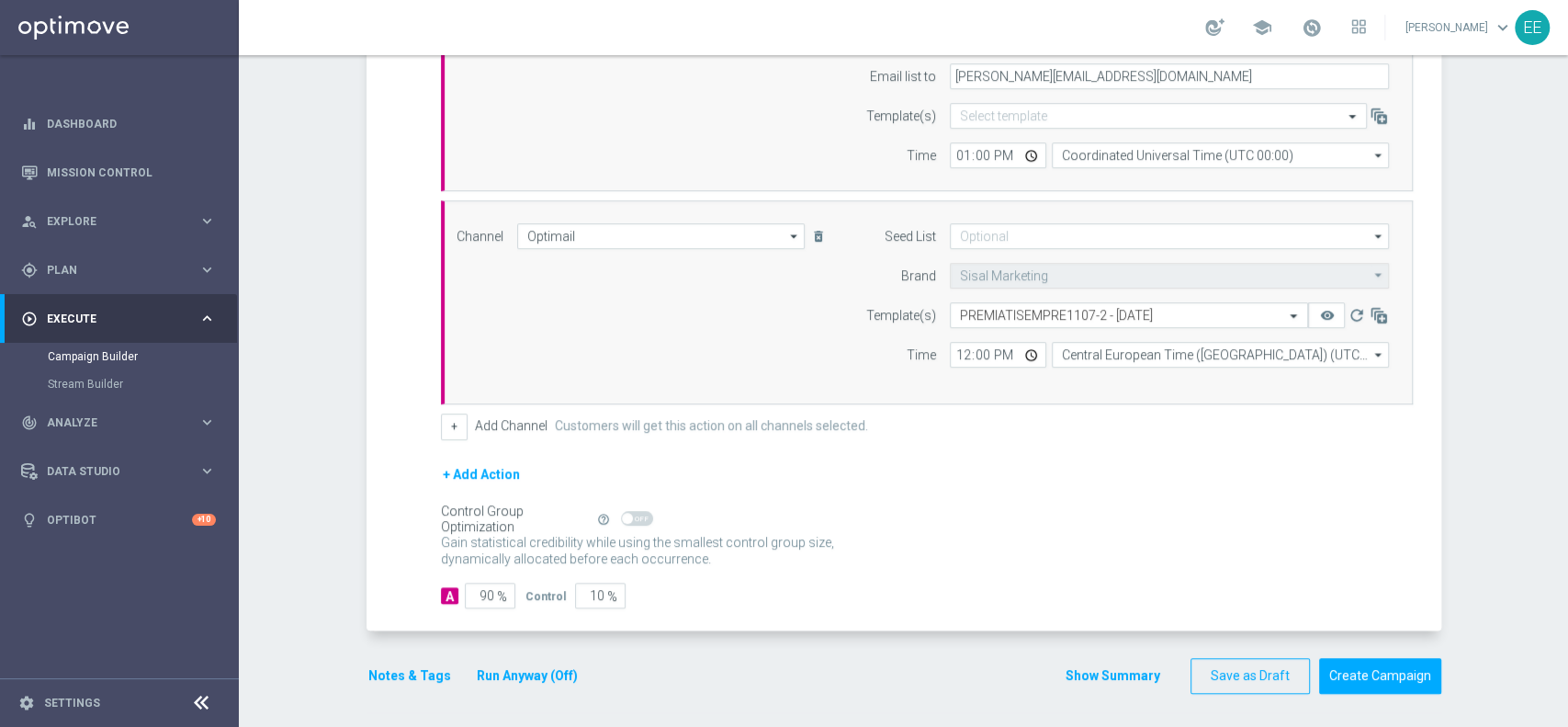 click on "Run Anyway (Off)" 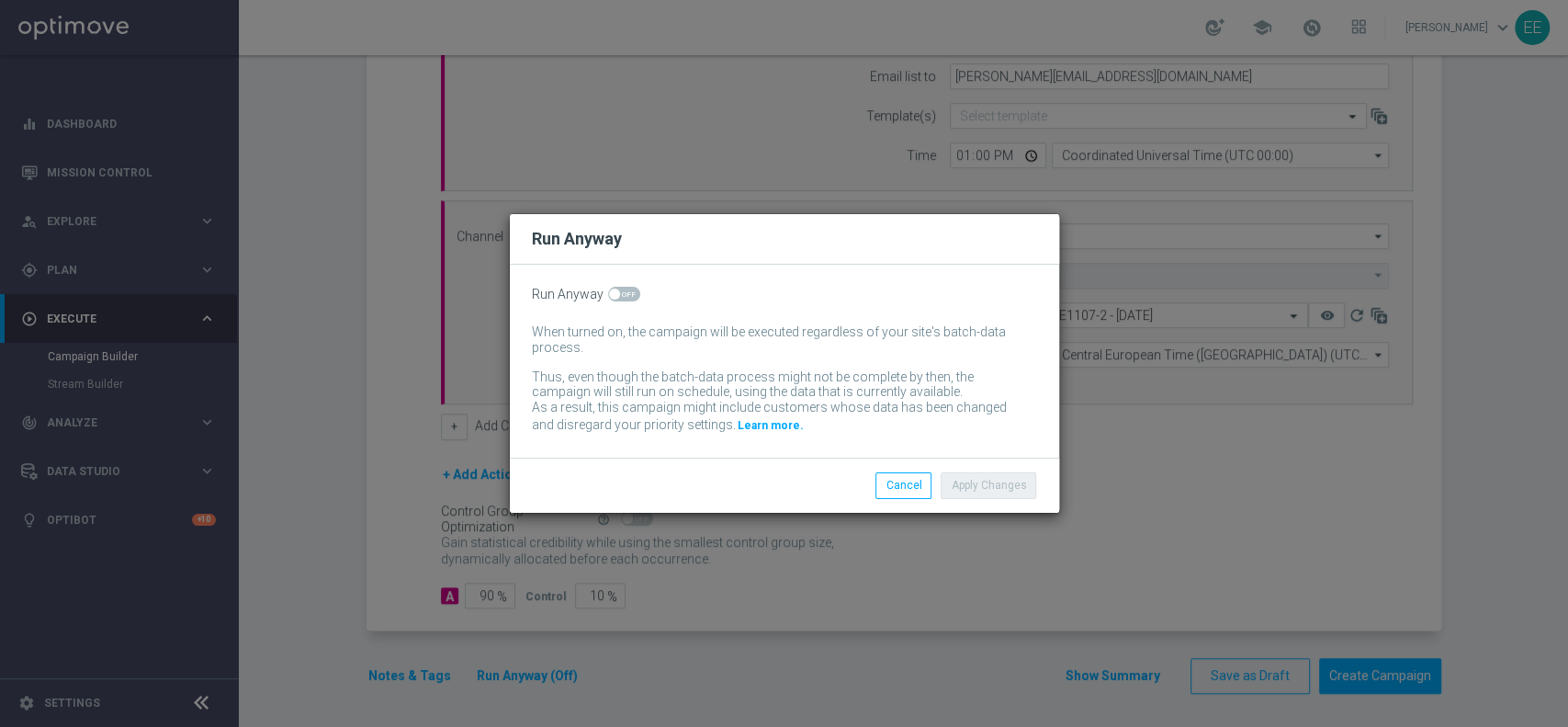 click on "Run Anyway
When turned on, the campaign will be executed regardless of your site's batch-data process.
Thus, even though the batch-data process might not be complete by then, the campaign will still run on schedule, using the data that is currently available.
As a result, this campaign might include customers whose data has been changed and disregard your priority settings.
Learn more." 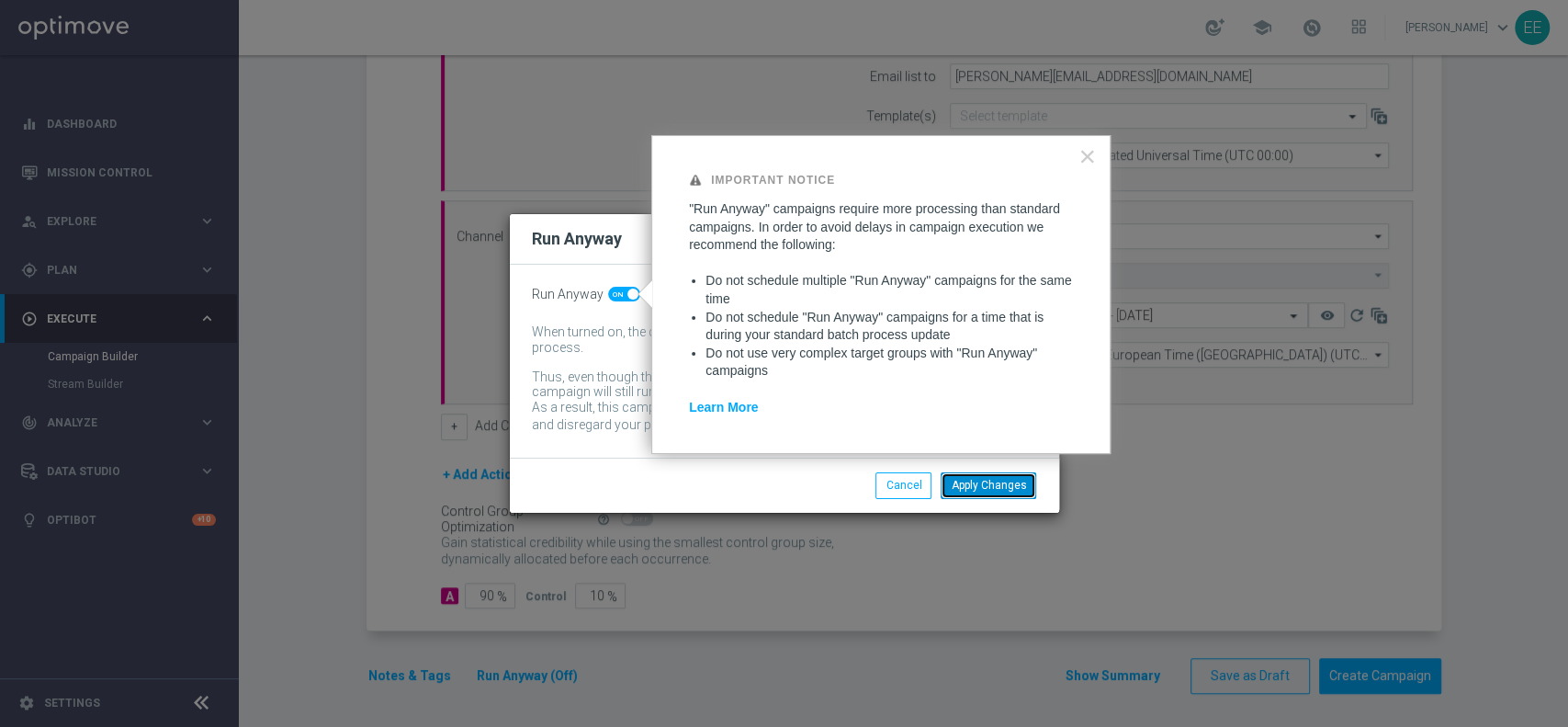 click on "Apply Changes" 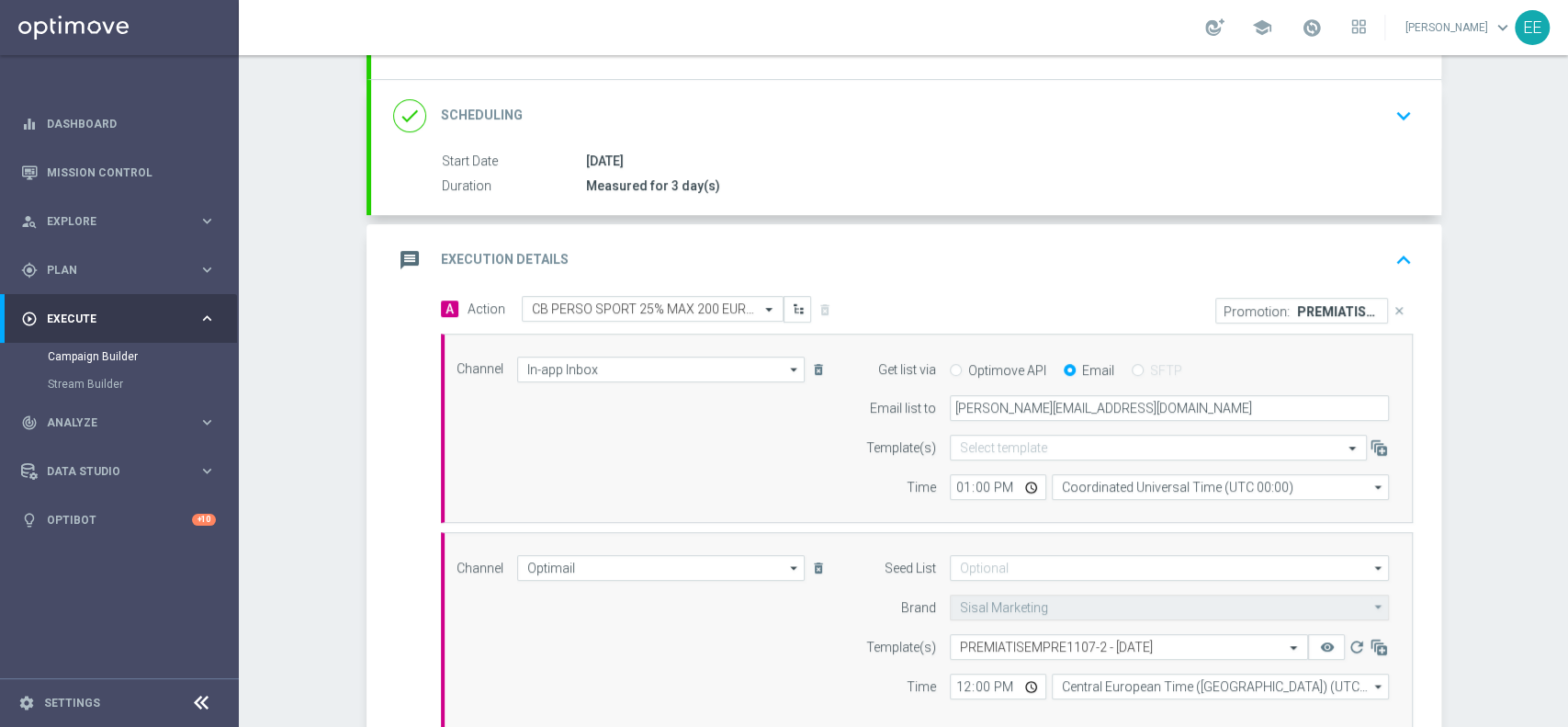 scroll, scrollTop: 195, scrollLeft: 0, axis: vertical 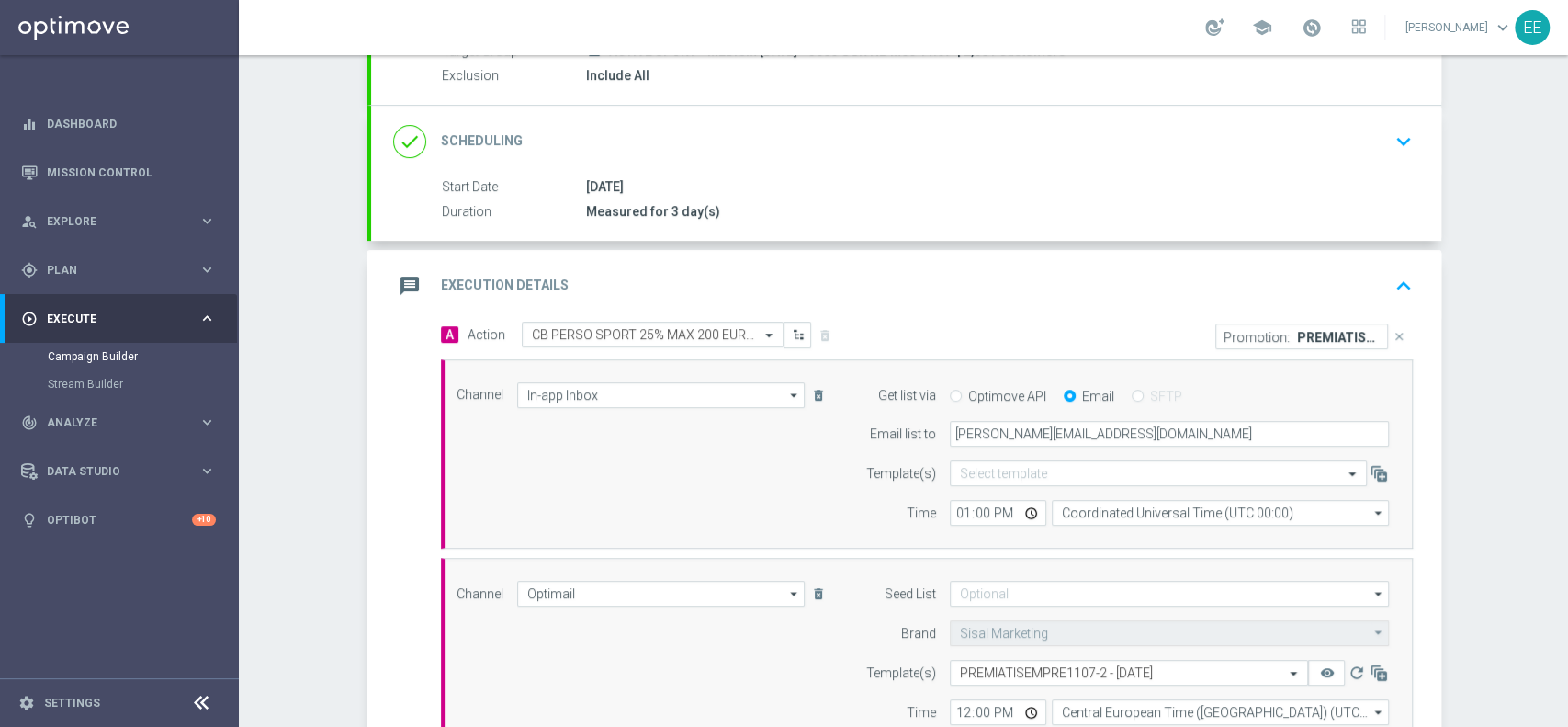 click on "keyboard_arrow_up" 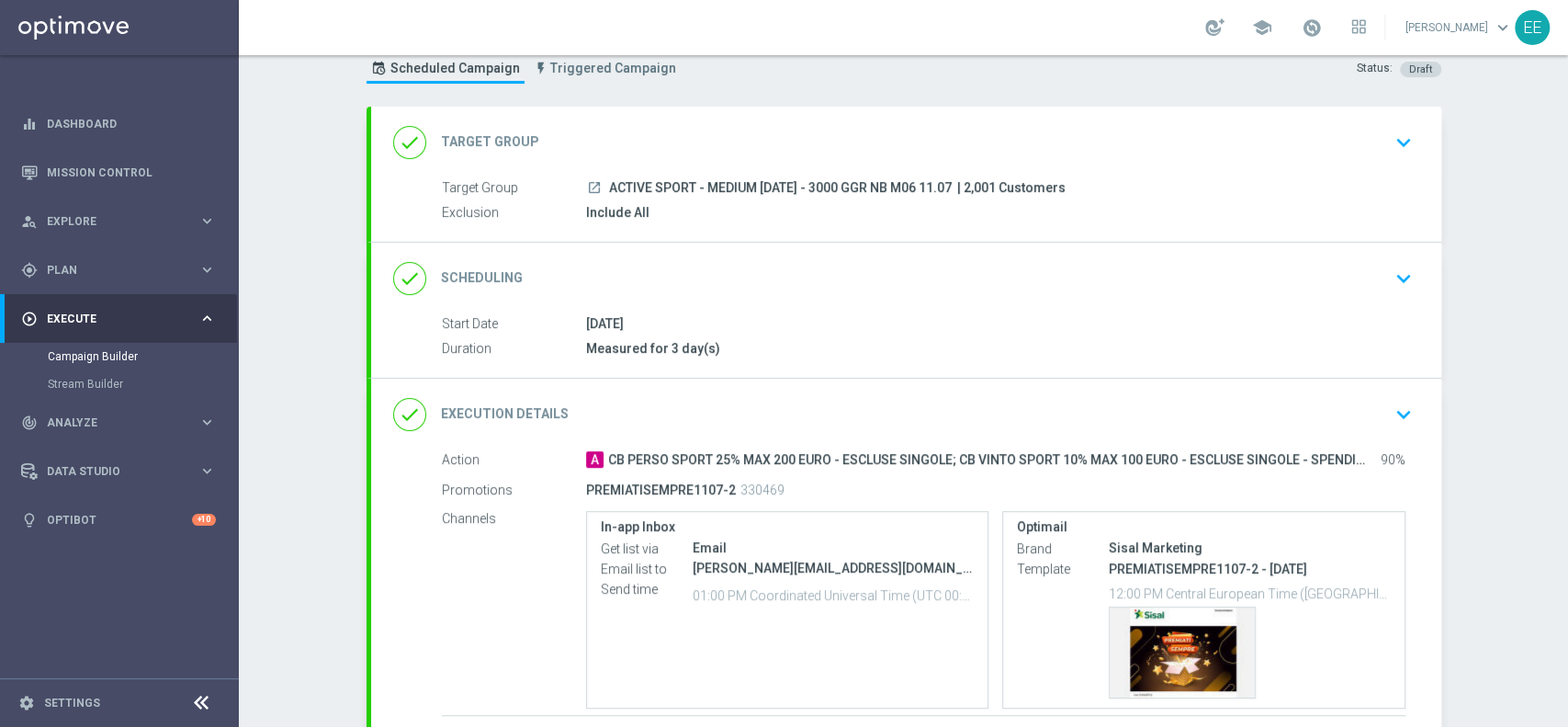 scroll, scrollTop: 201, scrollLeft: 0, axis: vertical 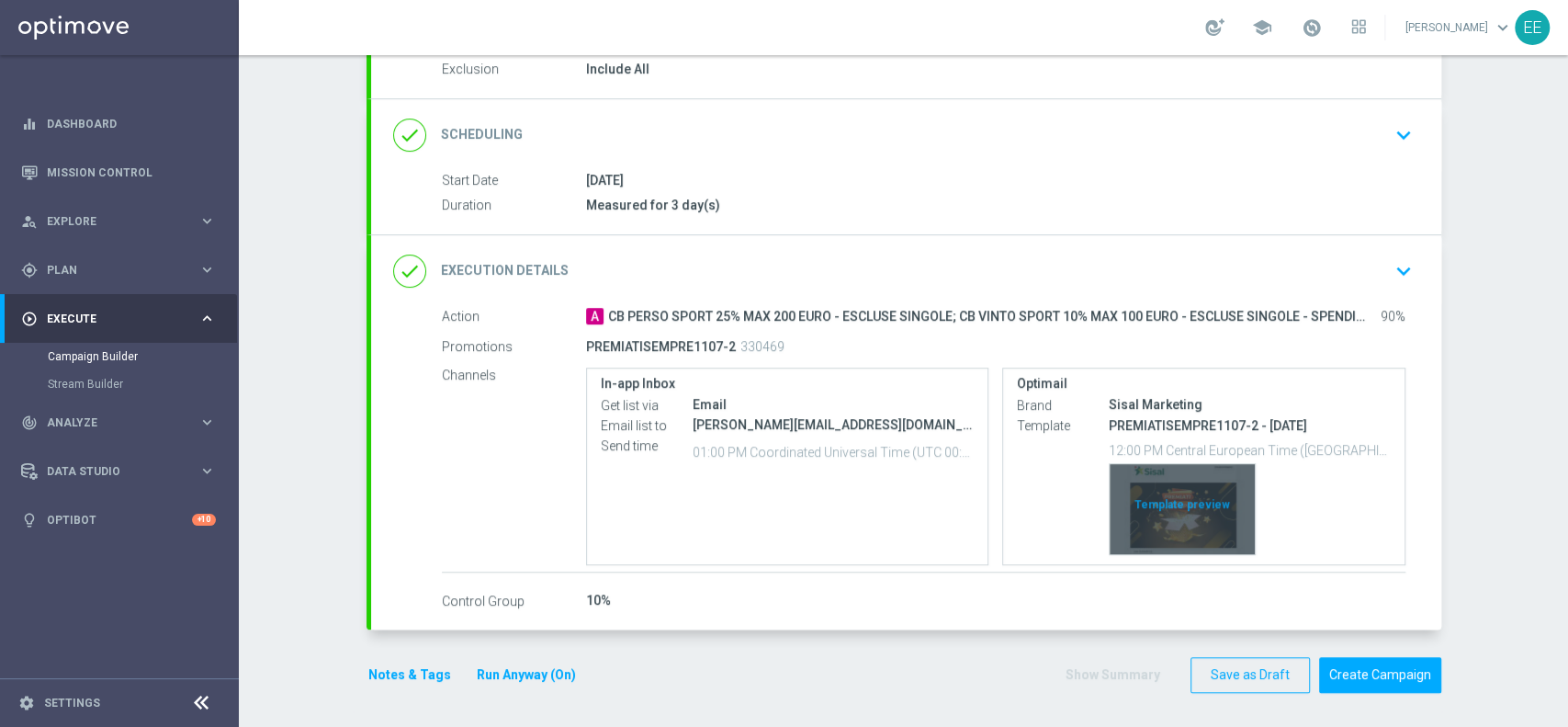 click on "Template preview" 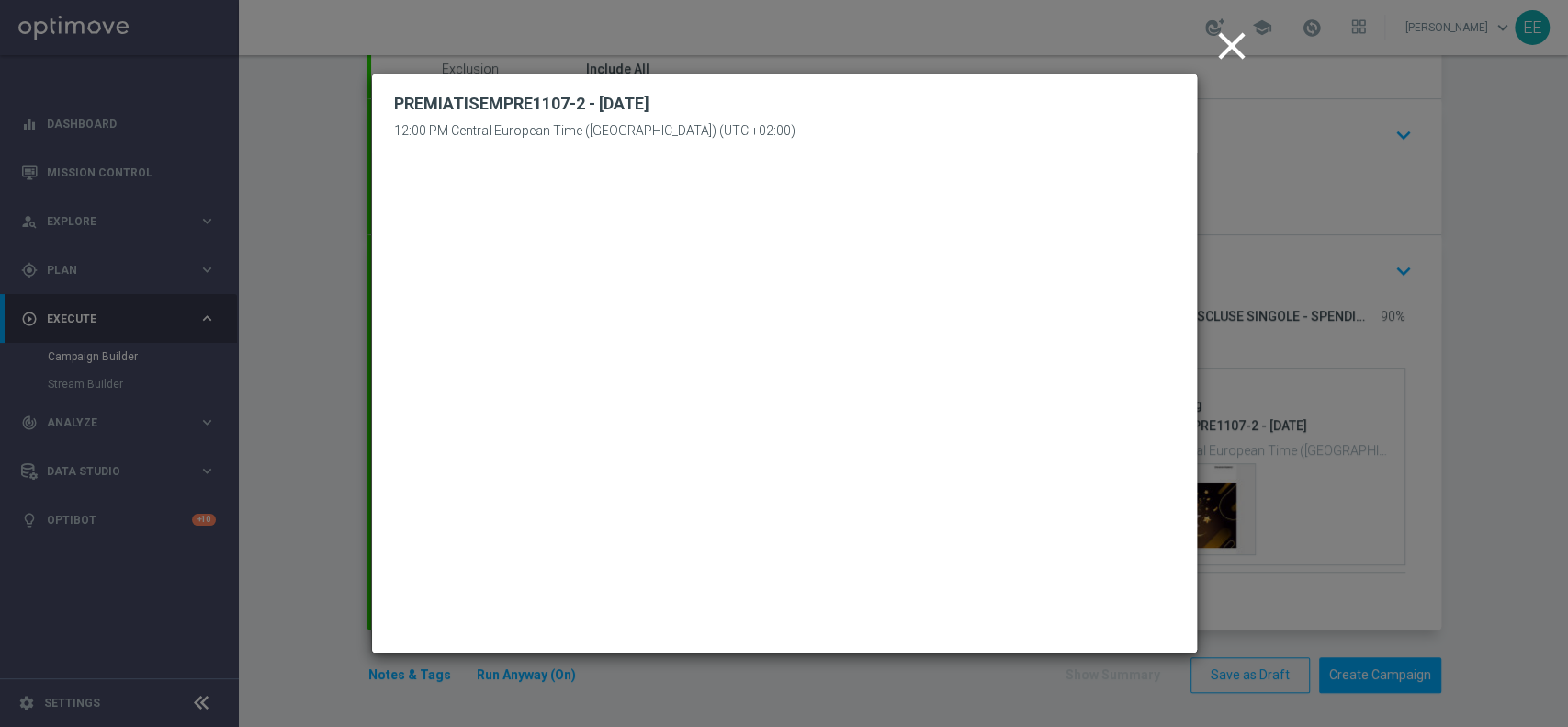 click on "close" 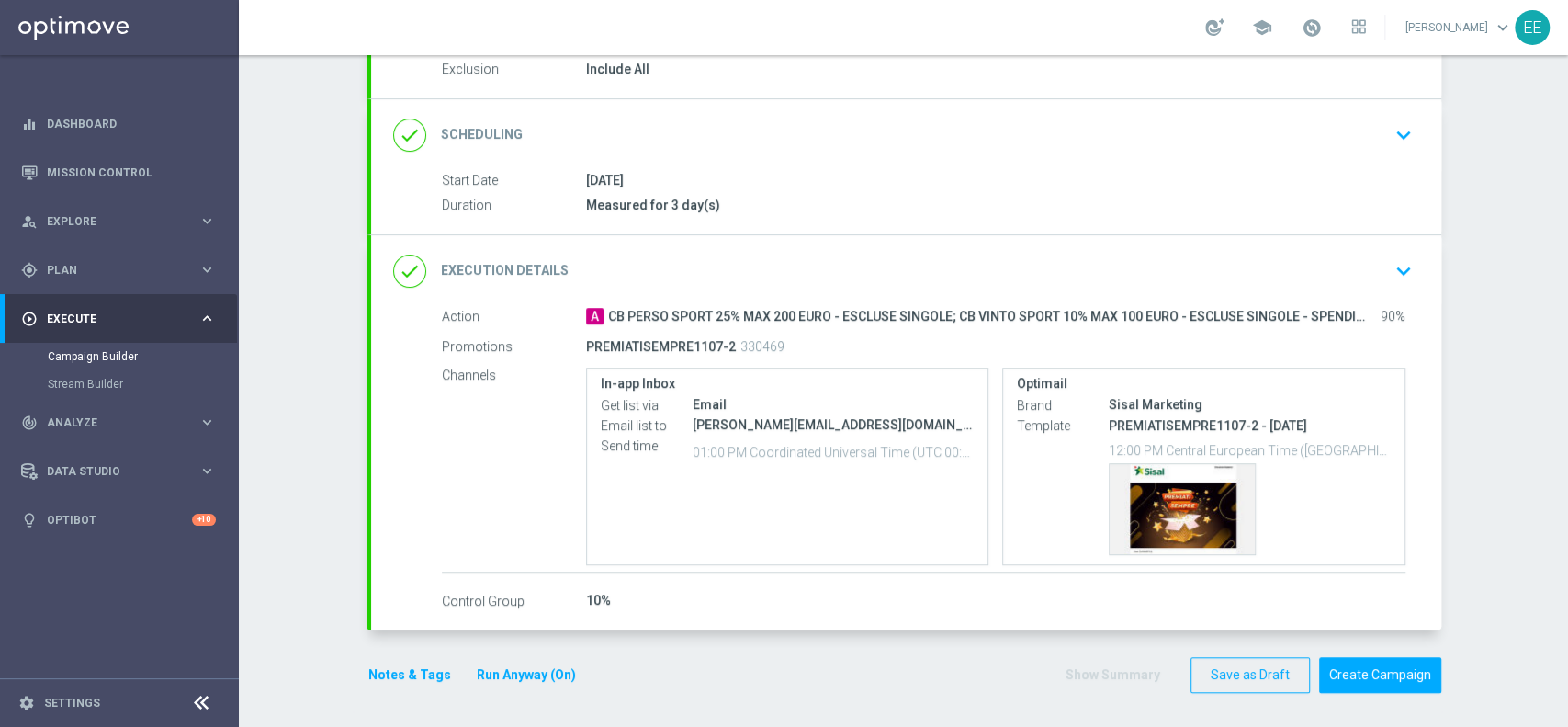 scroll, scrollTop: 135, scrollLeft: 0, axis: vertical 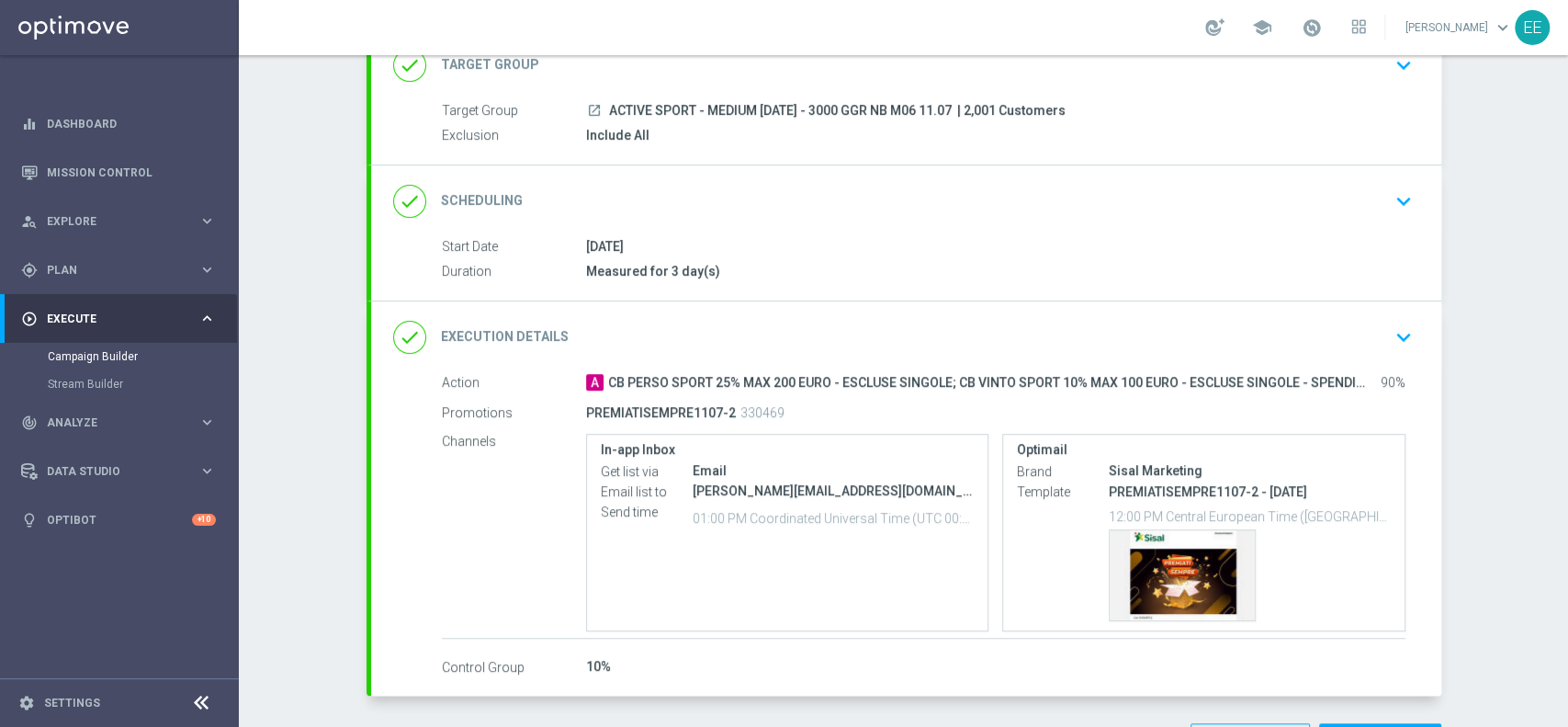 click on "keyboard_arrow_down" 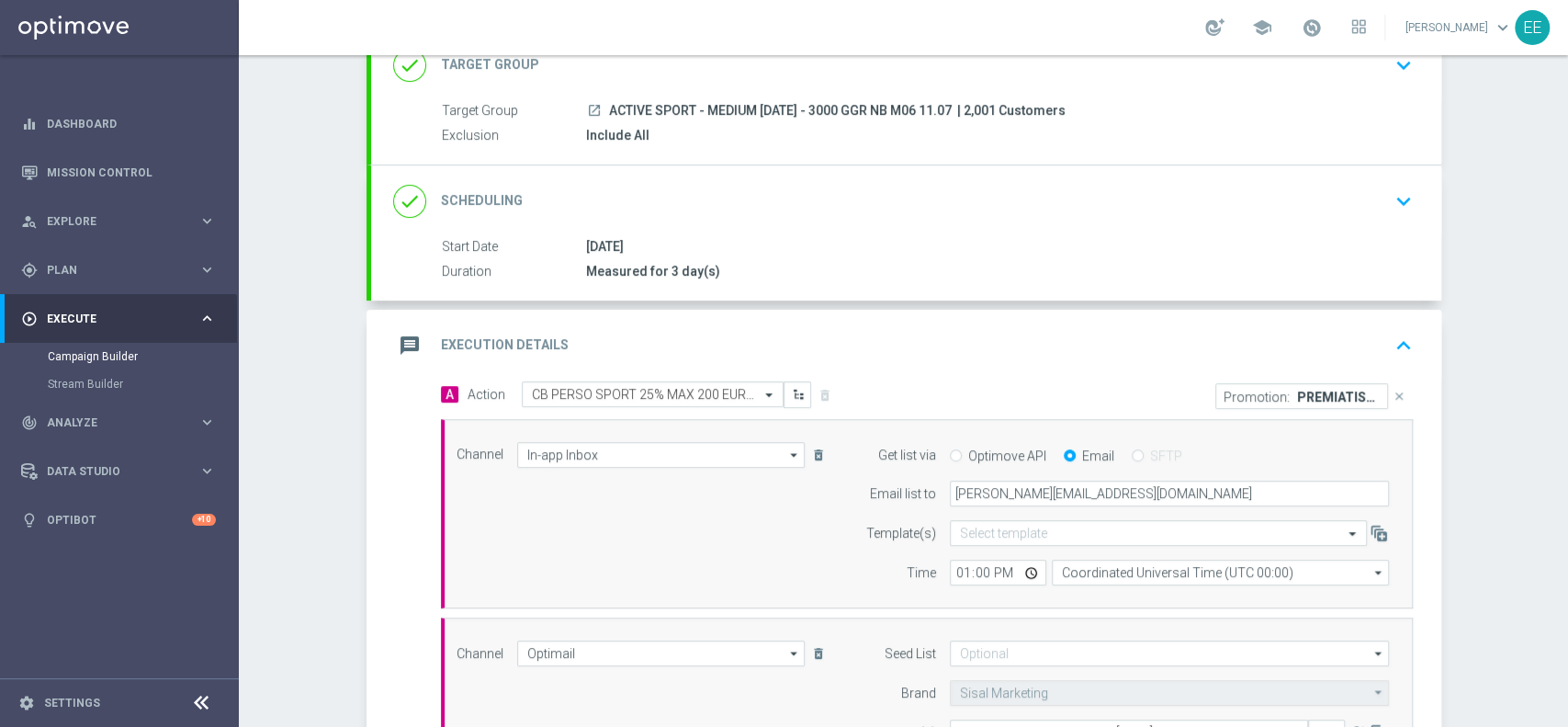 click on "PREMIATISEMPRE1107-2" 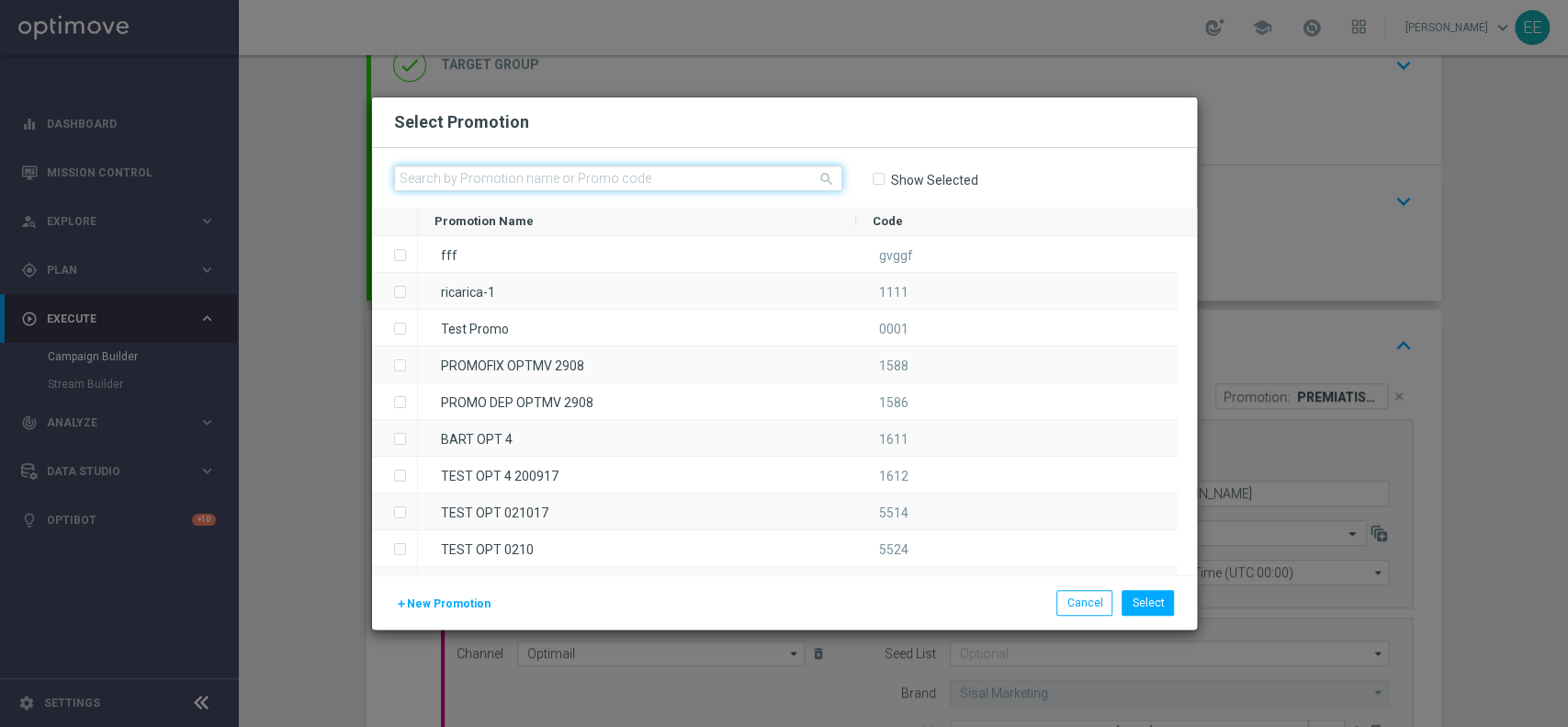 click 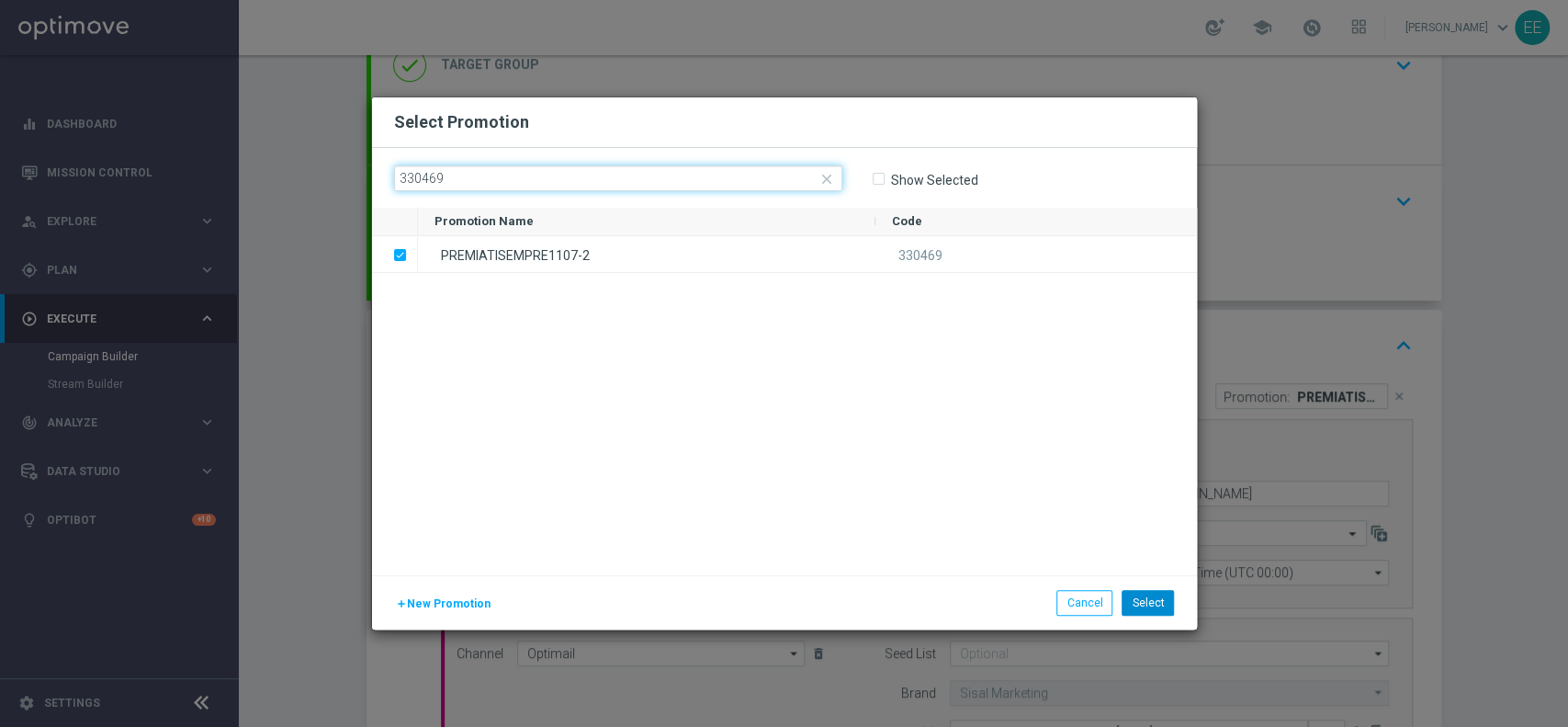 type on "330469" 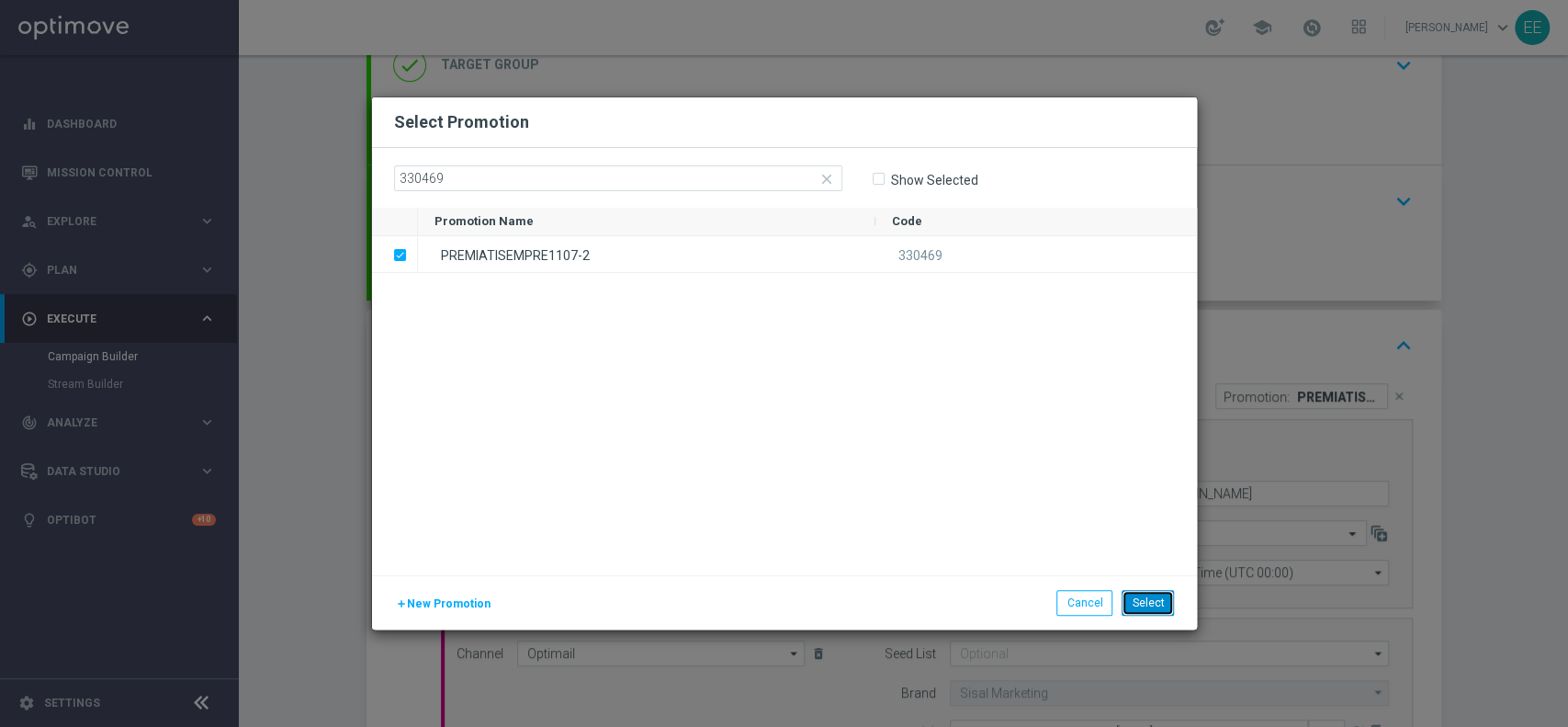 click on "Select" 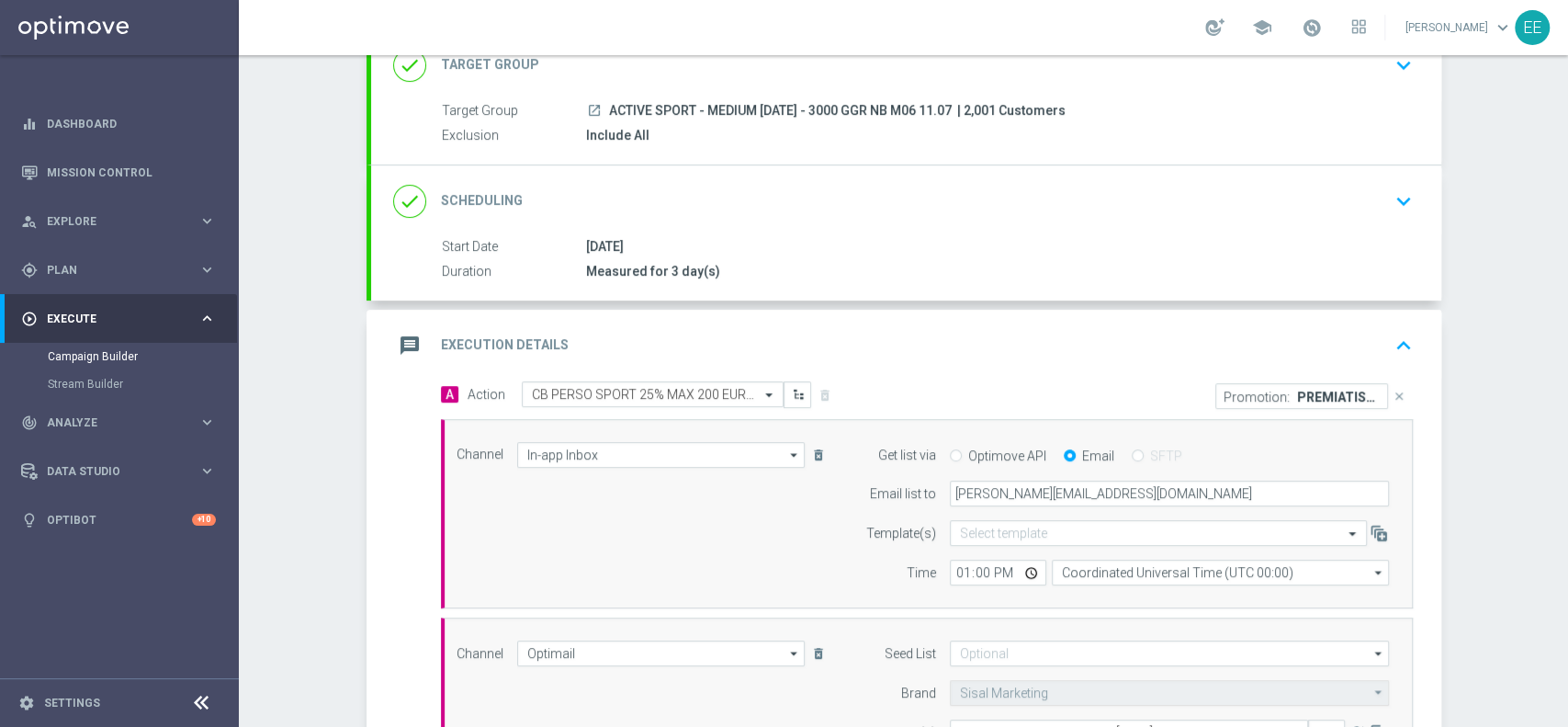 click on "message
Execution Details
keyboard_arrow_up" 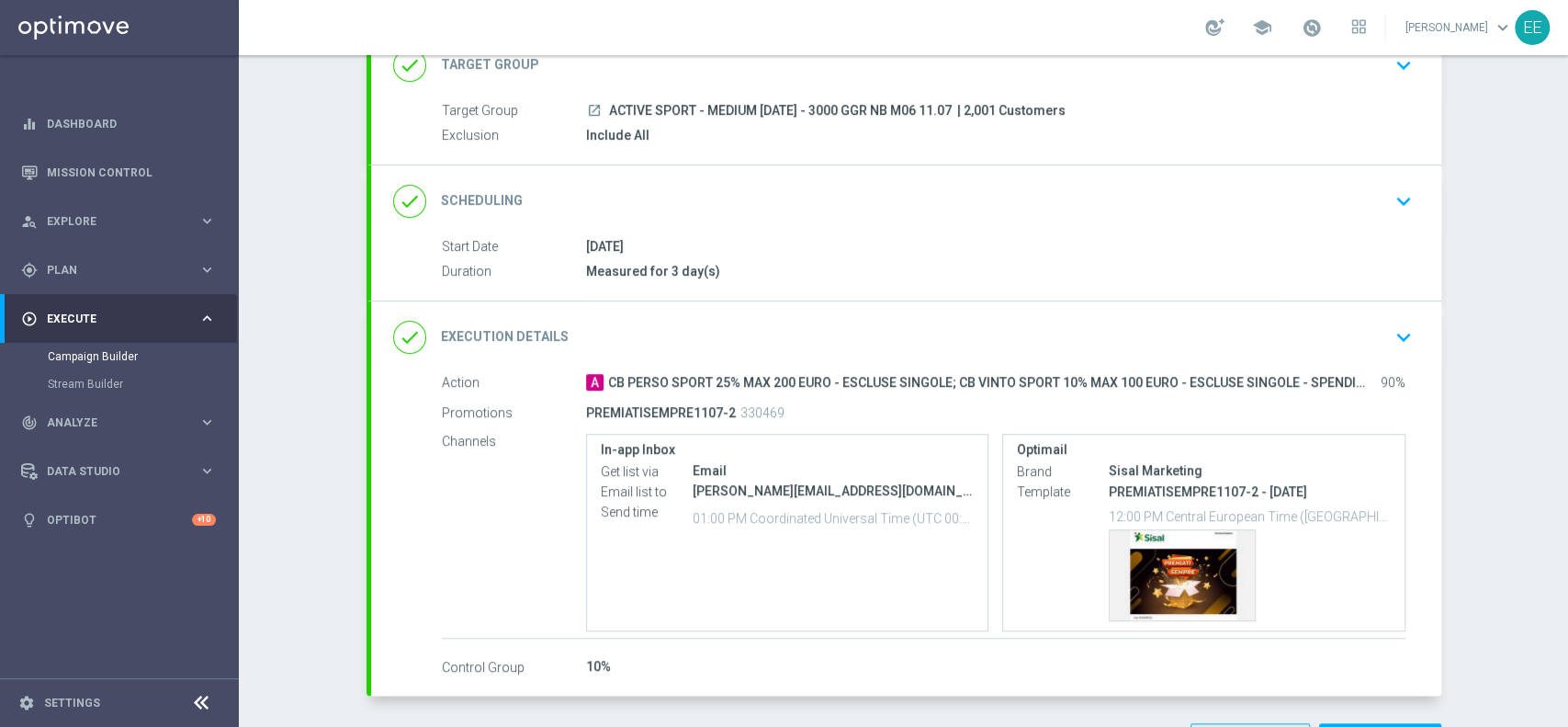 click on "done
Execution Details
keyboard_arrow_down" 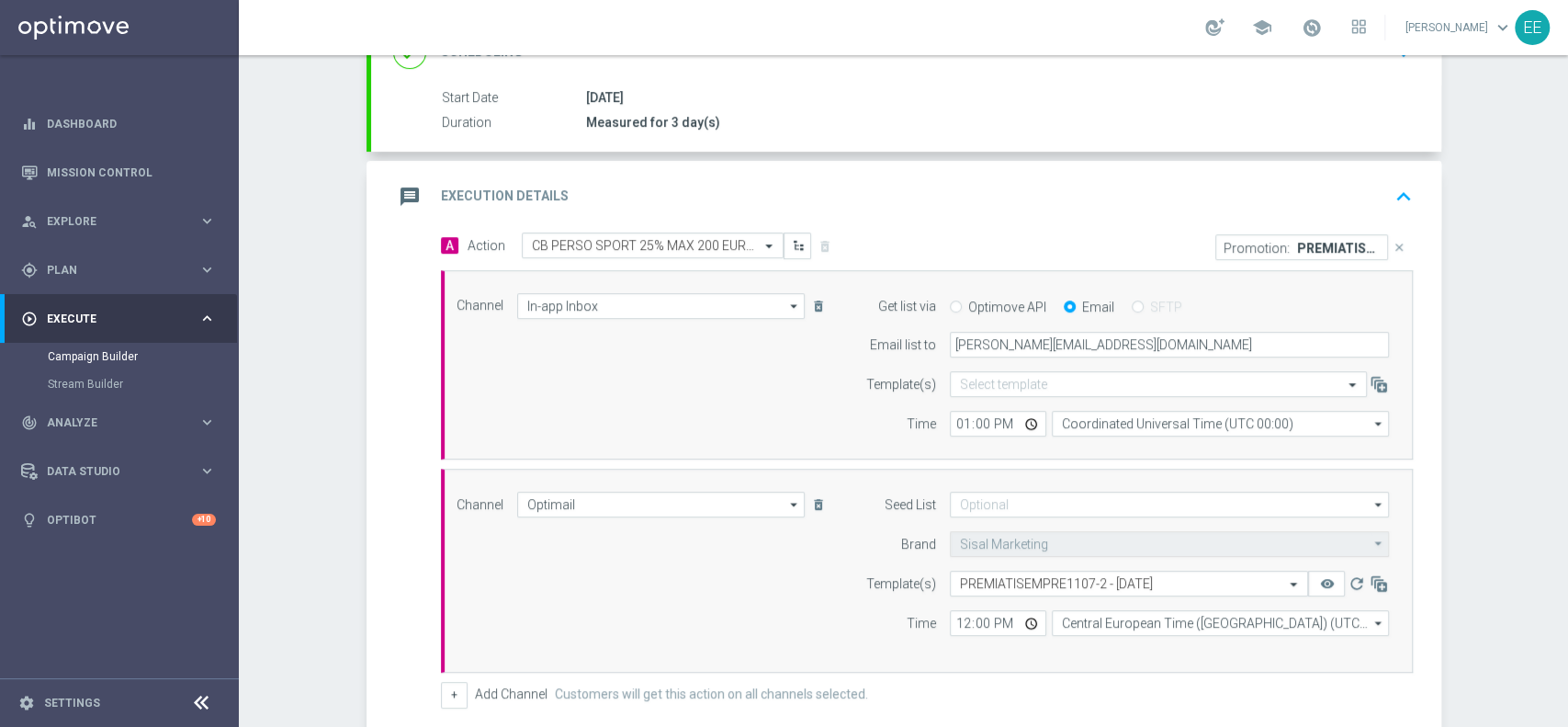 scroll, scrollTop: 294, scrollLeft: 0, axis: vertical 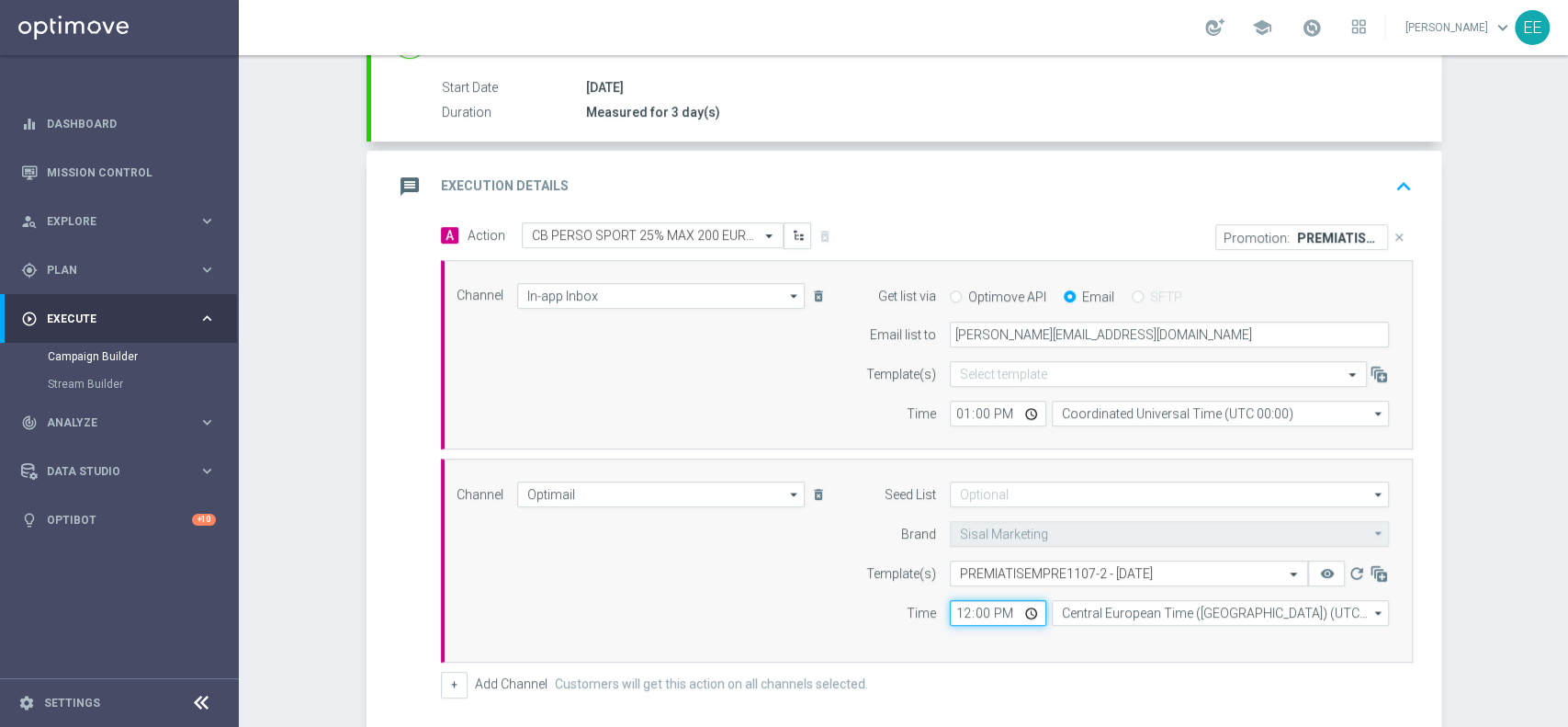 click on "12:00" 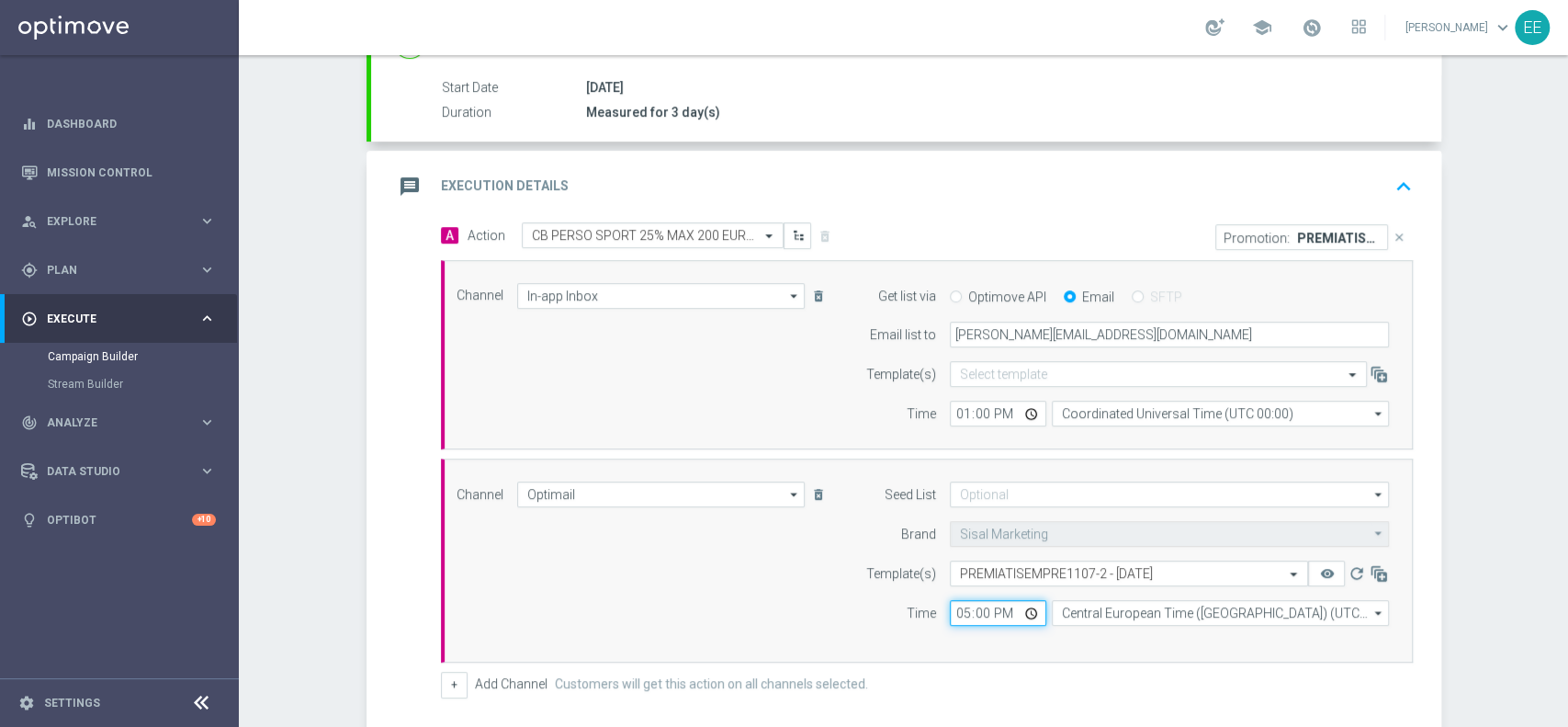 type on "18:00" 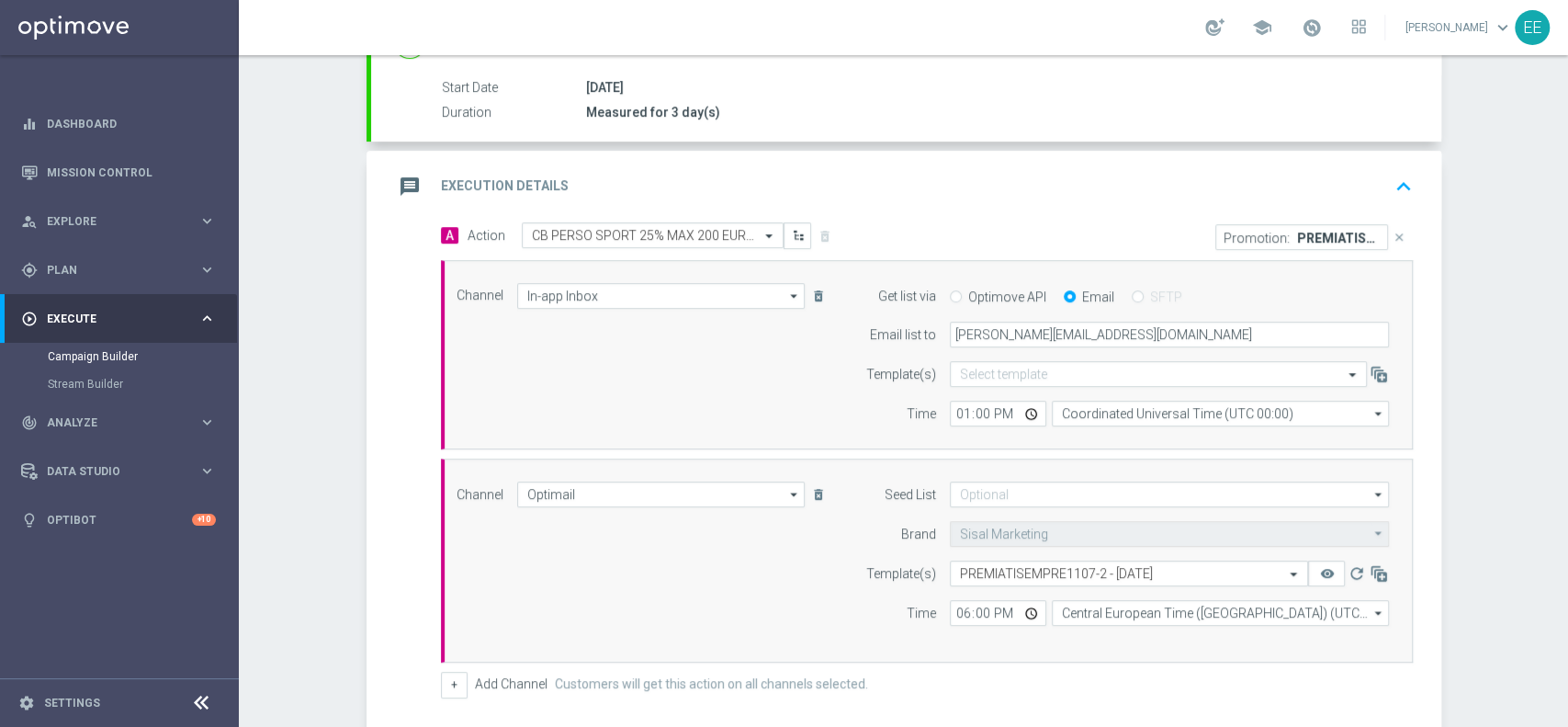 click on "keyboard_arrow_up" 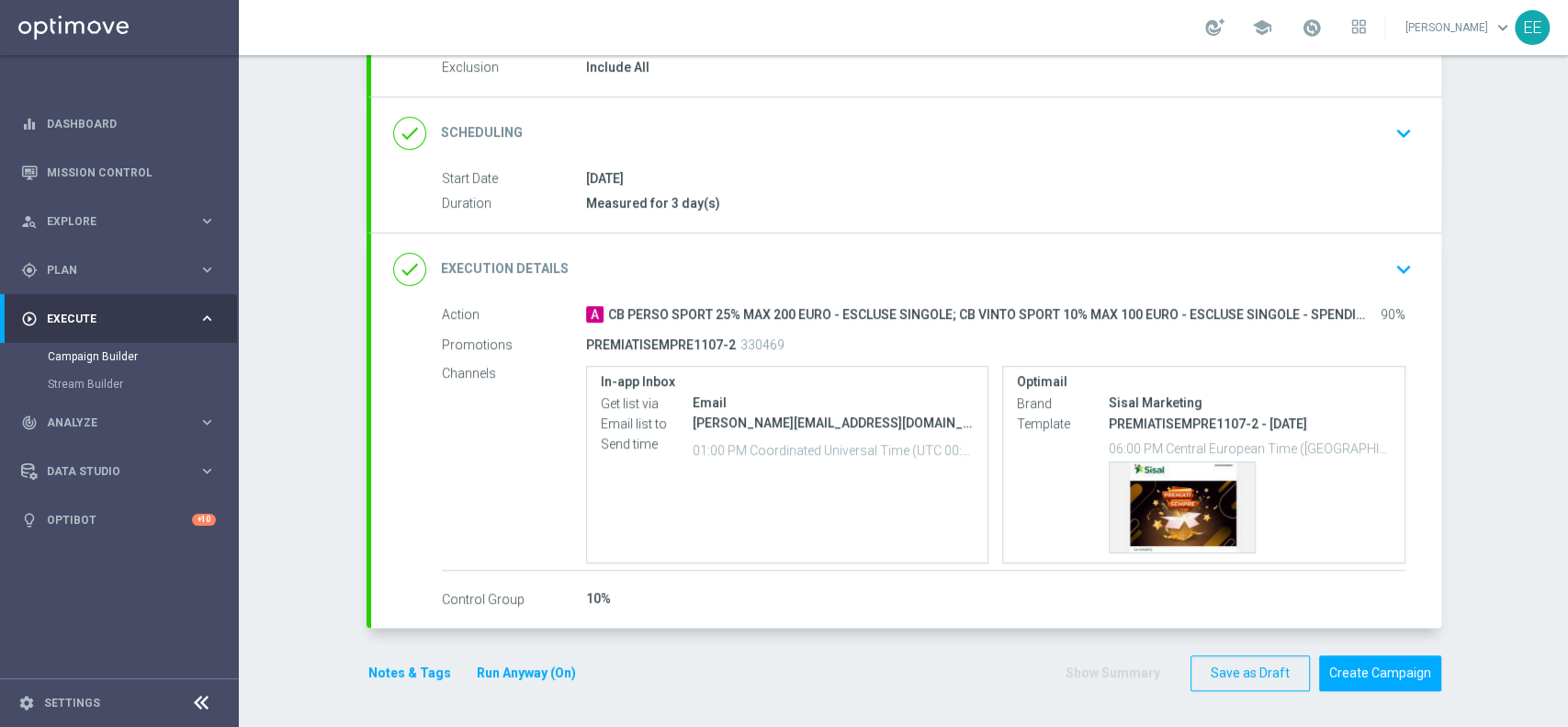 scroll, scrollTop: 201, scrollLeft: 0, axis: vertical 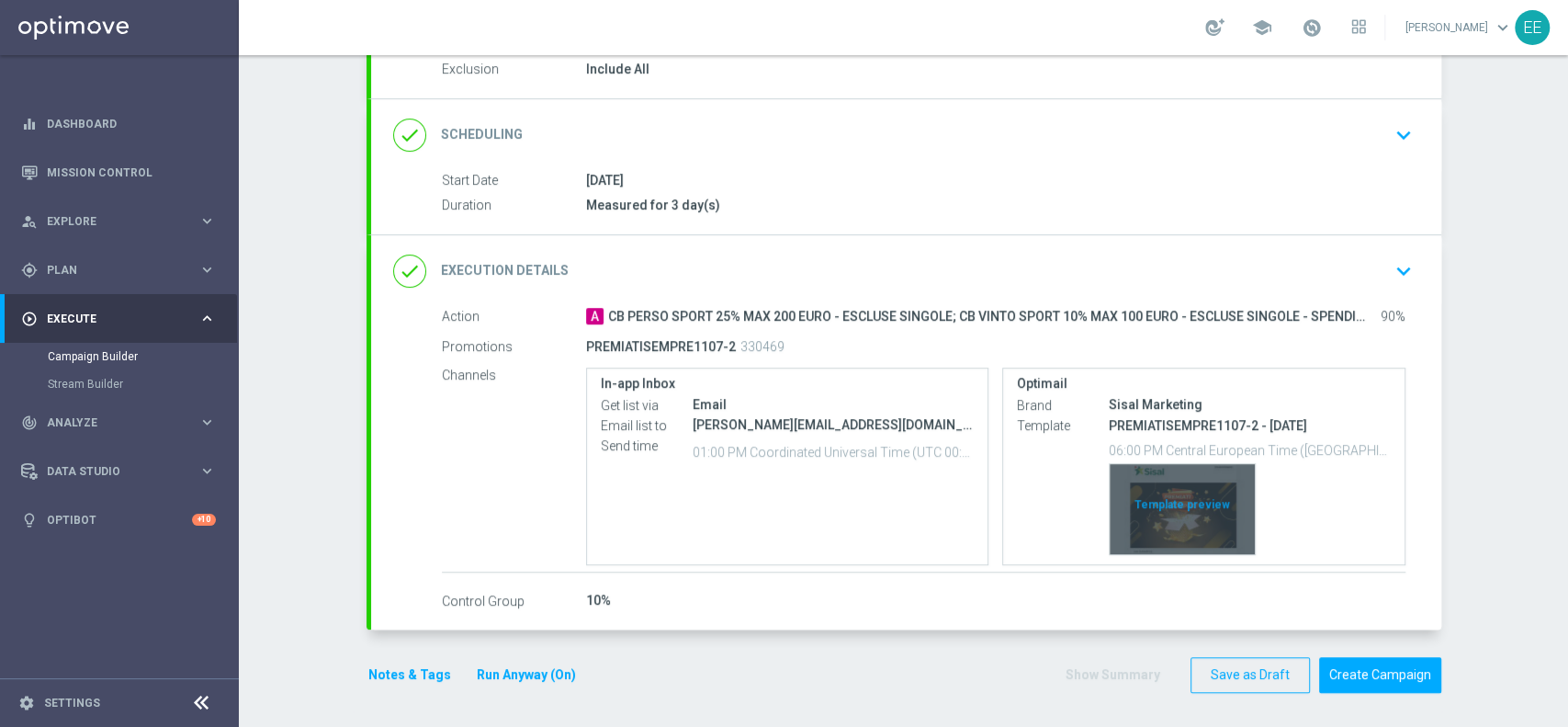 click on "Template preview" 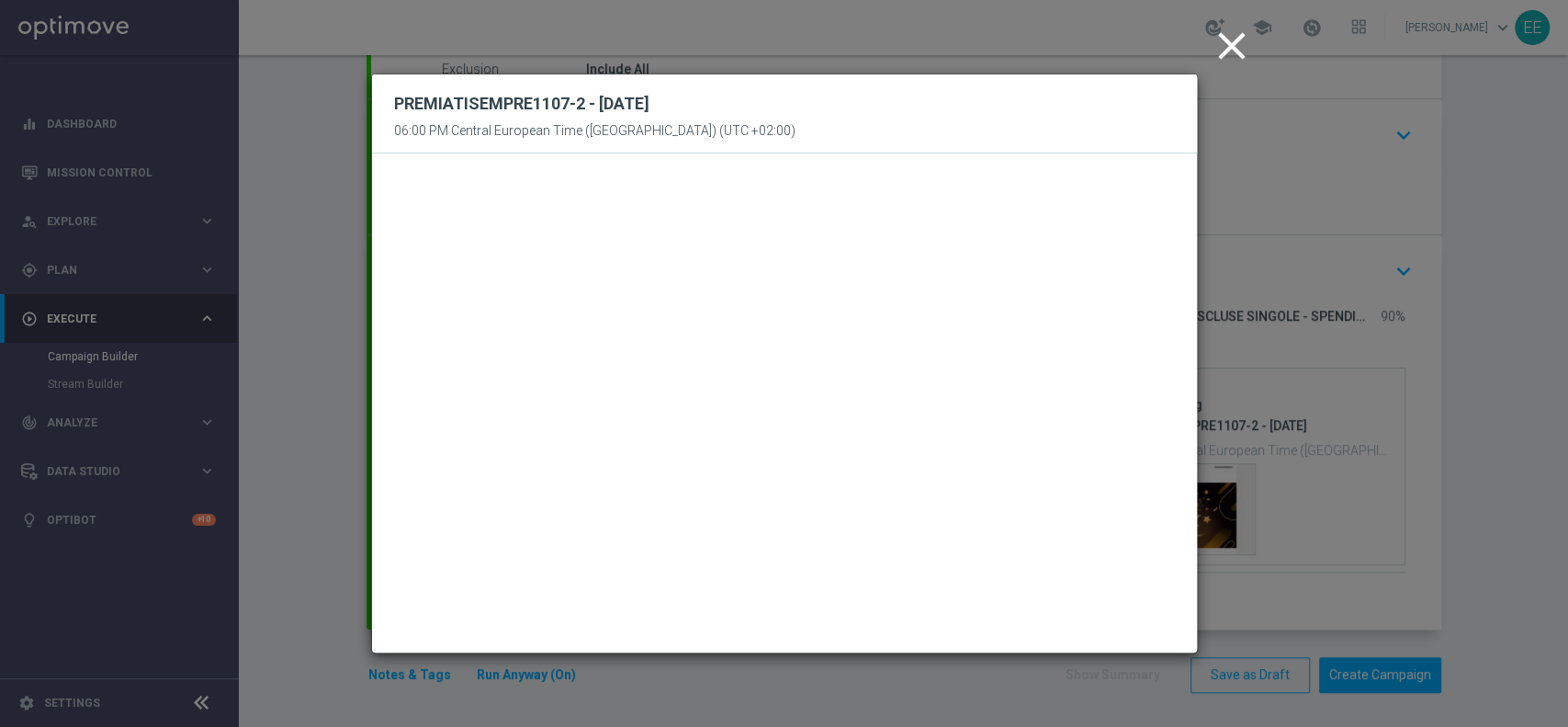 click on "close" 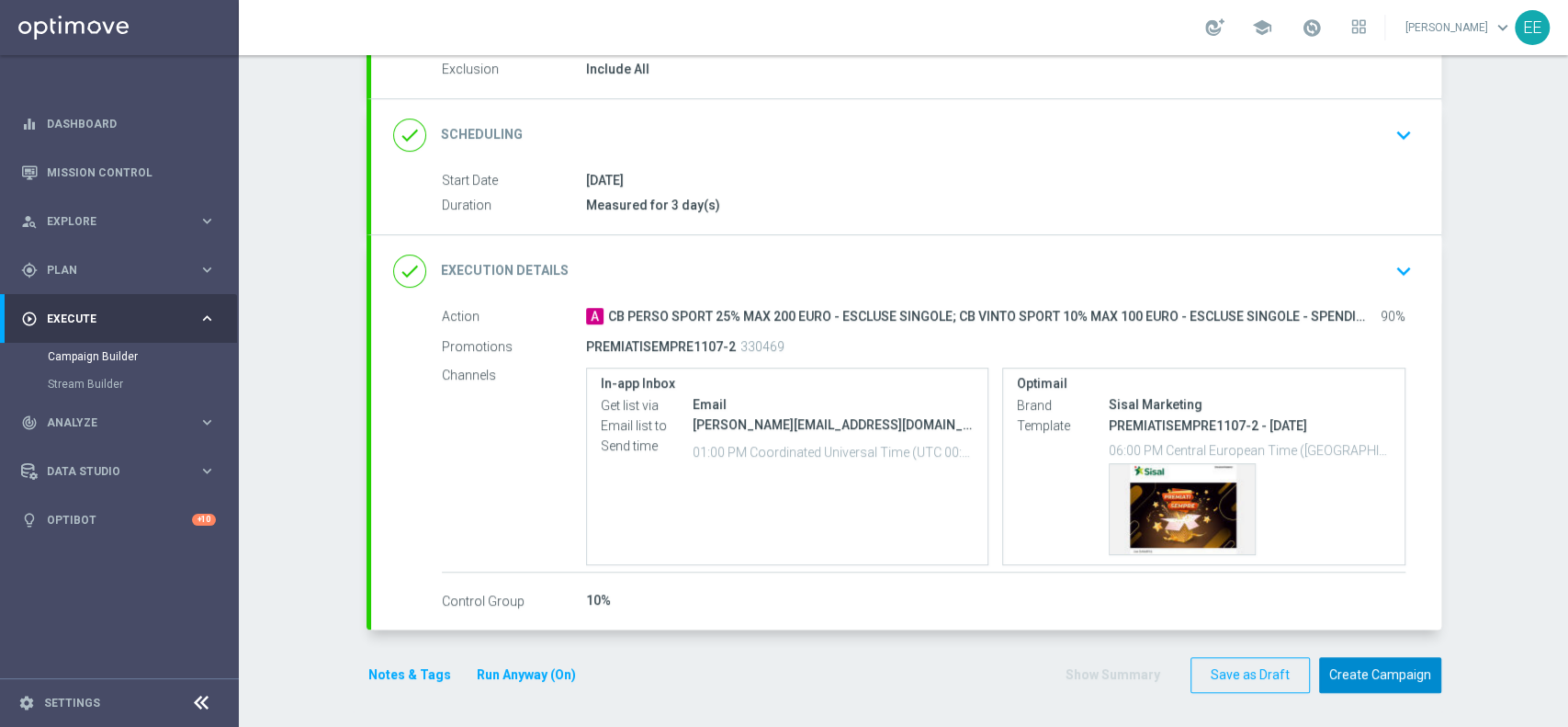 click on "Create Campaign" 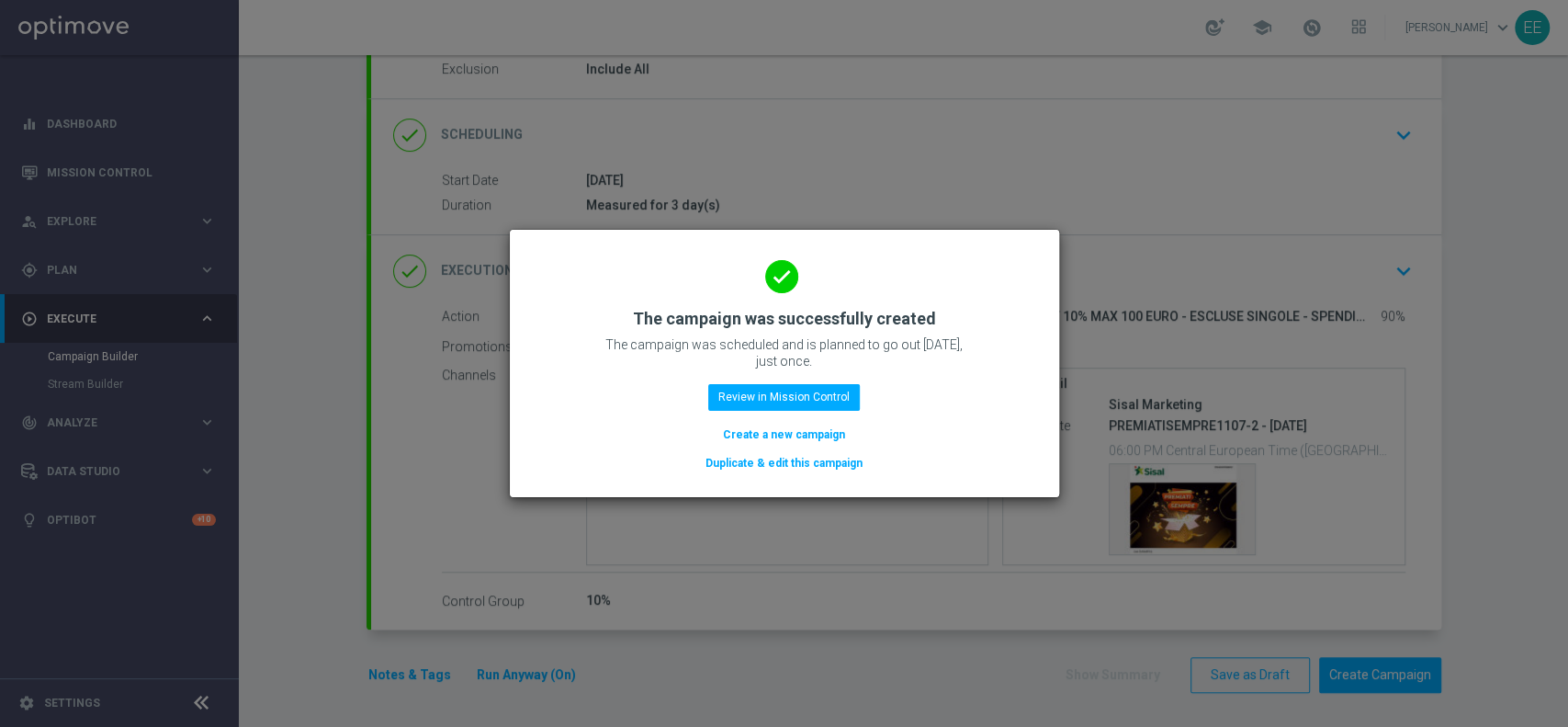 click on "done
The campaign was successfully created
The campaign was scheduled and is planned to go out today, just once.
Review in Mission Control
Create a new campaign
Duplicate & edit this campaign" 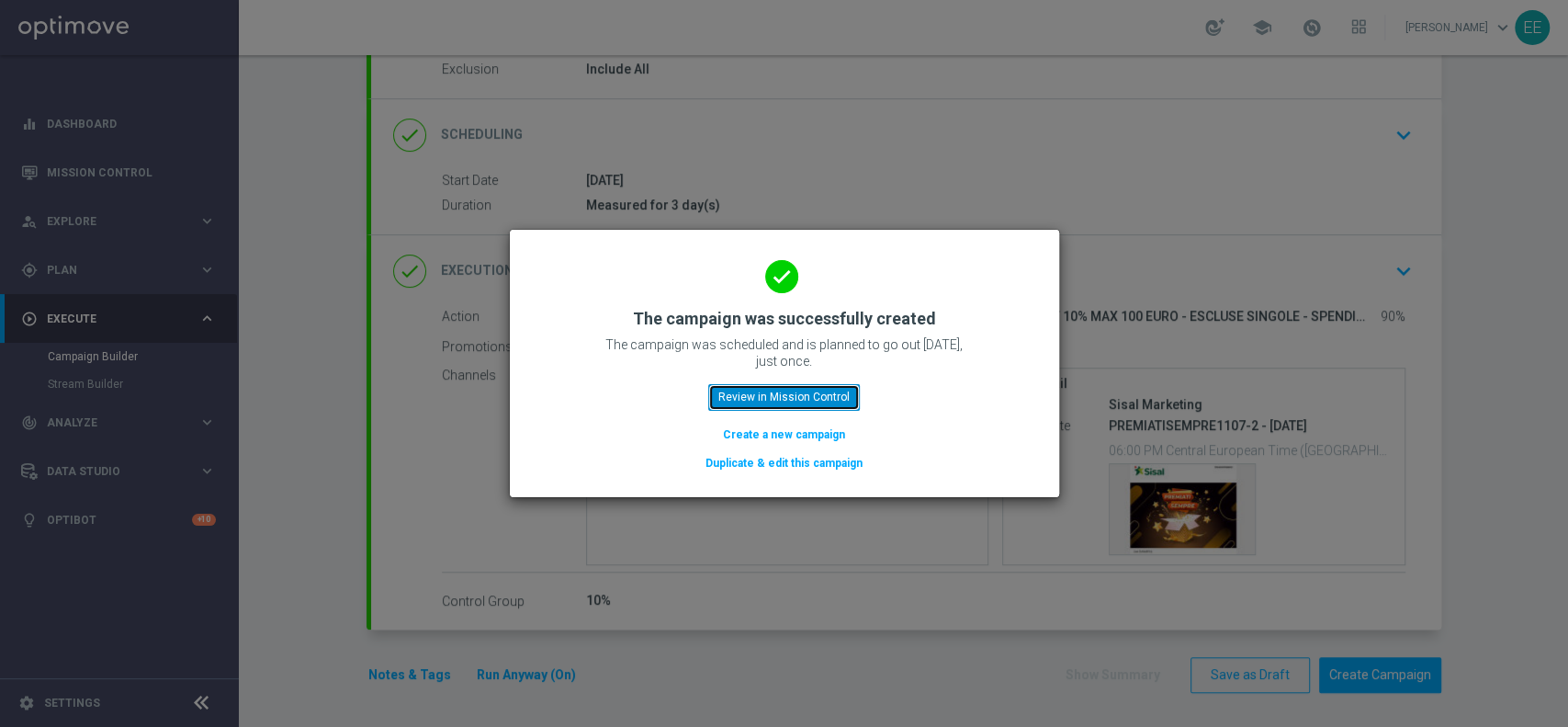 click on "Review in Mission Control" 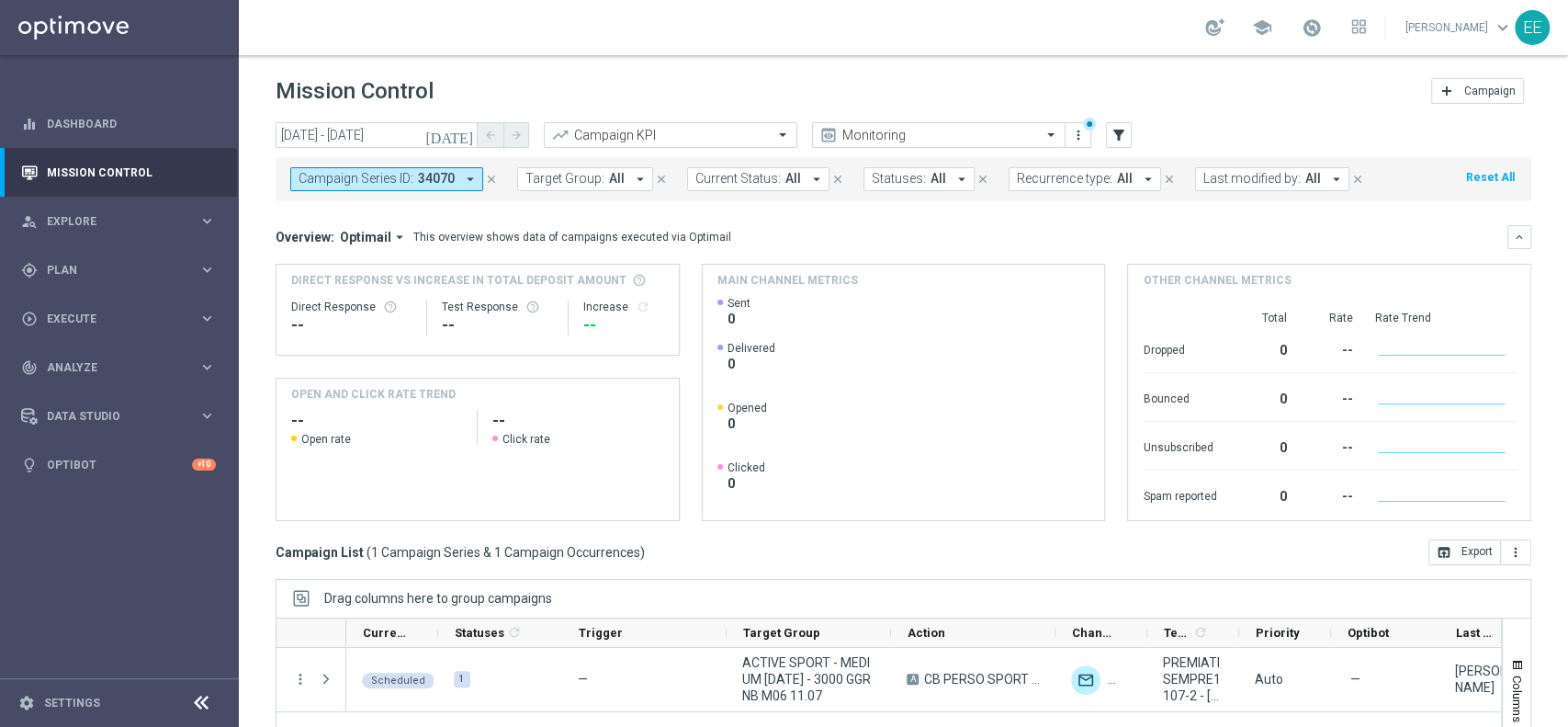 scroll, scrollTop: 191, scrollLeft: 0, axis: vertical 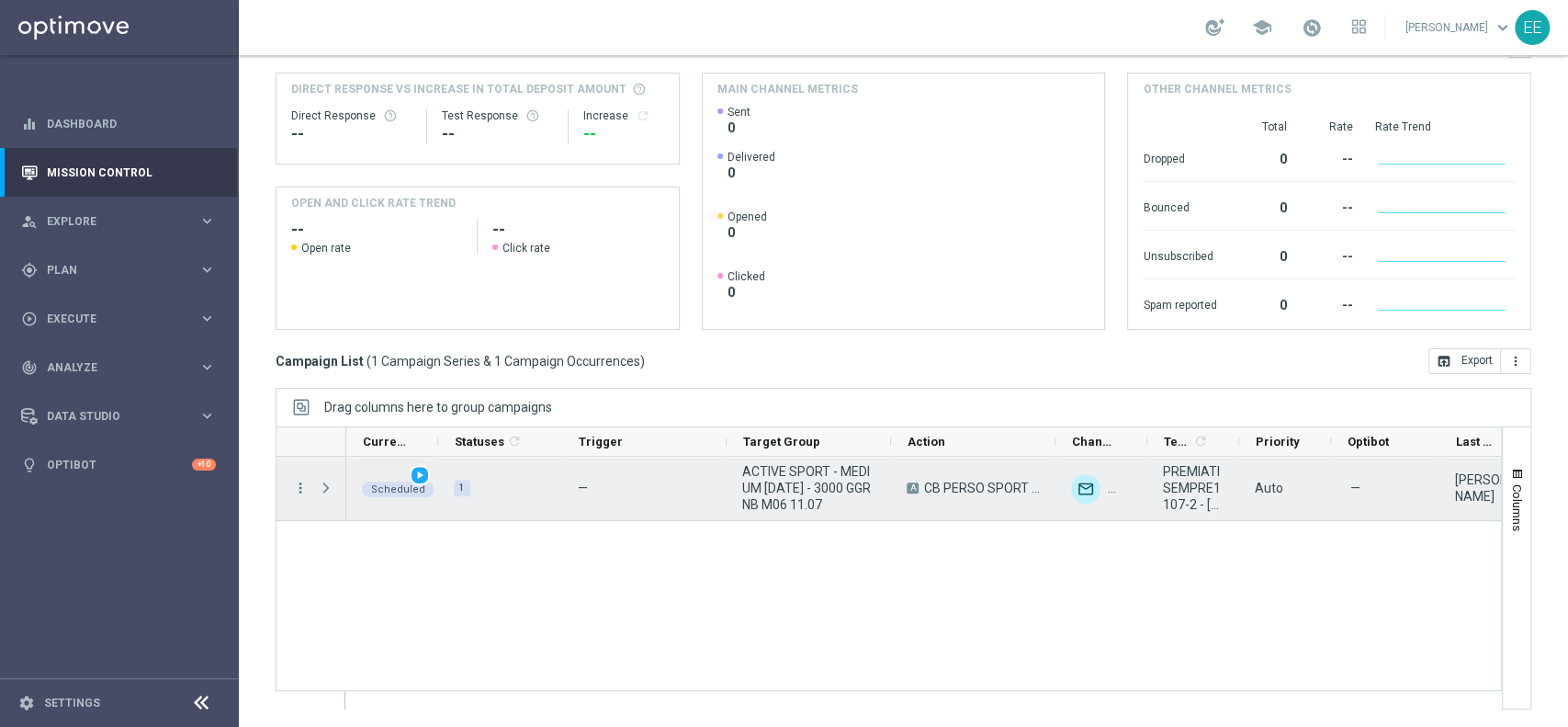 click on "Scheduled
play_arrow" at bounding box center (392, 488) 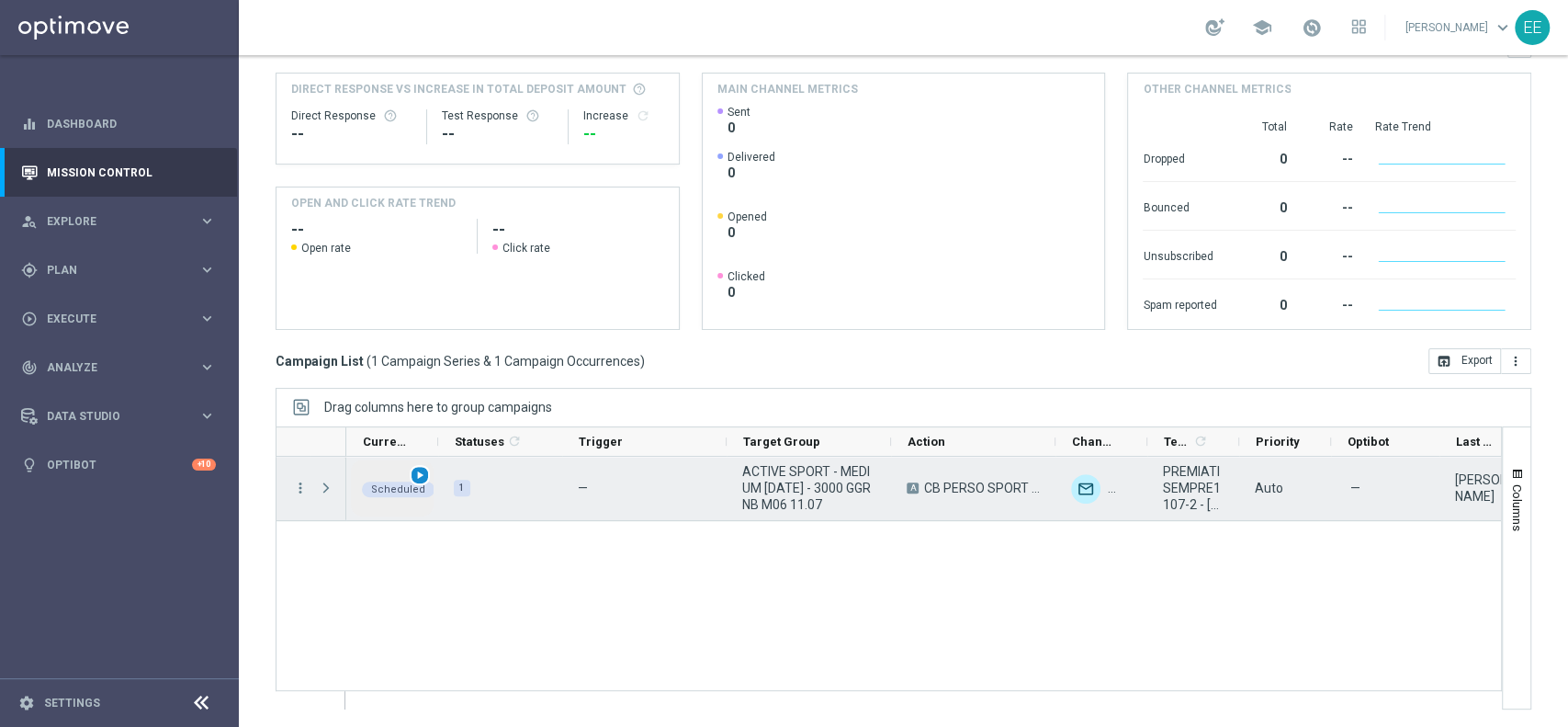 click on "play_arrow" at bounding box center [420, 475] 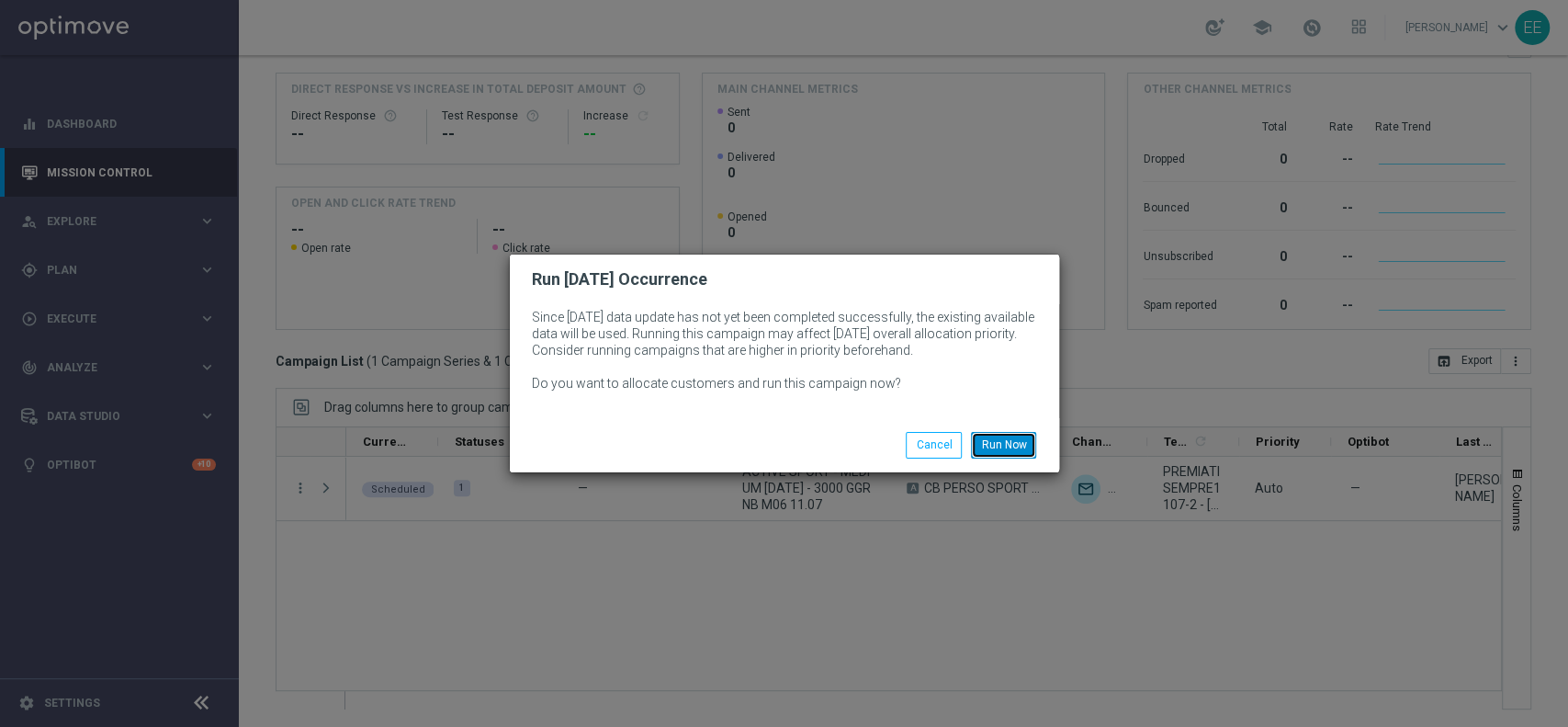 click on "Run Now" 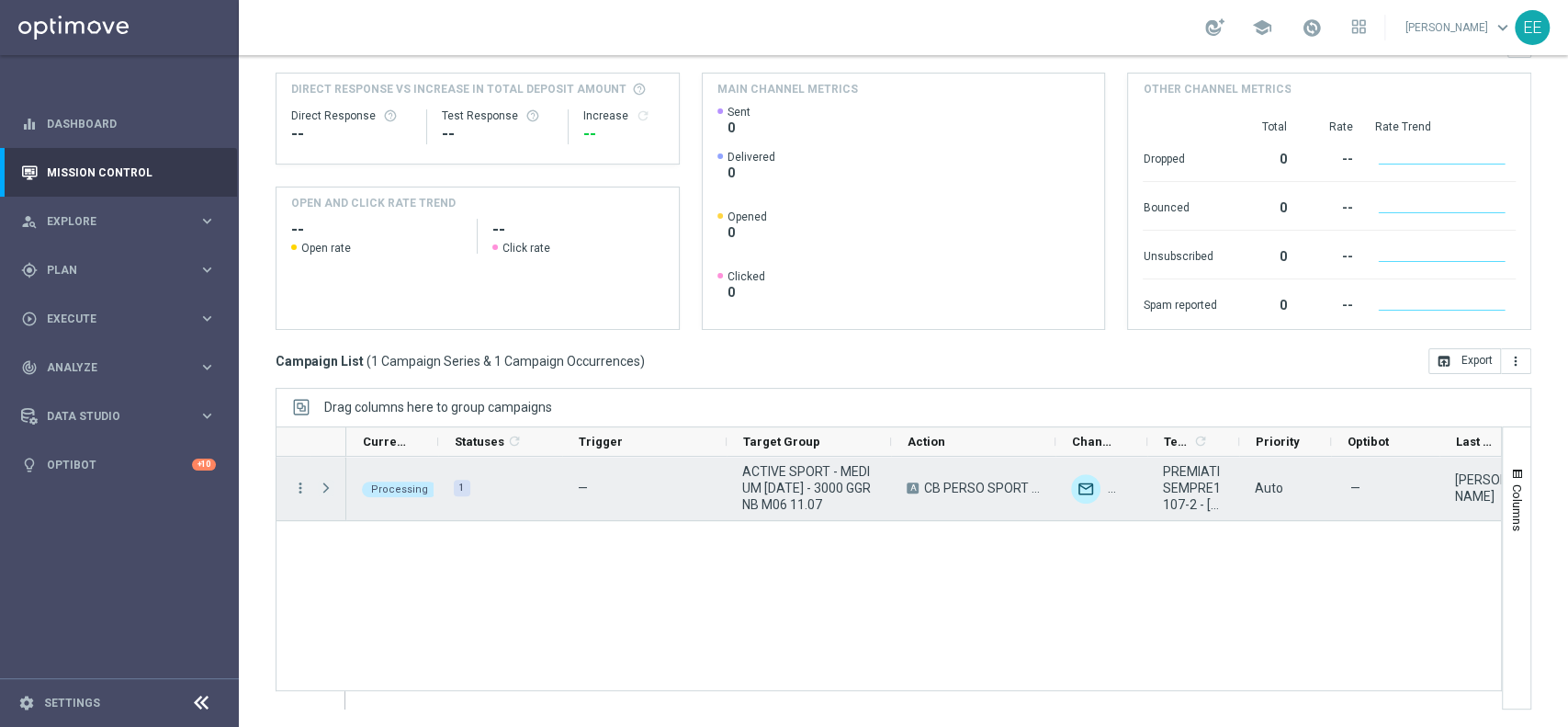 click at bounding box center [326, 488] 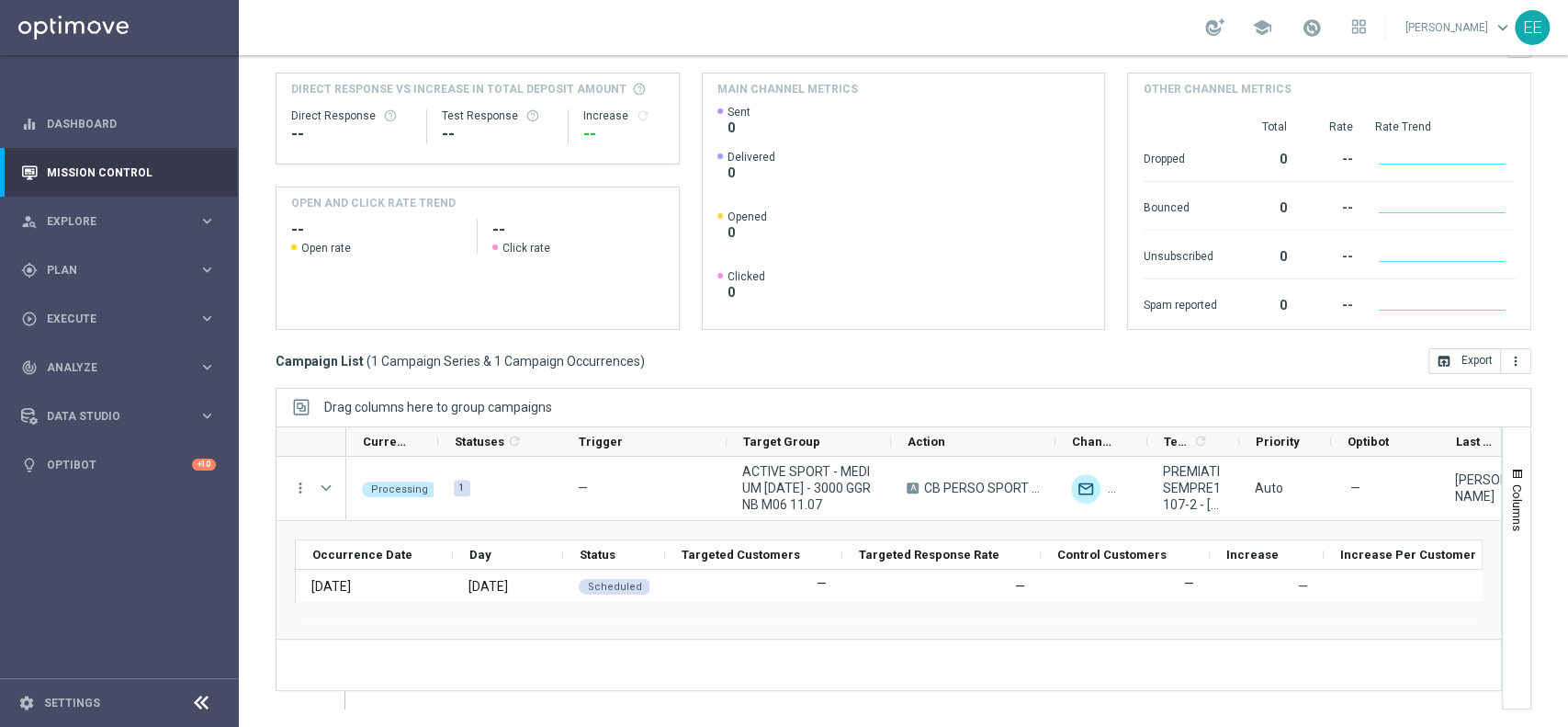 scroll, scrollTop: 0, scrollLeft: 0, axis: both 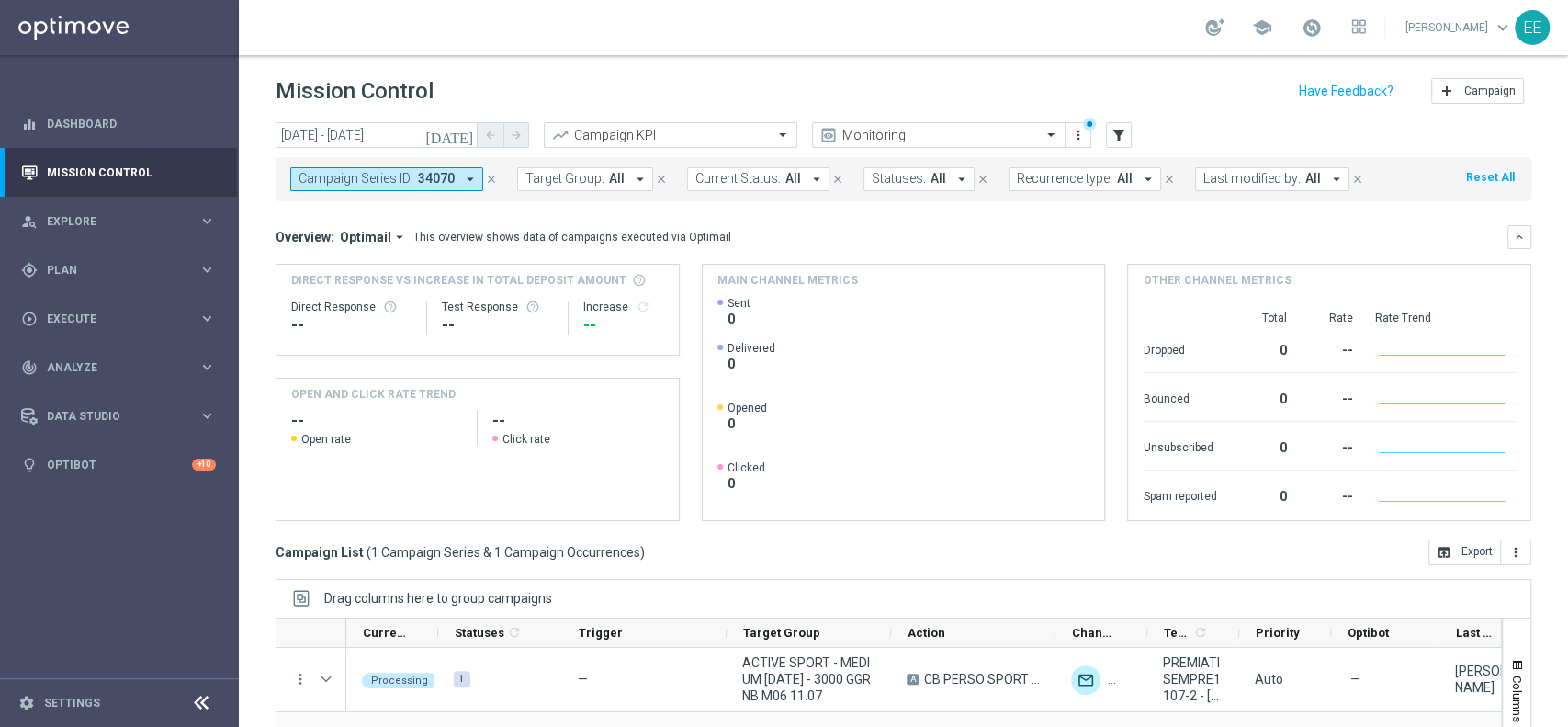 click on "close" 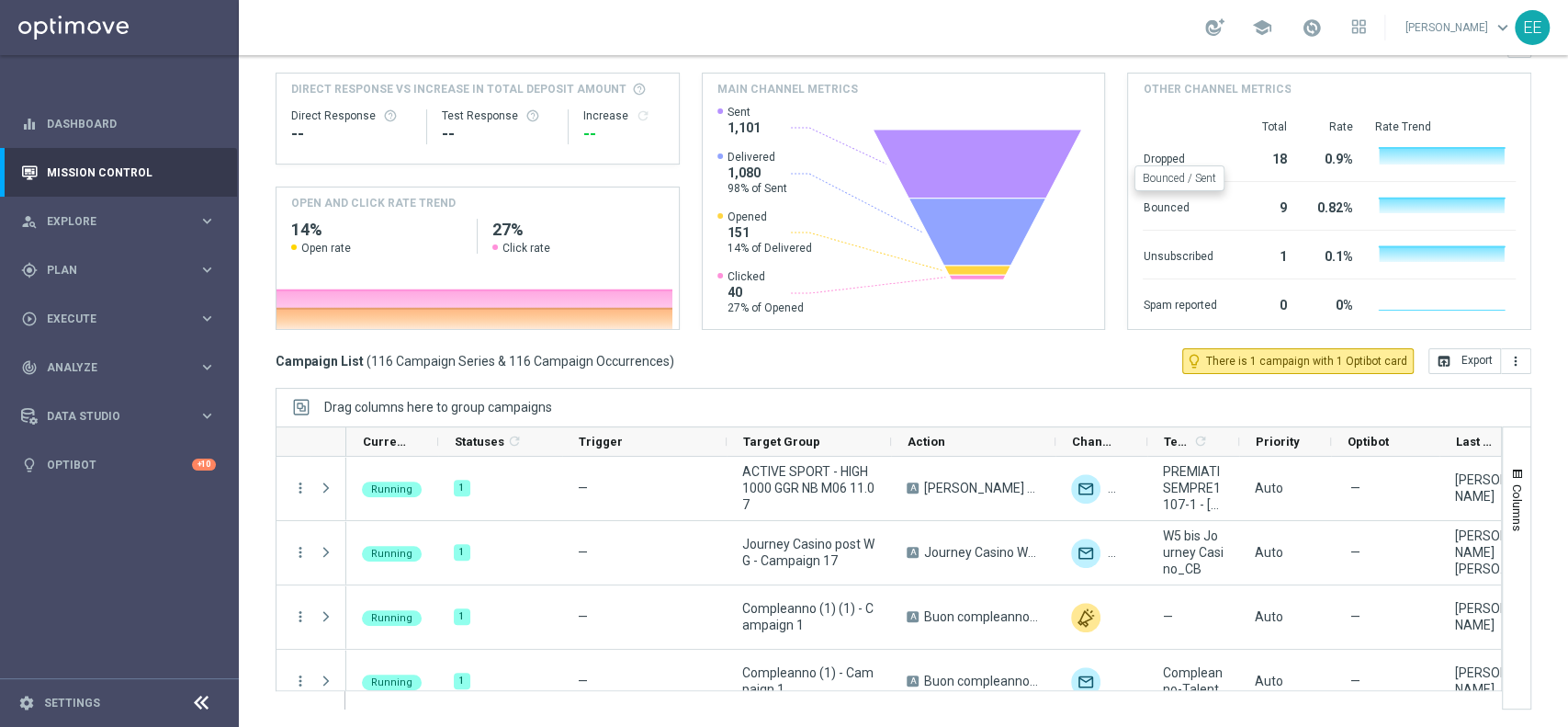 scroll, scrollTop: 0, scrollLeft: 0, axis: both 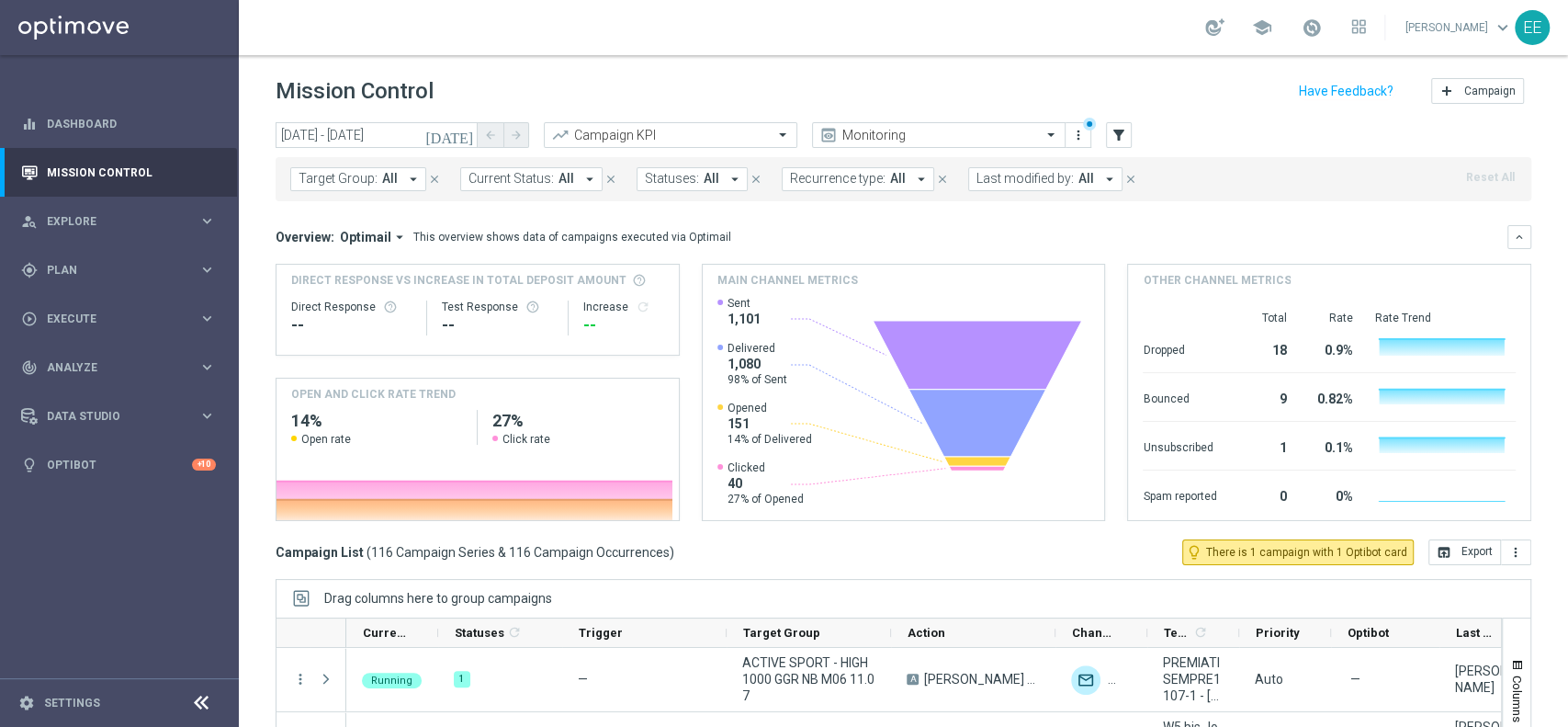 click on "Last modified by:" at bounding box center [1025, 178] 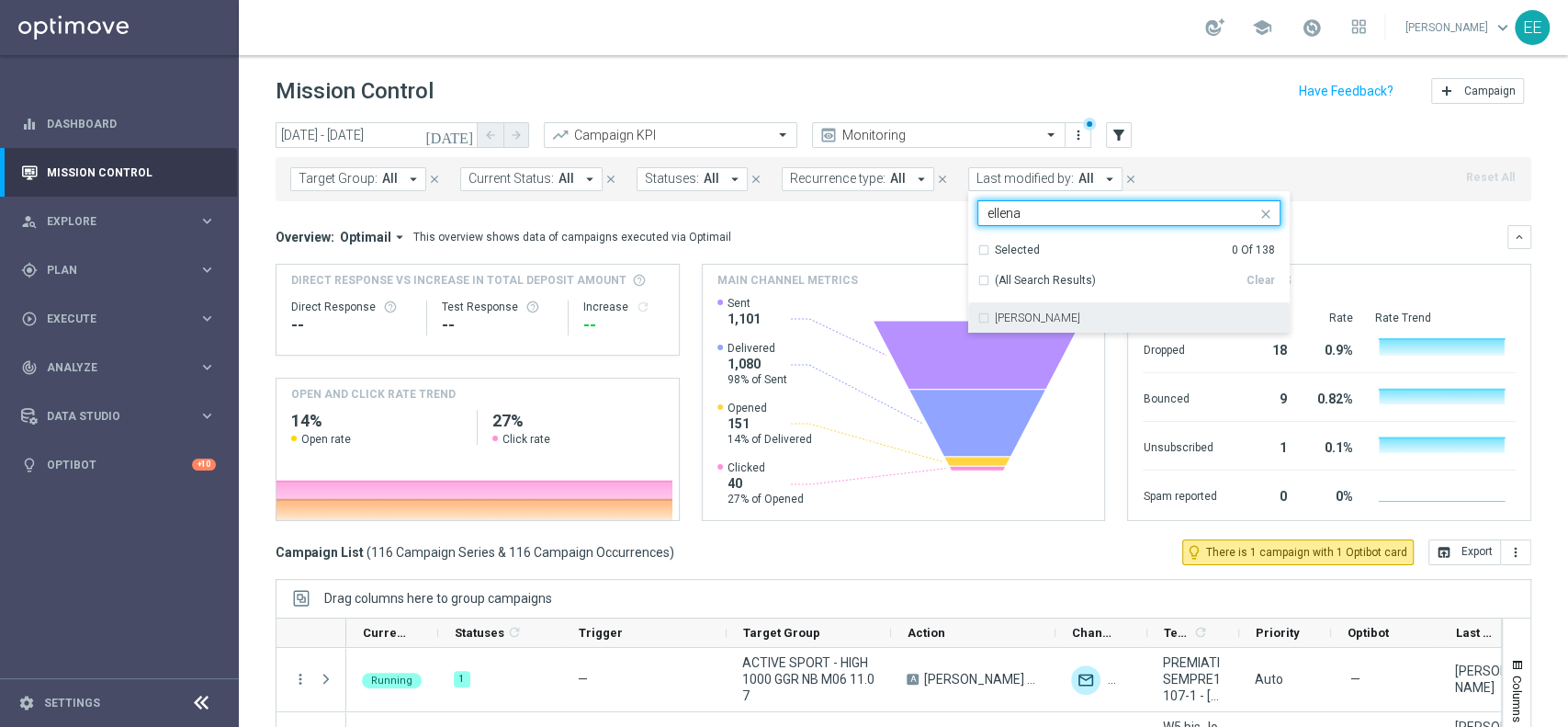 click on "[PERSON_NAME]" at bounding box center [1129, 318] 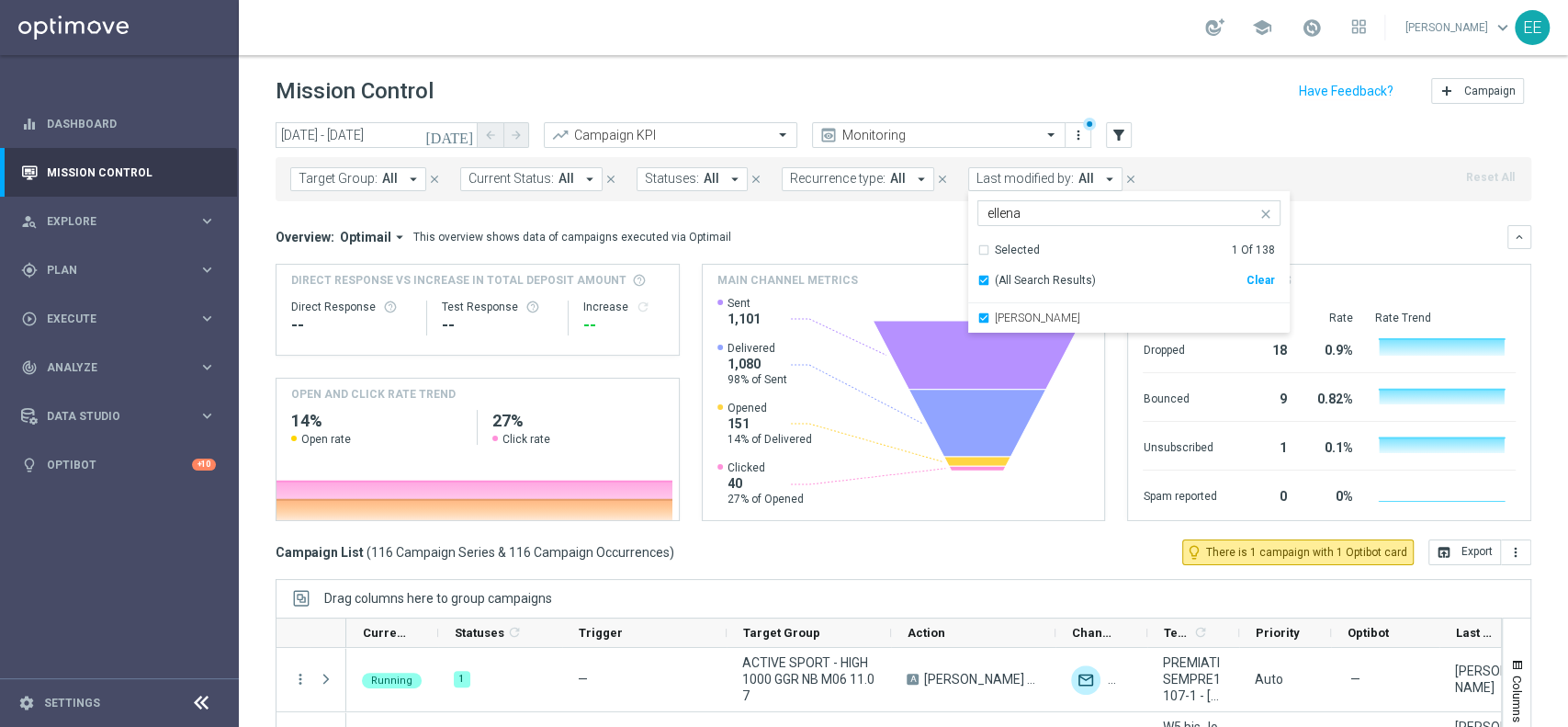 click on "Target Group:
All
arrow_drop_down
close
Current Status:
All
arrow_drop_down
close
Statuses:
All
arrow_drop_down
close
Recurrence type:
All
arrow_drop_down
close
Last modified by:
All
arrow_drop_down
Edoardo Ellena  ellena  Selected   1 Of 138  (All Search Results)   Clear  Edoardo Ellena
close" 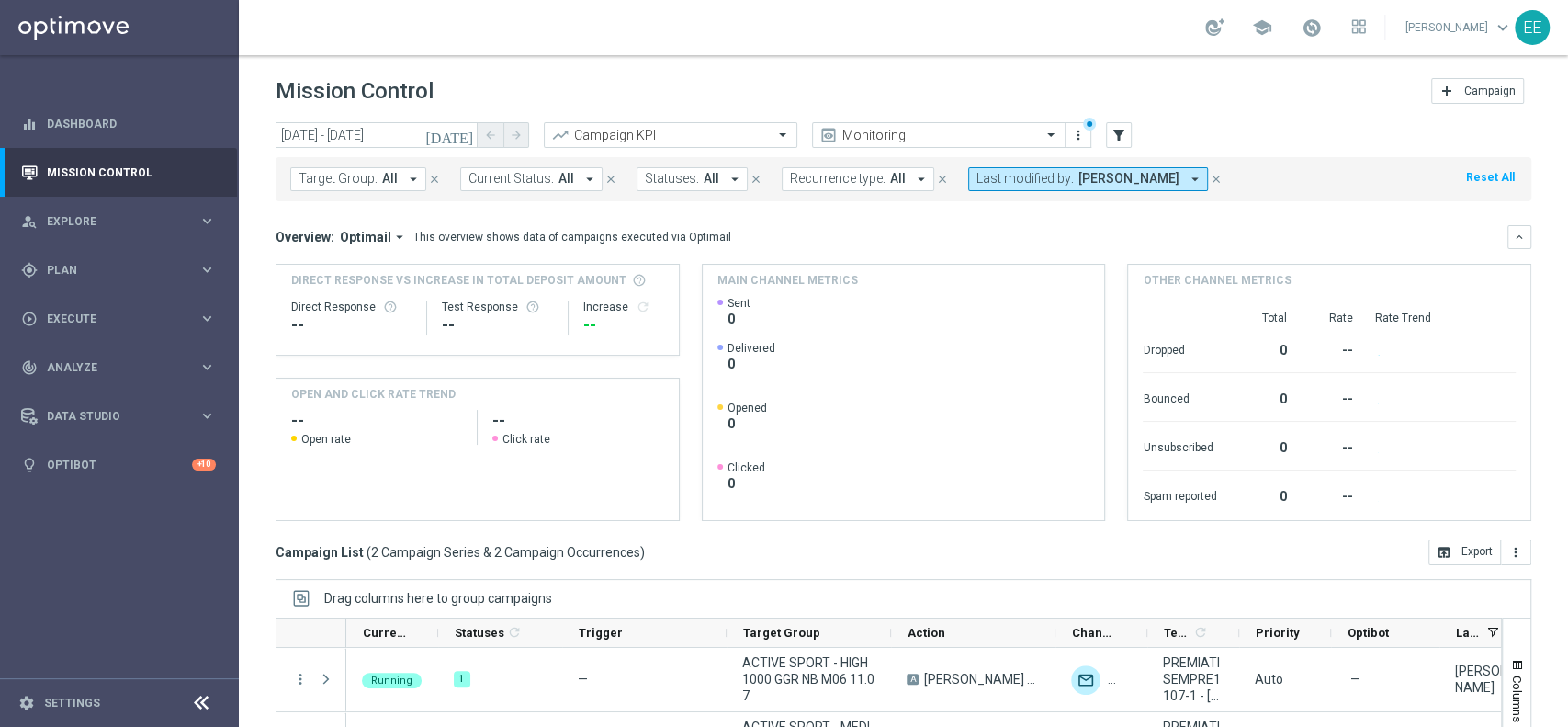 scroll, scrollTop: 191, scrollLeft: 0, axis: vertical 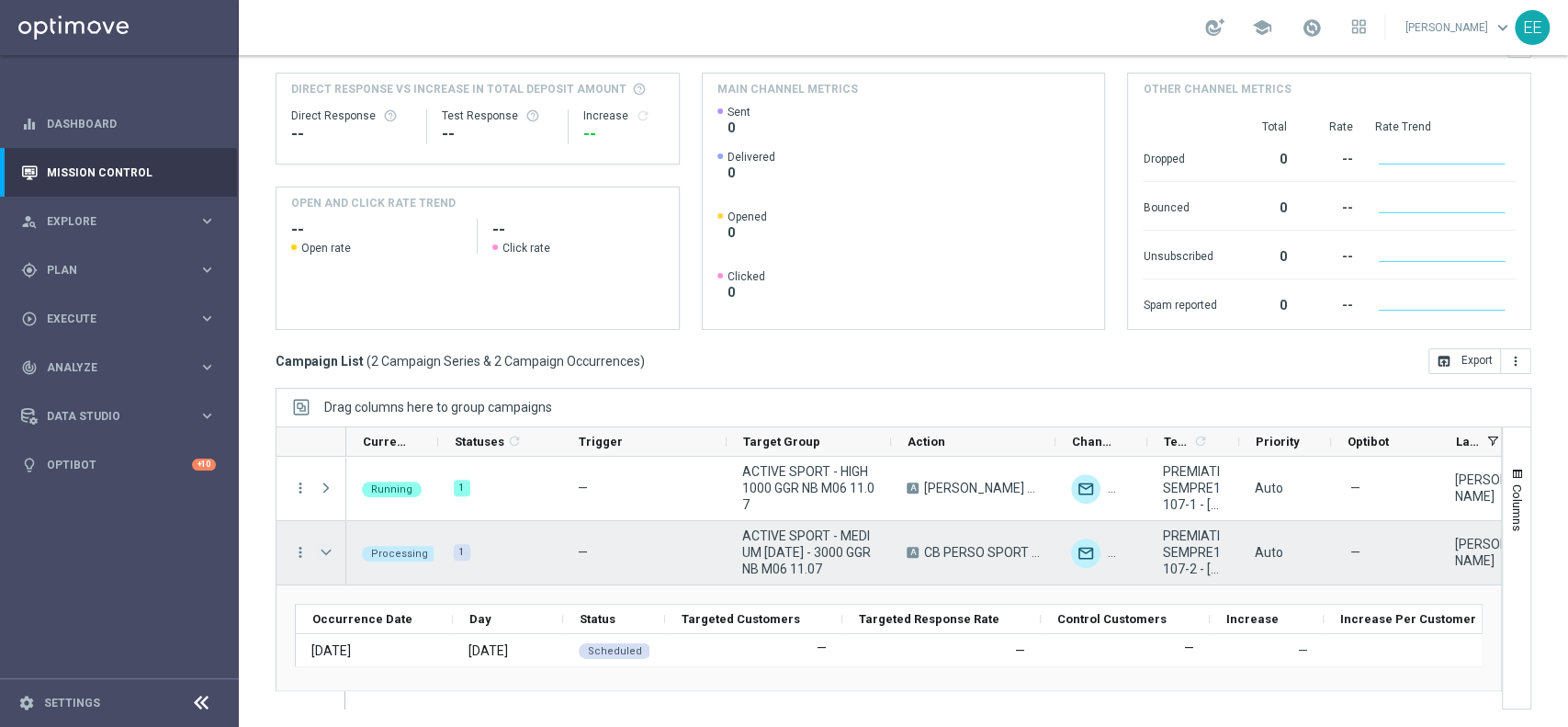 click at bounding box center [326, 552] 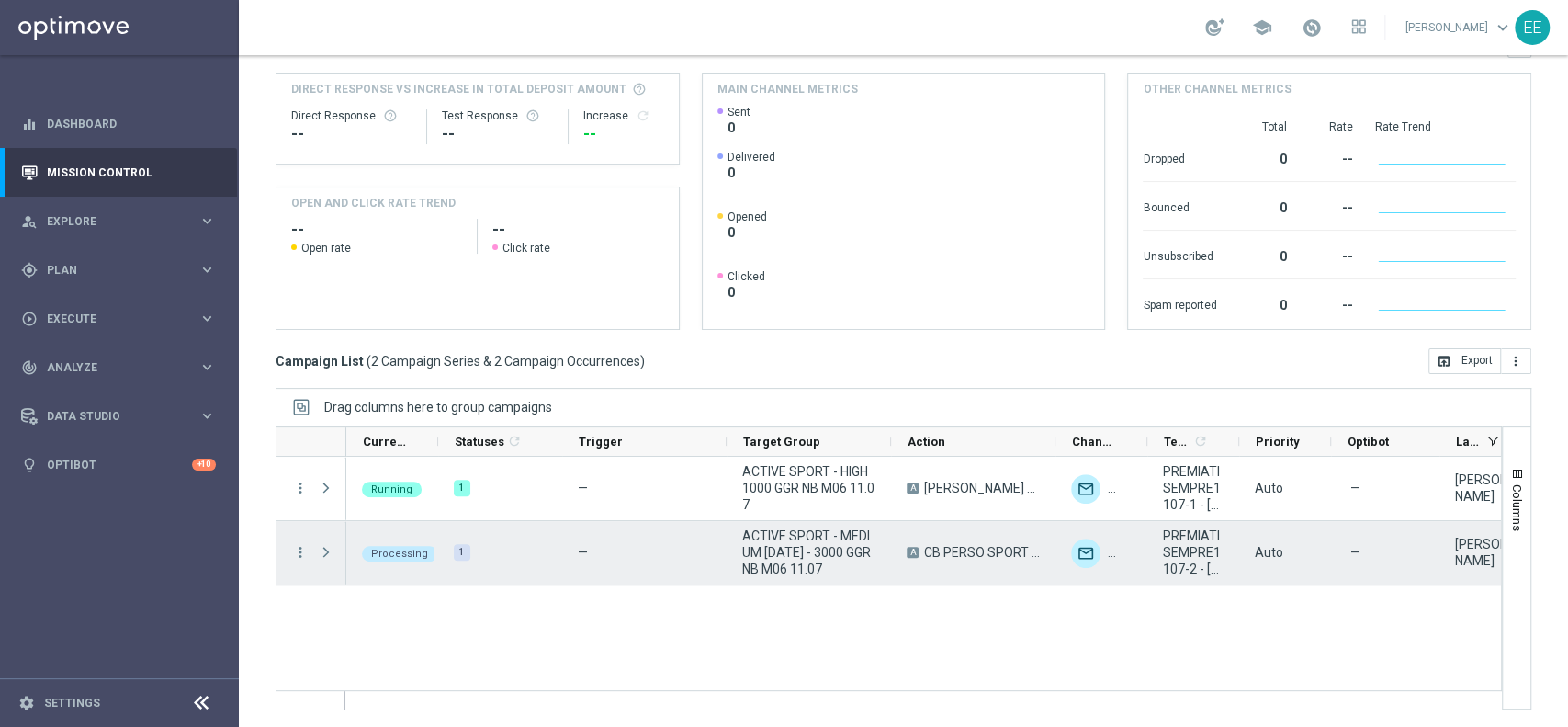 scroll, scrollTop: 0, scrollLeft: 508, axis: horizontal 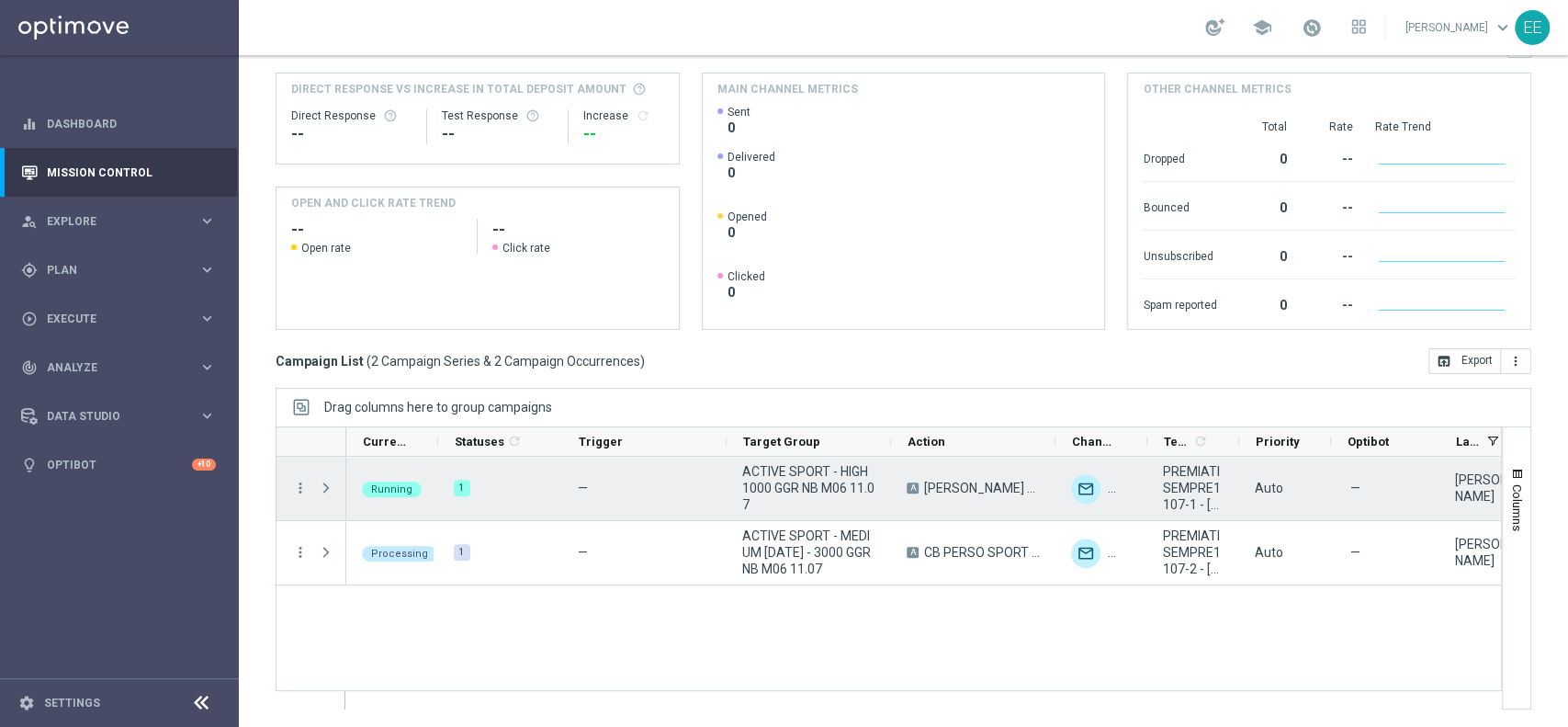 click on "ACTIVE SPORT - HIGH 1000 GGR NB M06 11.07" at bounding box center (808, 488) 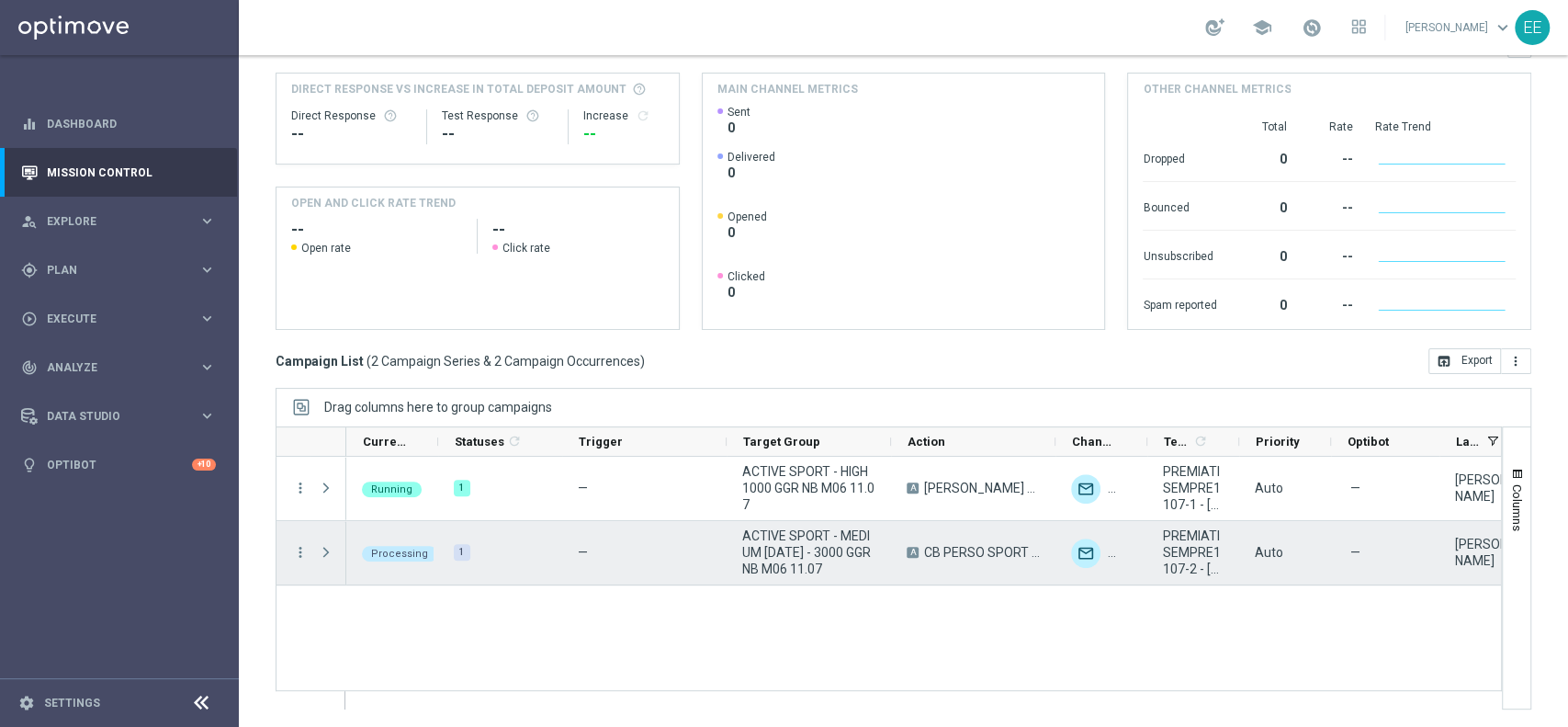 click on "ACTIVE SPORT  - MEDIUM [DATE] - 3000 GGR NB M06 11.07" at bounding box center [808, 552] 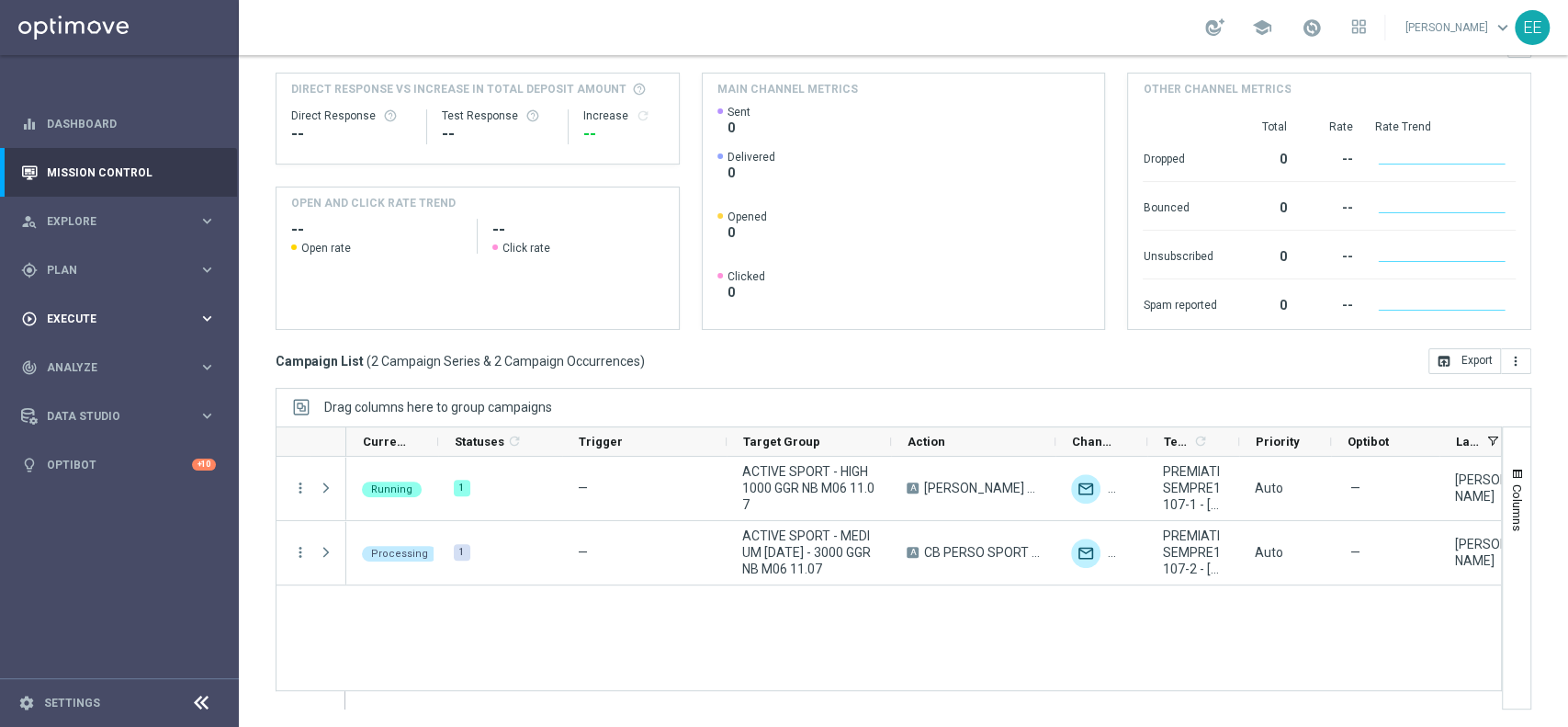 click on "Execute" at bounding box center (122, 319) 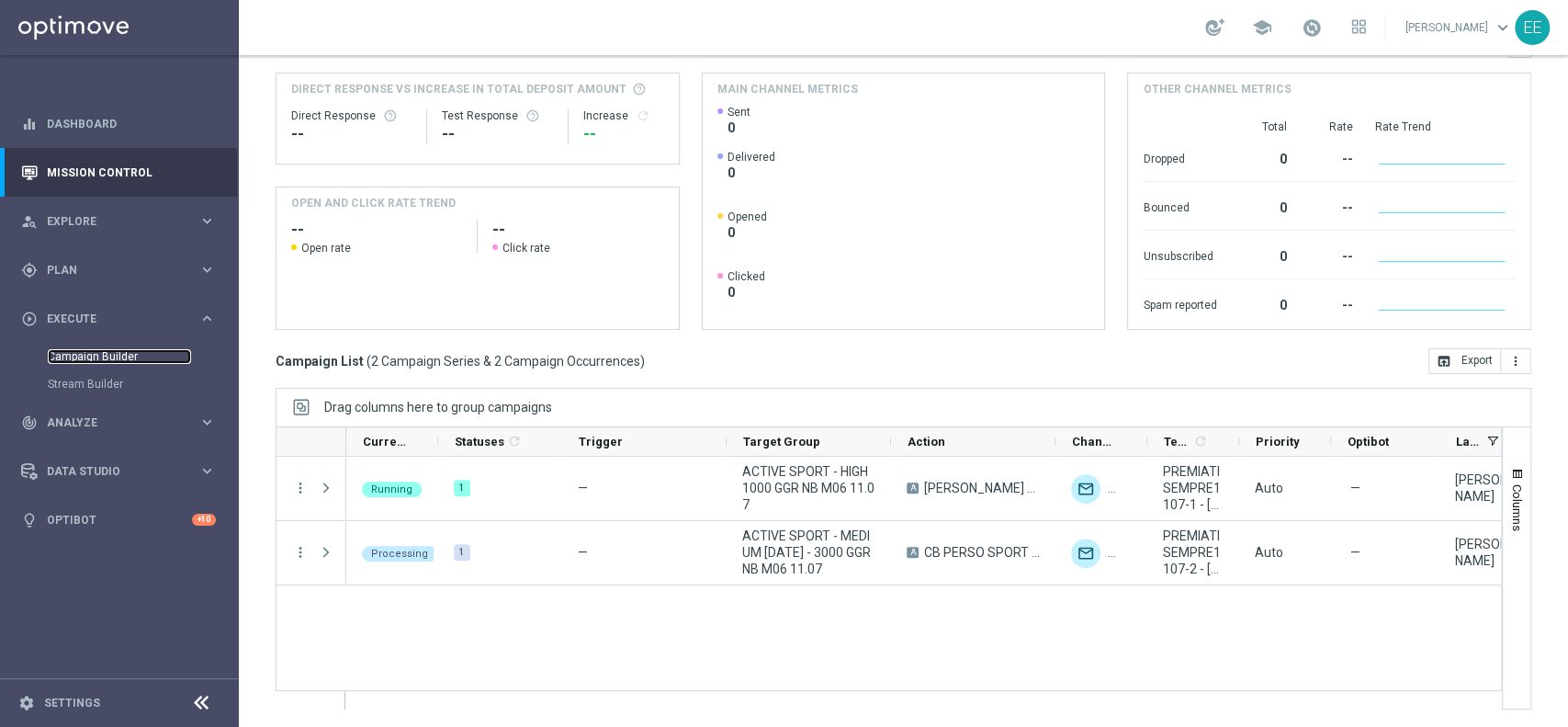 click on "Campaign Builder" at bounding box center [119, 357] 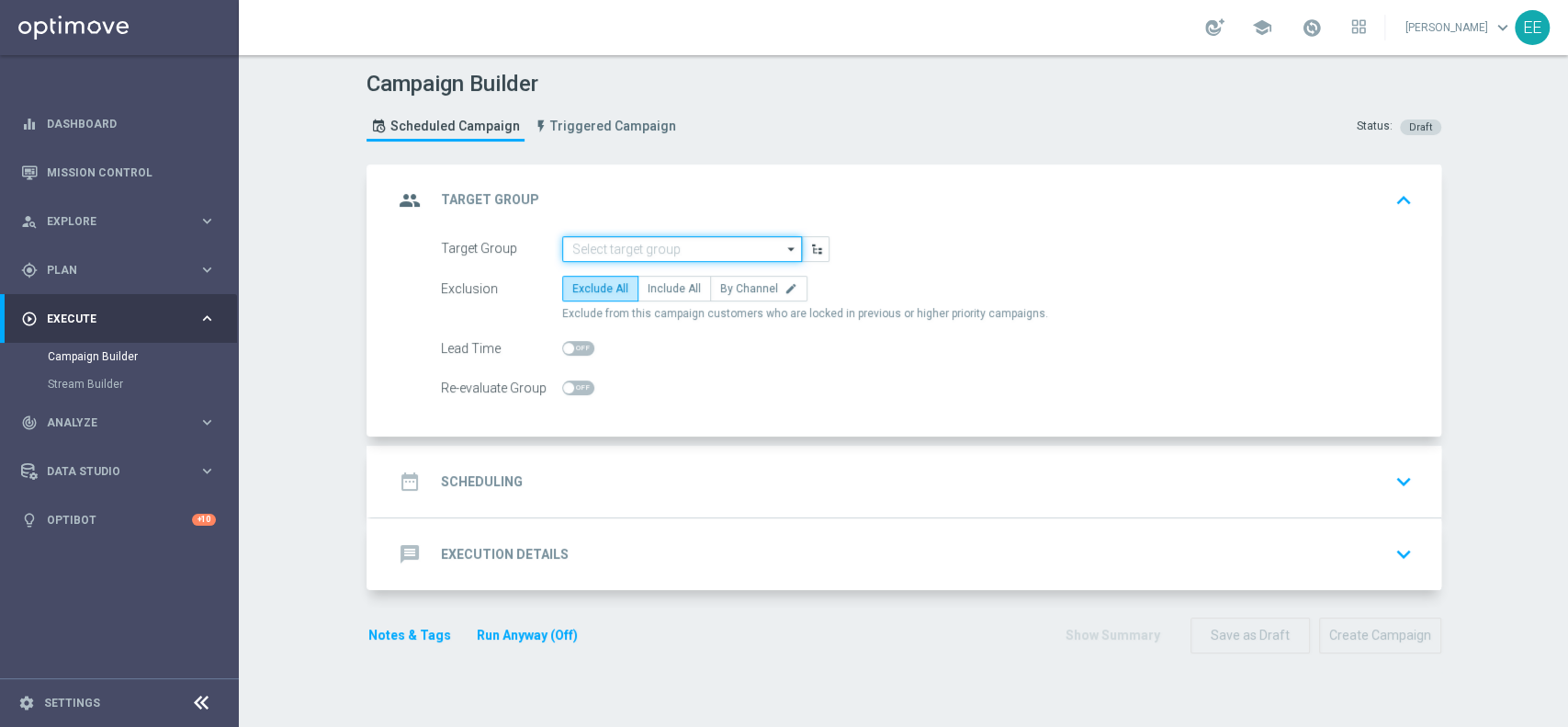 click 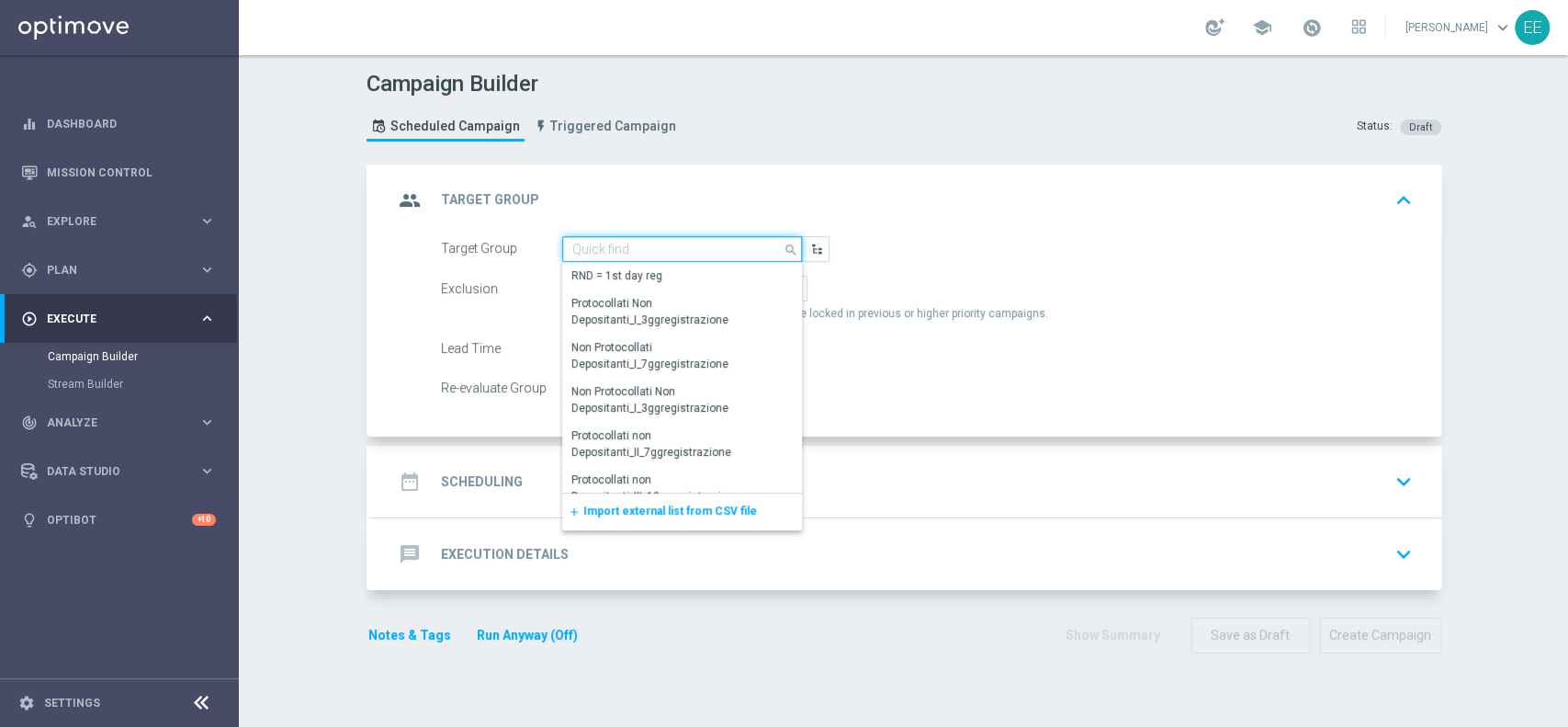paste on "ACTIVE CASINO' - LOW 3001 - 6000 GGR NB M06" 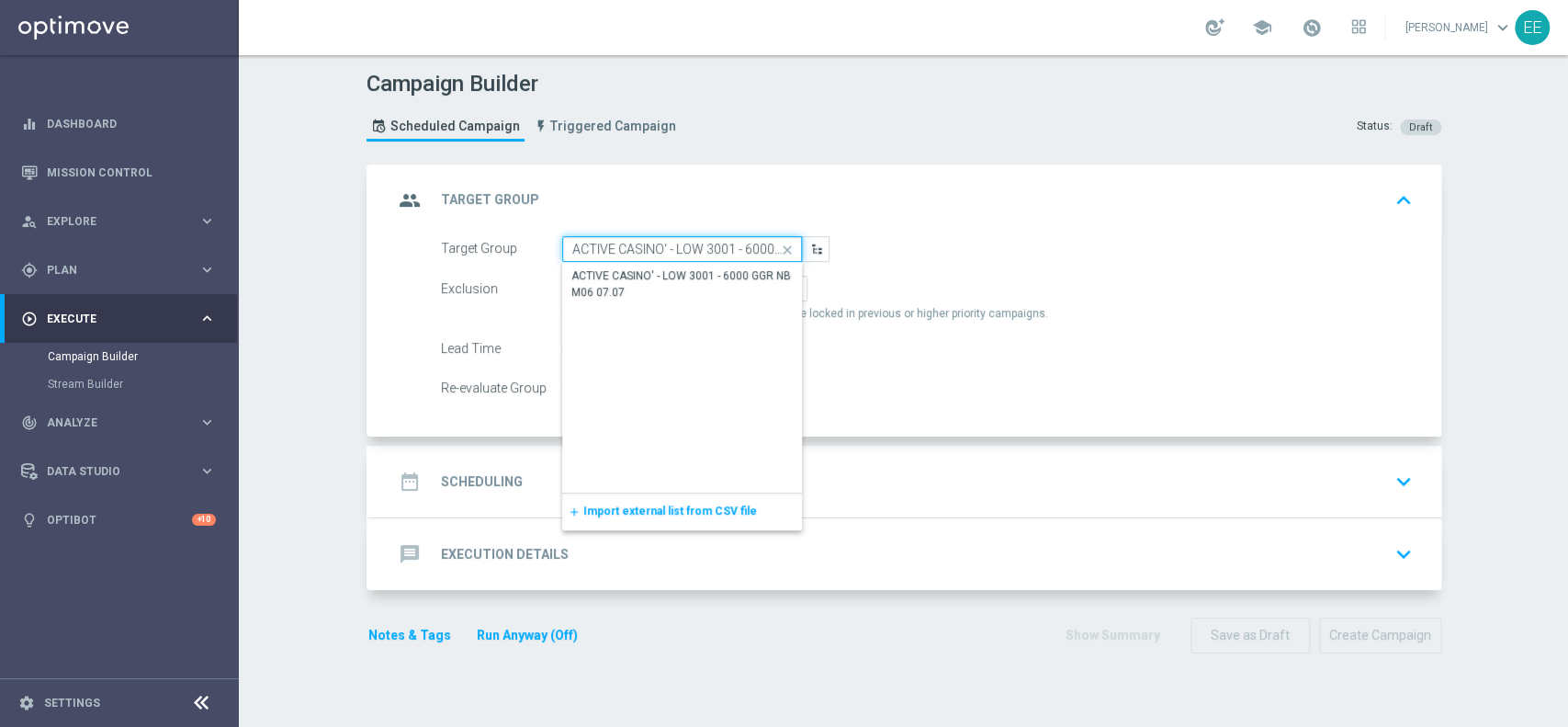 scroll, scrollTop: 0, scrollLeft: 66, axis: horizontal 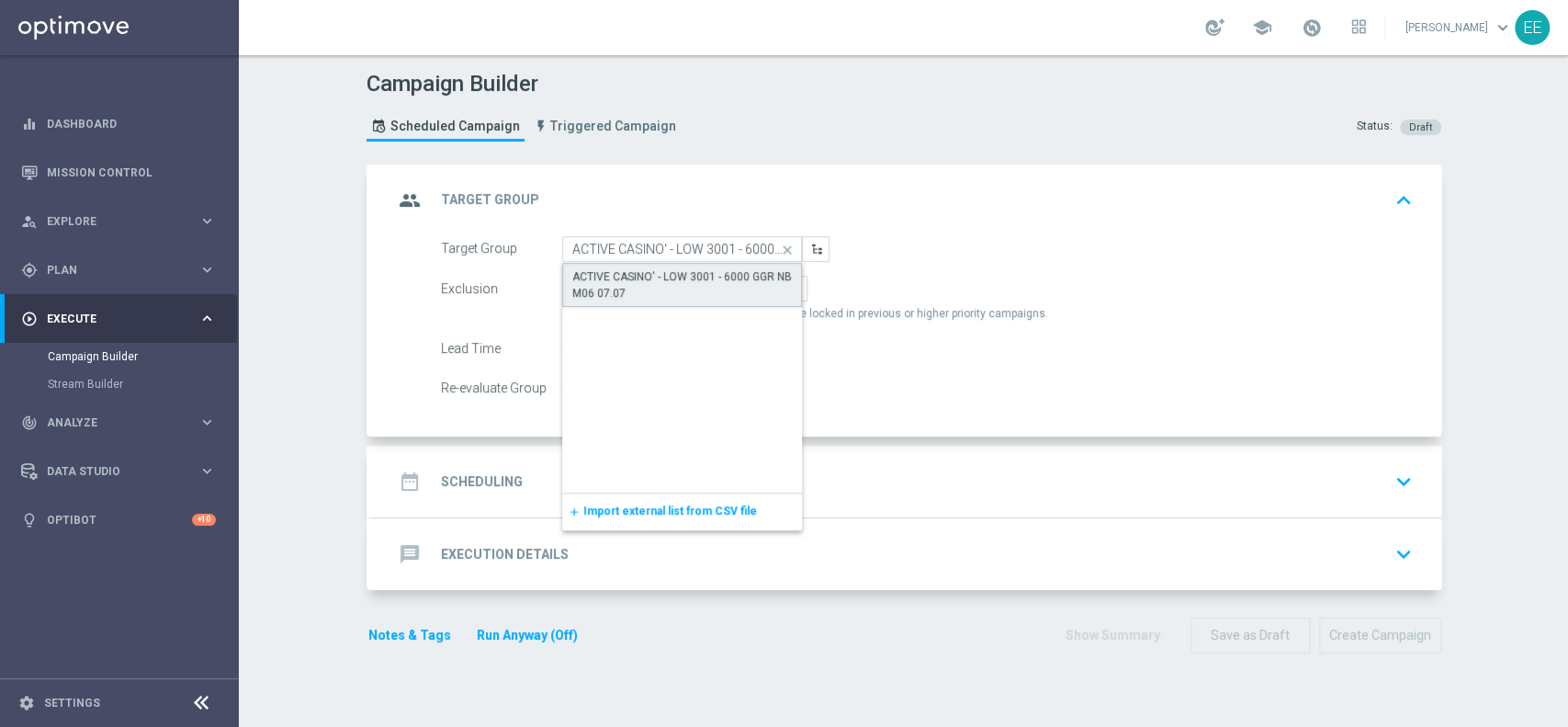 click on "ACTIVE CASINO' - LOW 3001 - 6000 GGR NB M06 07.07" 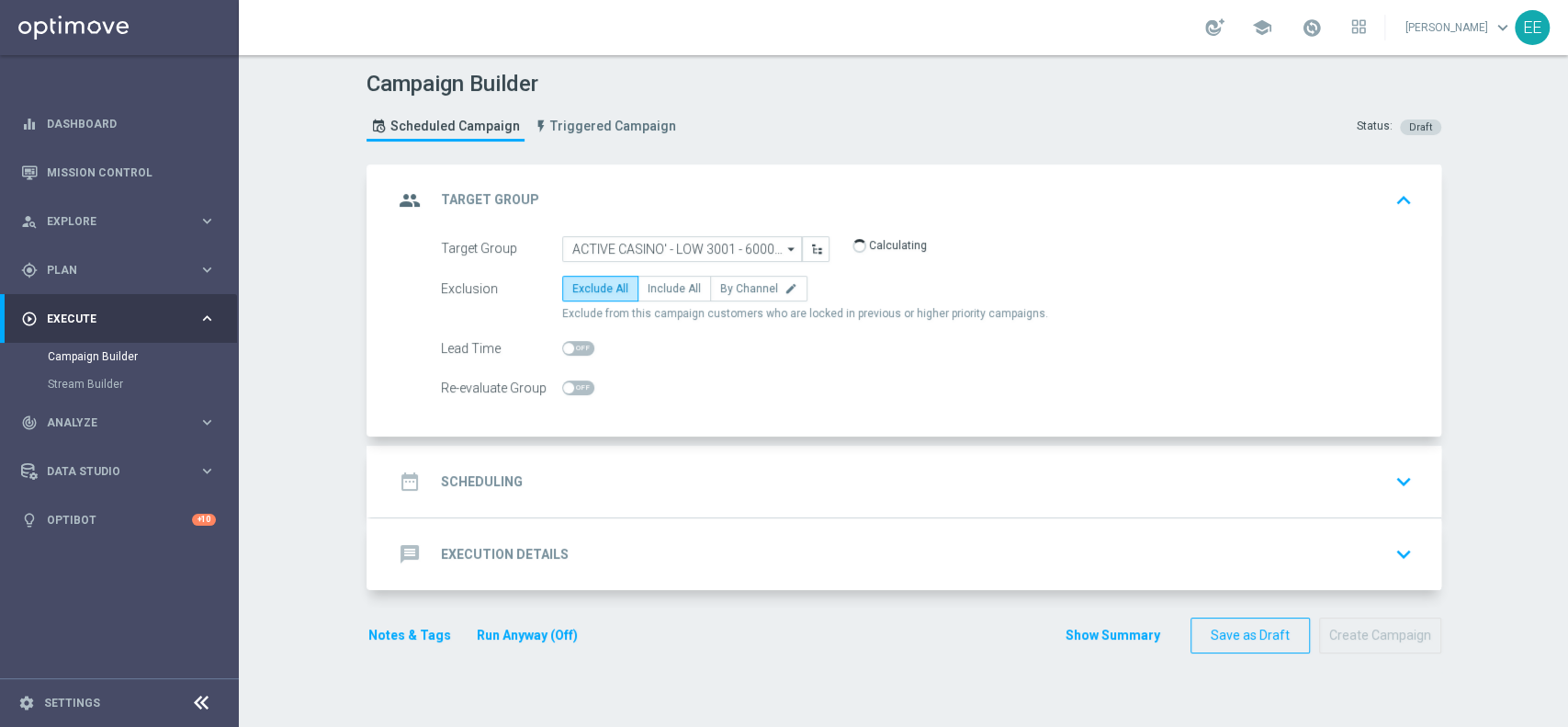 click on "Include All" 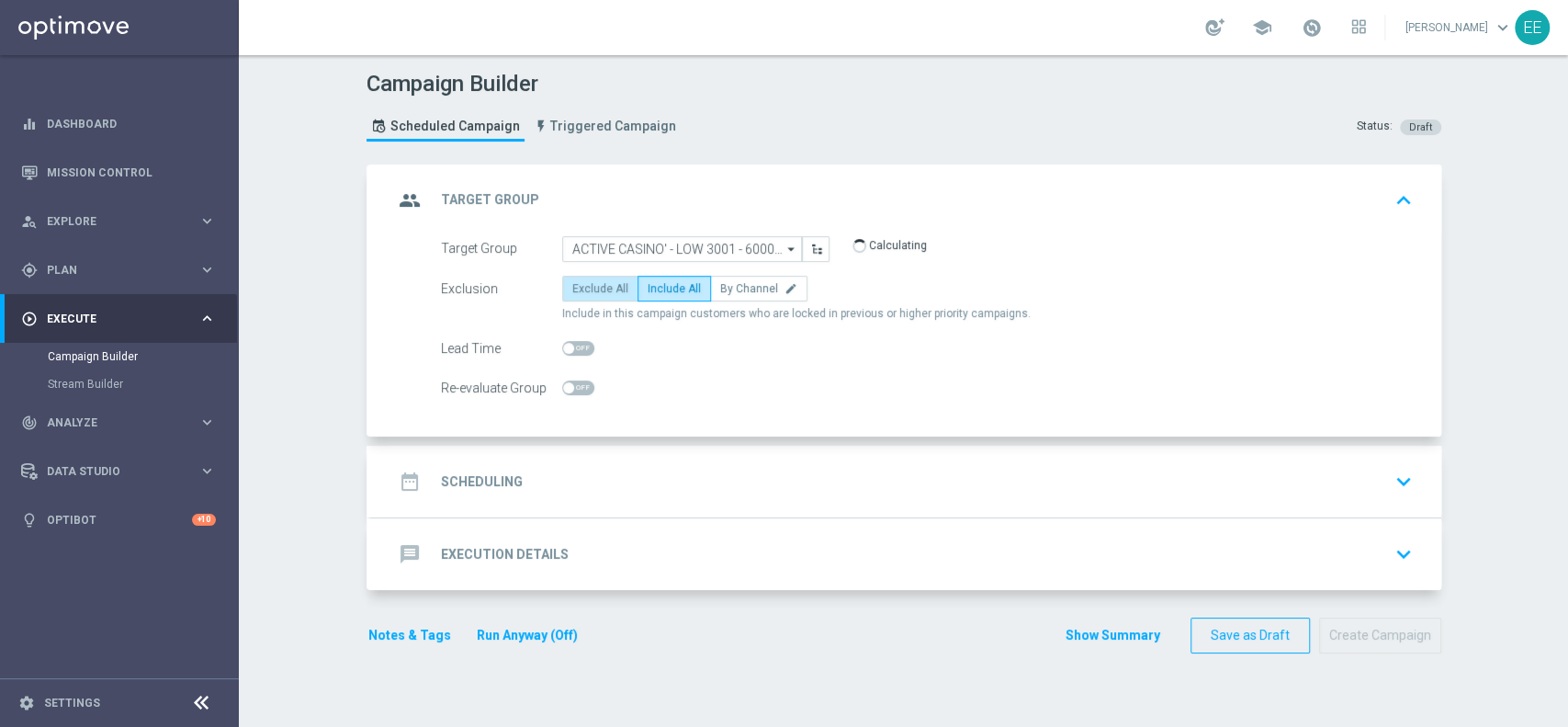 click on "Exclude All" 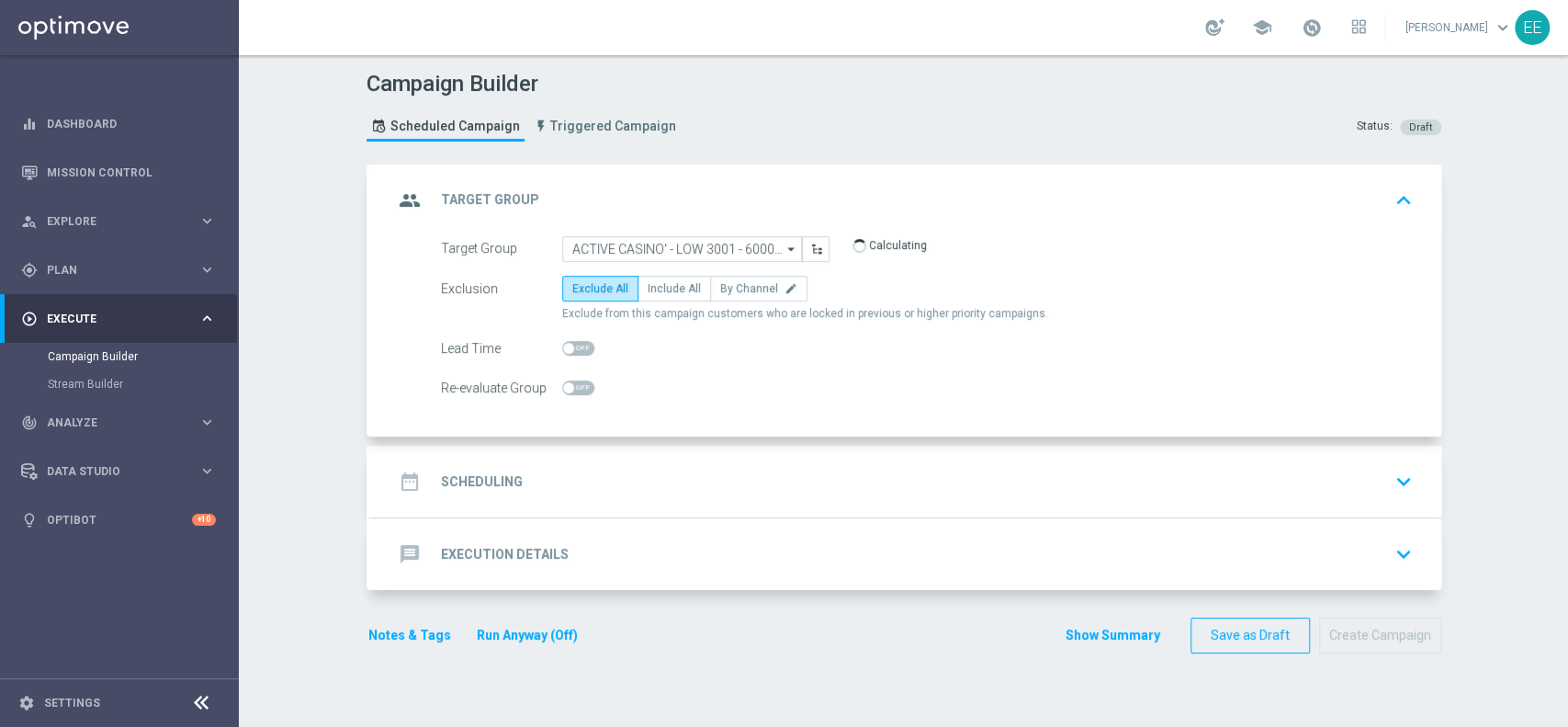 click on "date_range
Scheduling
keyboard_arrow_down" 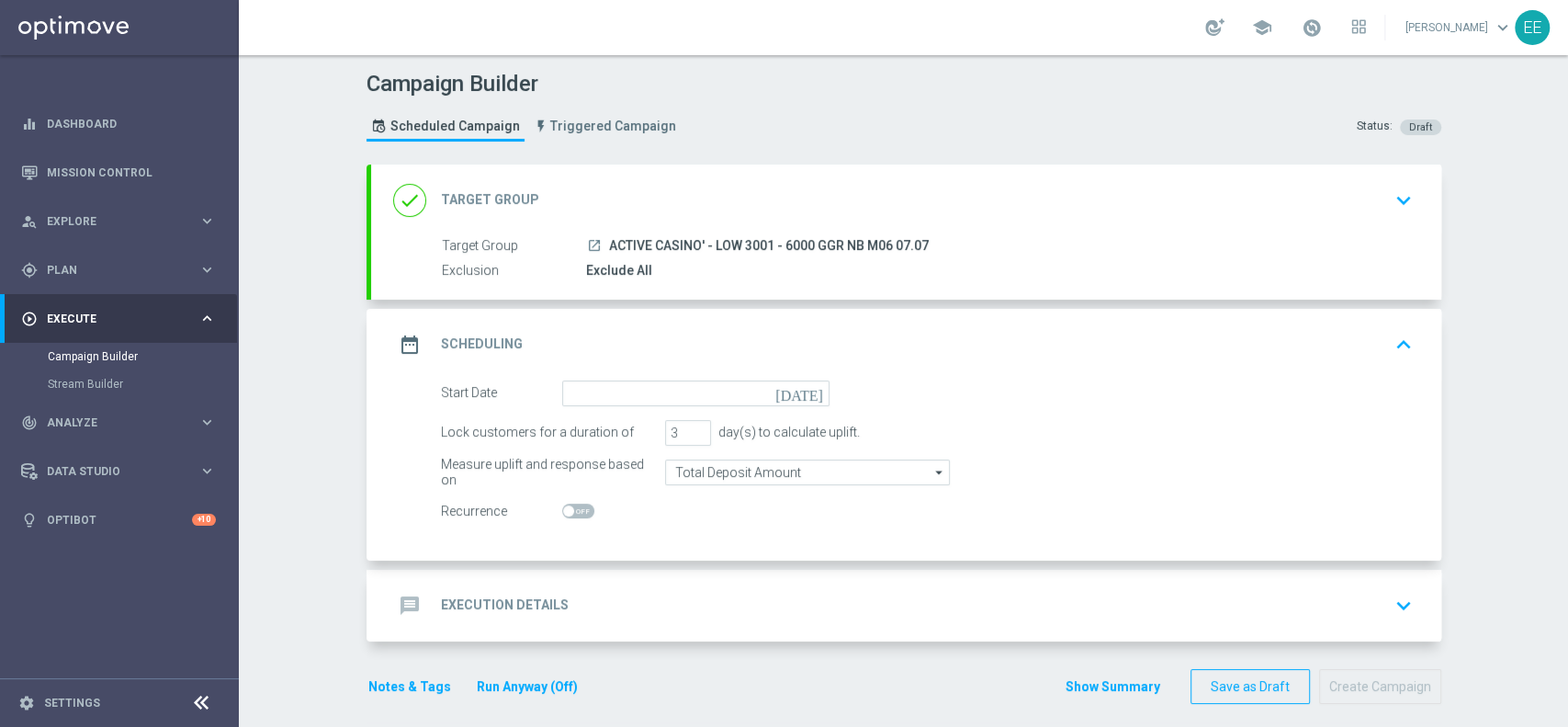 click on "Start Date
today
Lock customers for a duration of
3
day(s) to calculate uplift.
Measure uplift and response based on
Total Deposit Amount
Total Deposit Amount
arrow_drop_down
Drag here to set row groups Drag here to set column labels" 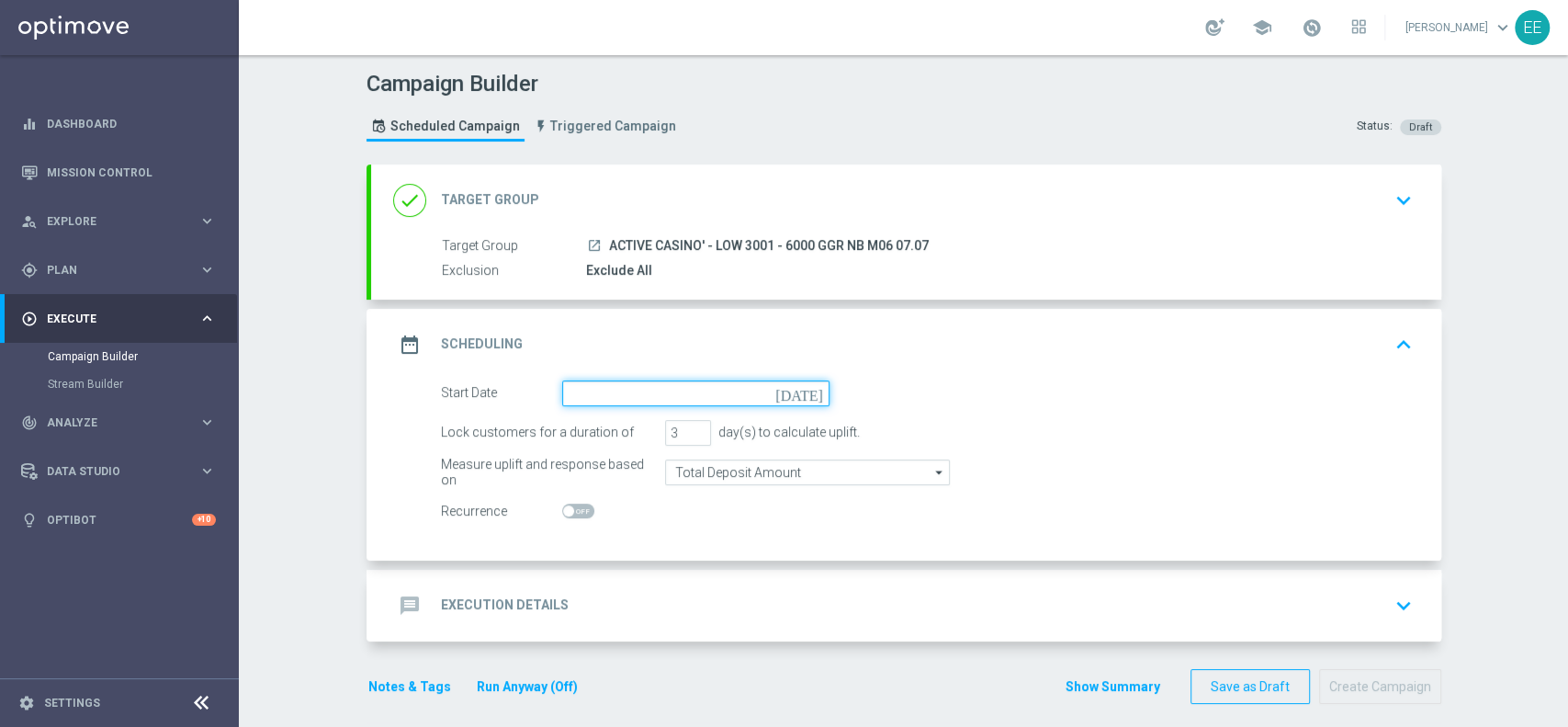 click 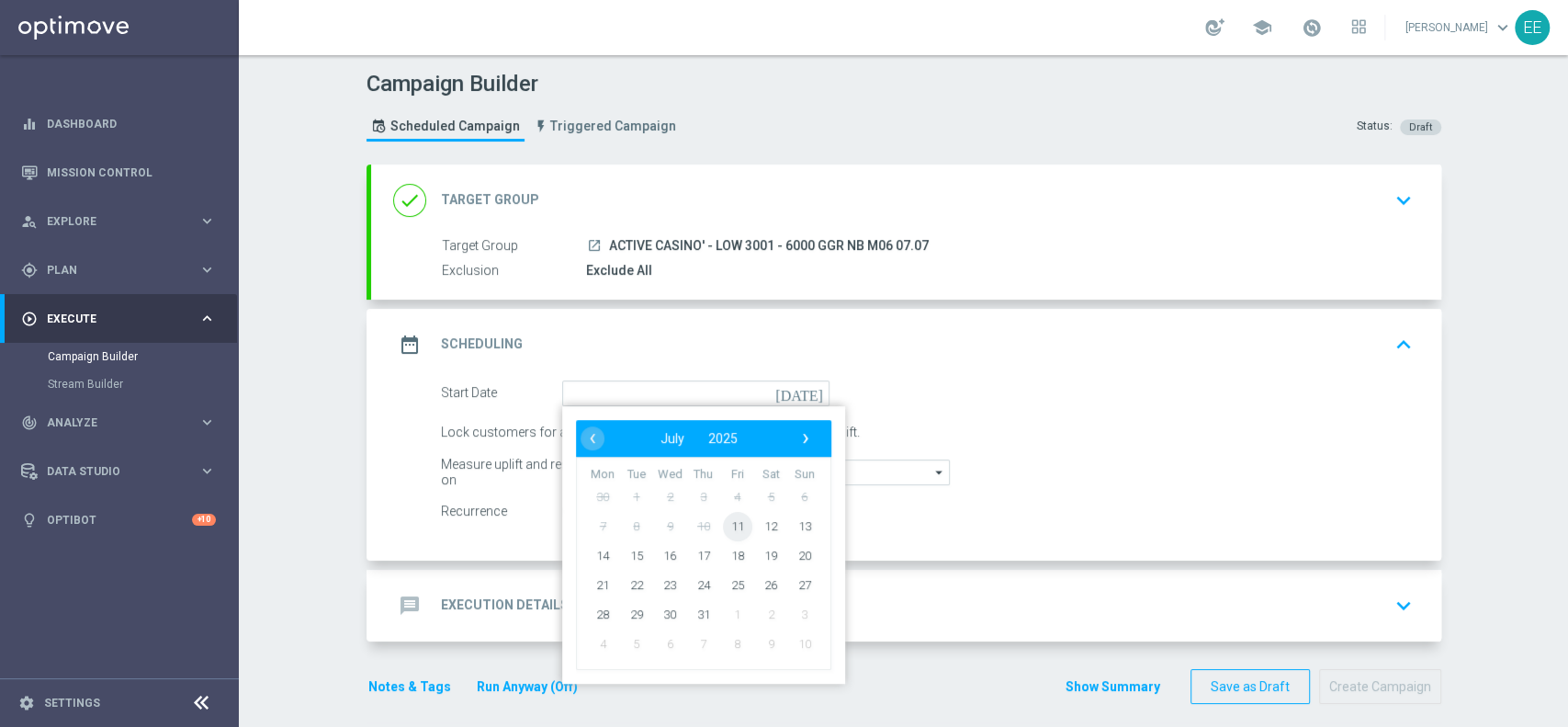 click on "11" 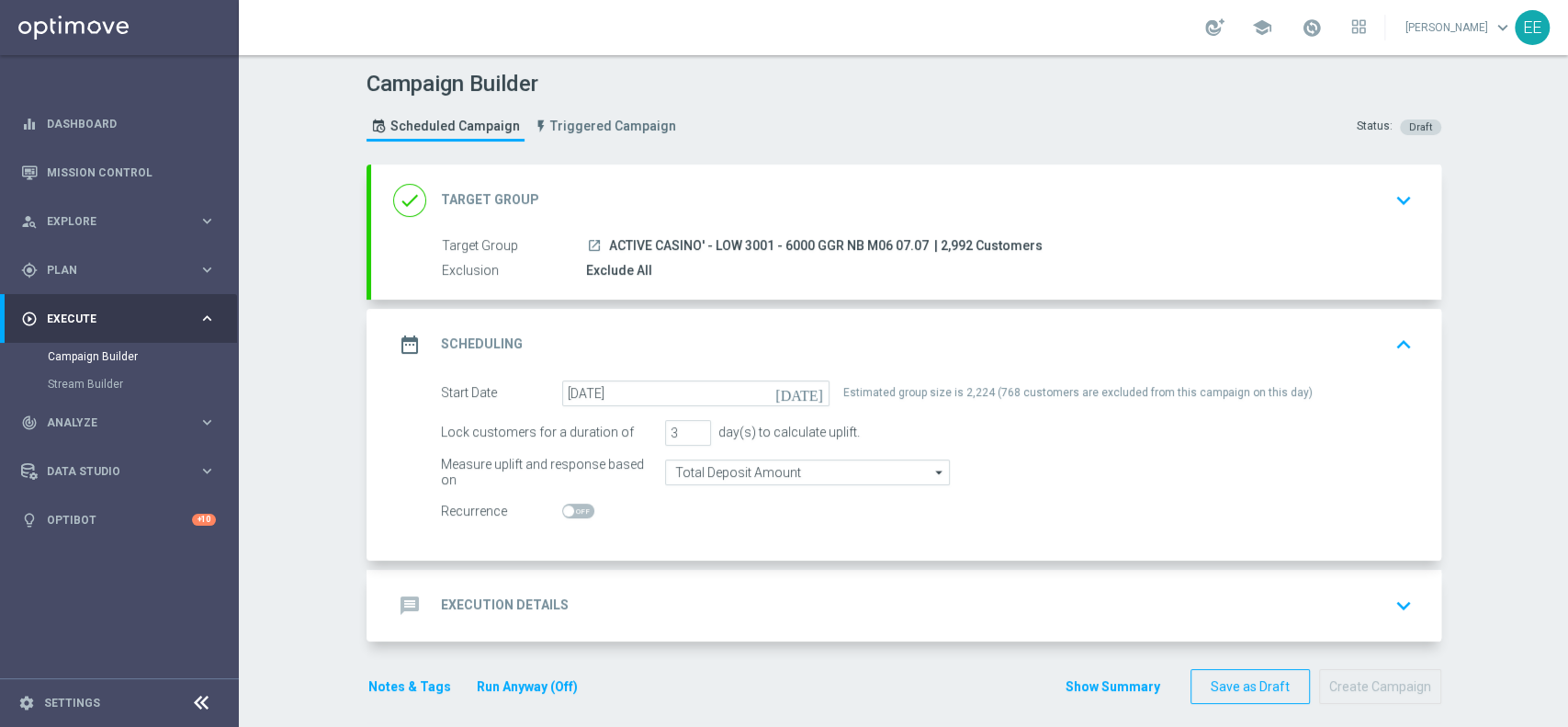 click on "done
Target Group
keyboard_arrow_down" 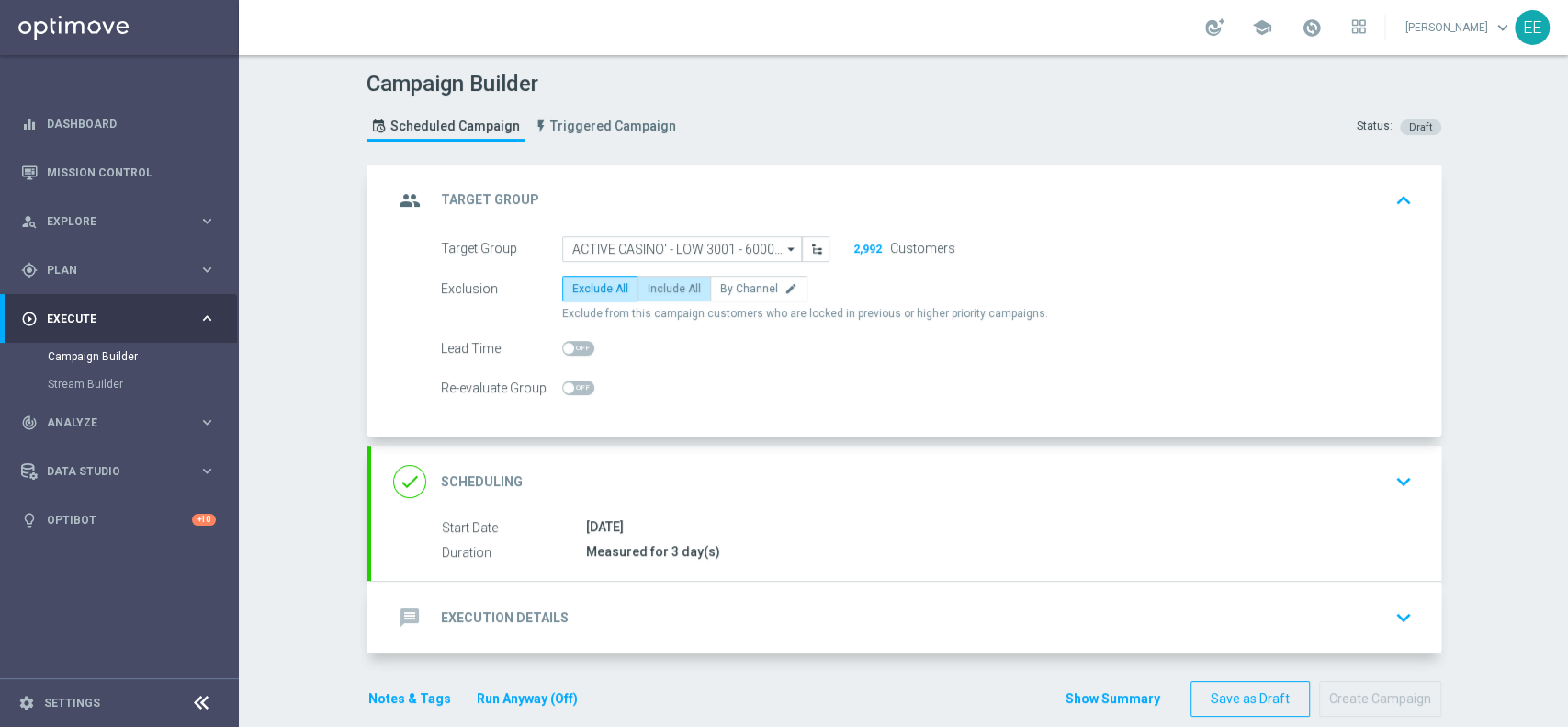 click on "Include All" 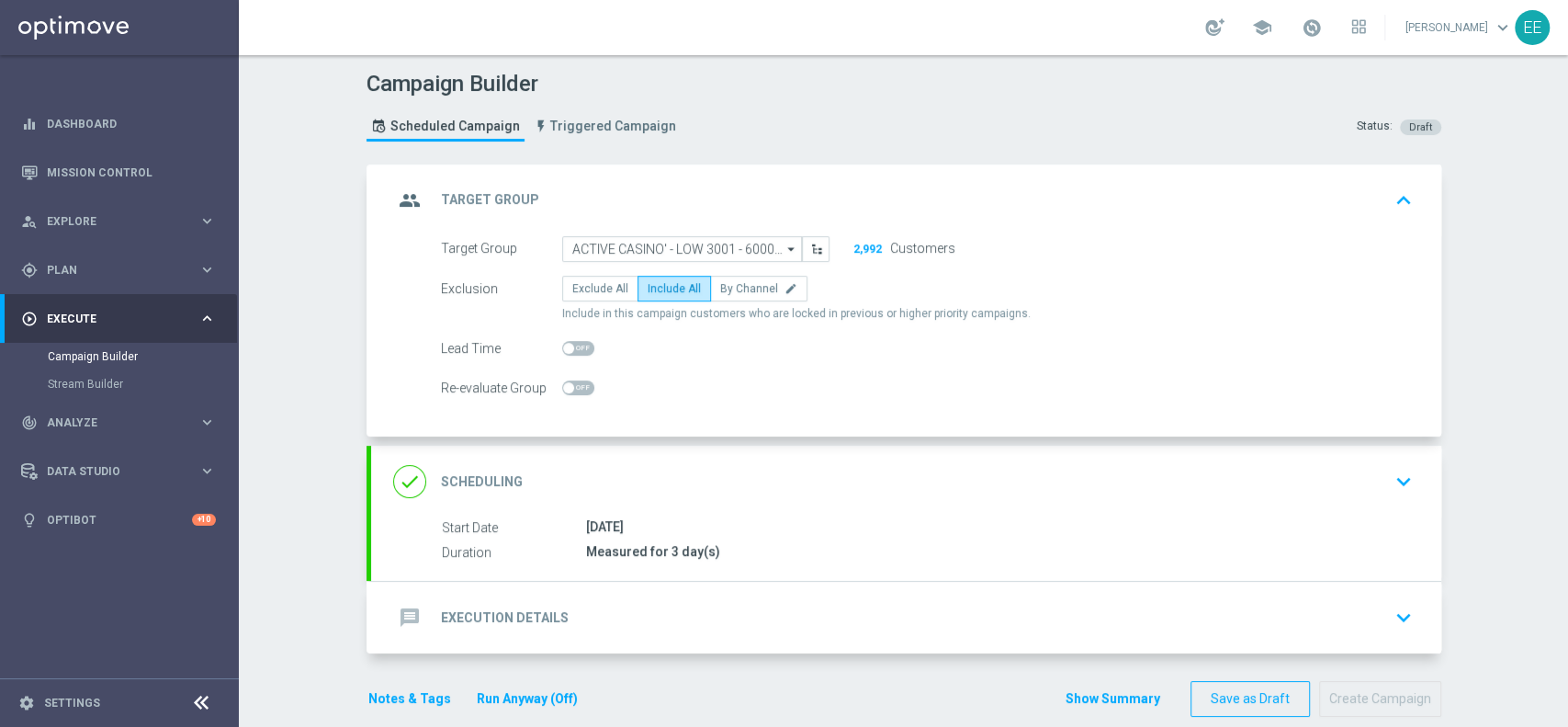 click on "done
Scheduling
keyboard_arrow_down" 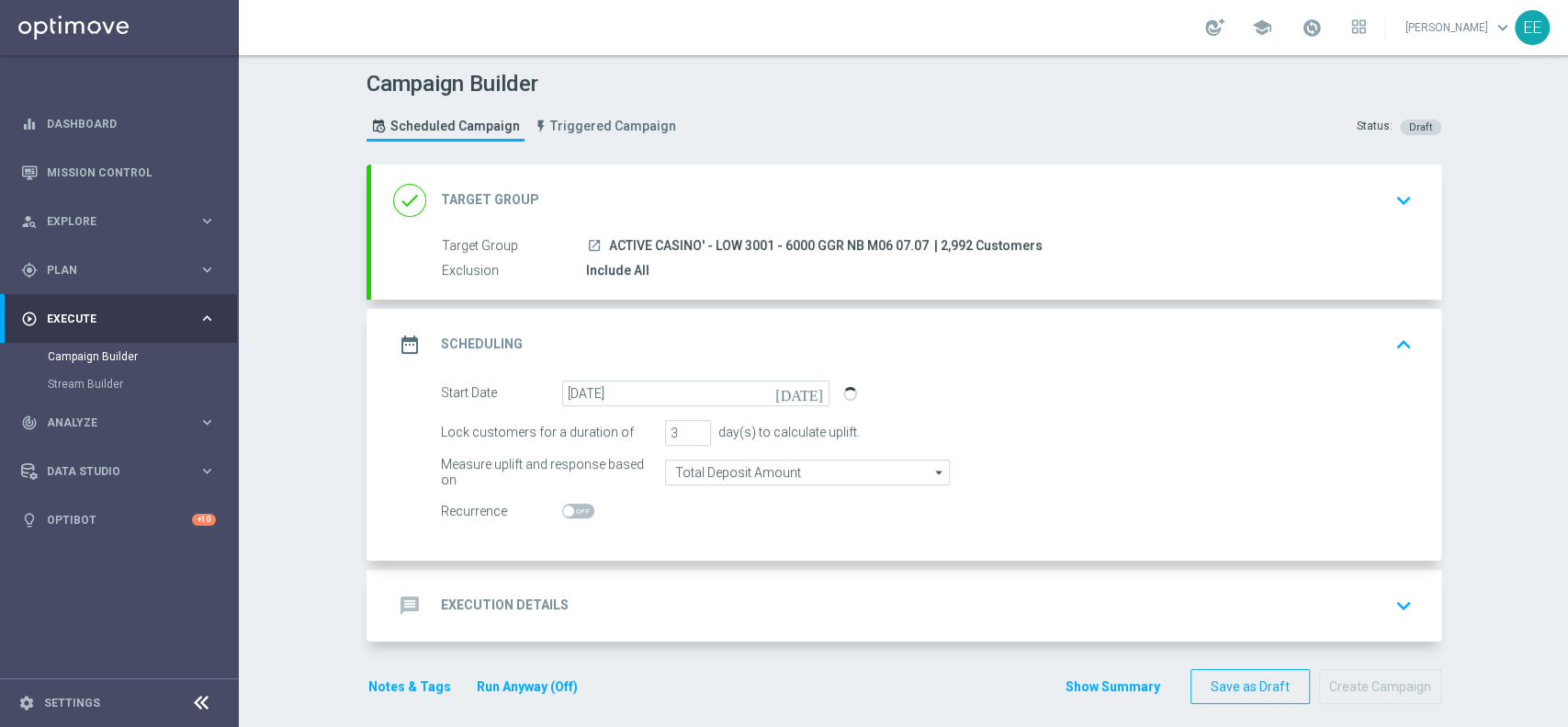 scroll, scrollTop: 12, scrollLeft: 0, axis: vertical 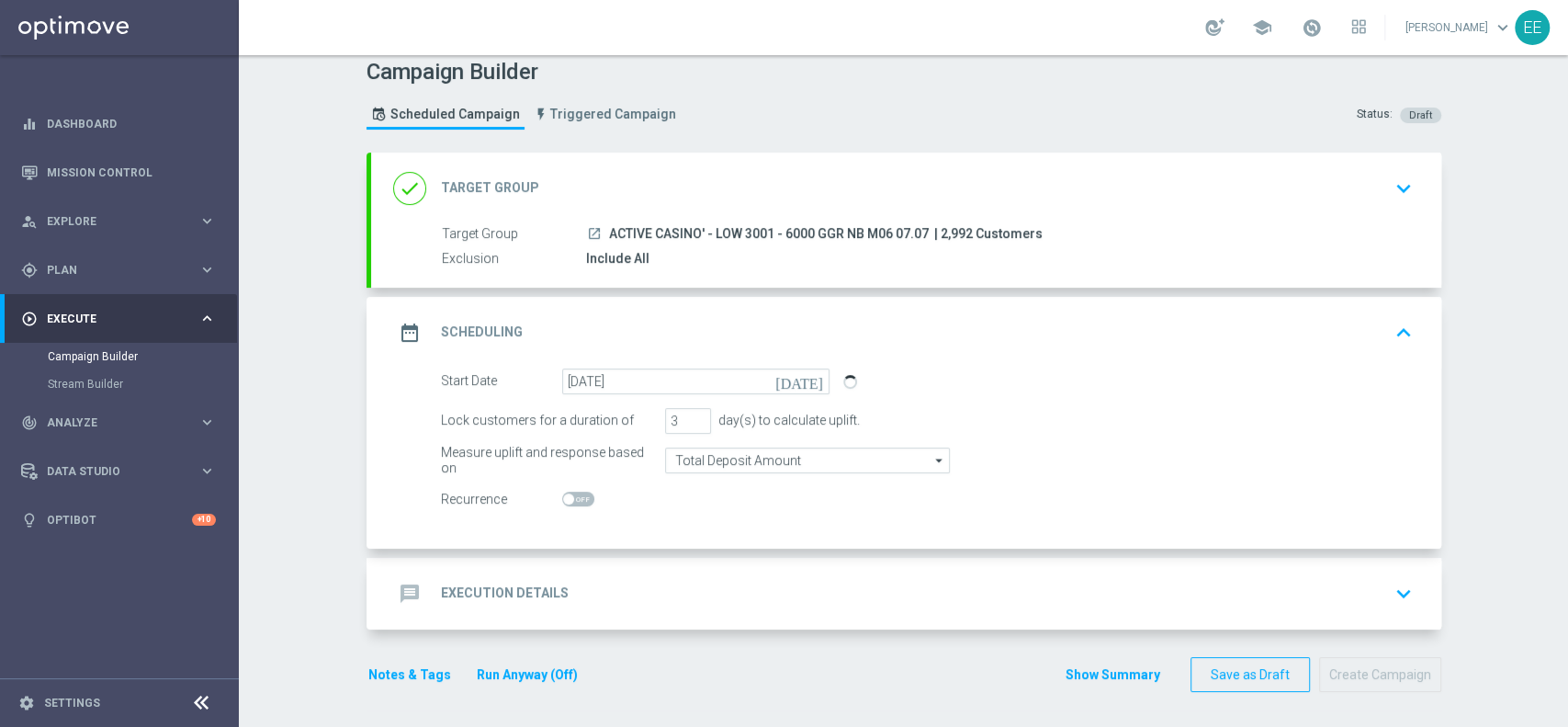 click on "message
Execution Details" 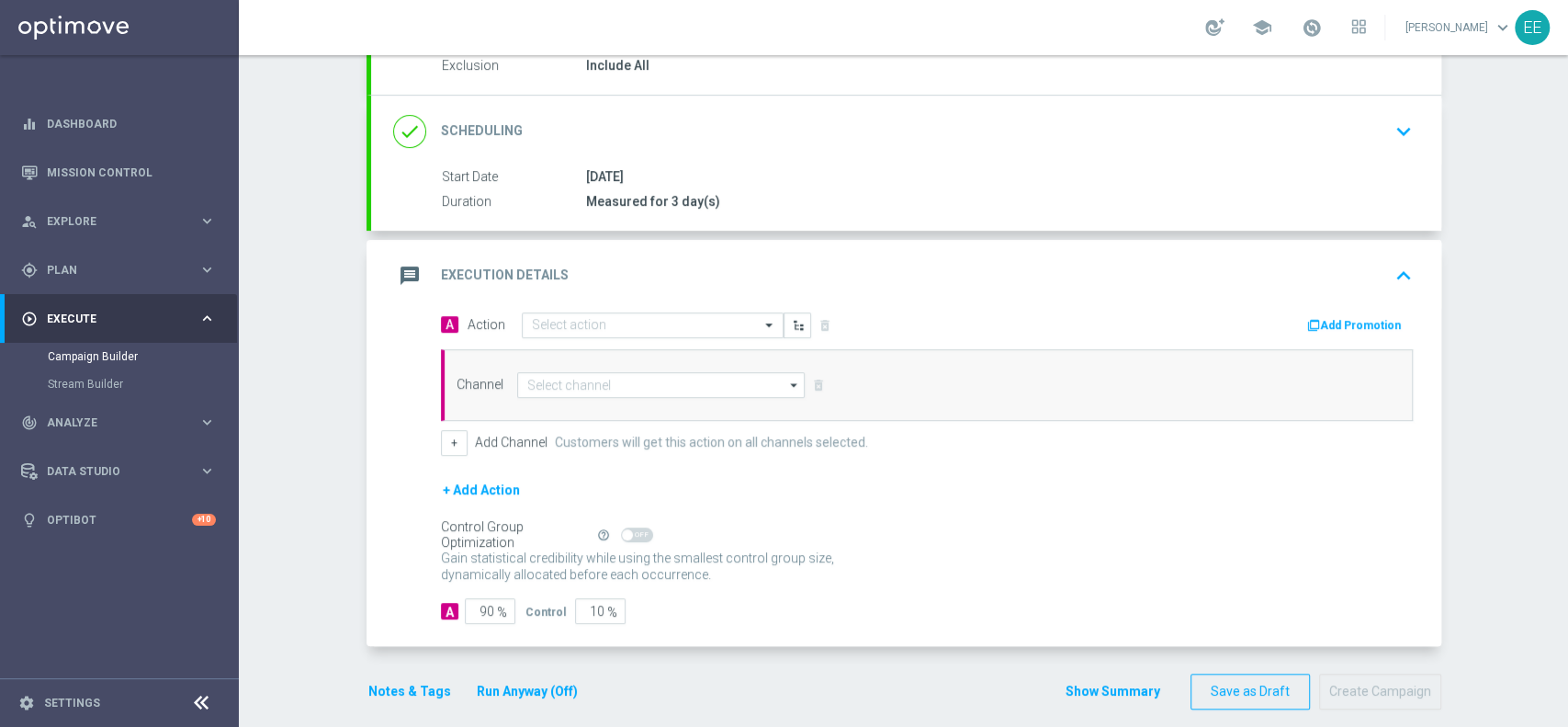scroll, scrollTop: 215, scrollLeft: 0, axis: vertical 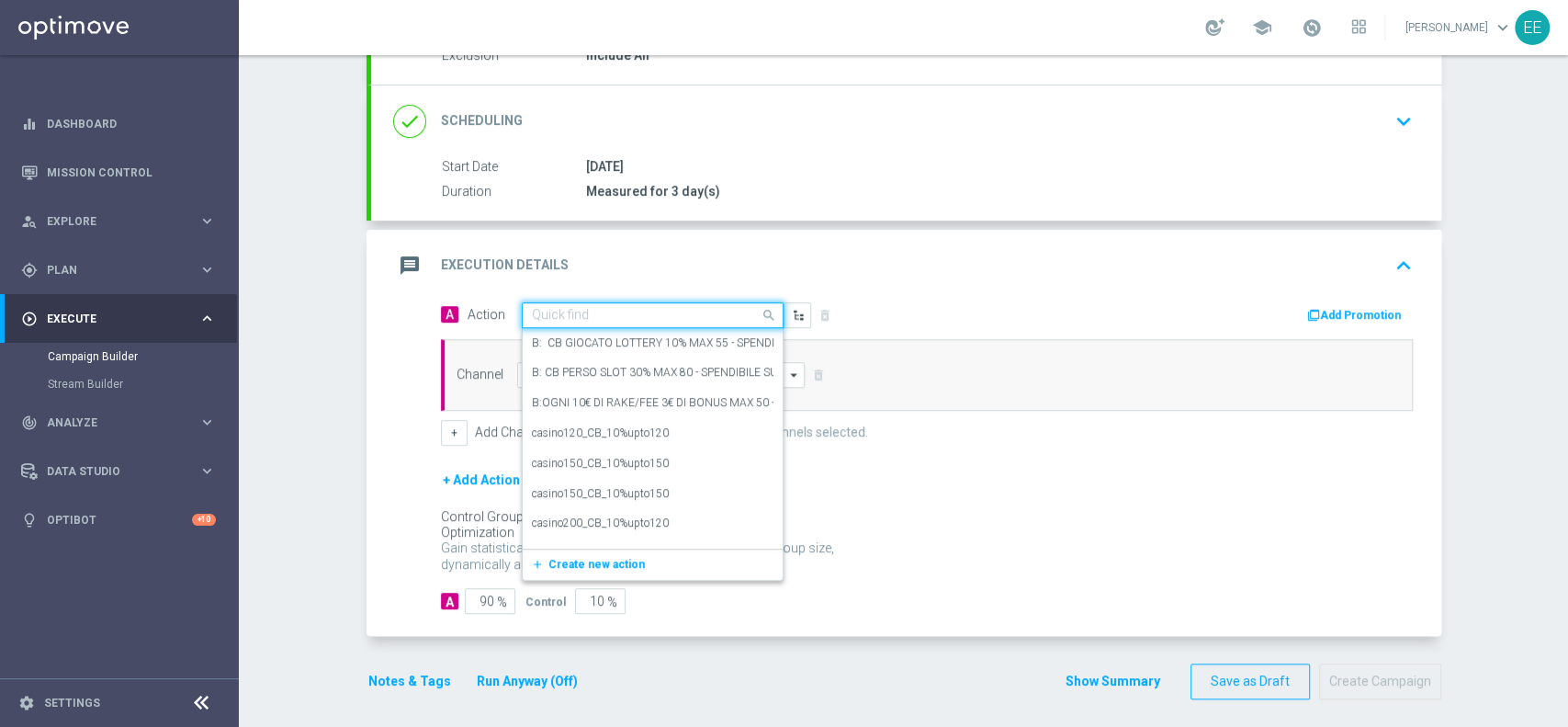 click 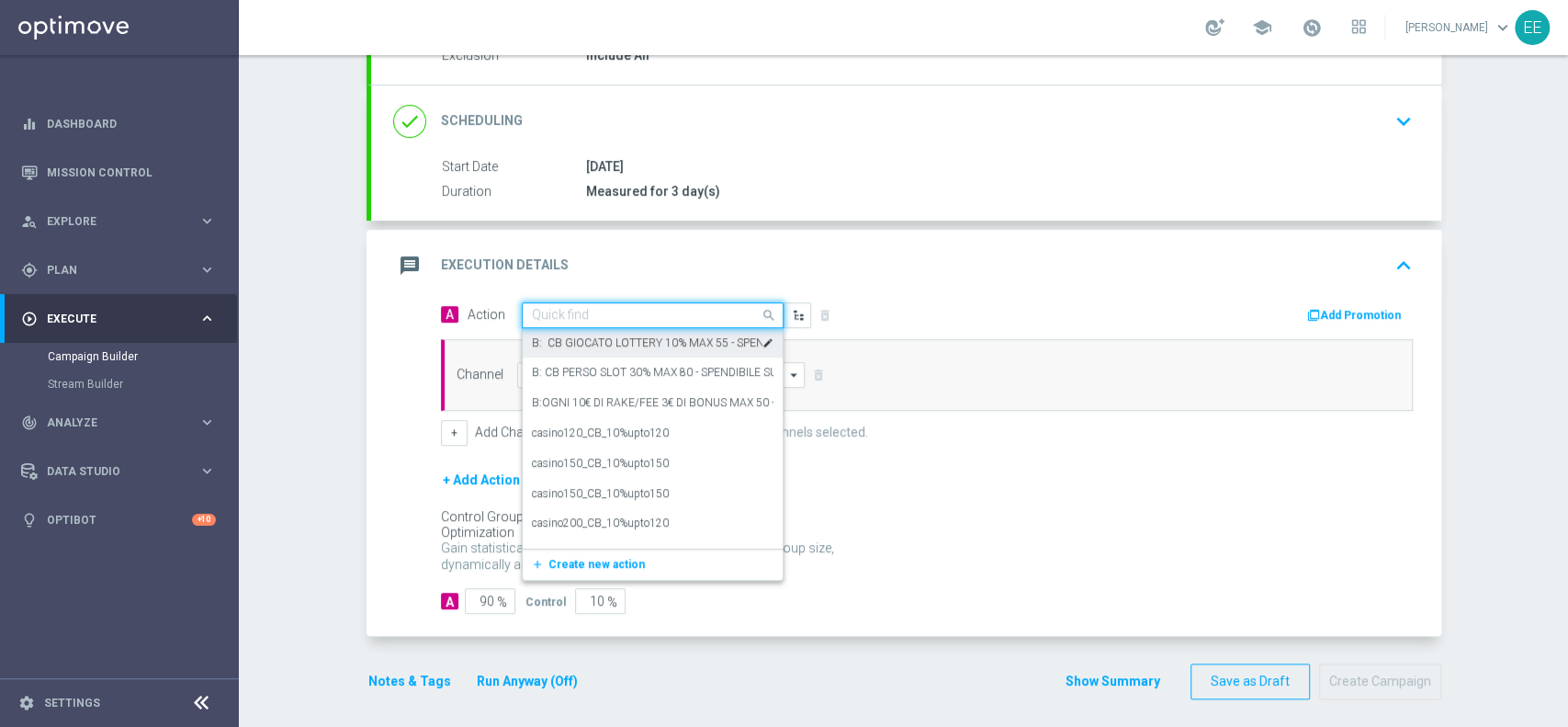 paste on "CB PERSO SPORT 20% MAX 100 EURO - ESCLUSE SINGOLE; CB VINTO SPORT 10% MAX 100 EURO - ESCLUSE SINGOLE - SPENDIBILE SPORT LEG.4 QUOTA MIN. 1,99" 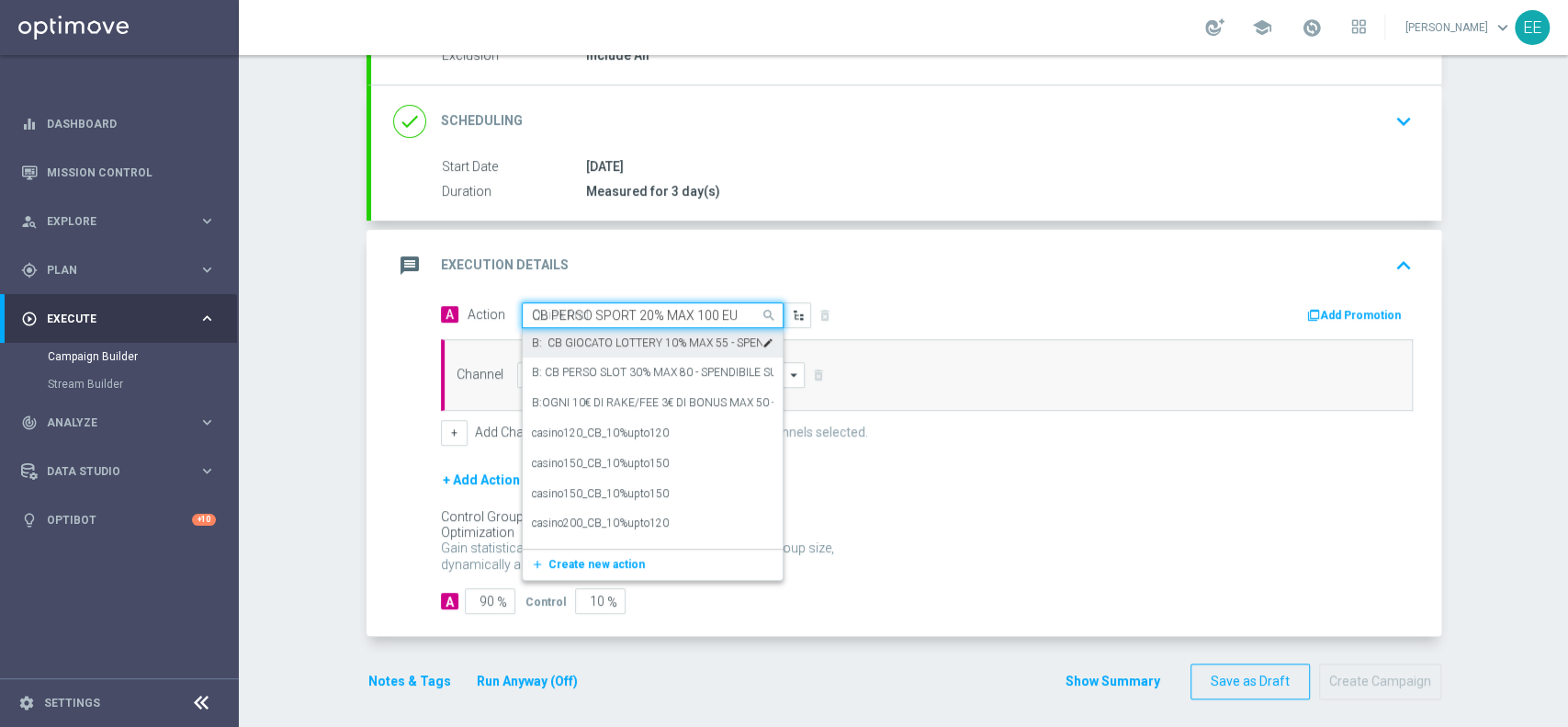 scroll, scrollTop: 0, scrollLeft: 729, axis: horizontal 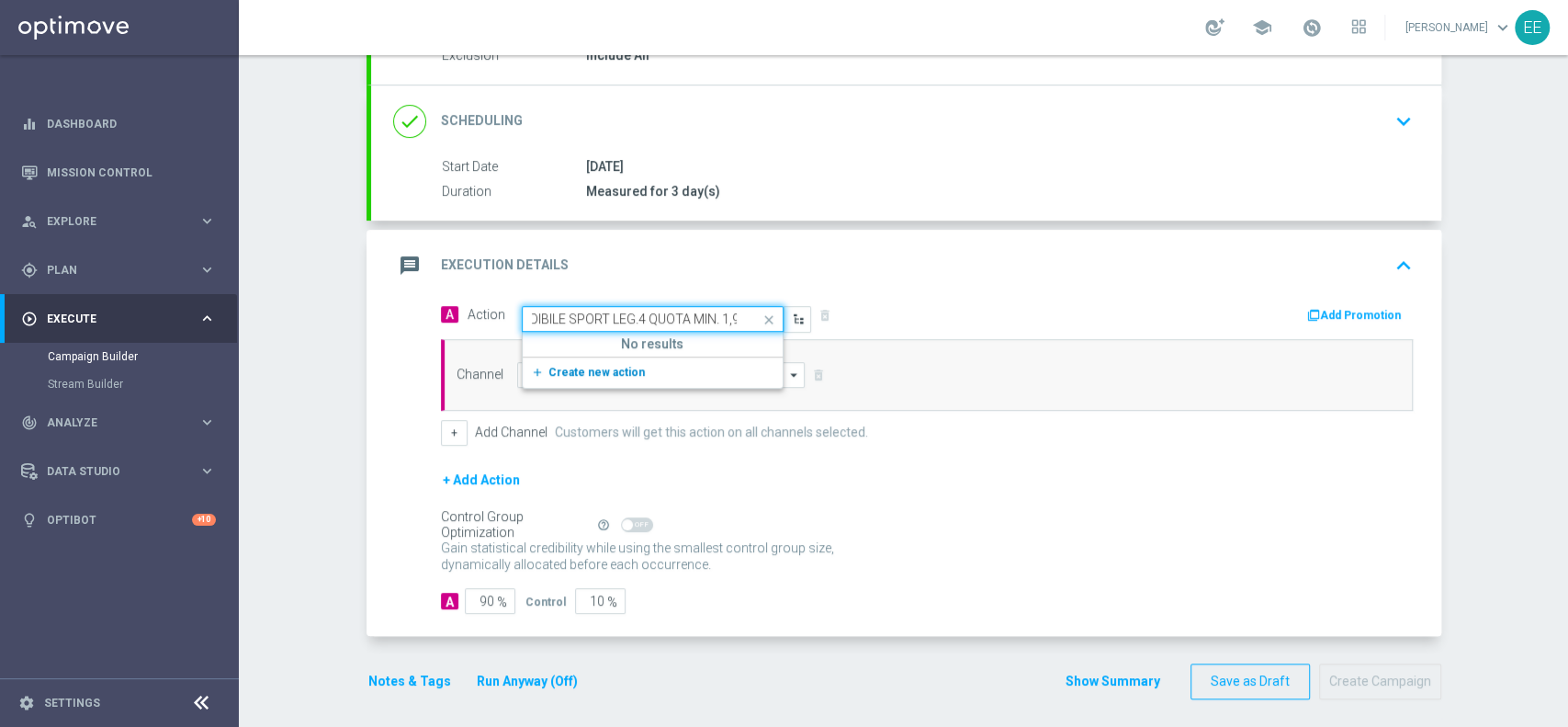 click on "Create new action" at bounding box center [596, 372] 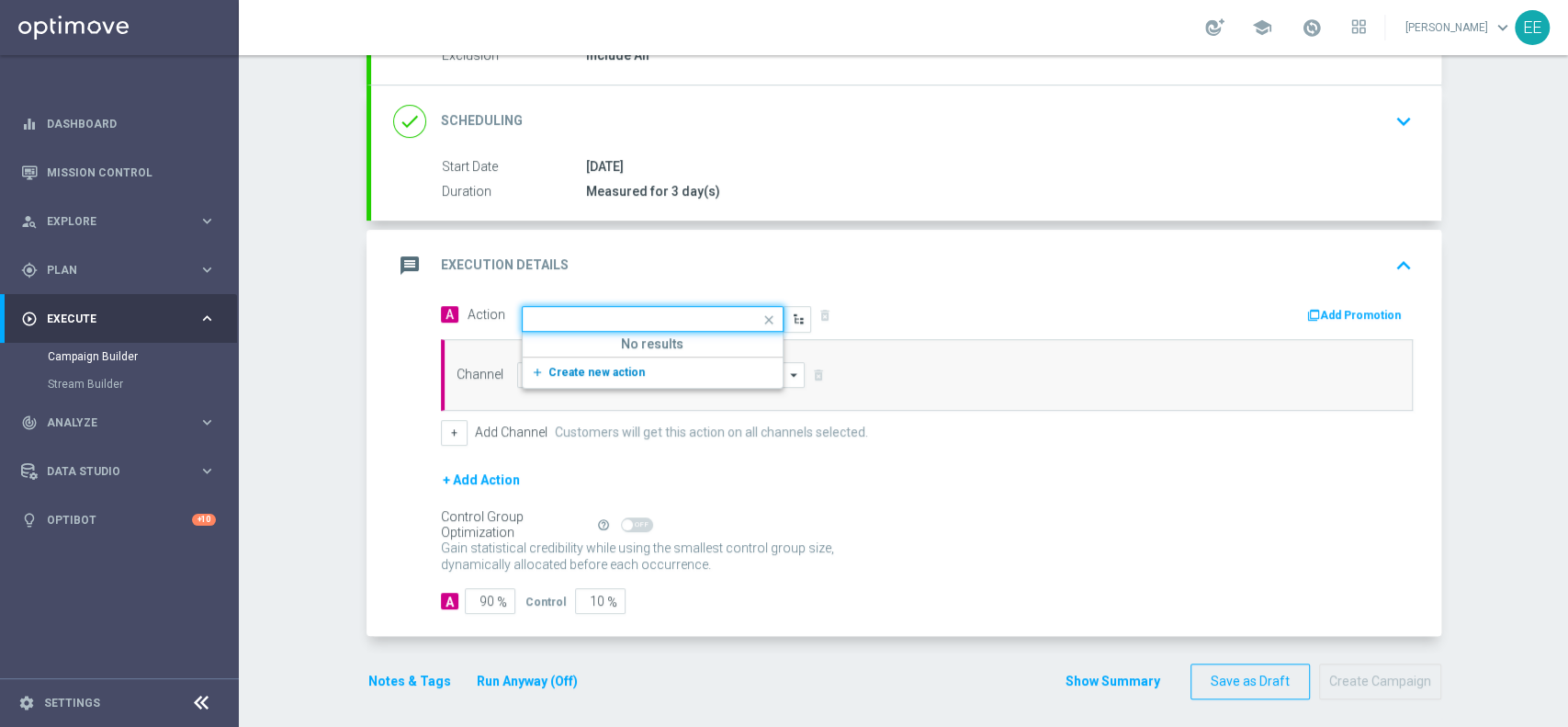 scroll, scrollTop: 0, scrollLeft: 0, axis: both 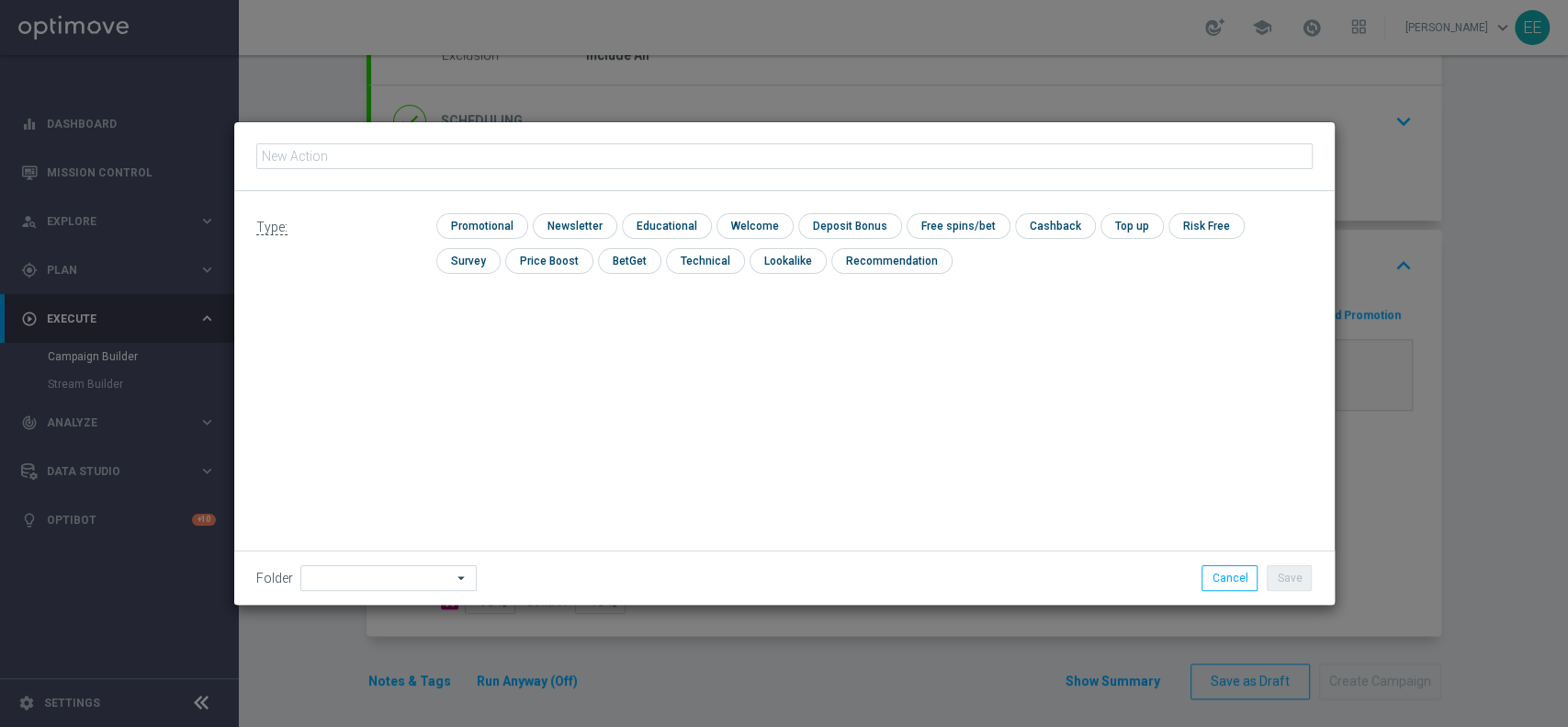 click 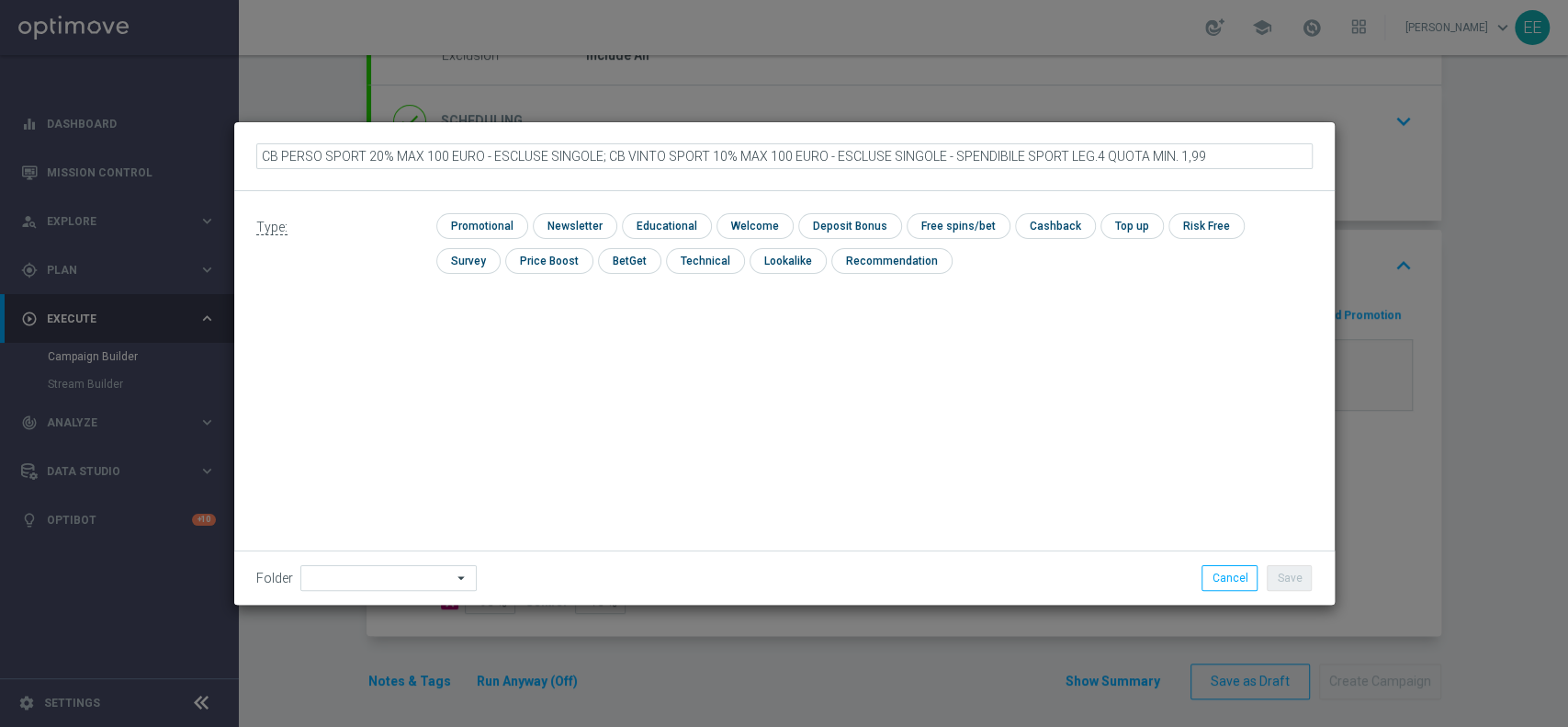 click on "Type:
check
Promotional
check
Newsletter
check
Educational
check
Welcome
check
Deposit Bonus
check
Free spins/bet
check
Cashback
check" 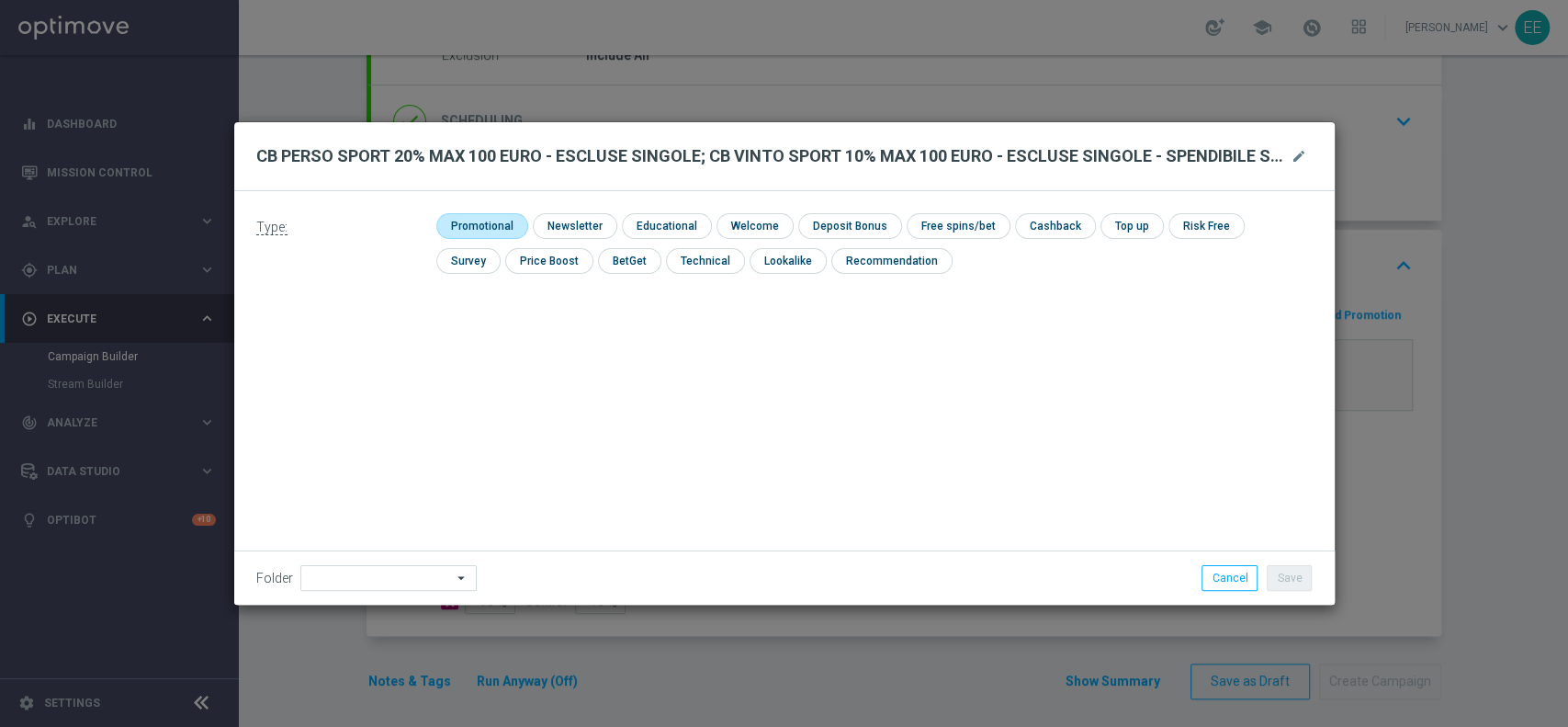 click 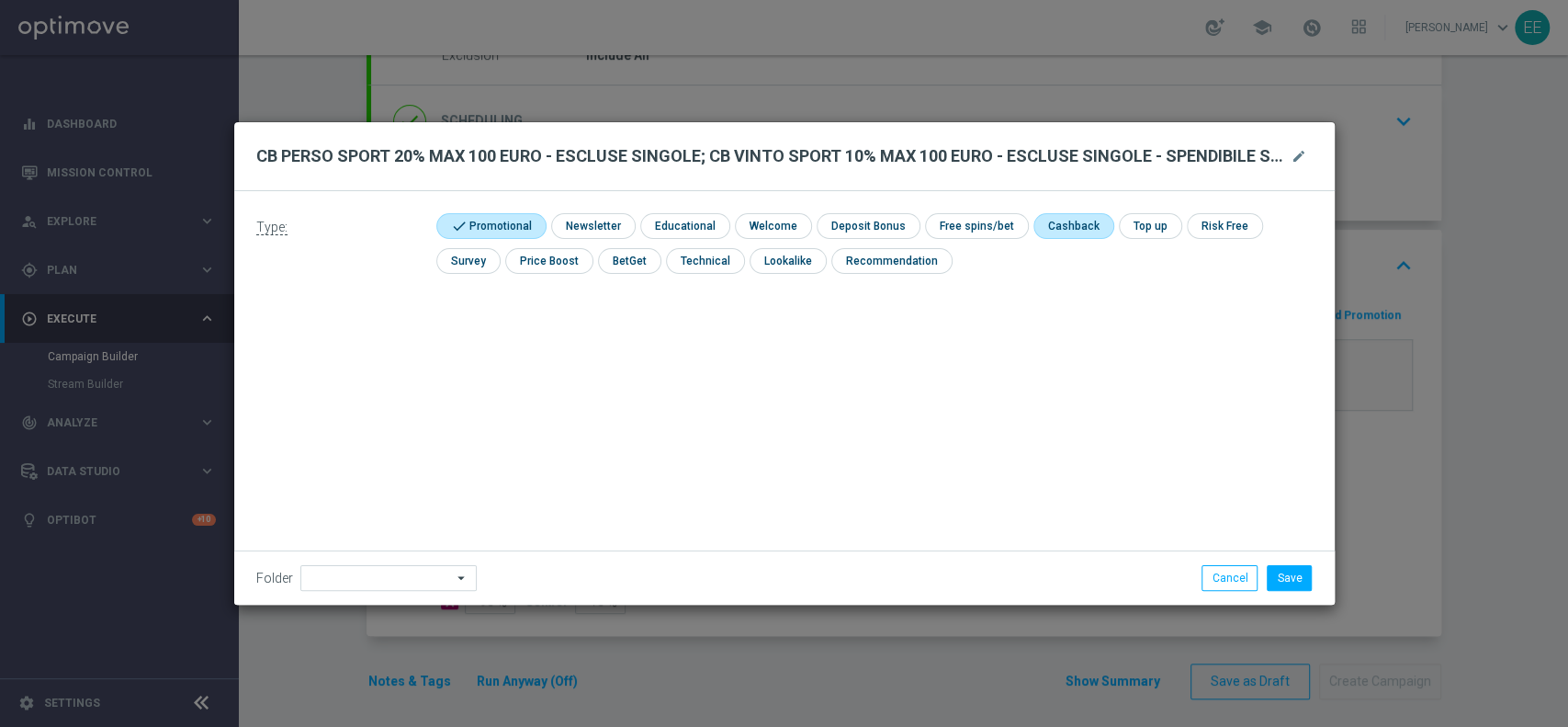 click 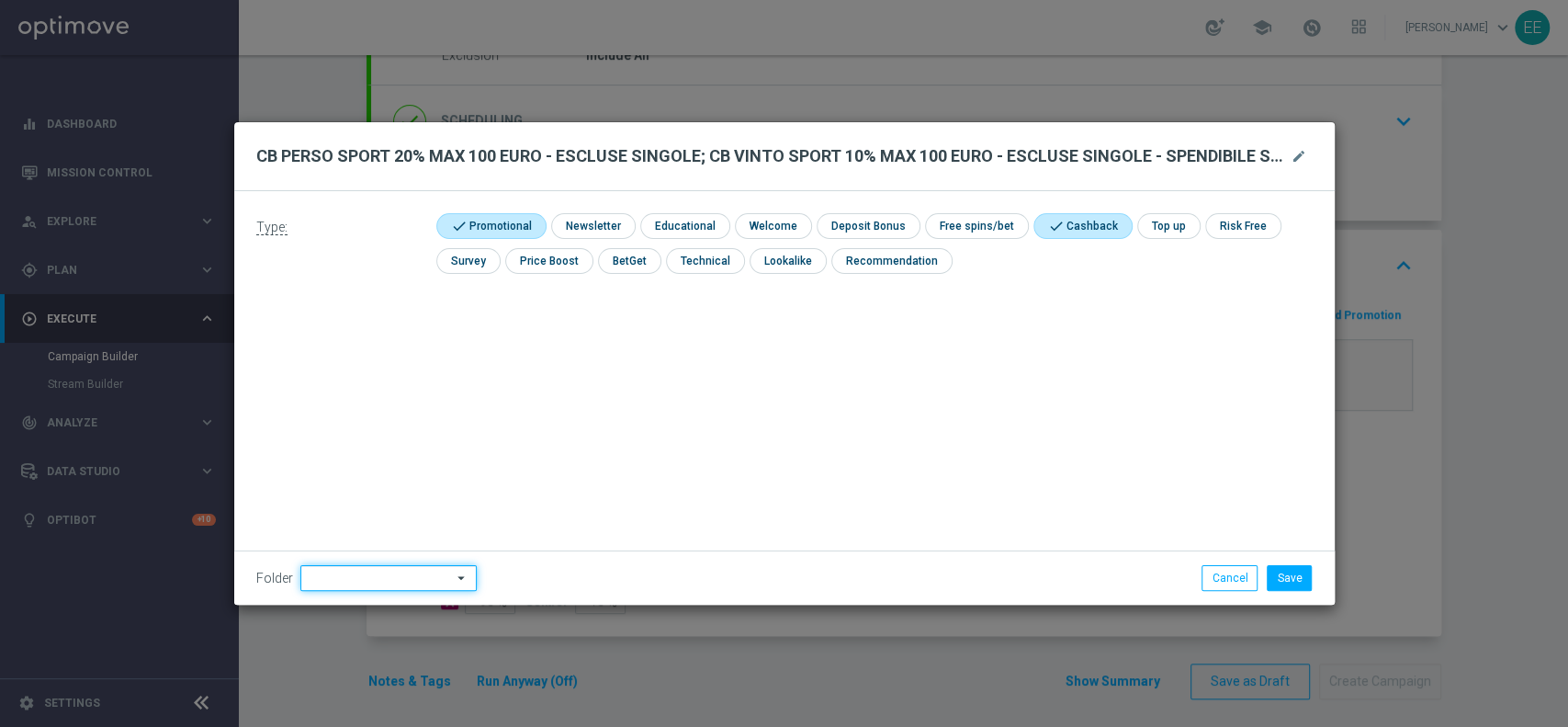 click 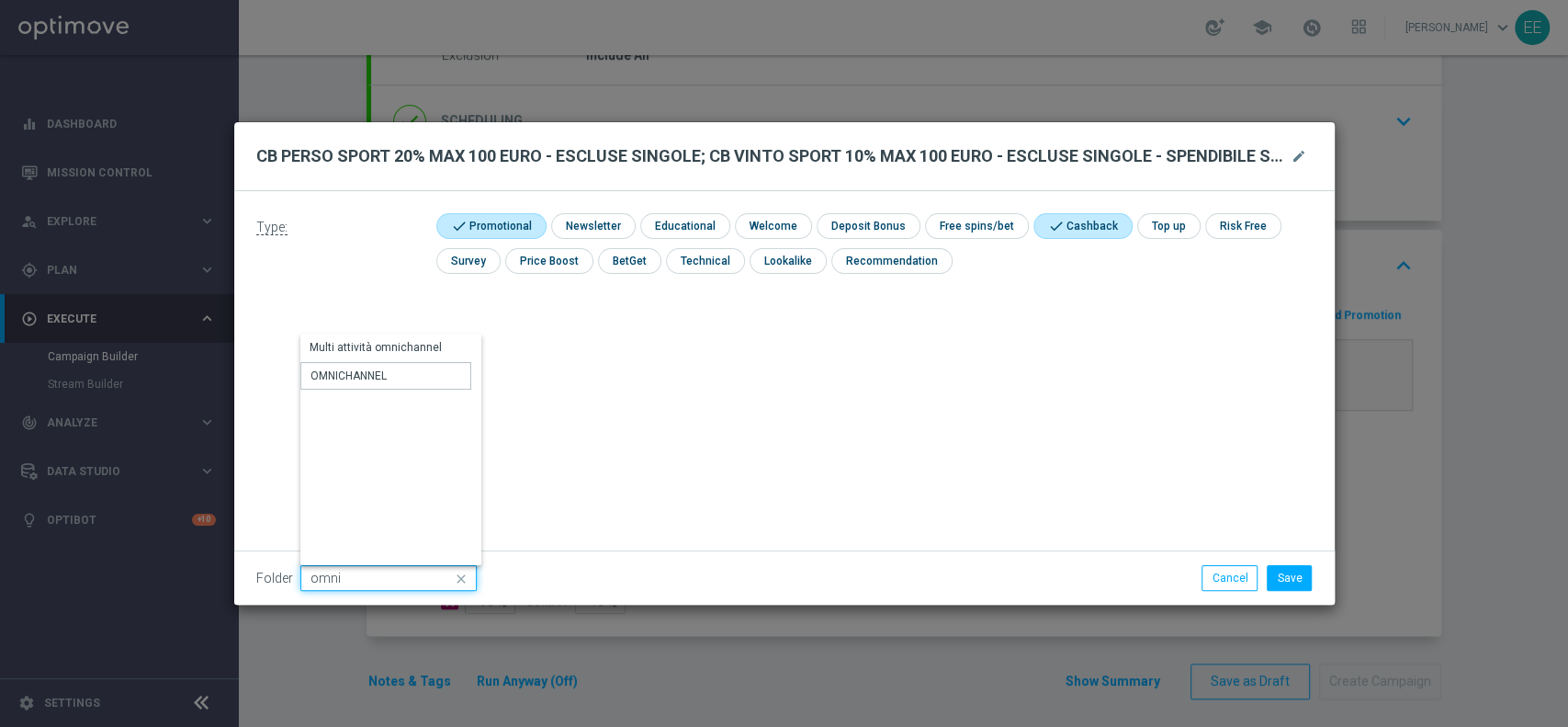 type on "OMNICHANNEL" 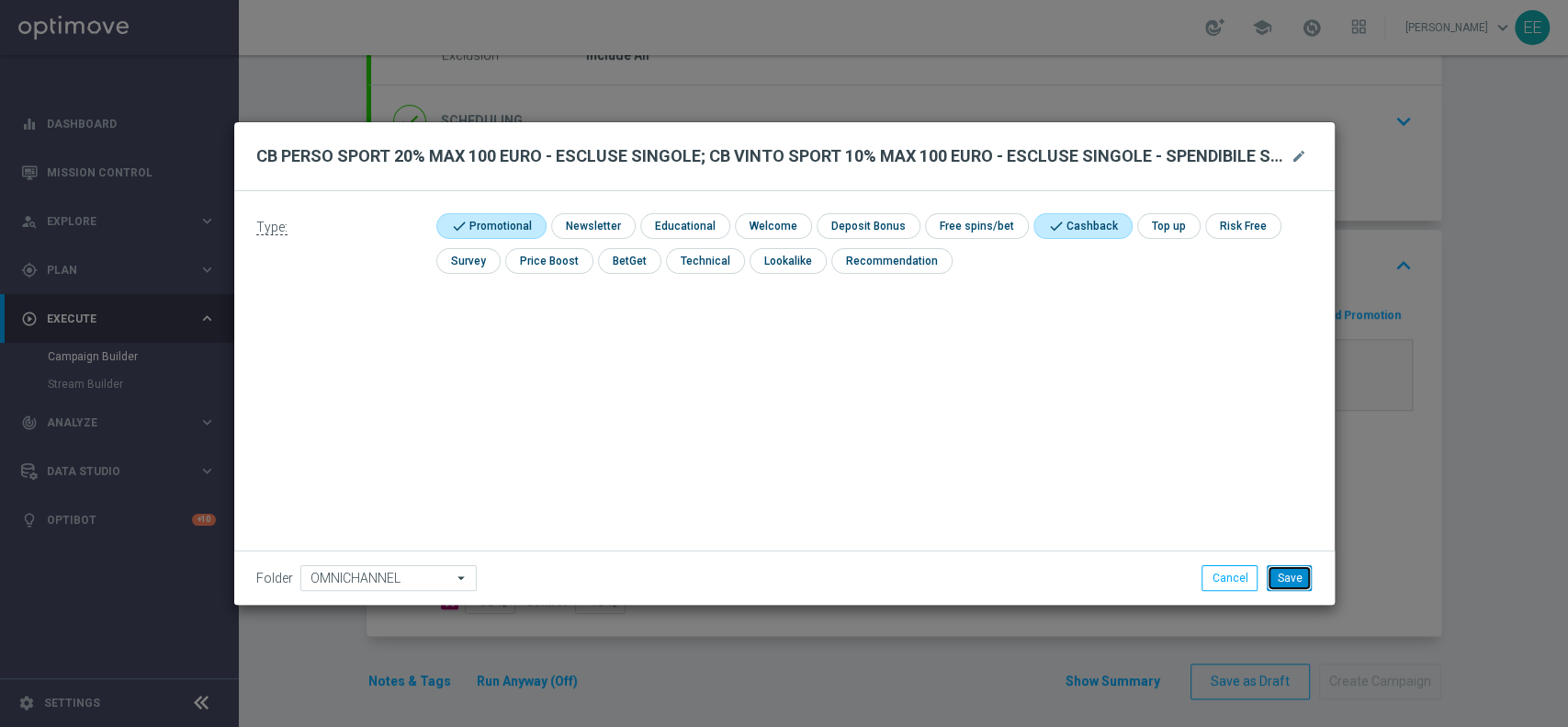 click on "Save" 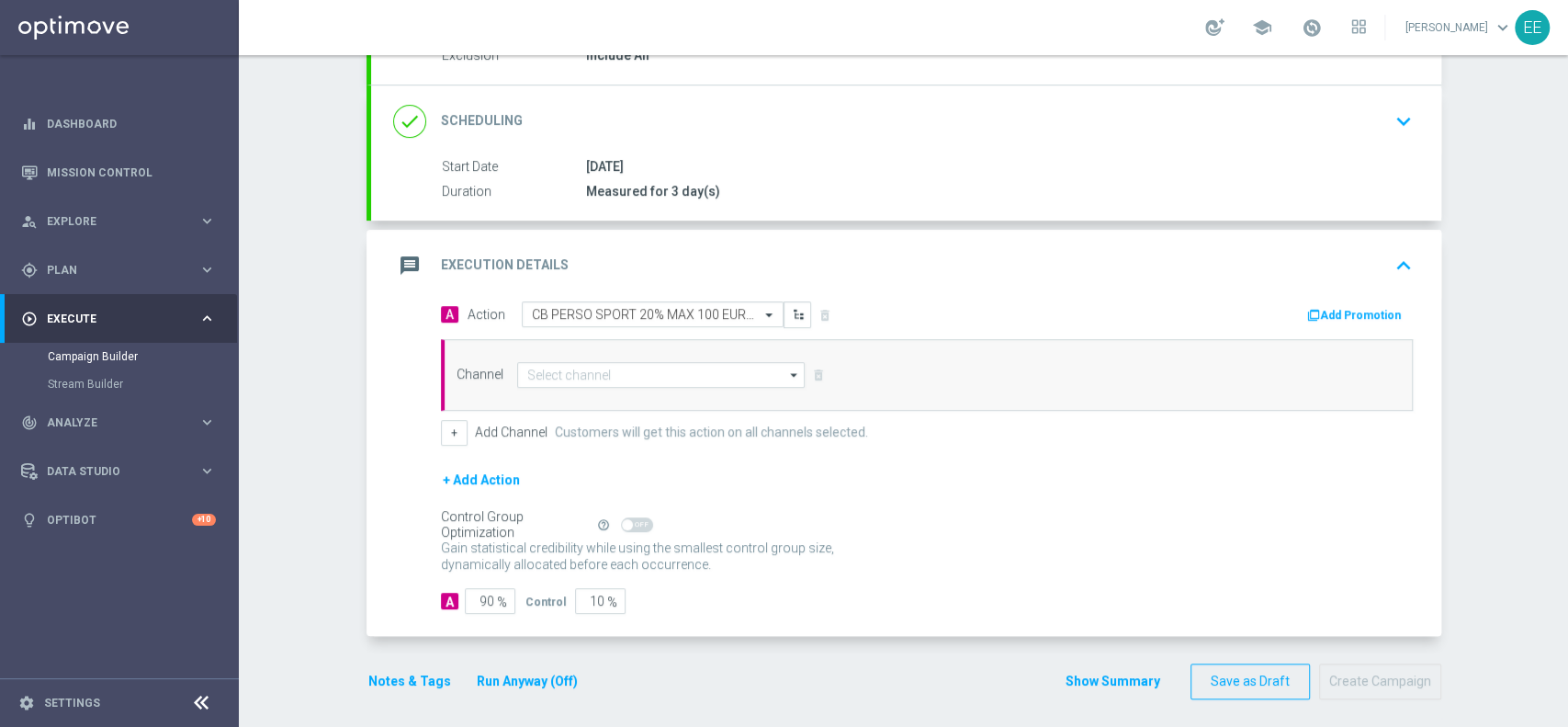 click on "Add Promotion" 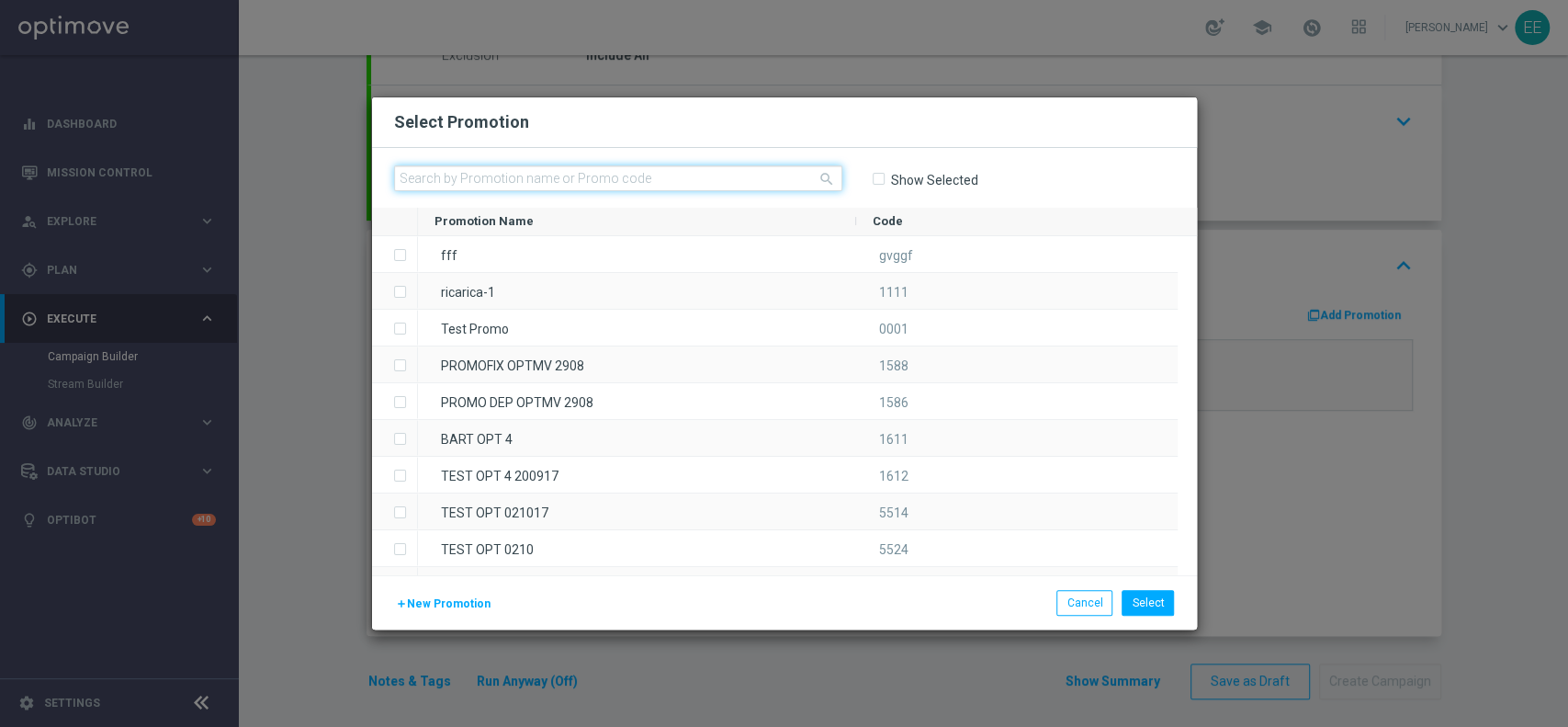 click 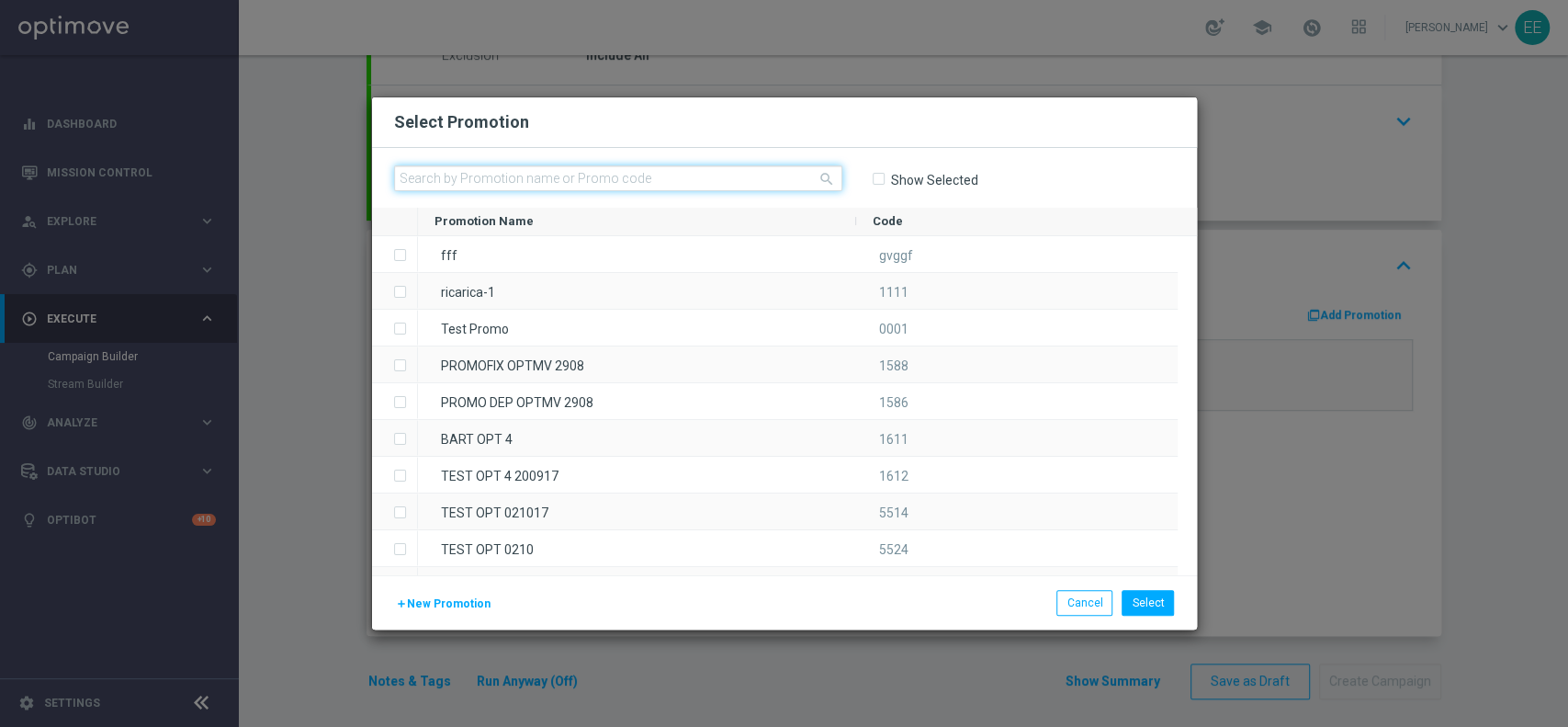 paste on "PREMIATISEMPRE1107-1" 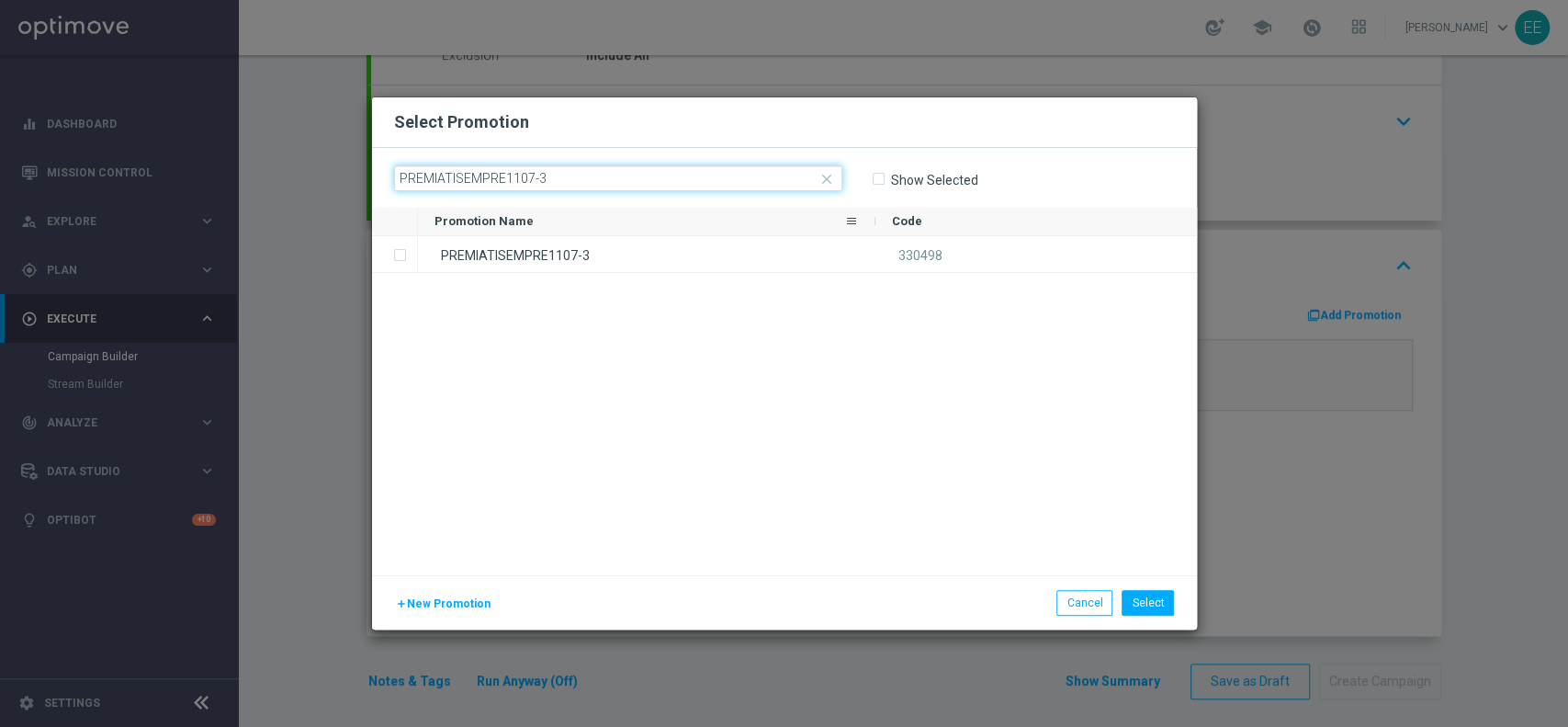 type on "PREMIATISEMPRE1107-3" 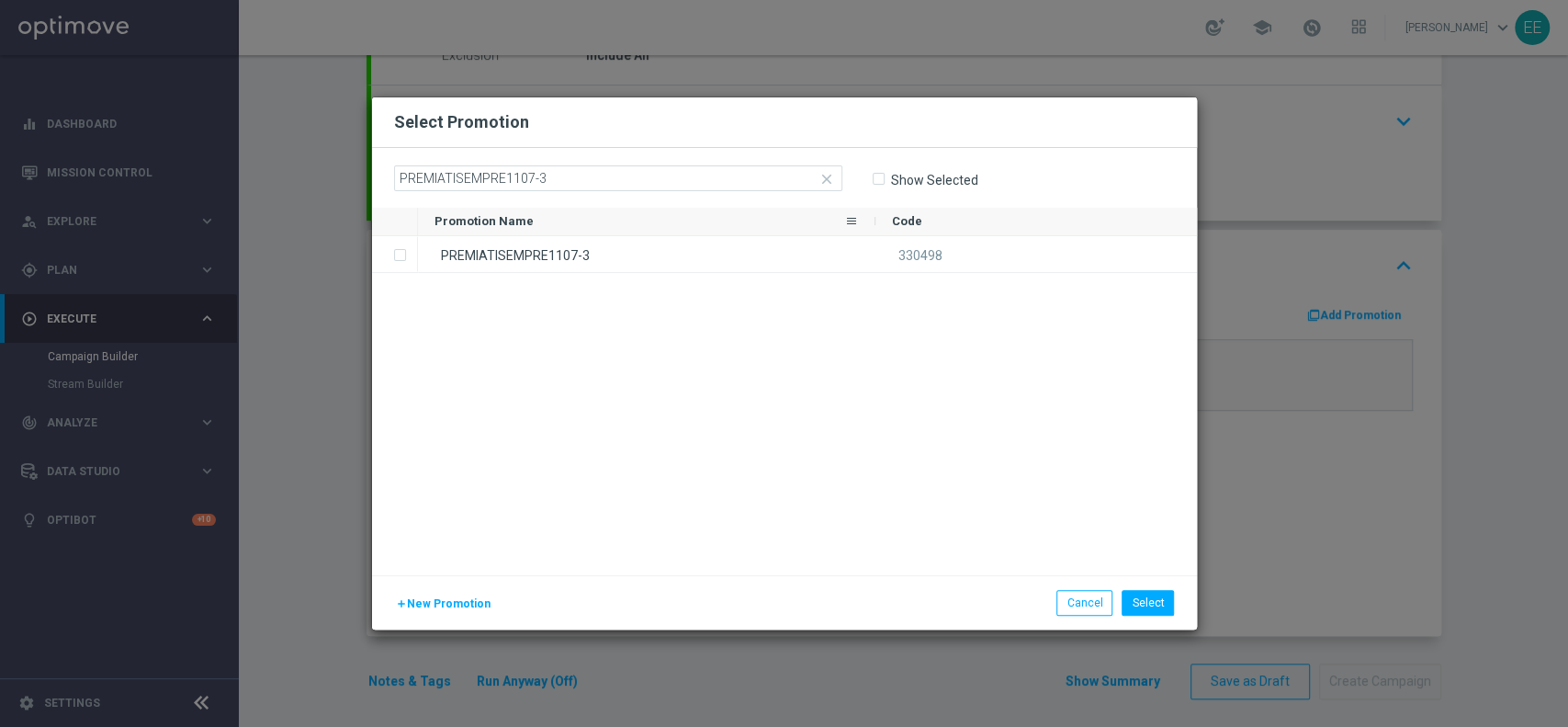 click on "PREMIATISEMPRE1107-3" 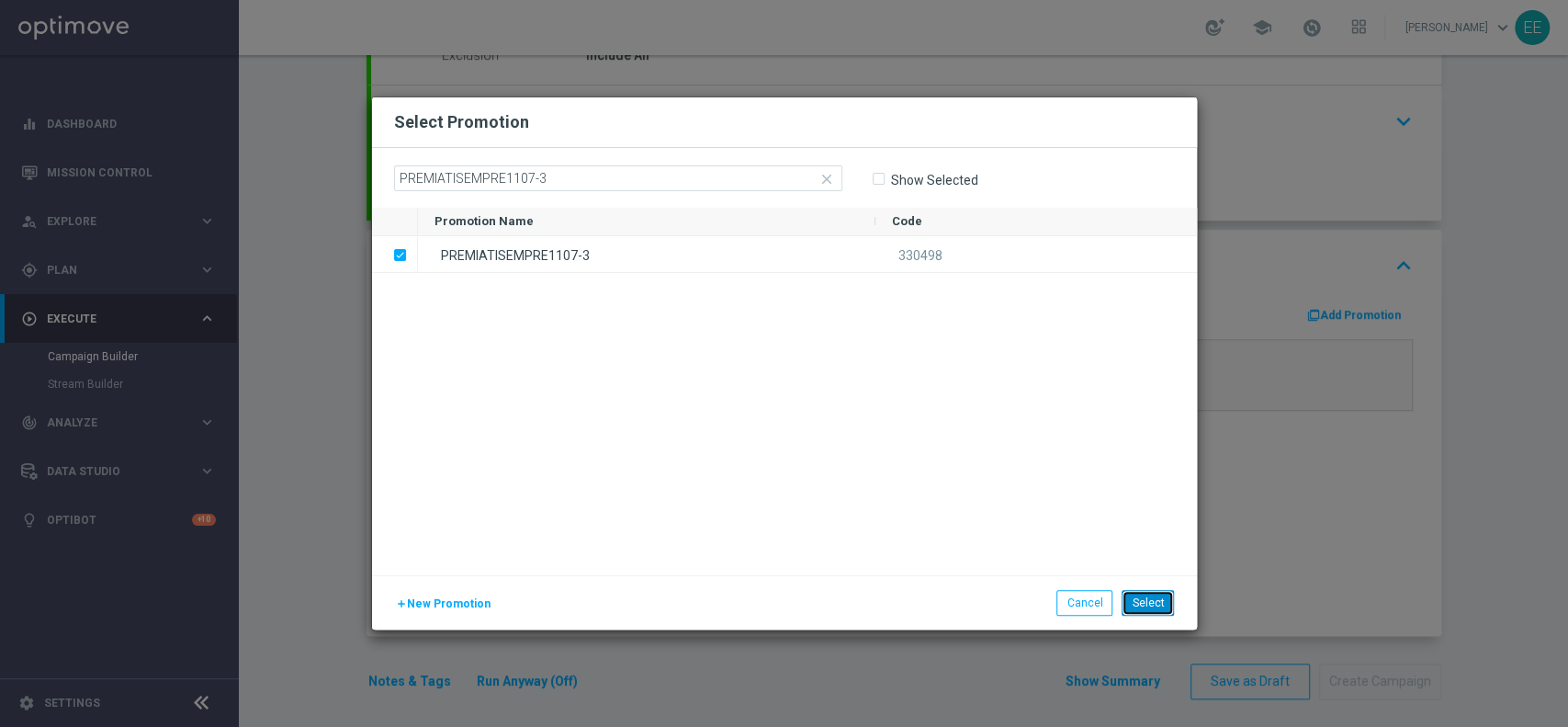 click on "Select" 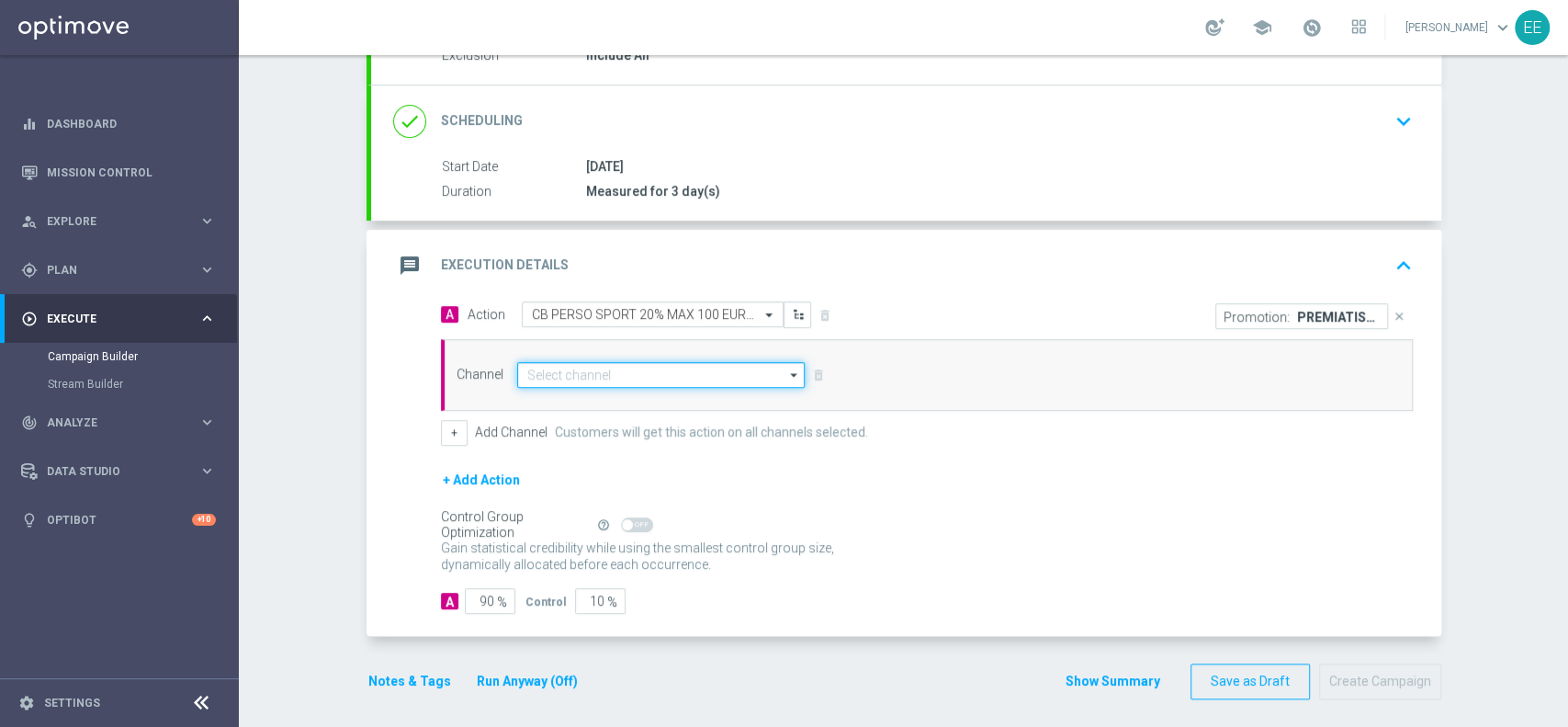 click 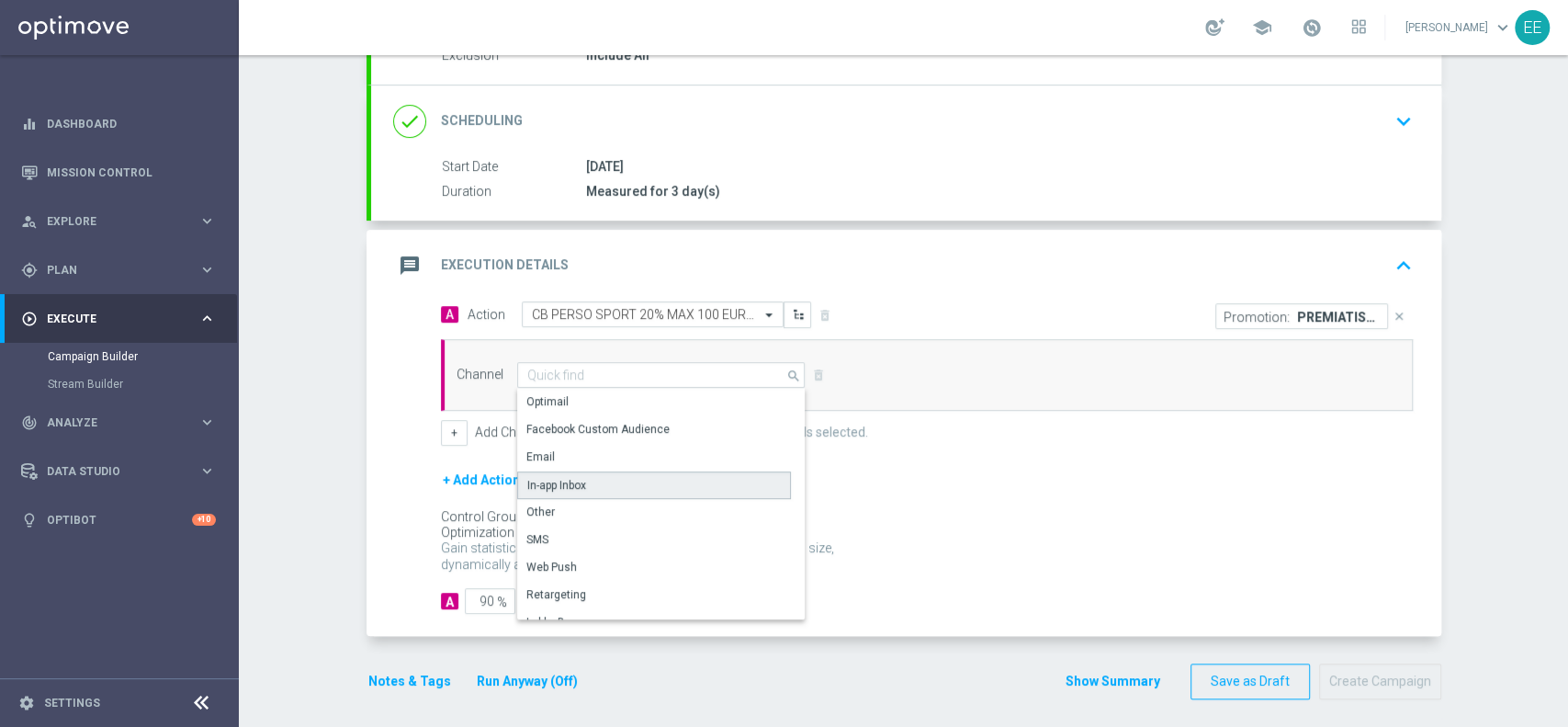 click on "In-app Inbox" 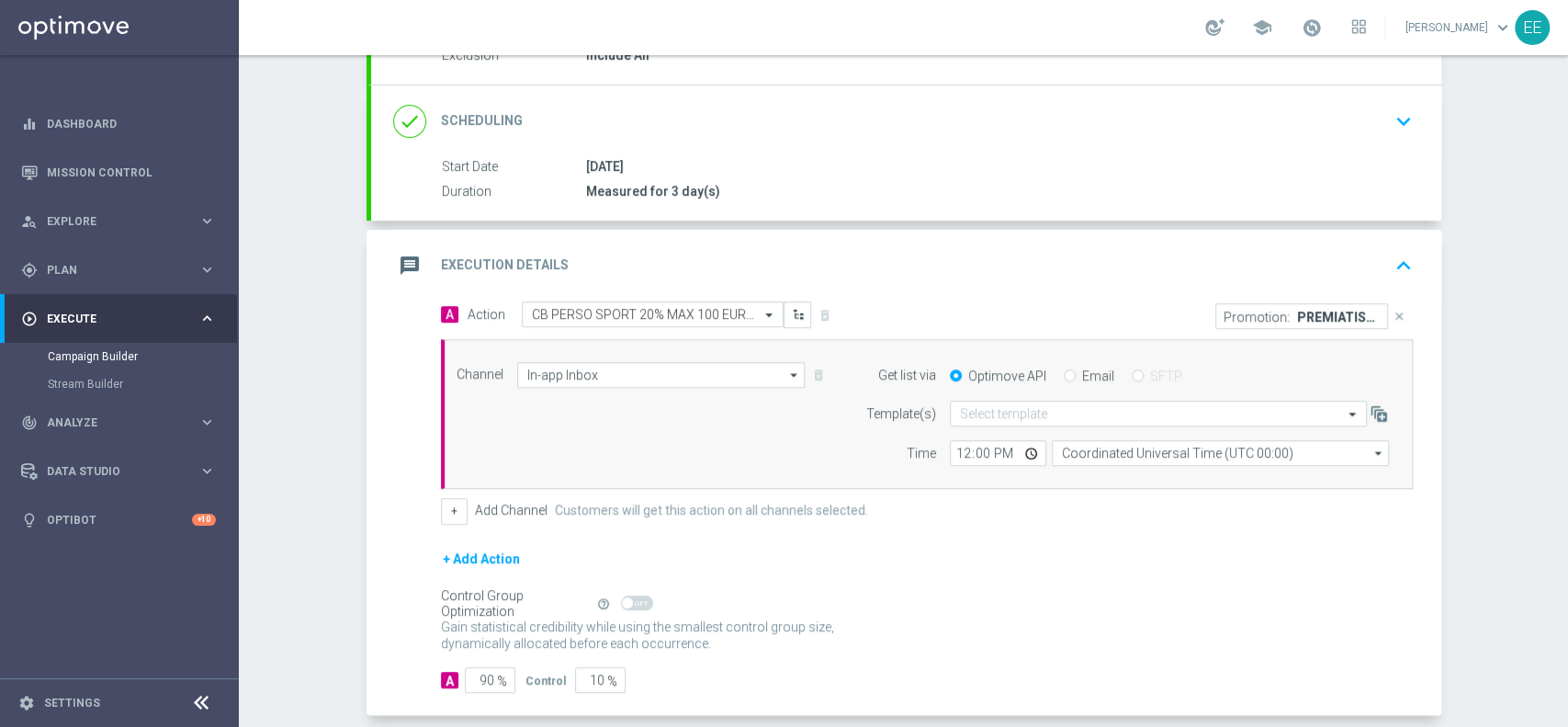 click on "Get list via
Optimove API
Email
SFTP" 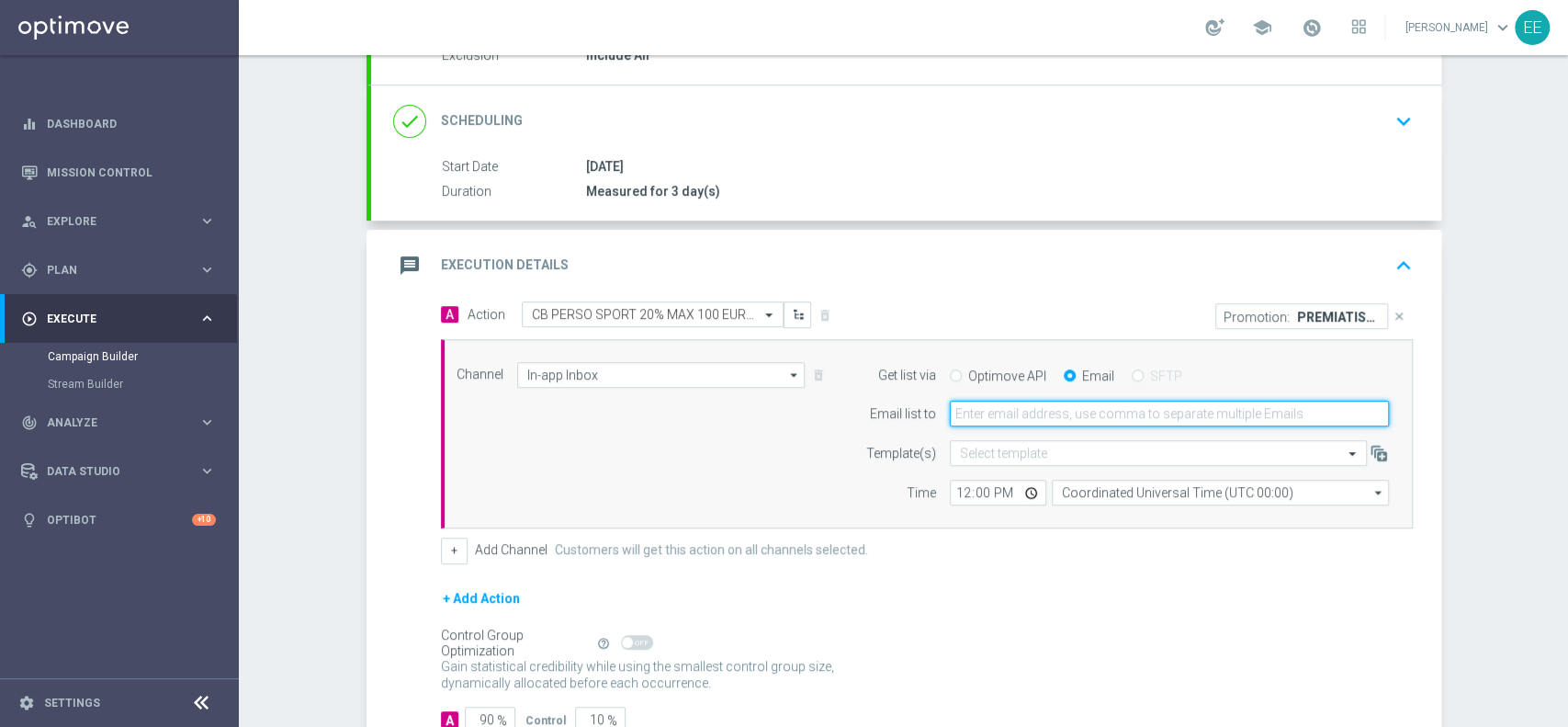 click 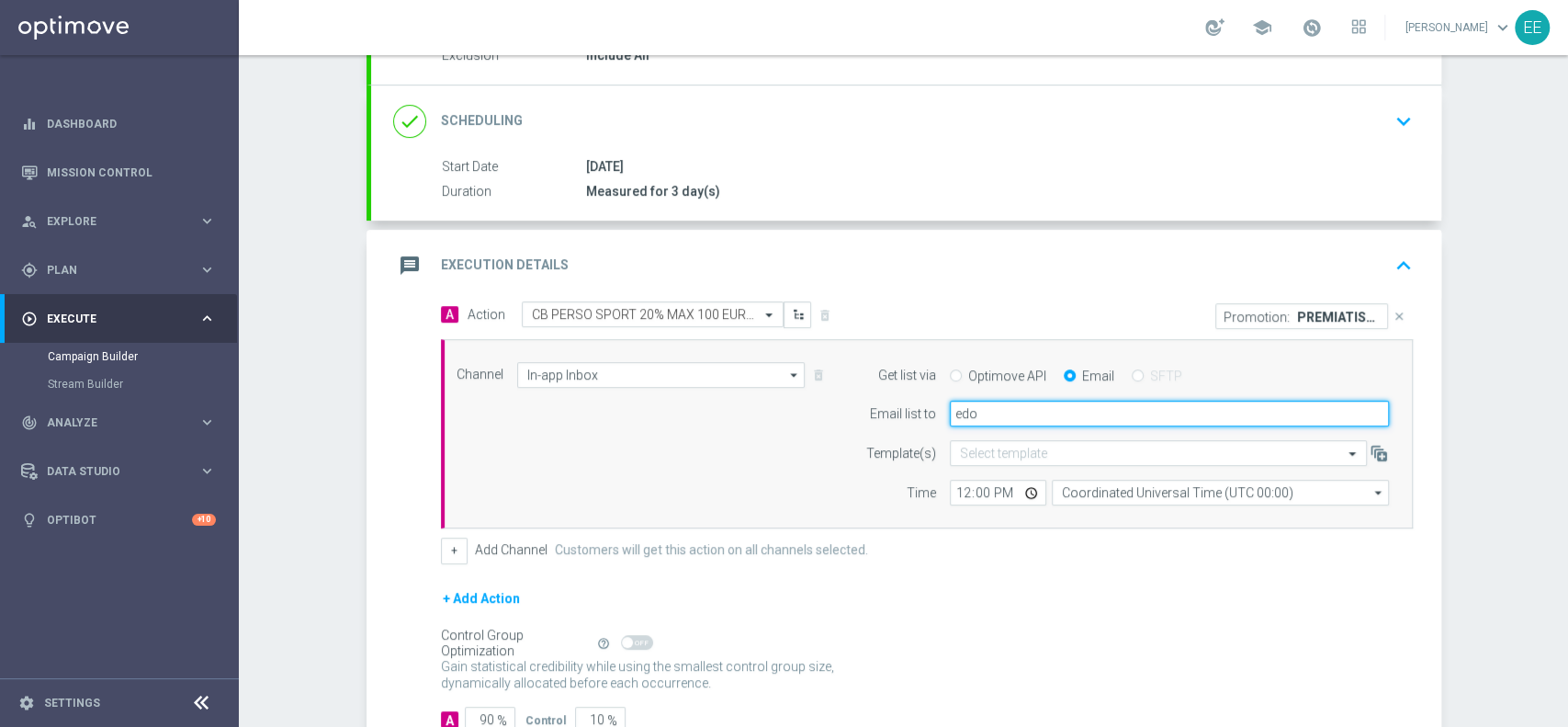type on "edoardo.ellena@sisal.it" 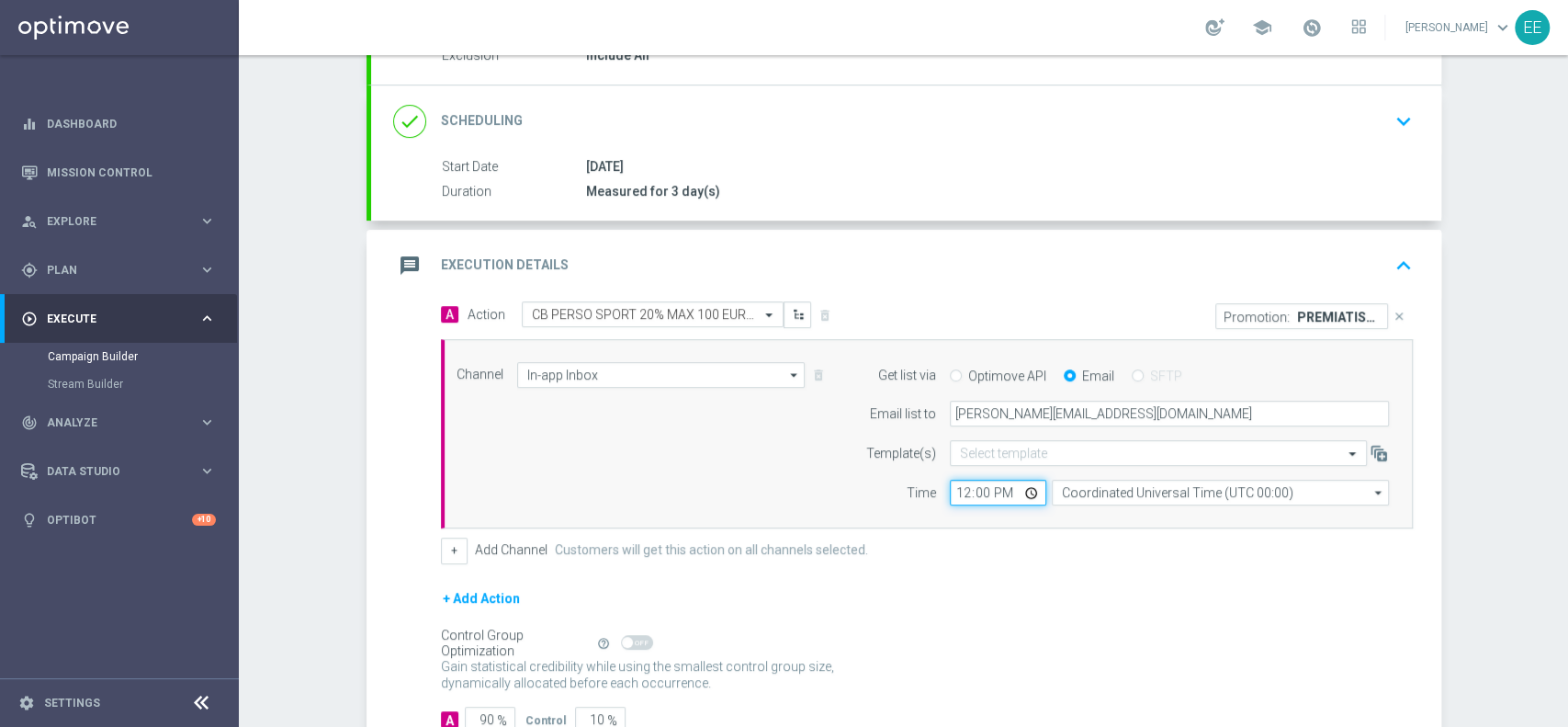 click on "12:00" 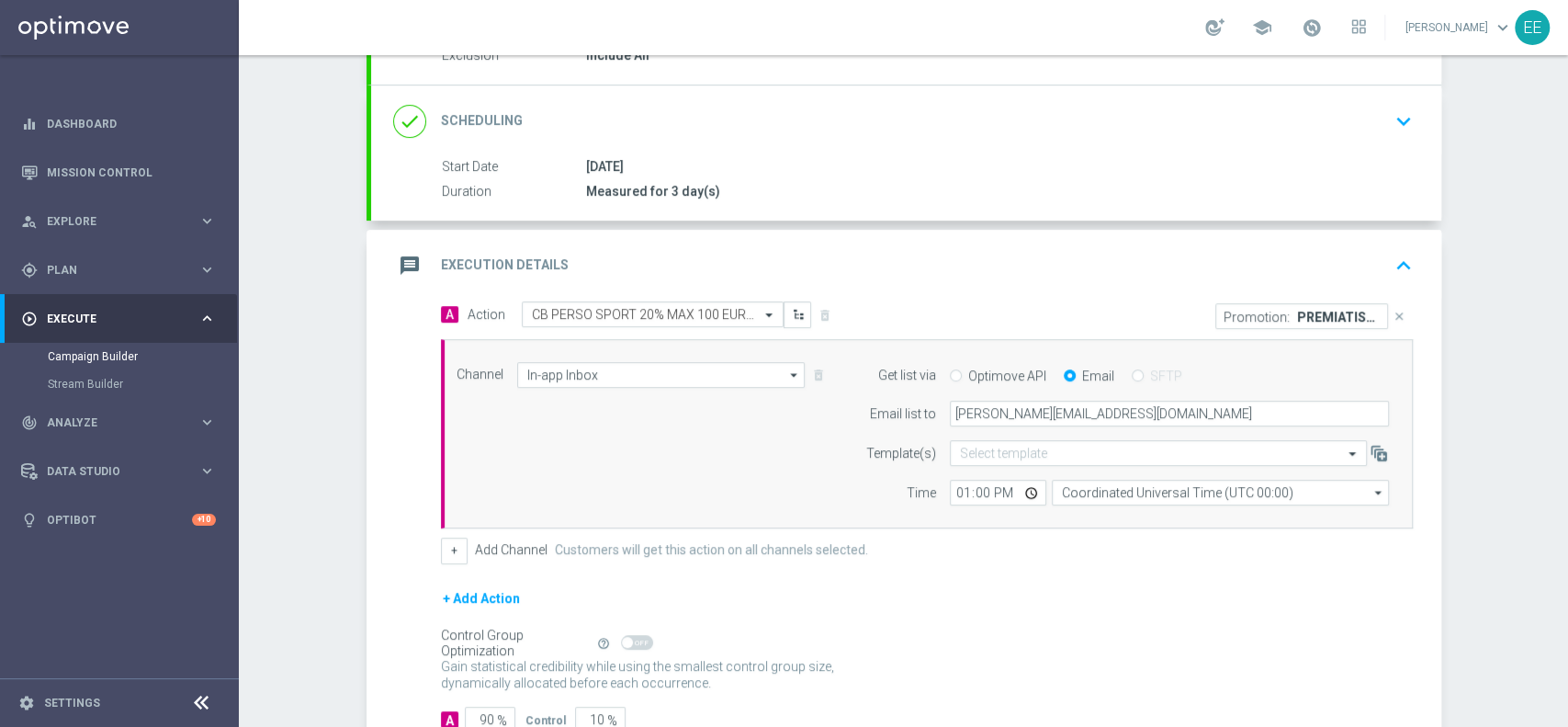 click on "+ Add Action" 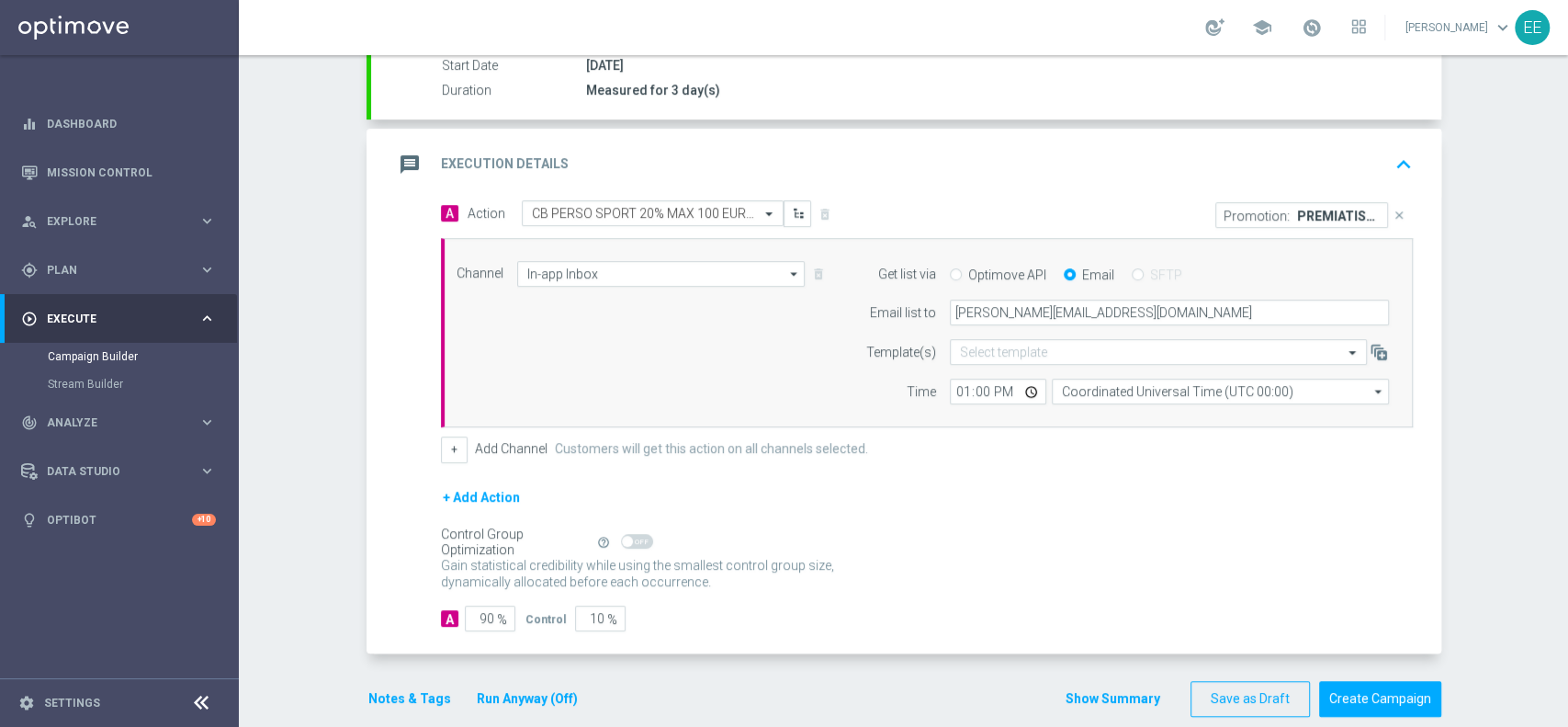 scroll, scrollTop: 339, scrollLeft: 0, axis: vertical 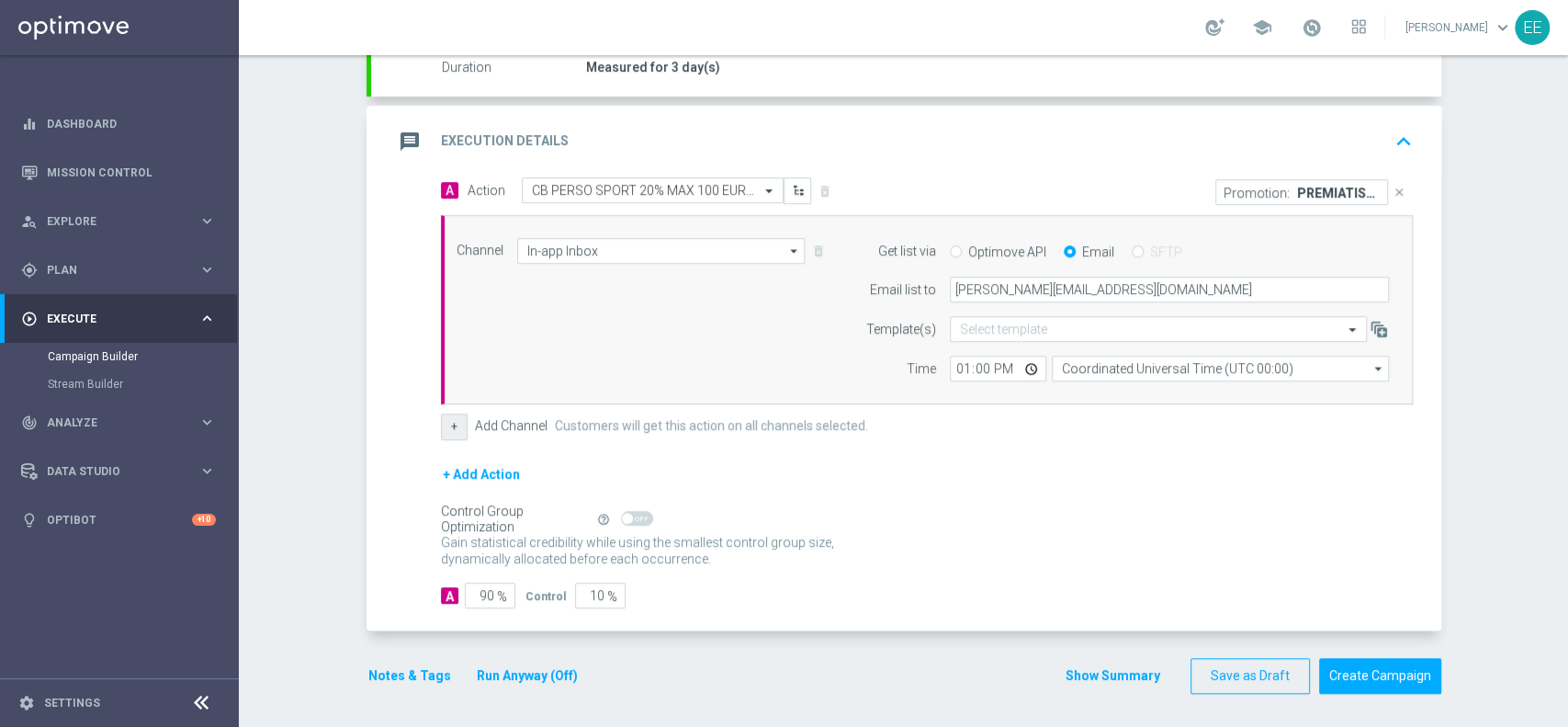 click on "+" 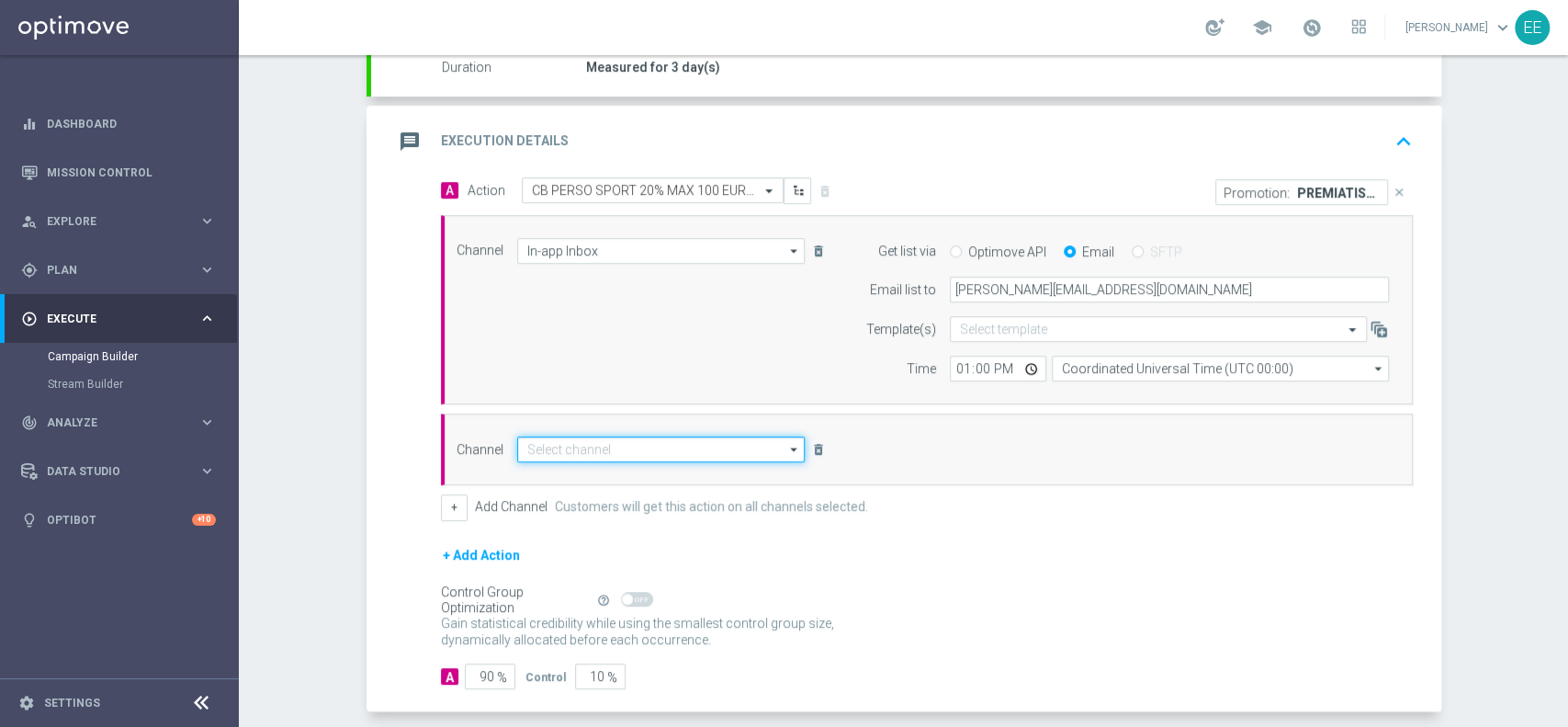 click 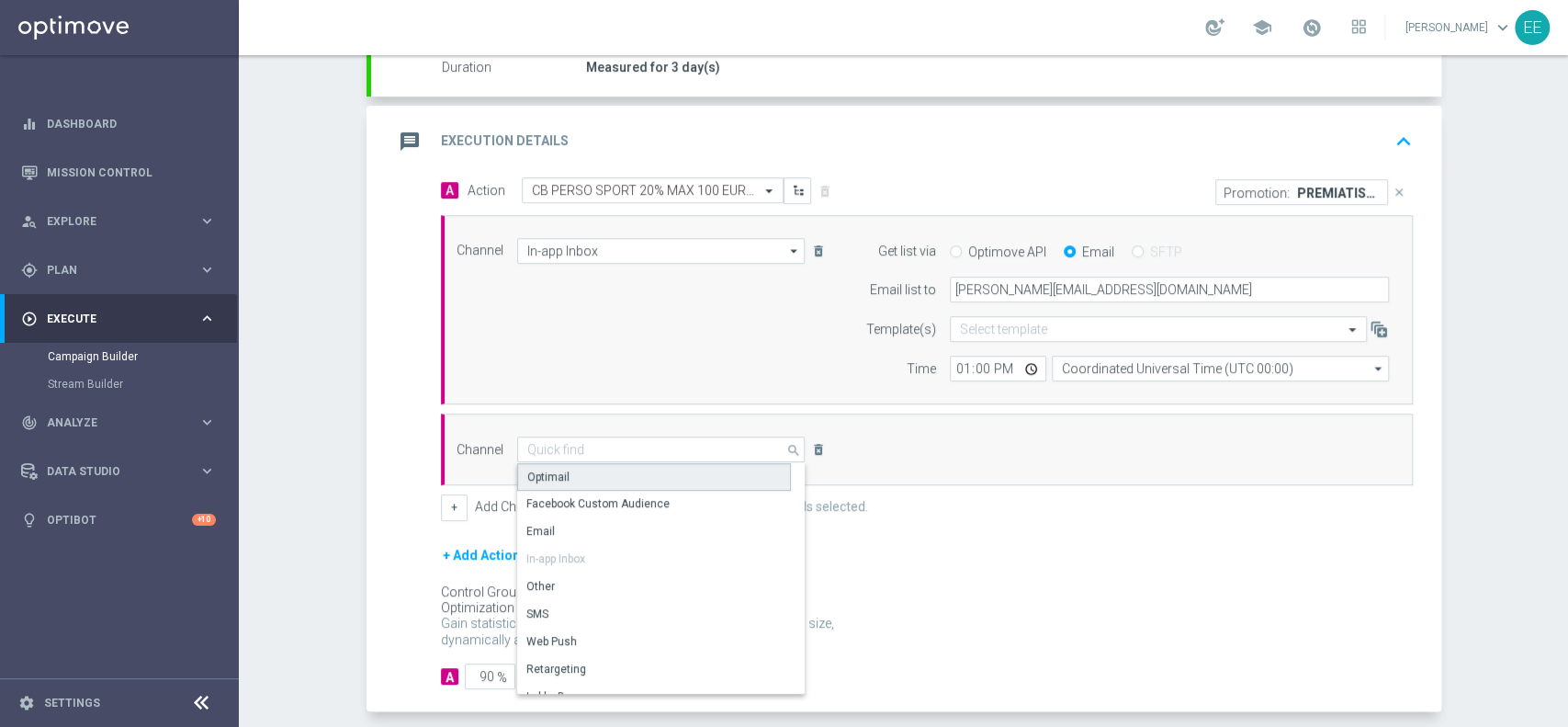 click on "Optimail" 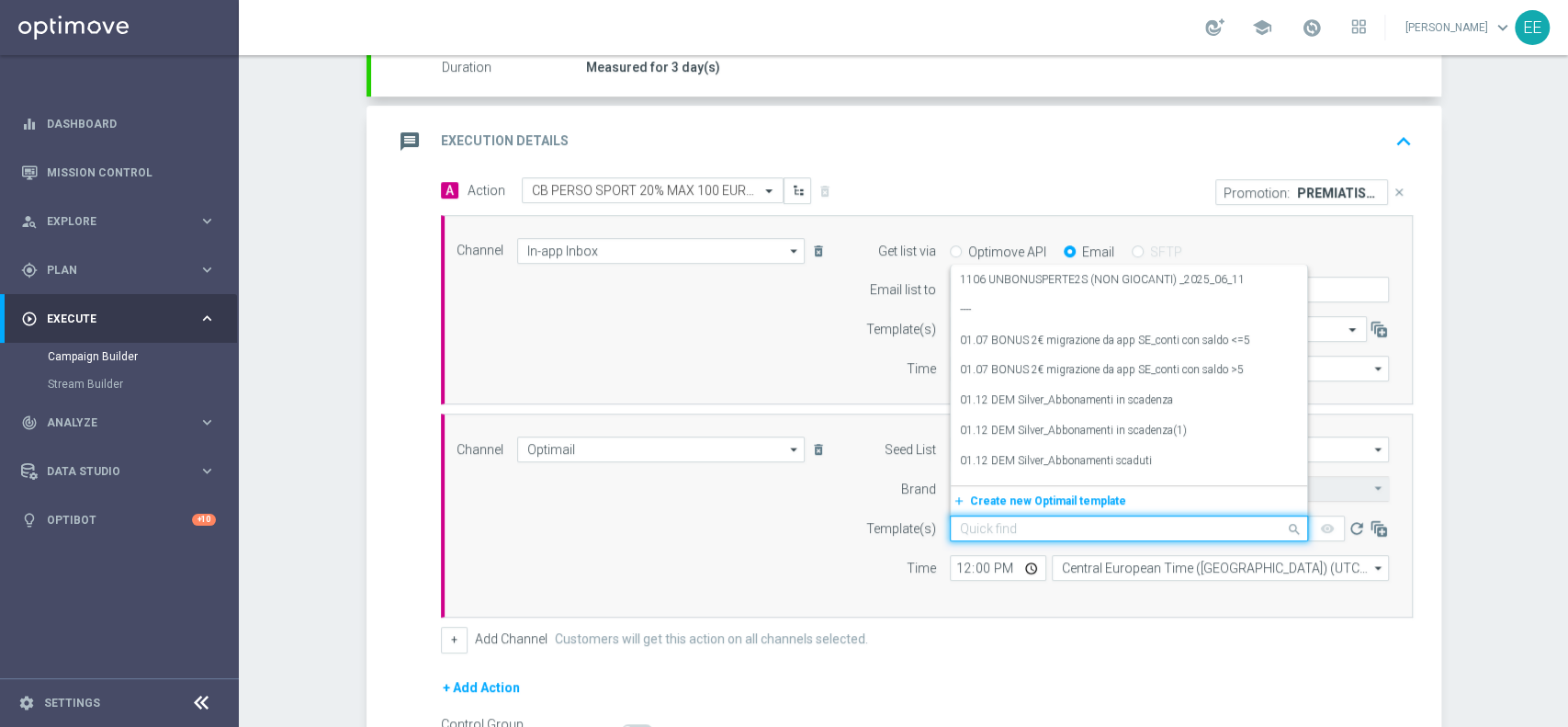 click on "Quick find" 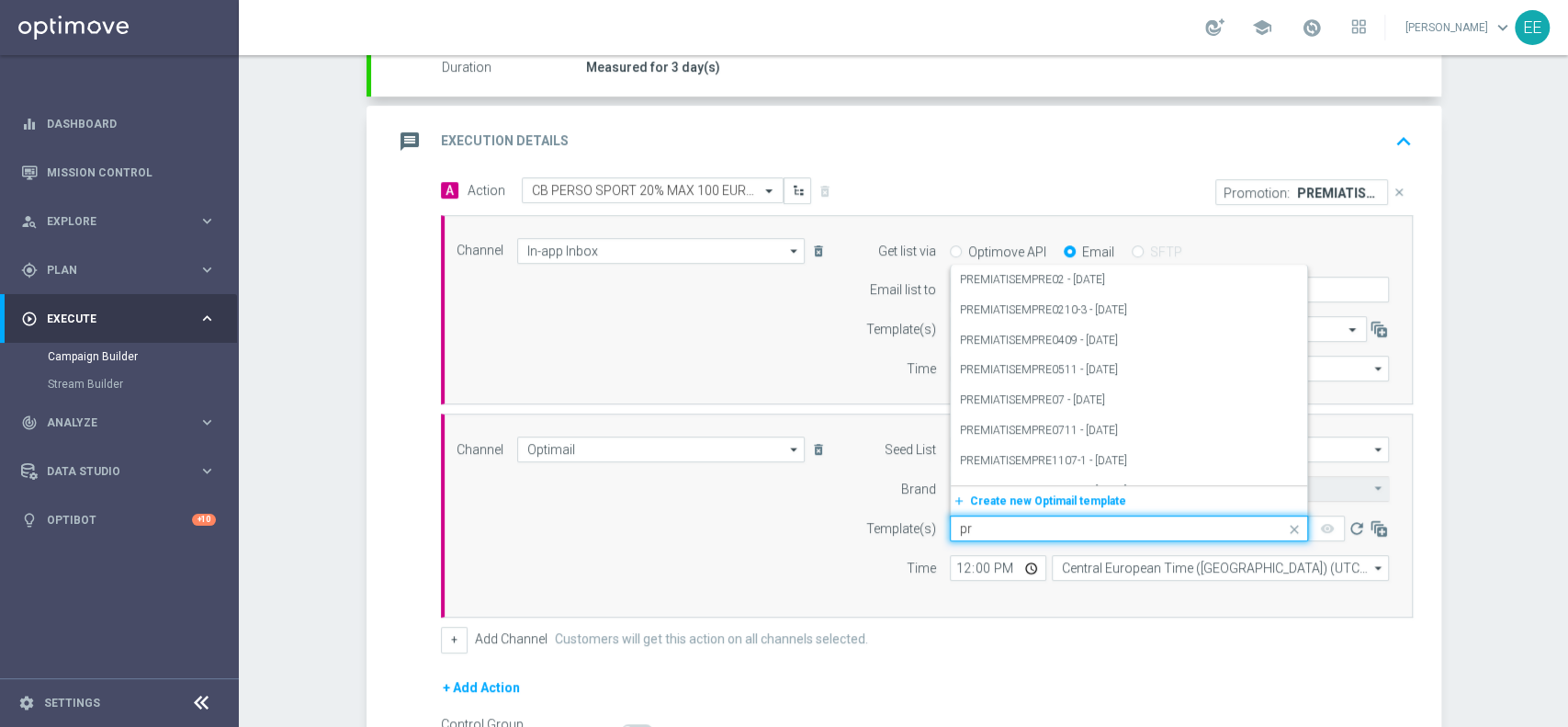 type on "p" 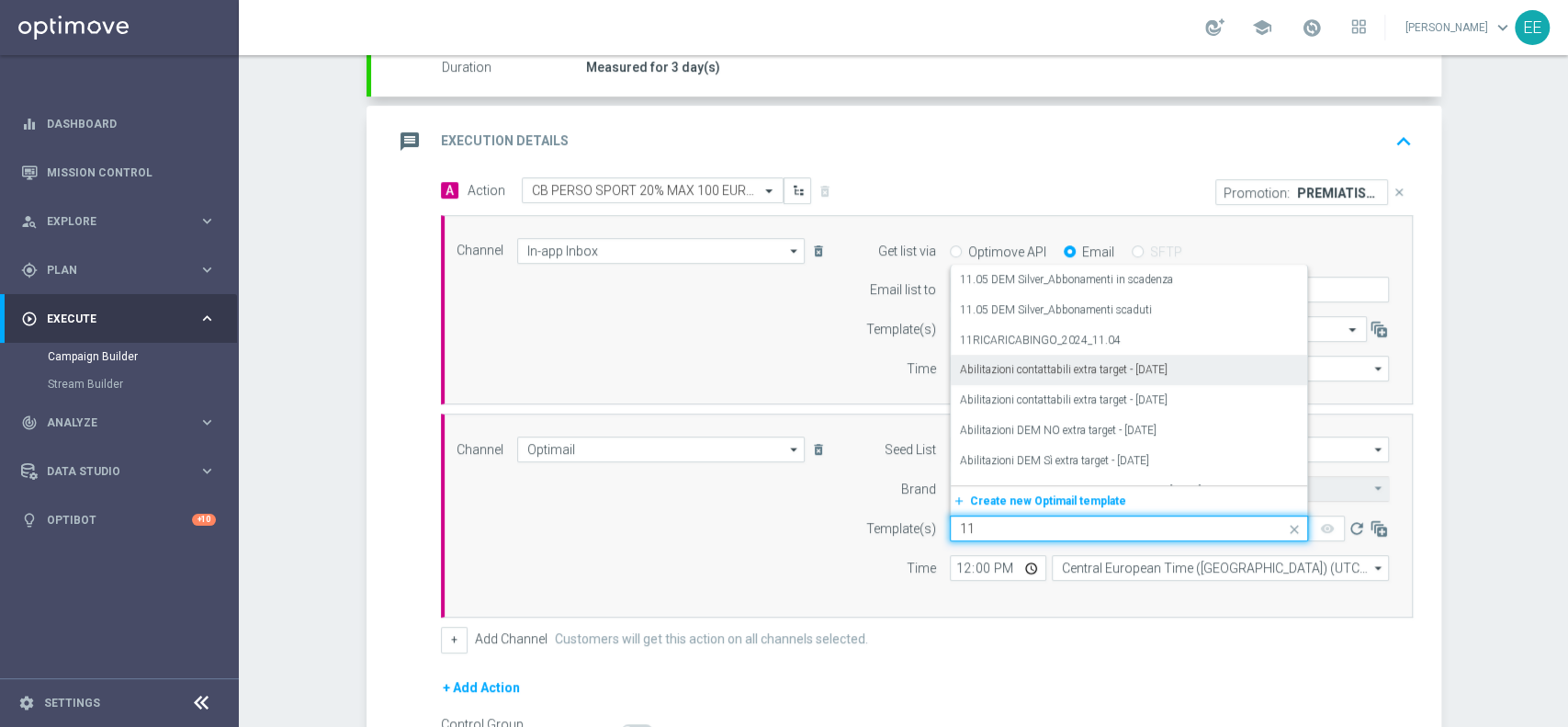 type on "1" 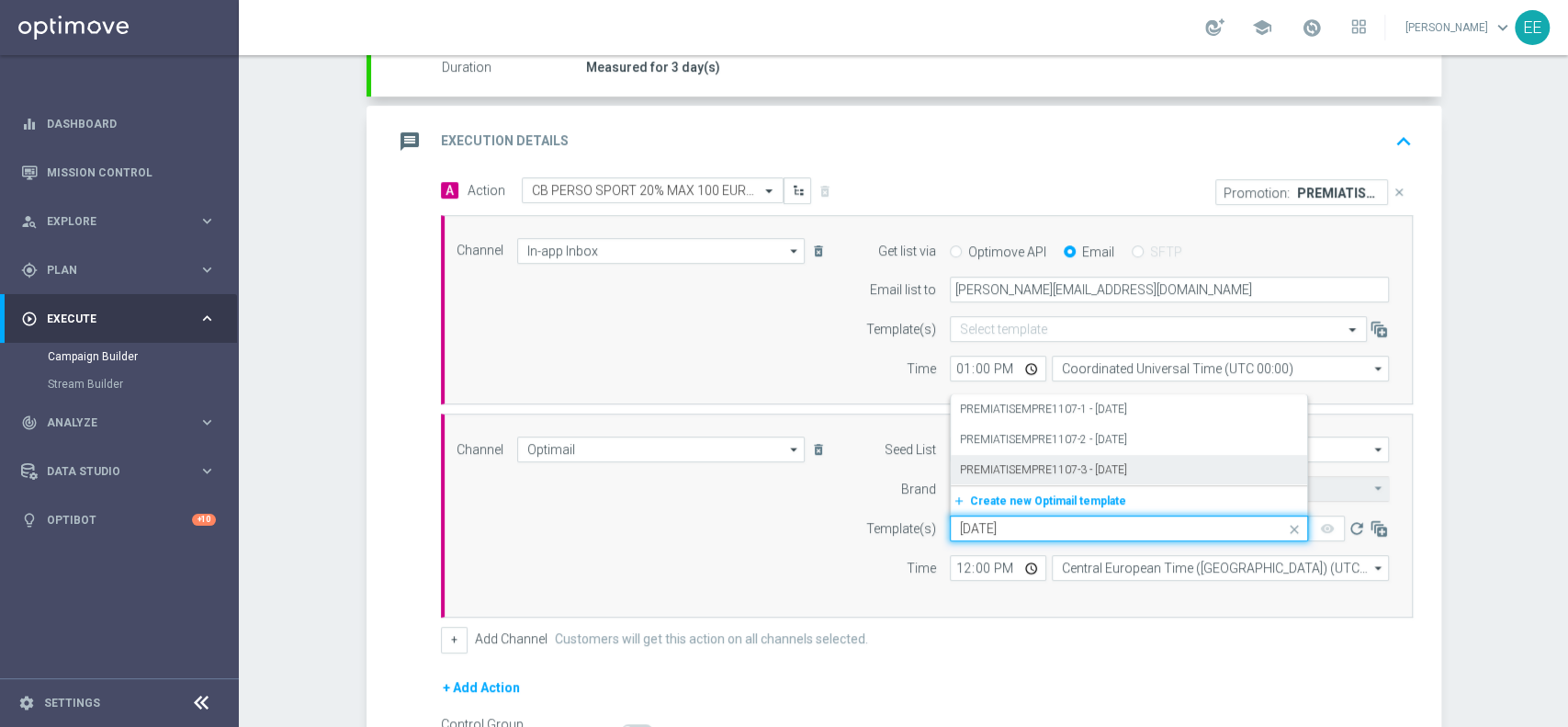 click on "PREMIATISEMPRE1107-3 - 2025.07.11" at bounding box center (1129, 470) 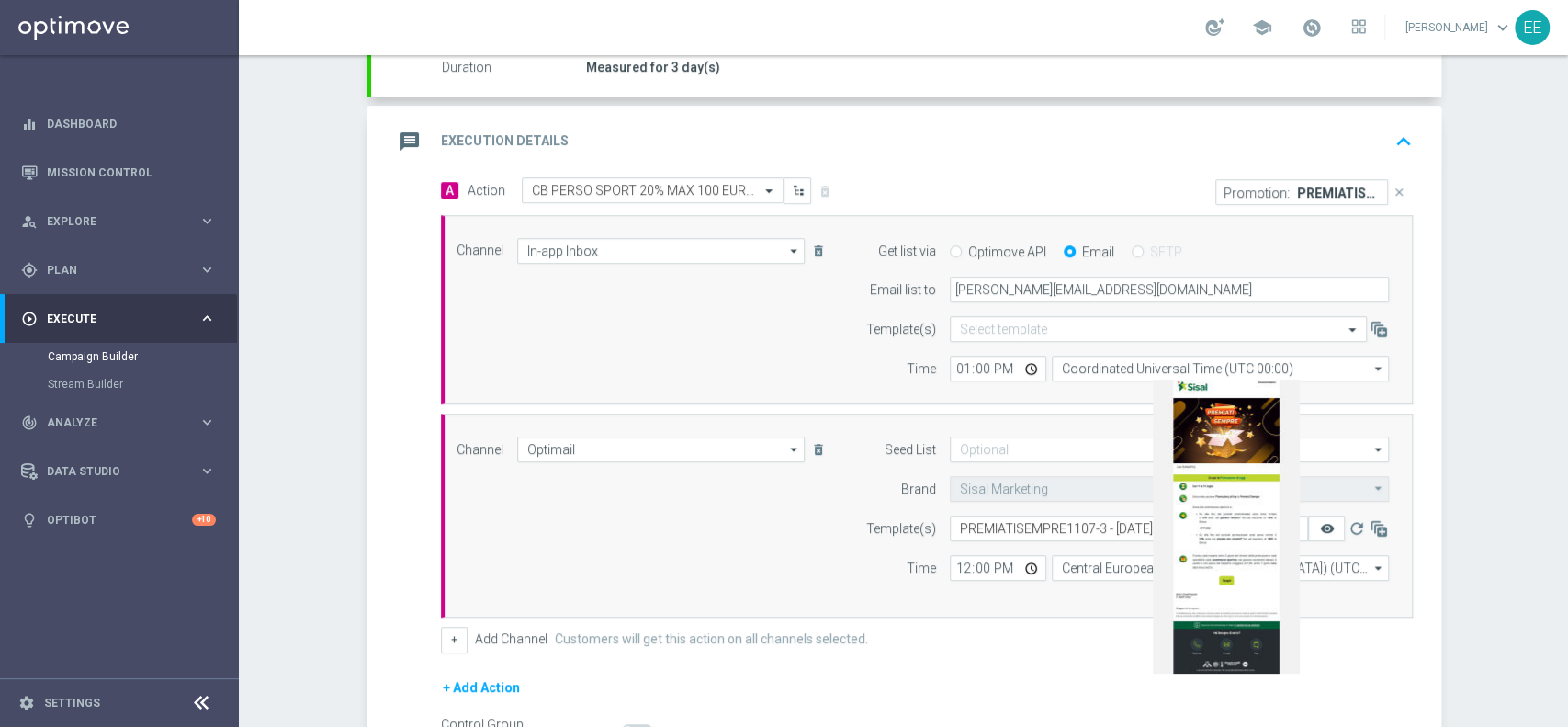 click on "remove_red_eye" 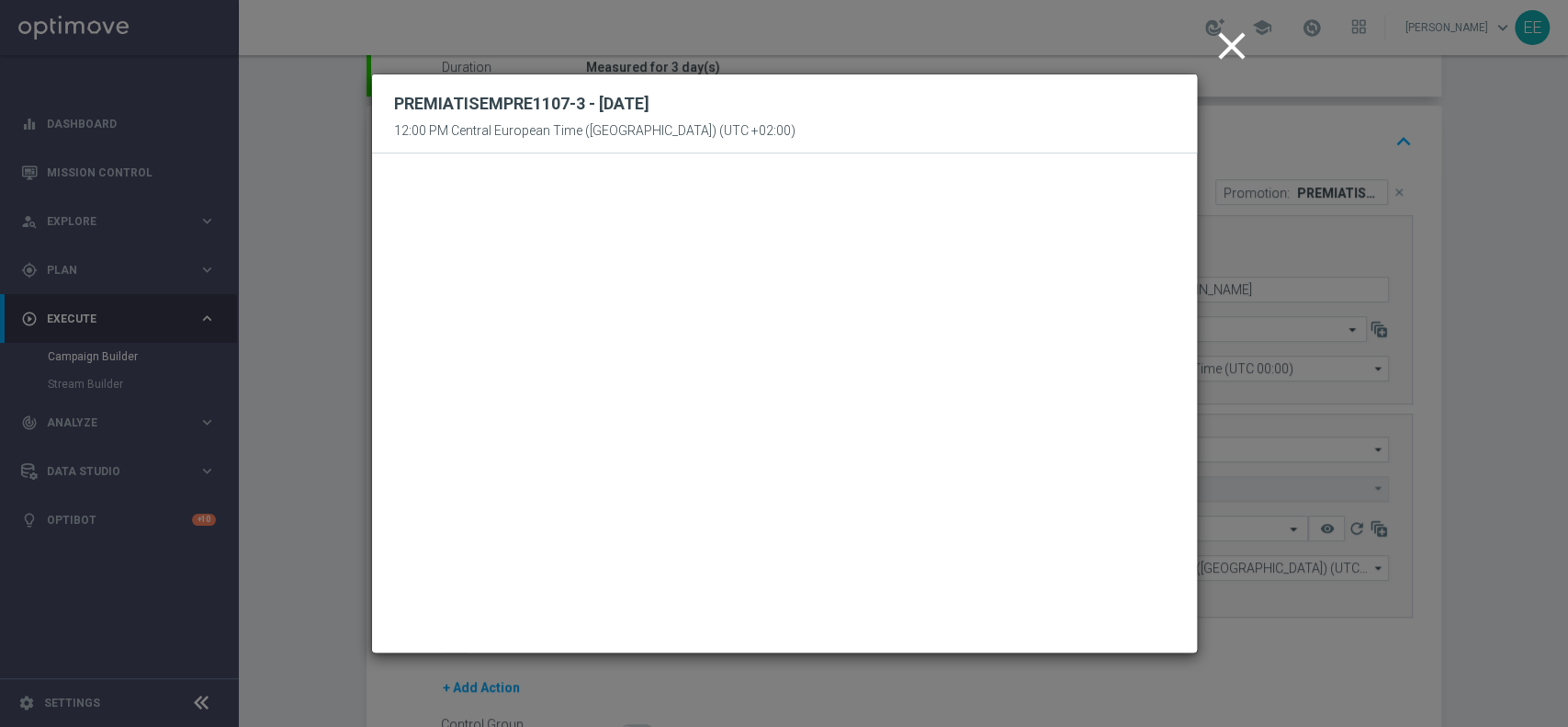 click on "close" 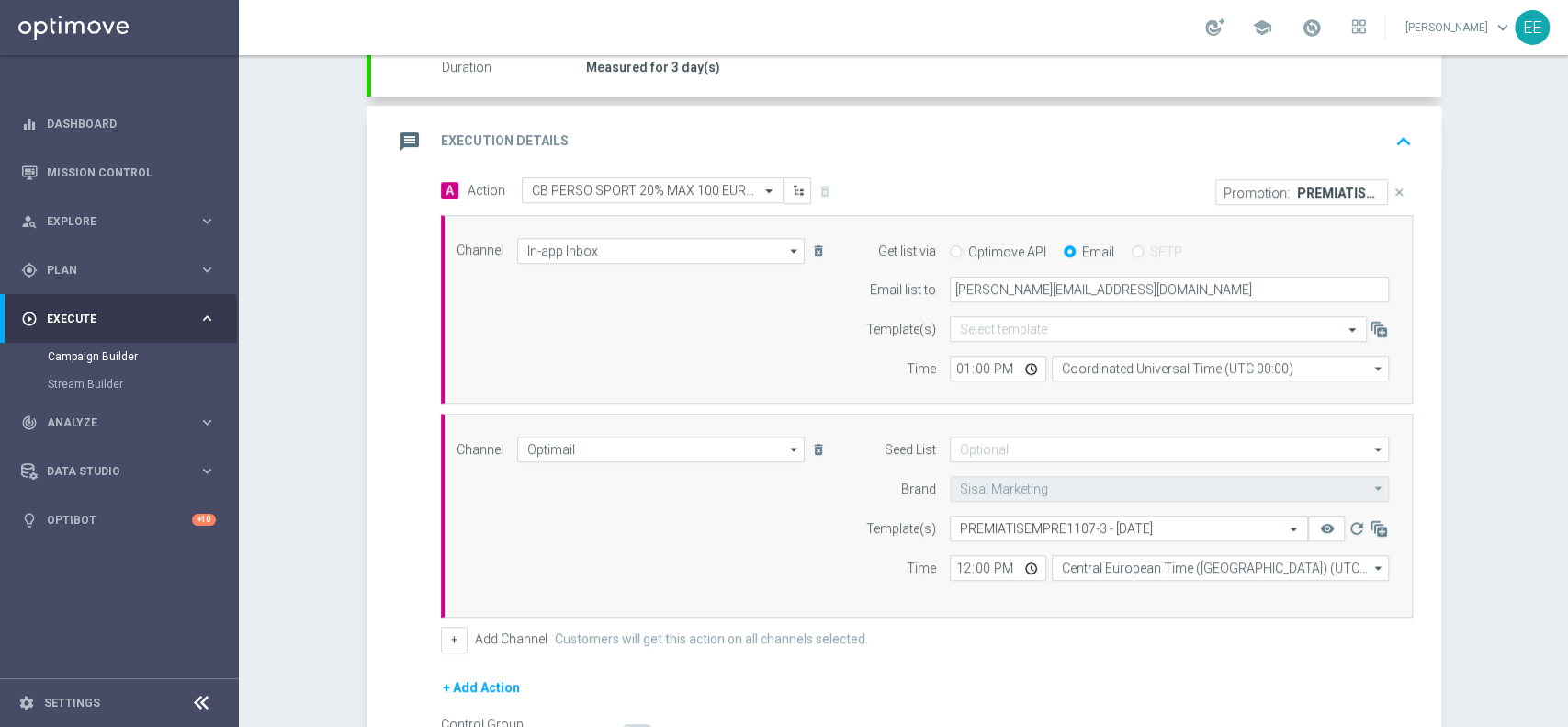 click on "PREMIATISEMPRE1107-3" 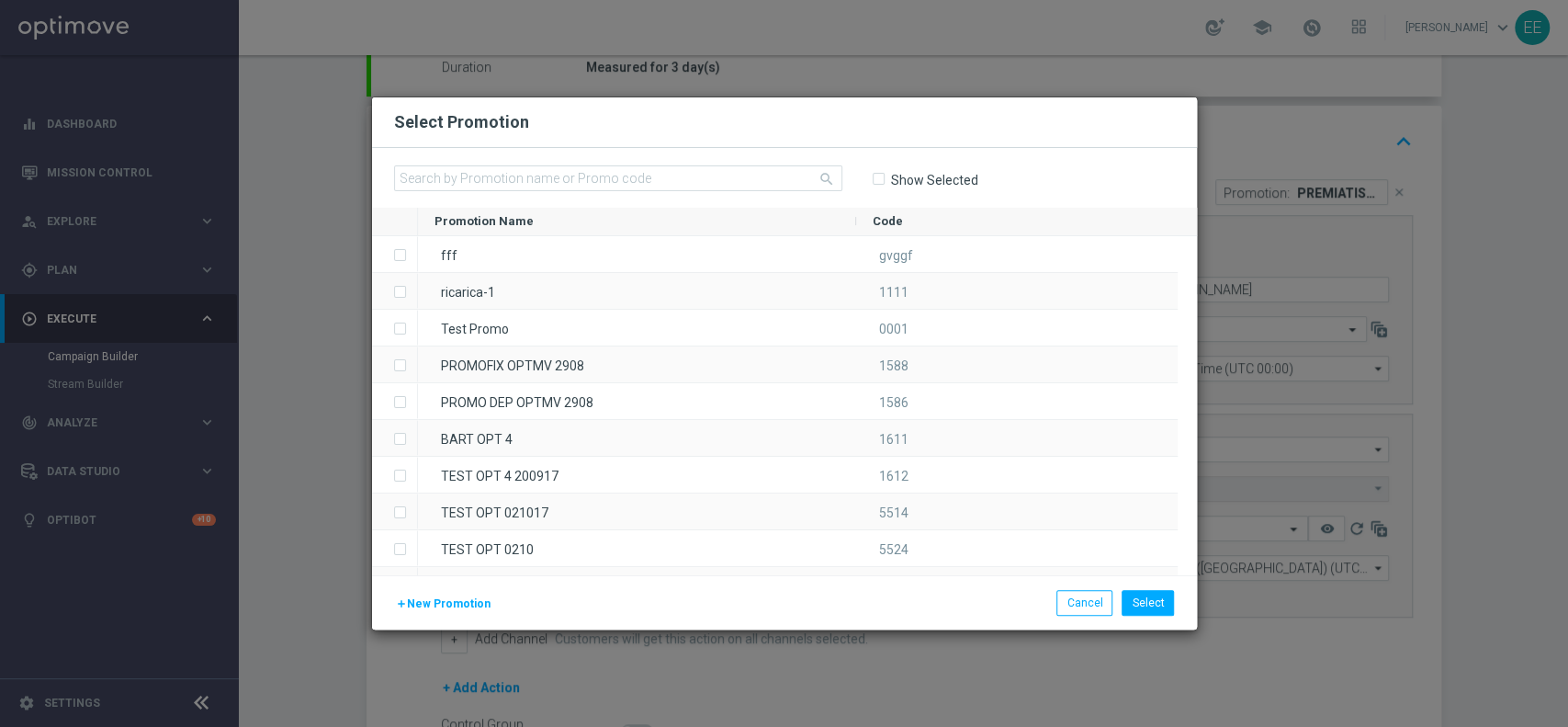 click on "Show Selected" at bounding box center (877, 178) 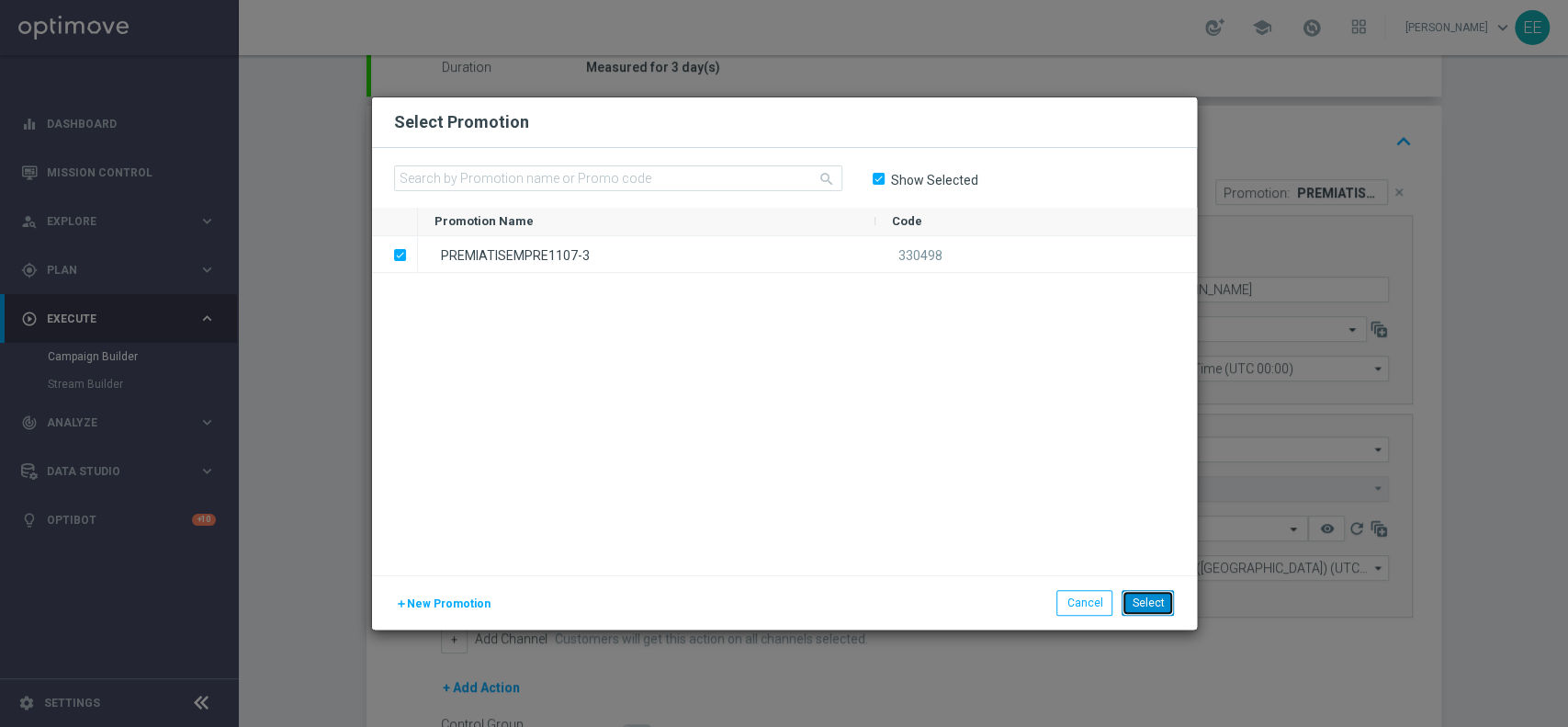 click on "Select" 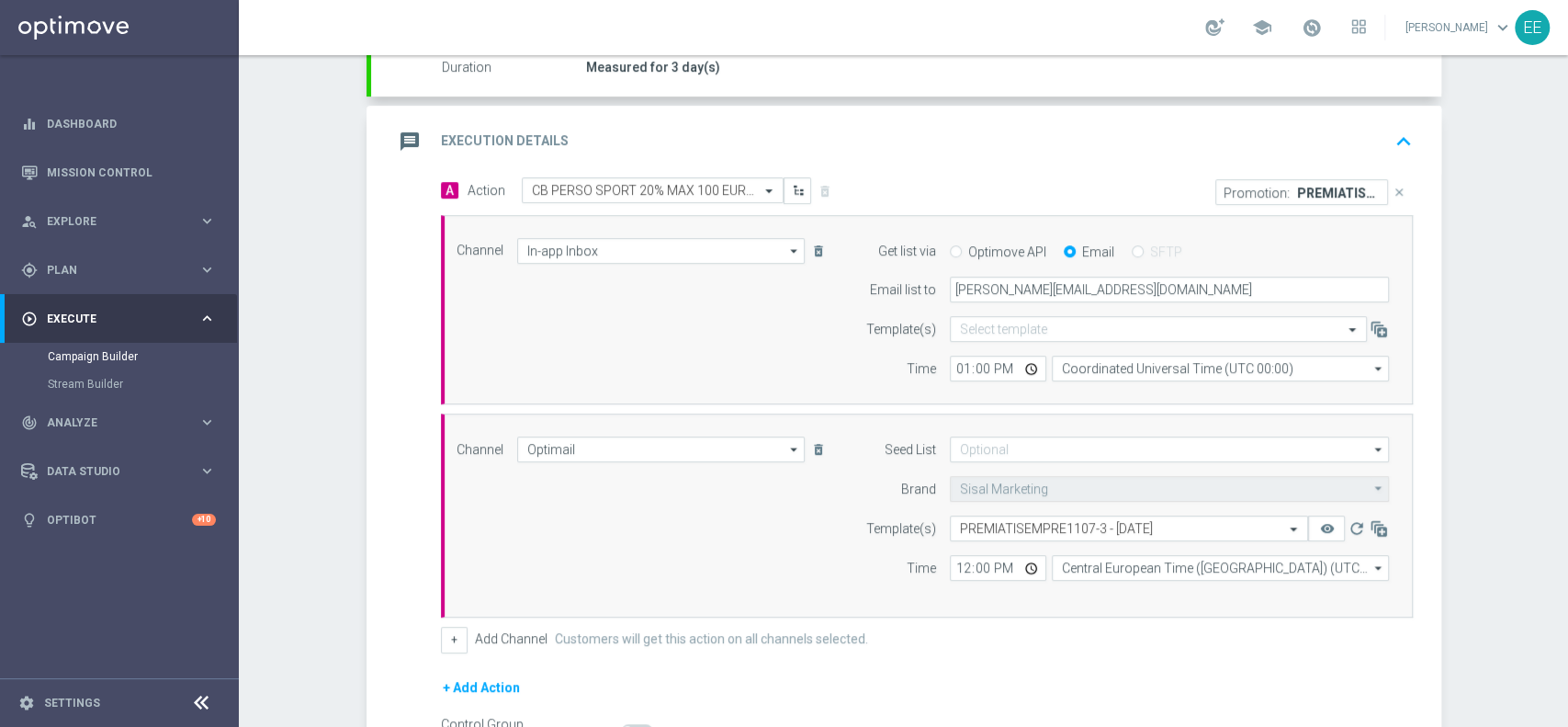 scroll, scrollTop: 552, scrollLeft: 0, axis: vertical 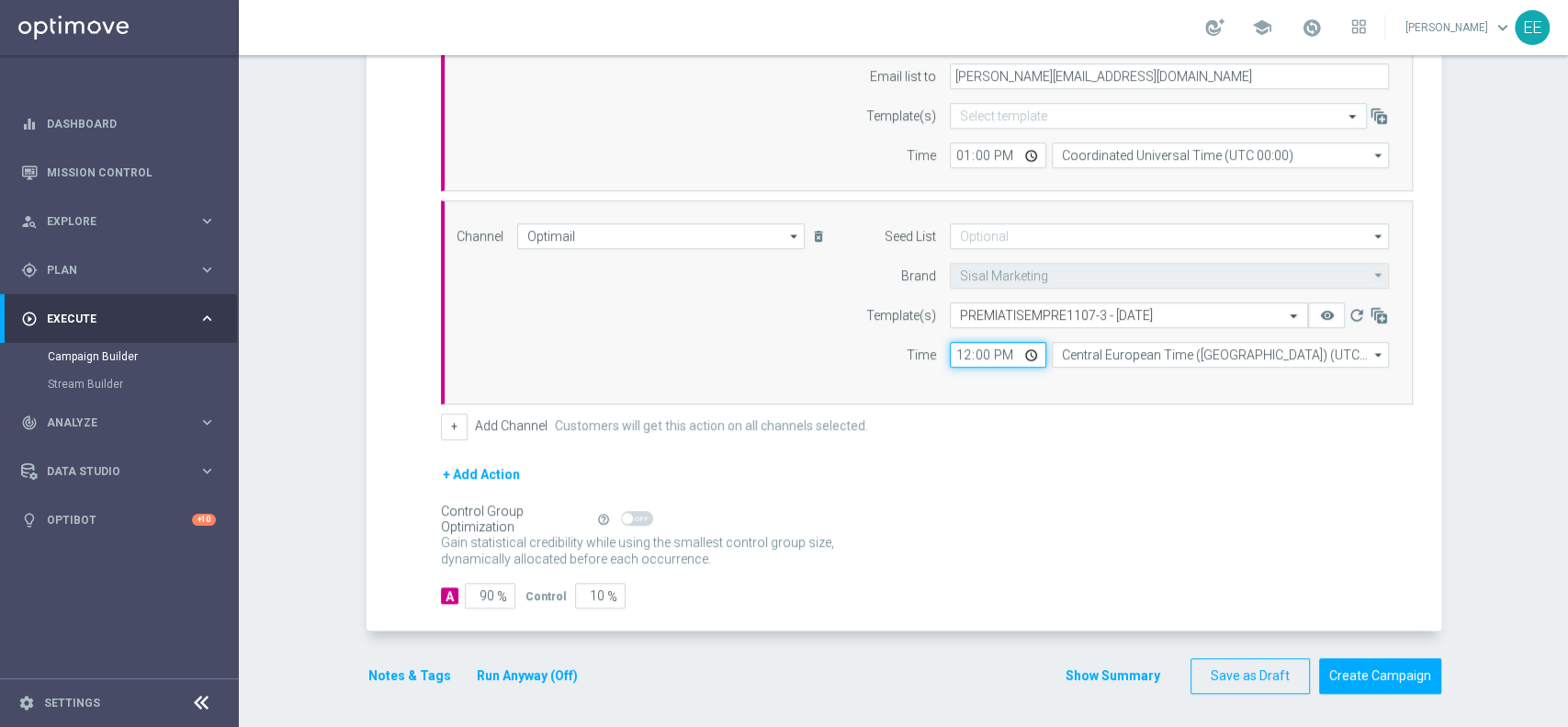 click on "12:00" 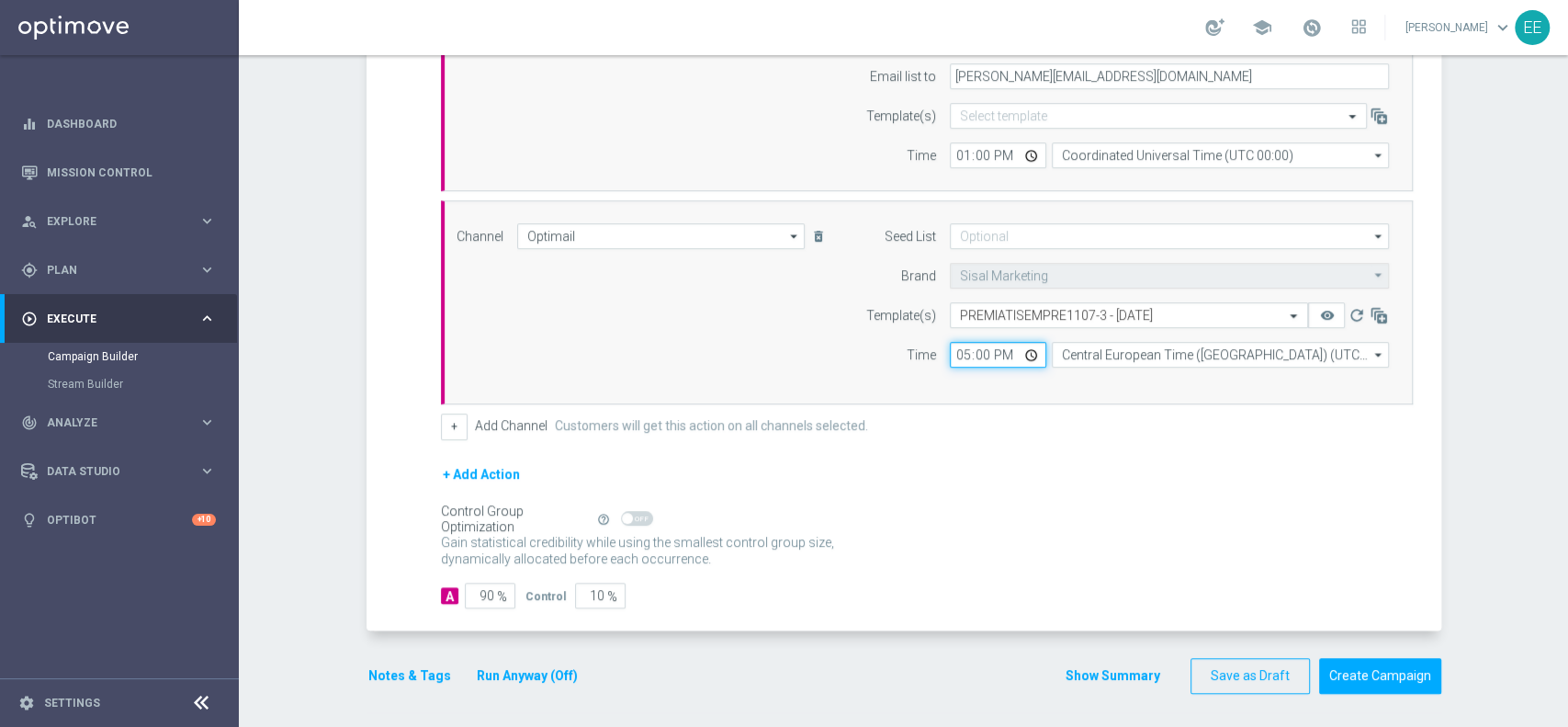 type on "18:00" 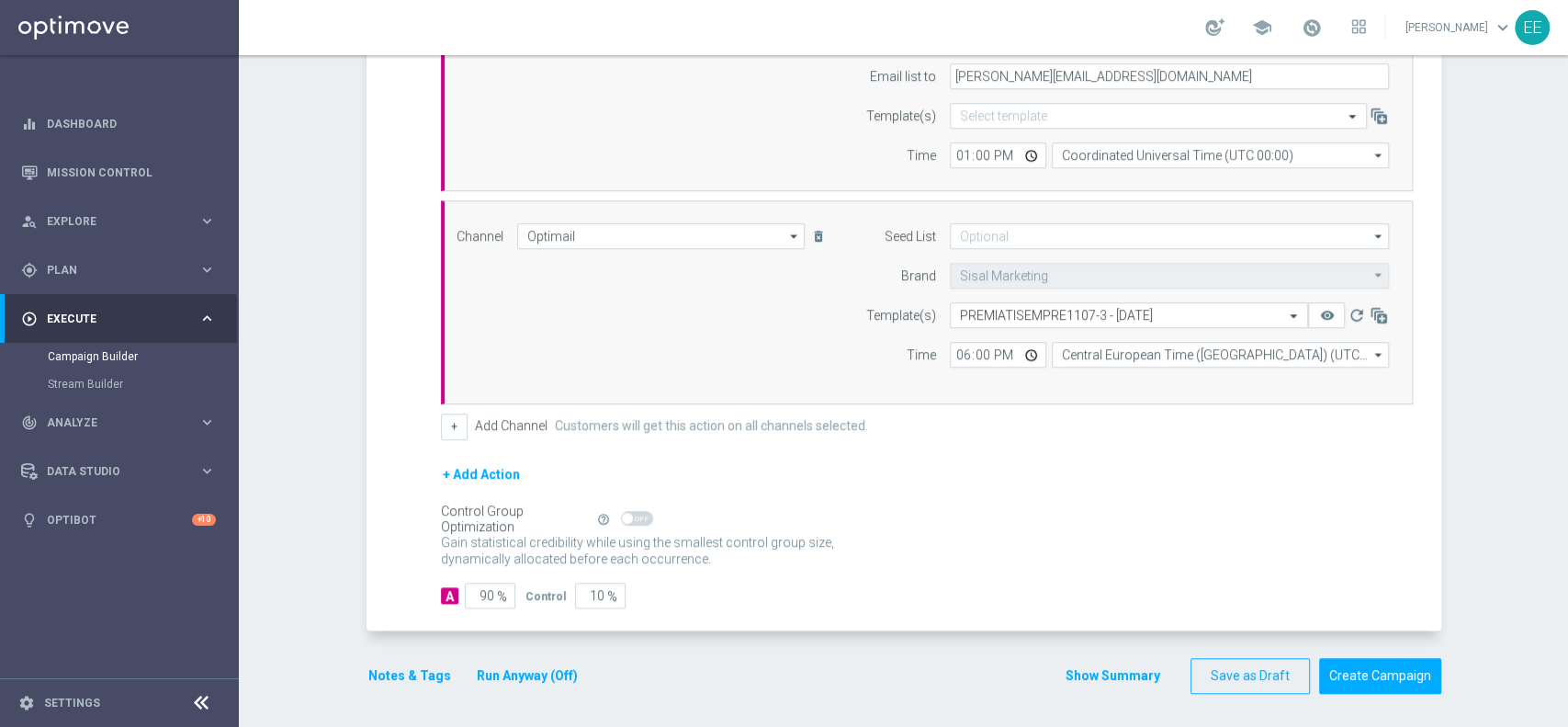 click on "+ Add Action" 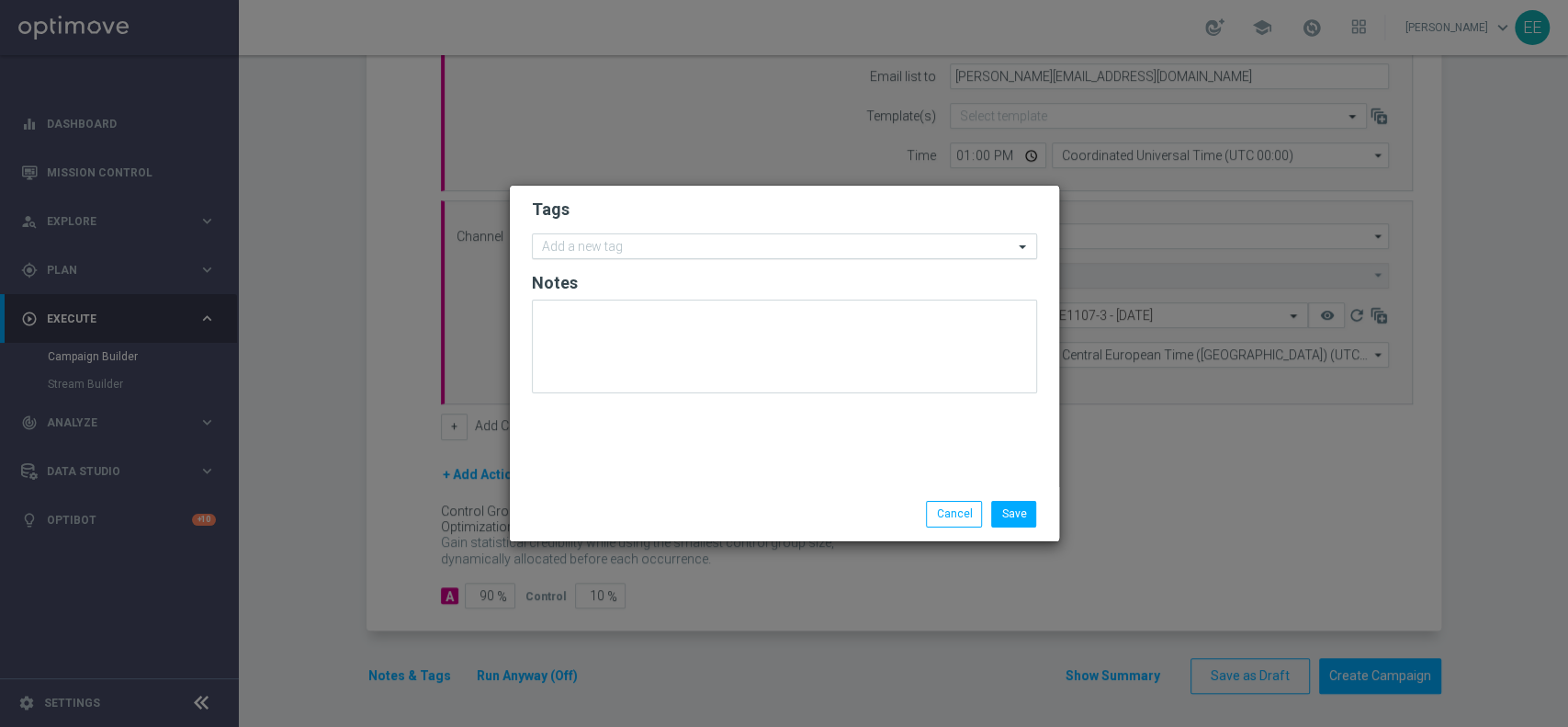 click on "Add a new tag" 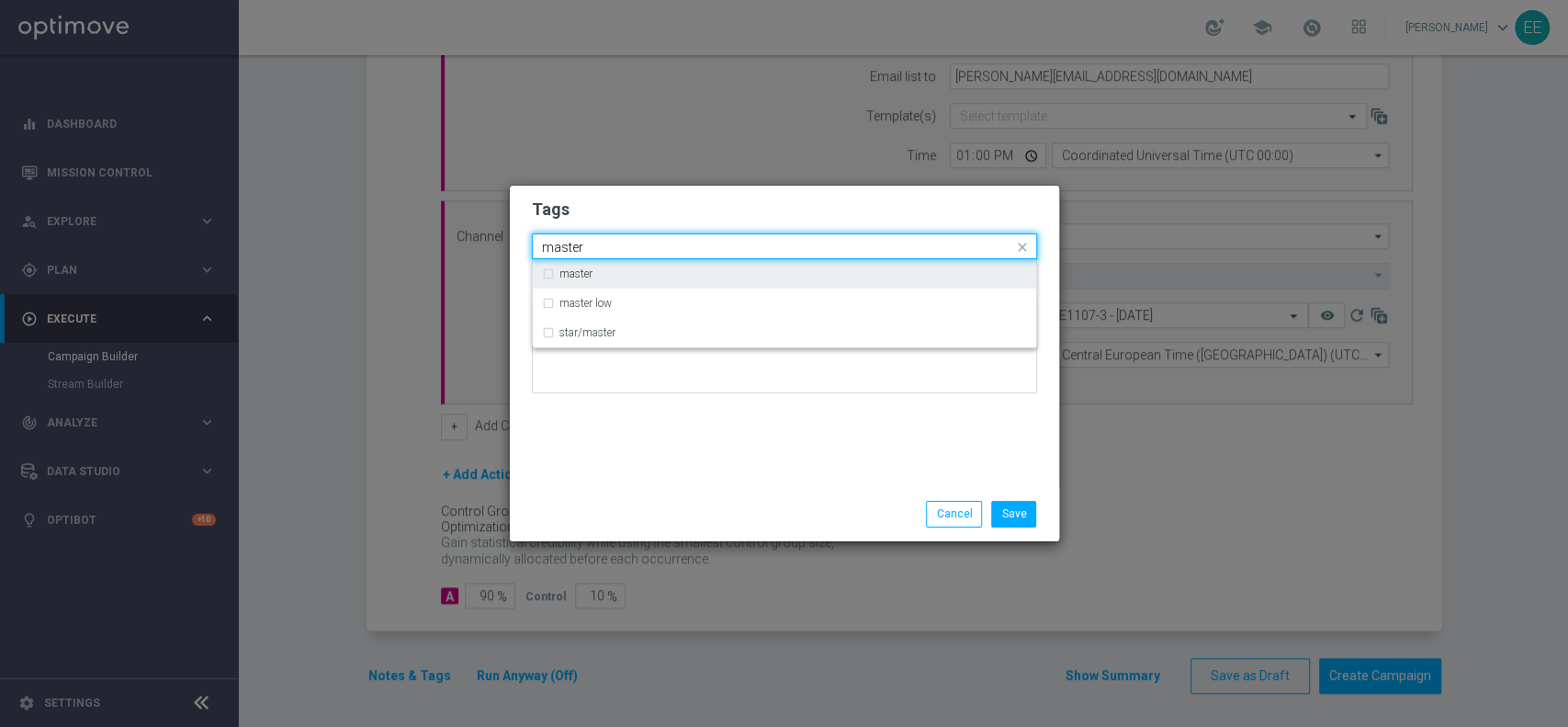 type on "master" 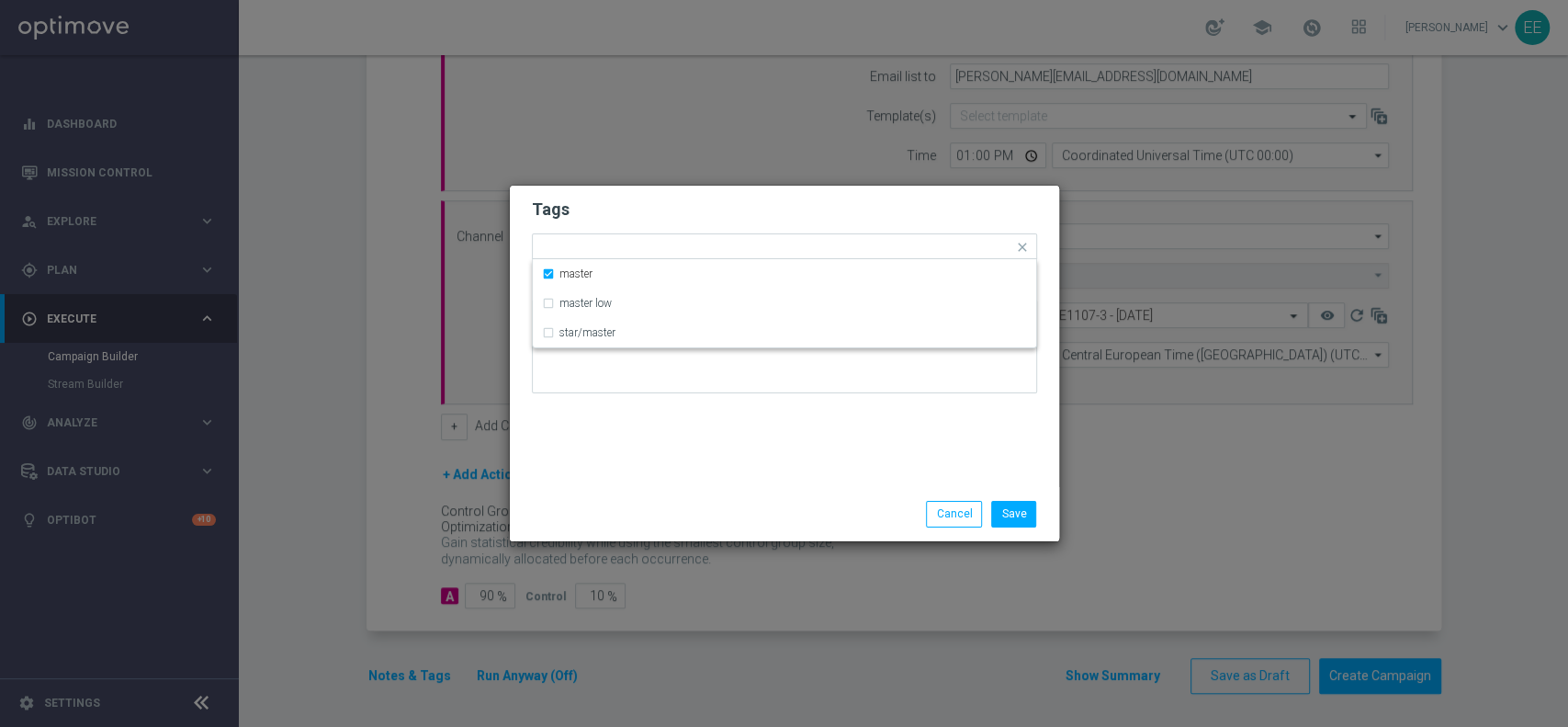click on "Tags
Quick find × master master master low star/master
Notes" 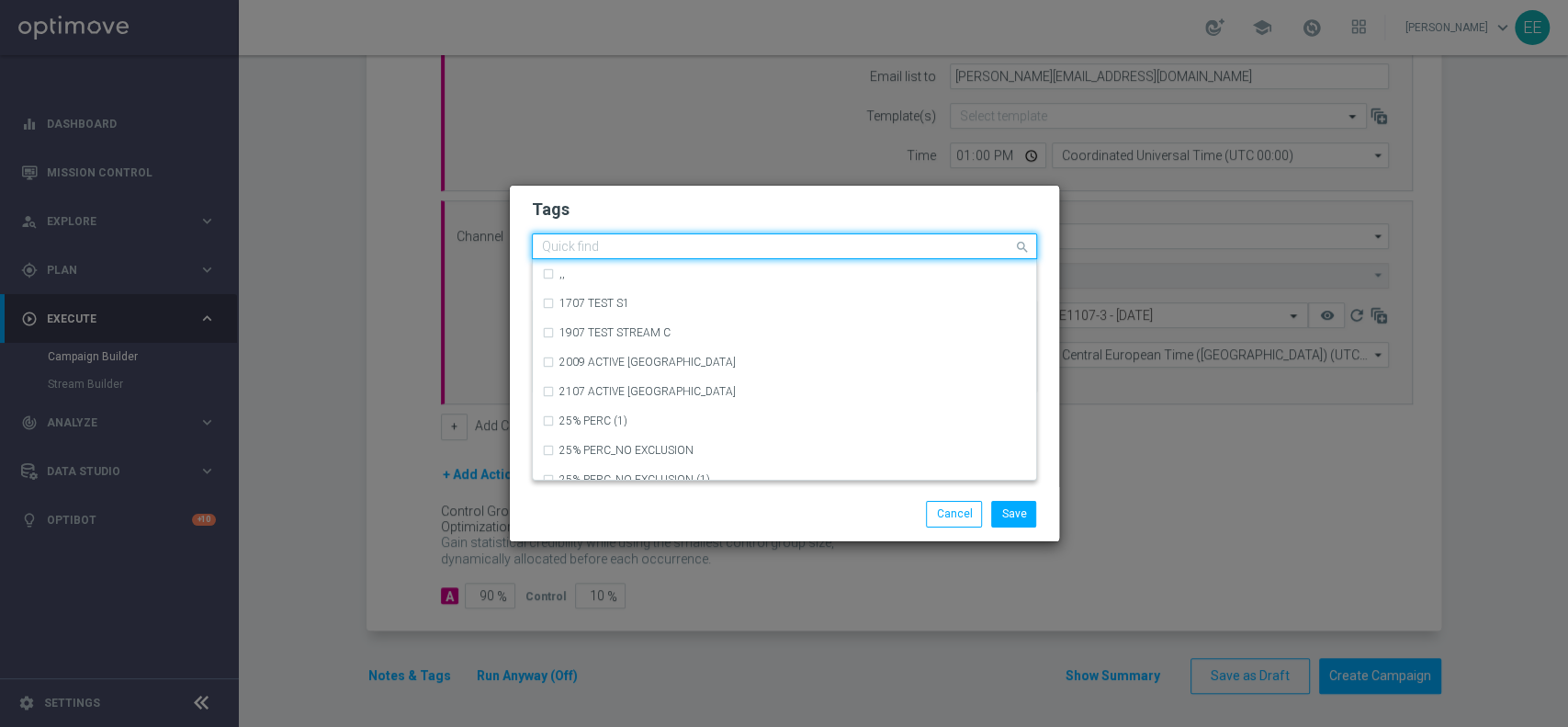 click 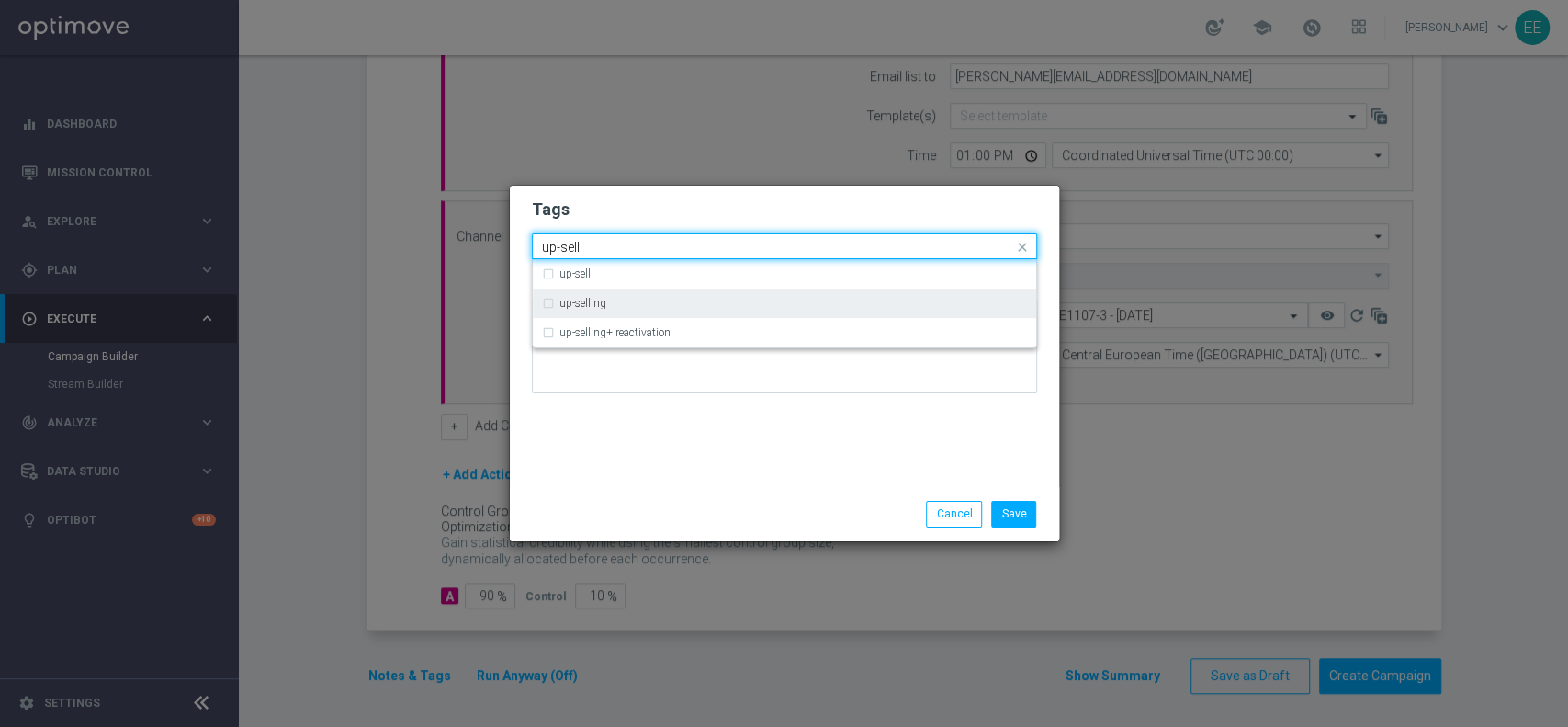 click on "up-selling" at bounding box center [784, 303] 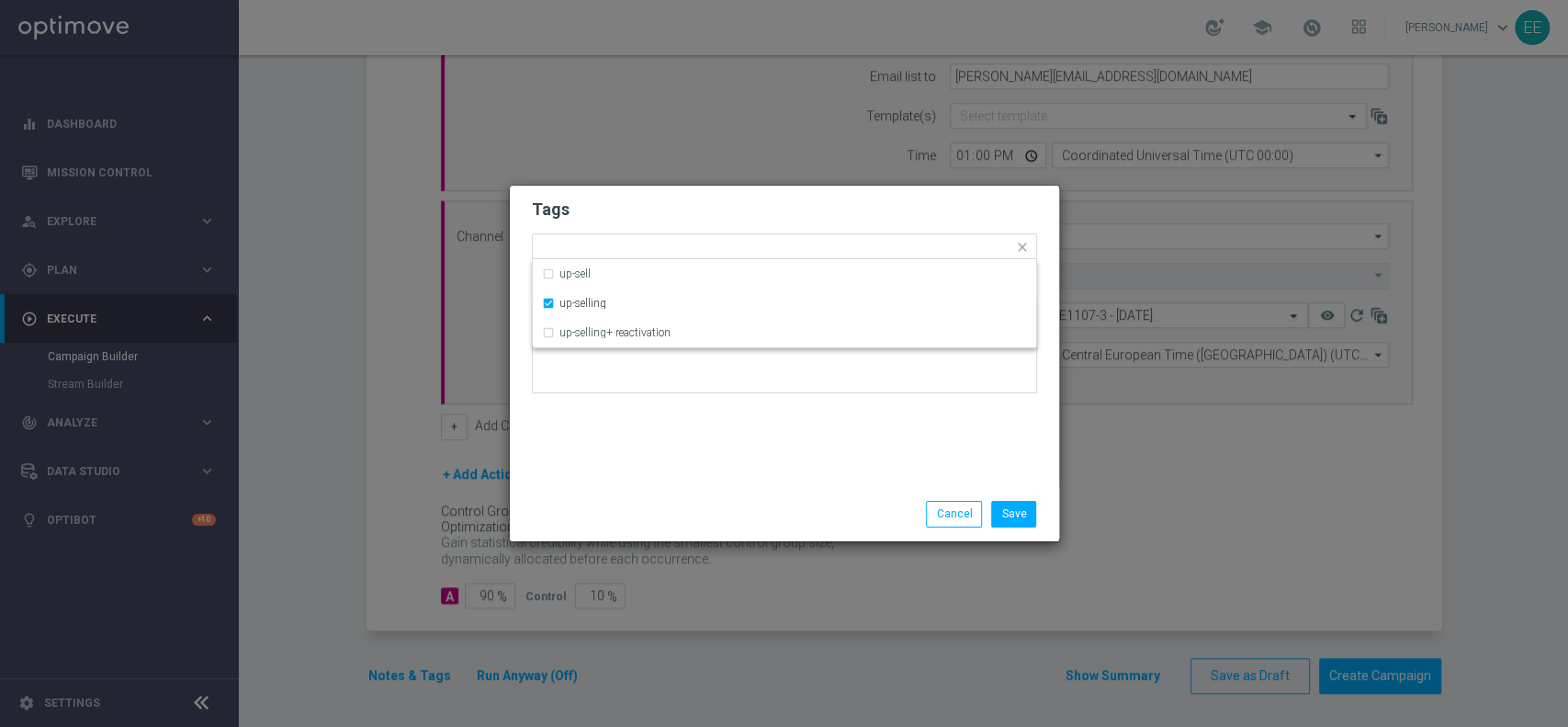 click on "Tags
Quick find × master × up-selling up-sell up-selling up-selling+ reactivation
Notes" 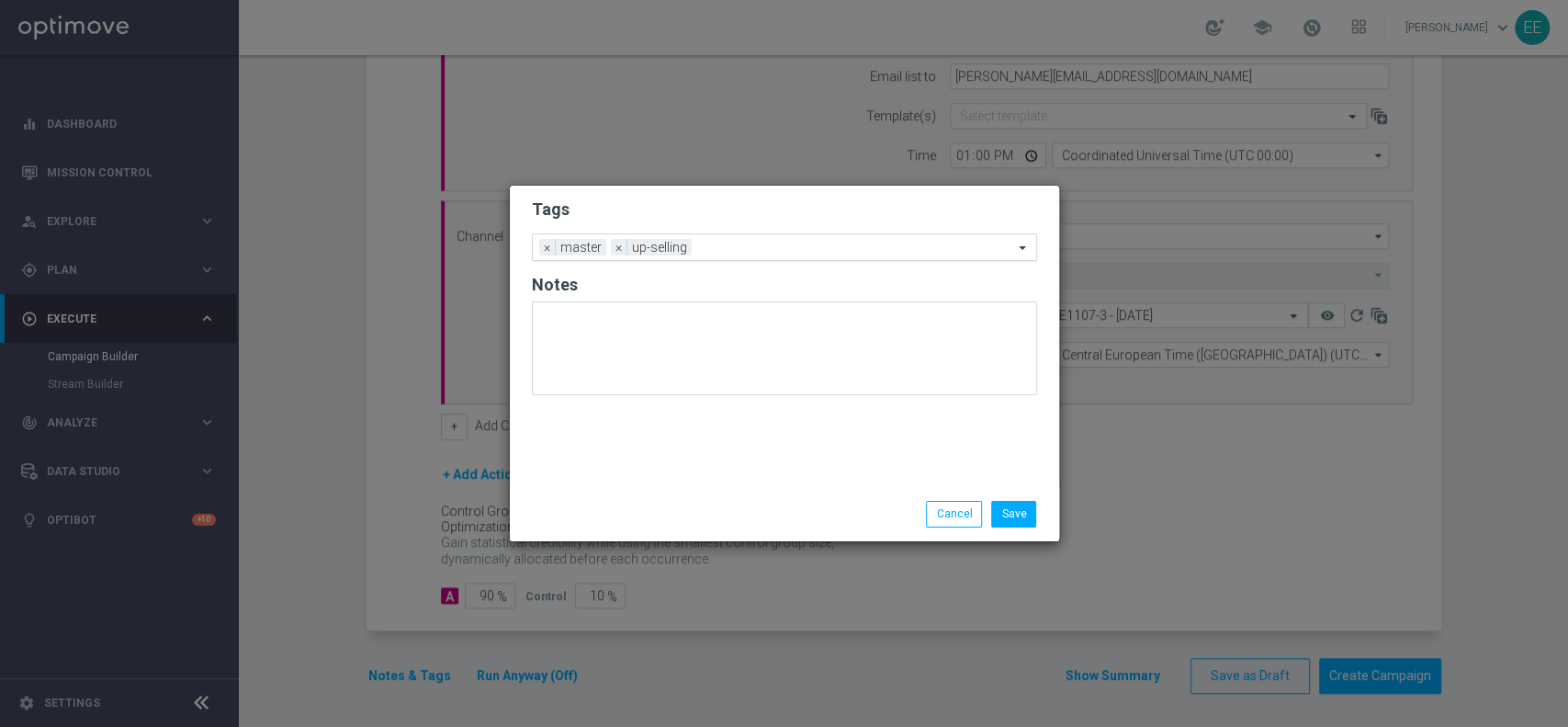 click 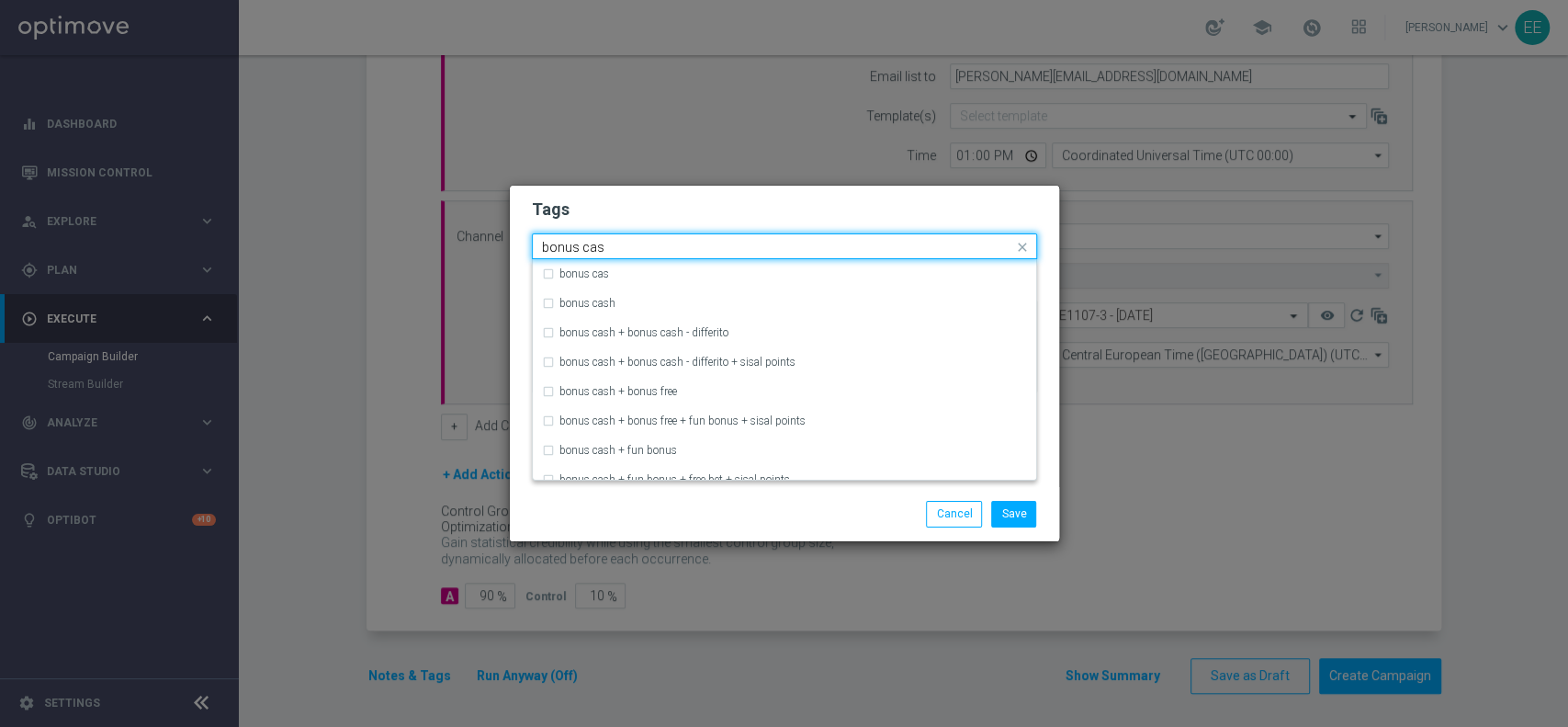 type on "bonus ca" 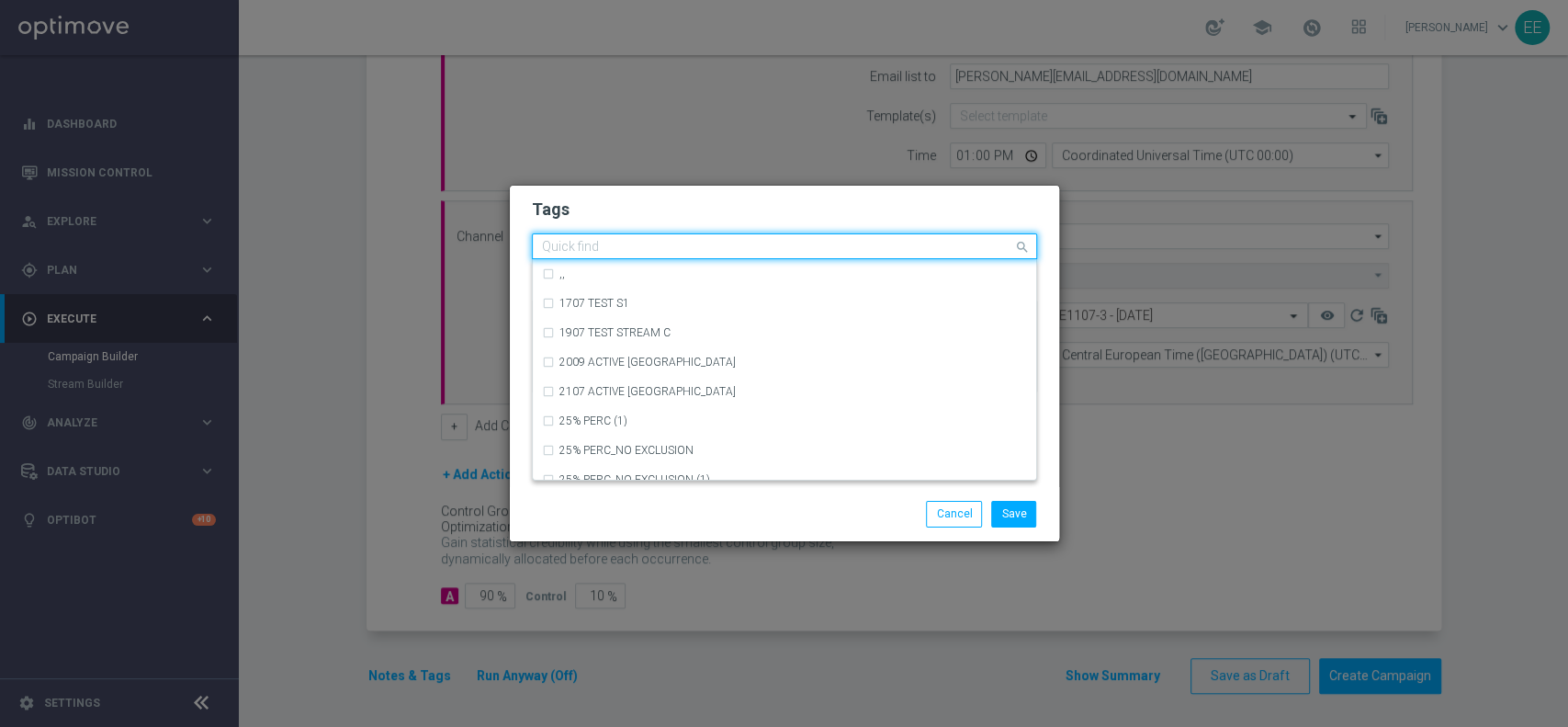 click on "Tags
Quick find × master × up-selling ,, 1707 TEST S1 1907 TEST STREAM C 2009 ACTIVE CASINO MARG NEG 2107 ACTIVE CASINO MARG NEG 25% PERC (1) 25% PERC_NO EXCLUSION 25% PERC_NO EXCLUSION (1) 2_NEW Welcome Game 2025 3 TEST Journey CROSS 50% PERC 50% PERC_NO EXCLUSION
Notes" 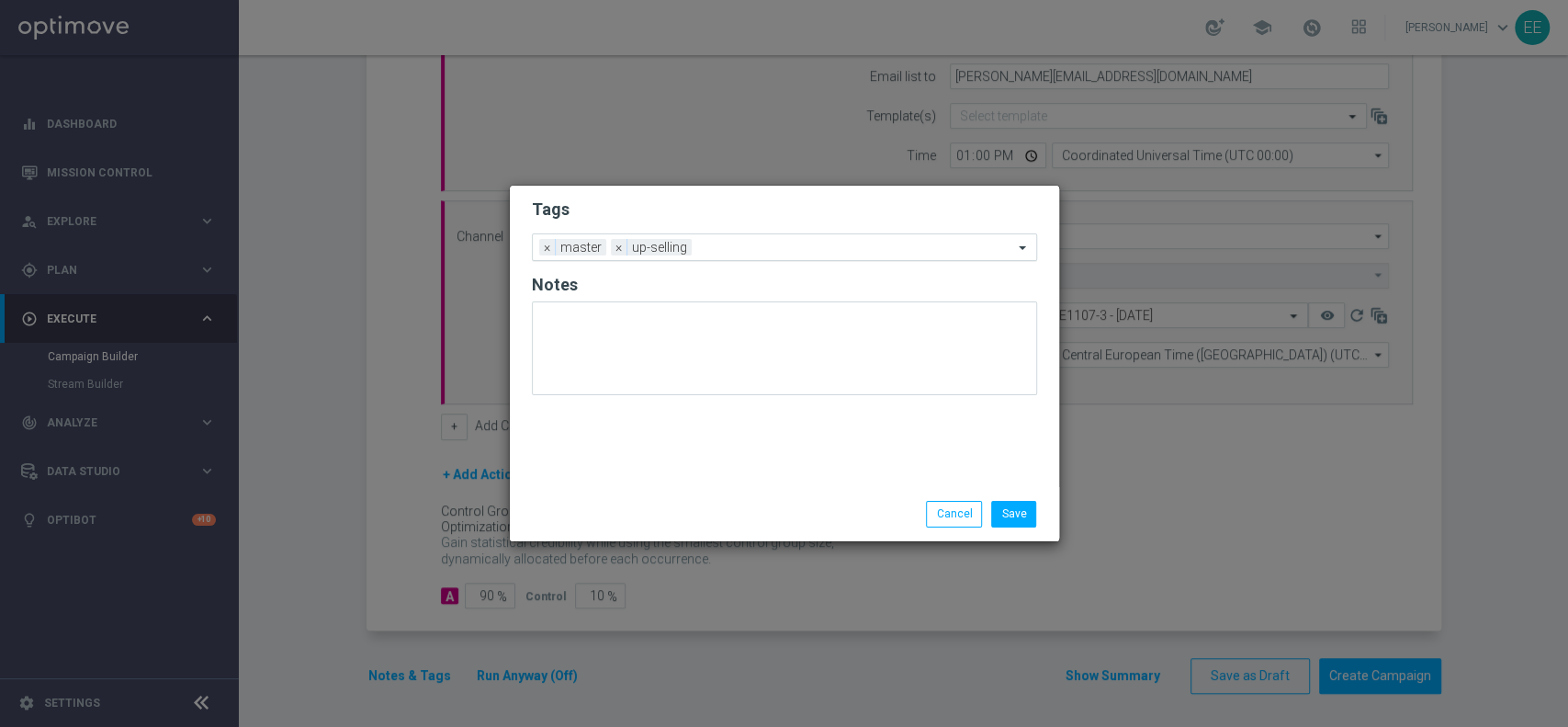 click 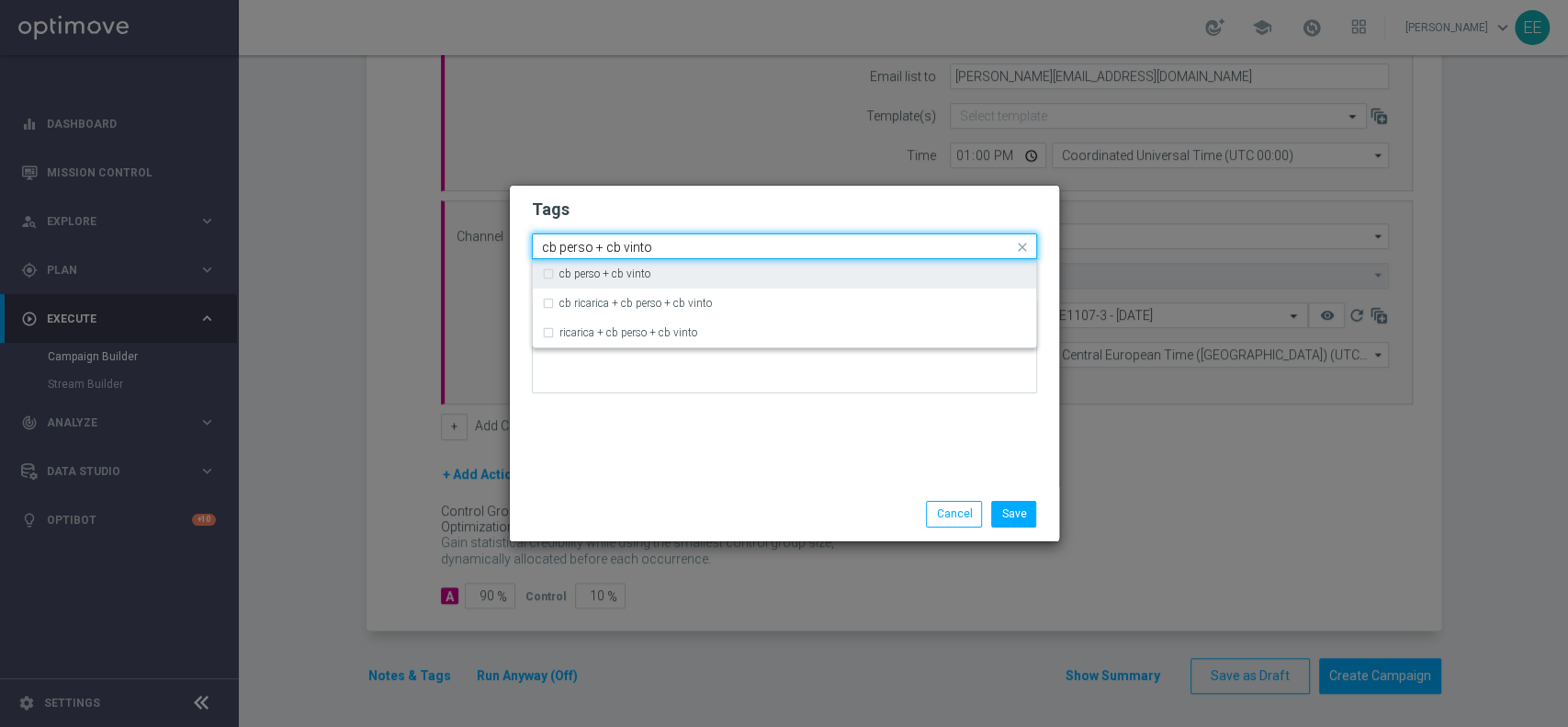 click on "cb perso + cb vinto" at bounding box center [784, 274] 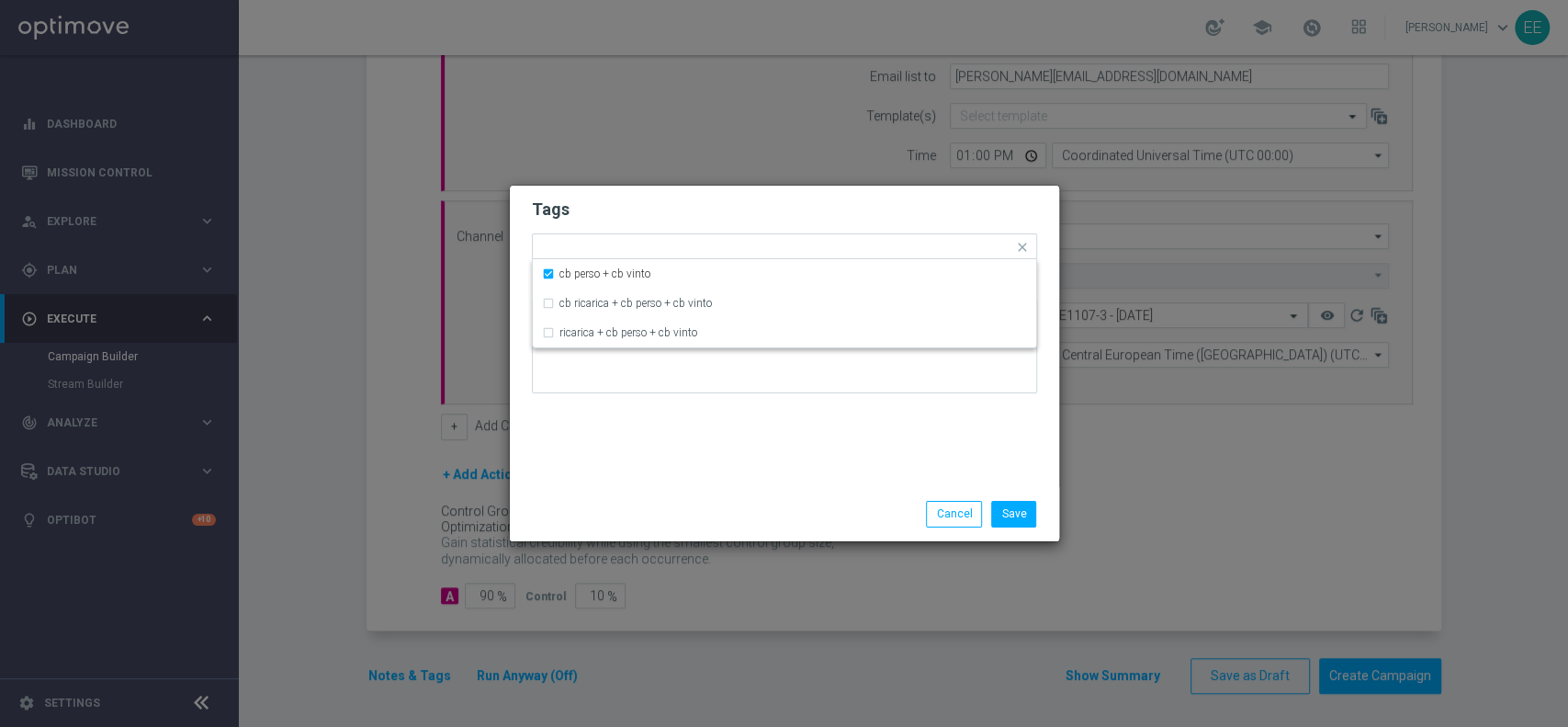 click on "Tags" 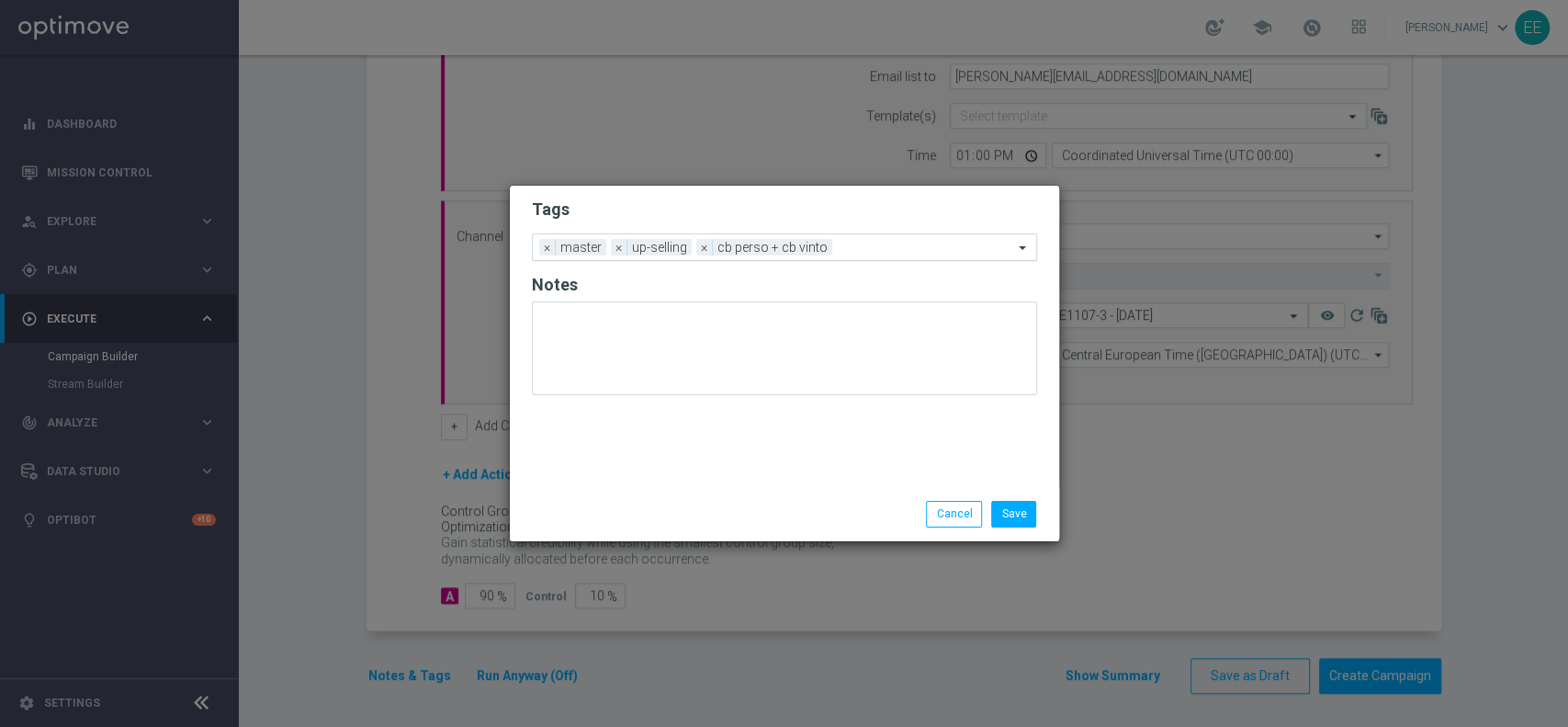 click 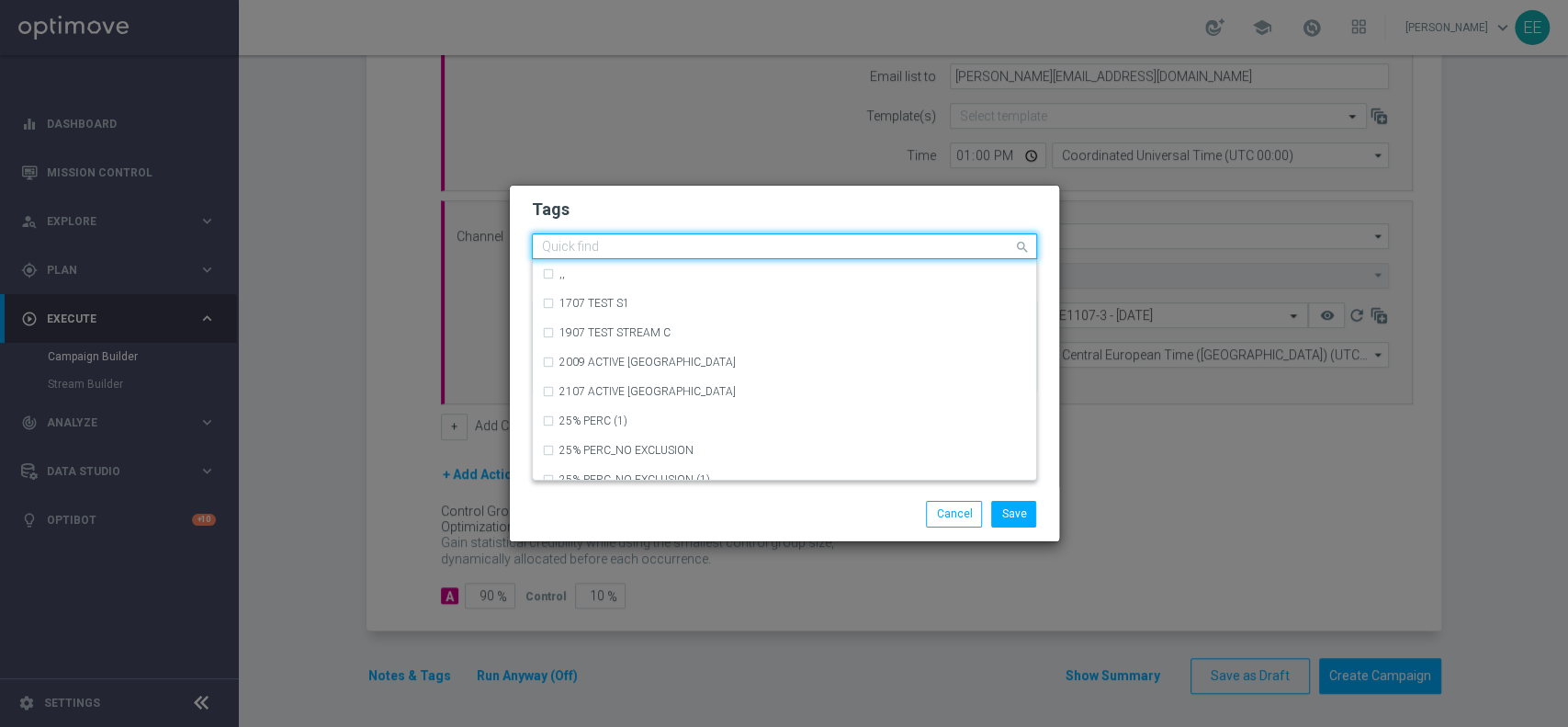 click on "Tags" 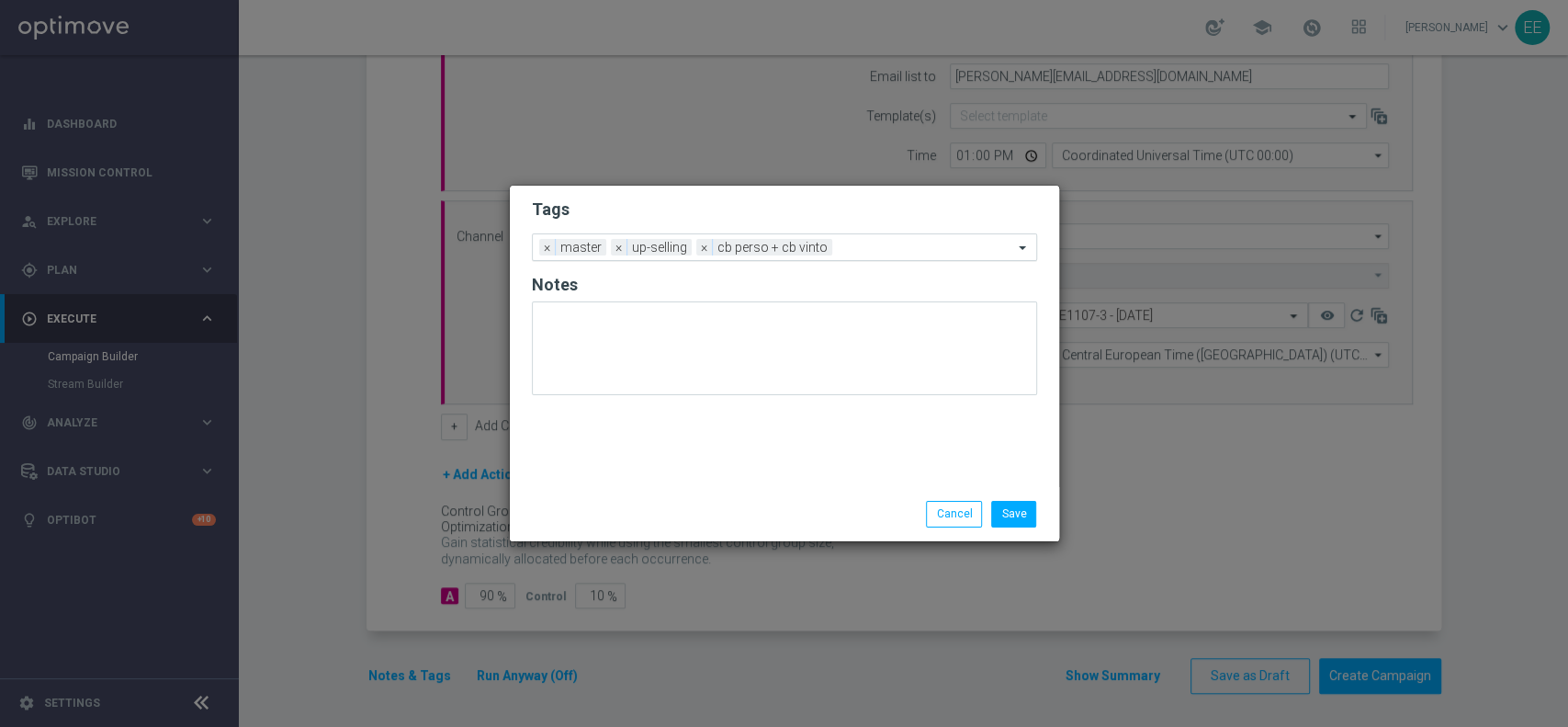 click 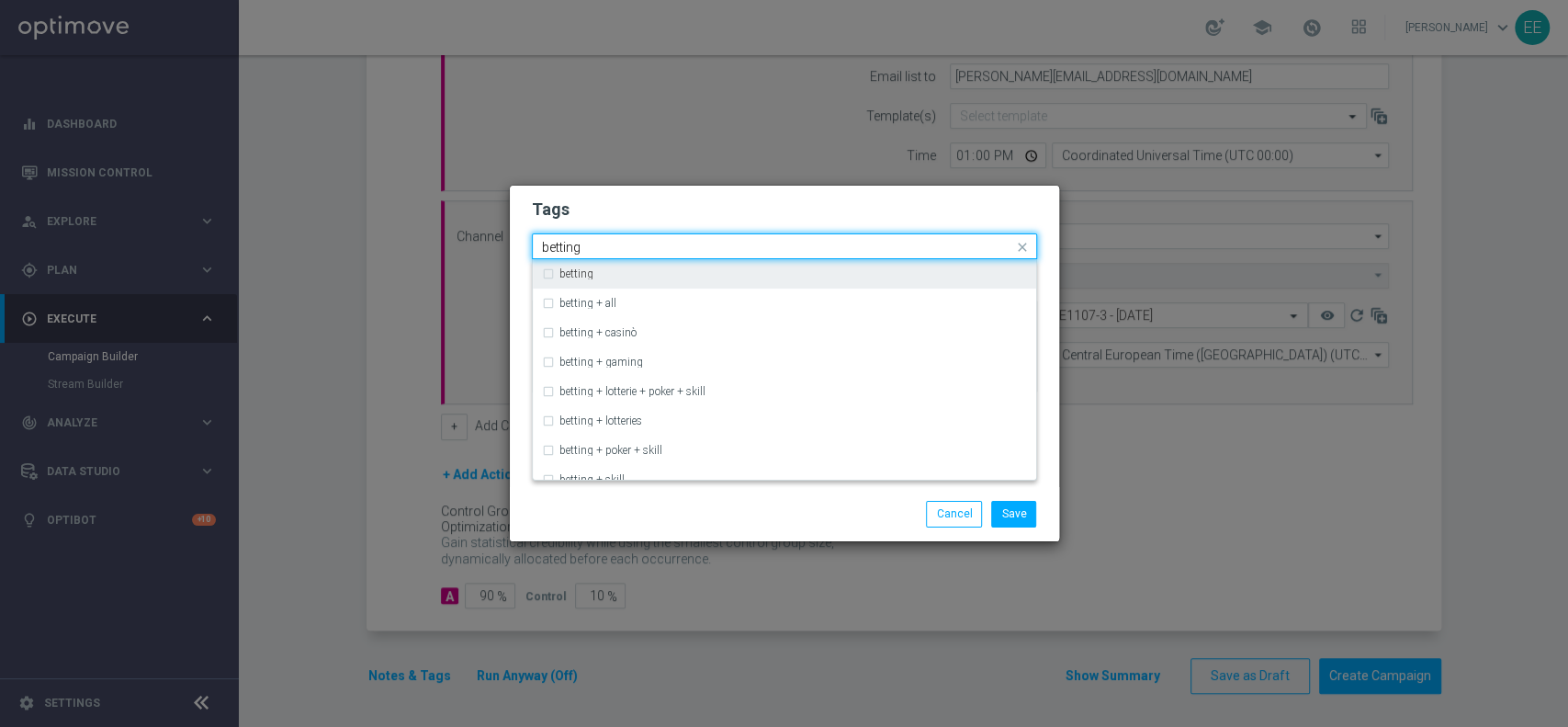 click on "betting" at bounding box center (784, 274) 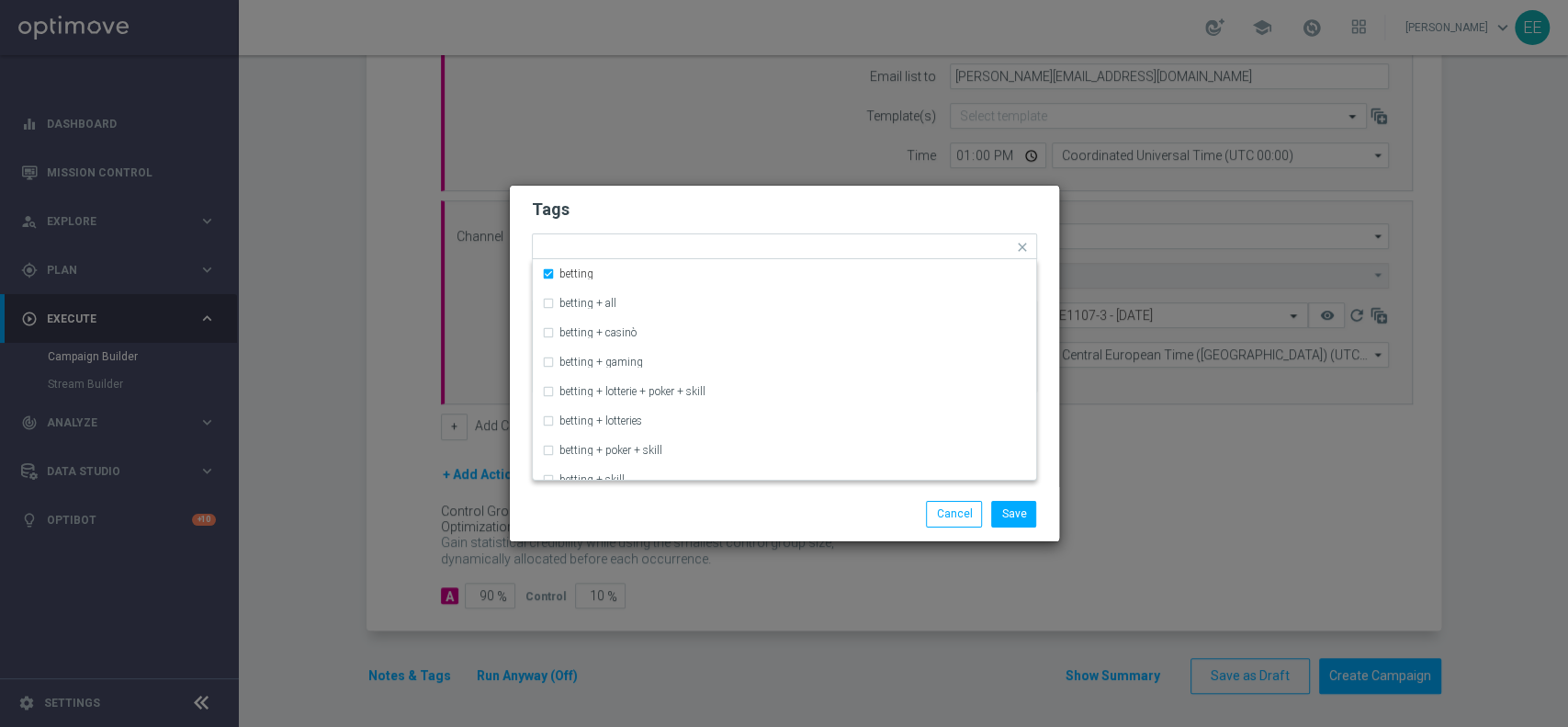 click on "Tags
Quick find × master × up-selling × cb perso + cb vinto × betting betting betting + all betting + casinò betting + gaming betting + lotterie + poker + skill betting + lotteries betting + poker + skill betting + skill betting + slot betting + slot + lotterie betting casino betting gaming
Notes" 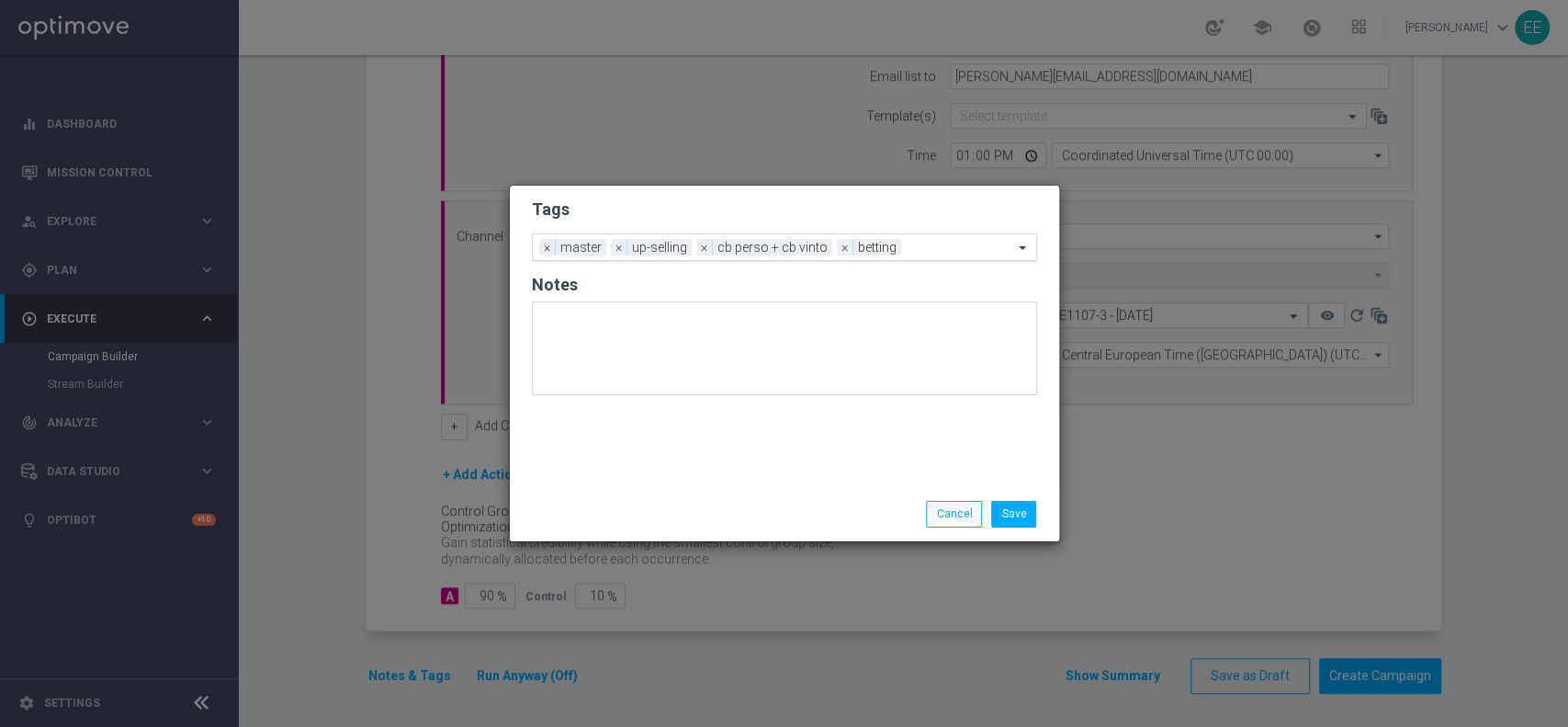 click on "Add a new tag × master × up-selling × cb perso + cb vinto × betting" 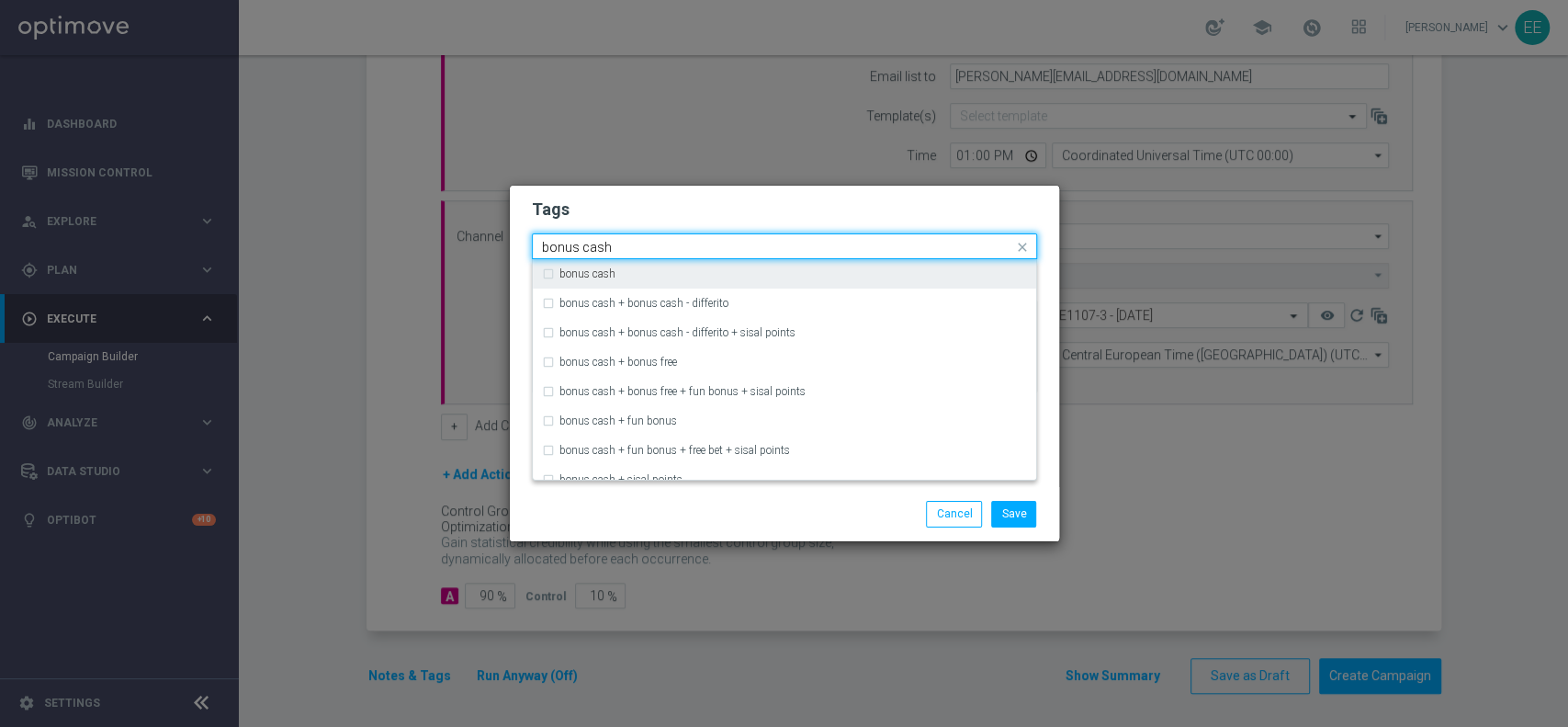 click on "bonus cash" at bounding box center [784, 274] 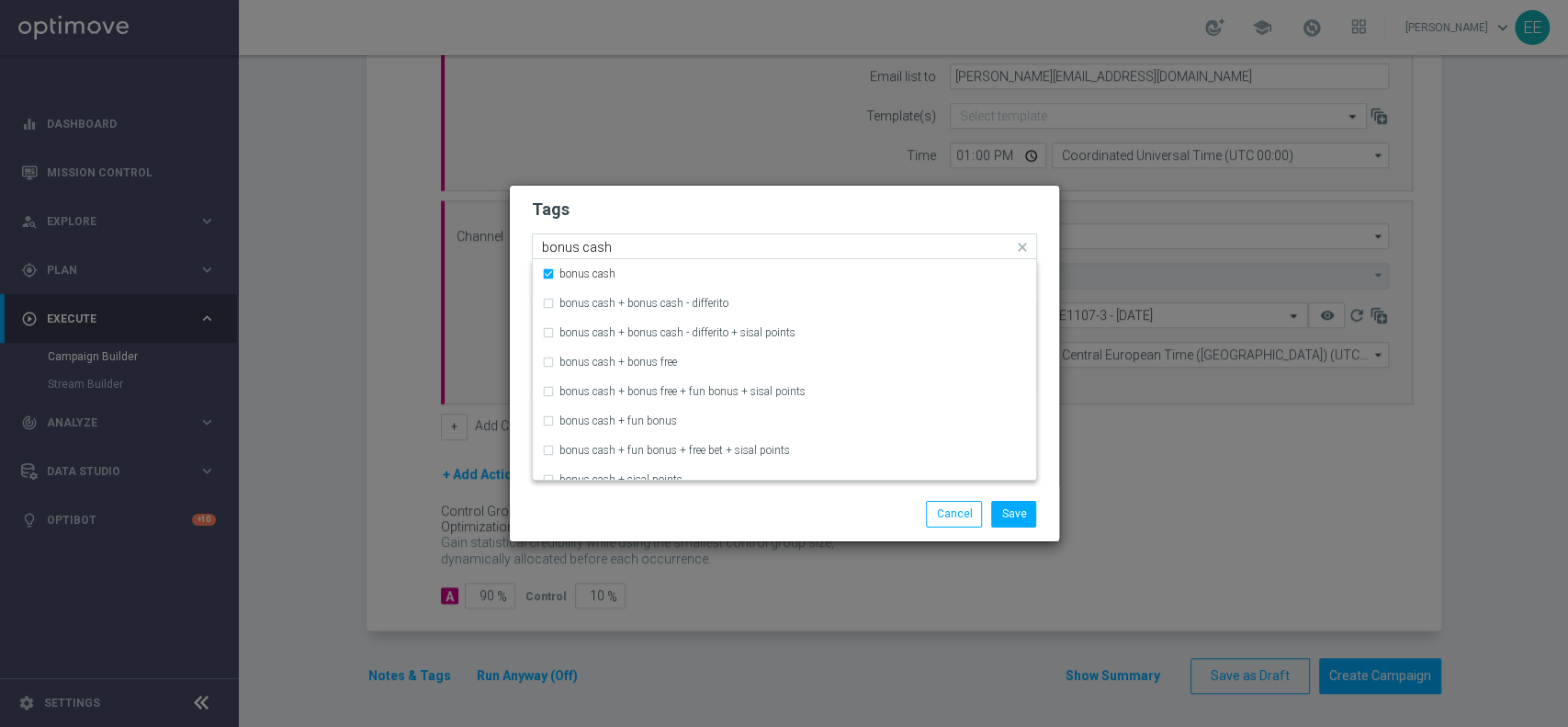 type 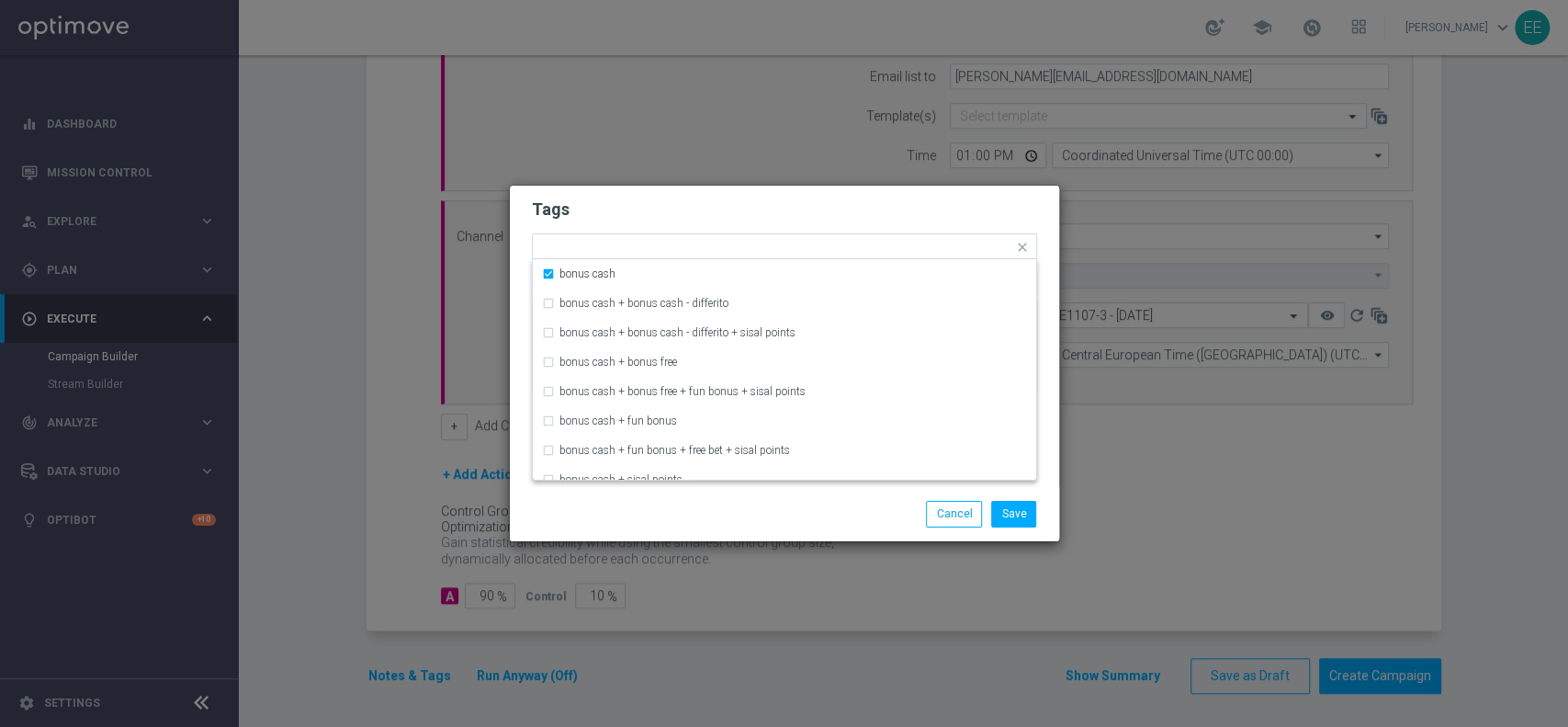 click on "Tags
Quick find × master × up-selling × cb perso + cb vinto × betting × bonus cash bonus cash bonus cash + bonus cash - differito bonus cash + bonus cash - differito + sisal points bonus cash + bonus free bonus cash + bonus free + fun bonus + sisal points bonus cash + fun bonus bonus cash + fun bonus + free bet + sisal points bonus cash + sisal points bonus cash -  bonus cash - bonus free - sisal point  bonus cash - bonus free - sisal point  bonus cash - differito
Notes" 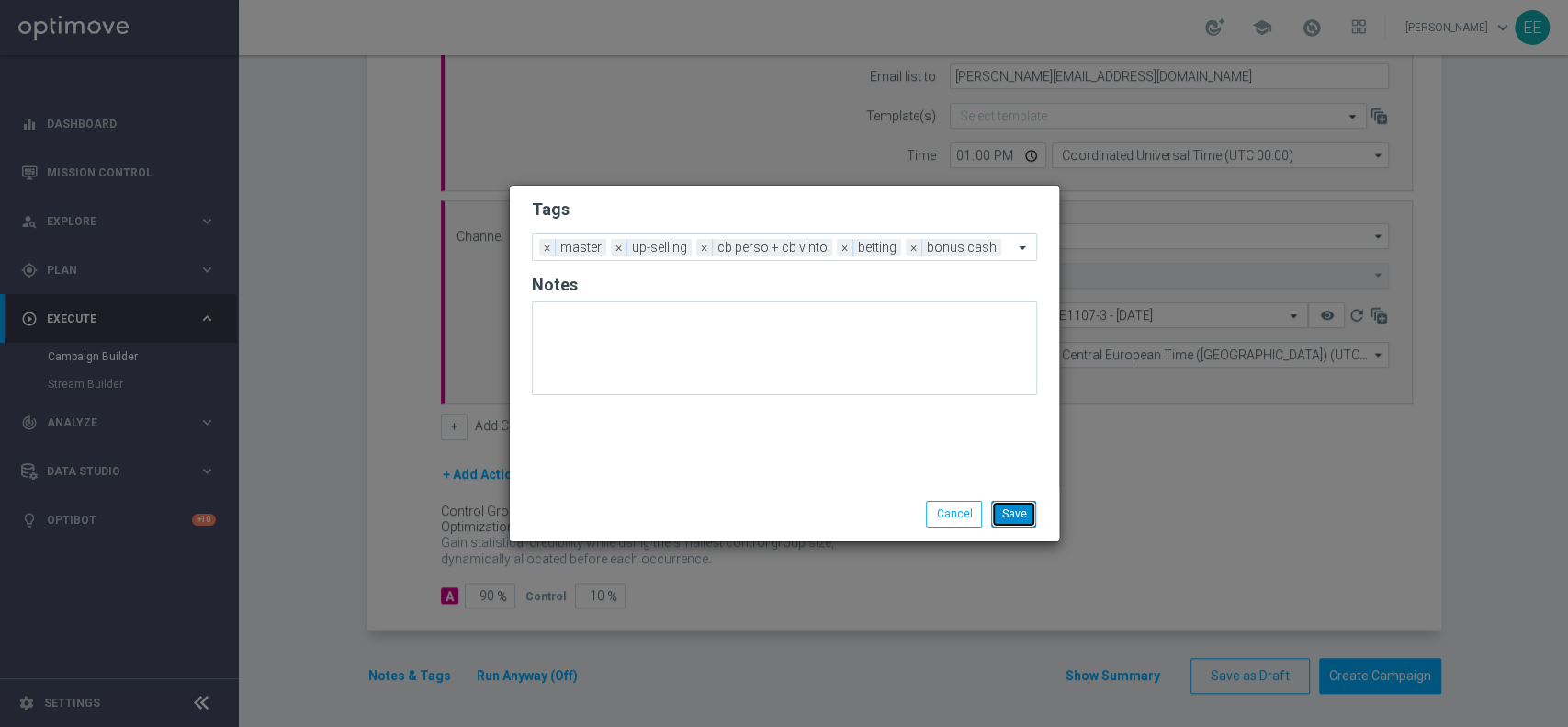 click on "Save" 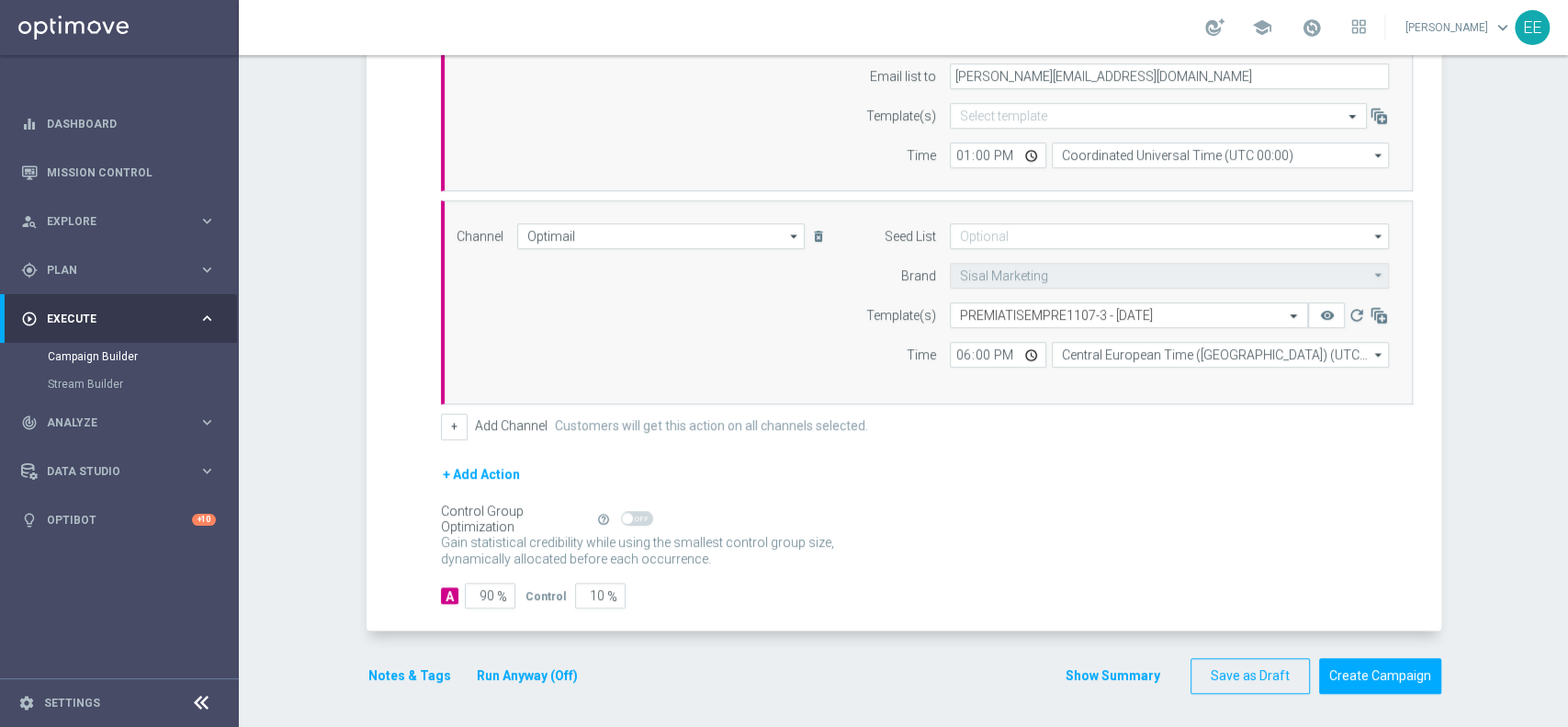 click on "Run Anyway (Off)" 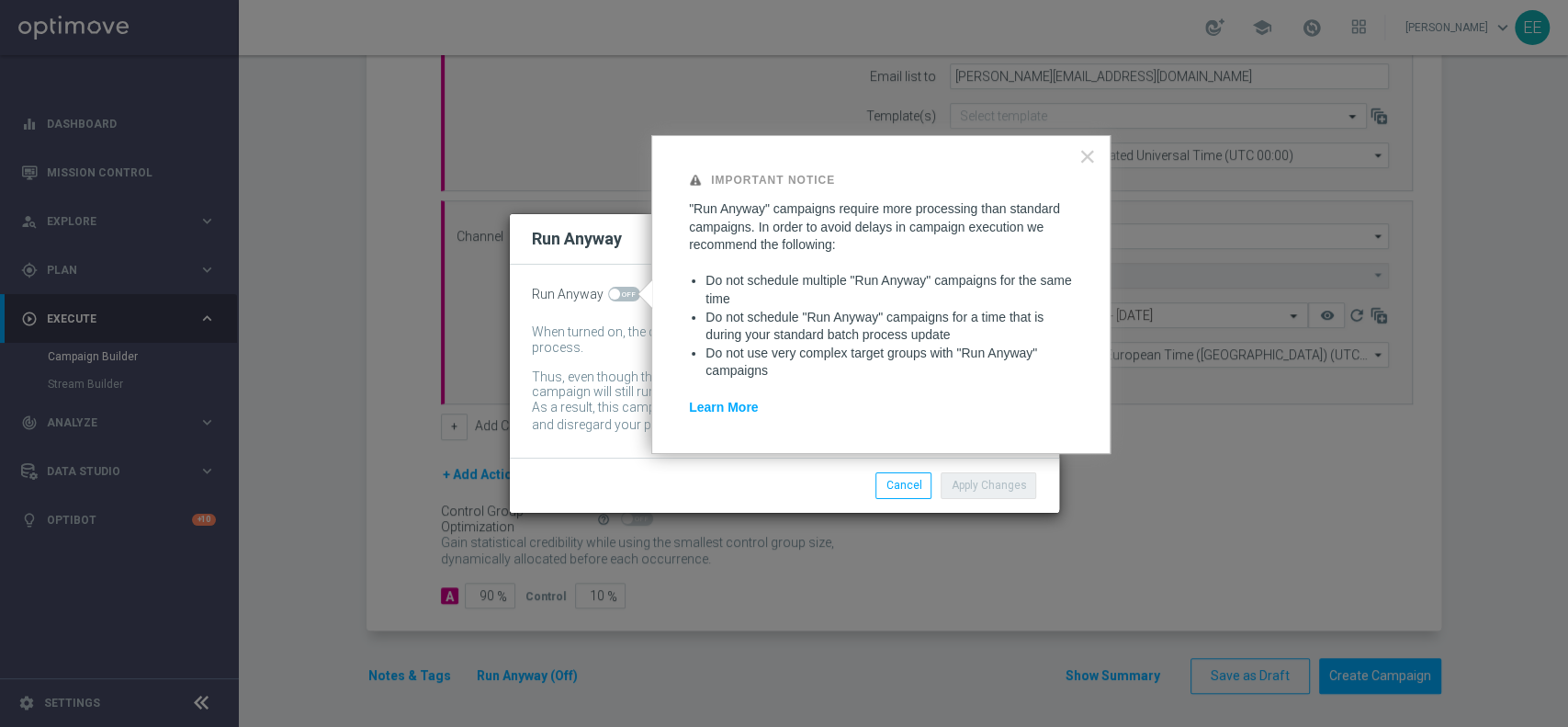 click 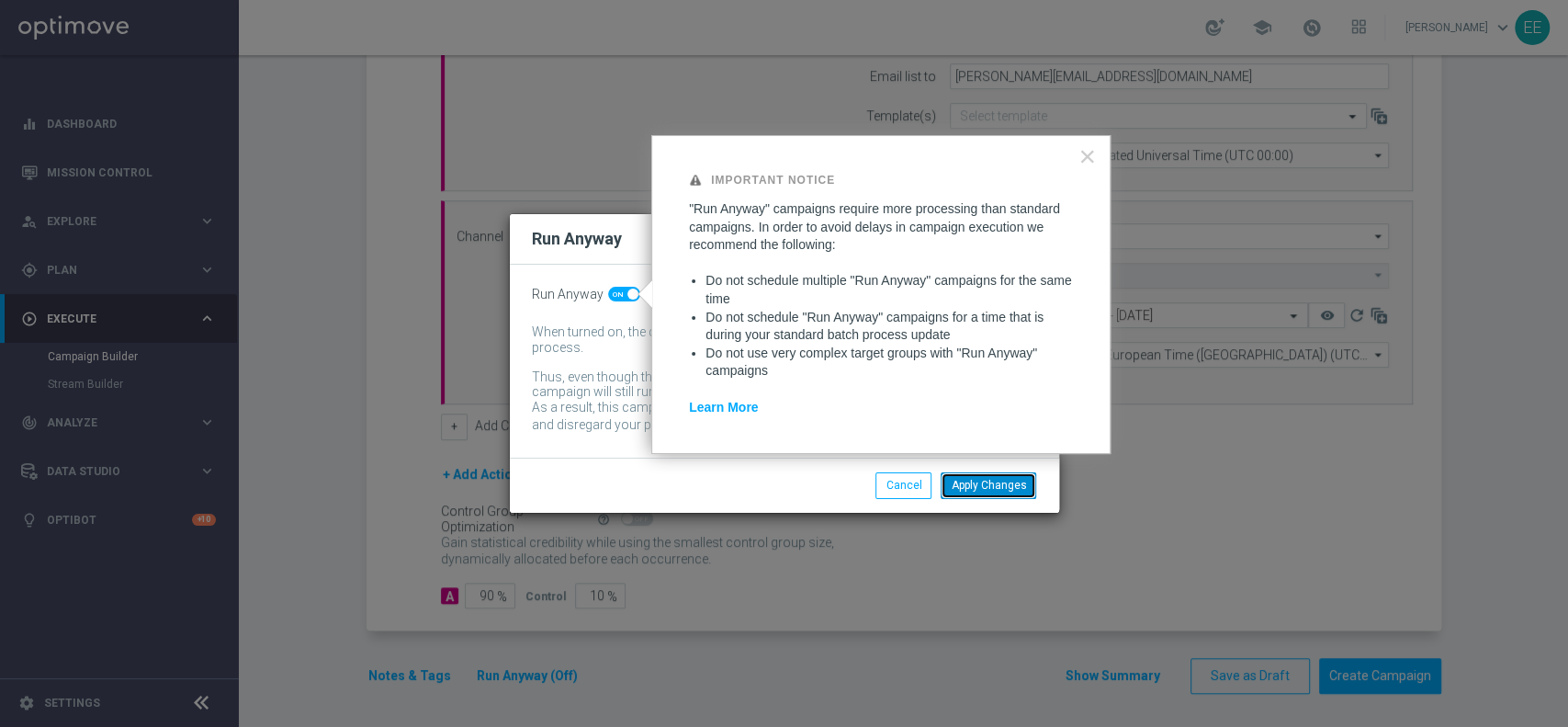 click on "Apply Changes" 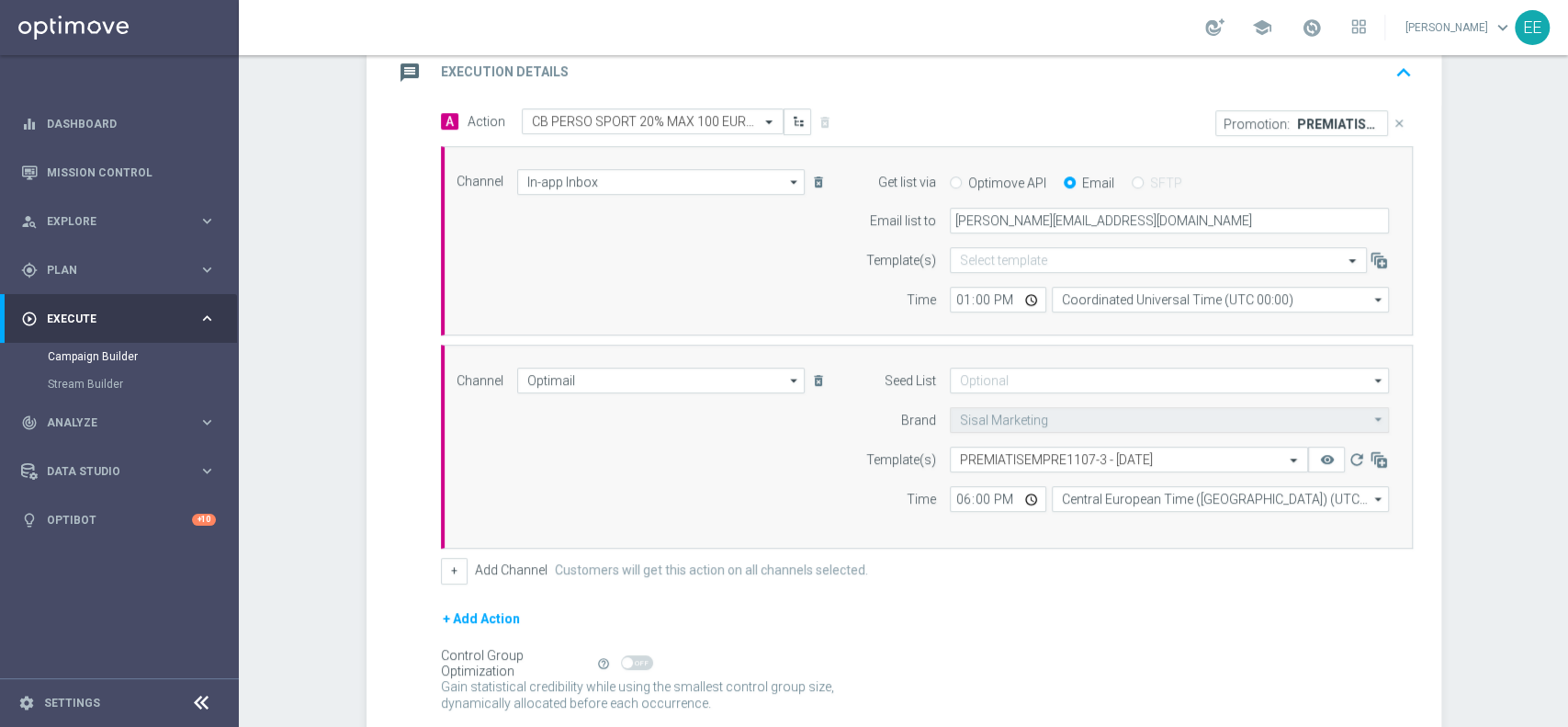 scroll, scrollTop: 405, scrollLeft: 0, axis: vertical 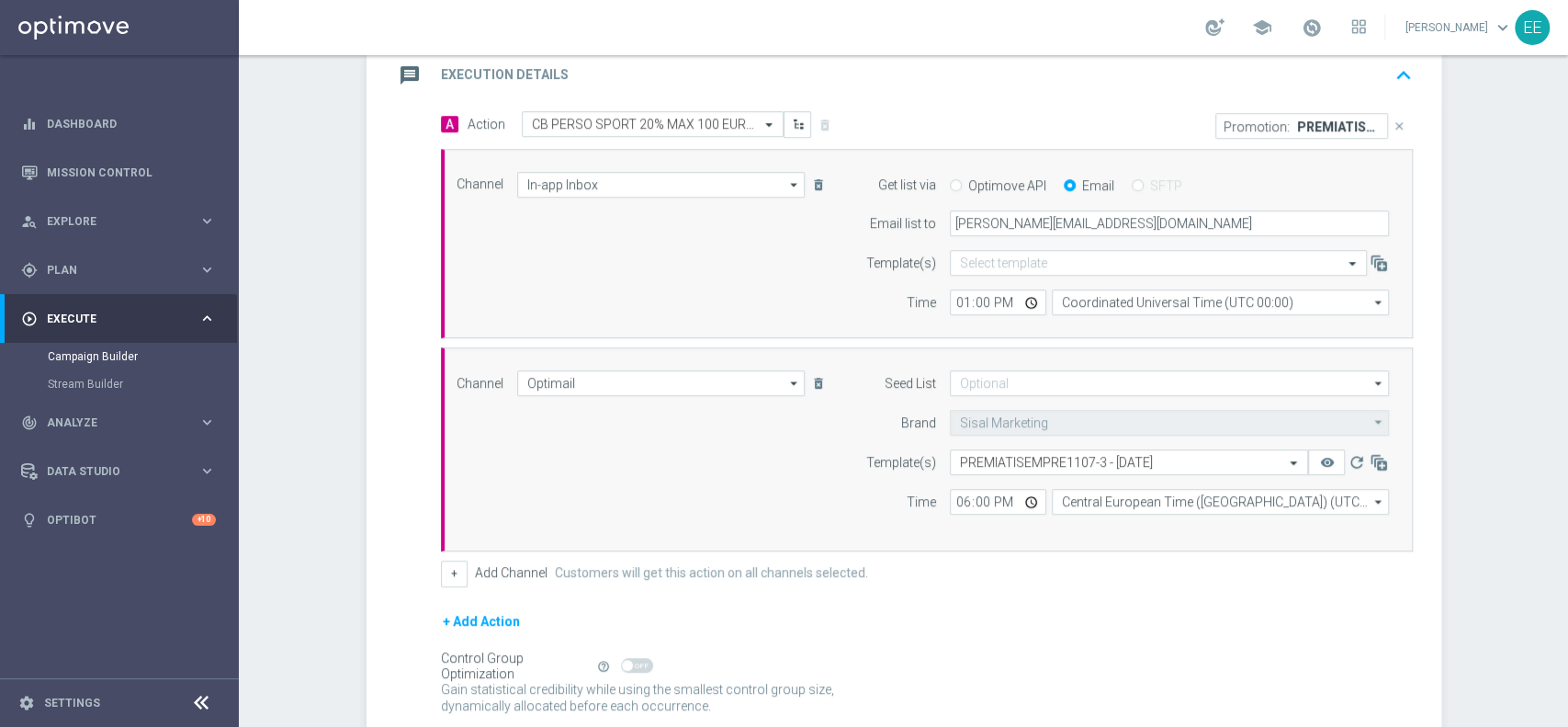 click on "keyboard_arrow_up" 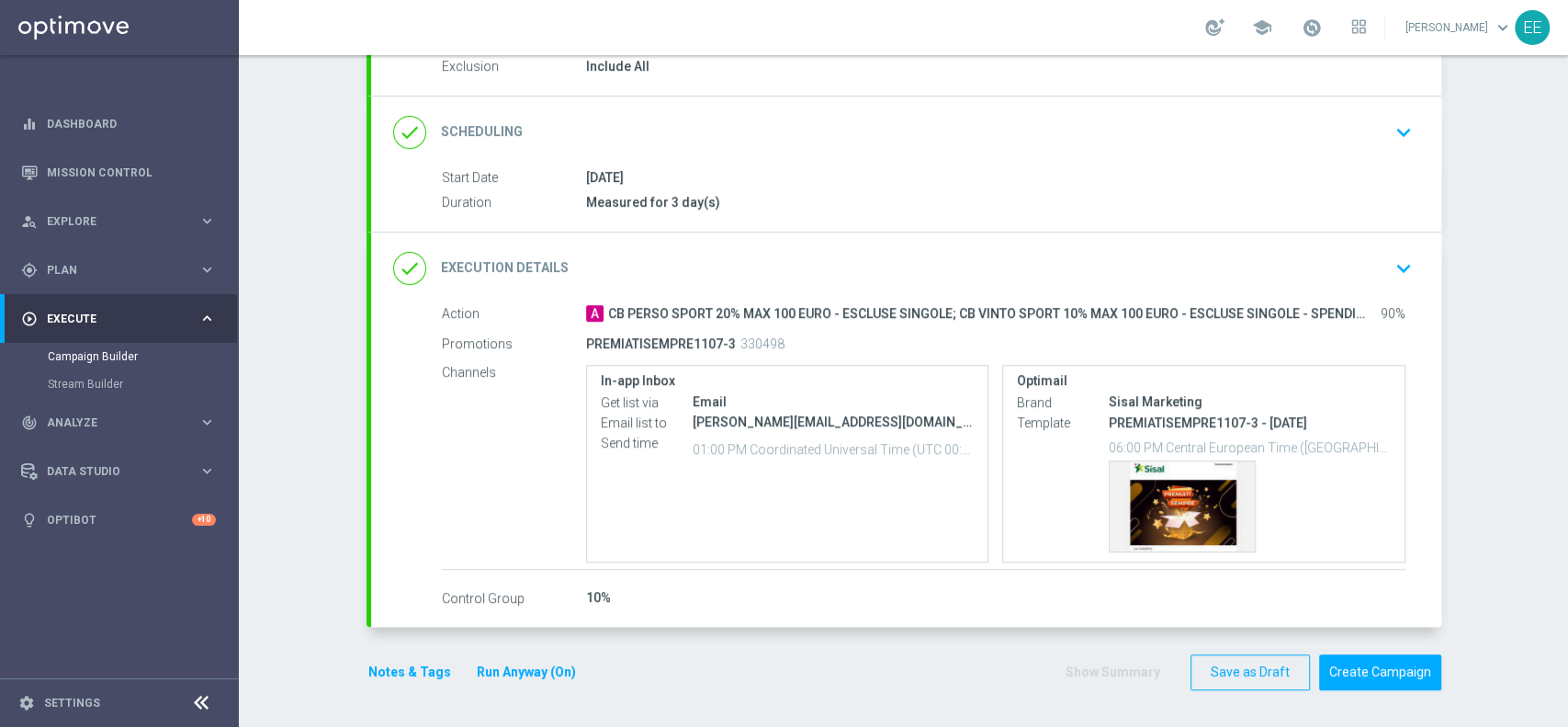 scroll, scrollTop: 201, scrollLeft: 0, axis: vertical 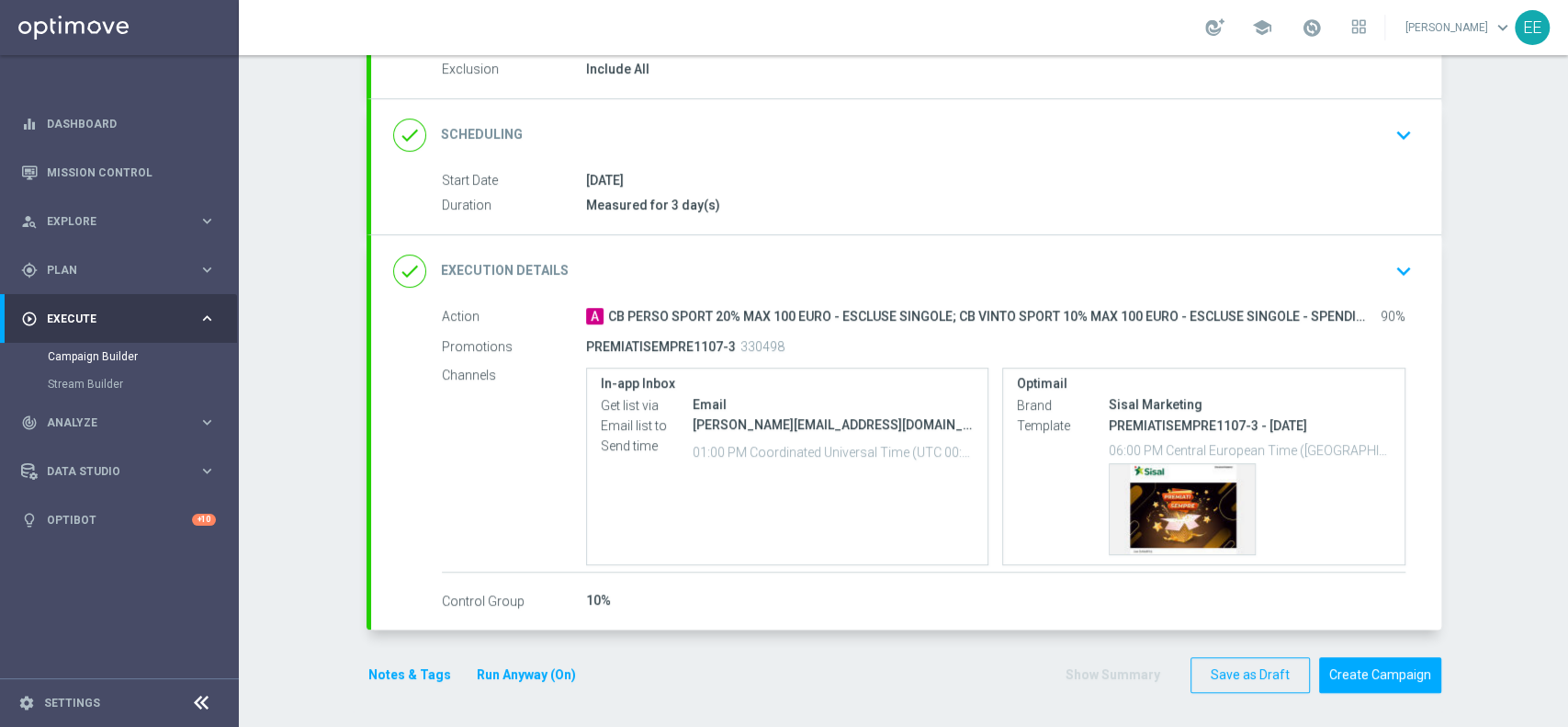 click on "Notes & Tags" 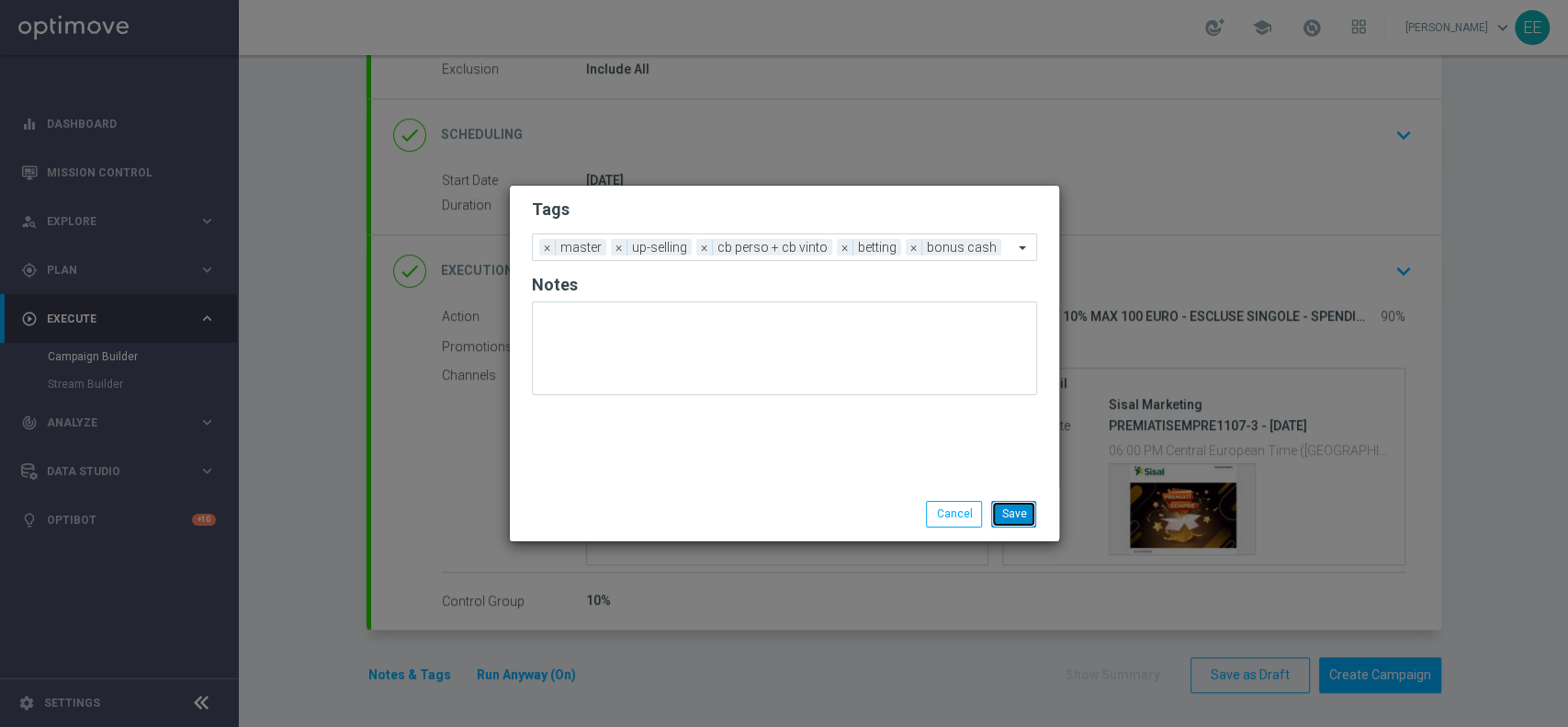 click on "Save" 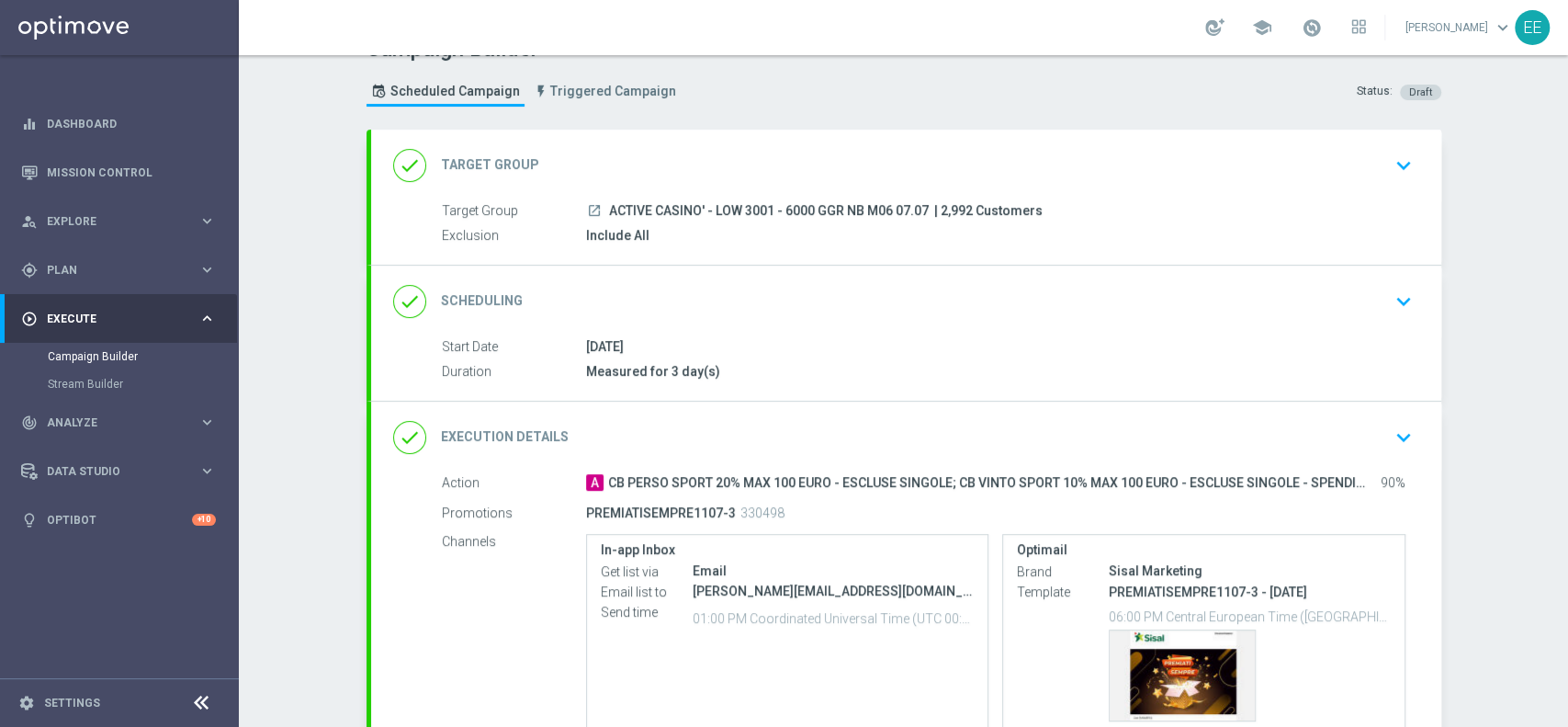 scroll, scrollTop: 0, scrollLeft: 0, axis: both 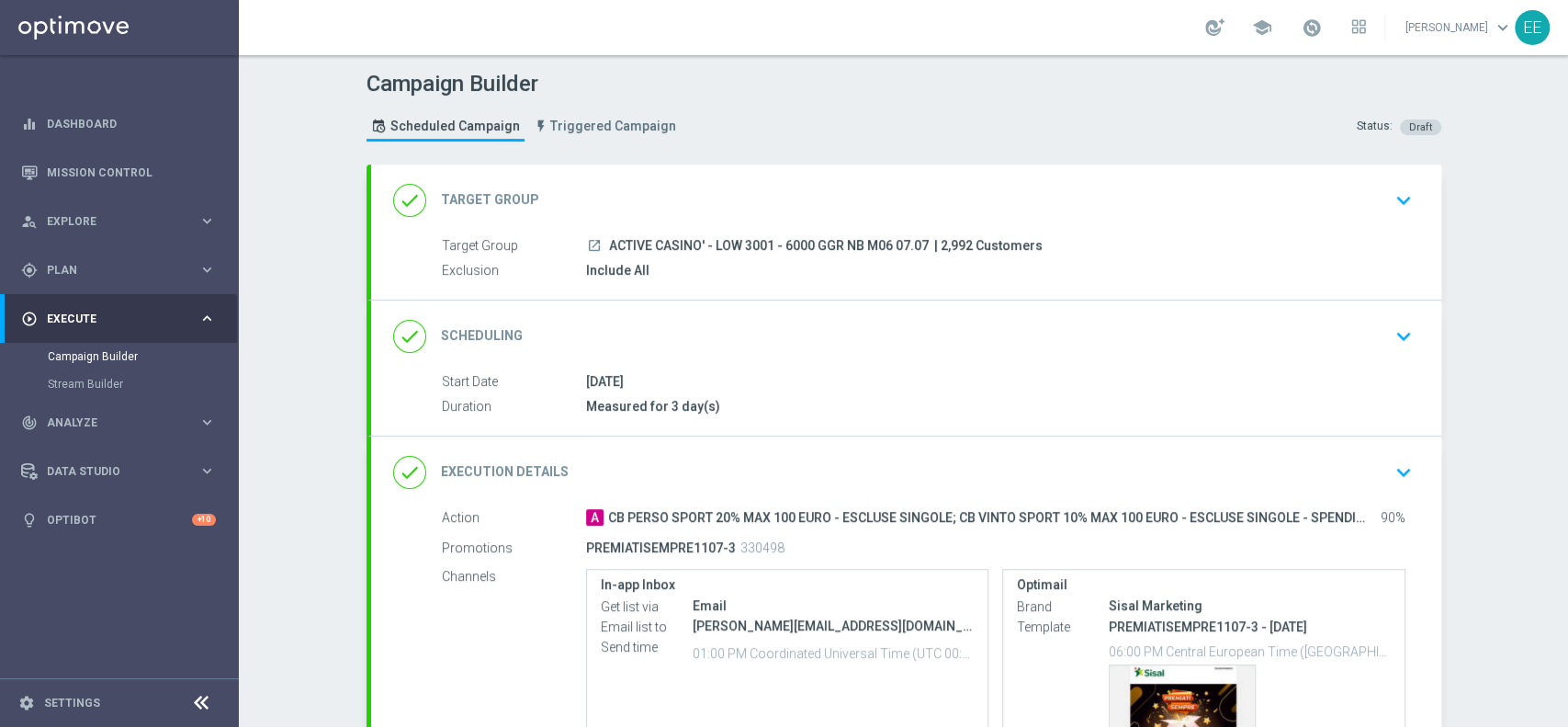 click on "done
Target Group
keyboard_arrow_down" 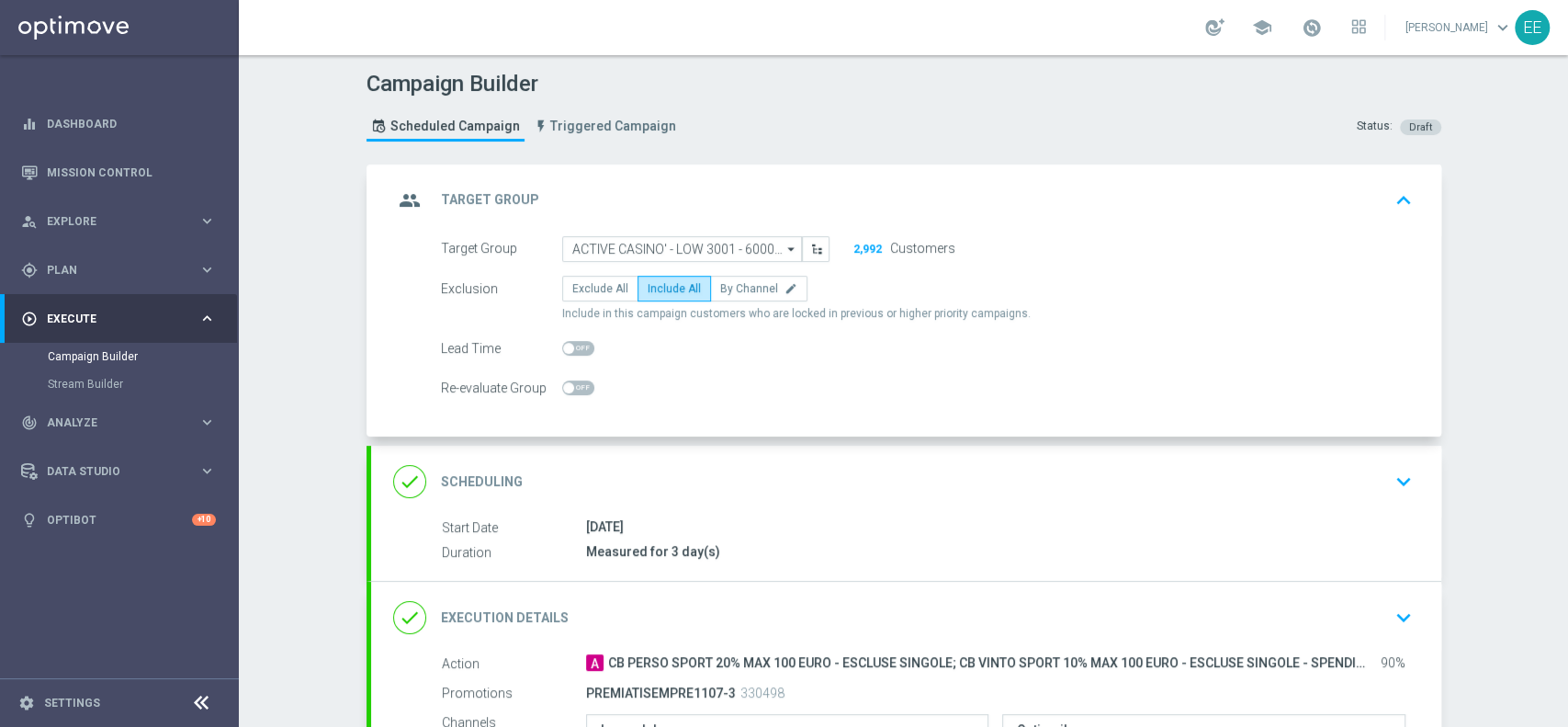 click on "group
Target Group
keyboard_arrow_up" 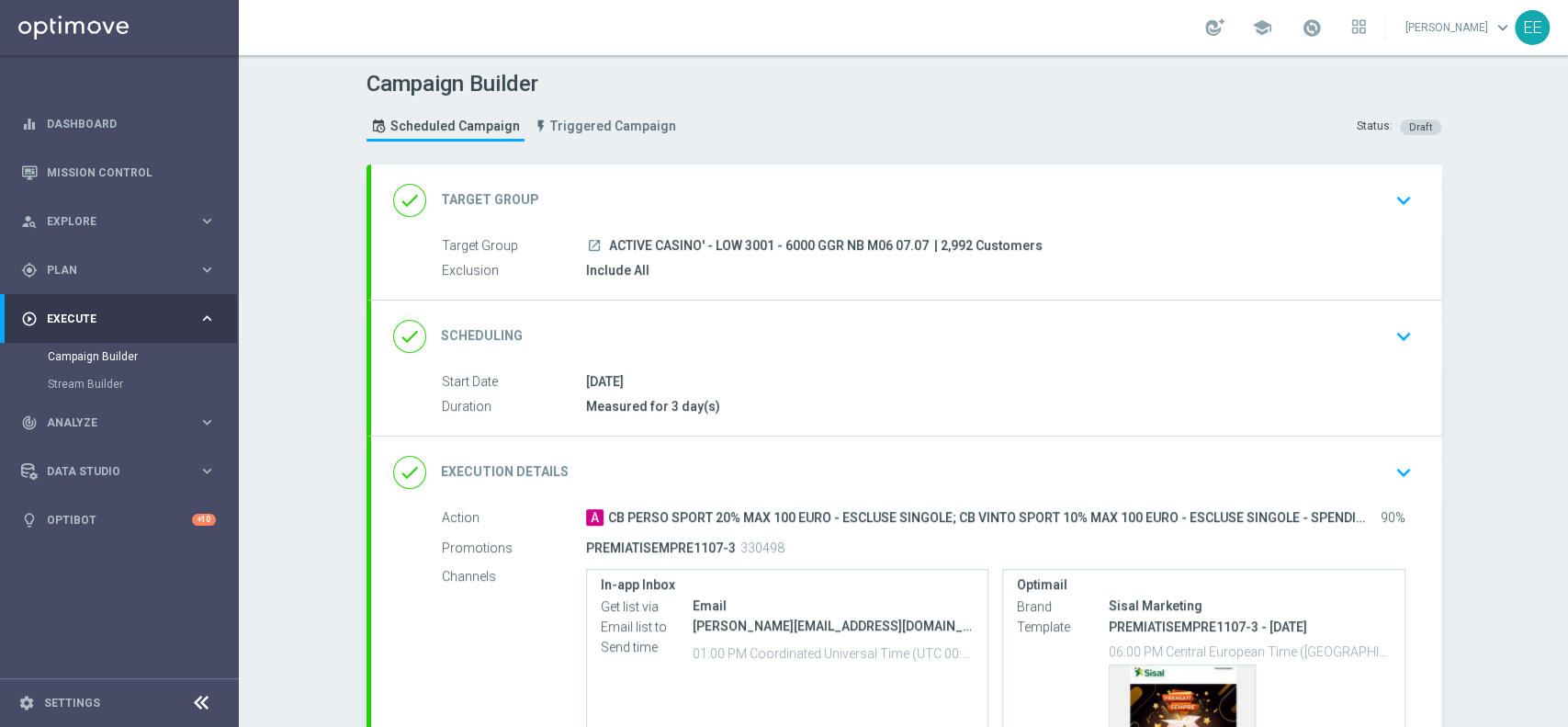 scroll, scrollTop: 201, scrollLeft: 0, axis: vertical 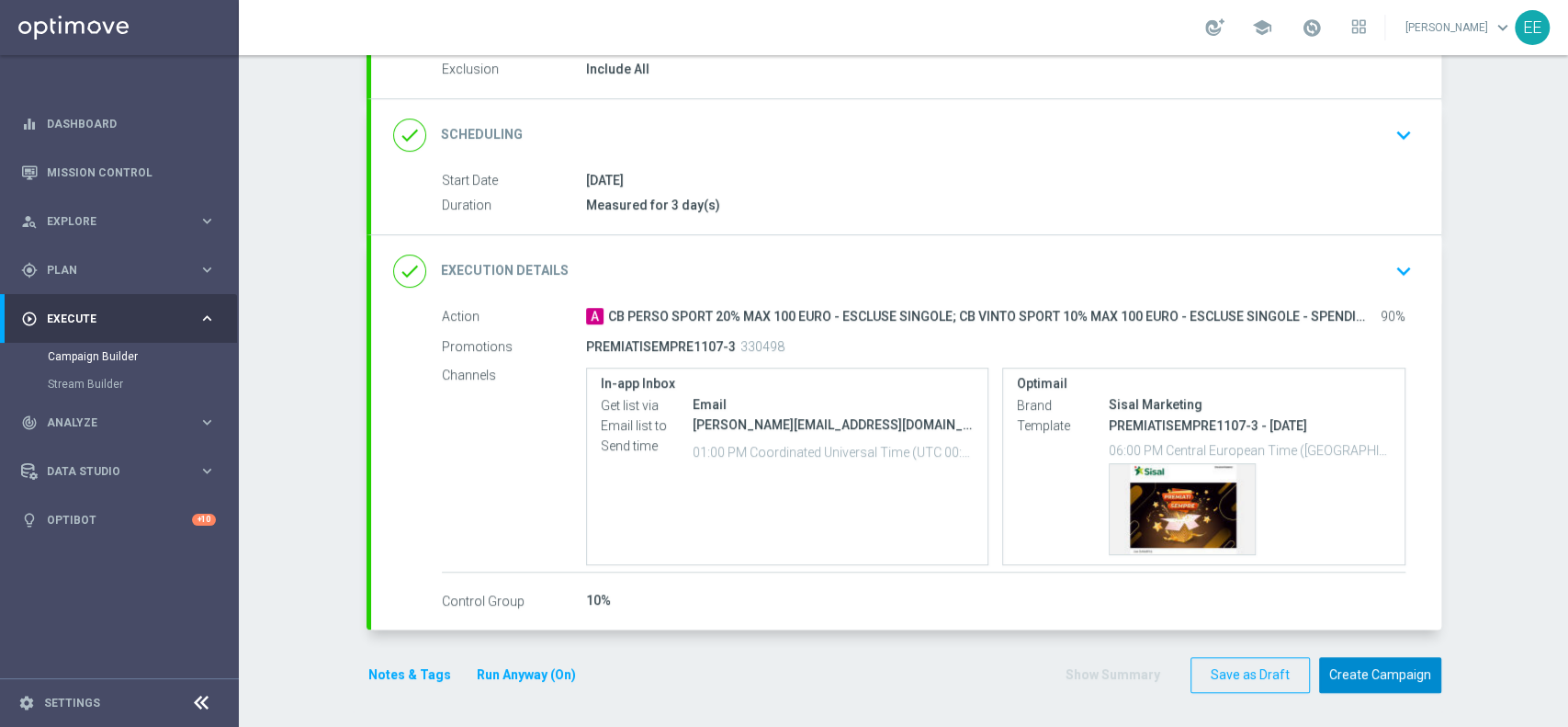 click on "Create Campaign" 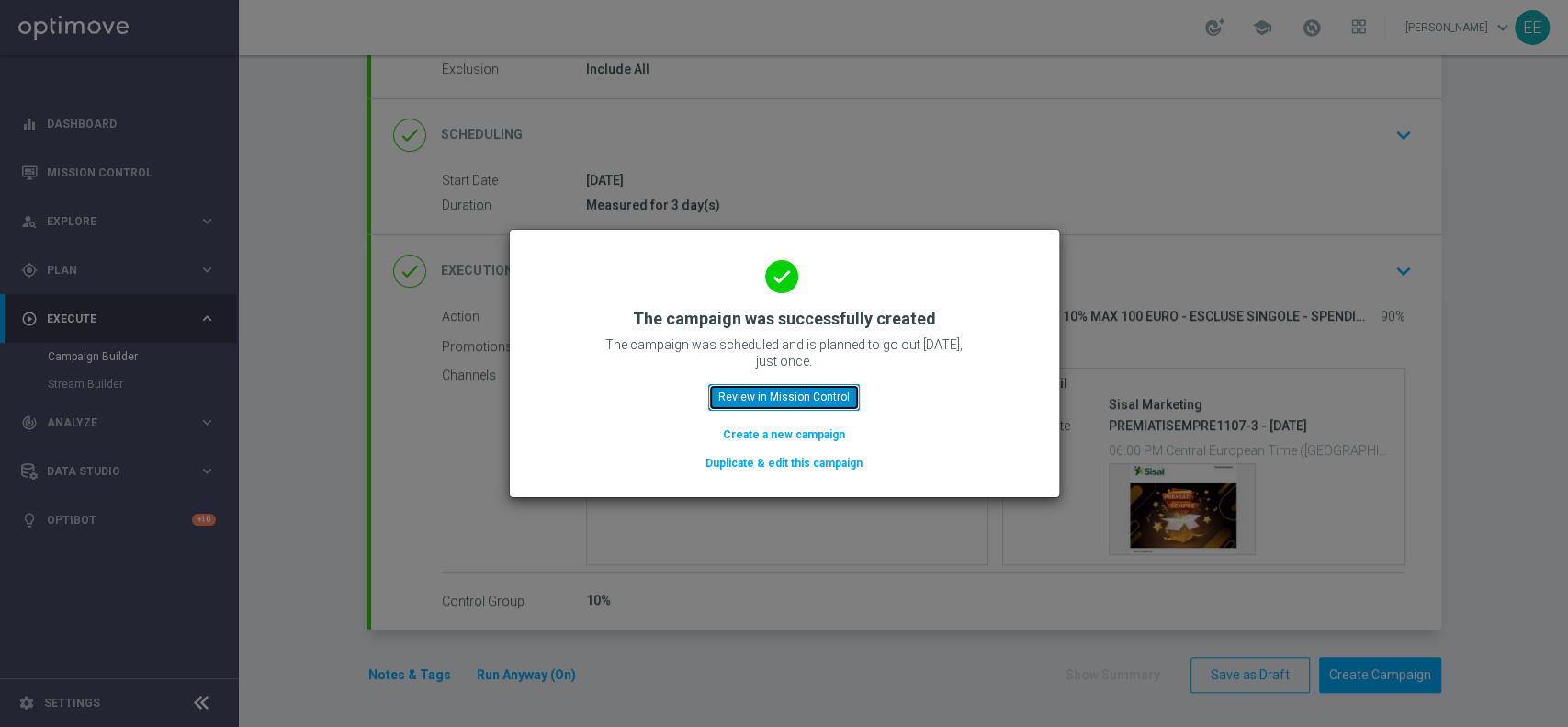 click on "Review in Mission Control" 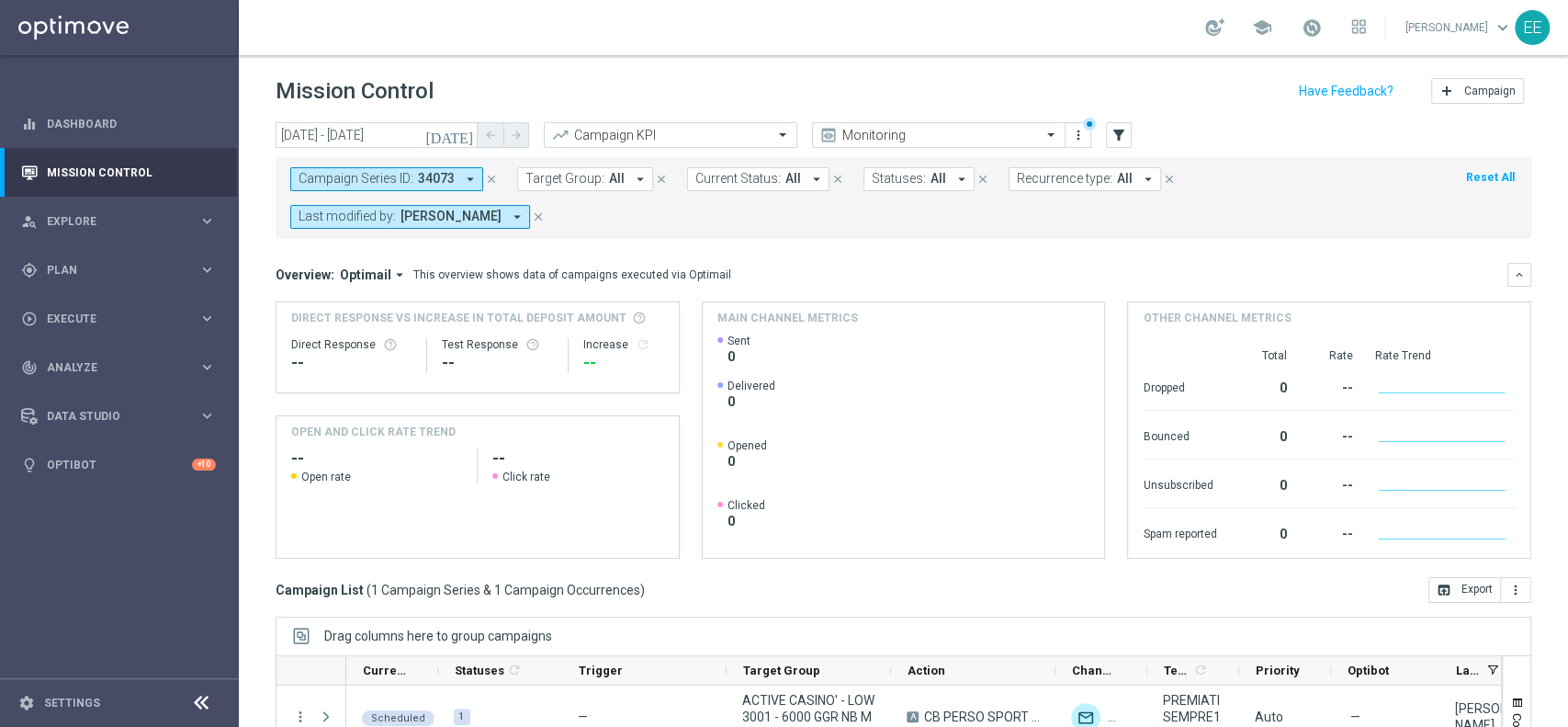 click on "close" 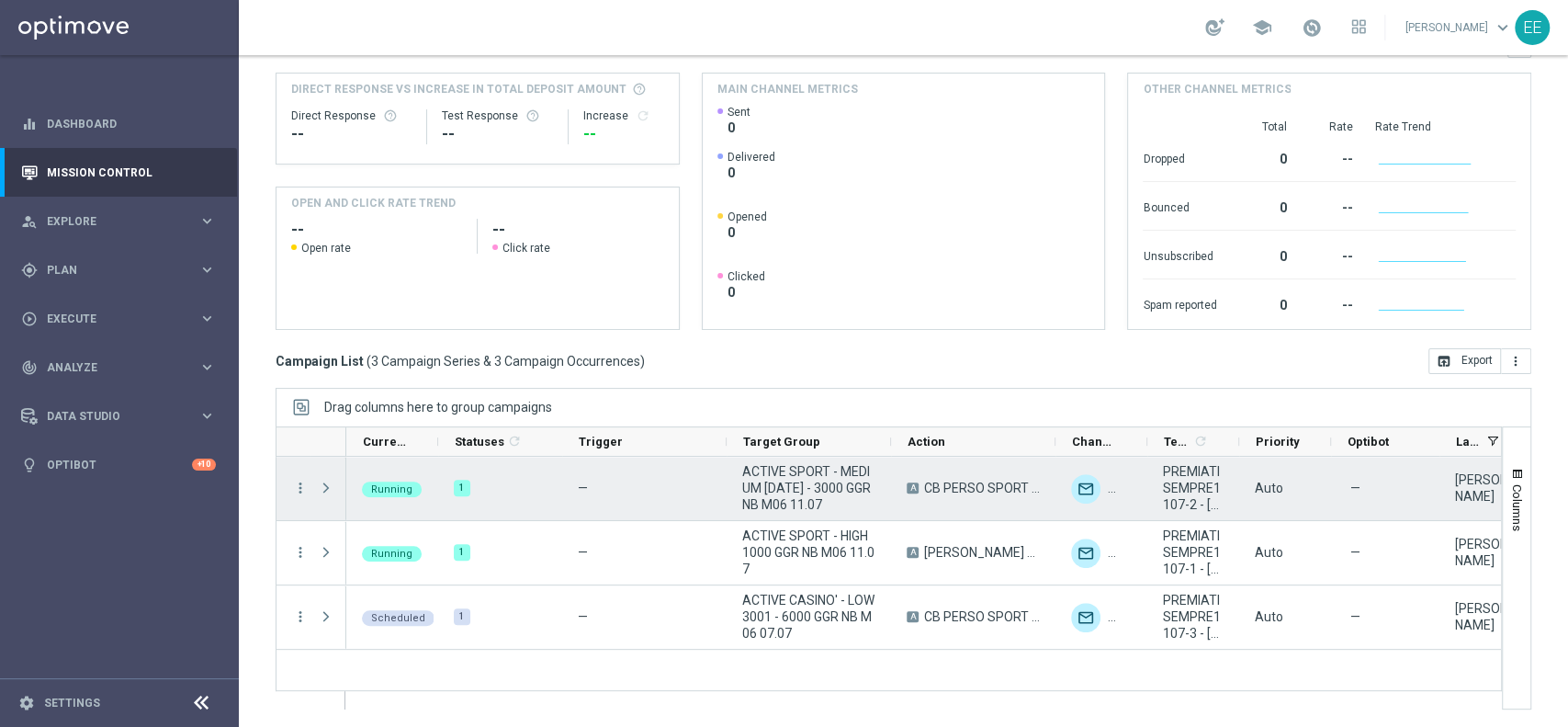 scroll, scrollTop: 187, scrollLeft: 0, axis: vertical 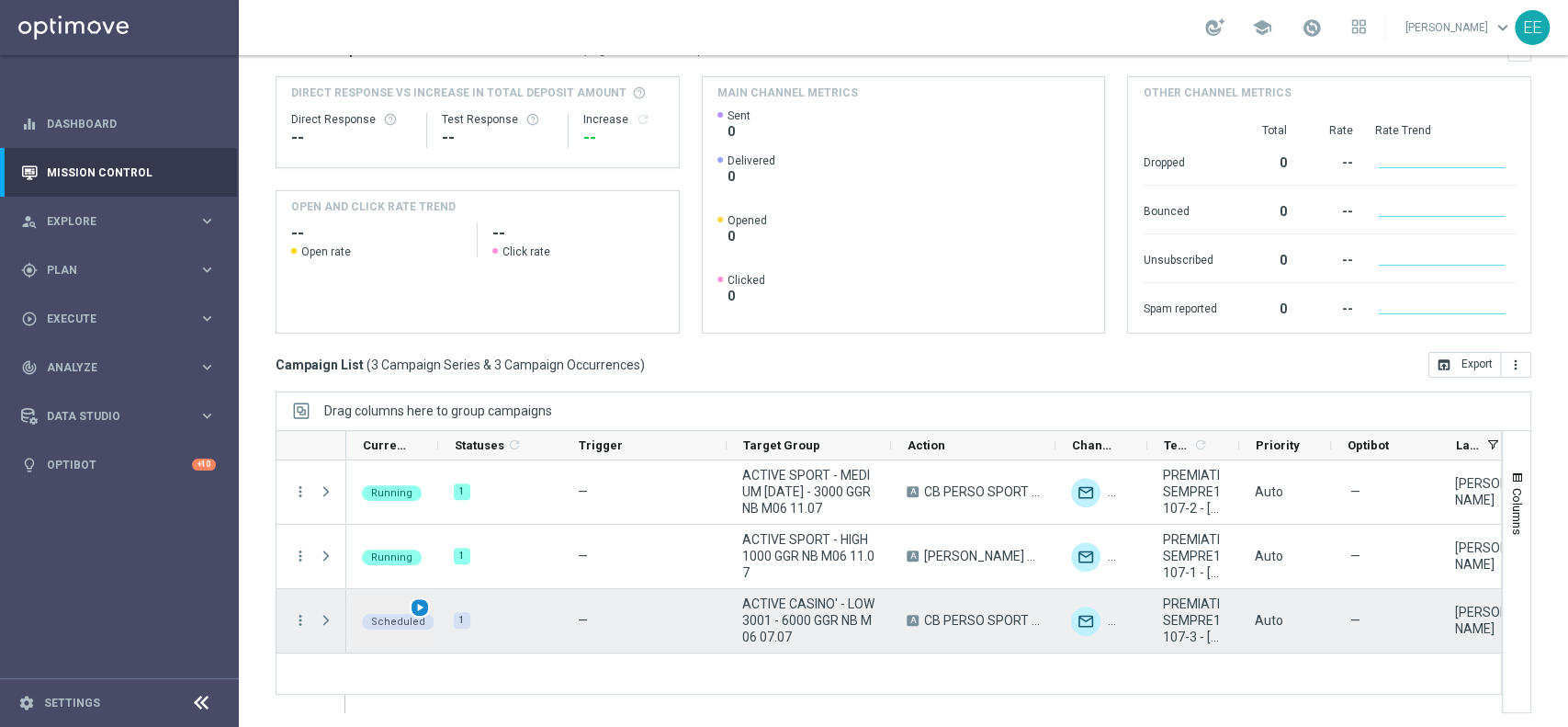 click on "play_arrow" at bounding box center (420, 608) 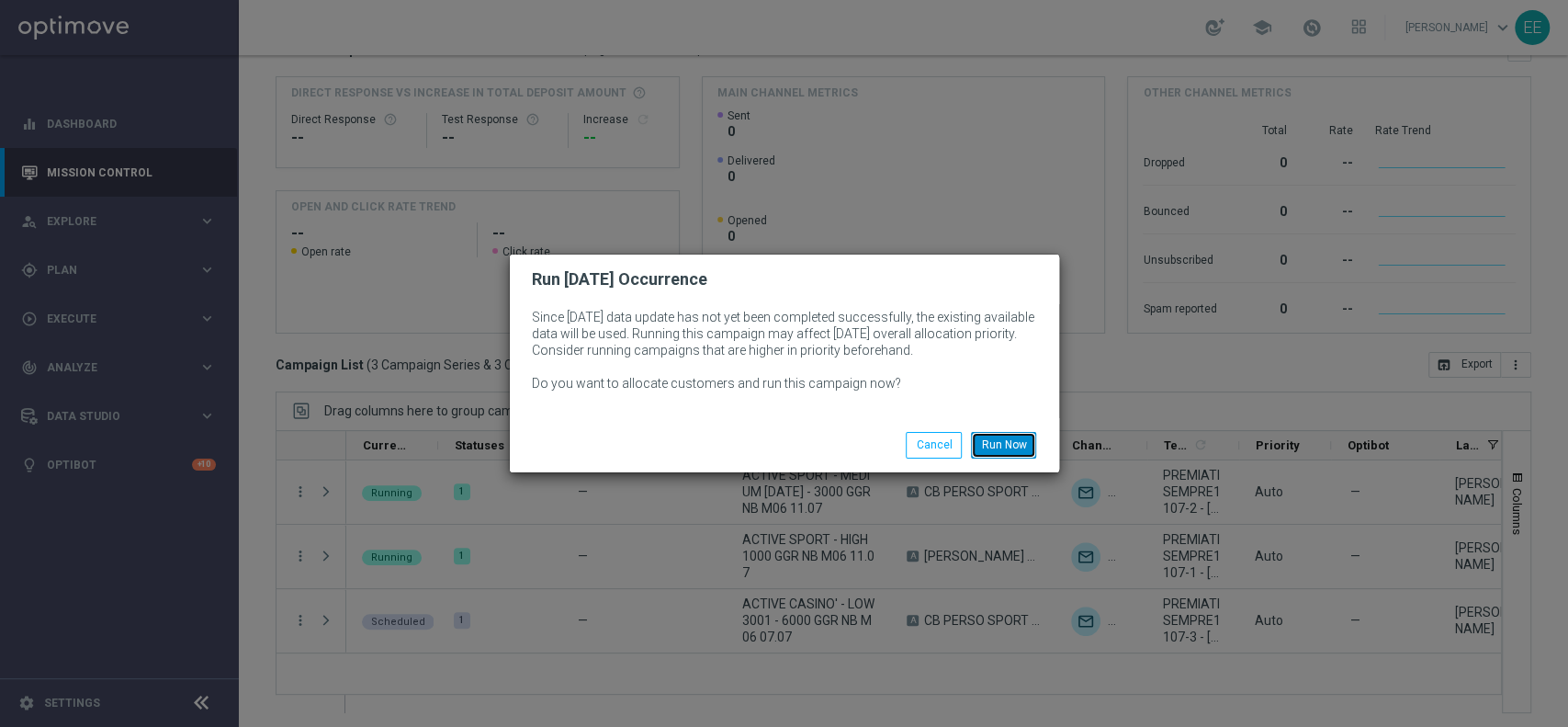 click on "Run Now" 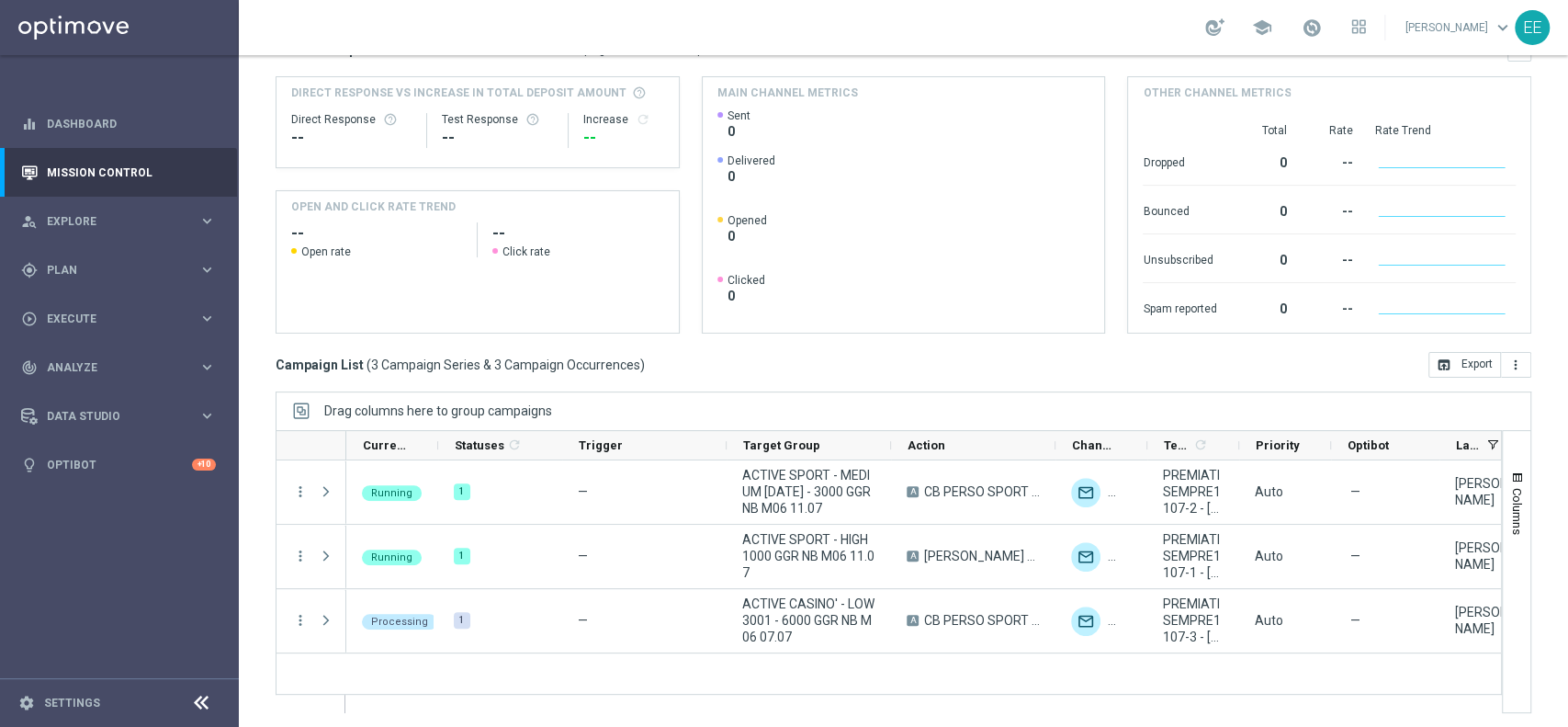 click on "Drag columns here to group campaigns Drag here to set column labels" at bounding box center [903, 562] 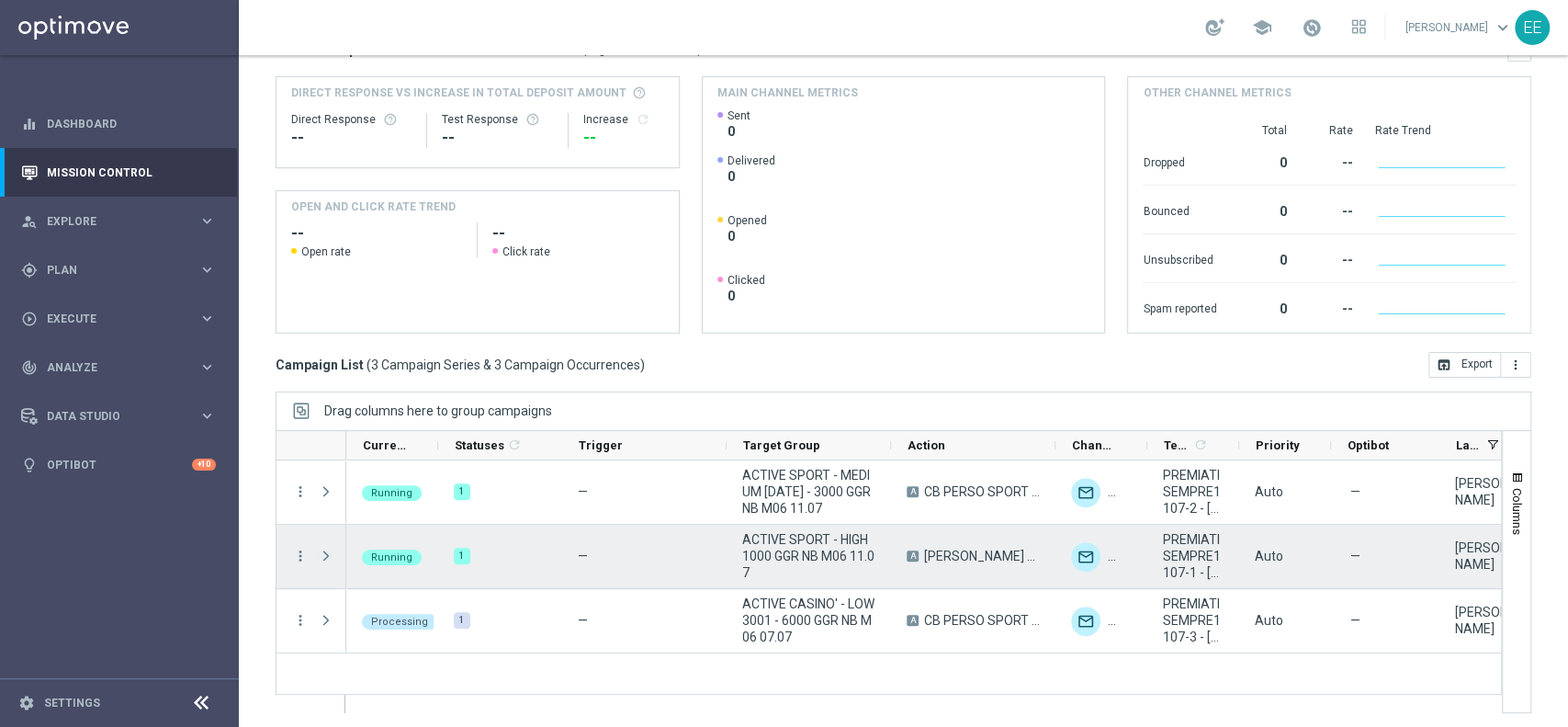 click at bounding box center (326, 556) 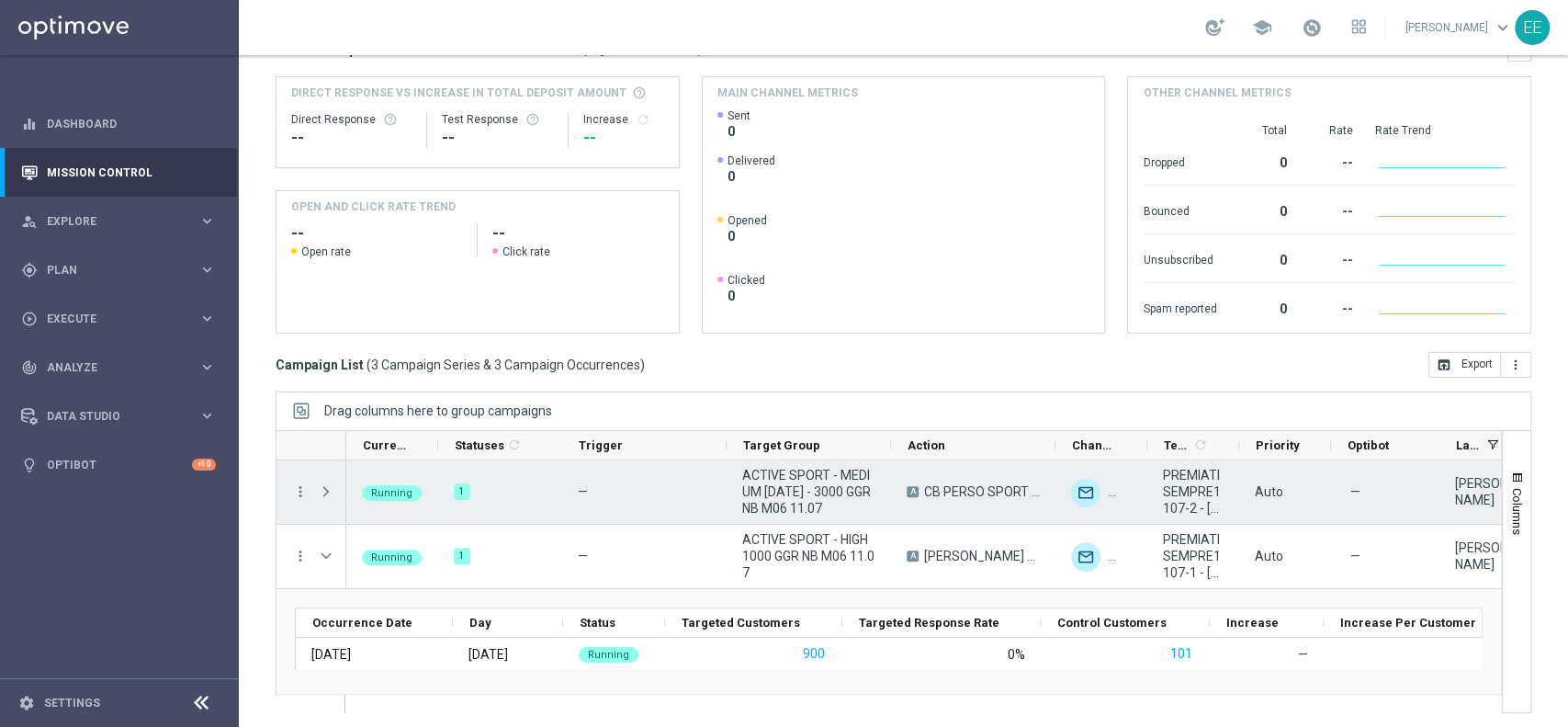 click at bounding box center (326, 492) 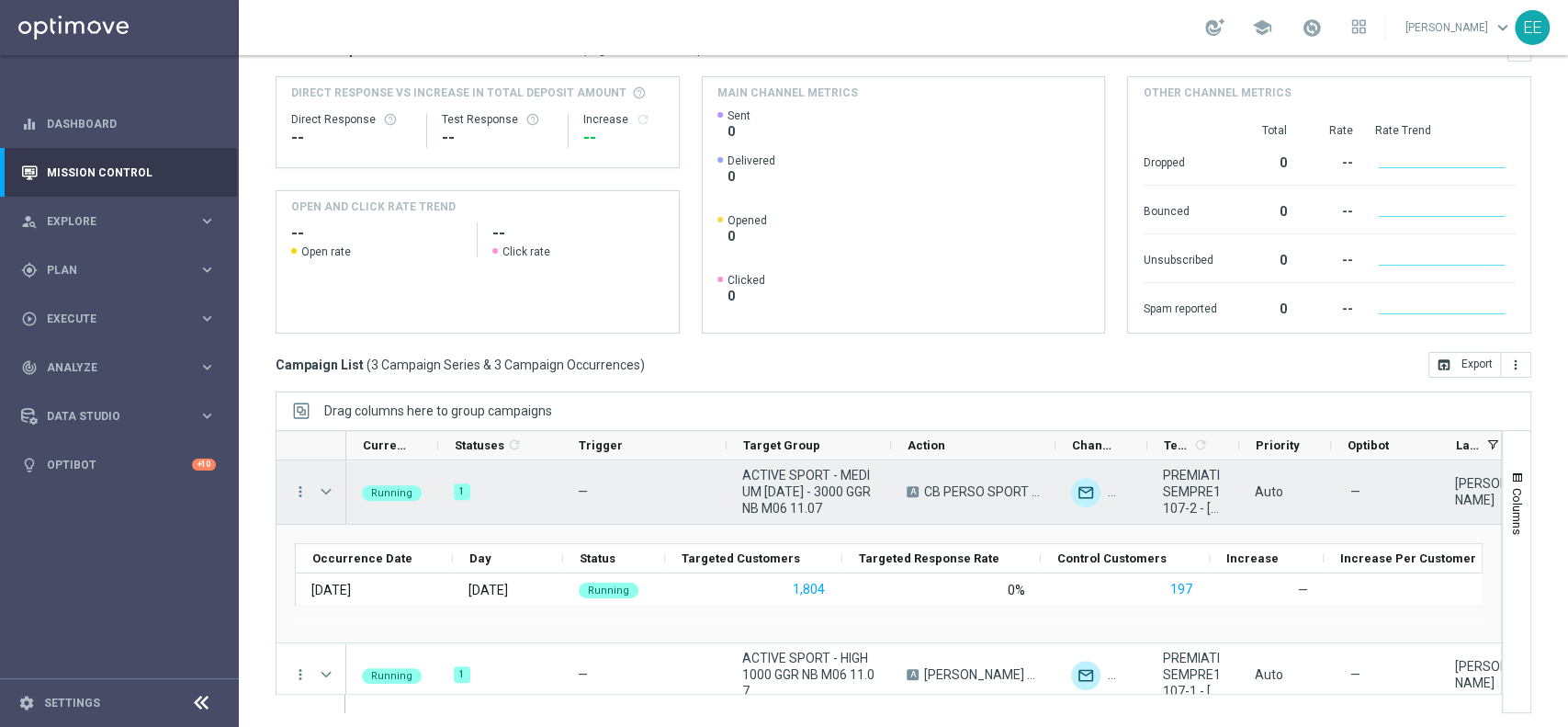click at bounding box center (326, 492) 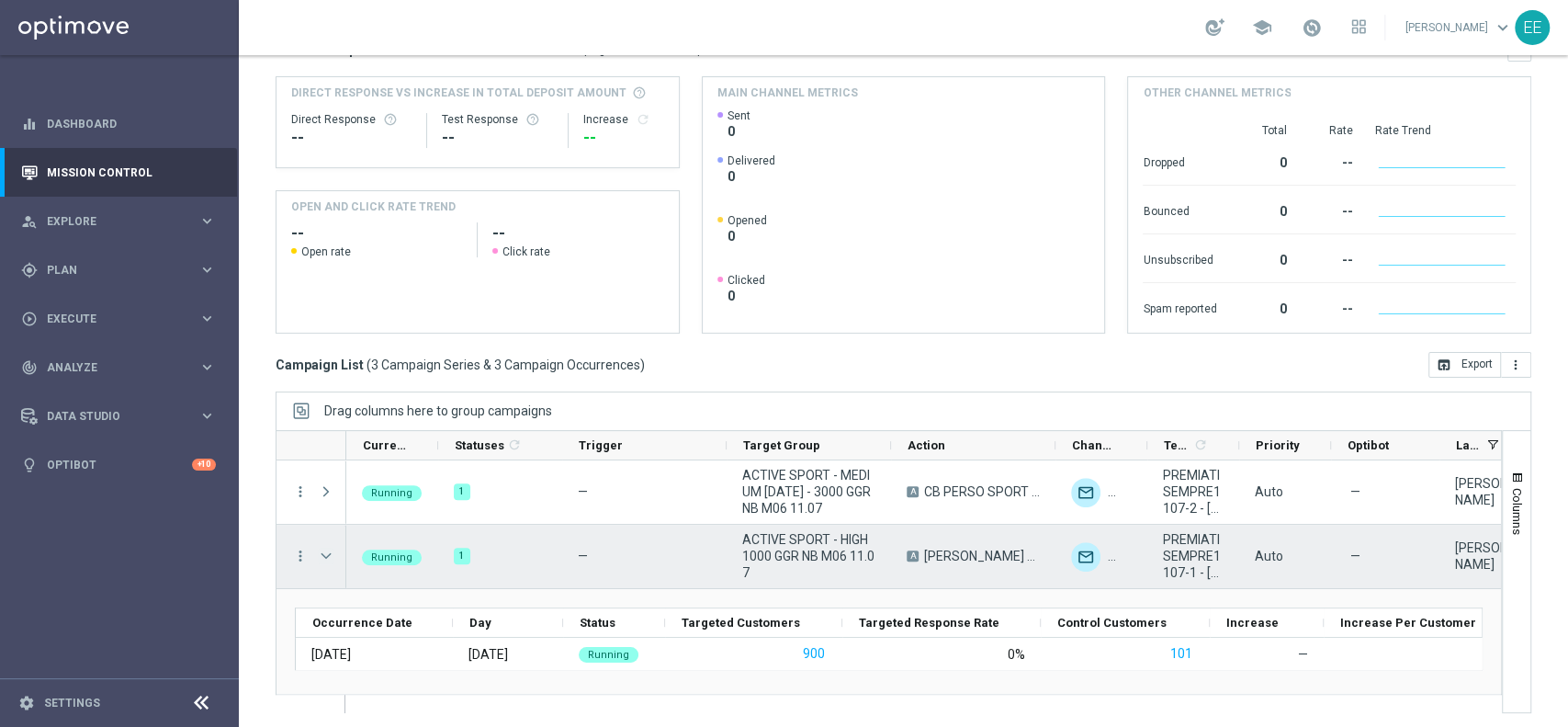 click at bounding box center [326, 556] 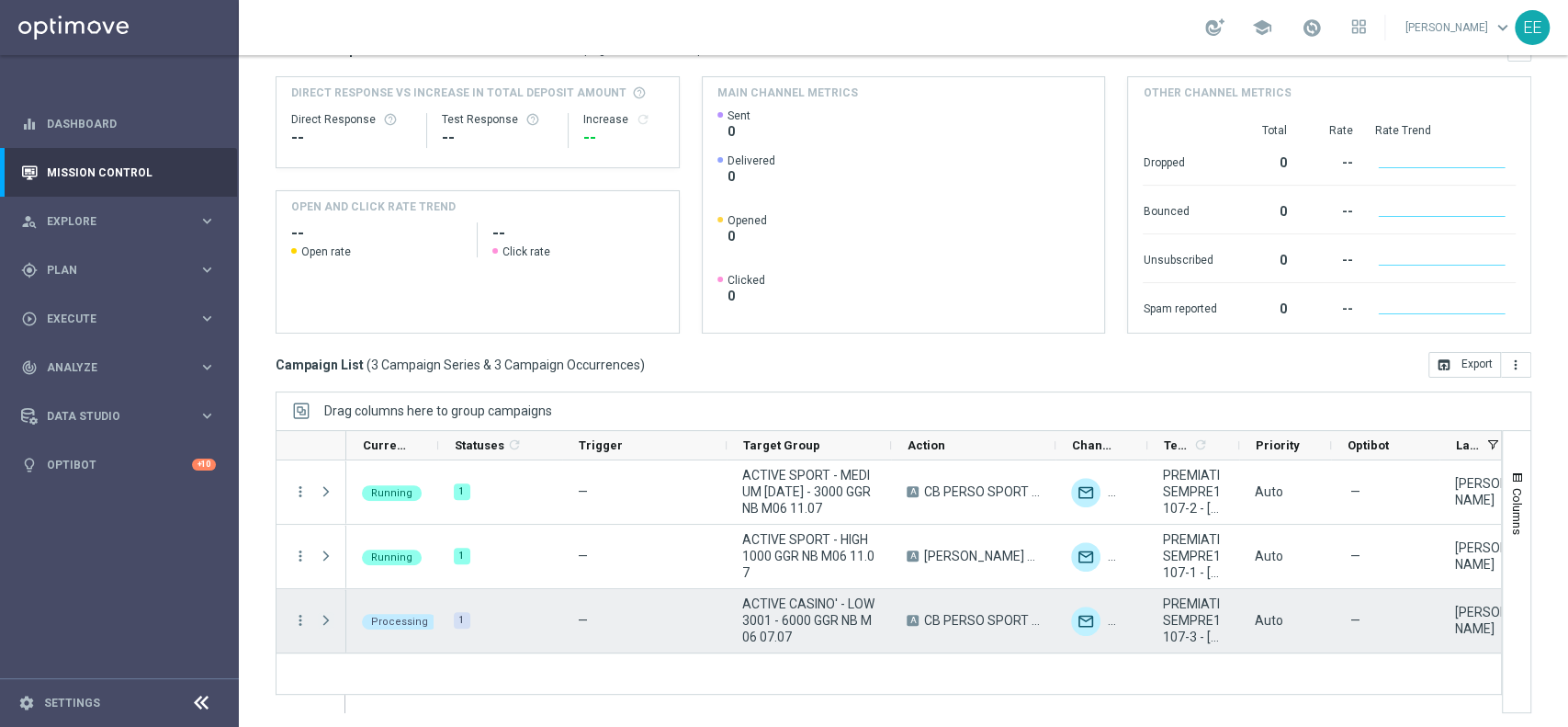 click at bounding box center [326, 620] 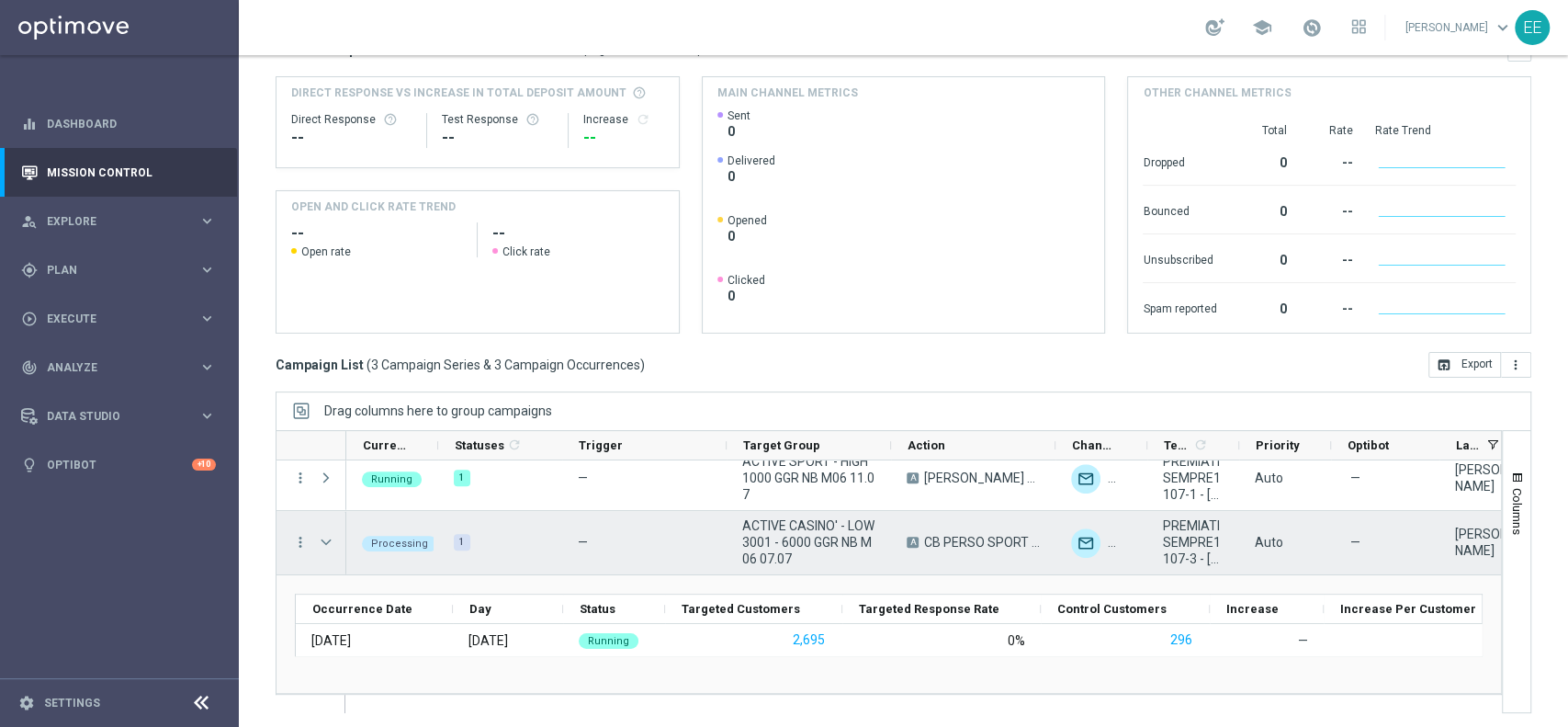 scroll, scrollTop: 77, scrollLeft: 0, axis: vertical 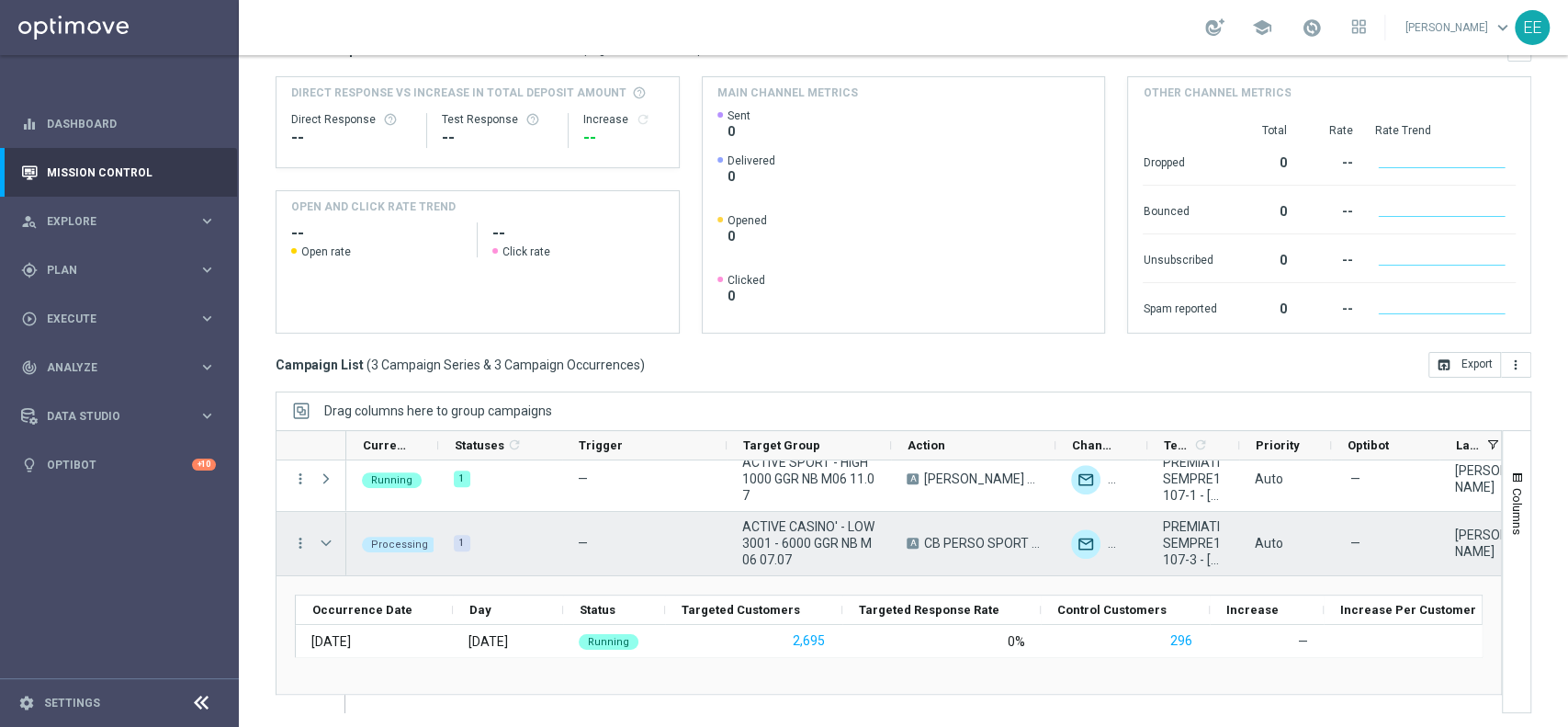 click on "ACTIVE CASINO' - LOW 3001 - 6000 GGR NB M06 07.07" at bounding box center (808, 543) 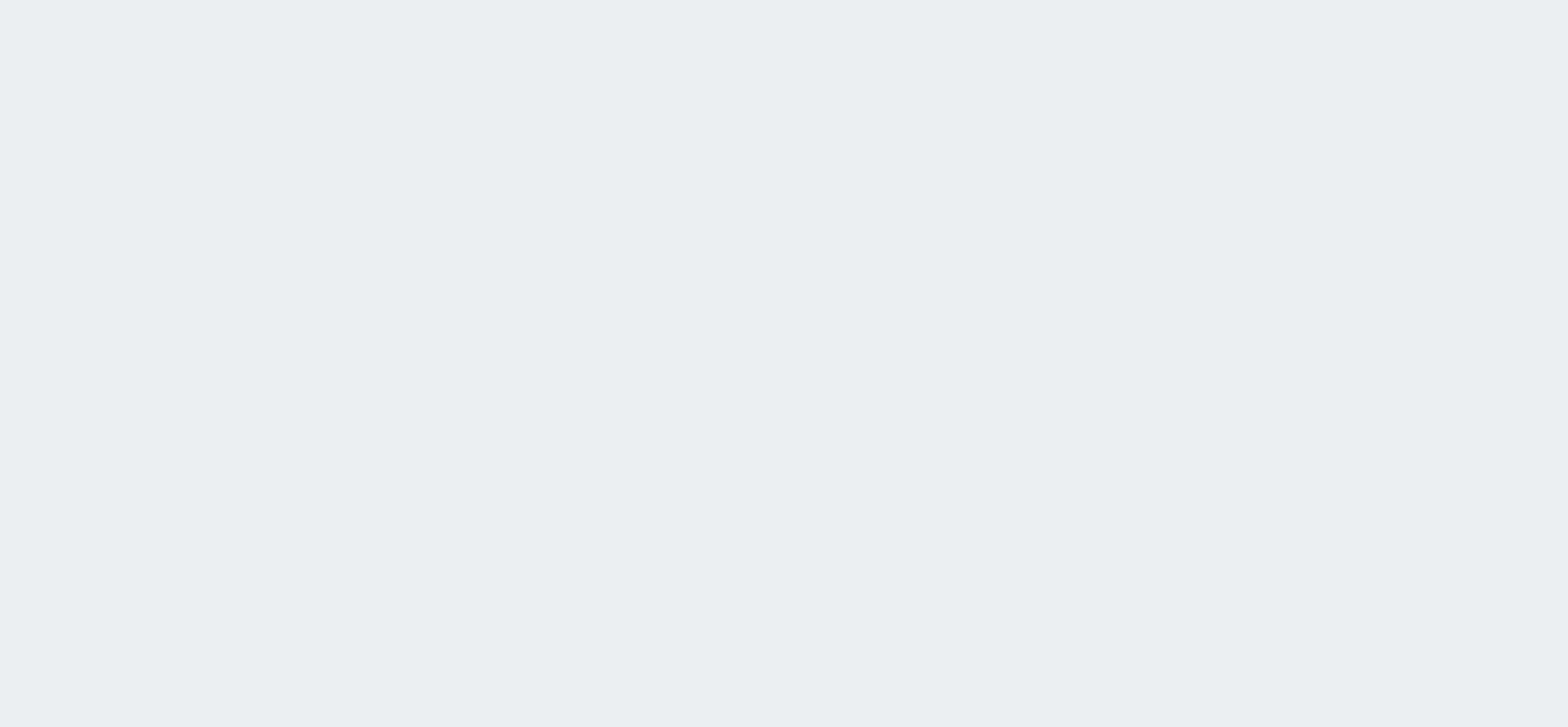 scroll, scrollTop: 0, scrollLeft: 0, axis: both 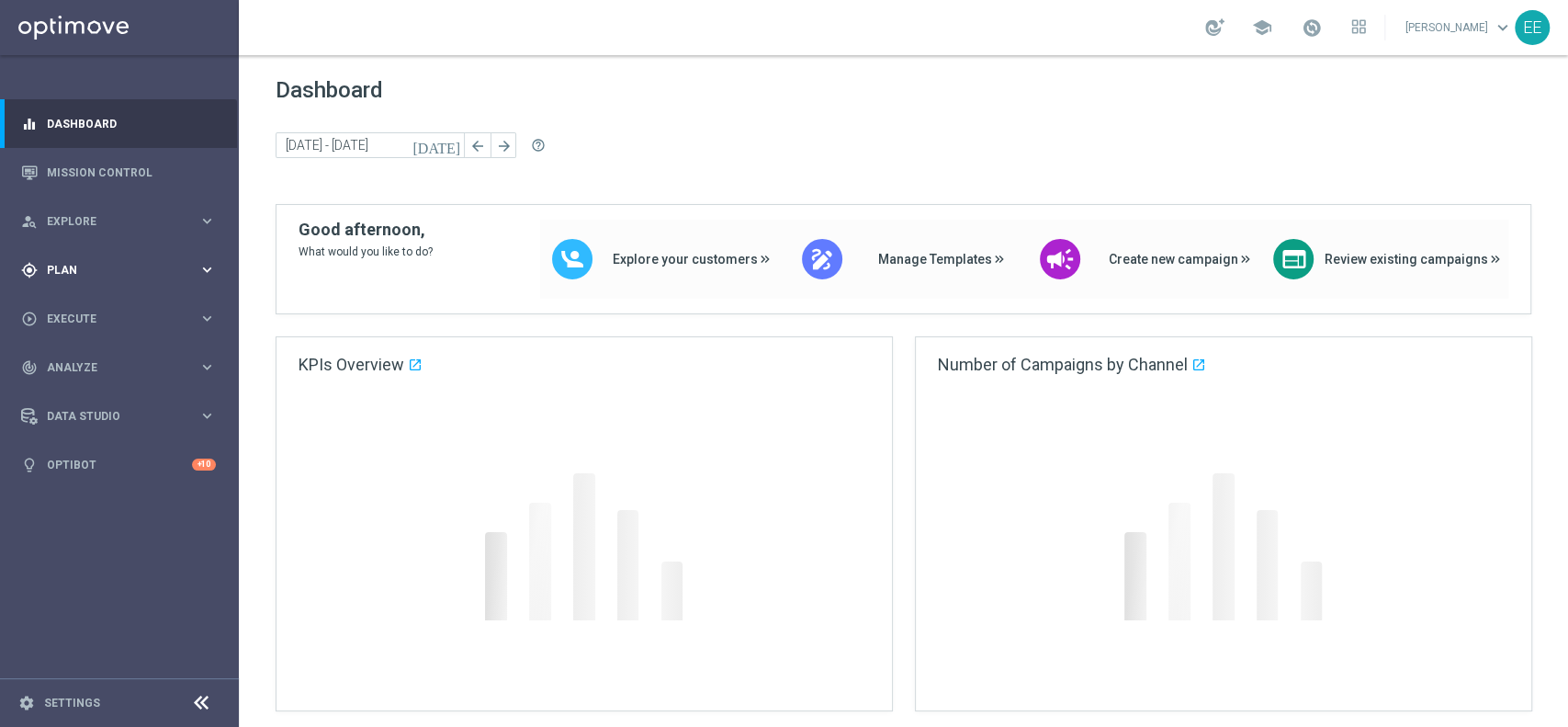click on "Plan" at bounding box center (122, 270) 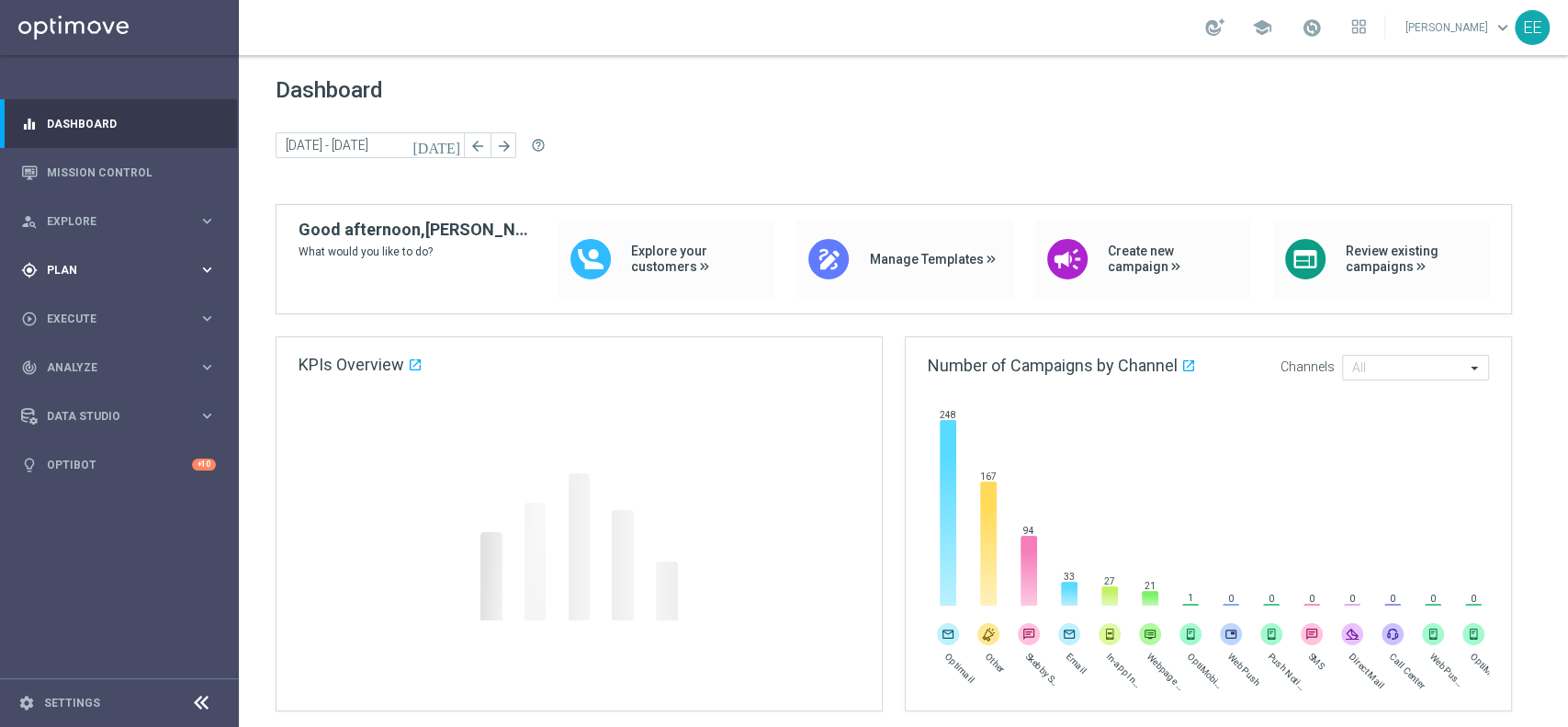 click on "gps_fixed
Plan
keyboard_arrow_right" at bounding box center (118, 269) 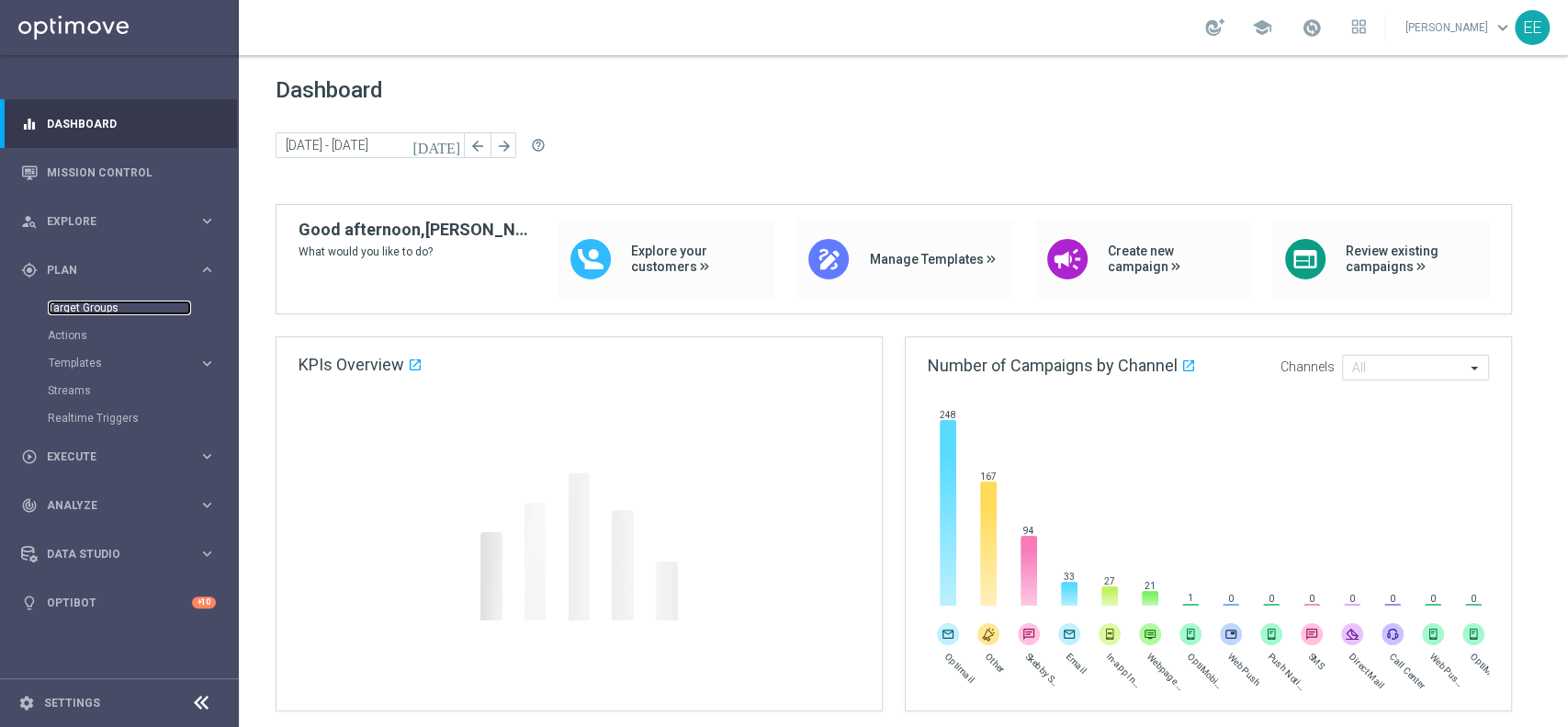 click on "Target Groups" at bounding box center (119, 308) 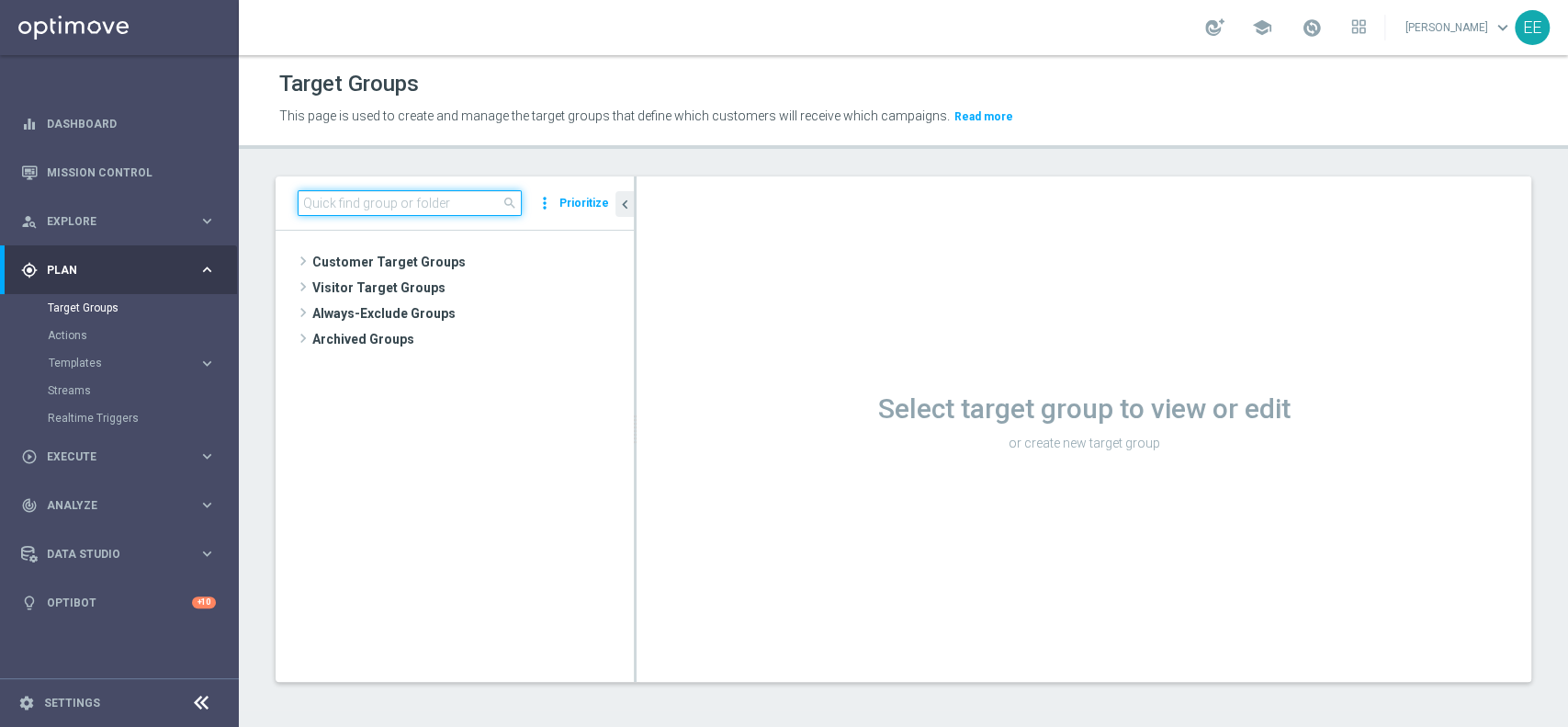 click at bounding box center [410, 203] 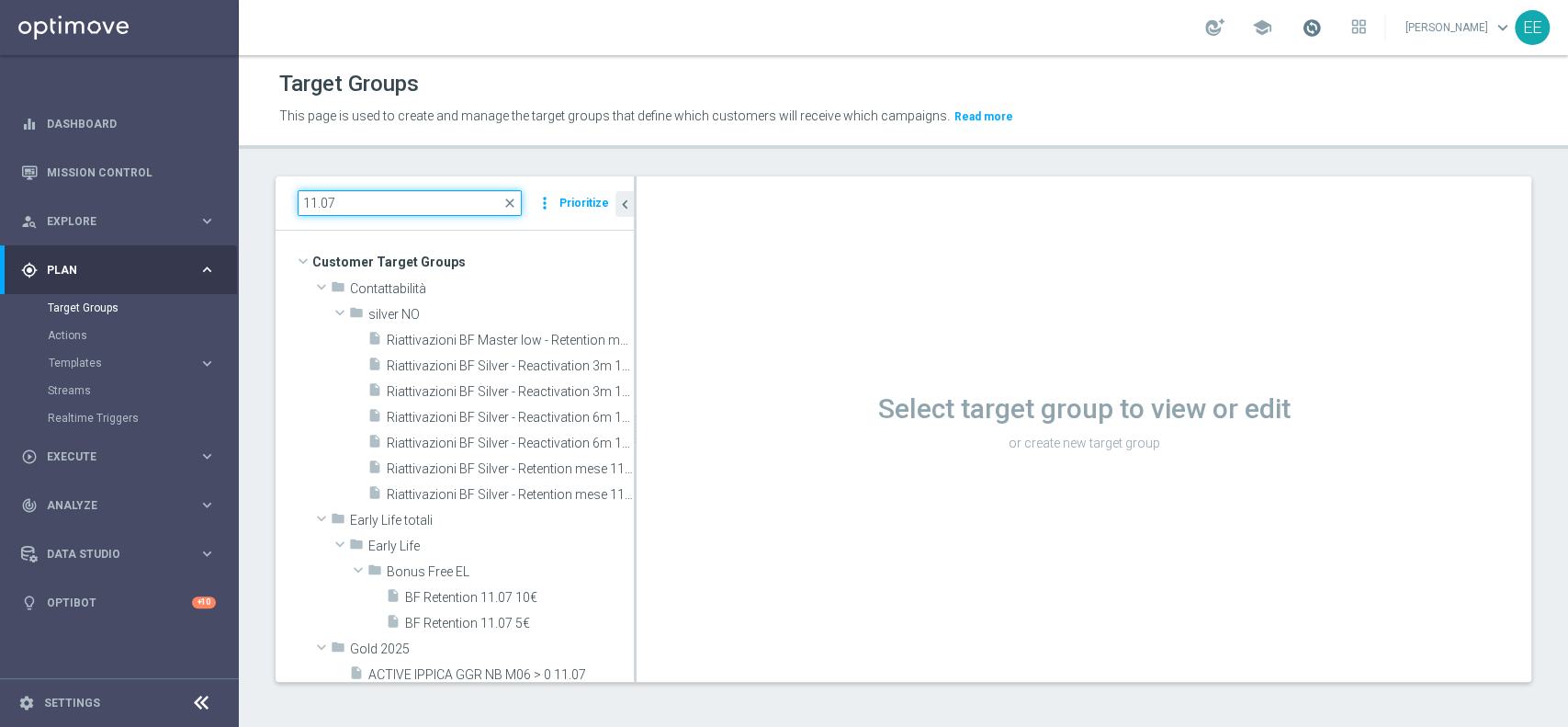 type on "11.07" 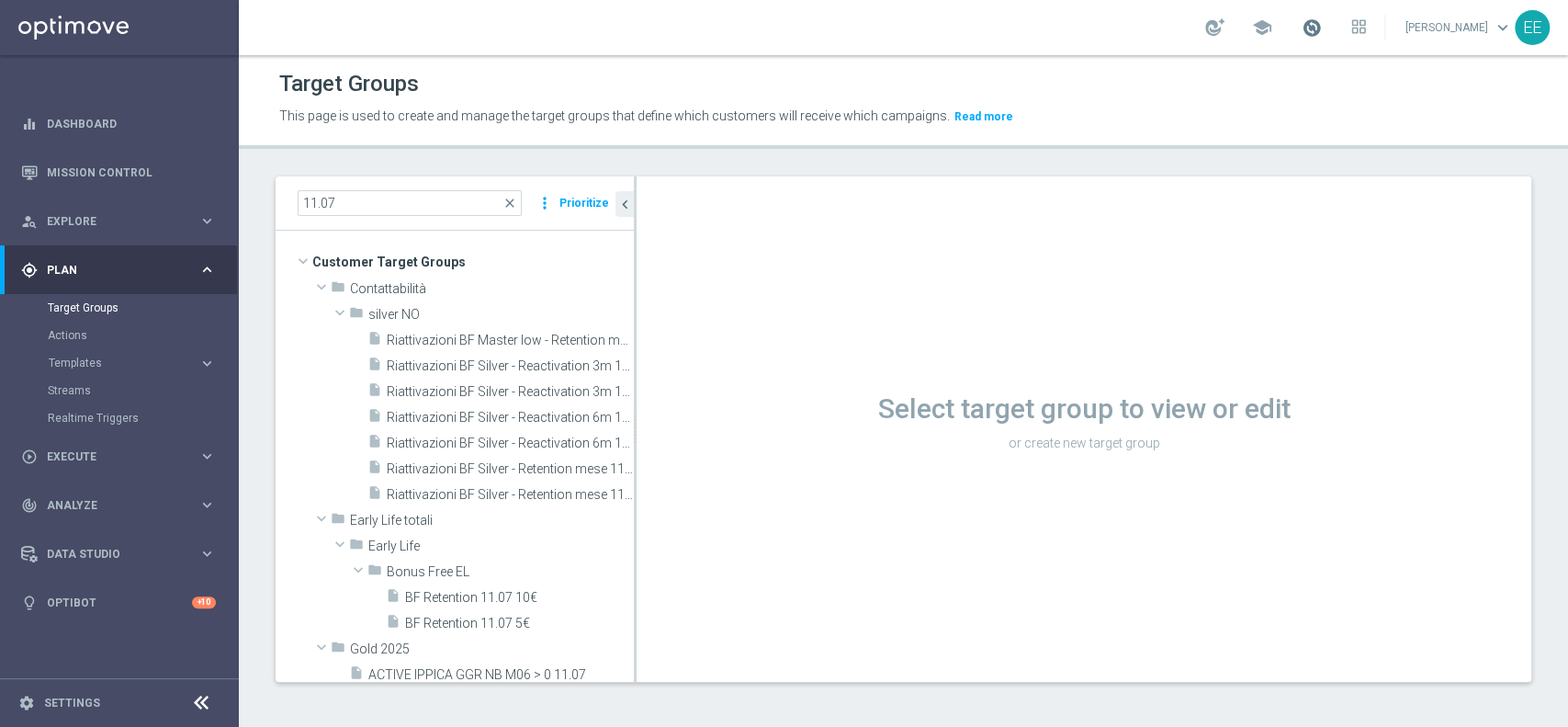 click at bounding box center [1312, 28] 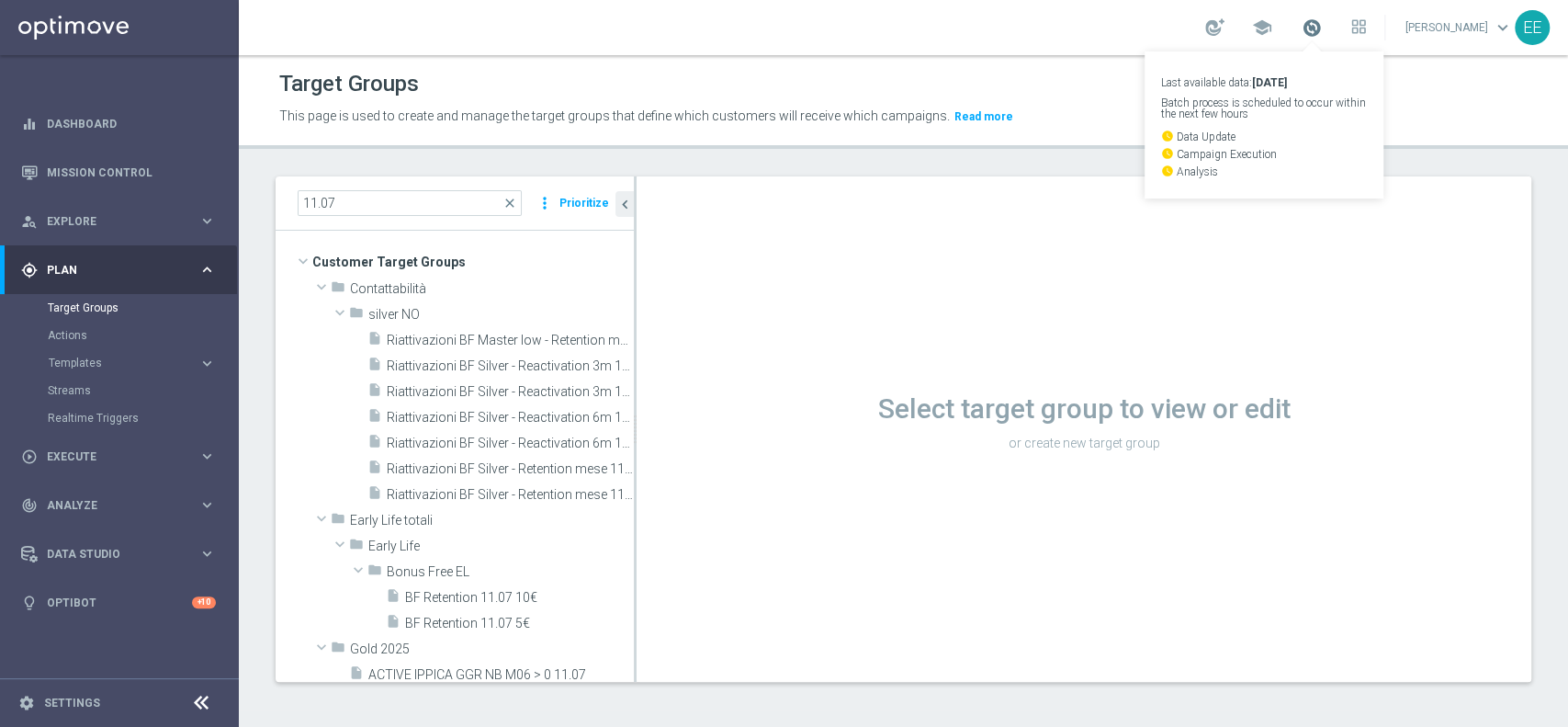click at bounding box center (1312, 28) 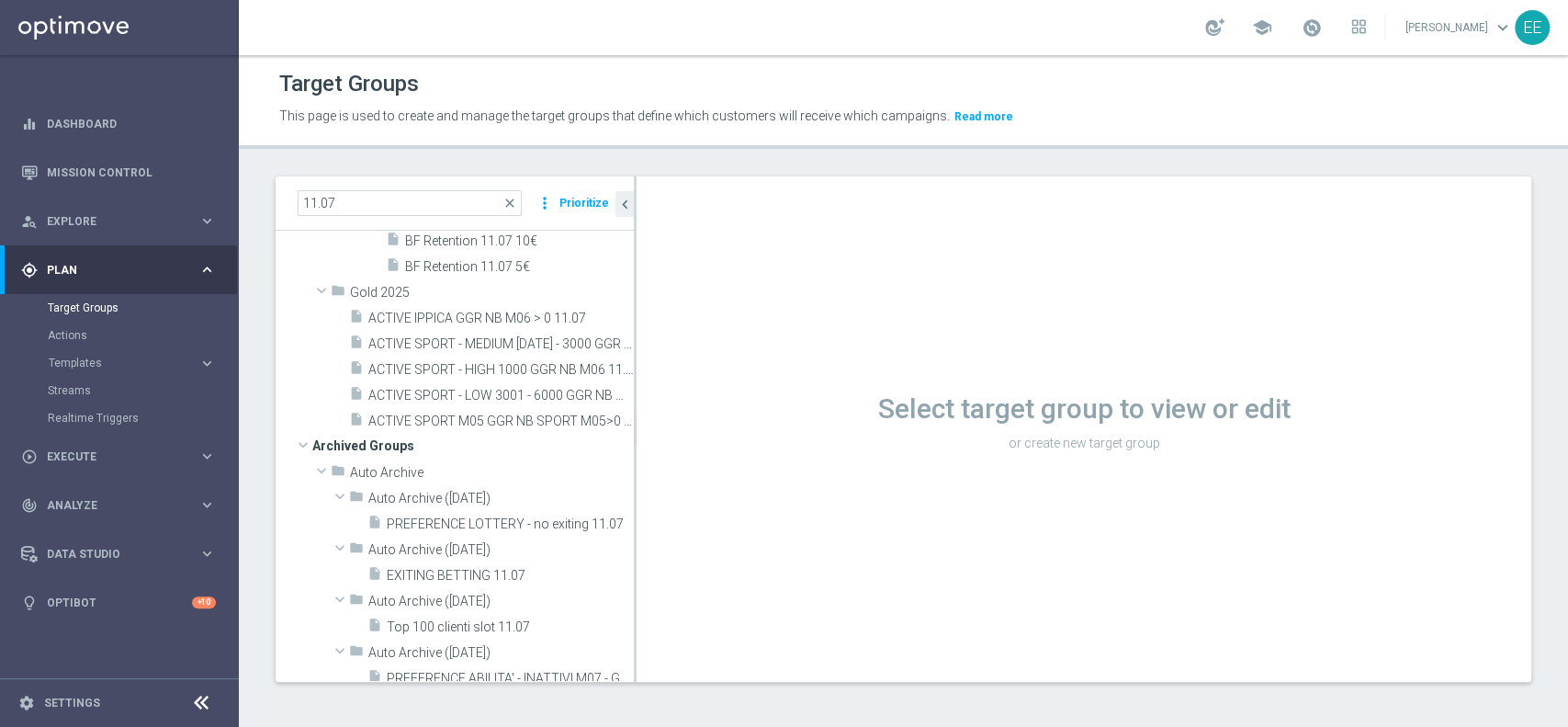 scroll, scrollTop: 359, scrollLeft: 0, axis: vertical 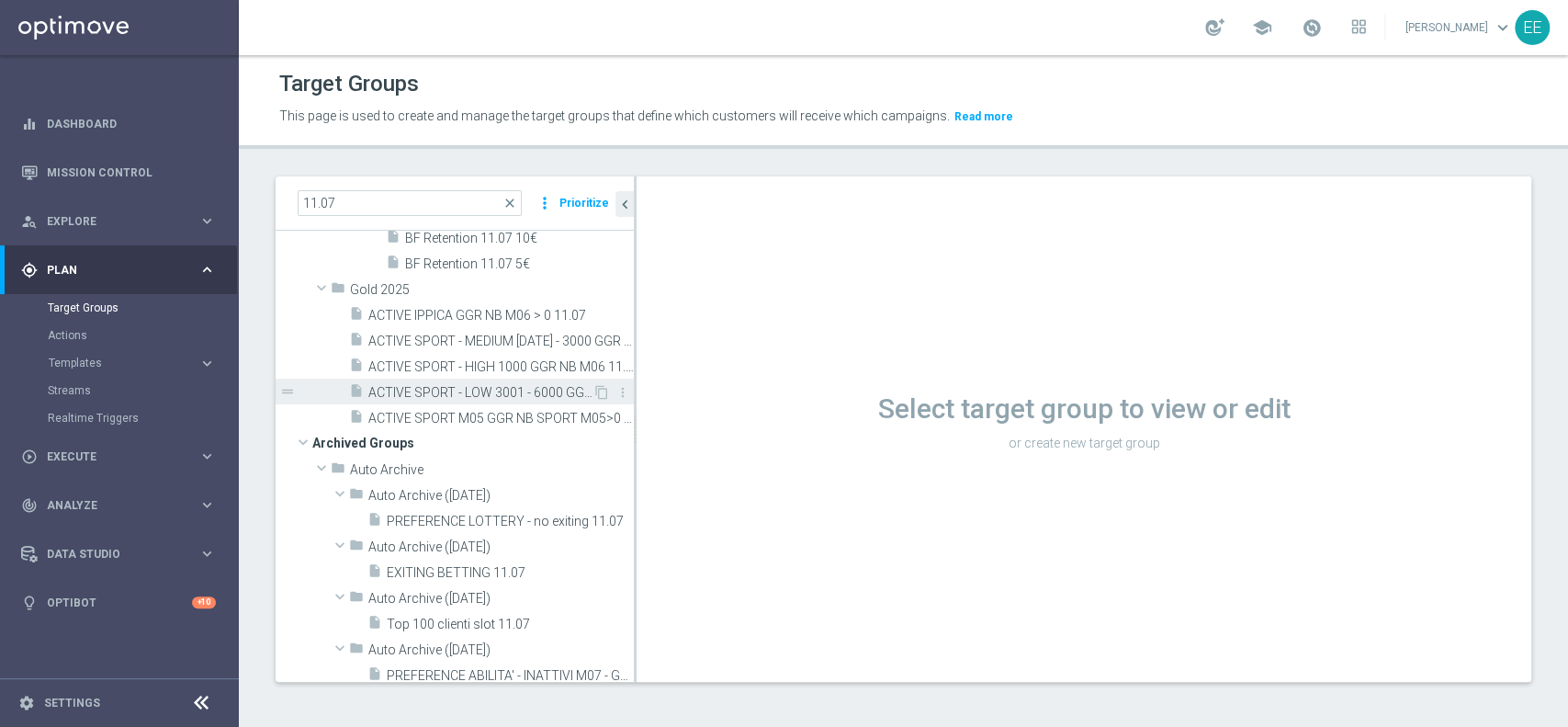 click on "insert_drive_file
ACTIVE SPORT - LOW 3001 - 6000 GGR NB M06 11.07" at bounding box center [470, 392] 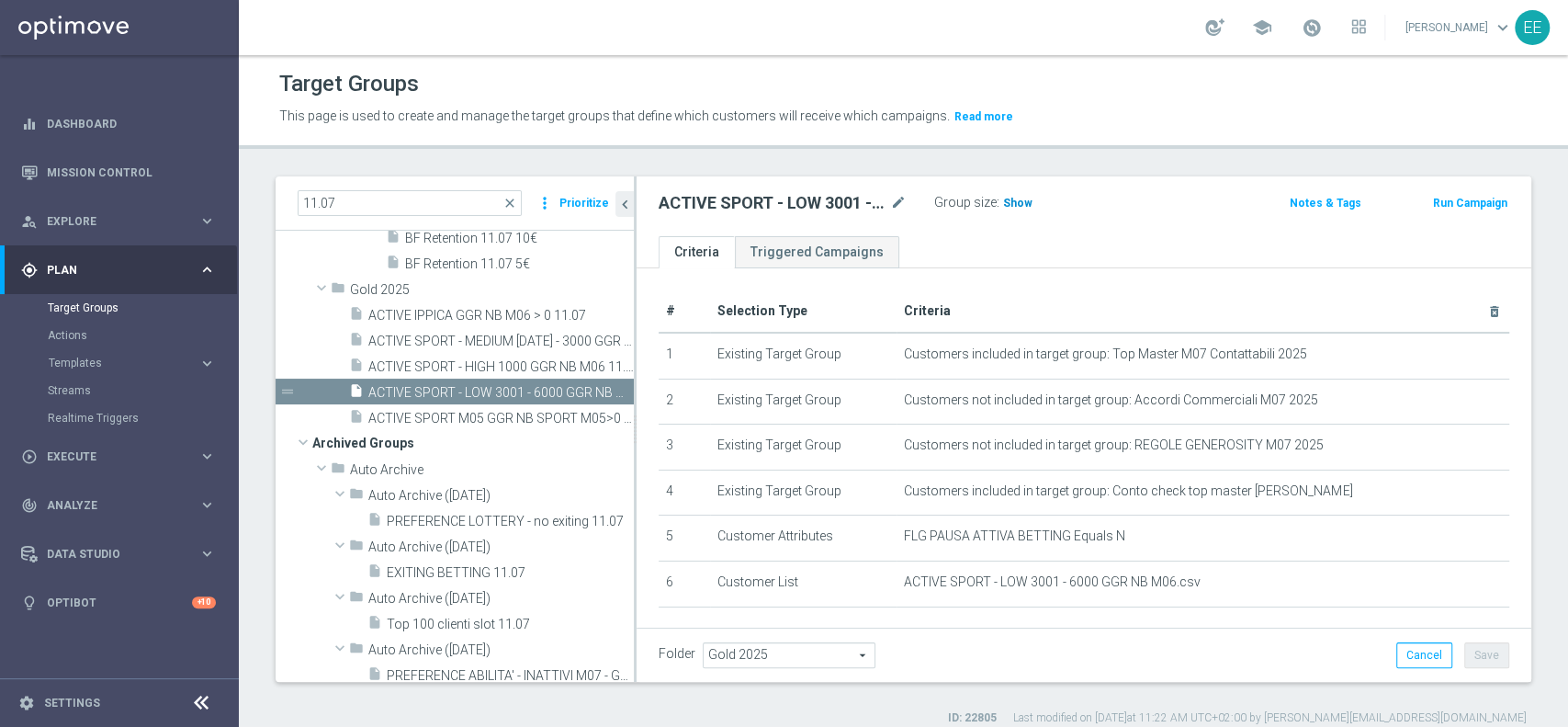 click on "Show" 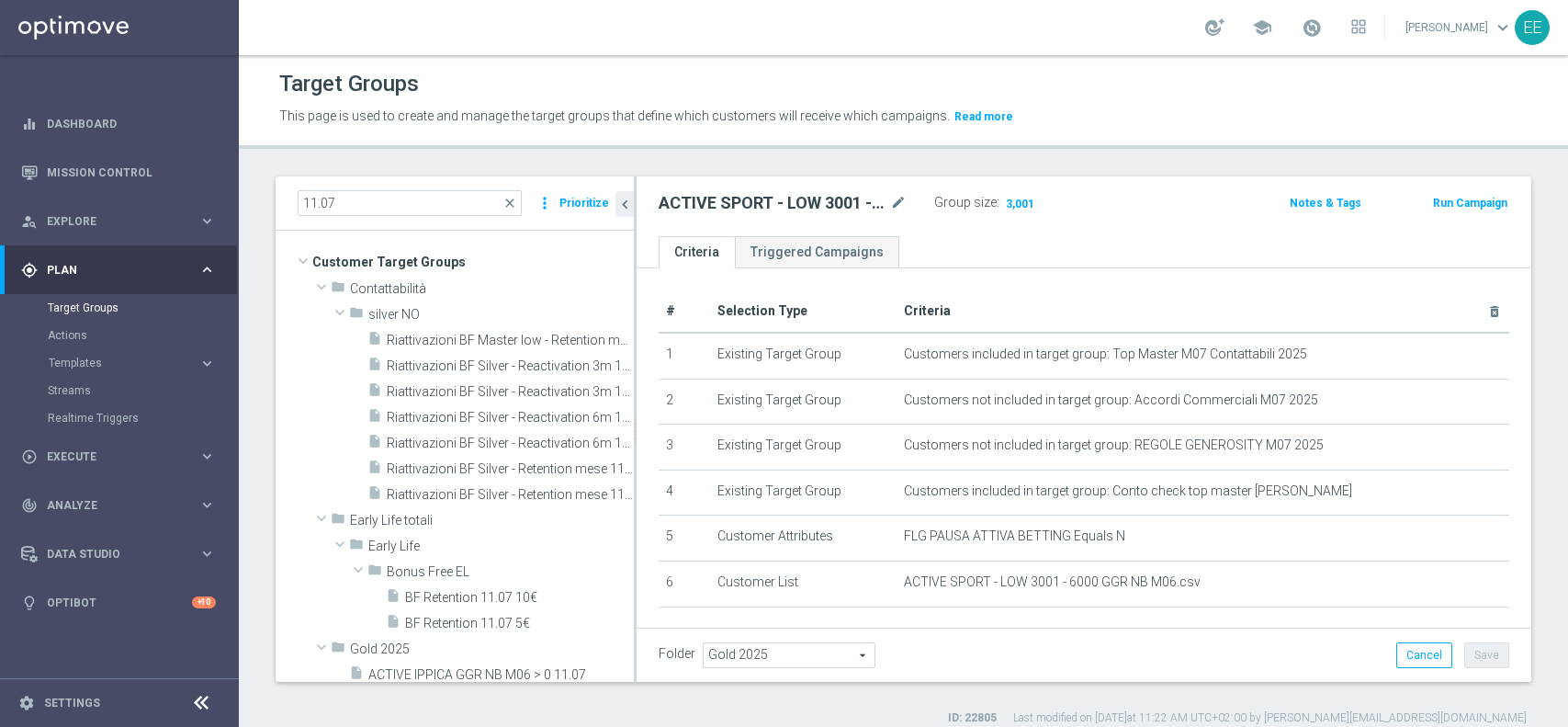 scroll, scrollTop: 0, scrollLeft: 0, axis: both 